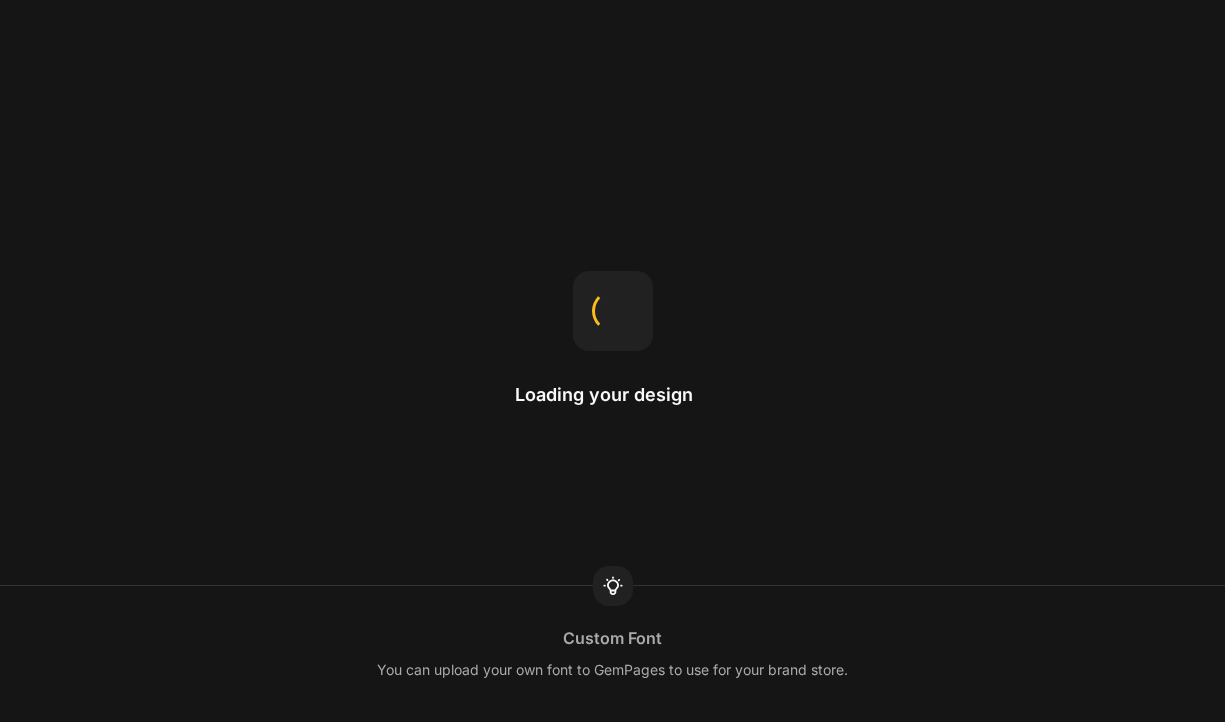 scroll, scrollTop: 0, scrollLeft: 0, axis: both 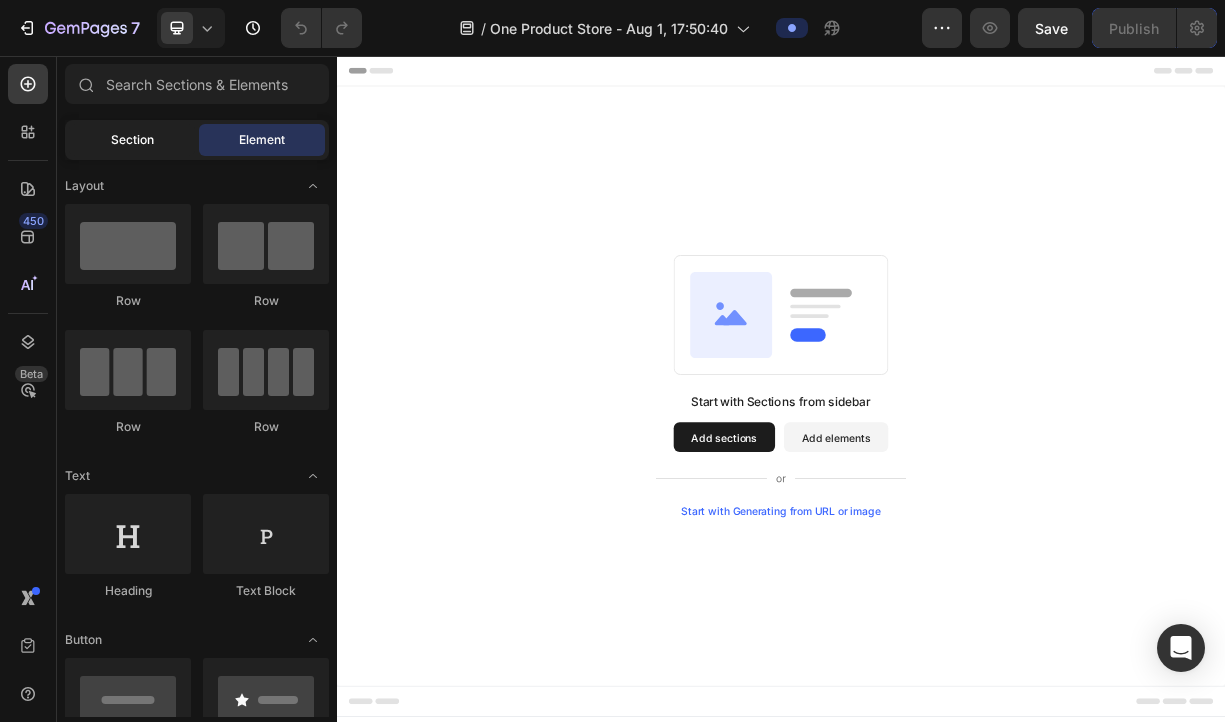click on "Section" at bounding box center (132, 140) 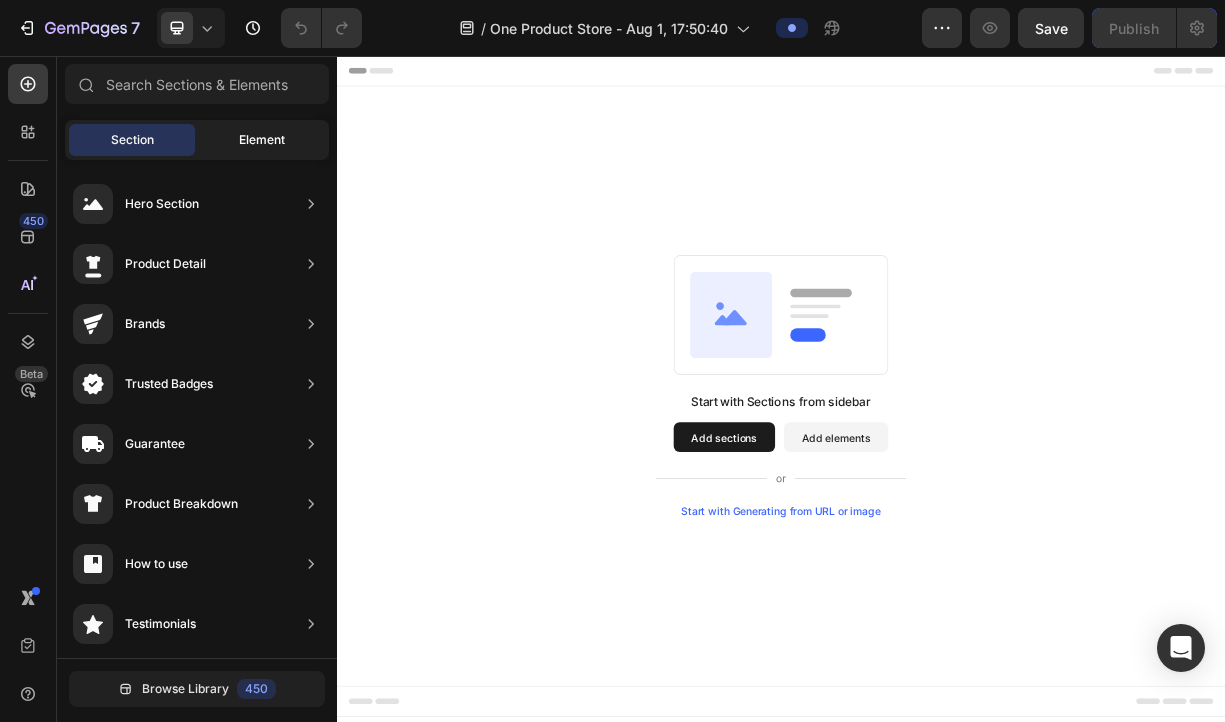 click on "Element" 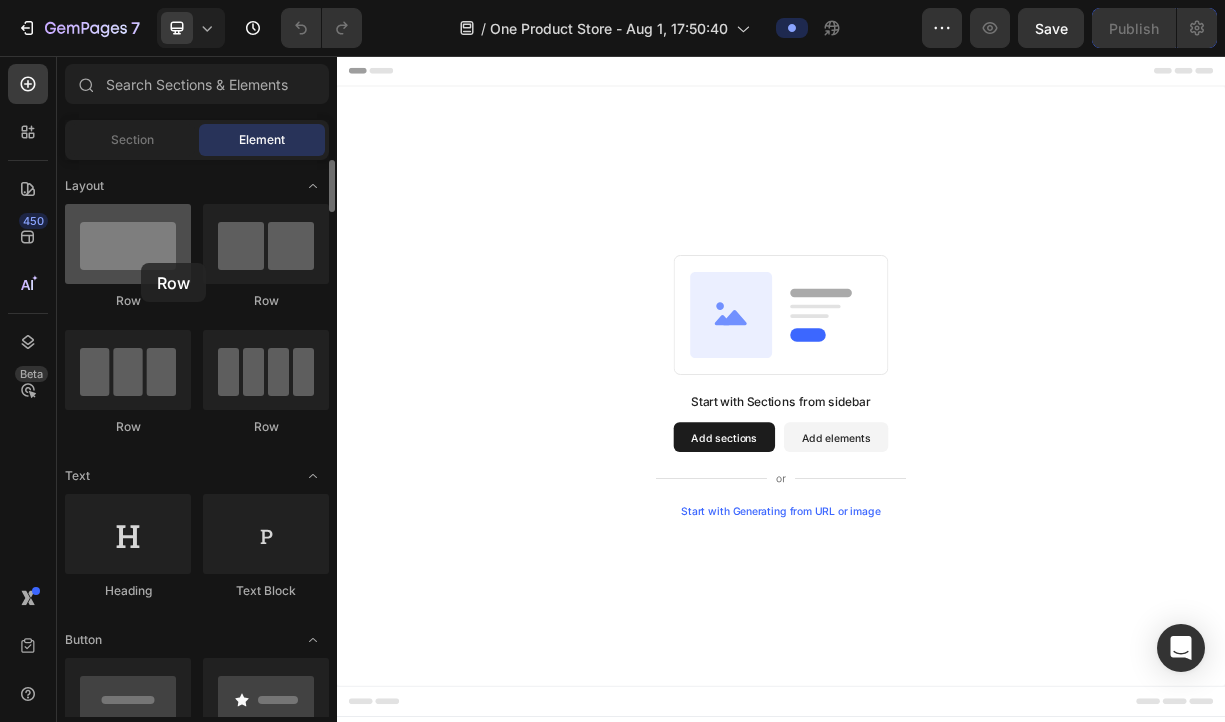 click at bounding box center (128, 244) 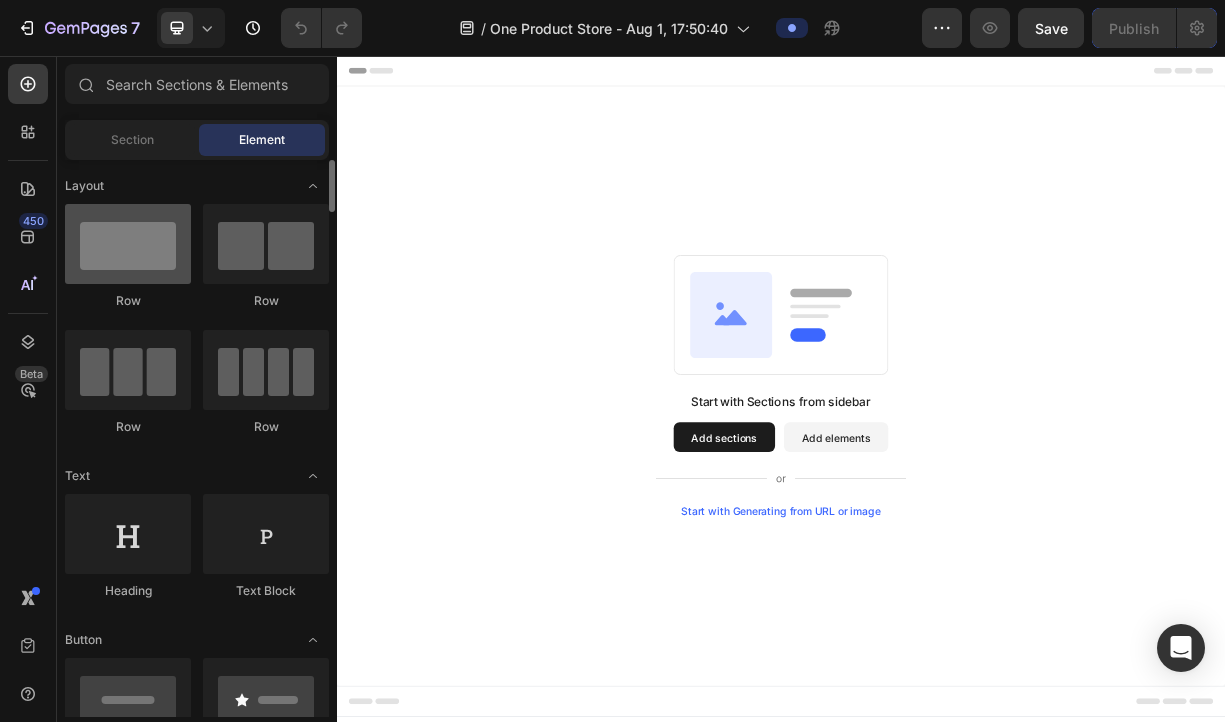 click at bounding box center (128, 244) 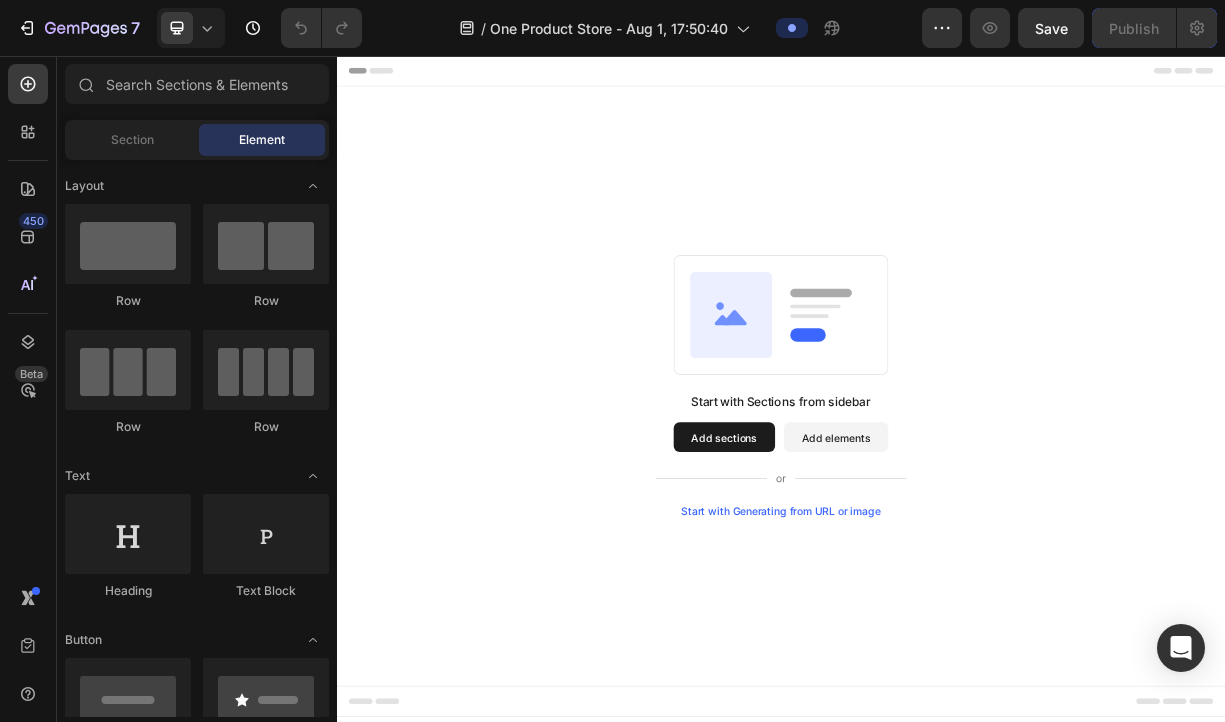 click on "Add sections" at bounding box center (860, 571) 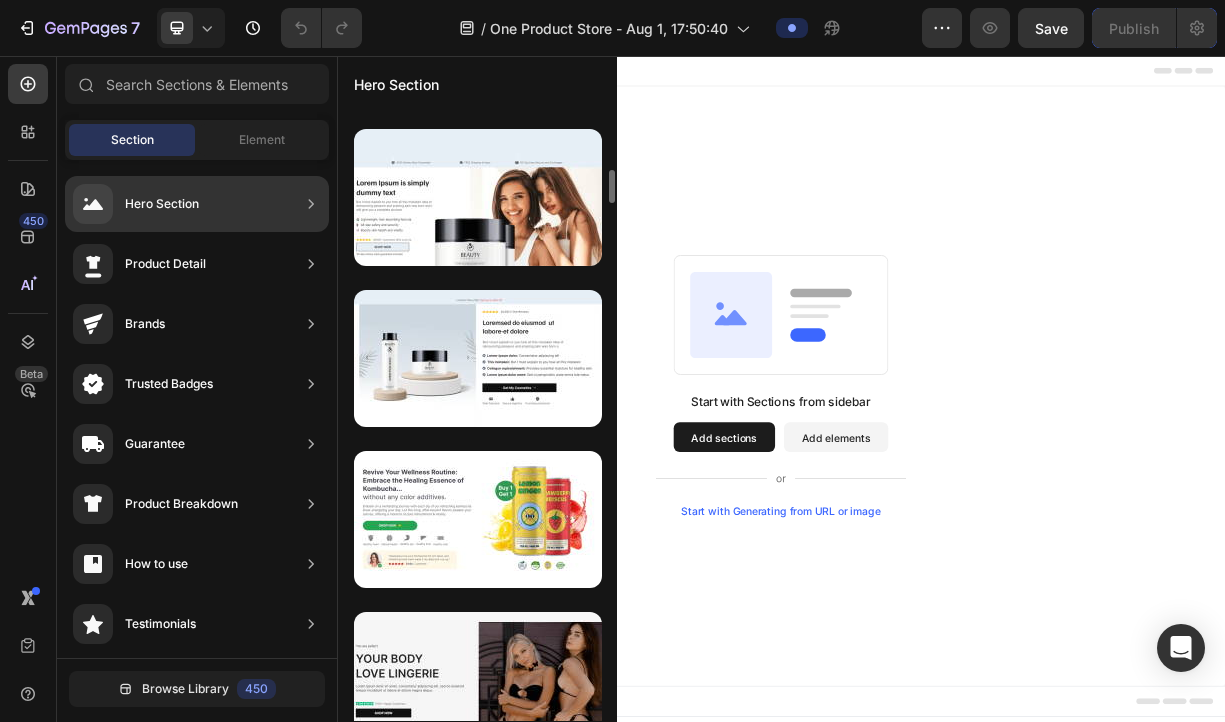 scroll, scrollTop: 1110, scrollLeft: 0, axis: vertical 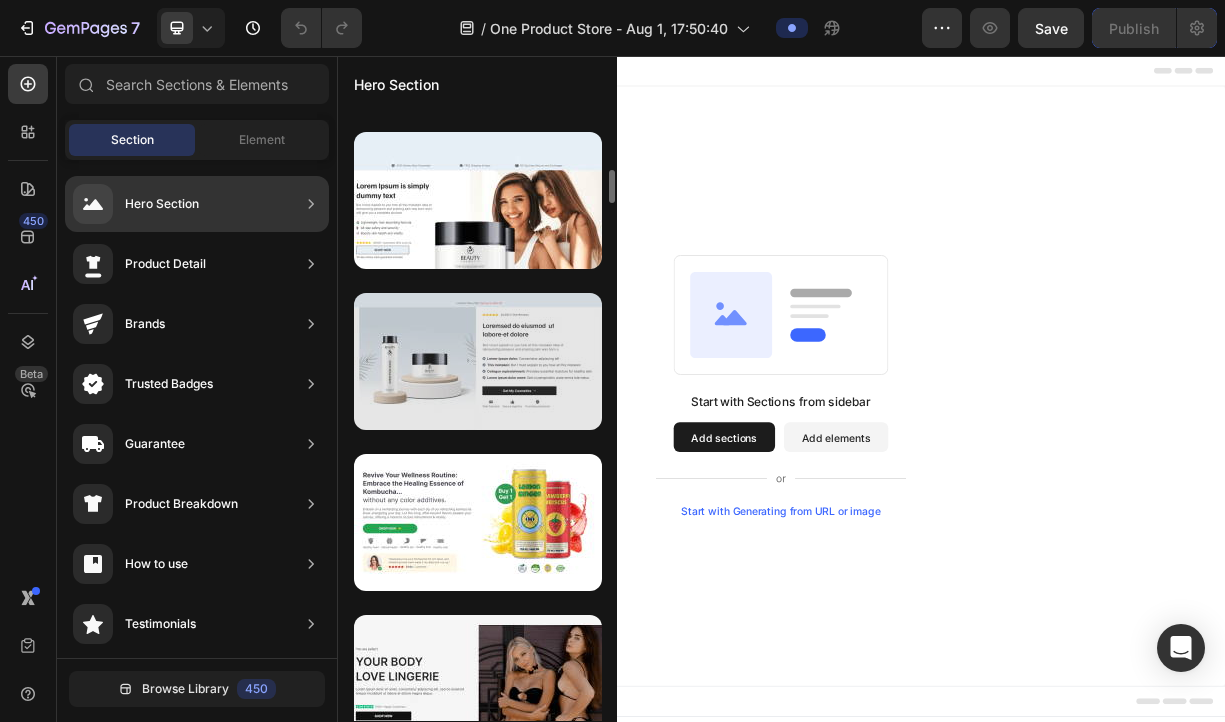 click at bounding box center (478, 361) 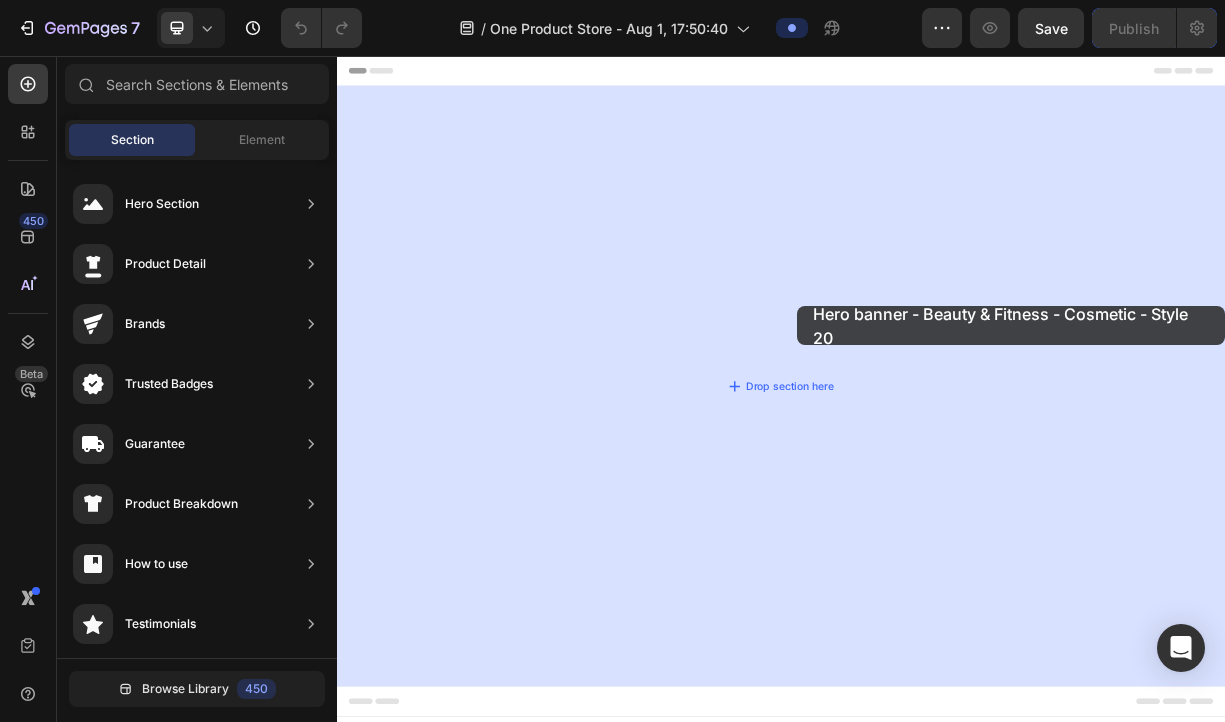 drag, startPoint x: 838, startPoint y: 399, endPoint x: 995, endPoint y: 394, distance: 157.0796 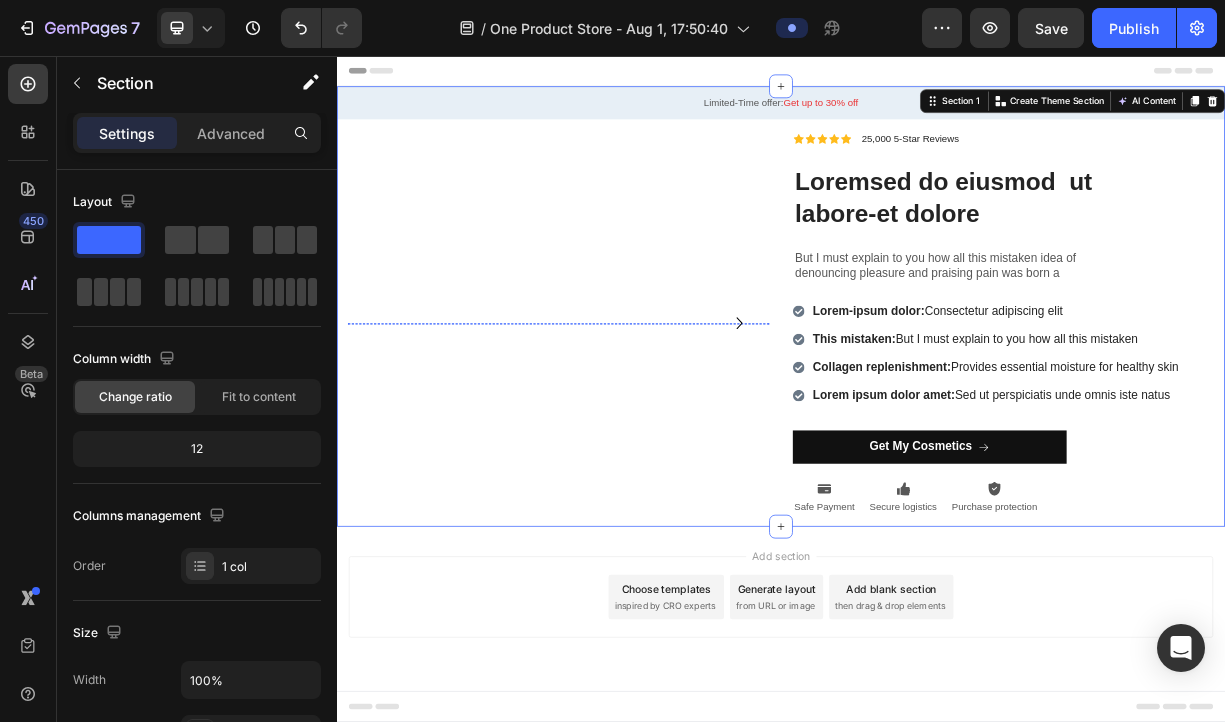 click at bounding box center (636, 417) 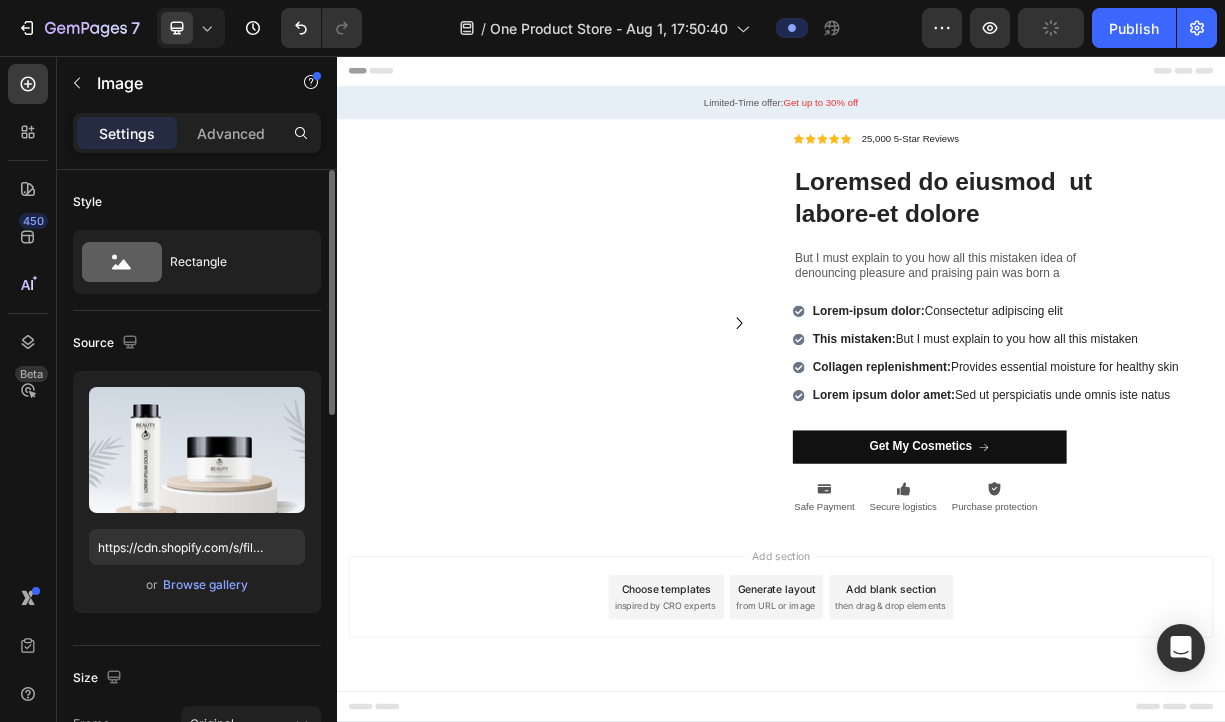 type on "https://cdn.shopify.com/s/files/1/0890/4825/2701/files/gempages_565628530025562987-165454b1-3760-4e14-ace5-8f6e3d736433.png" 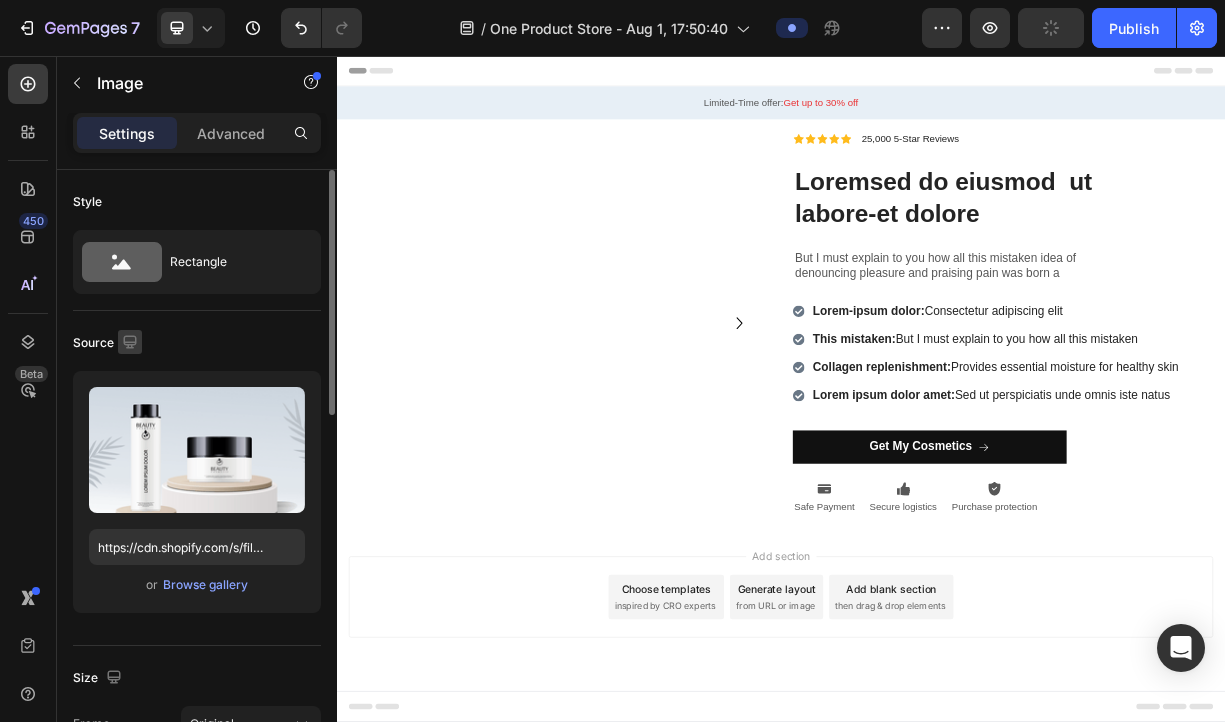 click 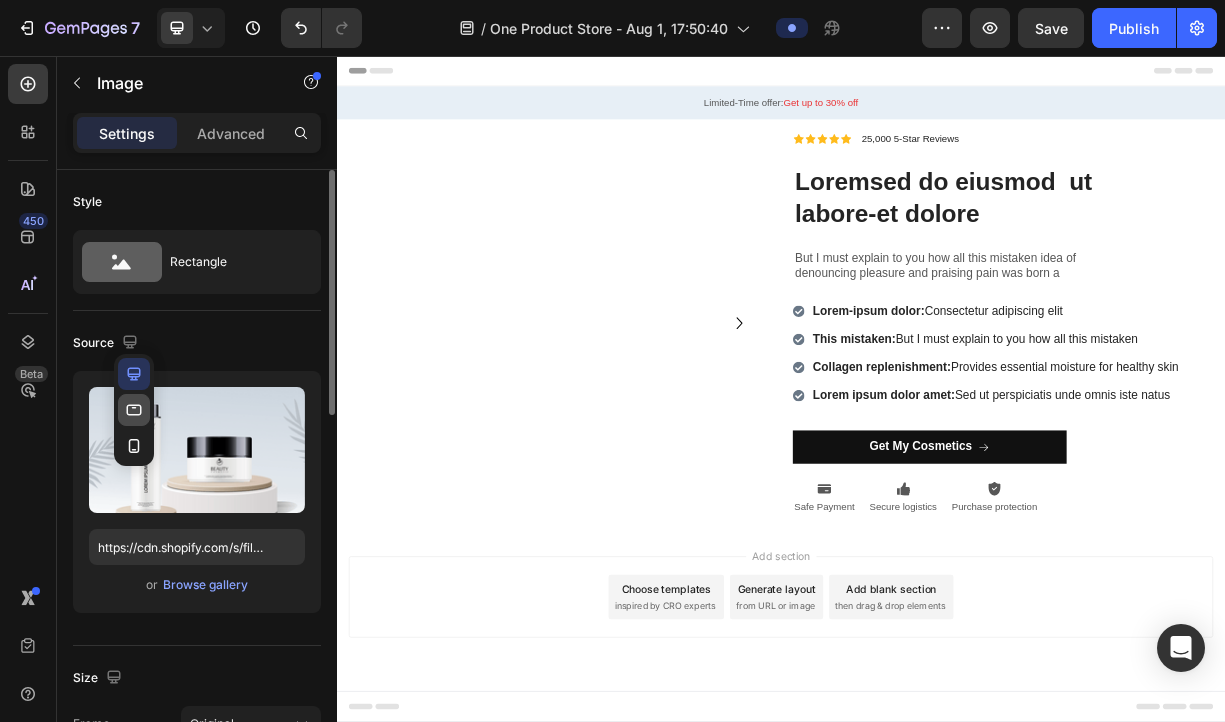 click 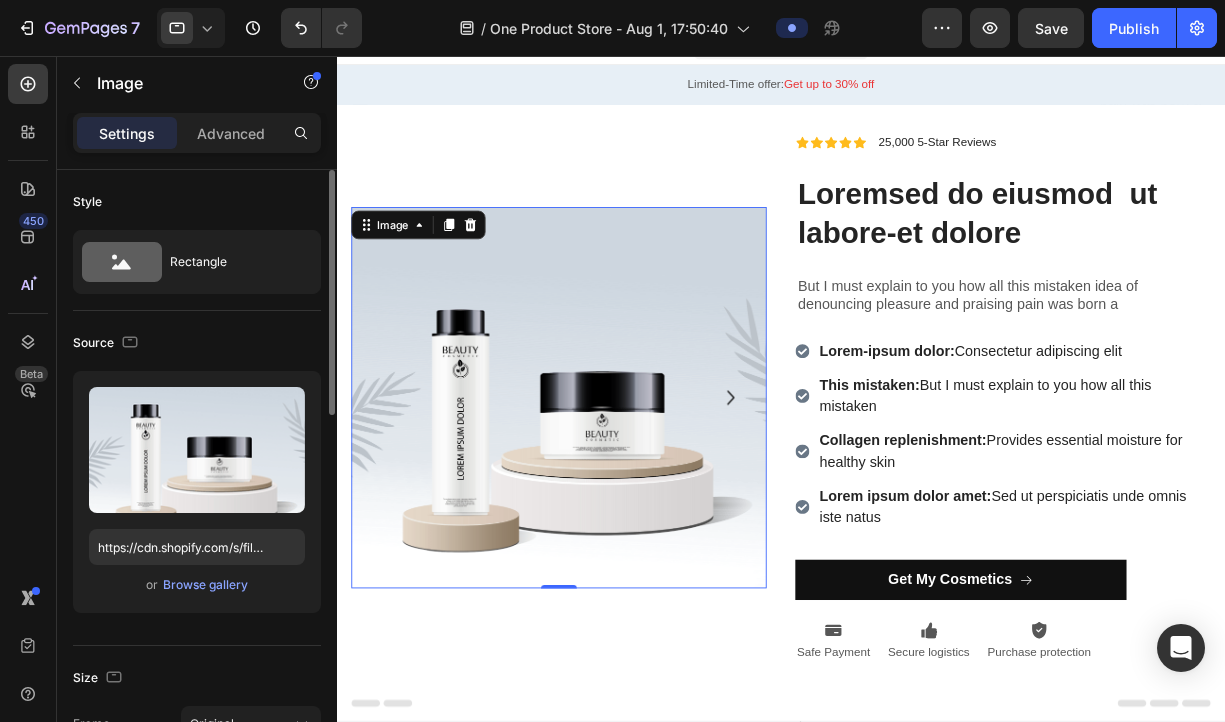 scroll, scrollTop: 0, scrollLeft: 0, axis: both 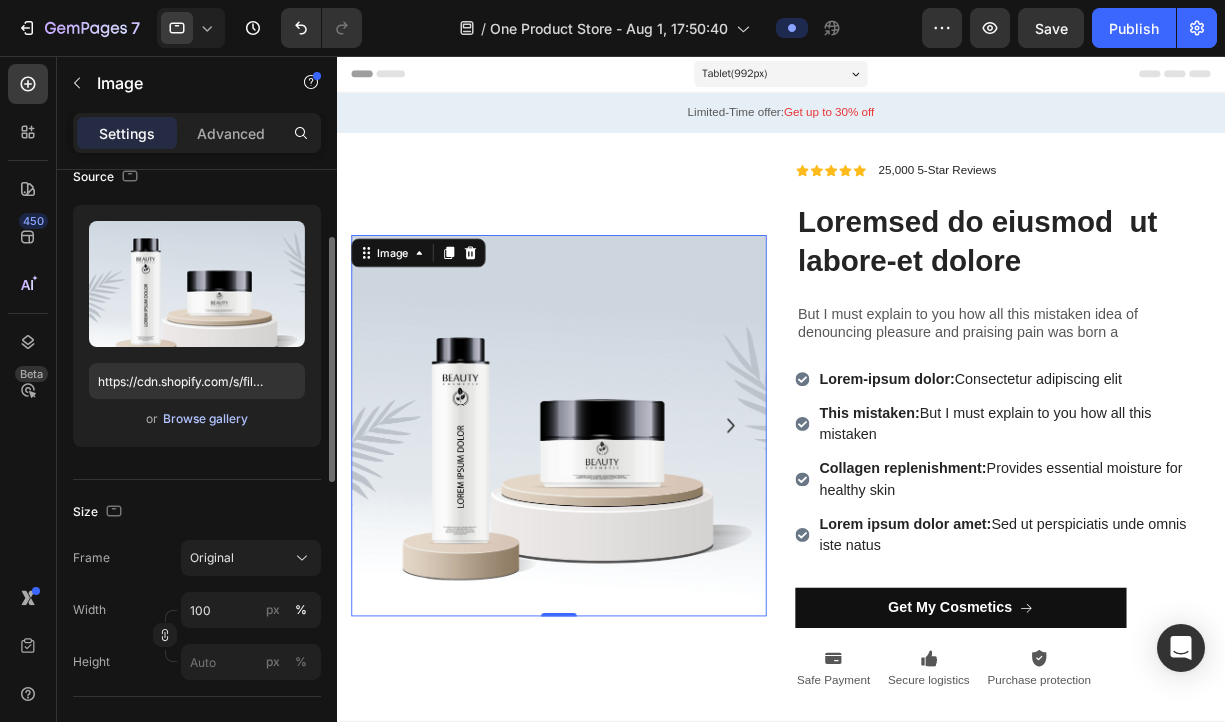 click on "Browse gallery" at bounding box center [205, 419] 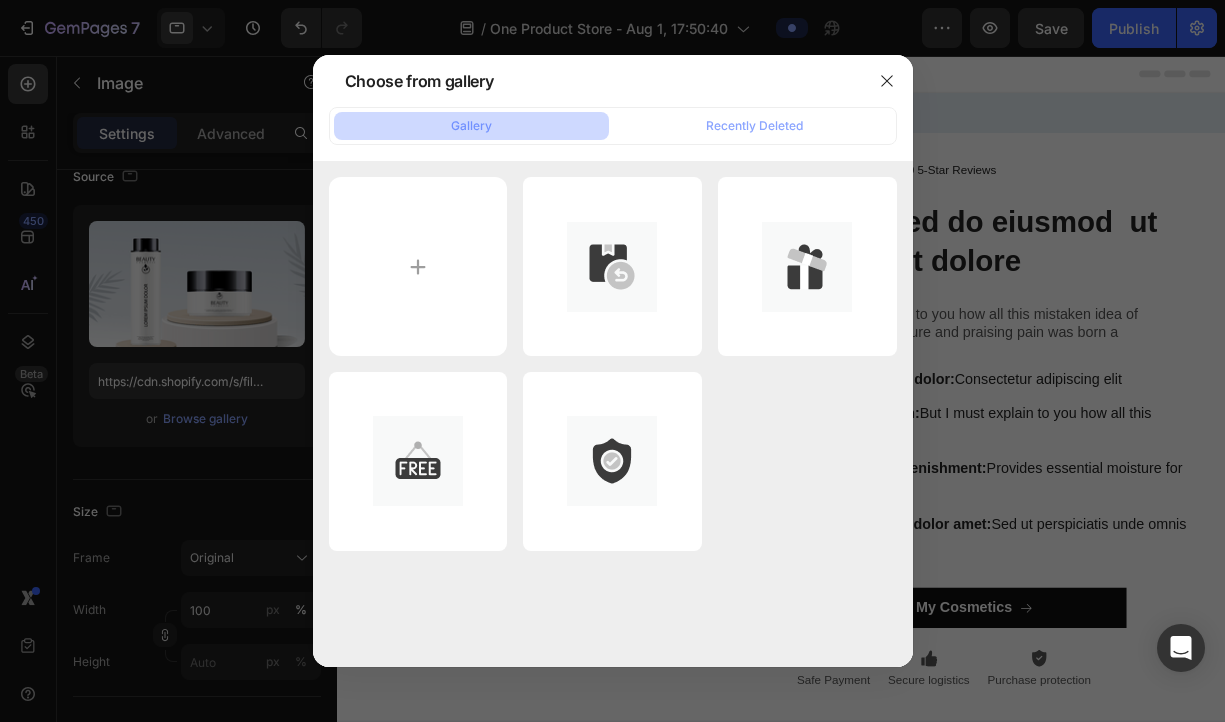 click at bounding box center [612, 361] 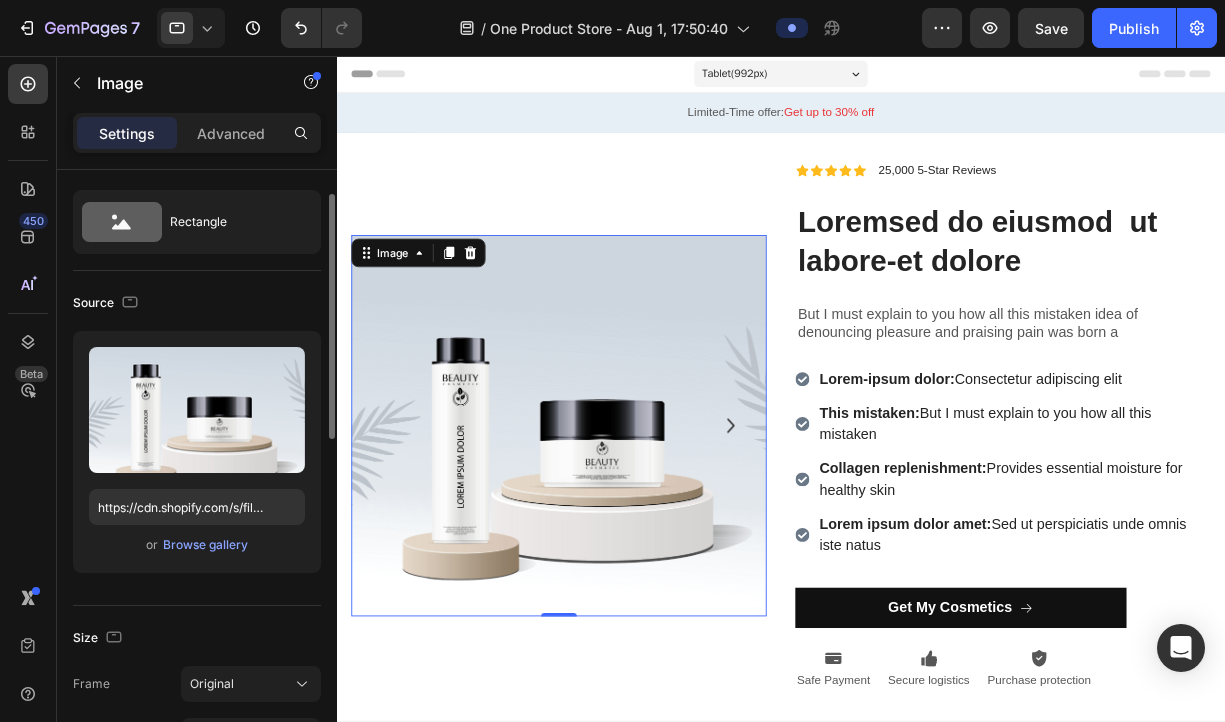 scroll, scrollTop: 22, scrollLeft: 0, axis: vertical 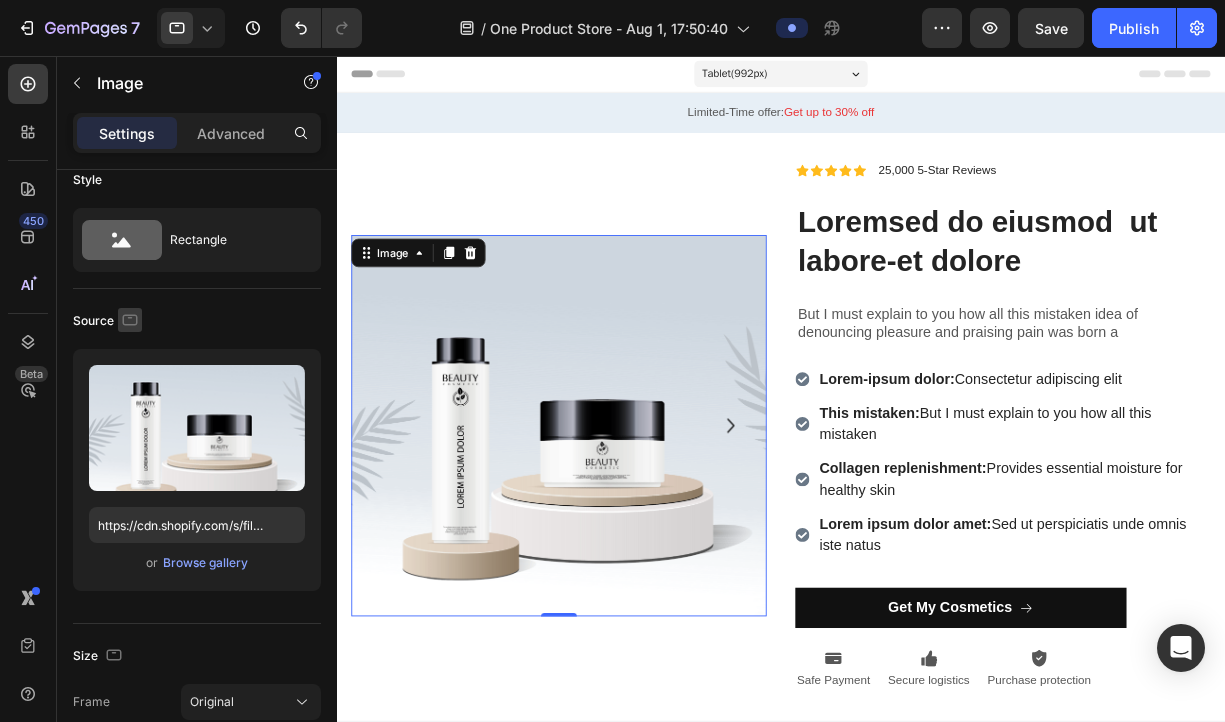 click 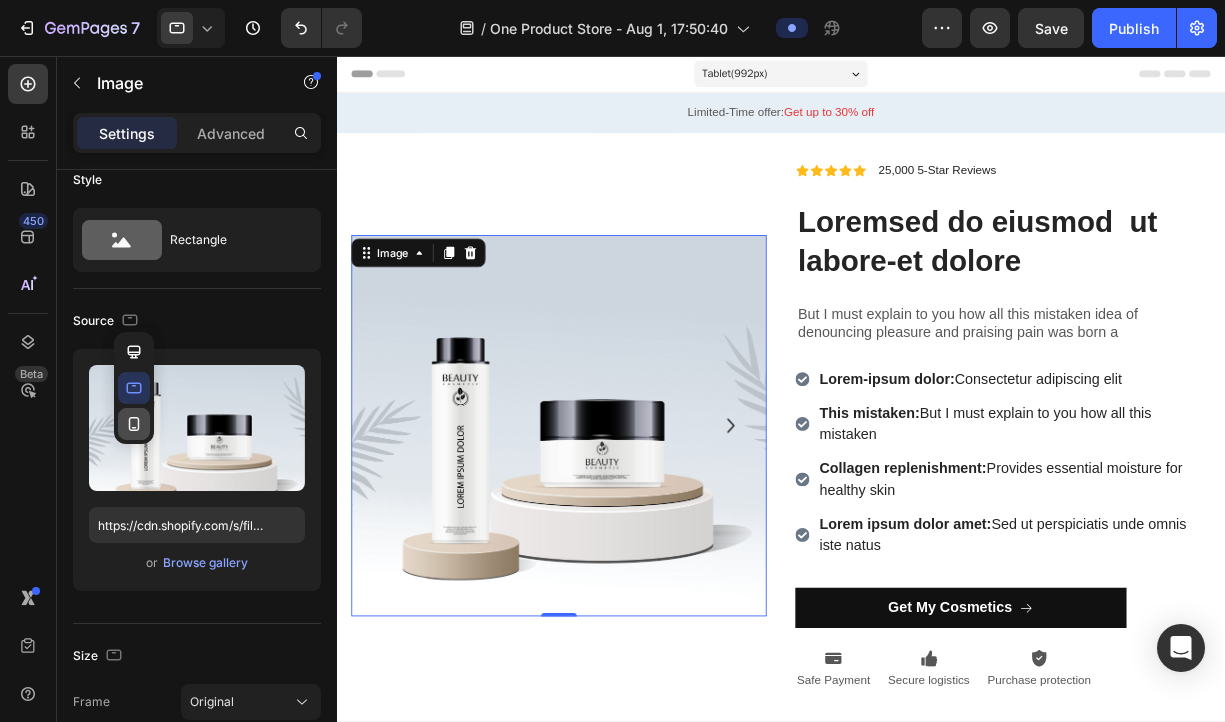 click 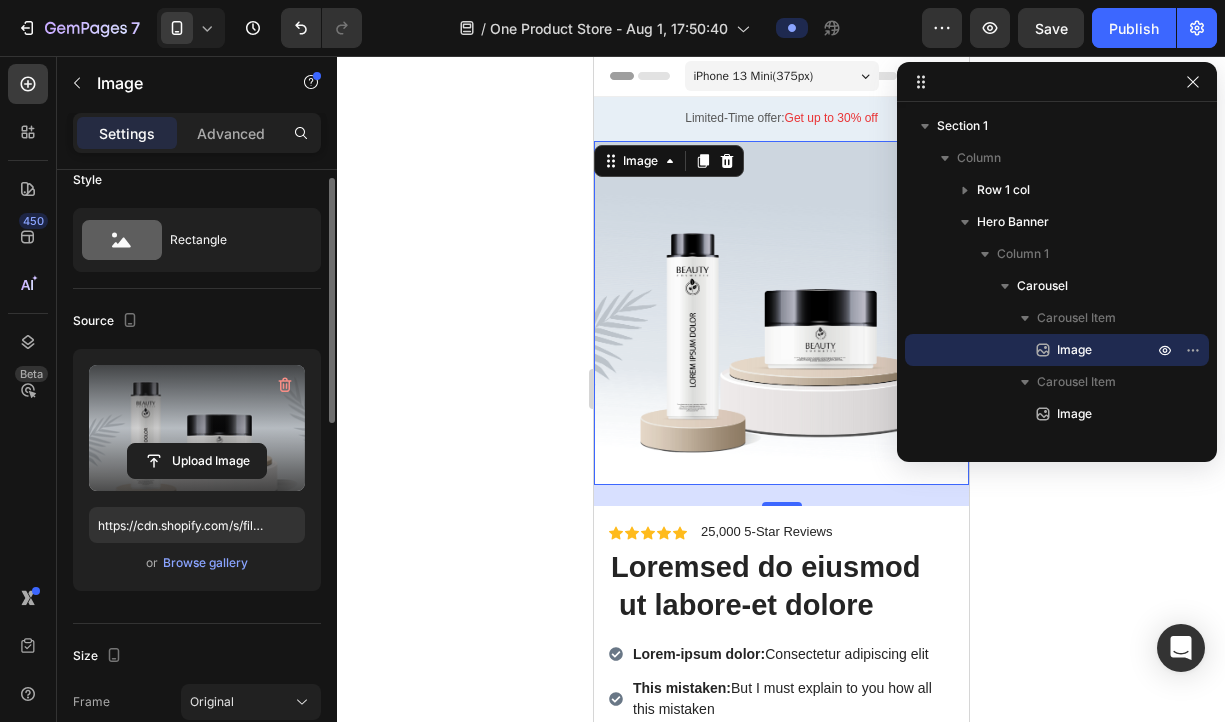 scroll, scrollTop: 14, scrollLeft: 0, axis: vertical 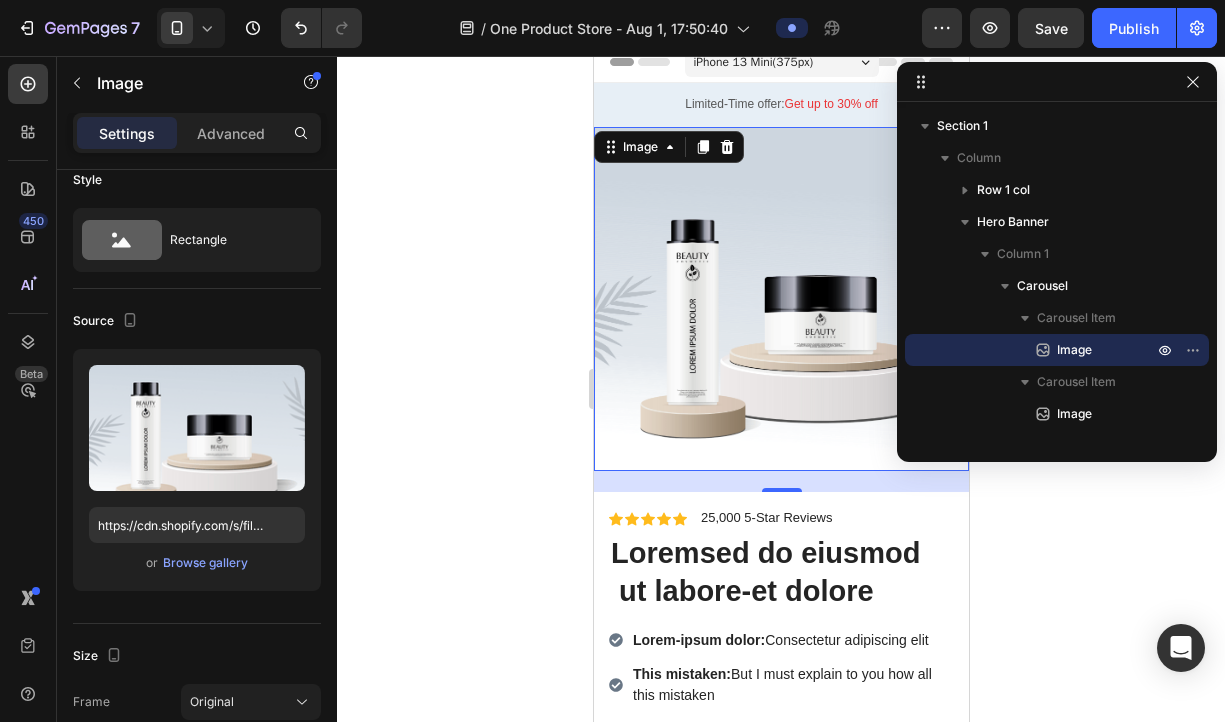 click on "Source" at bounding box center [197, 321] 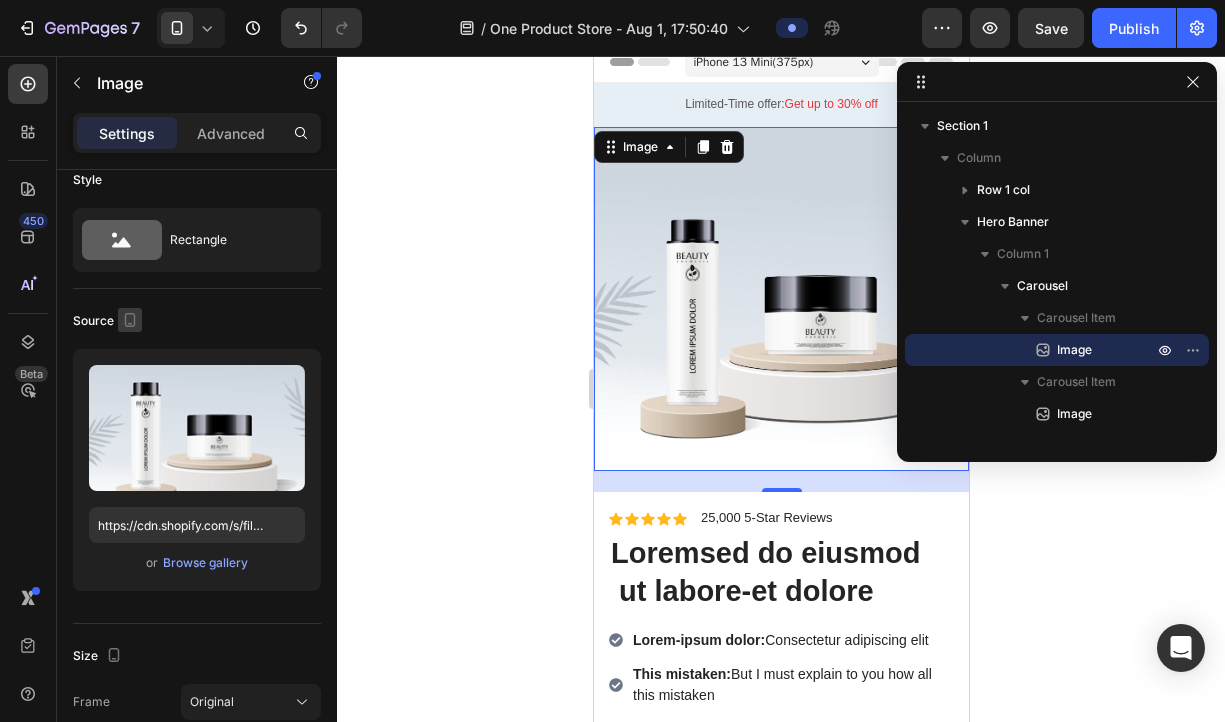 click 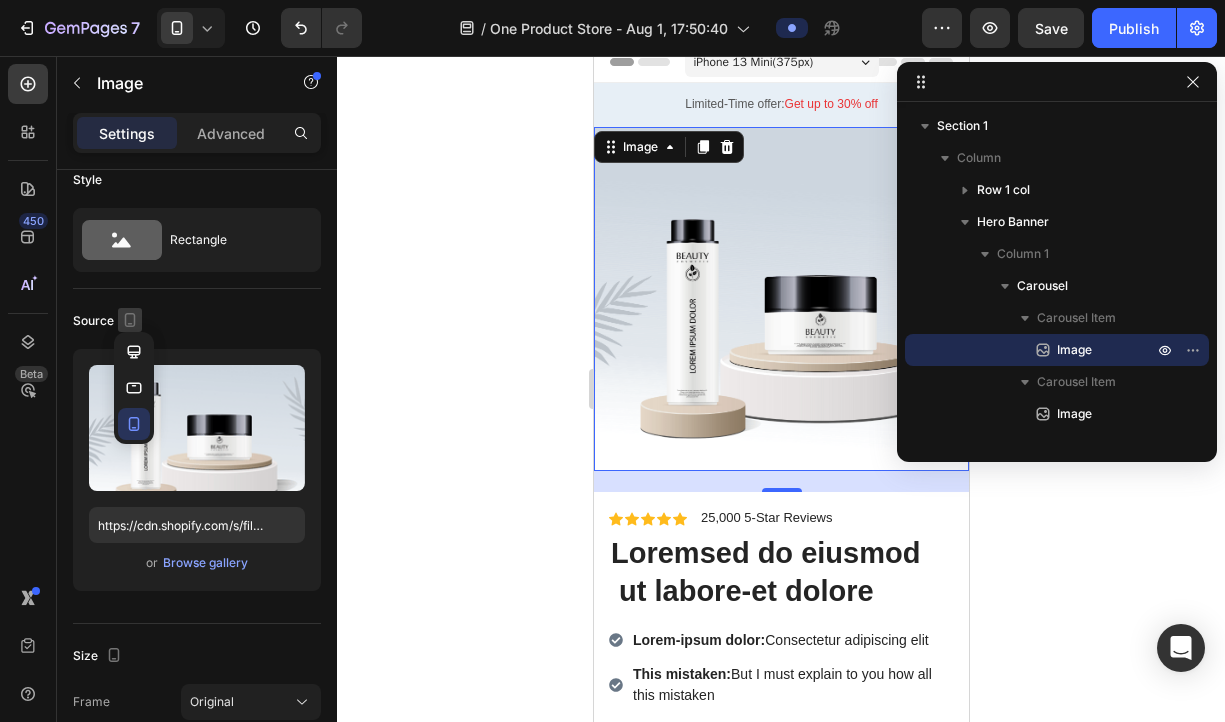 click 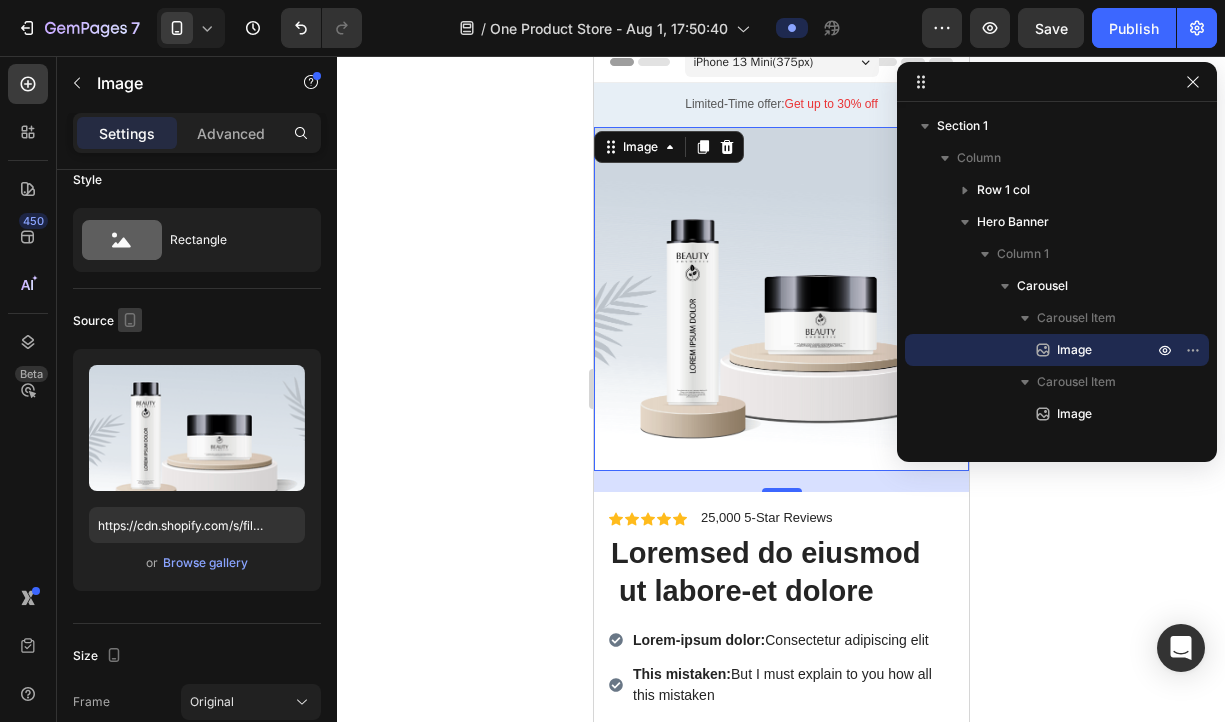 click 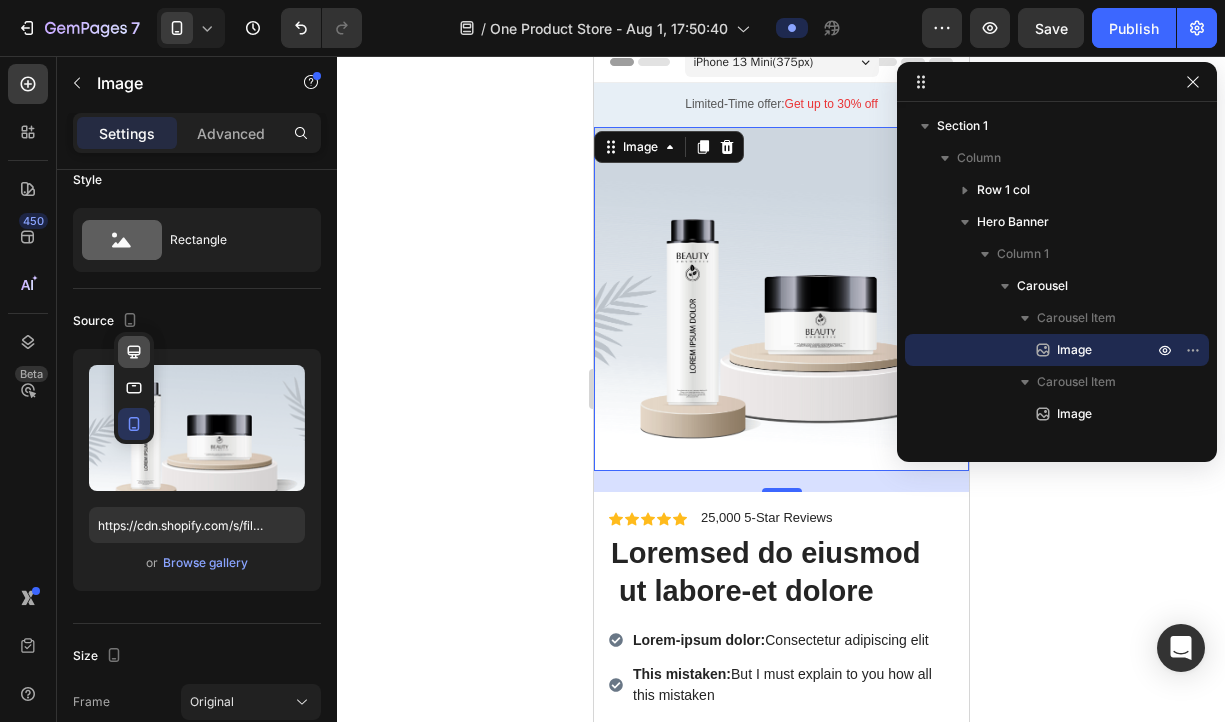click 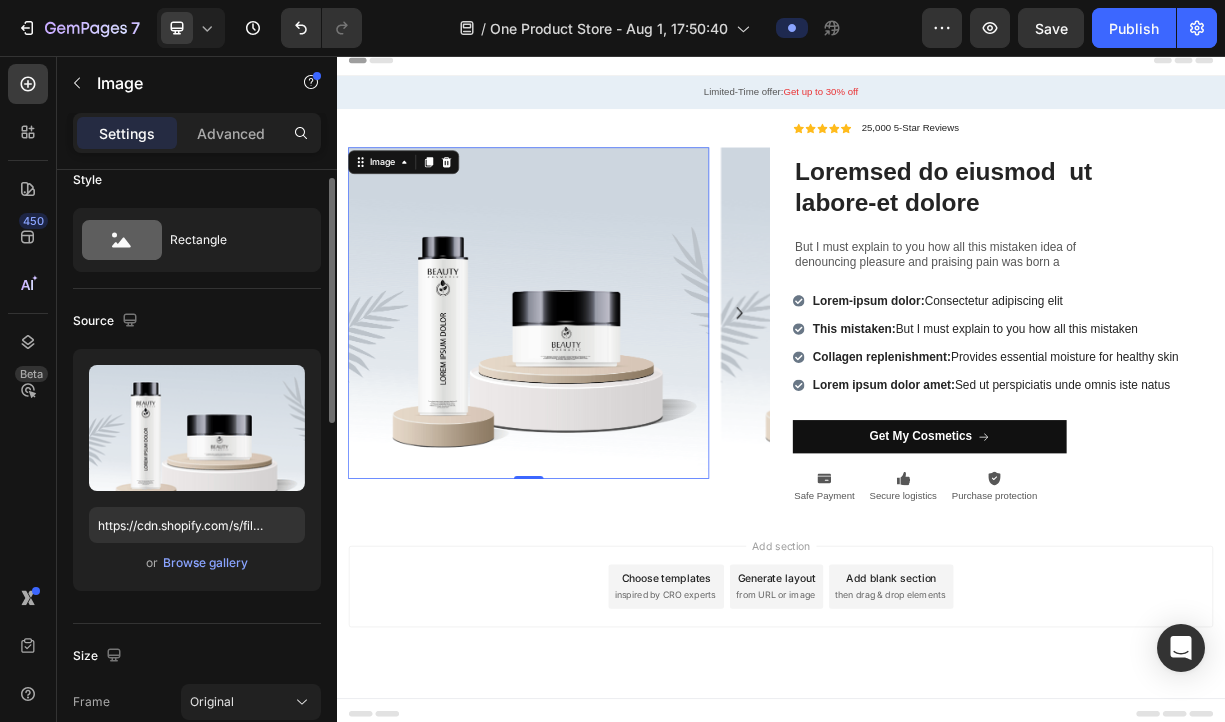 scroll, scrollTop: 0, scrollLeft: 0, axis: both 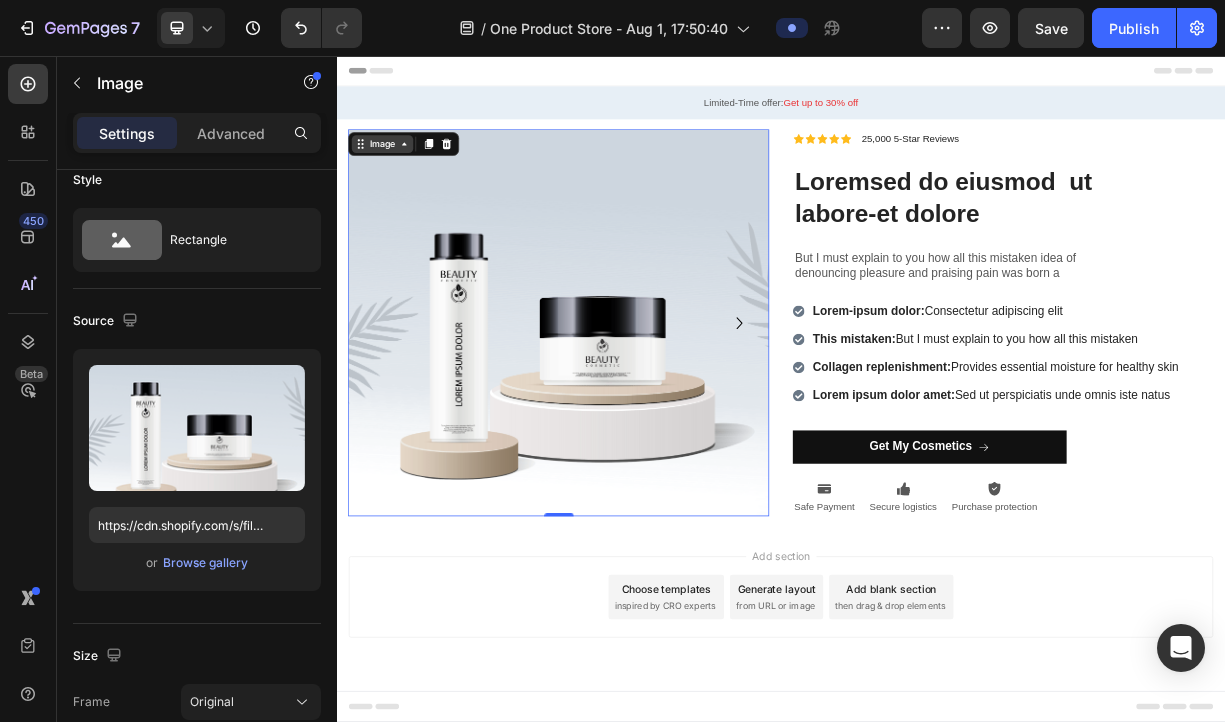click 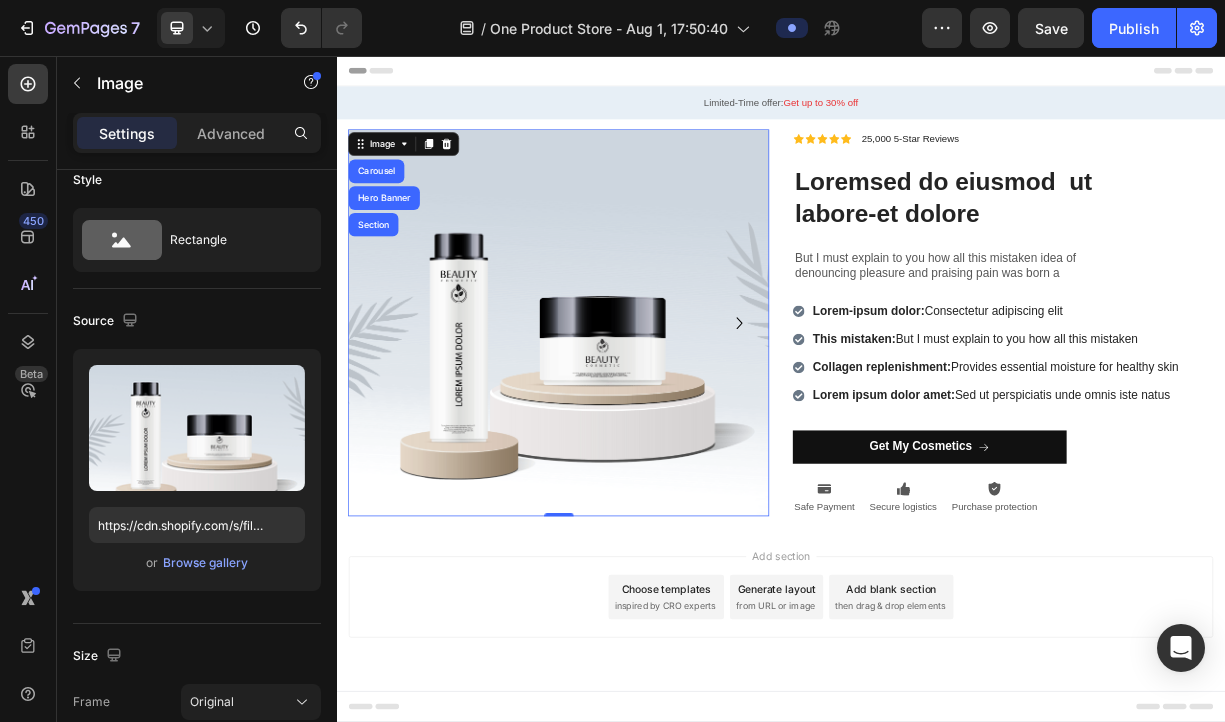 click at bounding box center (636, 416) 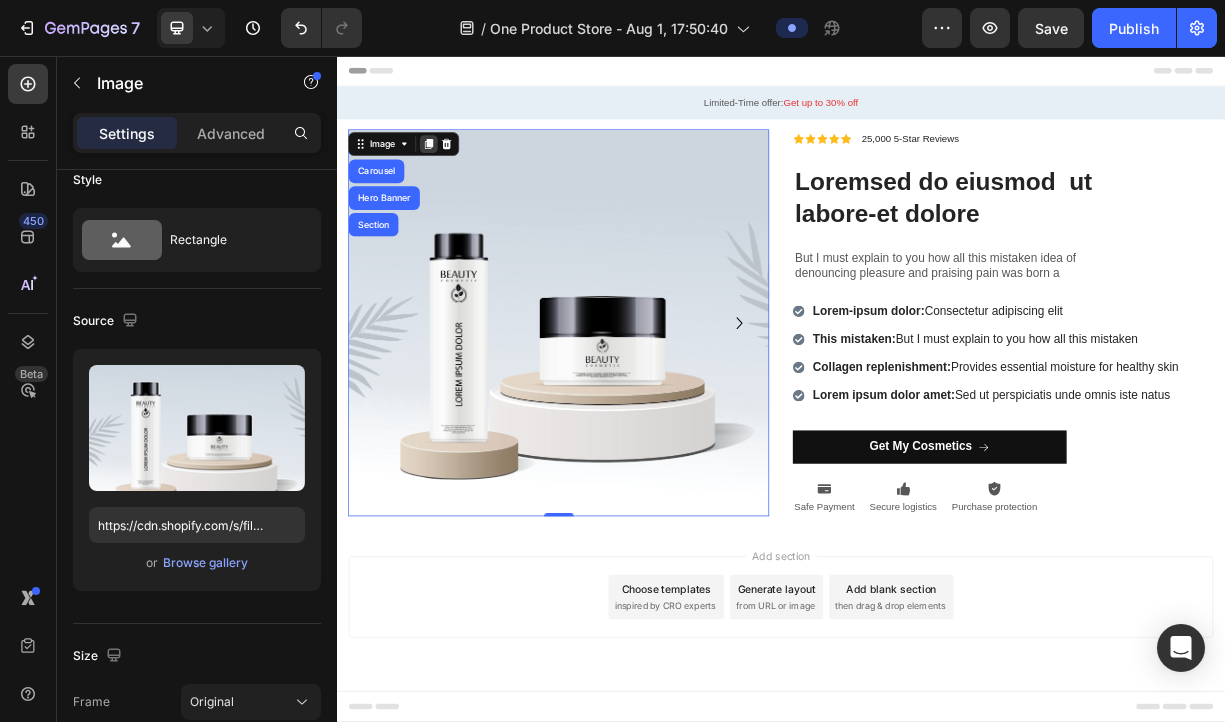 click 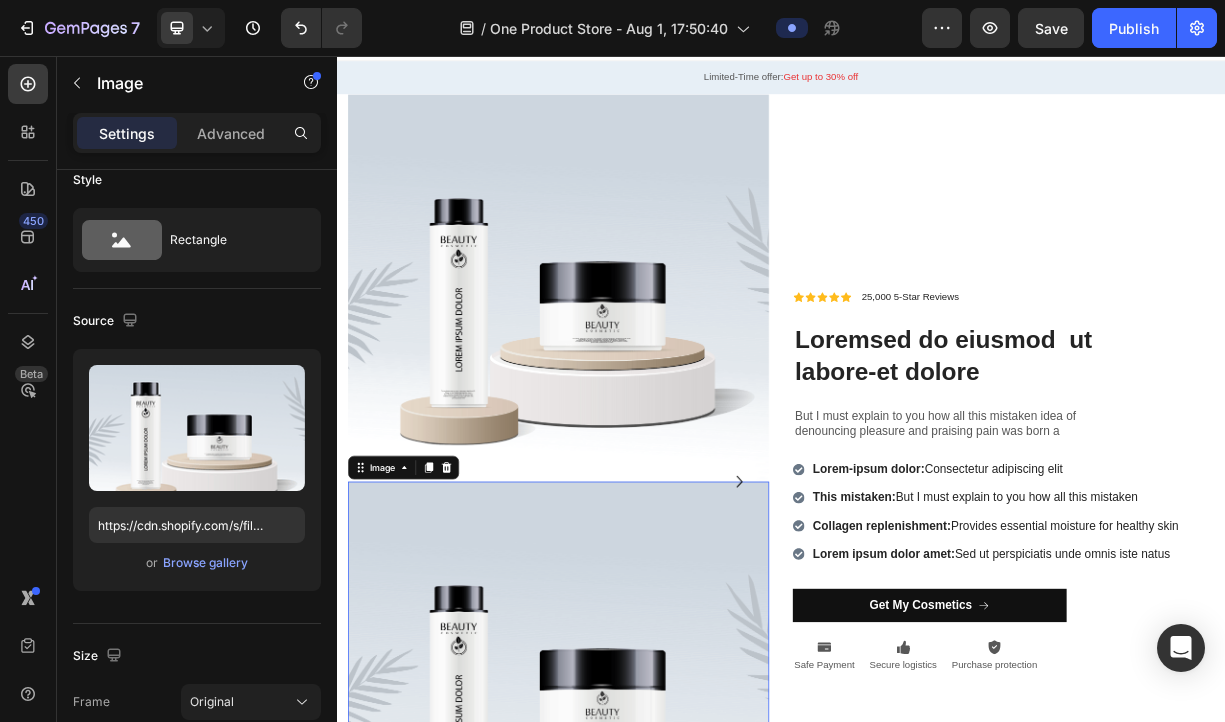 scroll, scrollTop: 38, scrollLeft: 0, axis: vertical 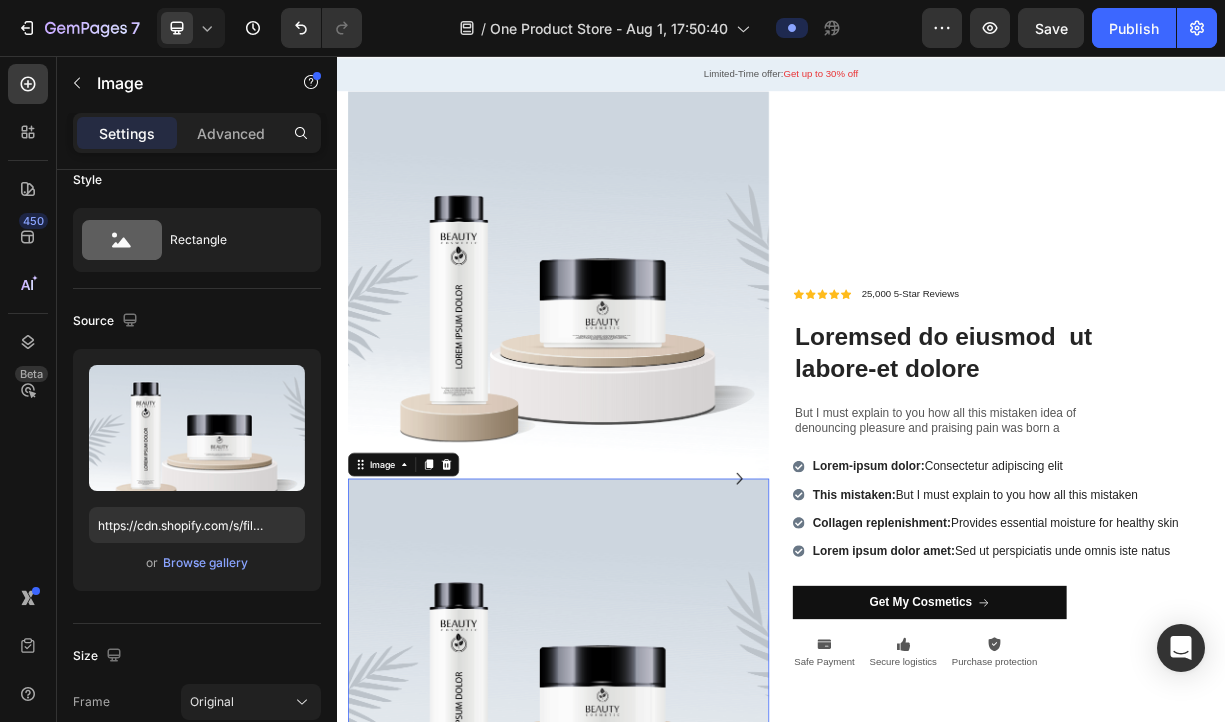 click at bounding box center [636, 888] 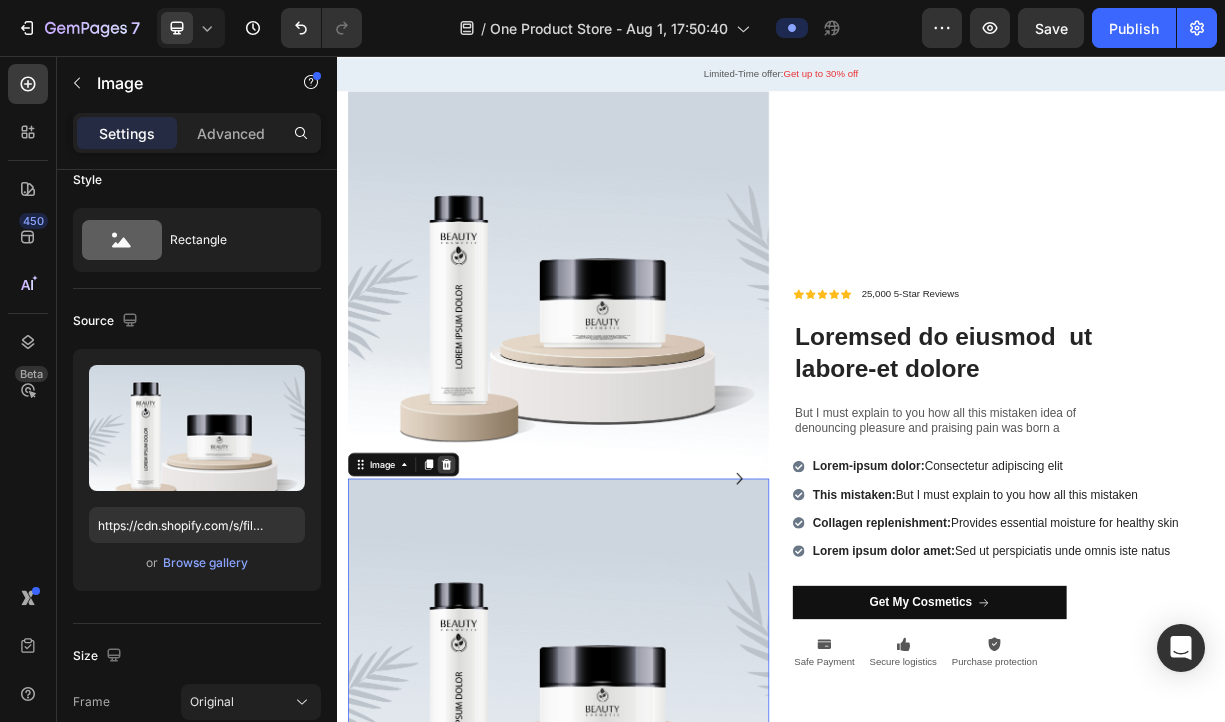 click 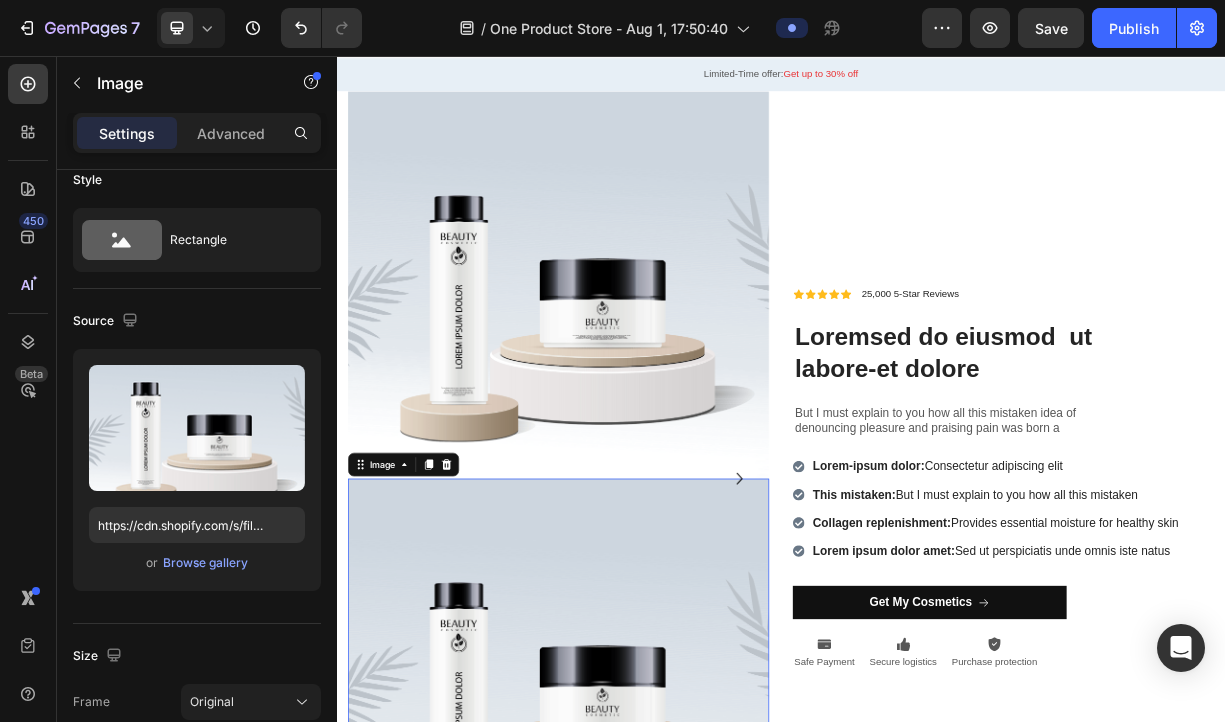 scroll, scrollTop: 0, scrollLeft: 0, axis: both 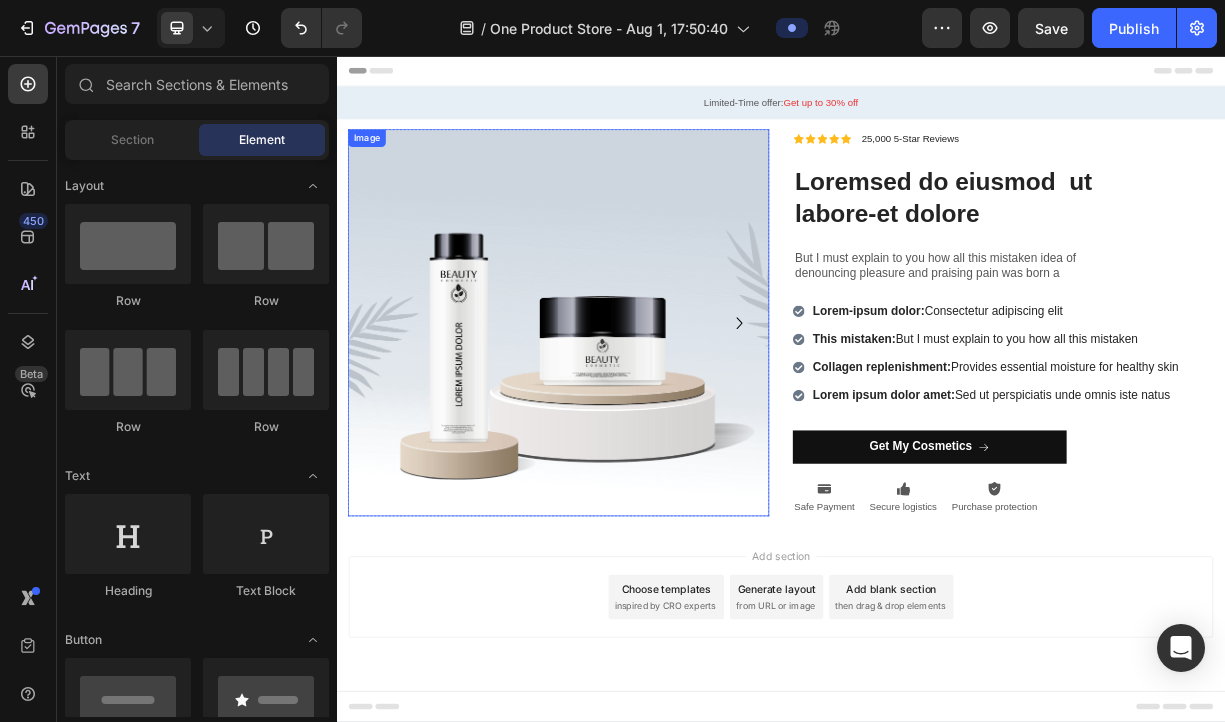 click at bounding box center (636, 416) 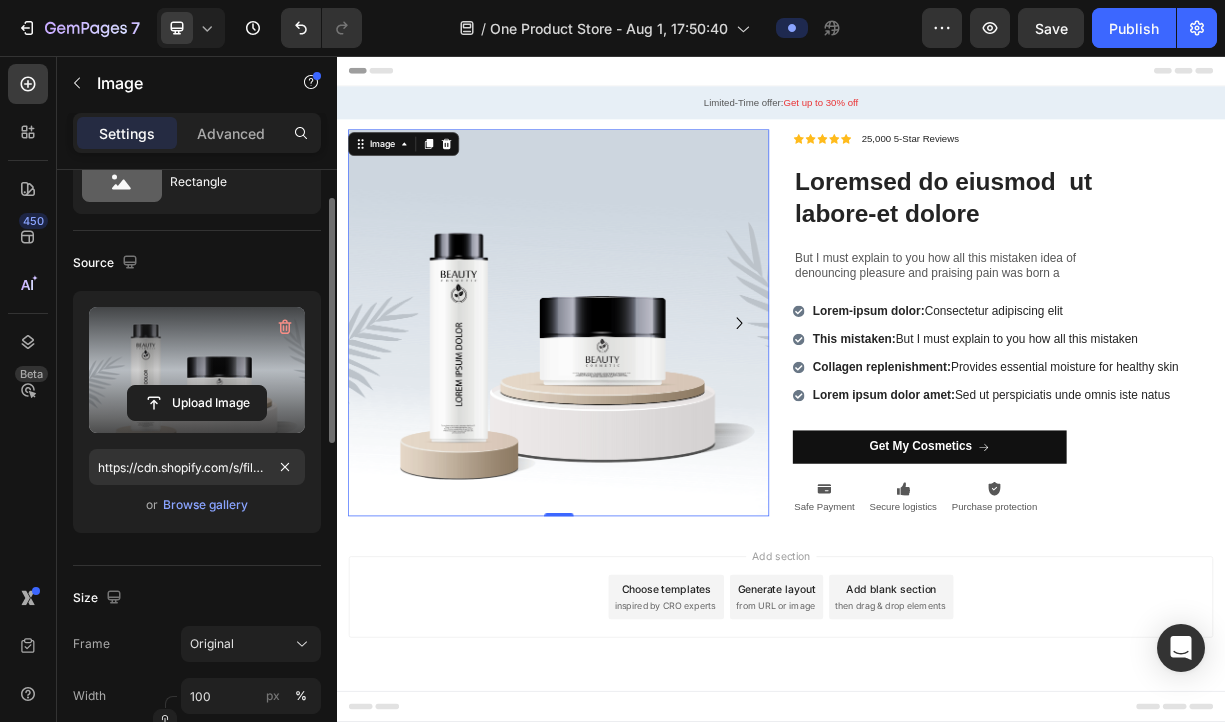 scroll, scrollTop: 77, scrollLeft: 0, axis: vertical 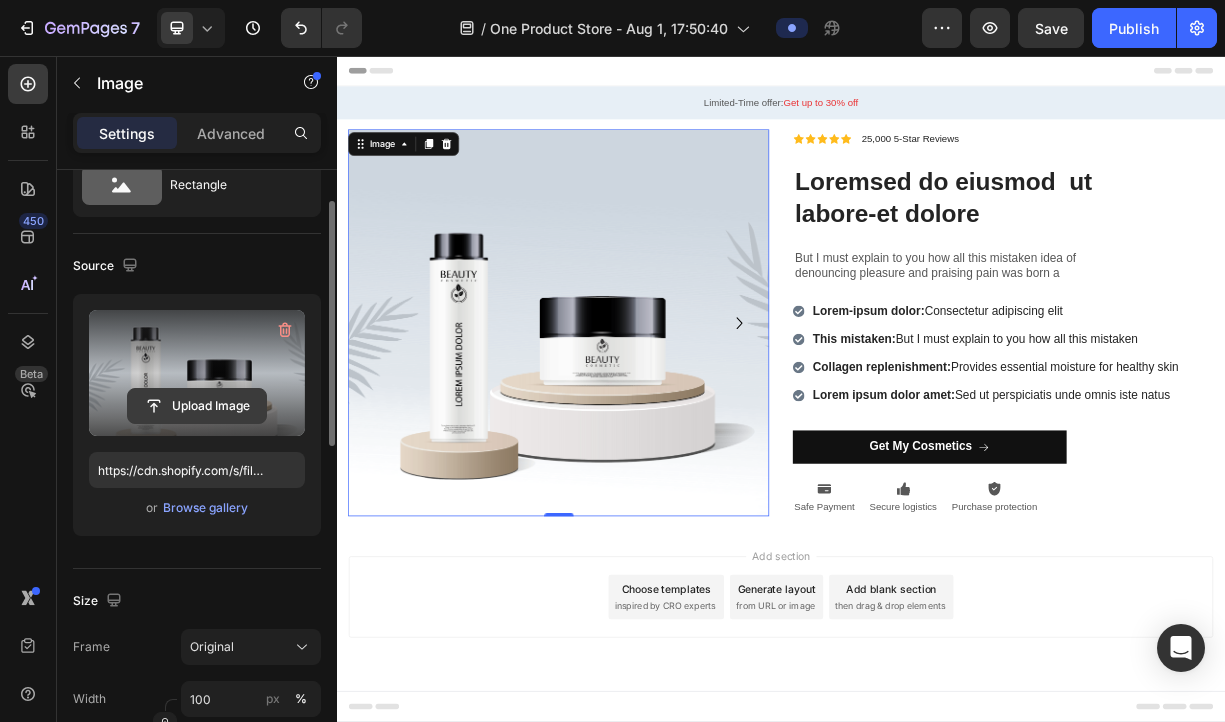 click 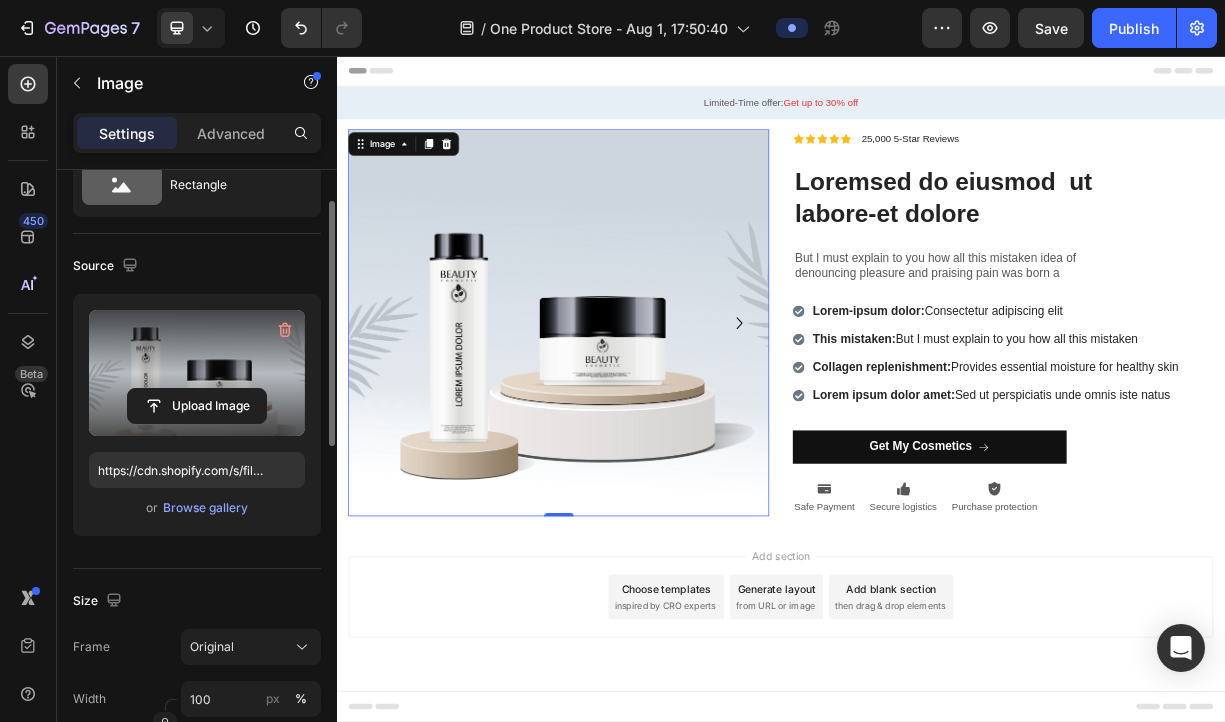 click at bounding box center (197, 373) 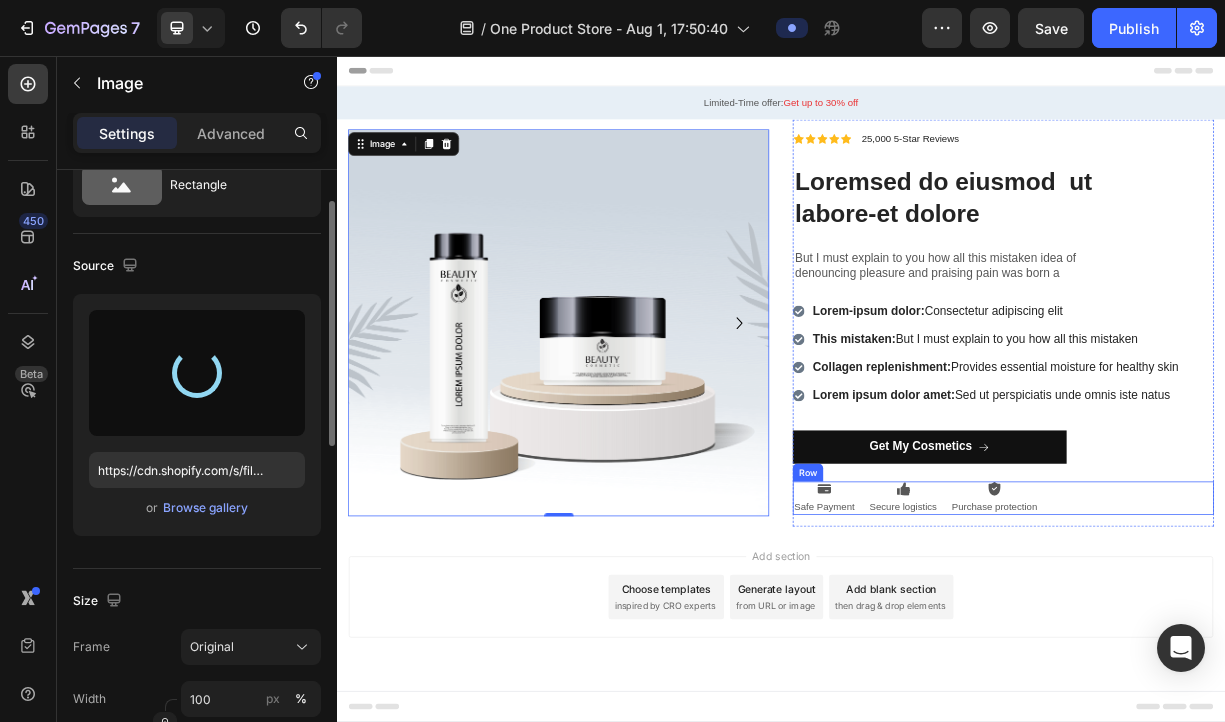 type on "https://cdn.shopify.com/s/files/1/0890/4825/2701/files/gempages_565628530025562987-a6215081-0913-401b-92c3-6407e0b33005.webp" 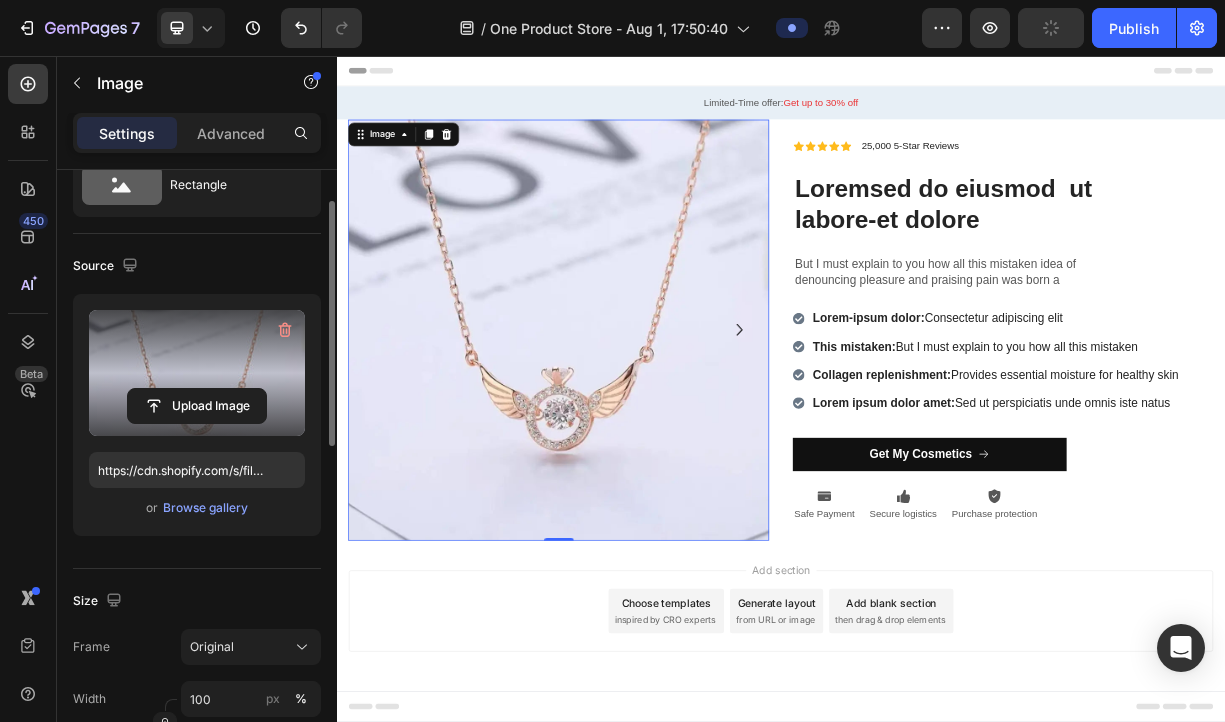 scroll, scrollTop: 1, scrollLeft: 0, axis: vertical 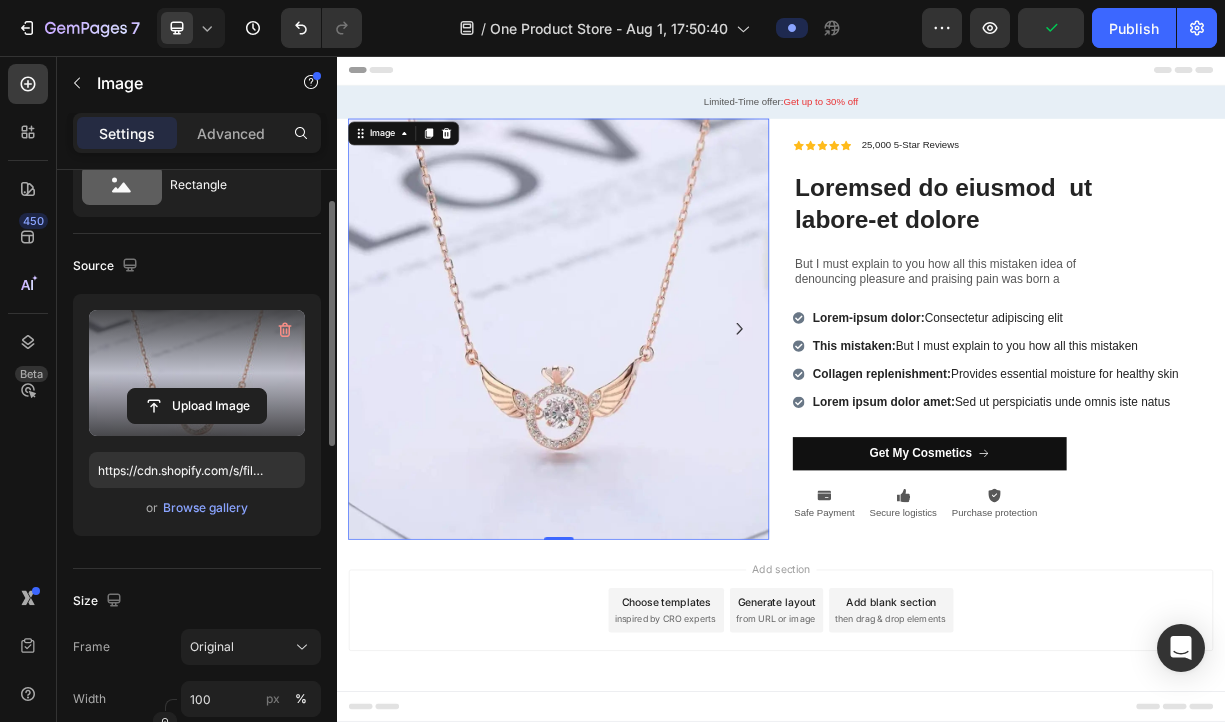 click at bounding box center [636, 425] 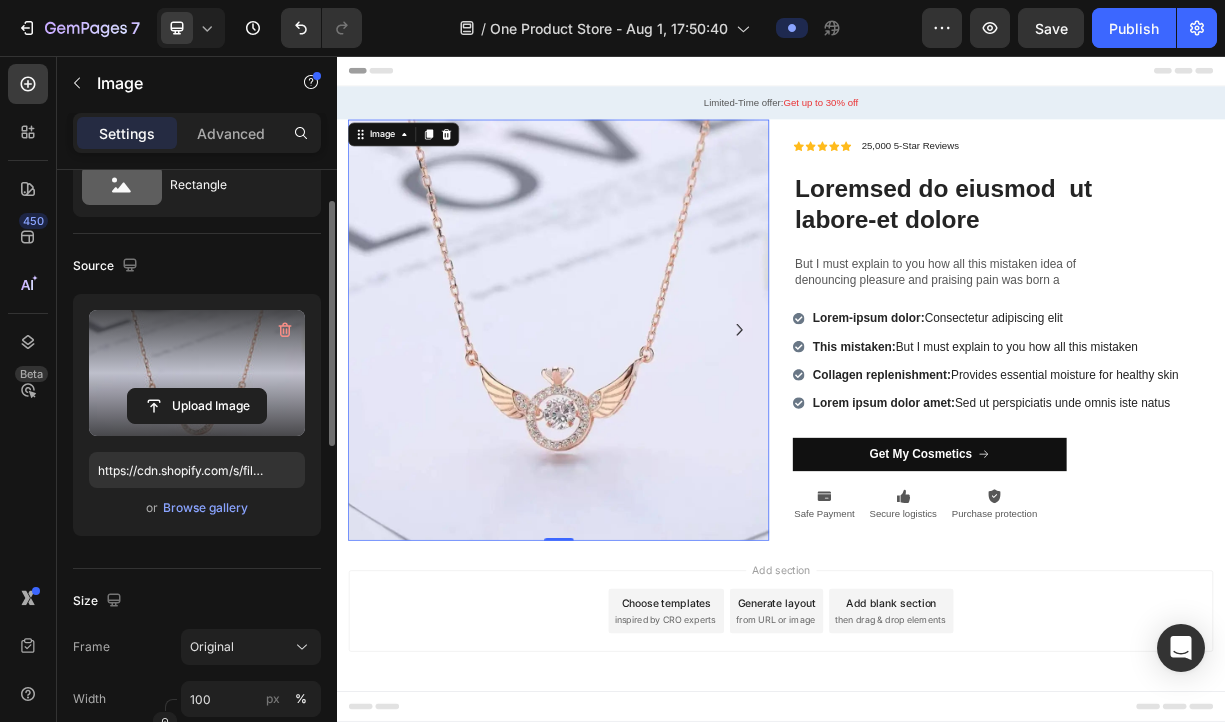 scroll, scrollTop: 1, scrollLeft: 0, axis: vertical 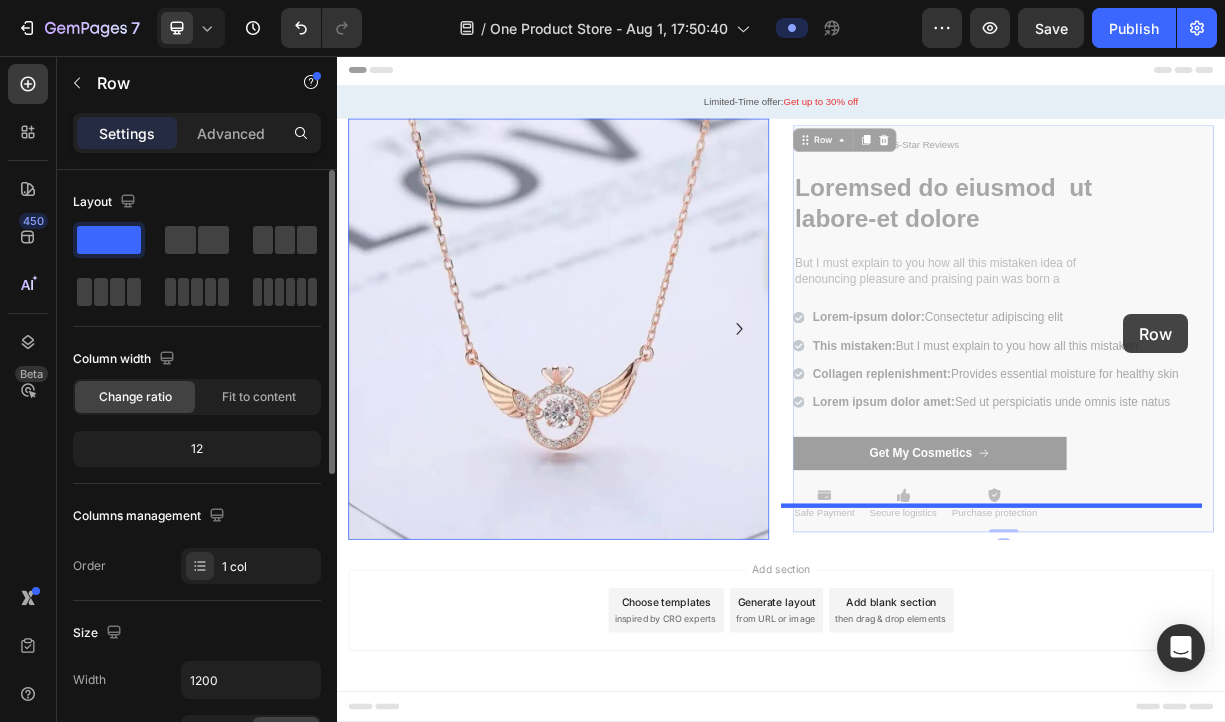 drag, startPoint x: 1408, startPoint y: 198, endPoint x: 1391, endPoint y: 400, distance: 202.71408 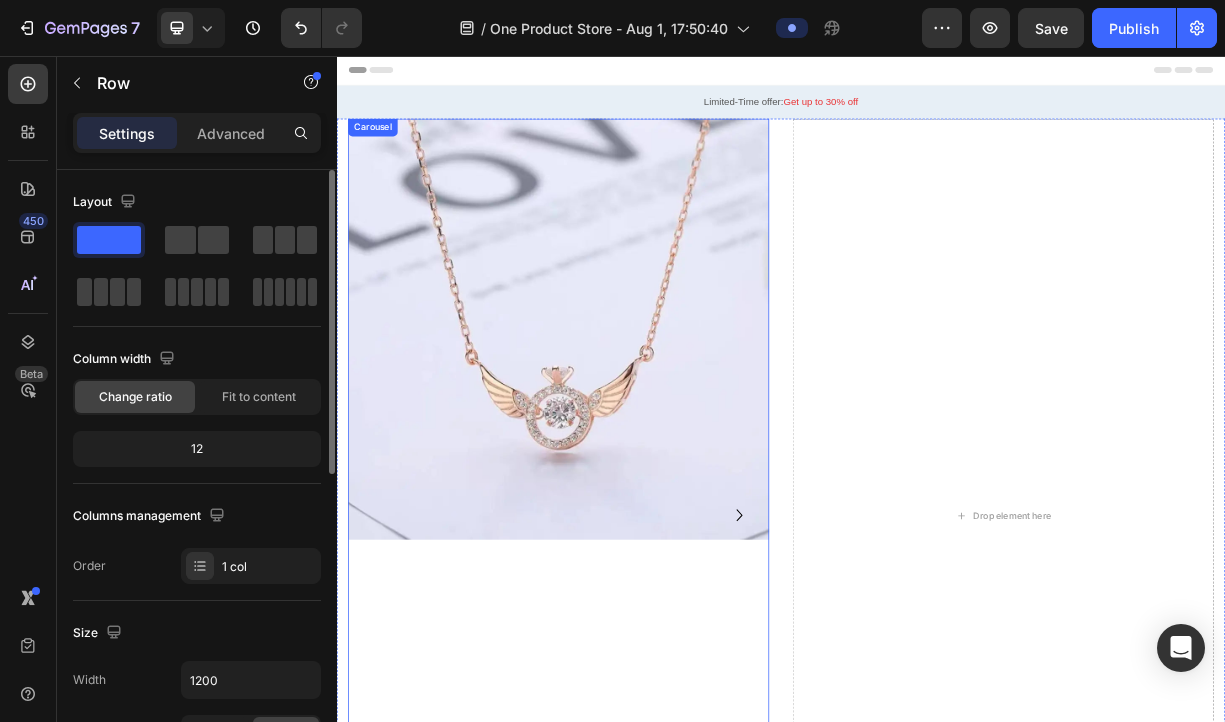 click on "Image" at bounding box center [636, 677] 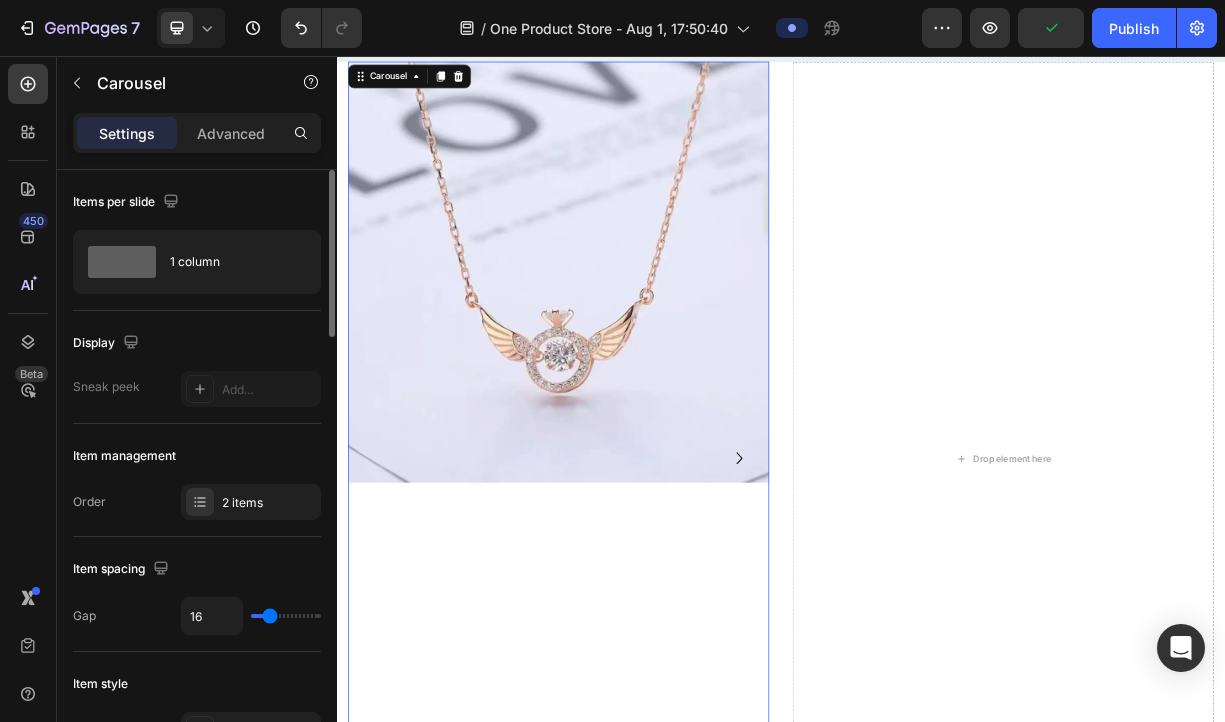 scroll, scrollTop: 0, scrollLeft: 0, axis: both 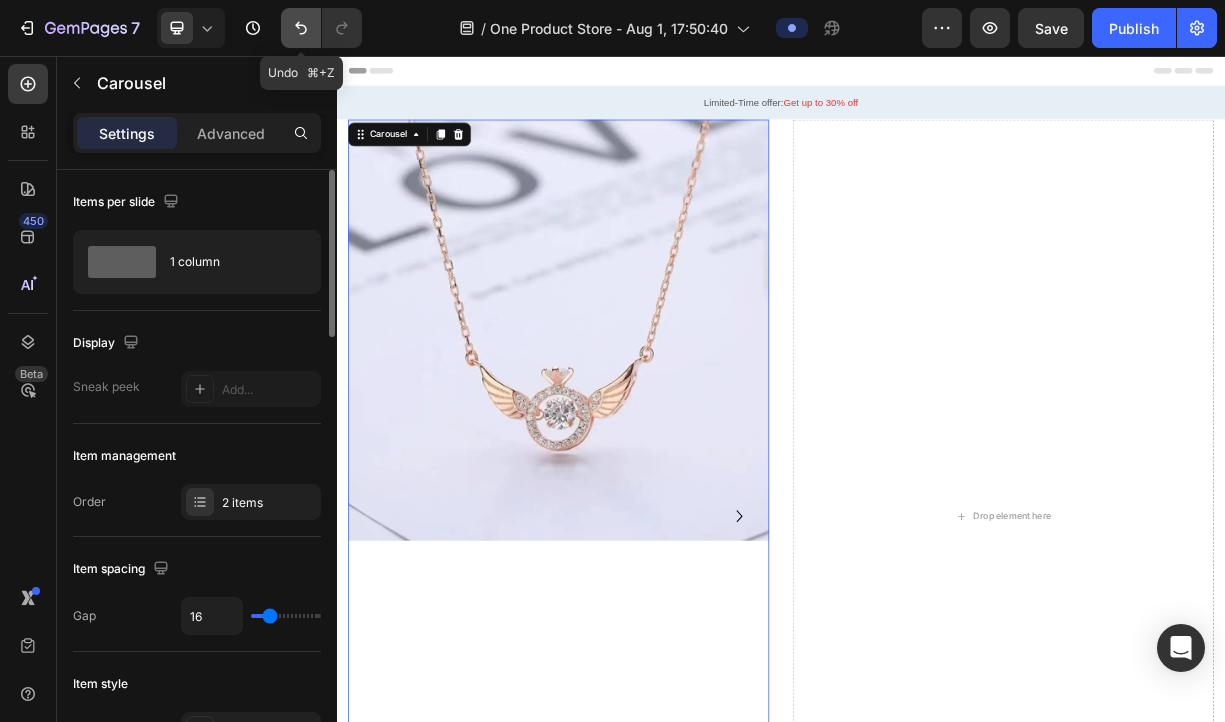 click 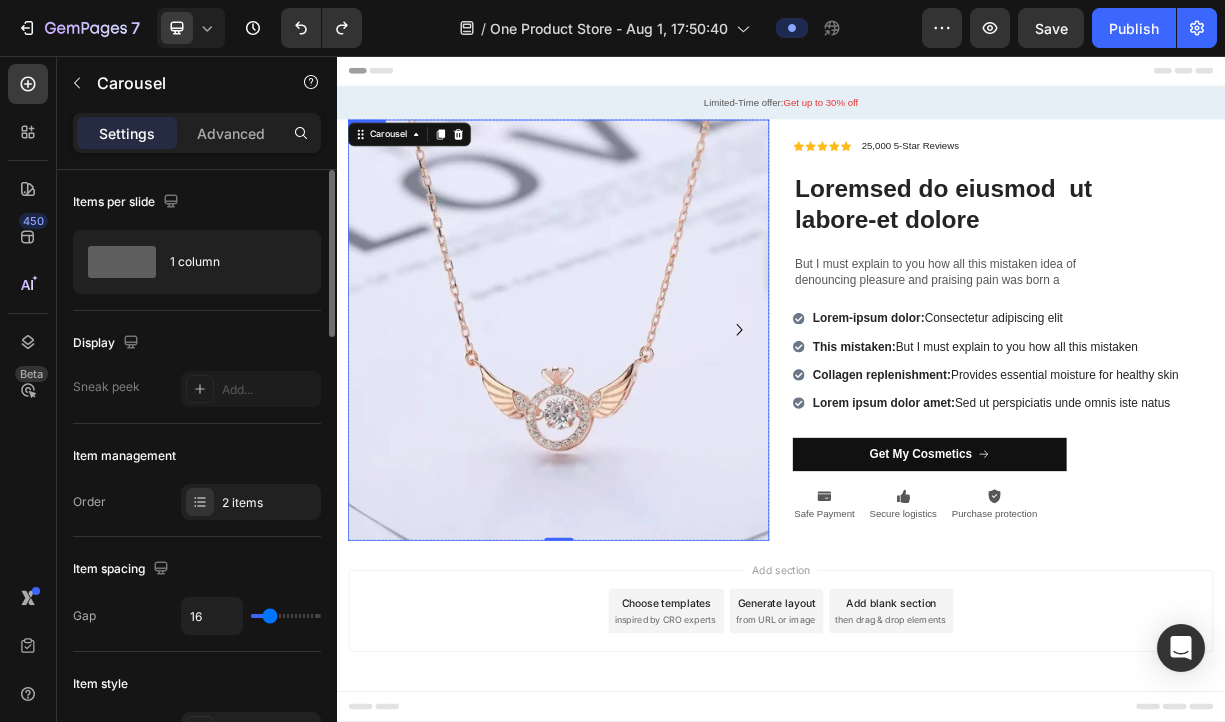 click at bounding box center (636, 426) 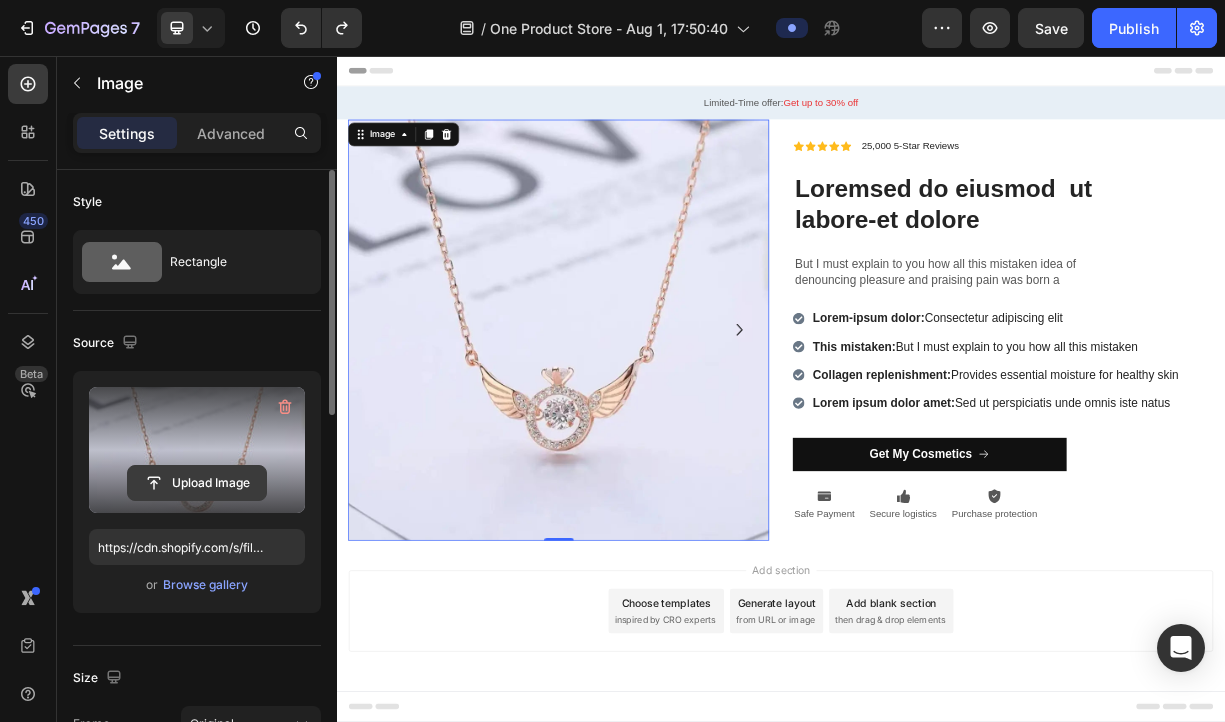 click 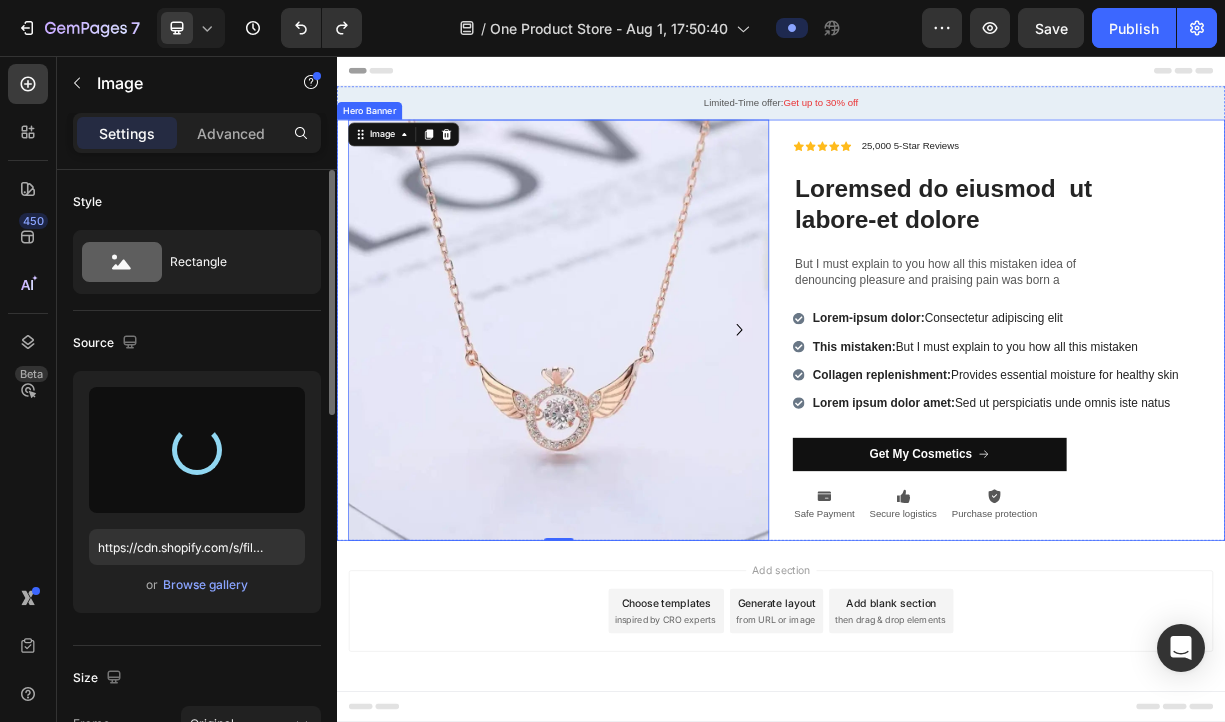 type on "https://cdn.shopify.com/s/files/1/0890/4825/2701/files/gempages_565628530025562987-9dad5a0b-3450-4ca0-a4cf-5e440044fb91.png" 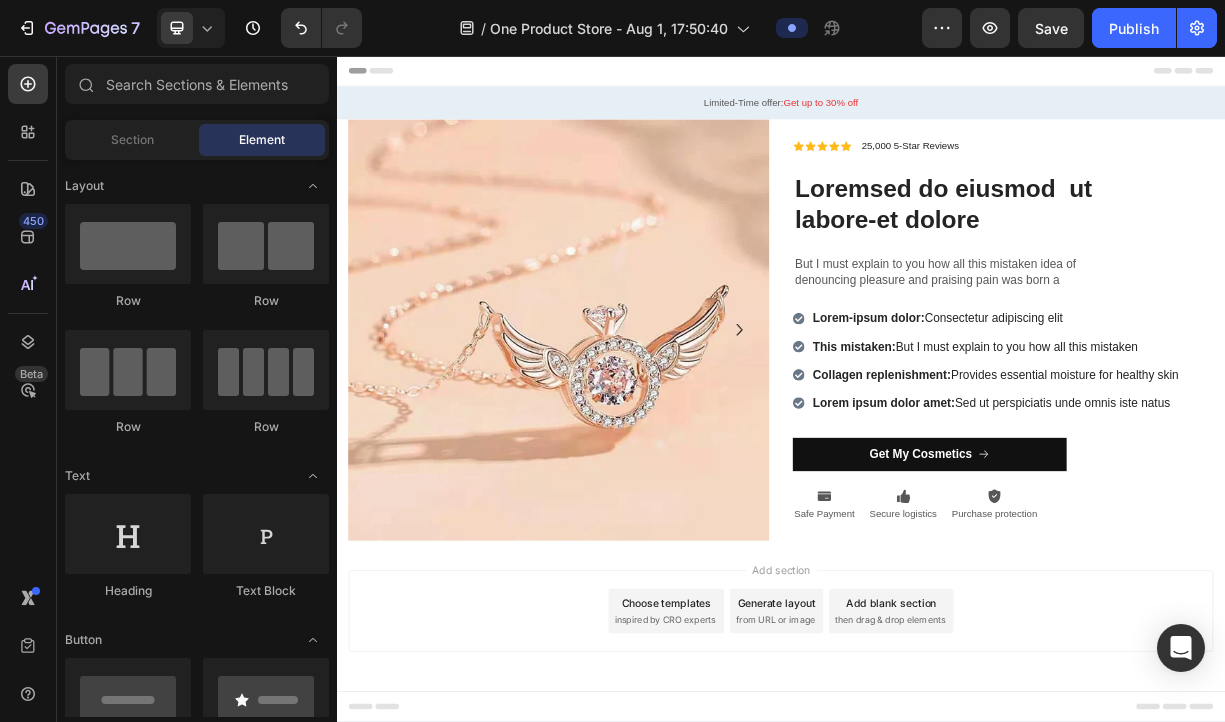 click on "Add section Choose templates inspired by CRO experts Generate layout from URL or image Add blank section then drag & drop elements" at bounding box center (937, 806) 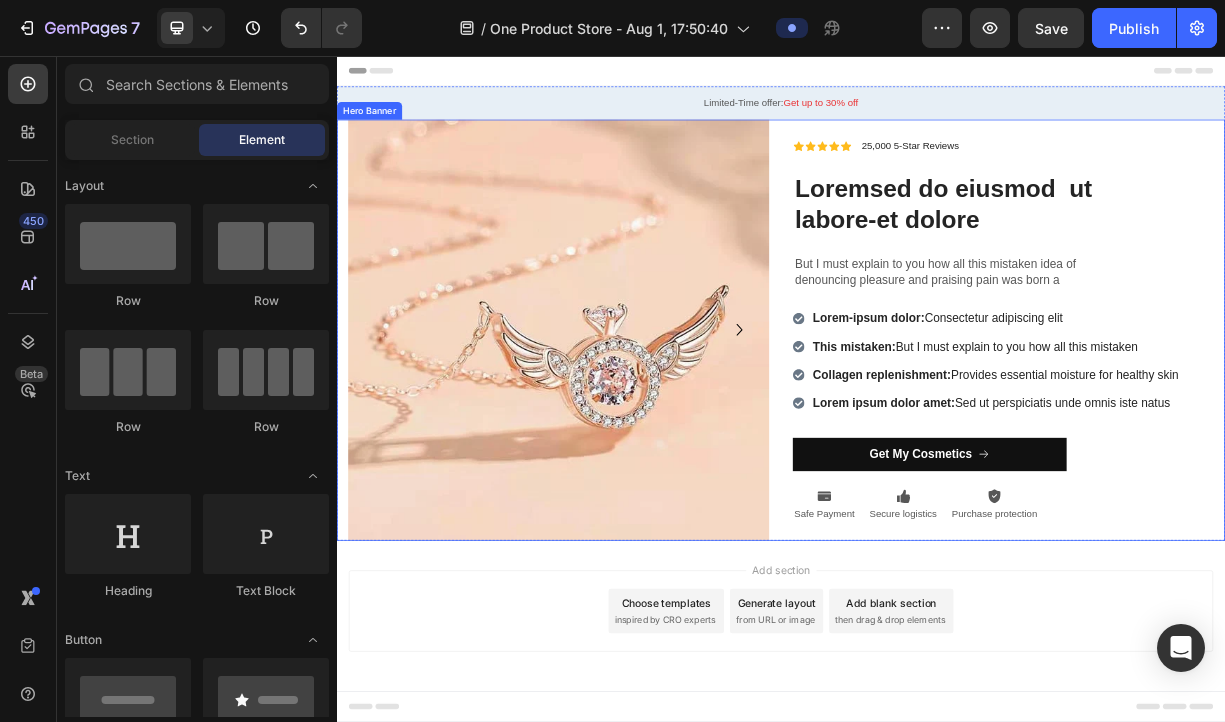 click on "Image Image
Carousel Icon Icon Icon Icon Icon Icon List 25,000 5-Star Reviews Text Block Row Loremsed do eiusmod  ut labore-et dolore Heading But I must explain to you how all this mistaken idea of denouncing pleasure and praising pain was born a Text Block Row Lorem-ipsum dolor:  Consectetur adipiscing elit This mistaken:  But I must explain to you how all this mistaken Collagen replenishment:  Provides essential moisture for healthy skin Lorem ipsum dolor amet:  Sed ut perspiciatis unde omnis iste natus Item List
Get My Cosmetics Button
Icon Safe Payment Text Block
Icon Secure logistics Text Block
Icon Purchase protection Text Block Row Row" at bounding box center [937, 426] 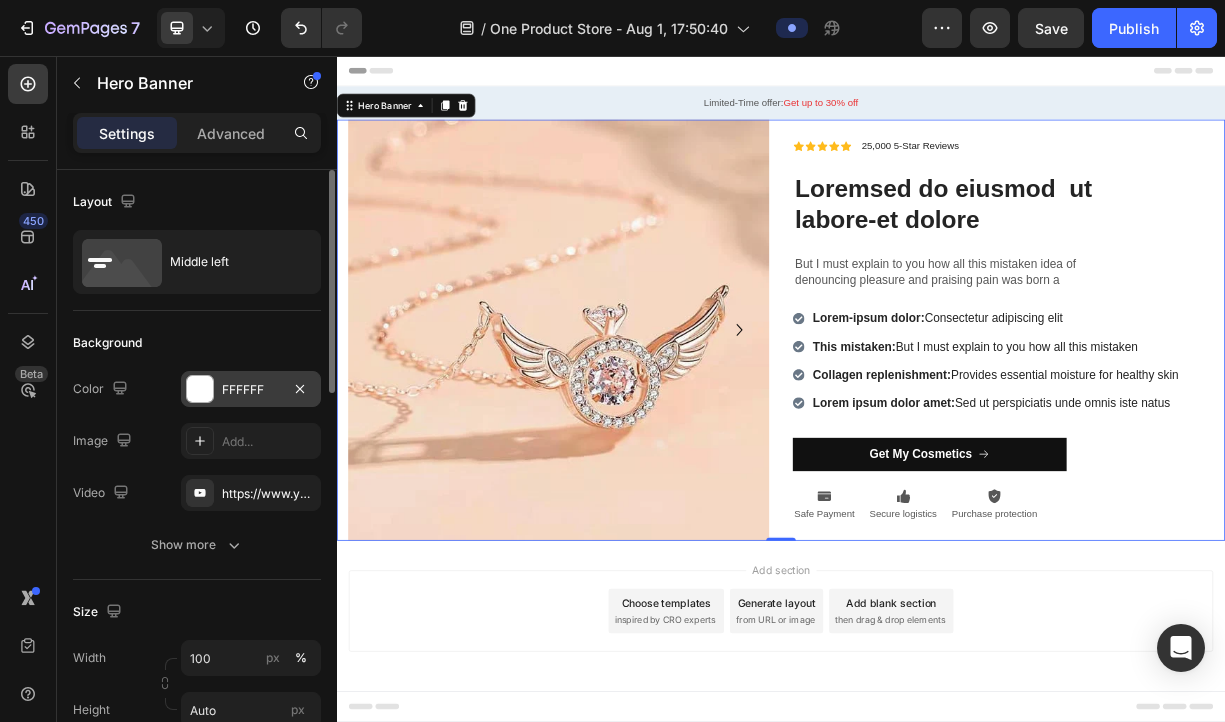 click on "FFFFFF" at bounding box center (251, 390) 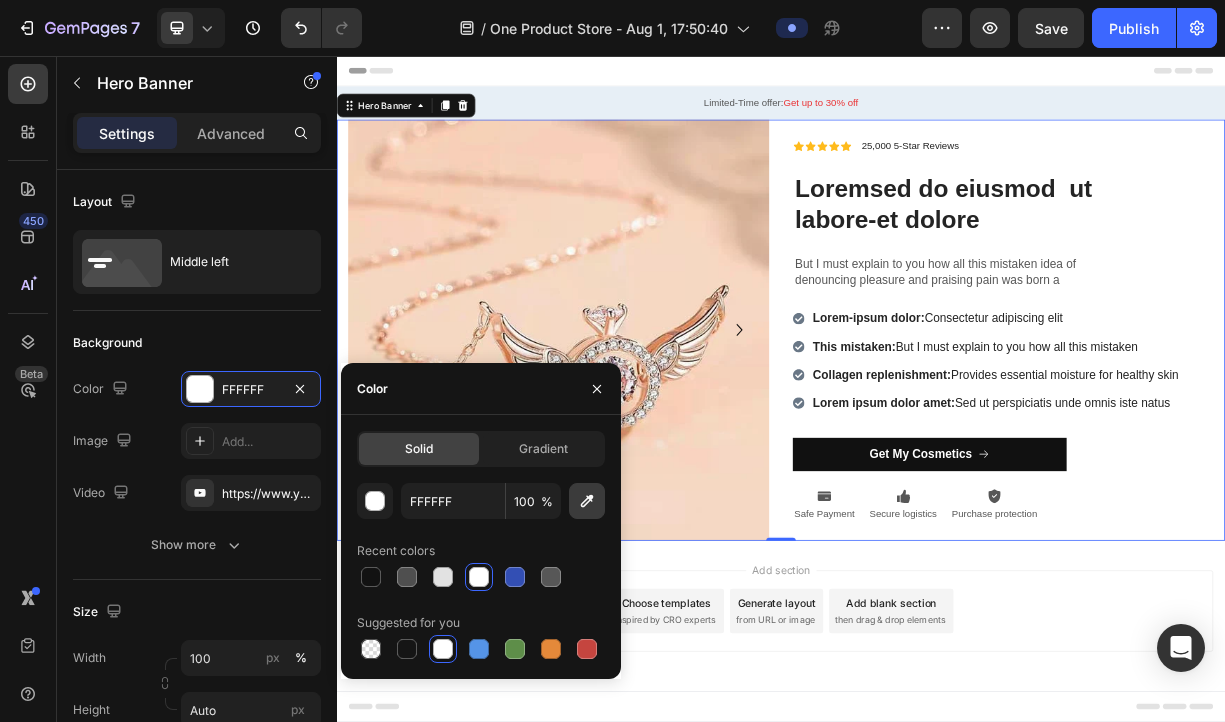 click 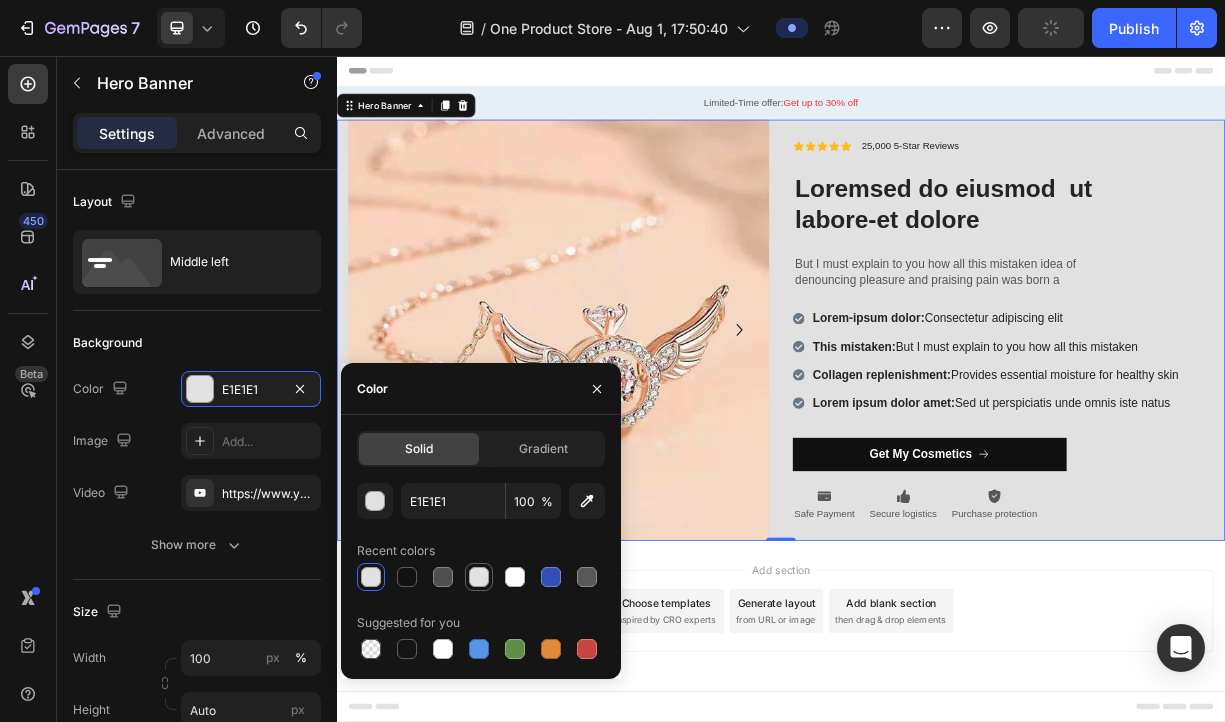 click at bounding box center (479, 577) 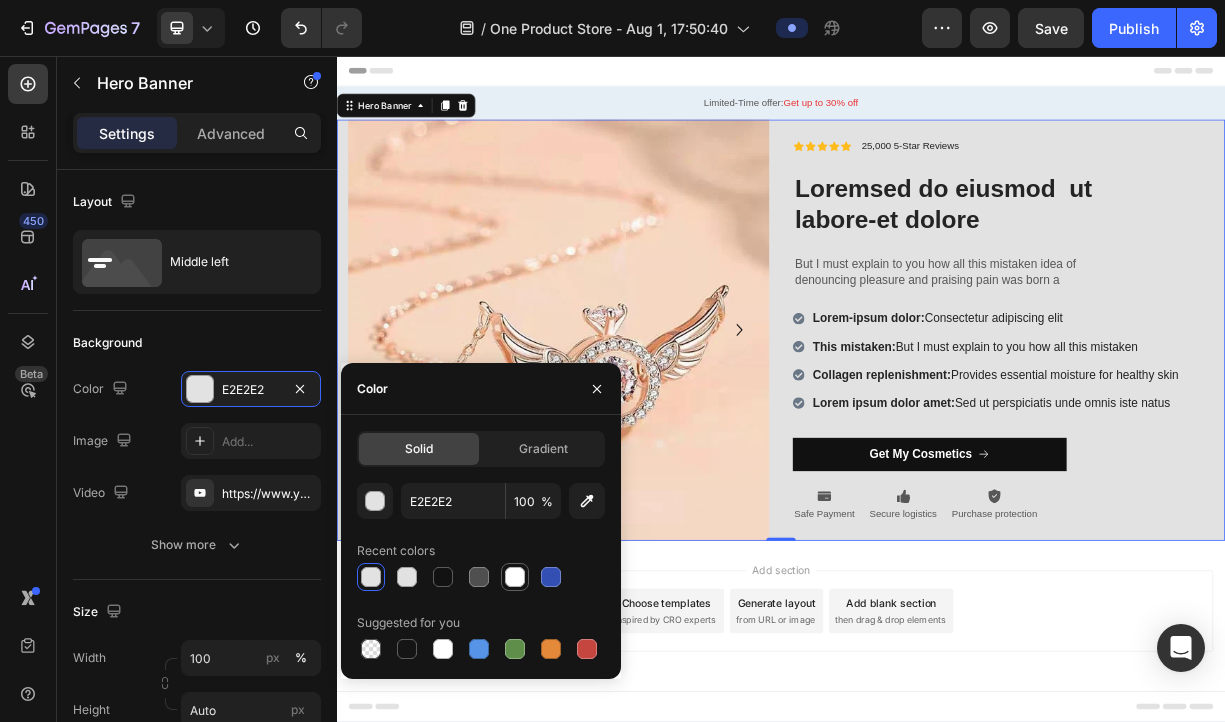 click at bounding box center (515, 577) 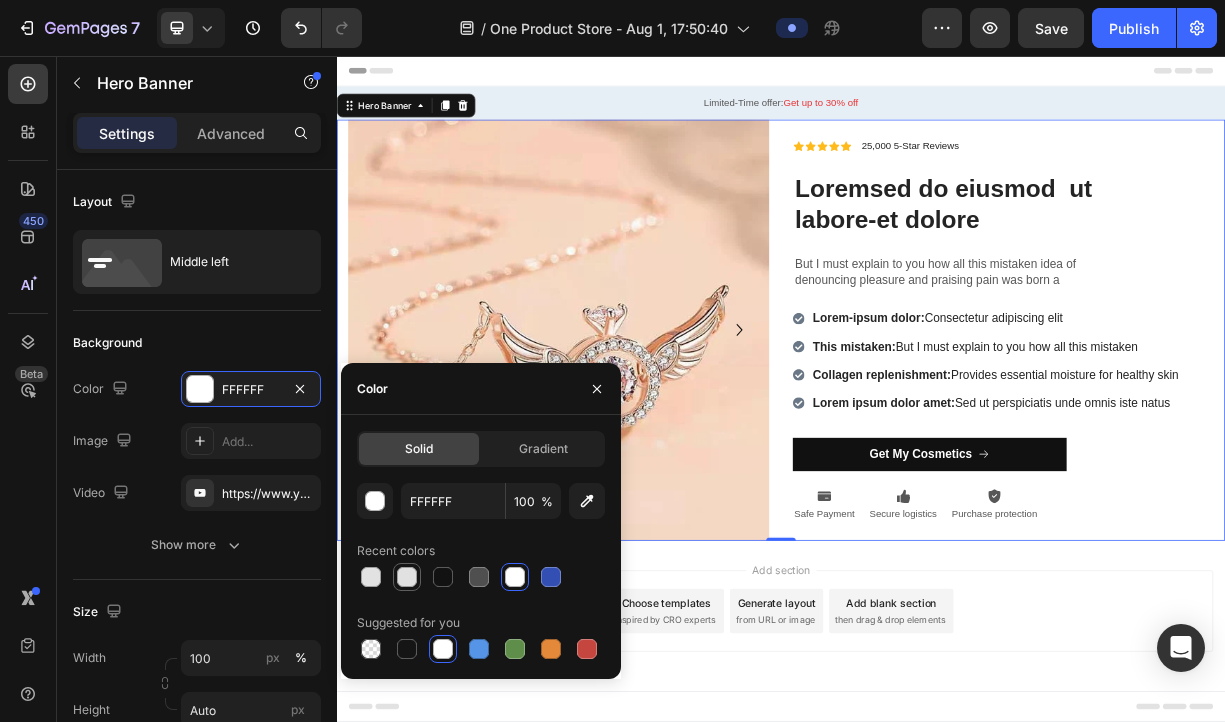 click at bounding box center (407, 577) 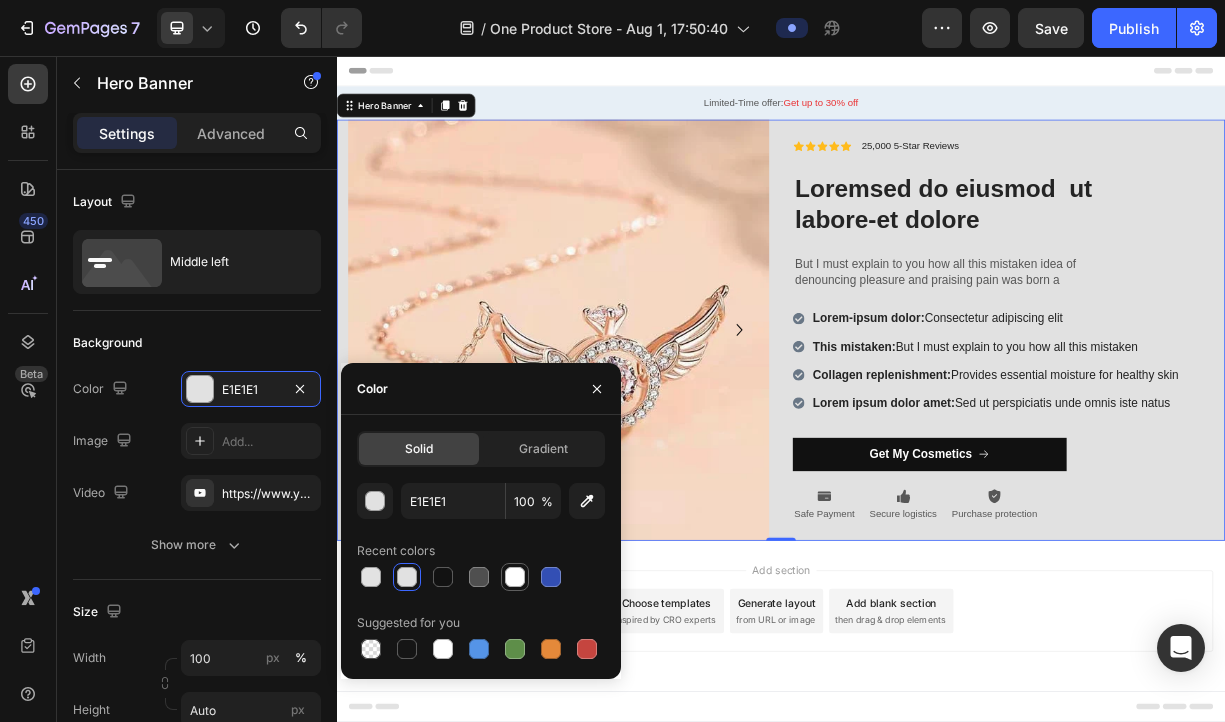 click at bounding box center [515, 577] 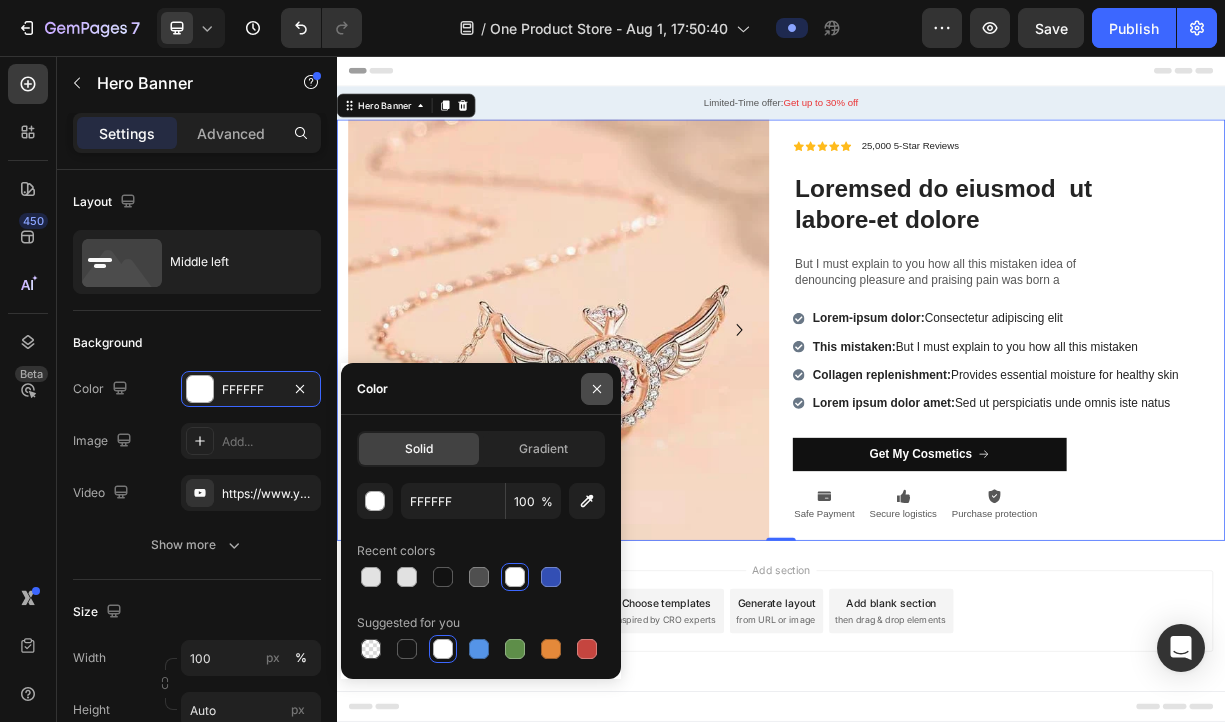 click 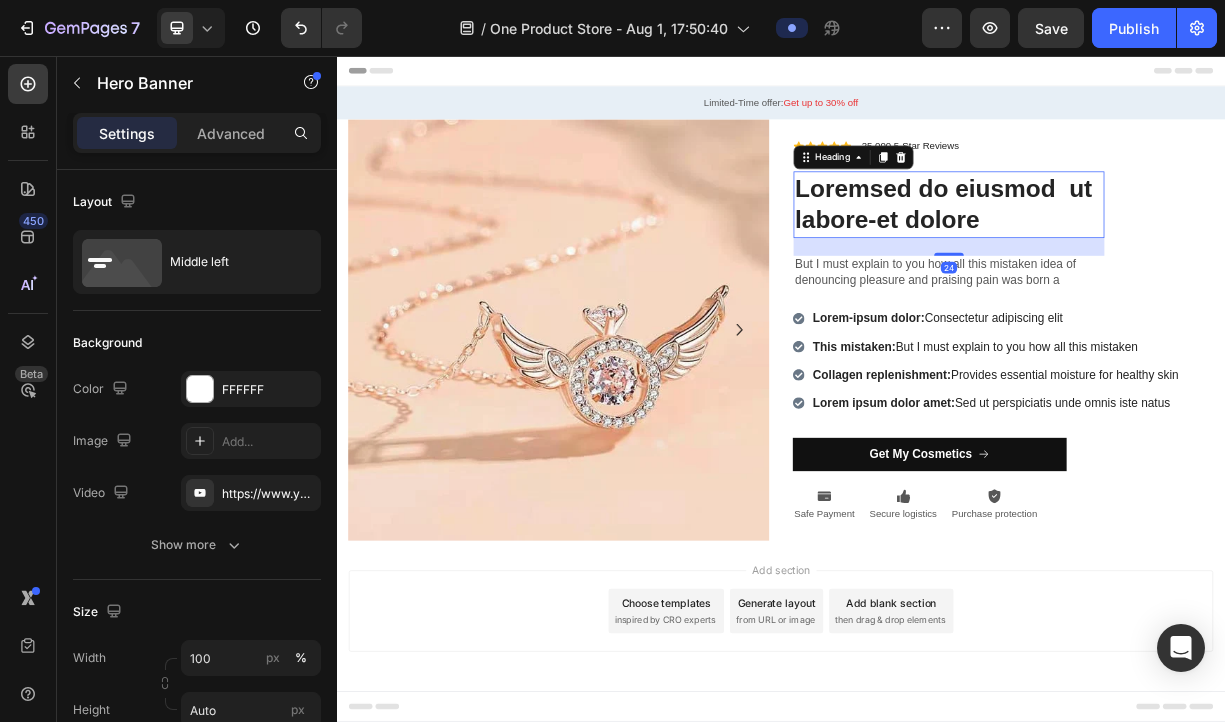 click on "Loremsed do eiusmod  ut labore-et dolore" at bounding box center (1164, 257) 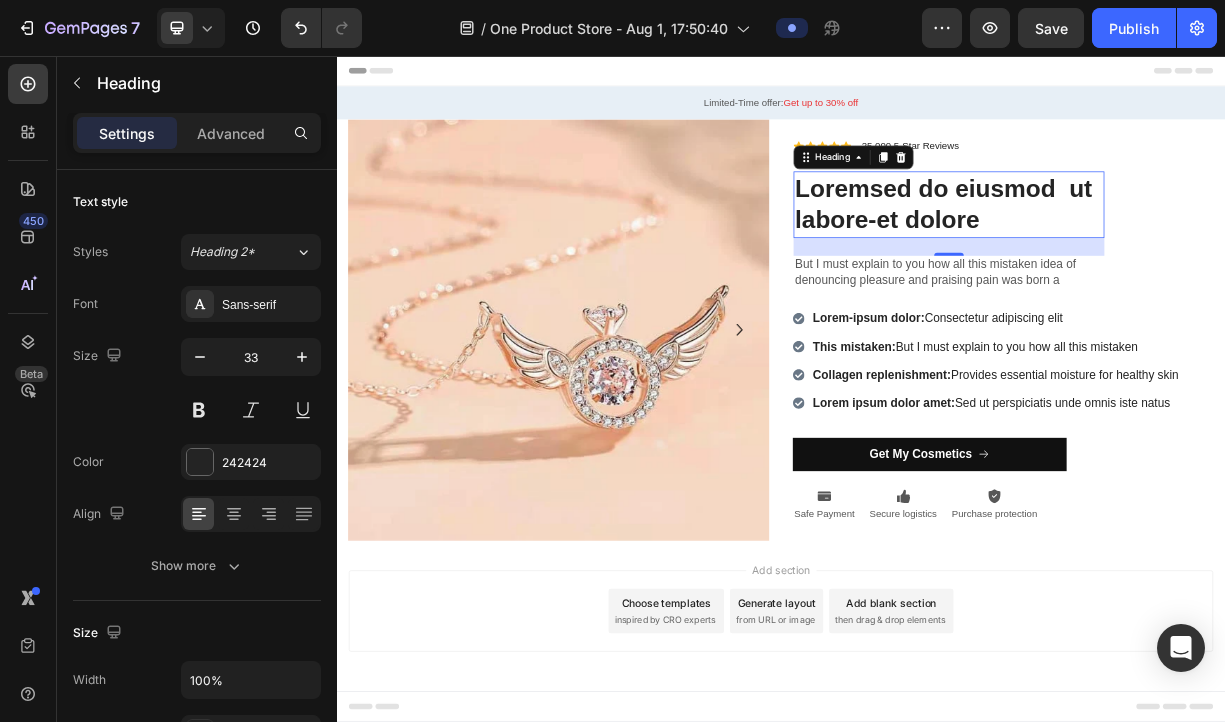 click on "inspired by CRO experts" at bounding box center [780, 818] 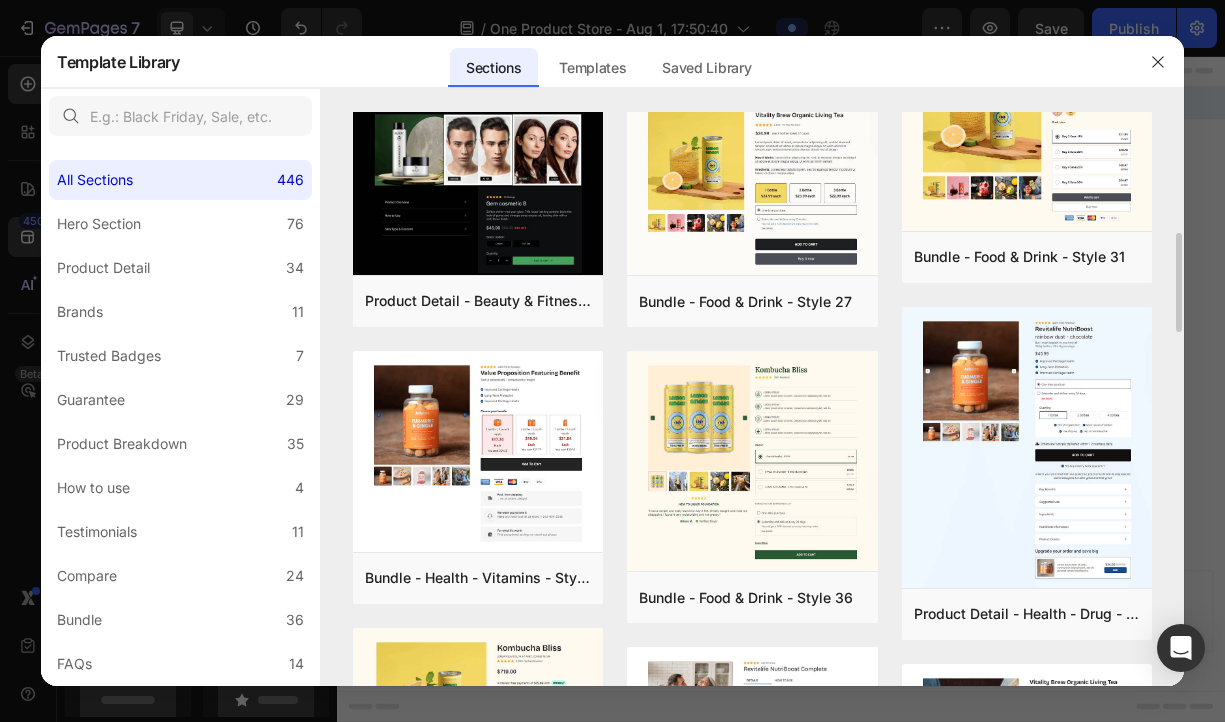 scroll, scrollTop: 750, scrollLeft: 0, axis: vertical 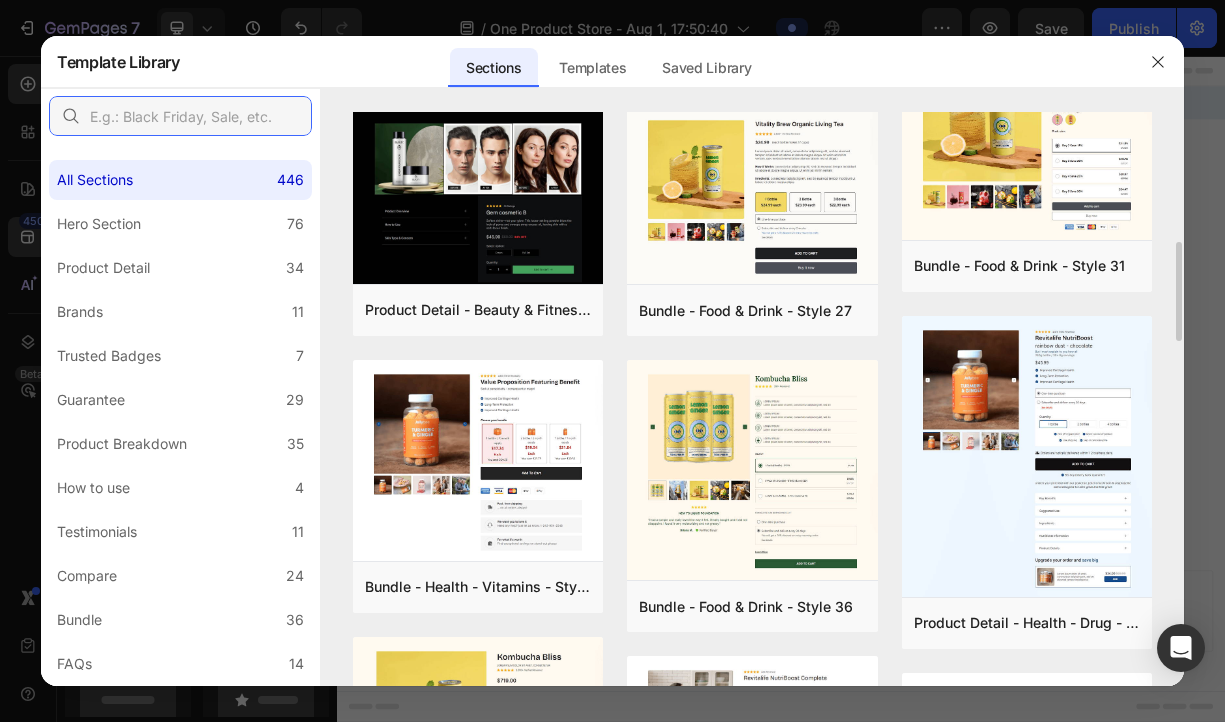 click at bounding box center [180, 116] 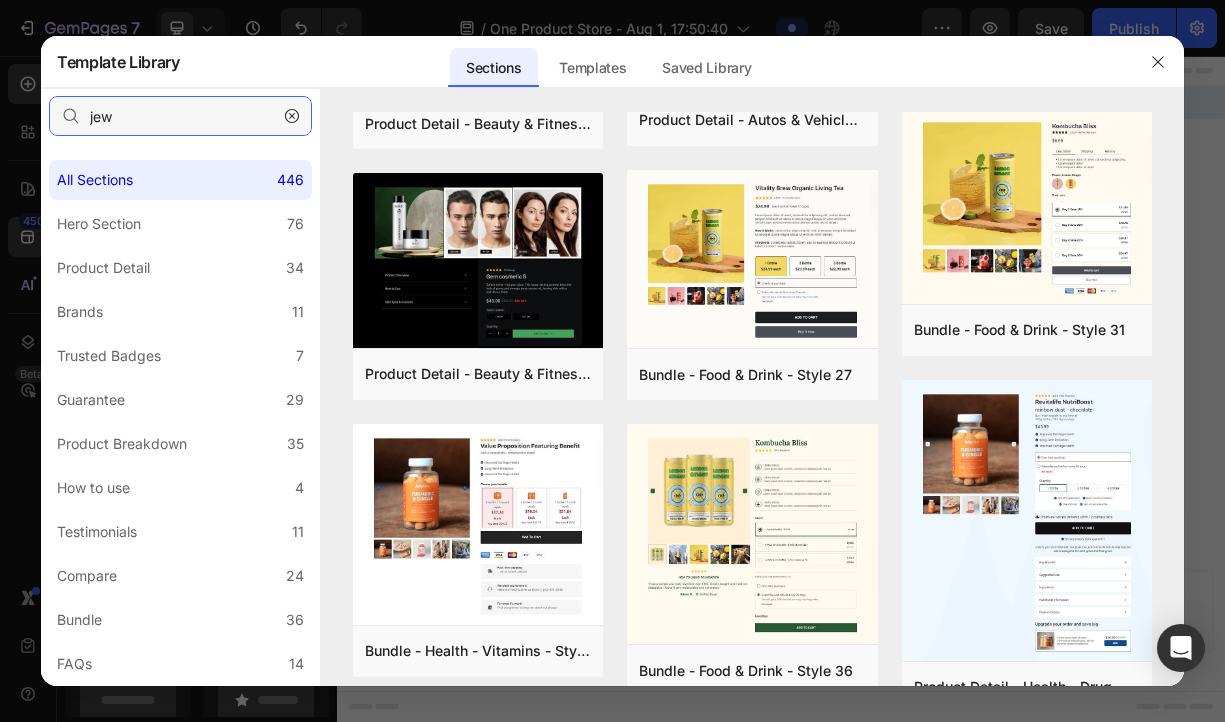 scroll, scrollTop: 0, scrollLeft: 0, axis: both 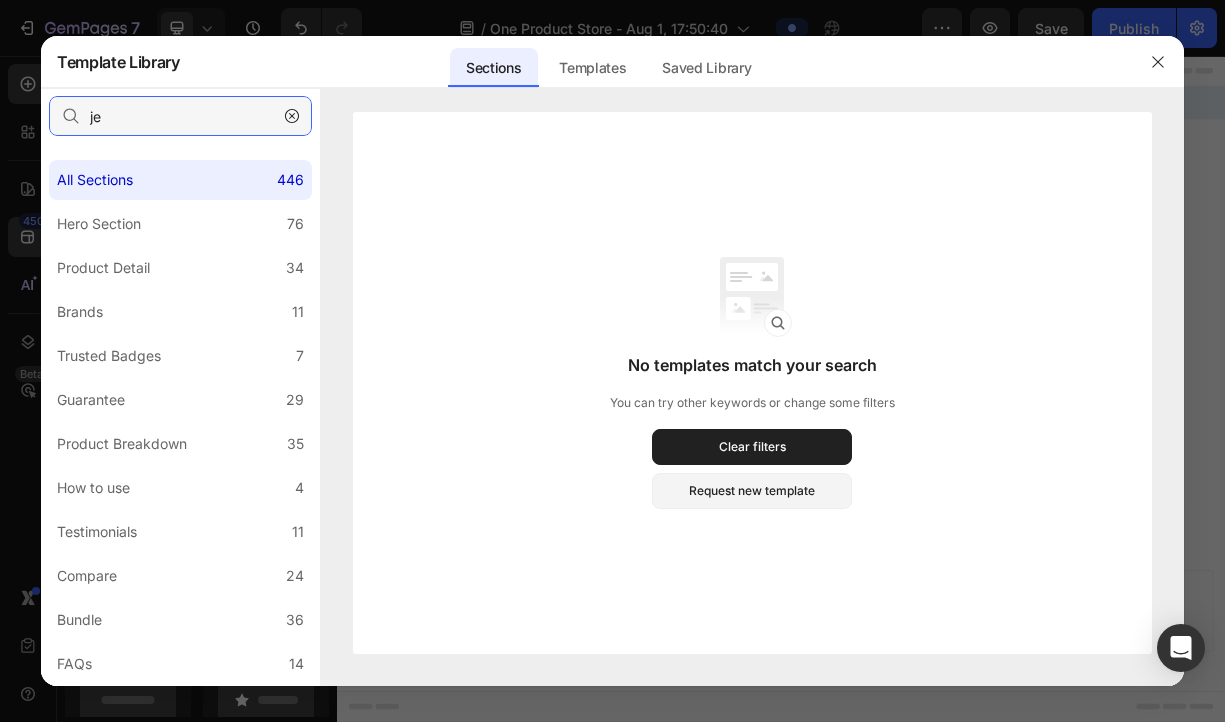 type on "j" 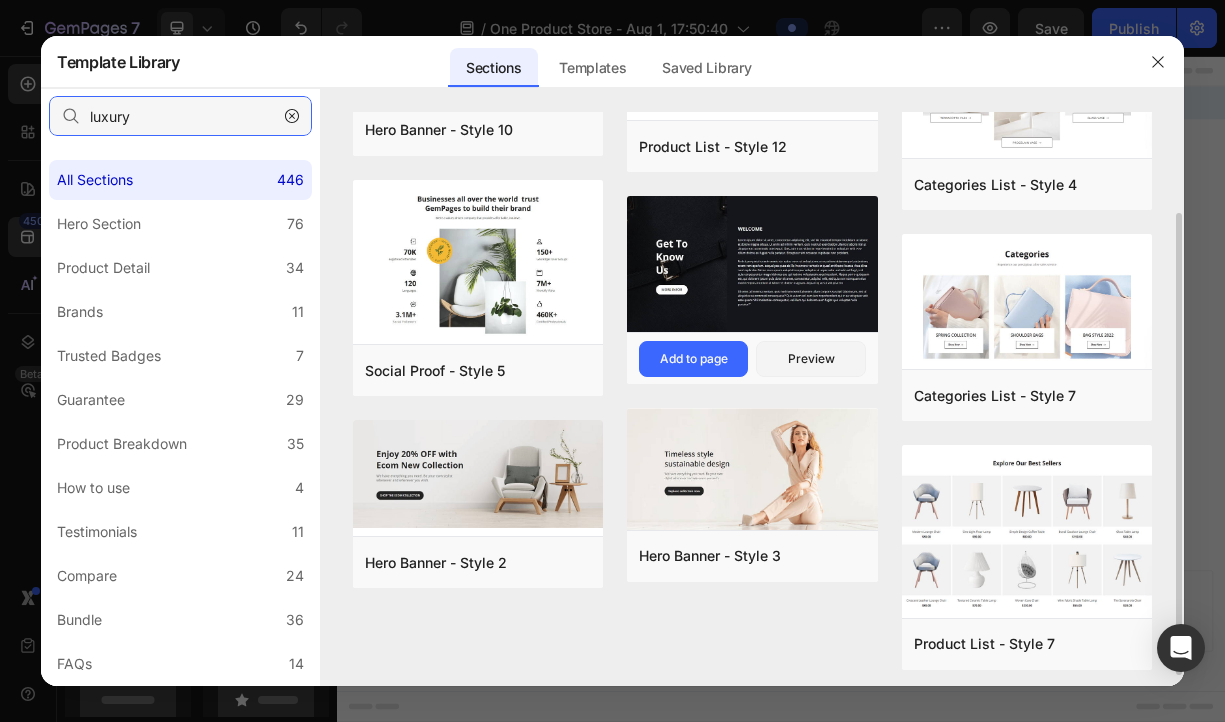 scroll, scrollTop: 128, scrollLeft: 0, axis: vertical 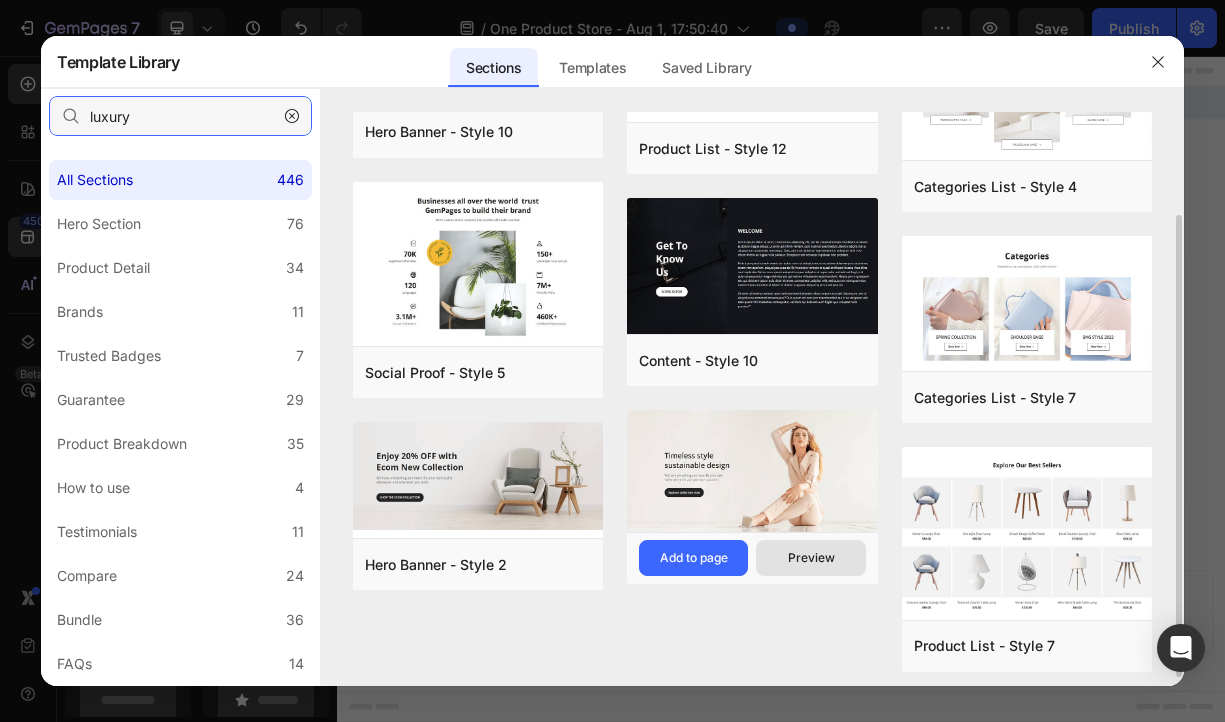 type on "luxury" 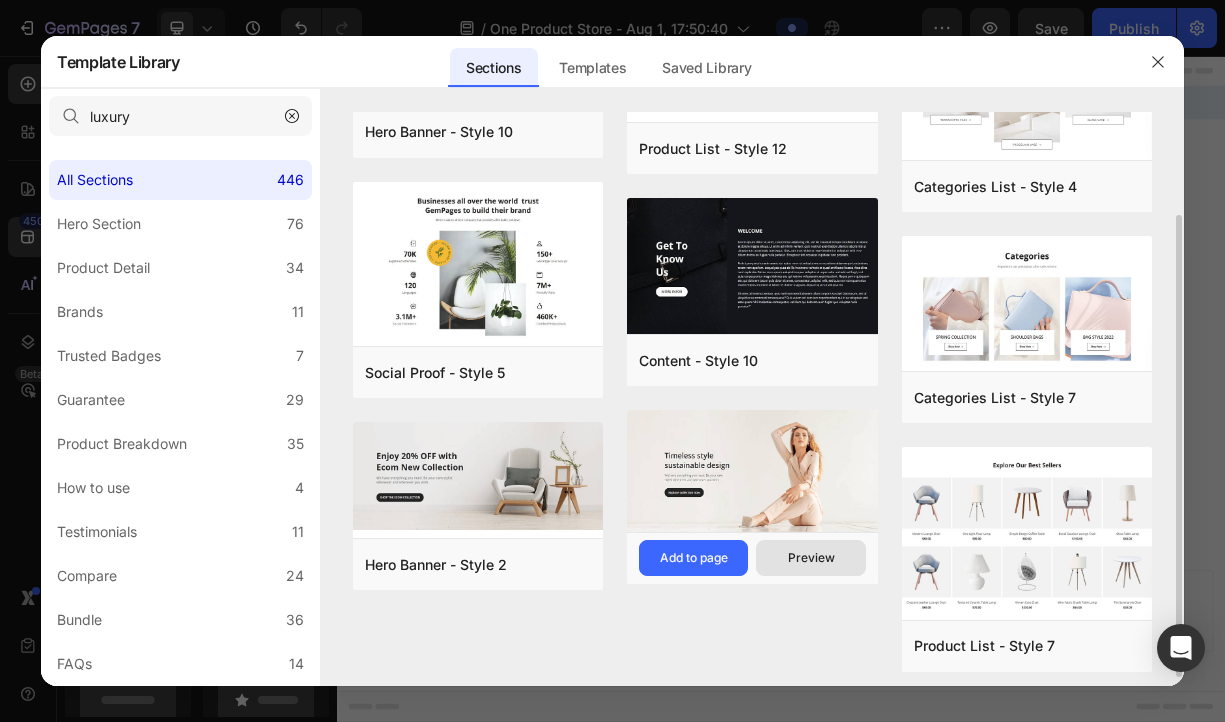 click on "Preview" at bounding box center [0, 0] 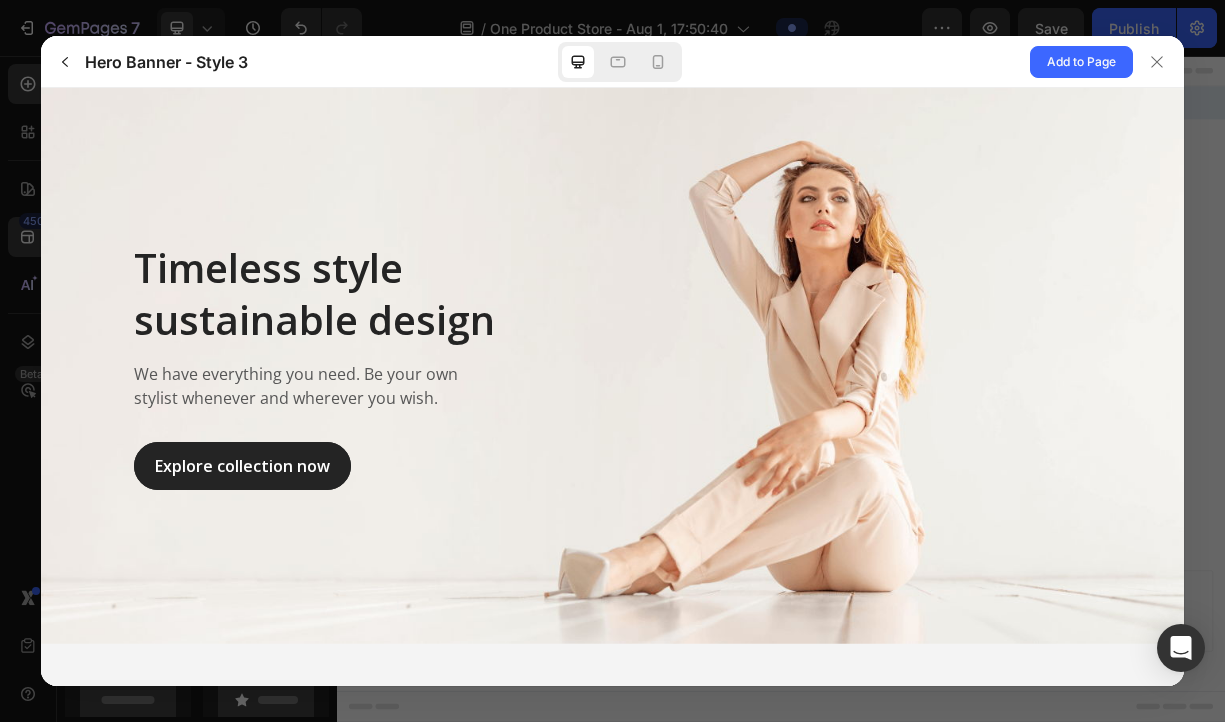 scroll, scrollTop: 0, scrollLeft: 0, axis: both 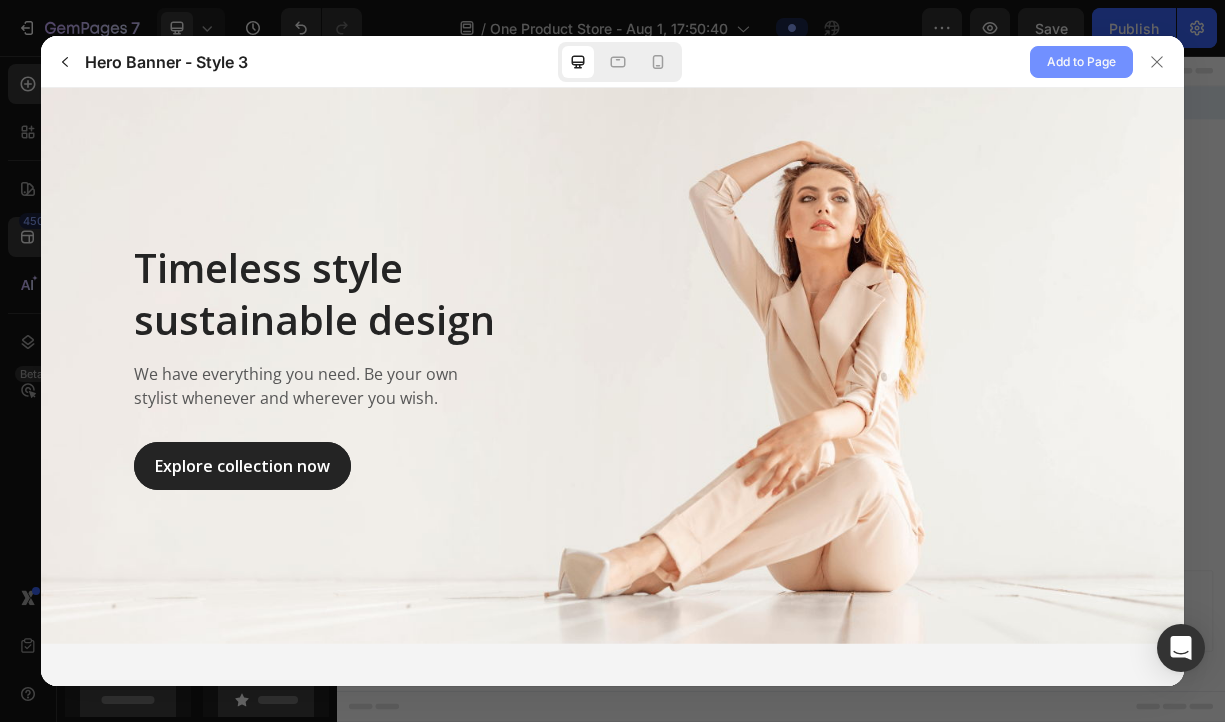 click on "Add to Page" 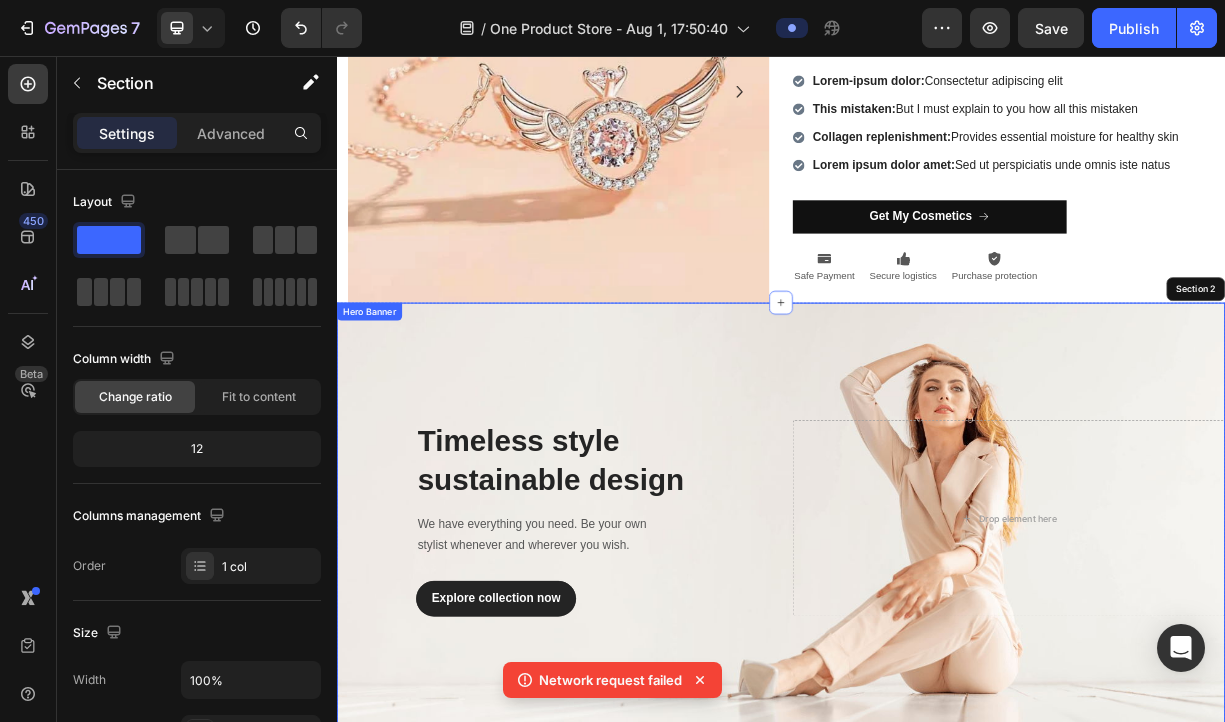 scroll, scrollTop: 325, scrollLeft: 0, axis: vertical 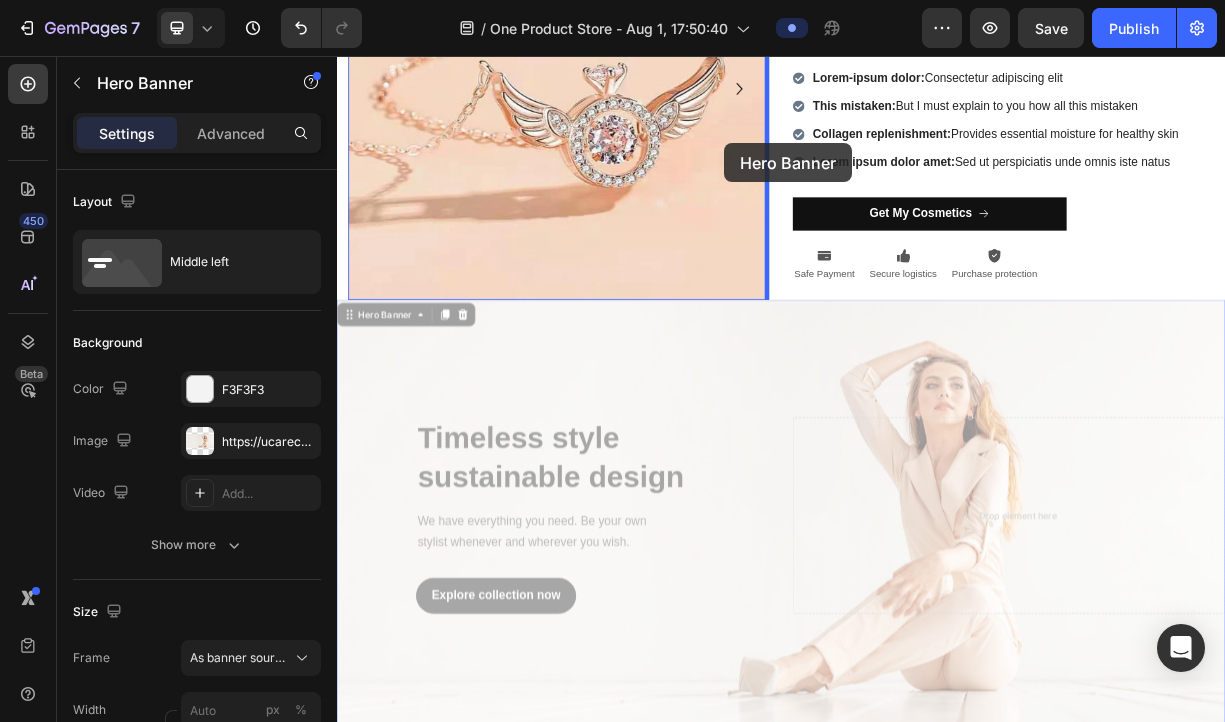 drag, startPoint x: 879, startPoint y: 557, endPoint x: 842, endPoint y: 176, distance: 382.79236 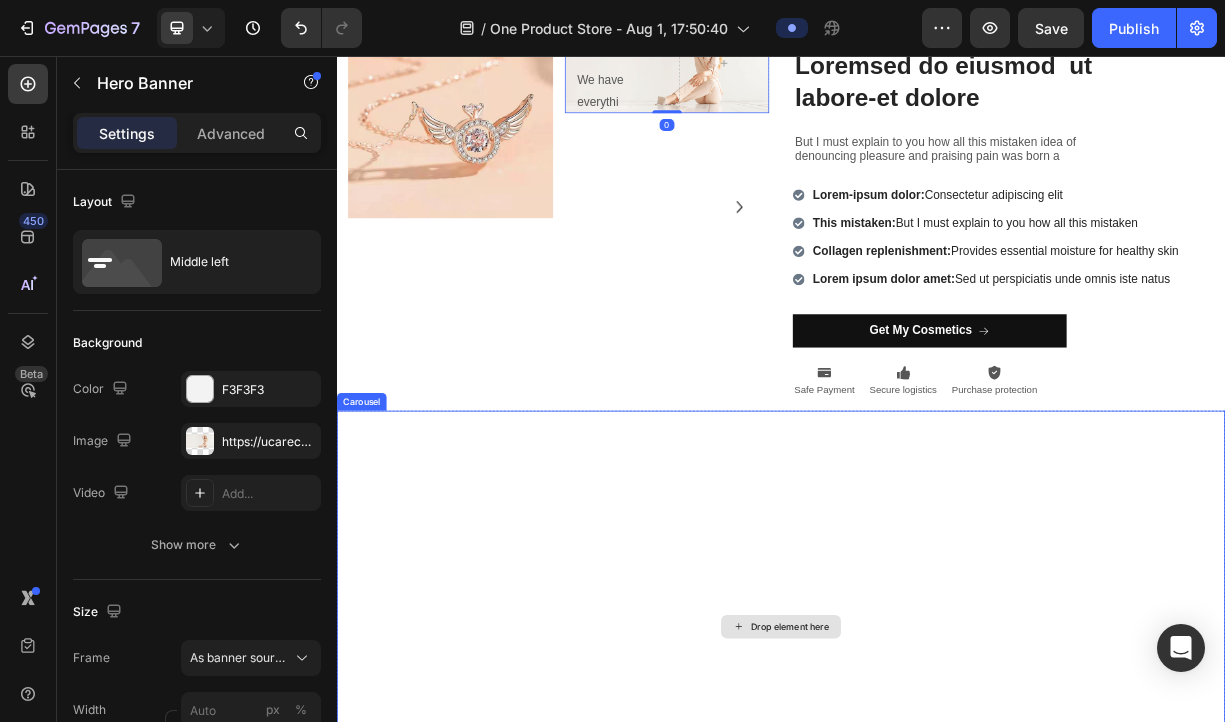scroll, scrollTop: 0, scrollLeft: 0, axis: both 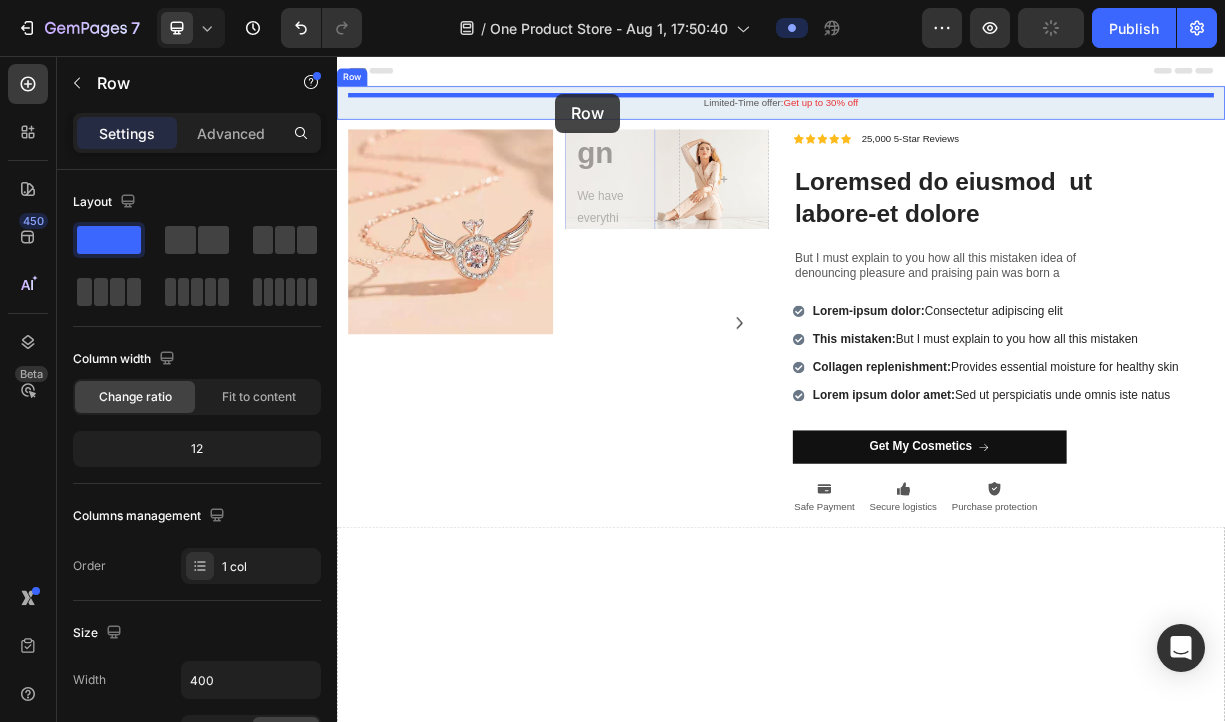 drag, startPoint x: 752, startPoint y: 239, endPoint x: 631, endPoint y: 107, distance: 179.06703 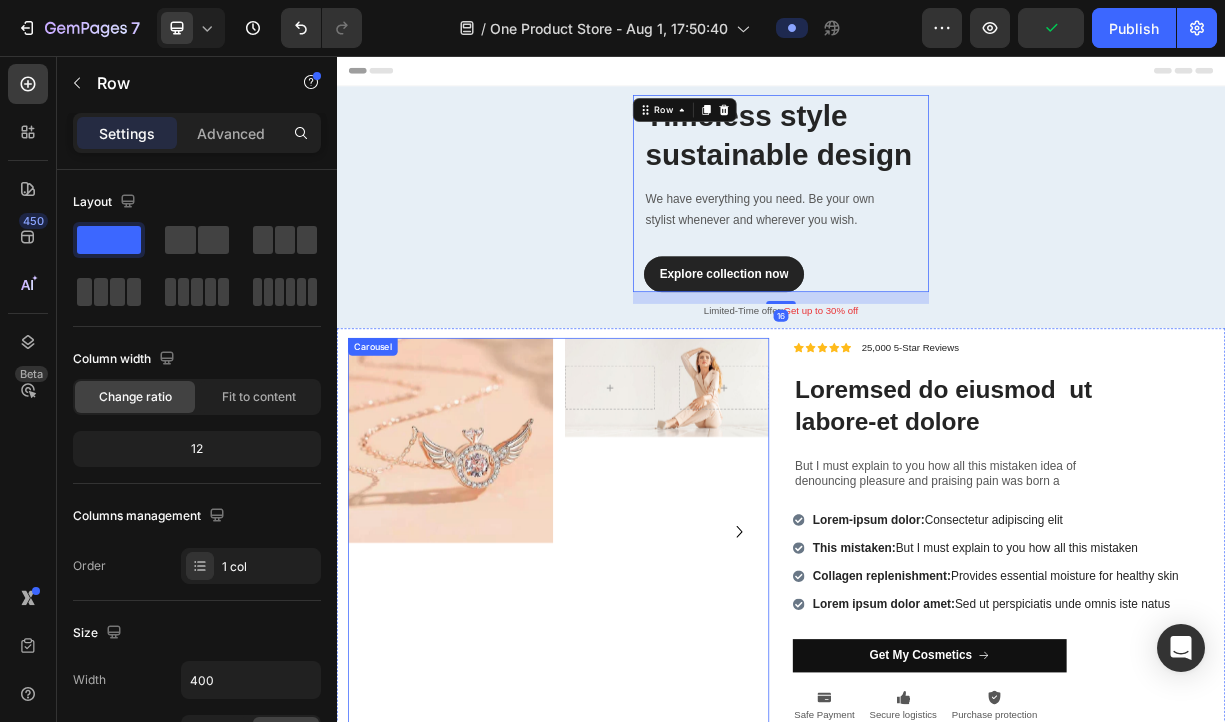 click on "Image
Hero Banner Row" at bounding box center [636, 698] 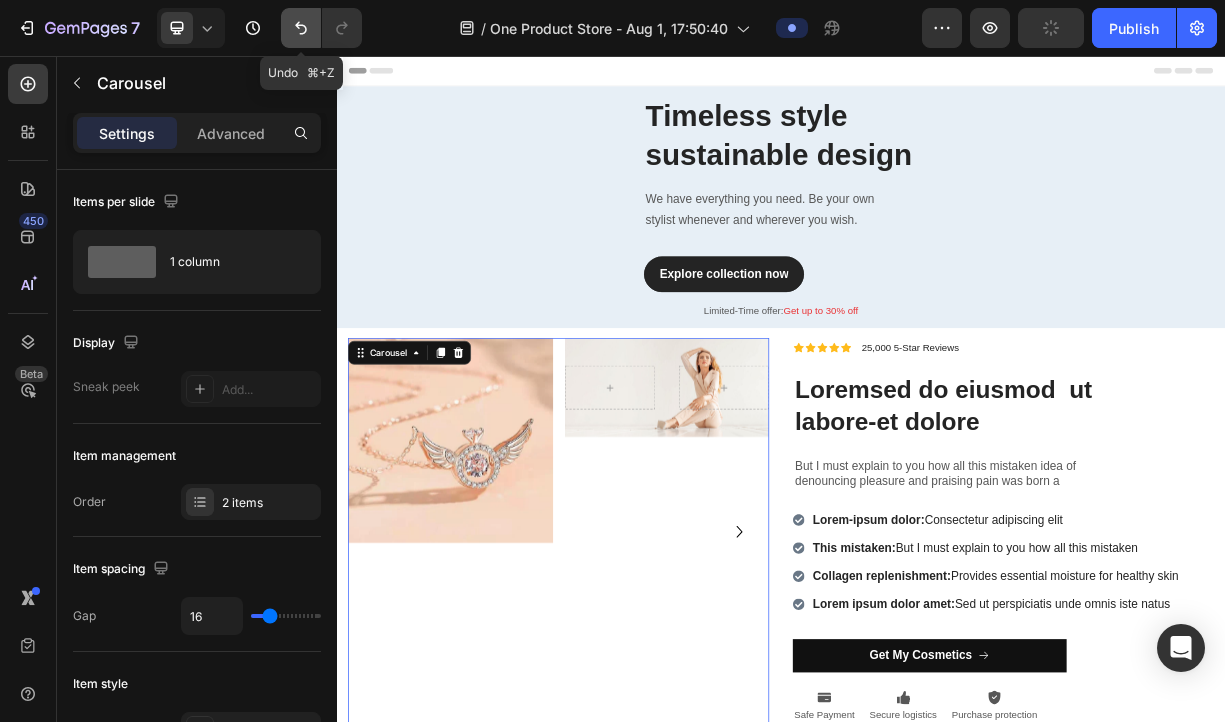 click 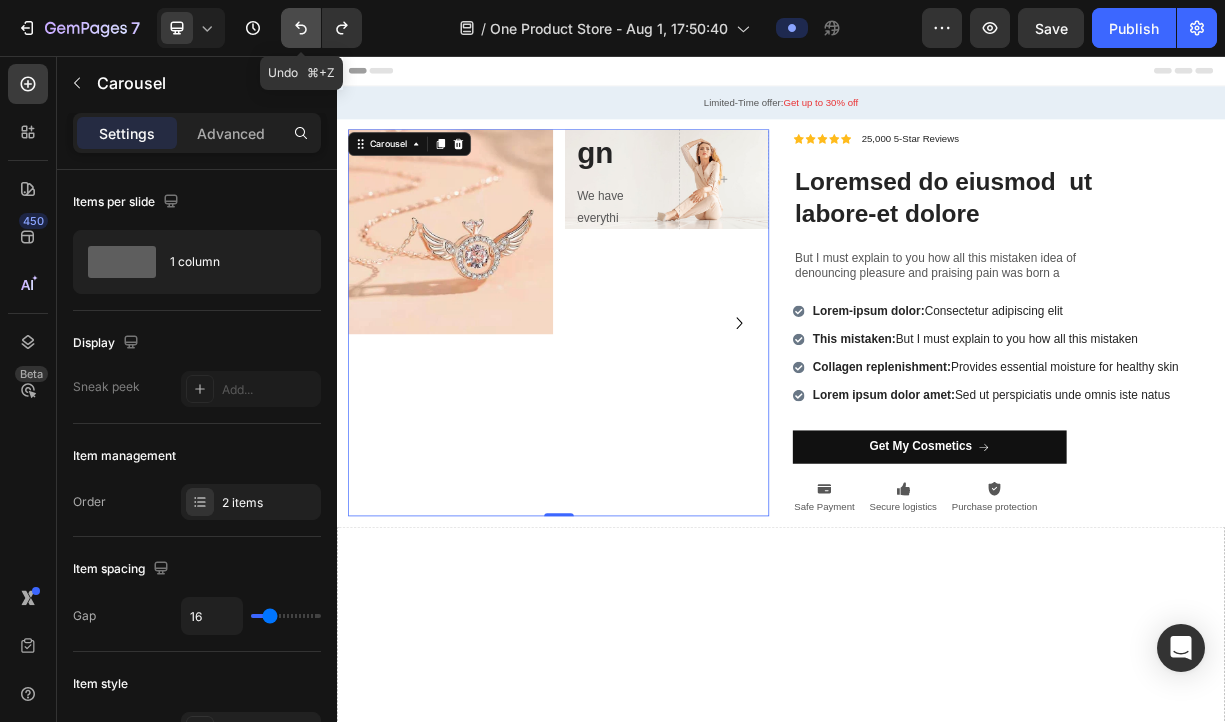click 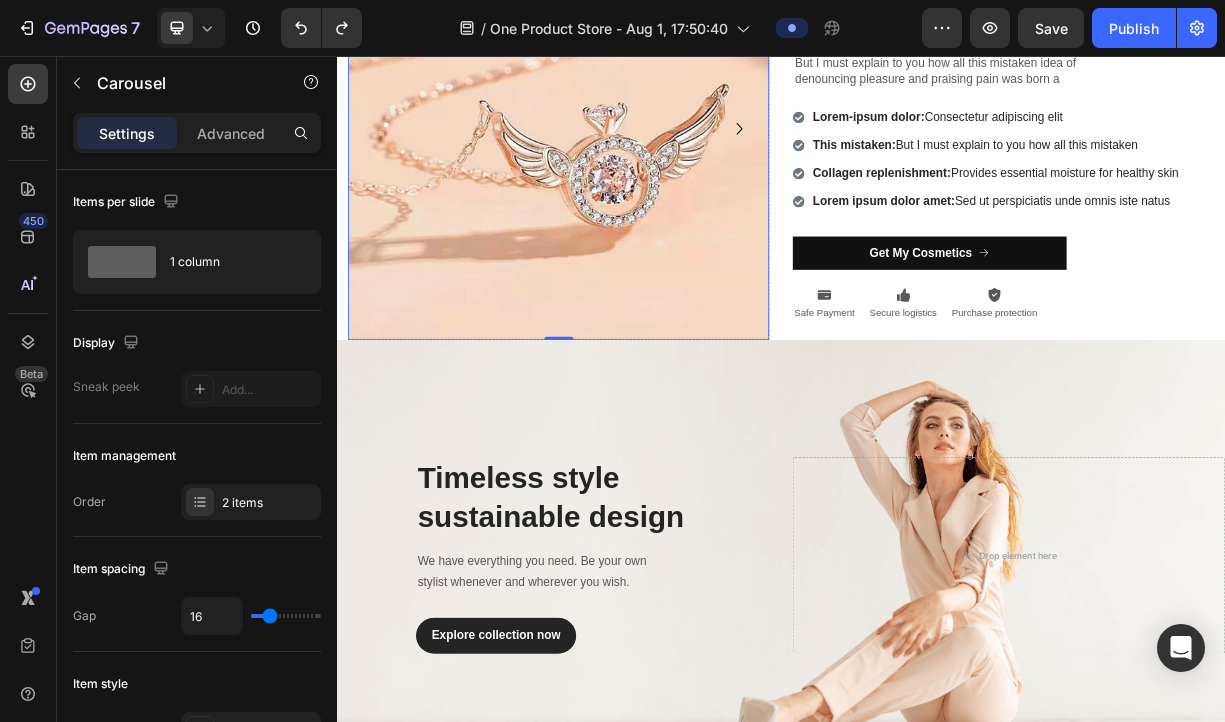 scroll, scrollTop: 273, scrollLeft: 0, axis: vertical 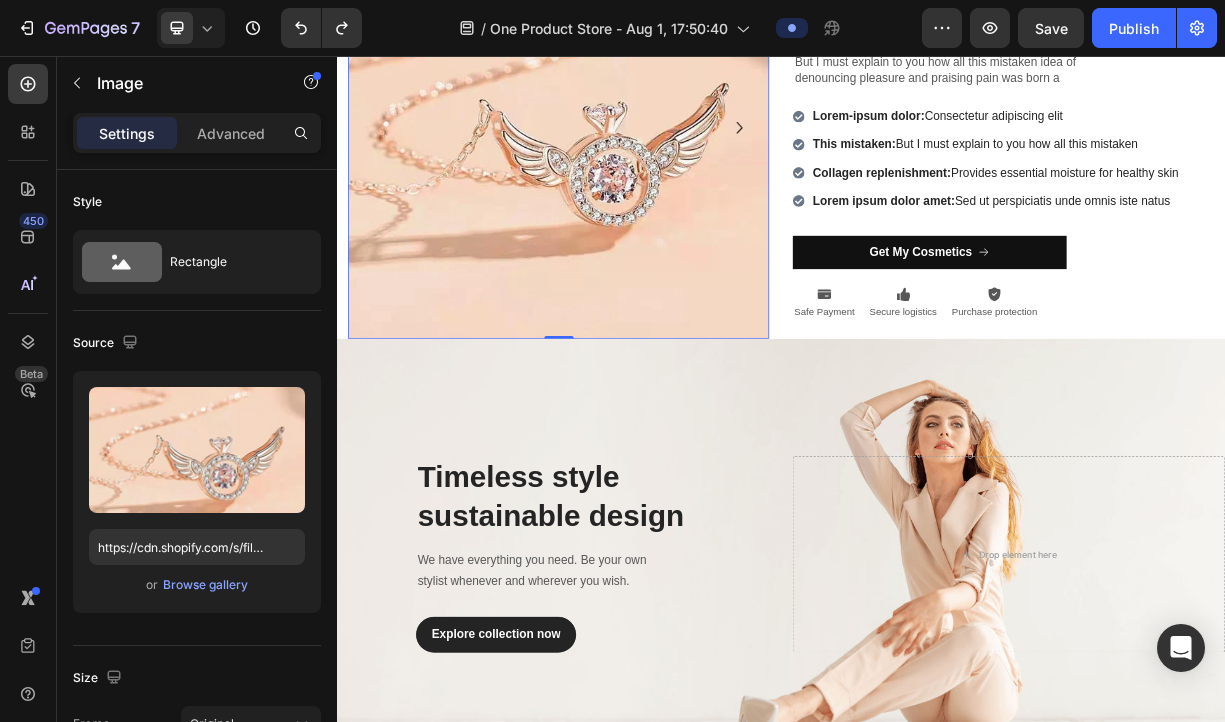 click at bounding box center (636, 153) 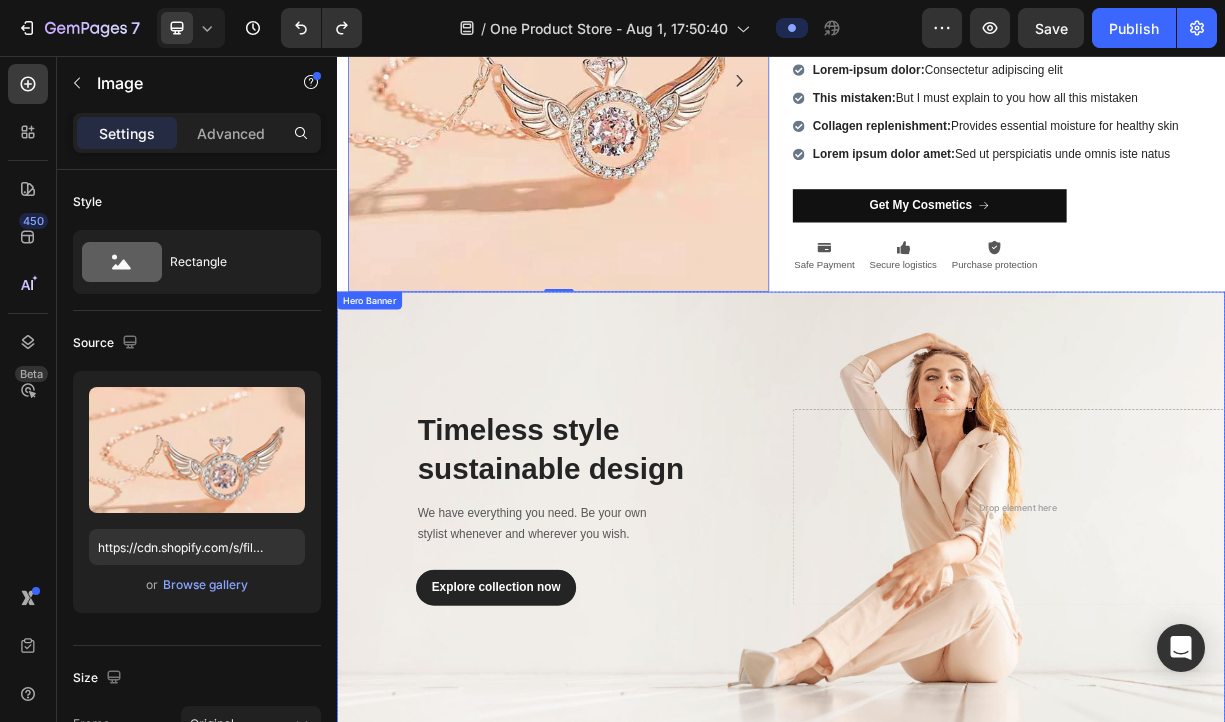 scroll, scrollTop: 334, scrollLeft: 0, axis: vertical 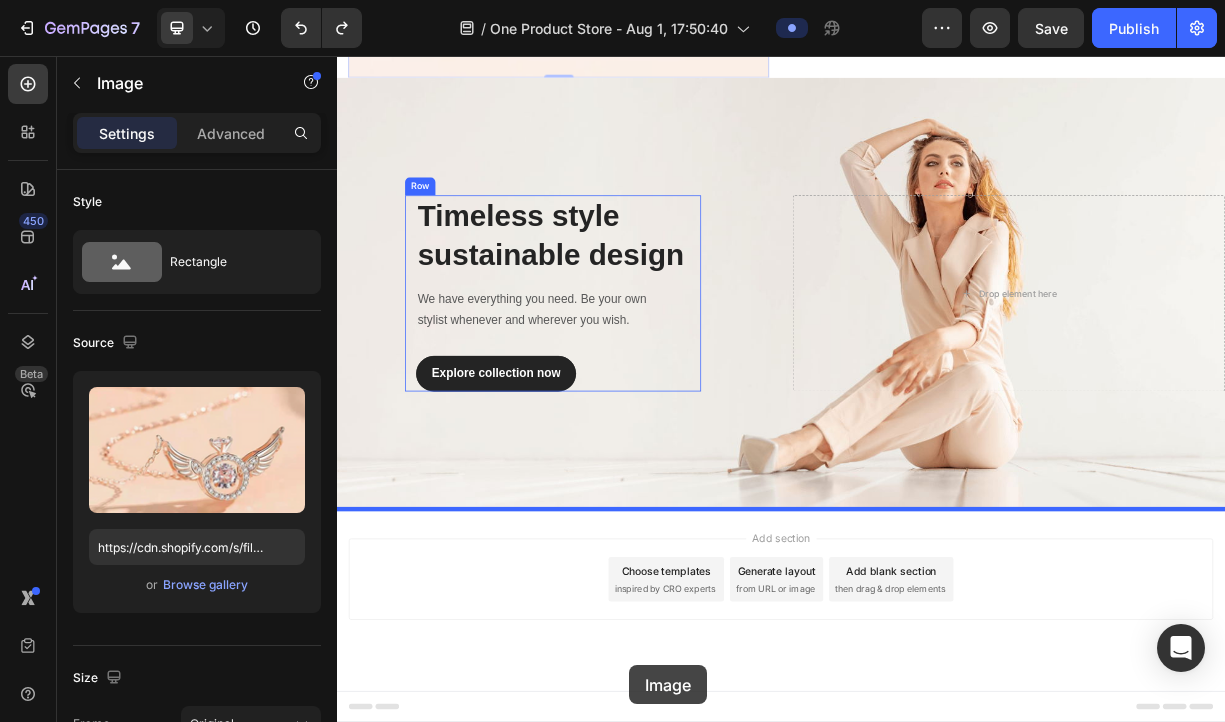 drag, startPoint x: 795, startPoint y: 237, endPoint x: 731, endPoint y: 879, distance: 645.1821 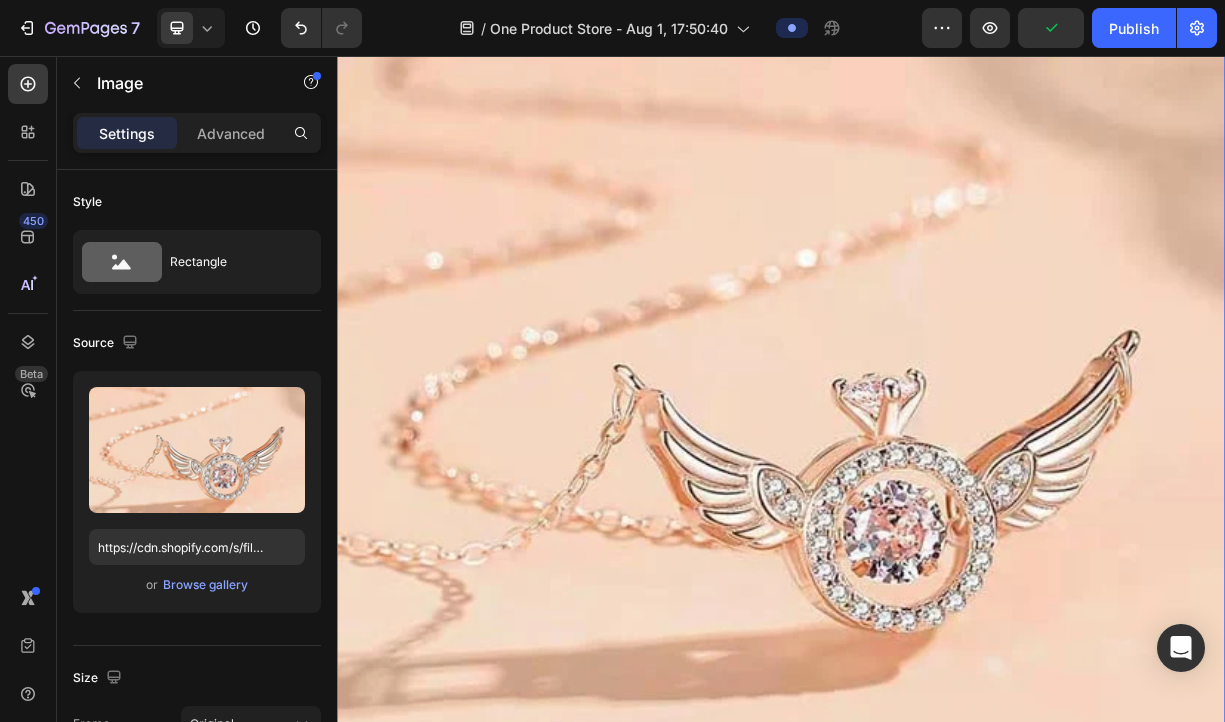 scroll, scrollTop: 1354, scrollLeft: 0, axis: vertical 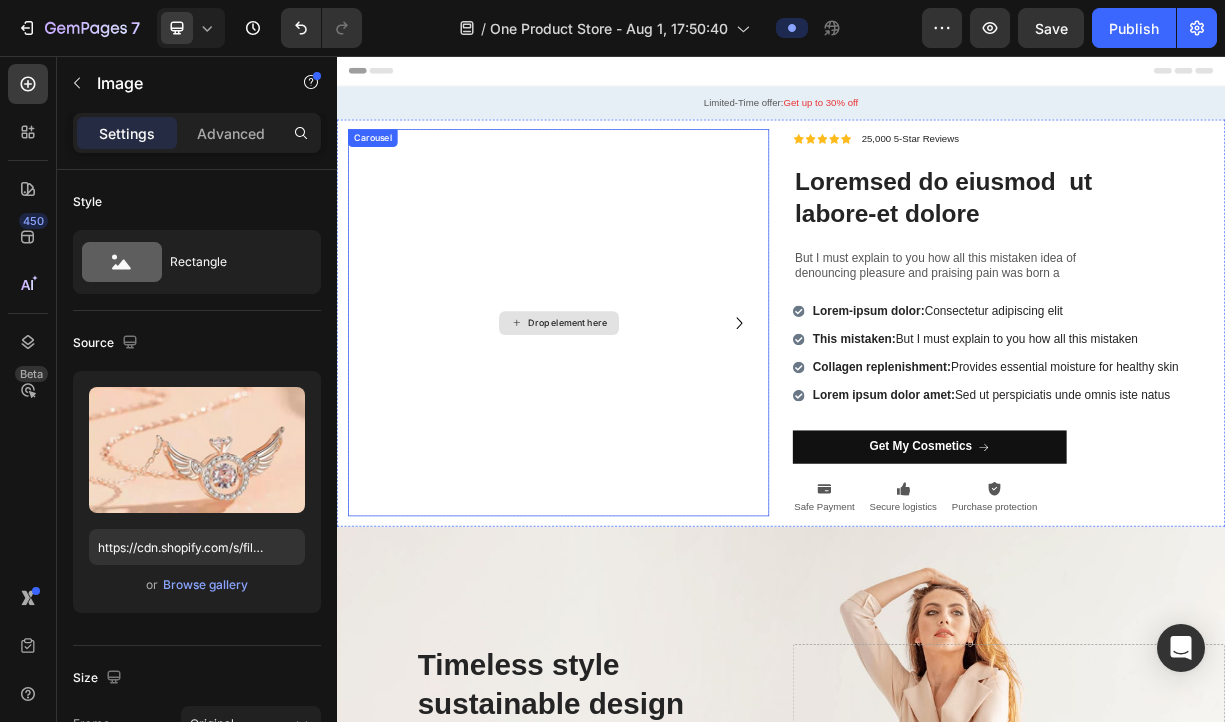 click on "Drop element here" at bounding box center (636, 416) 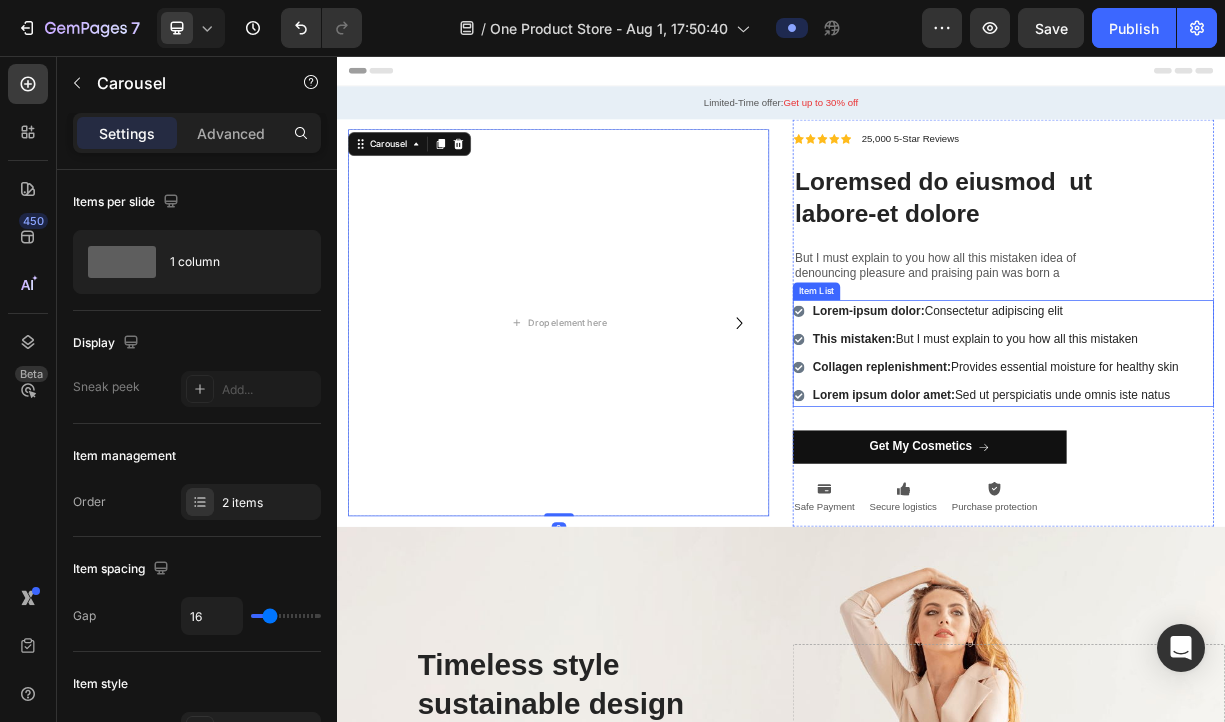 click on "This mistaken:  But I must explain to you how all this mistaken" at bounding box center [1227, 439] 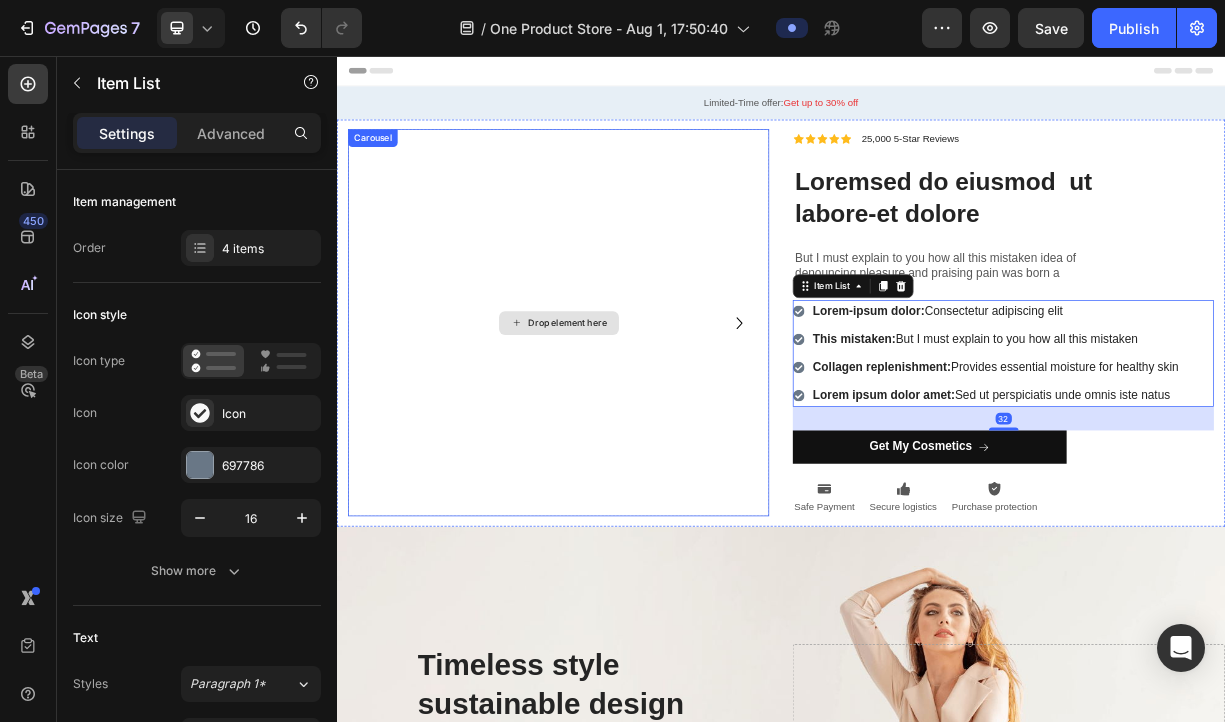 click on "Drop element here" at bounding box center [636, 416] 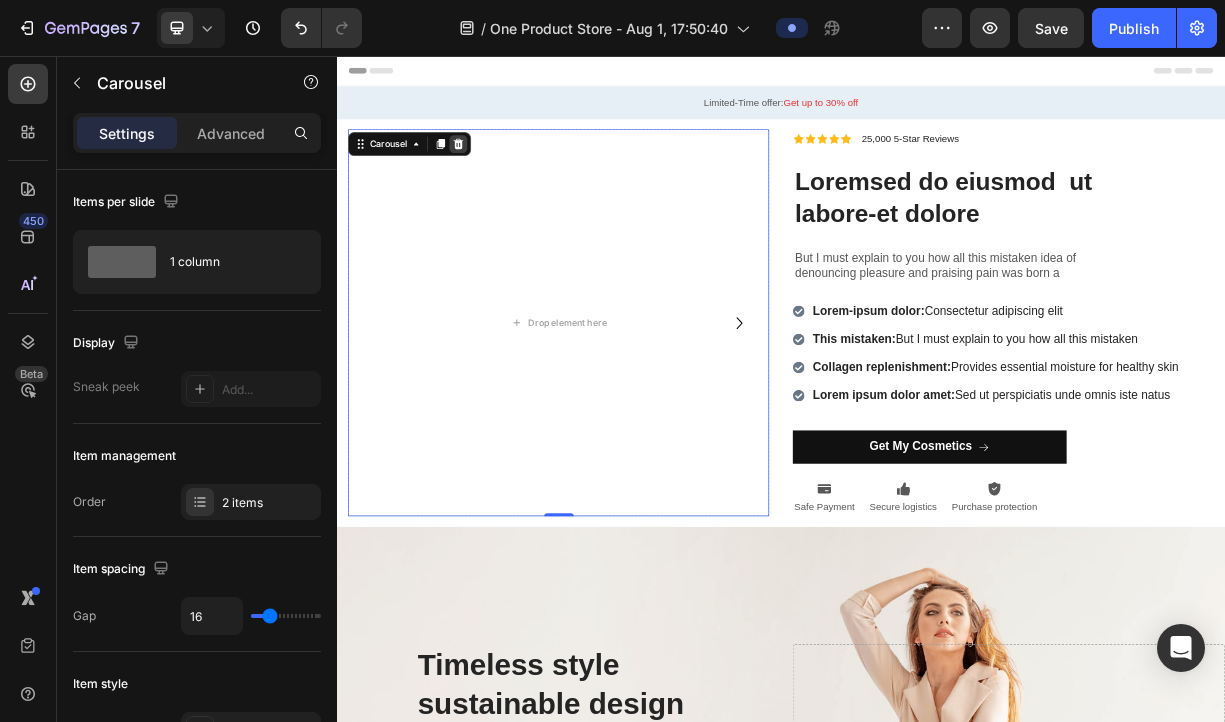 click 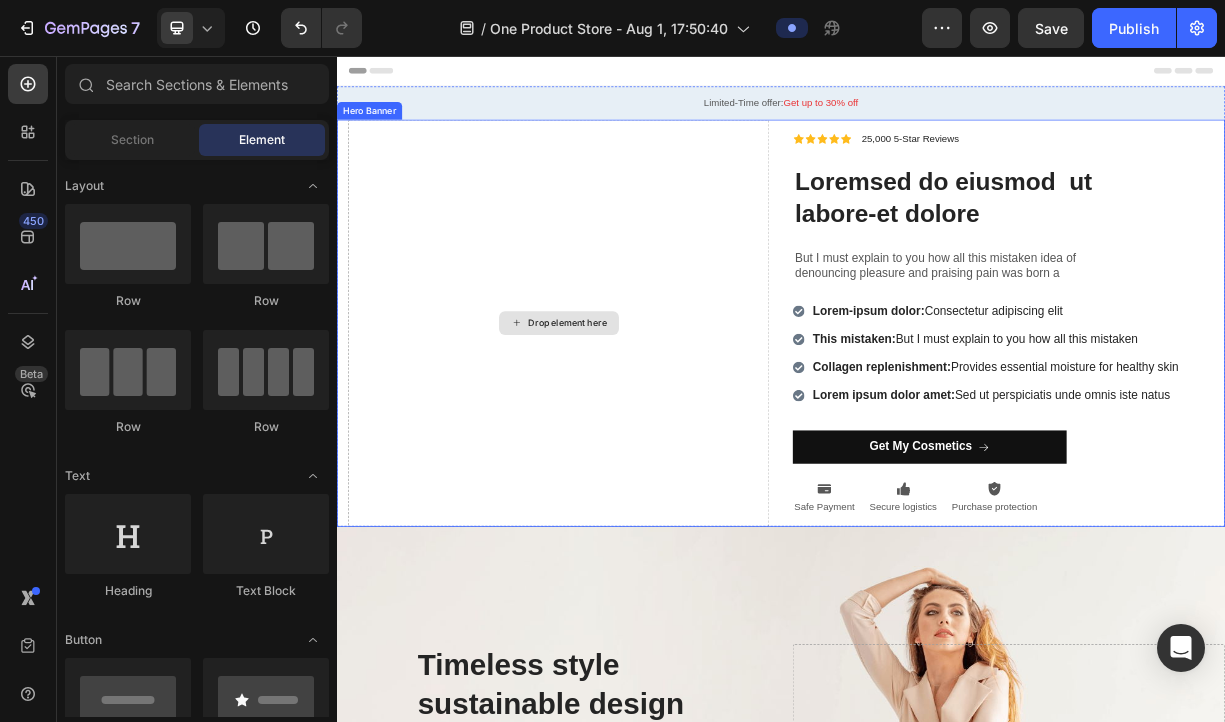 click on "Drop element here" at bounding box center [636, 417] 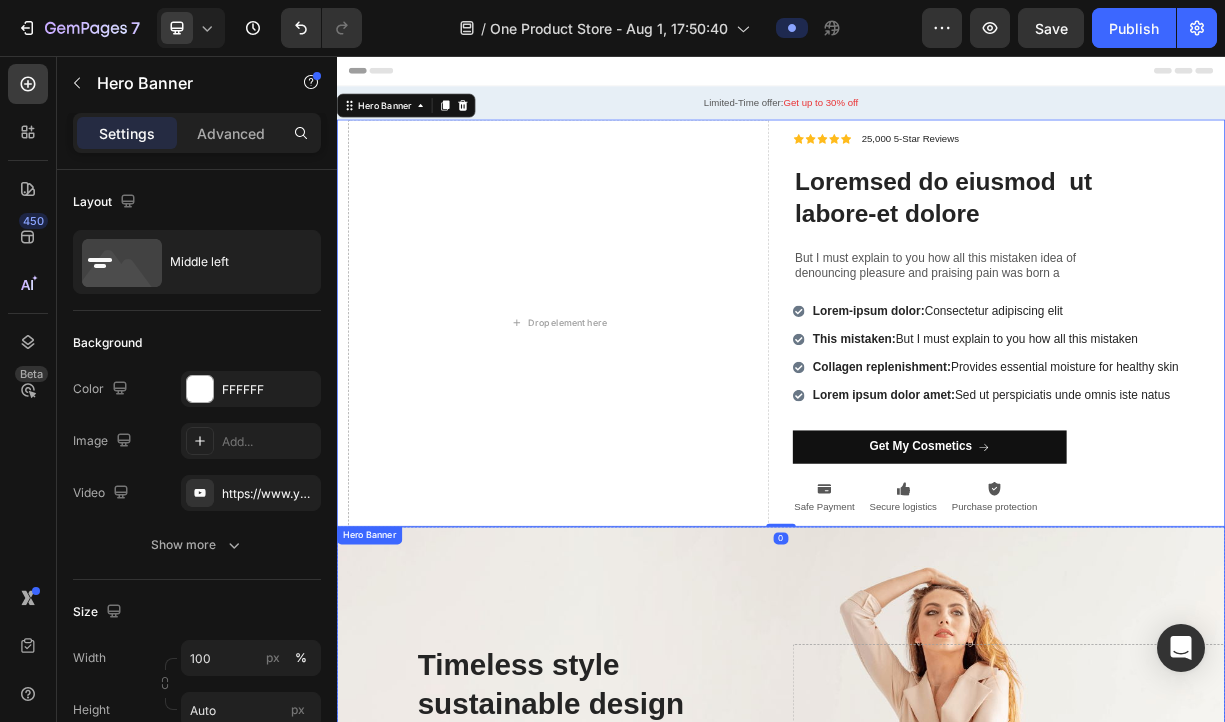 click at bounding box center [937, 983] 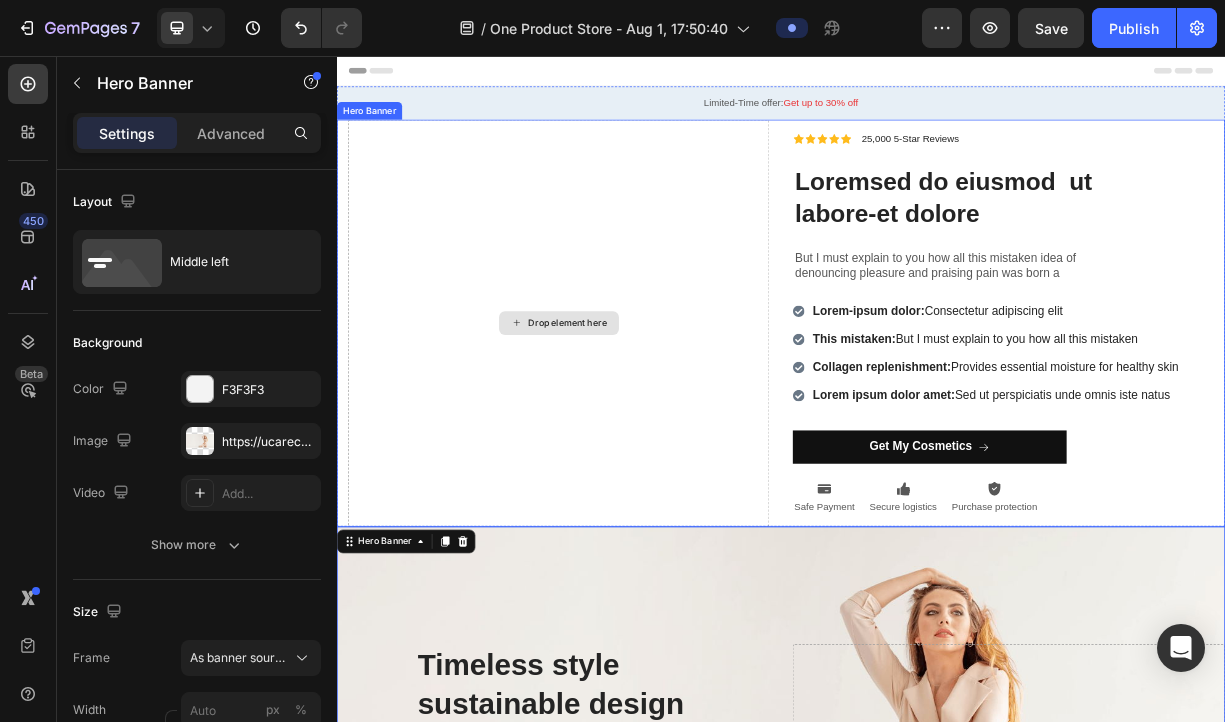 click on "Drop element here" at bounding box center (636, 417) 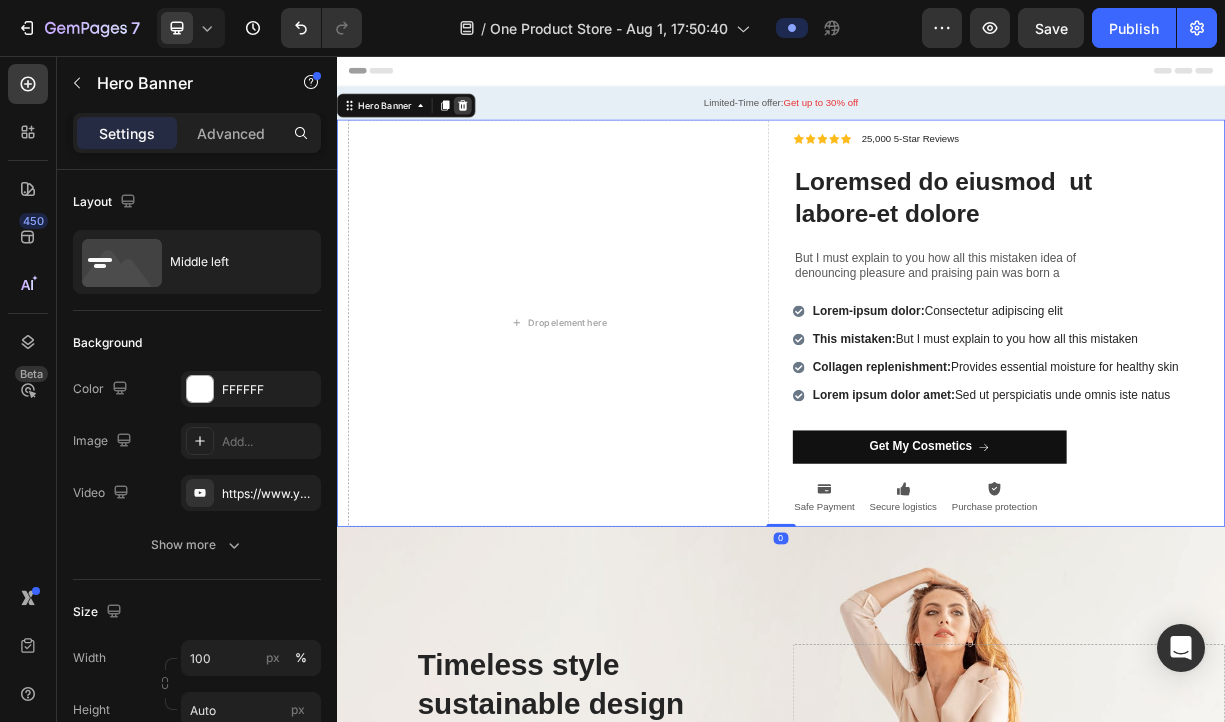 click 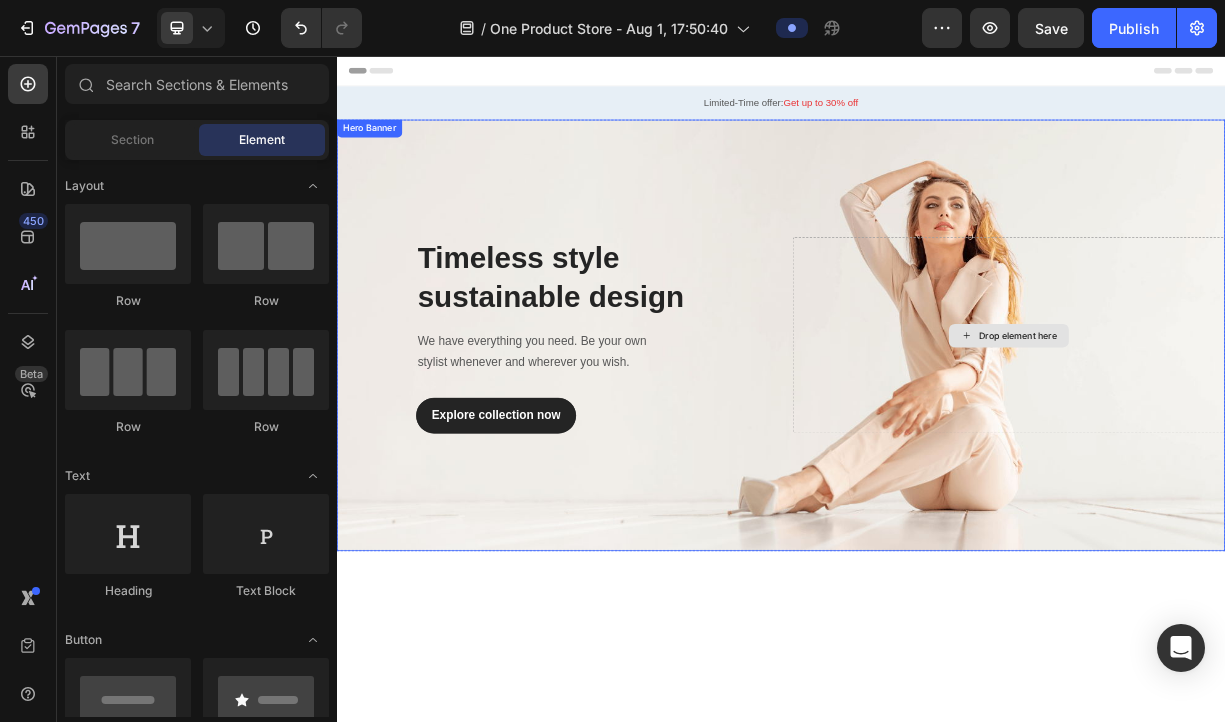 click on "Drop element here" at bounding box center [1245, 434] 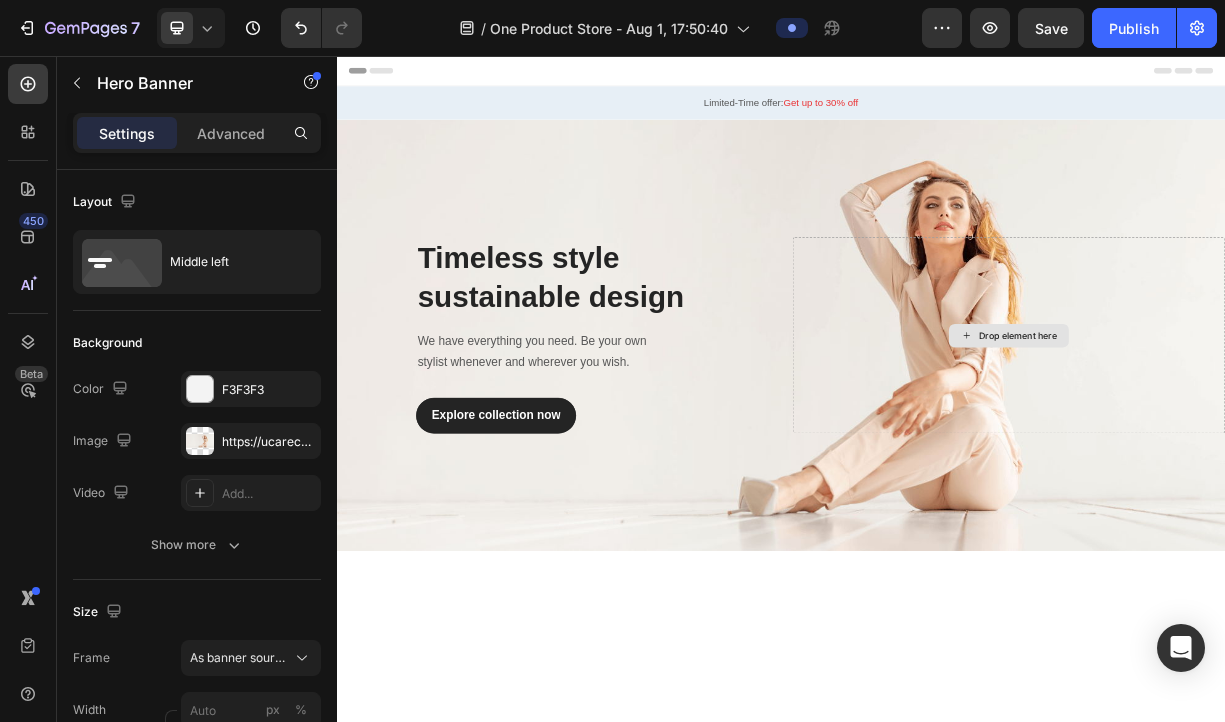 click on "Drop element here" at bounding box center [1257, 434] 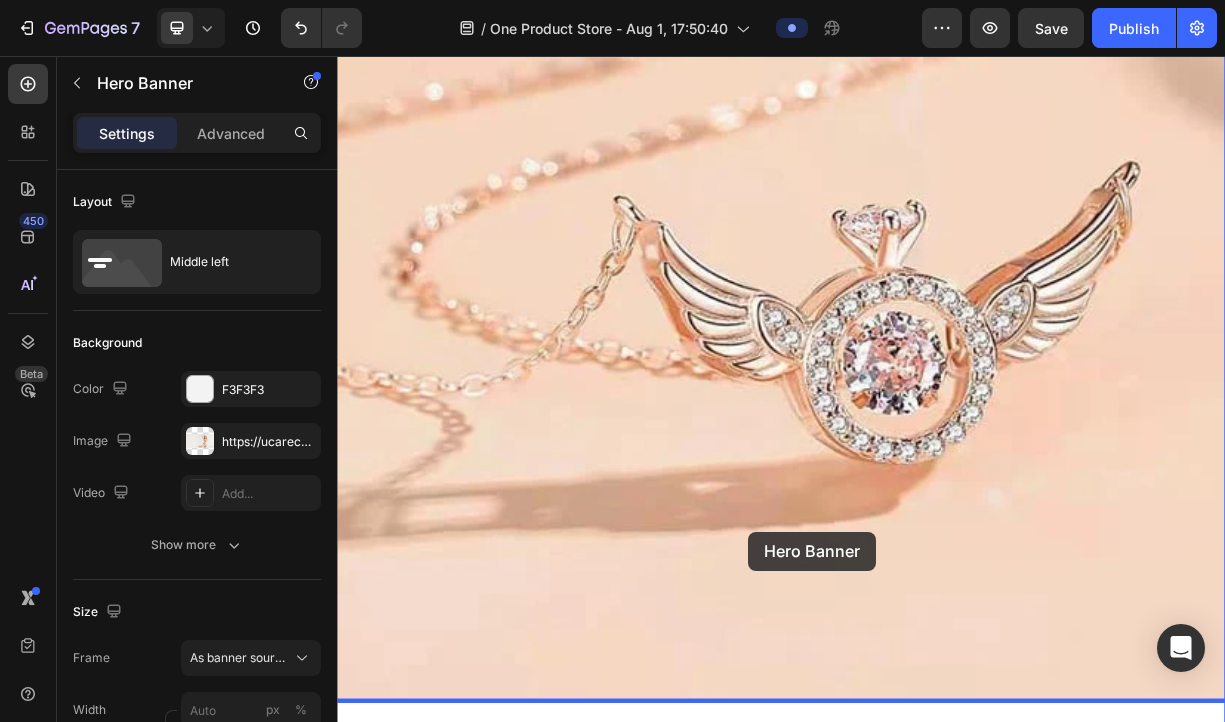 drag, startPoint x: 980, startPoint y: 482, endPoint x: 892, endPoint y: 698, distance: 233.23808 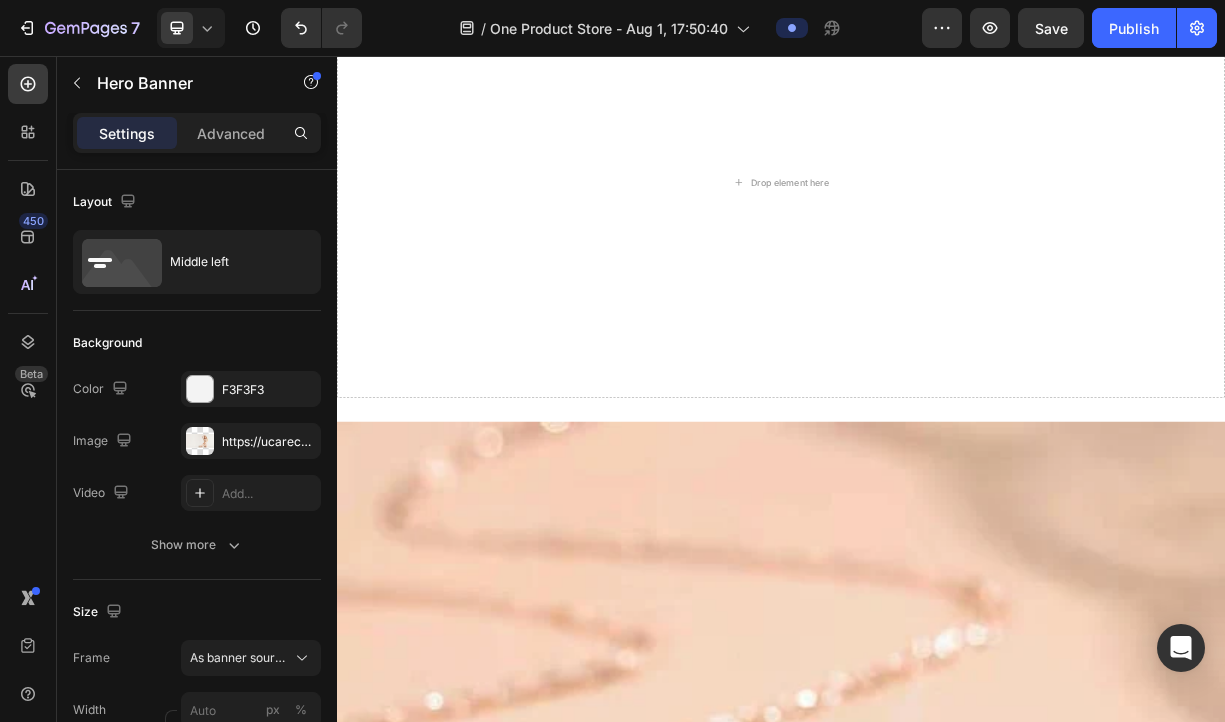 scroll, scrollTop: 0, scrollLeft: 0, axis: both 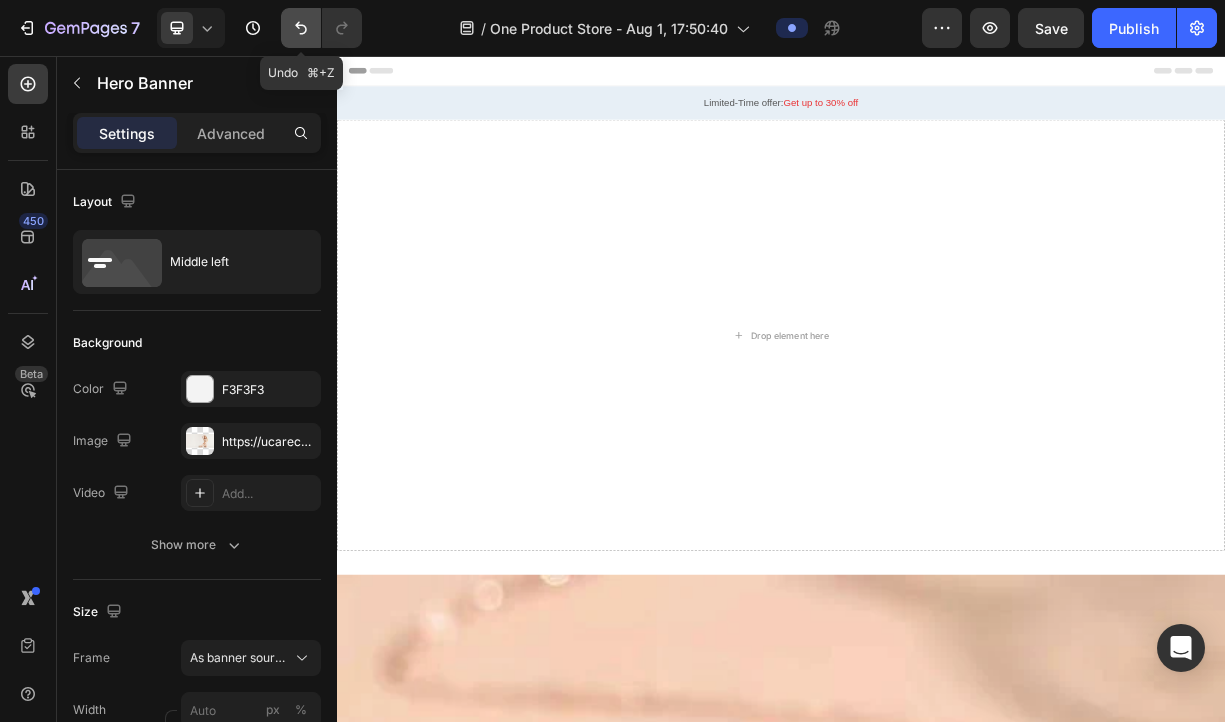 click 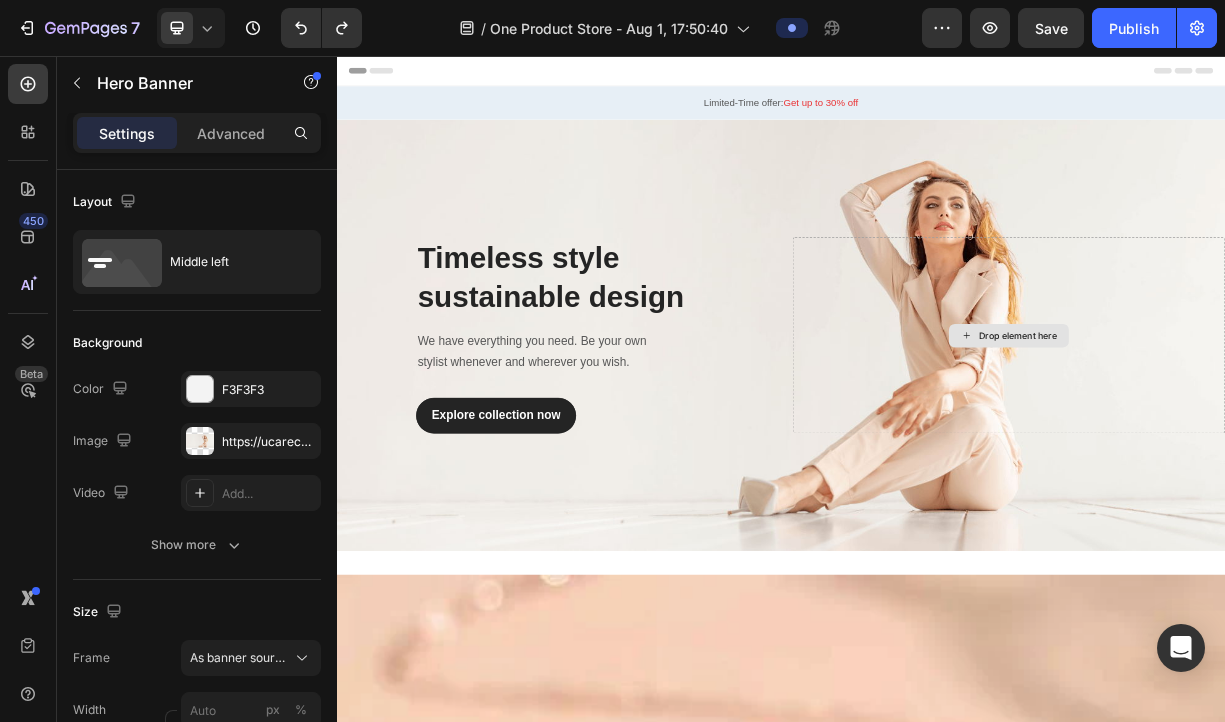 click on "Drop element here" at bounding box center (1257, 434) 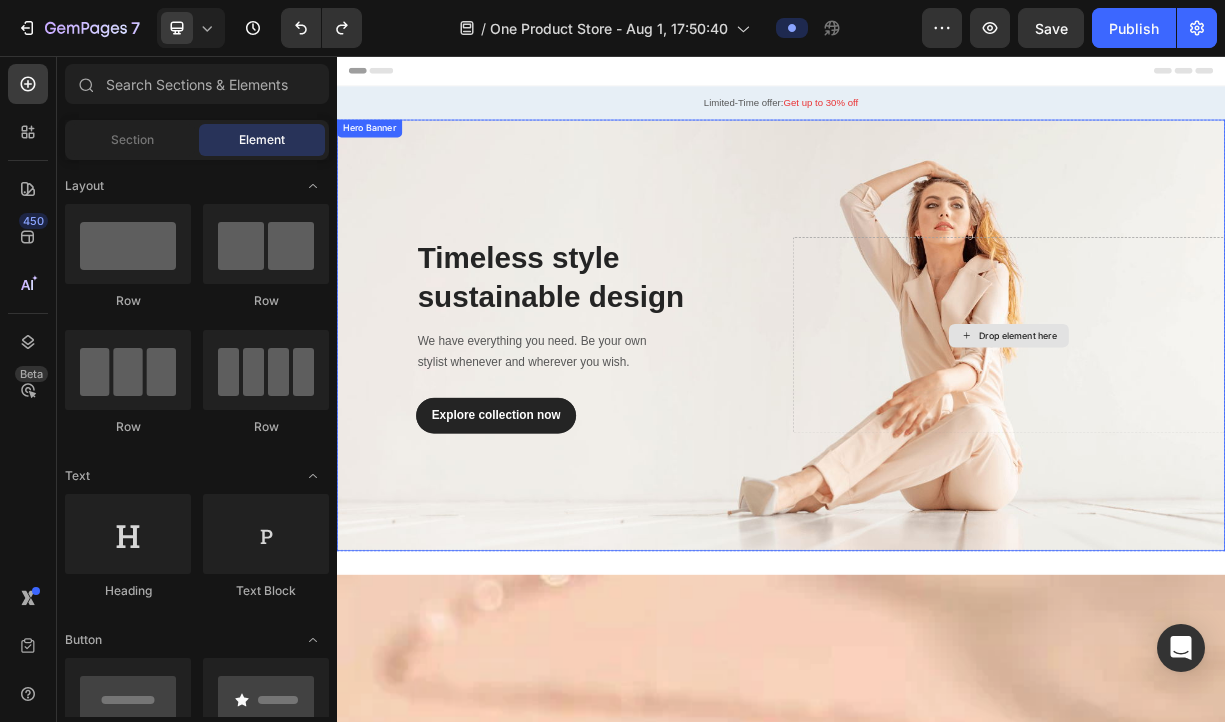 click on "Drop element here" at bounding box center (1245, 434) 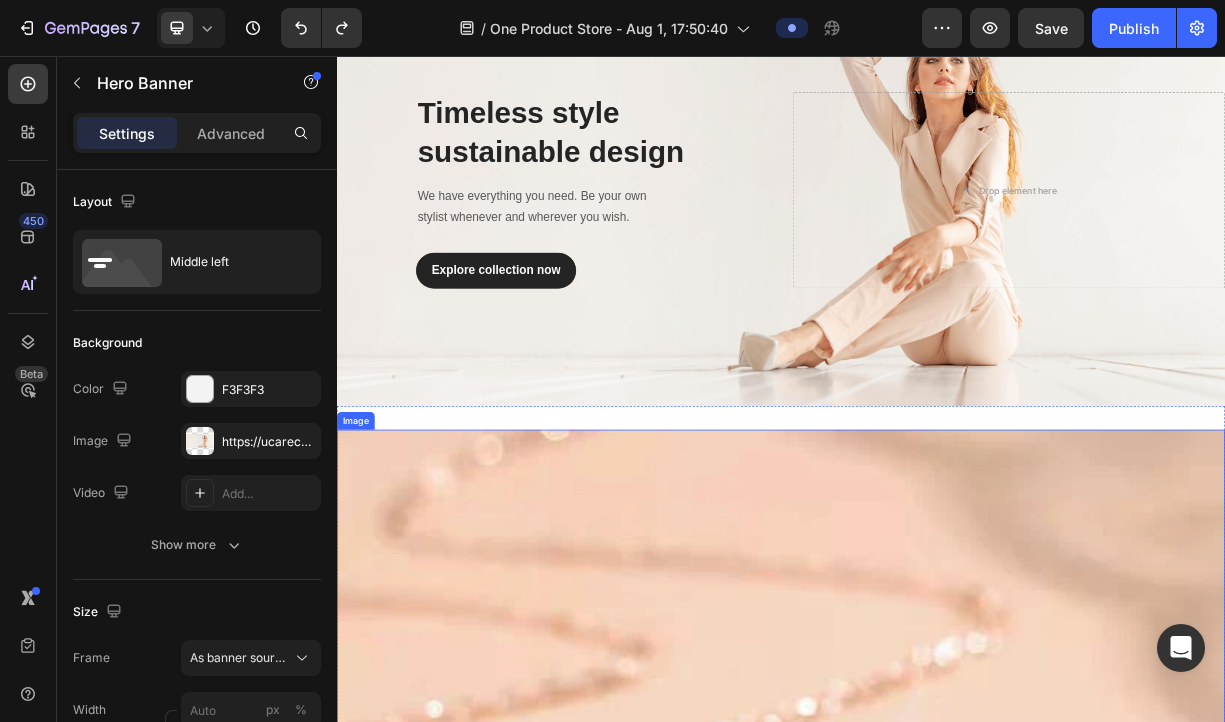 scroll, scrollTop: 176, scrollLeft: 0, axis: vertical 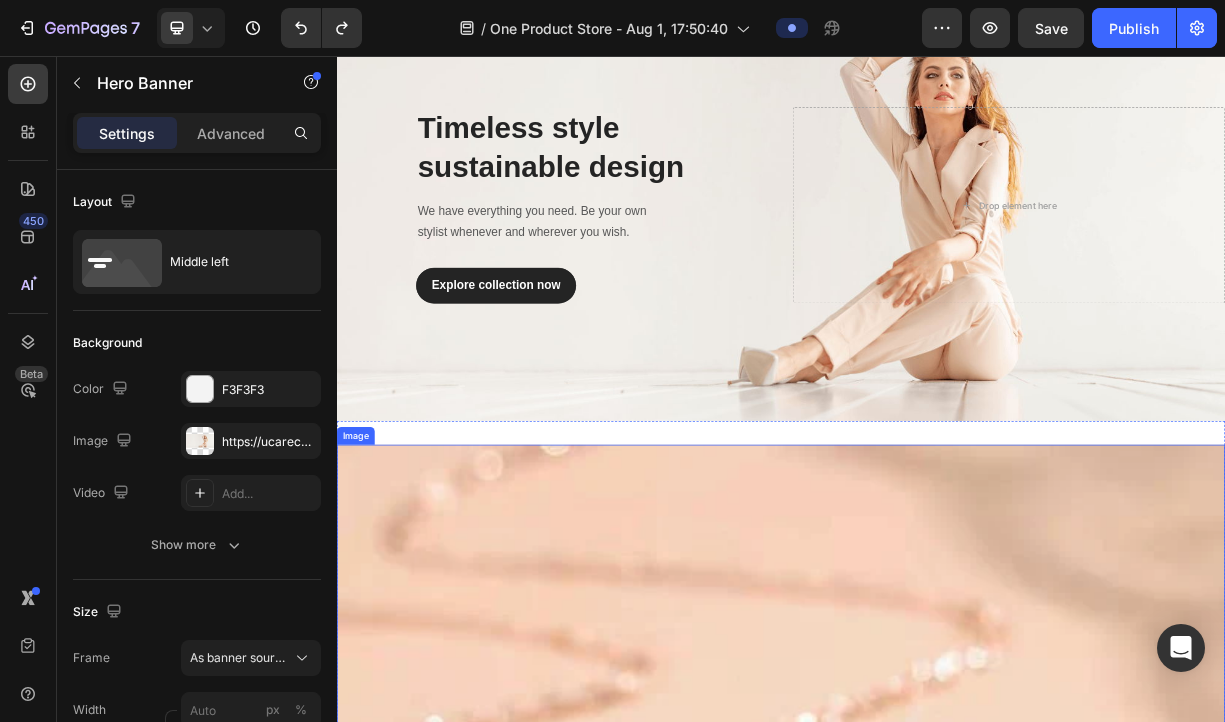 click at bounding box center [937, 1181] 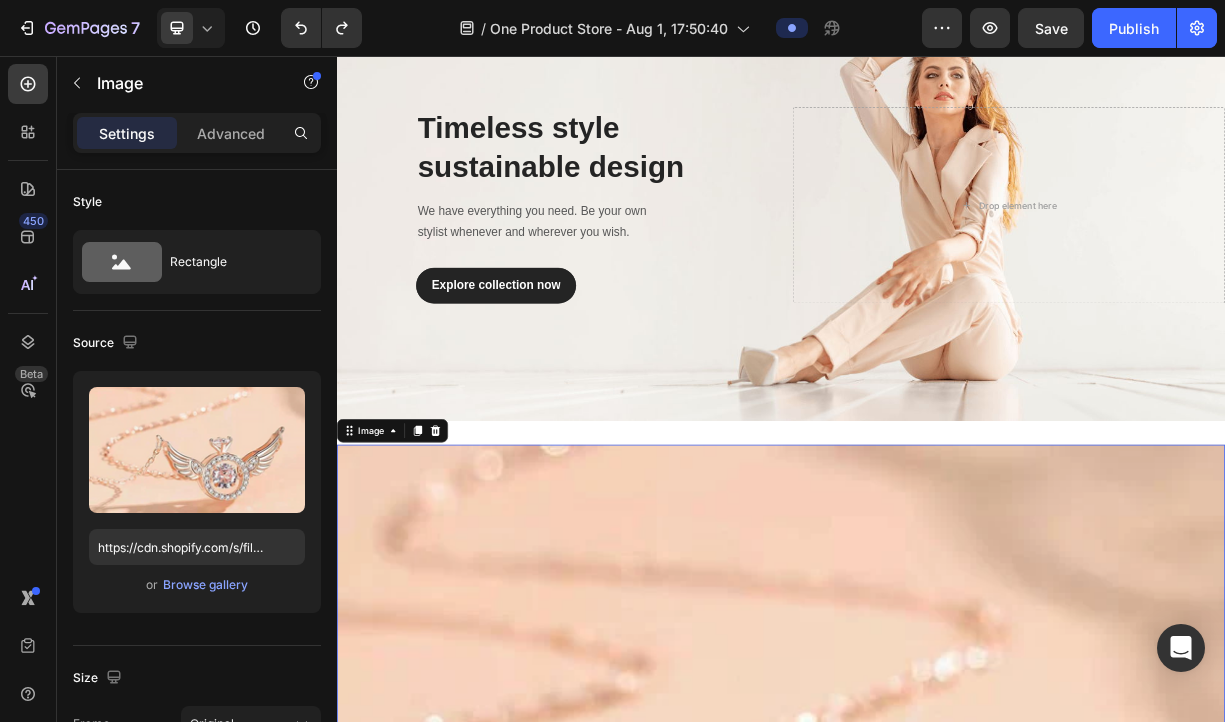 click at bounding box center [937, 1181] 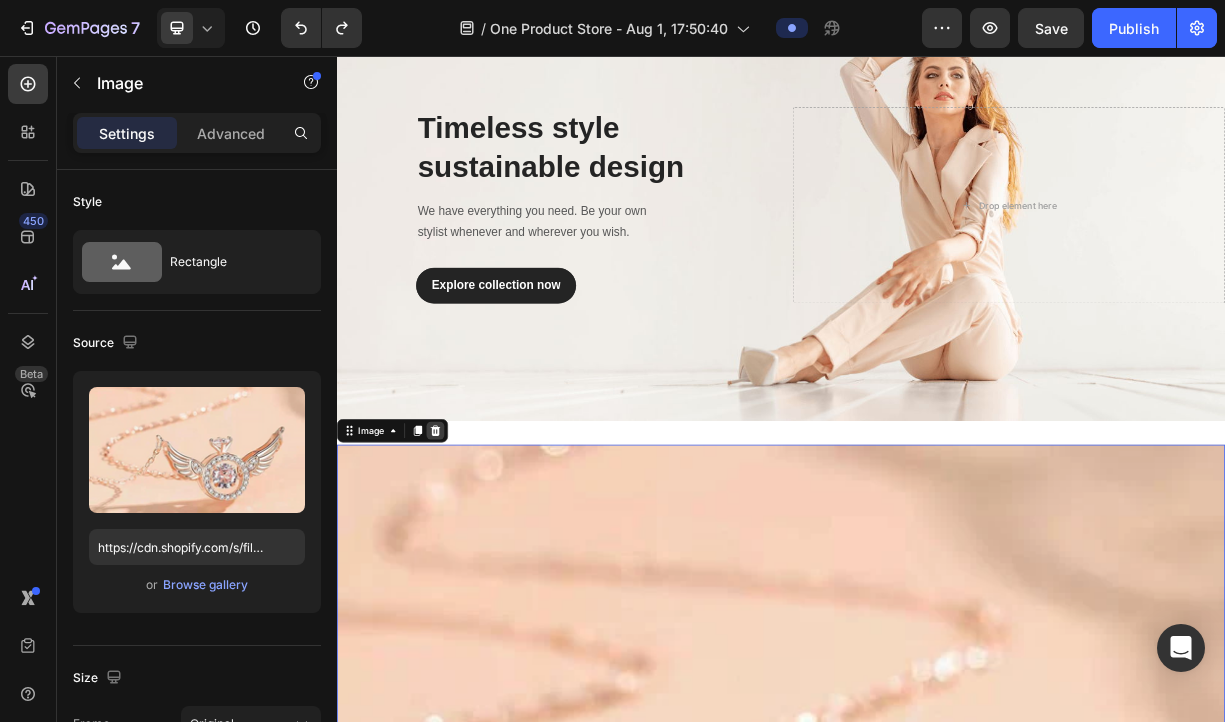 click at bounding box center [470, 562] 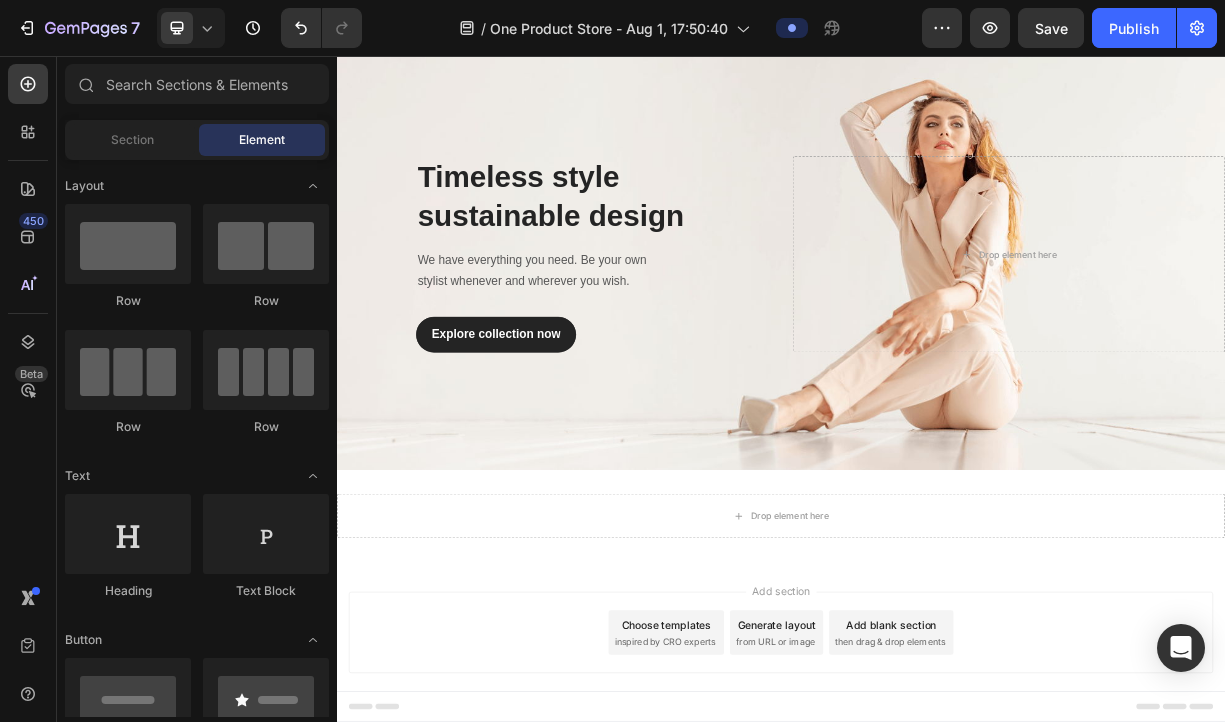 scroll, scrollTop: 139, scrollLeft: 0, axis: vertical 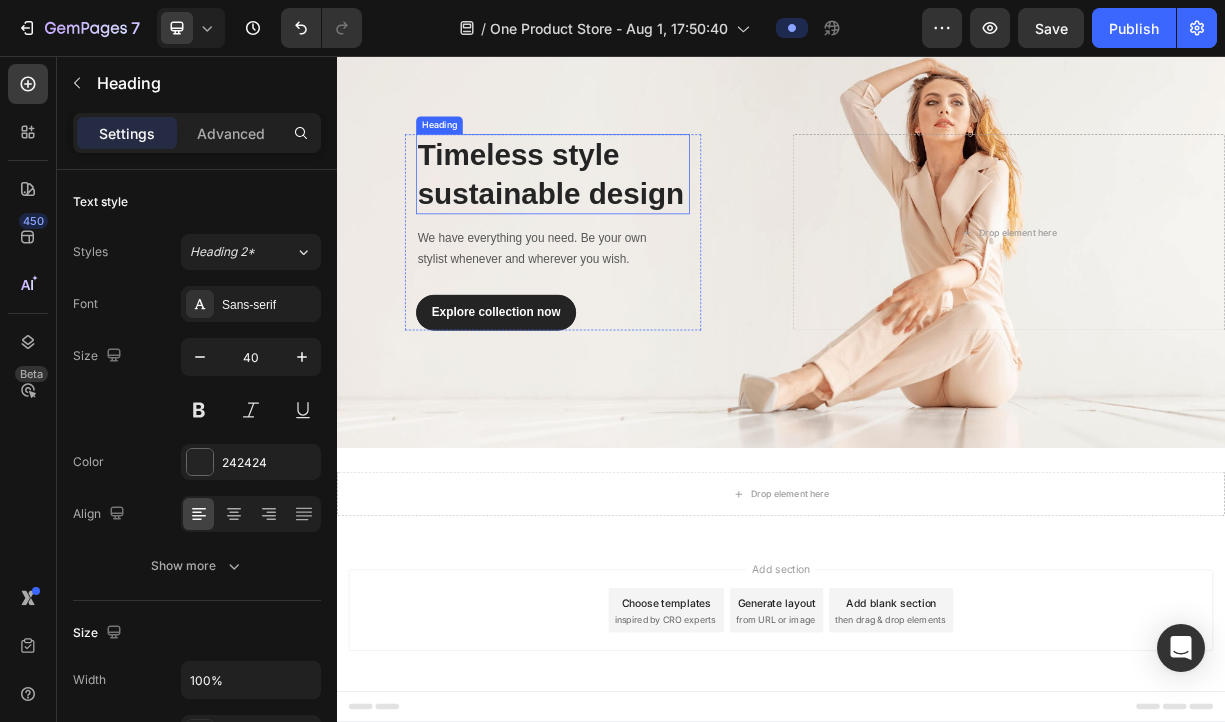 click on "Timeless style sustainable design" at bounding box center (629, 216) 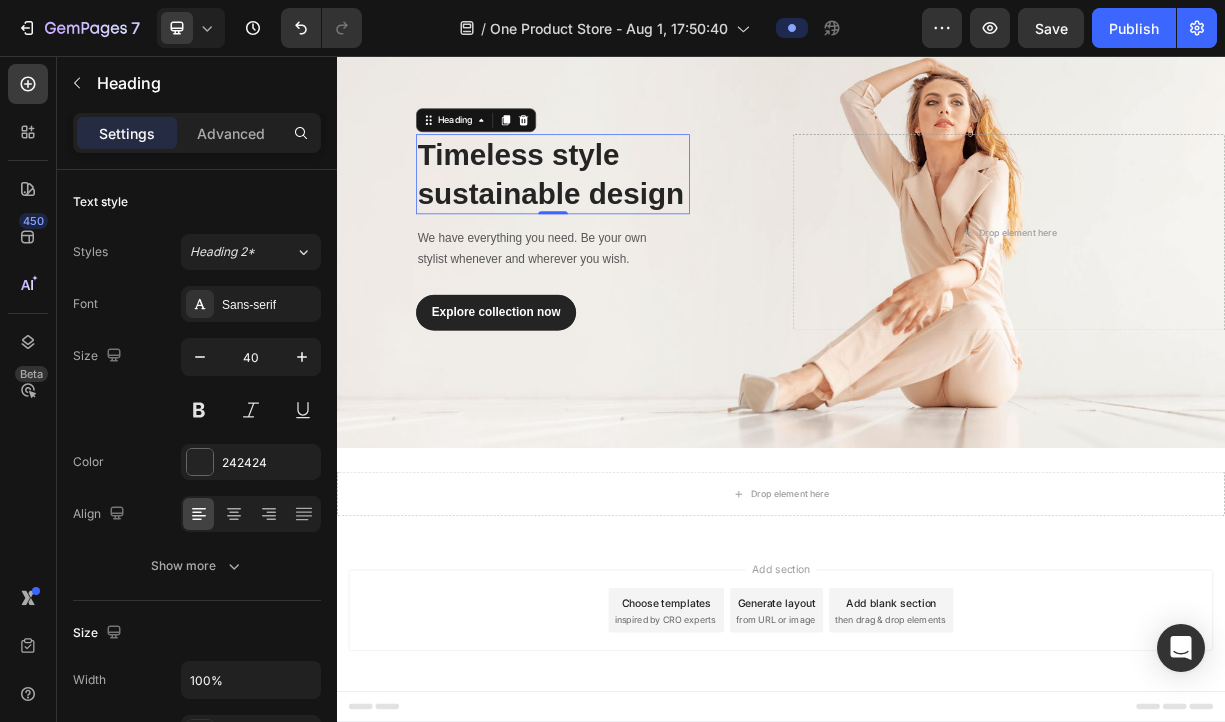 click on "Timeless style sustainable design" at bounding box center [629, 216] 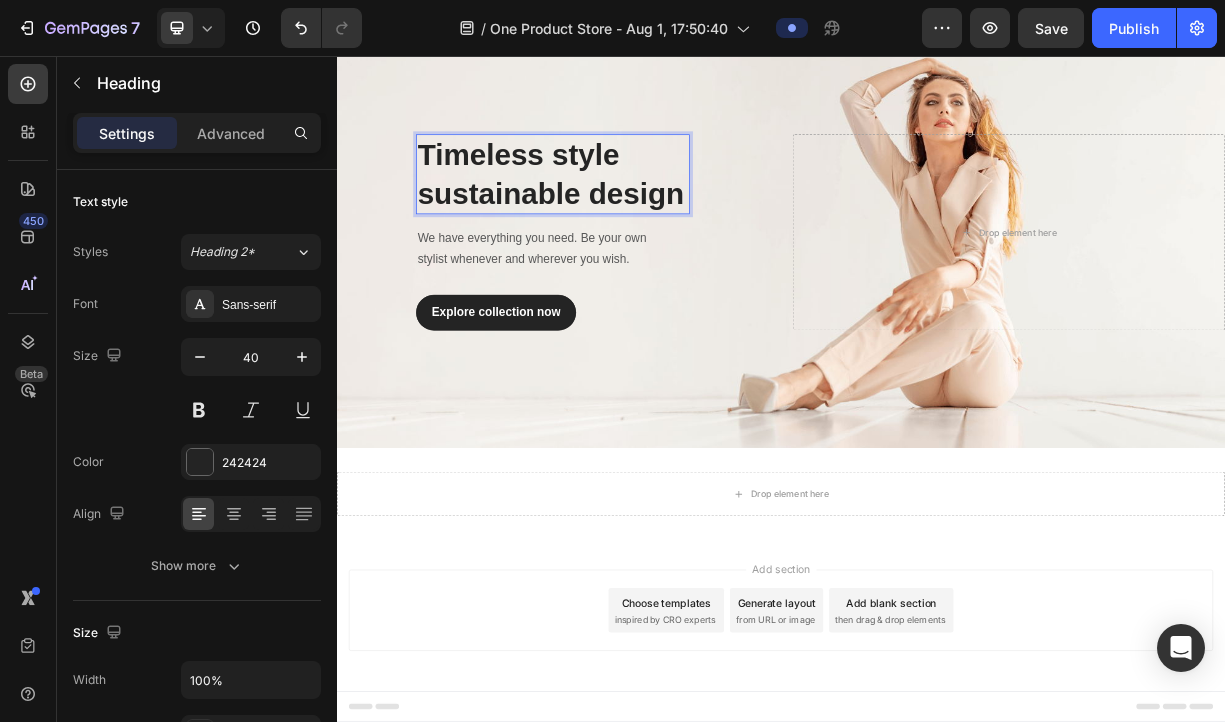 click on "Timeless style sustainable design" at bounding box center [629, 216] 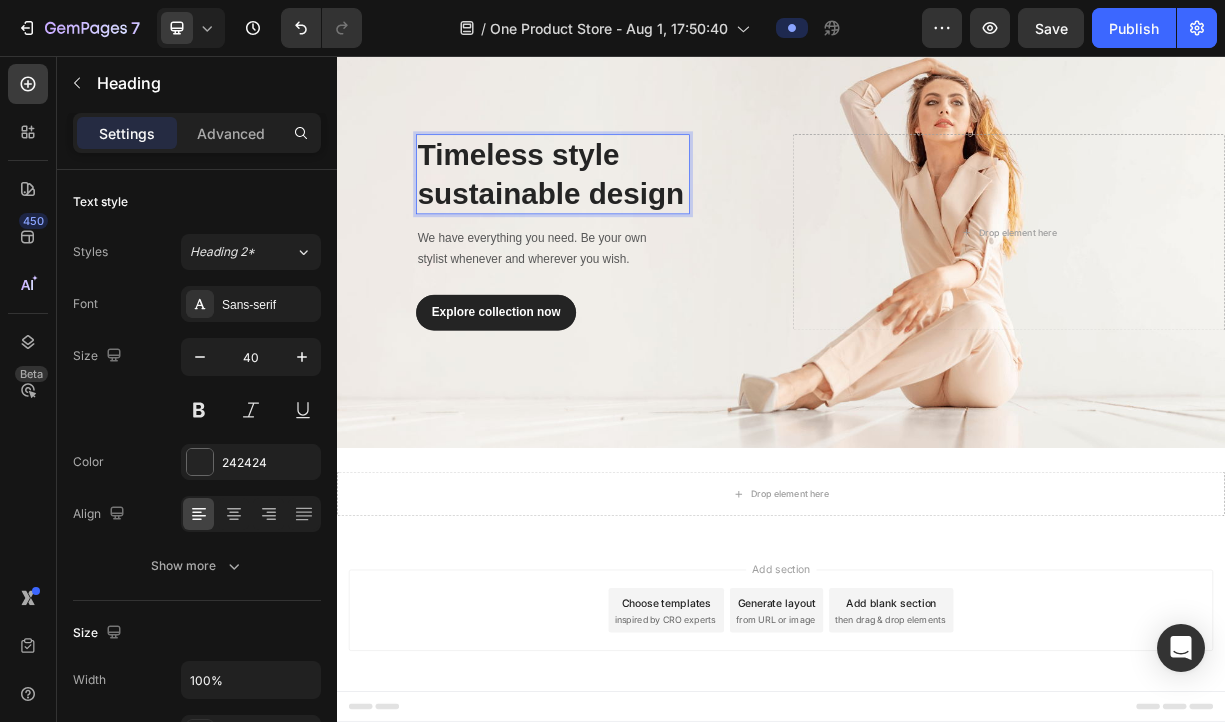 click on "Timeless style sustainable design" at bounding box center [629, 216] 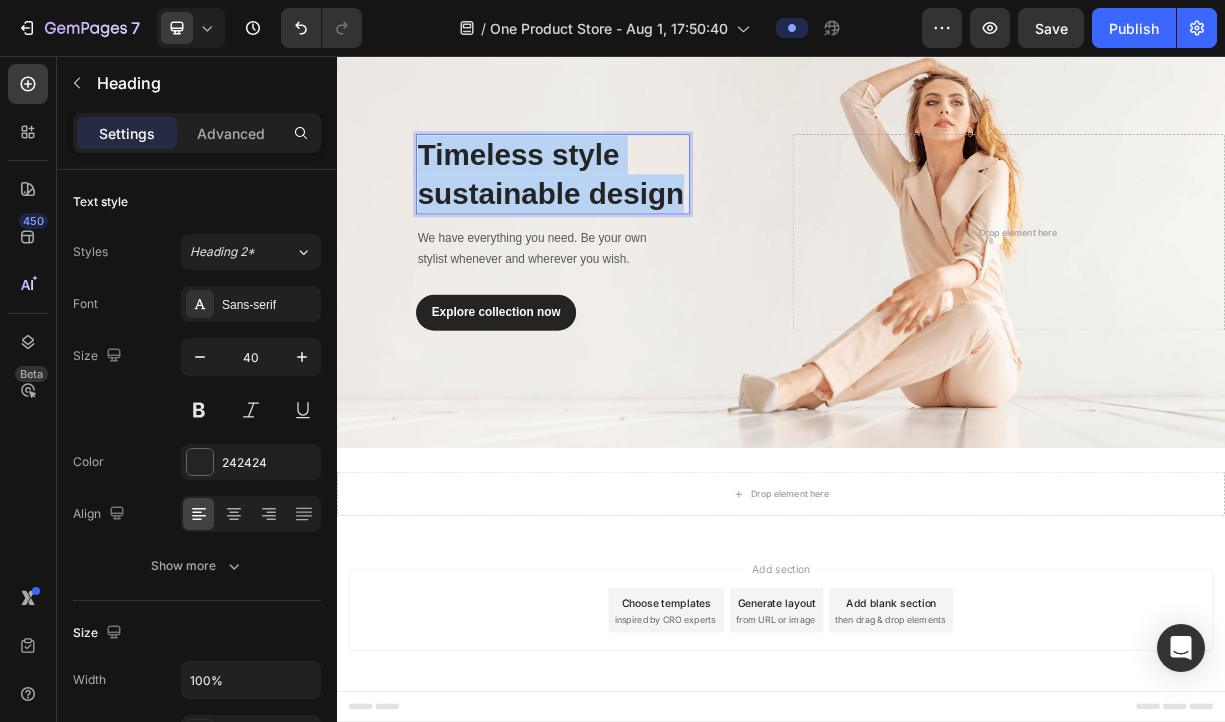 click on "Timeless style sustainable design" at bounding box center (629, 216) 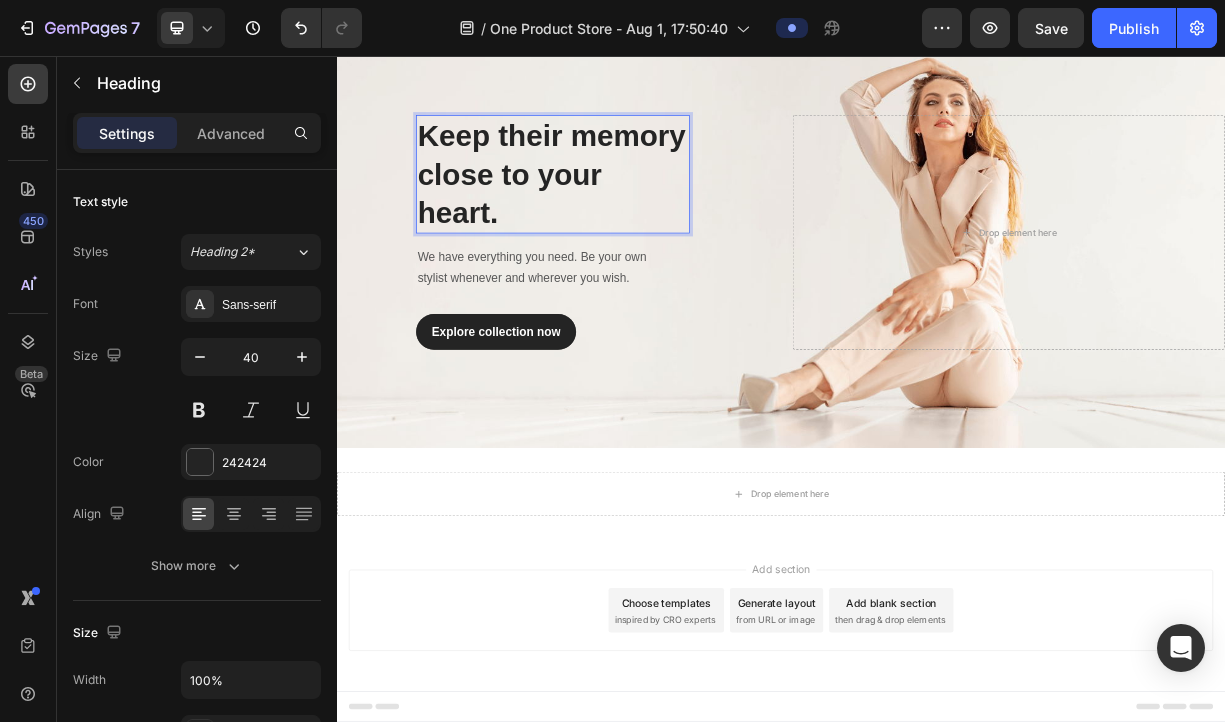 scroll, scrollTop: 113, scrollLeft: 0, axis: vertical 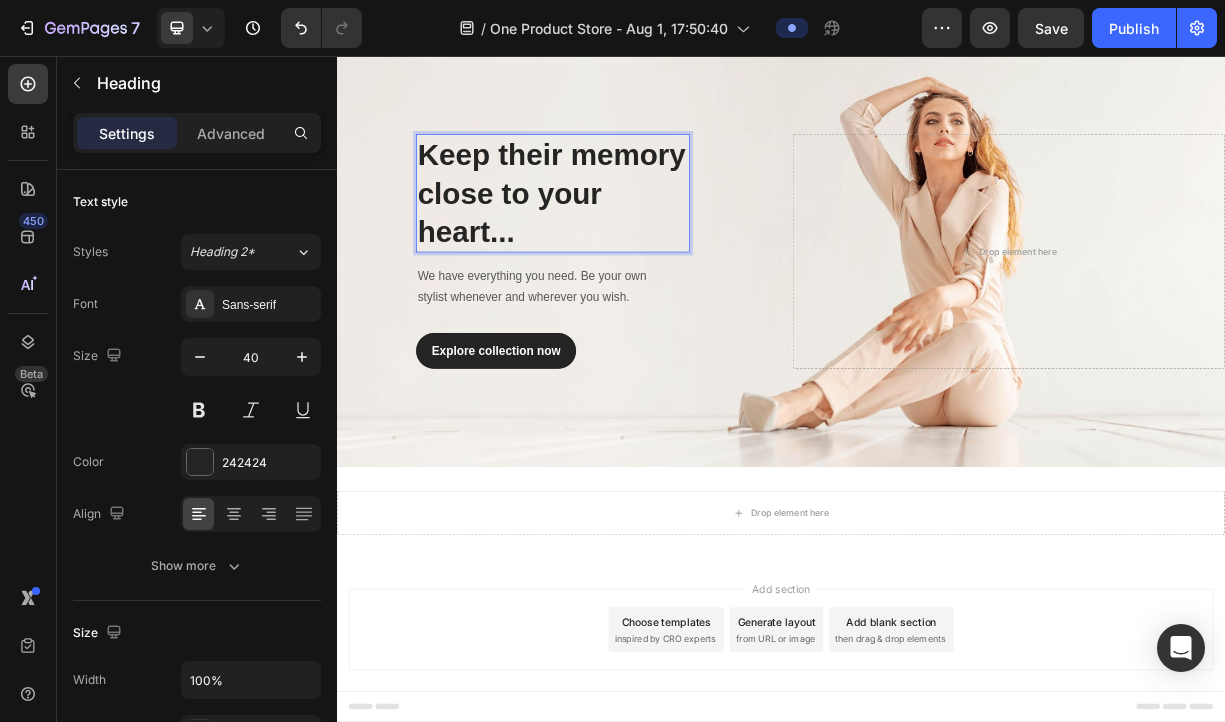 click on "Keep their memory close to your heart..." at bounding box center (629, 242) 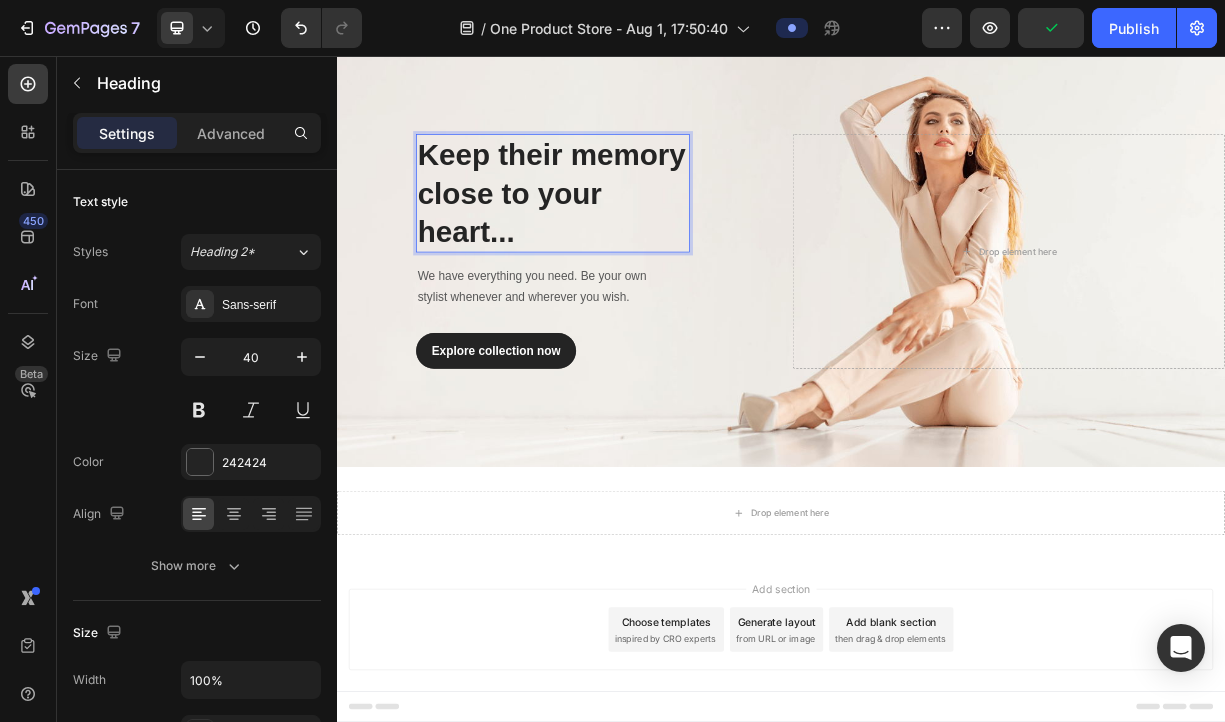 click on "Keep their memory close to your heart..." at bounding box center (629, 242) 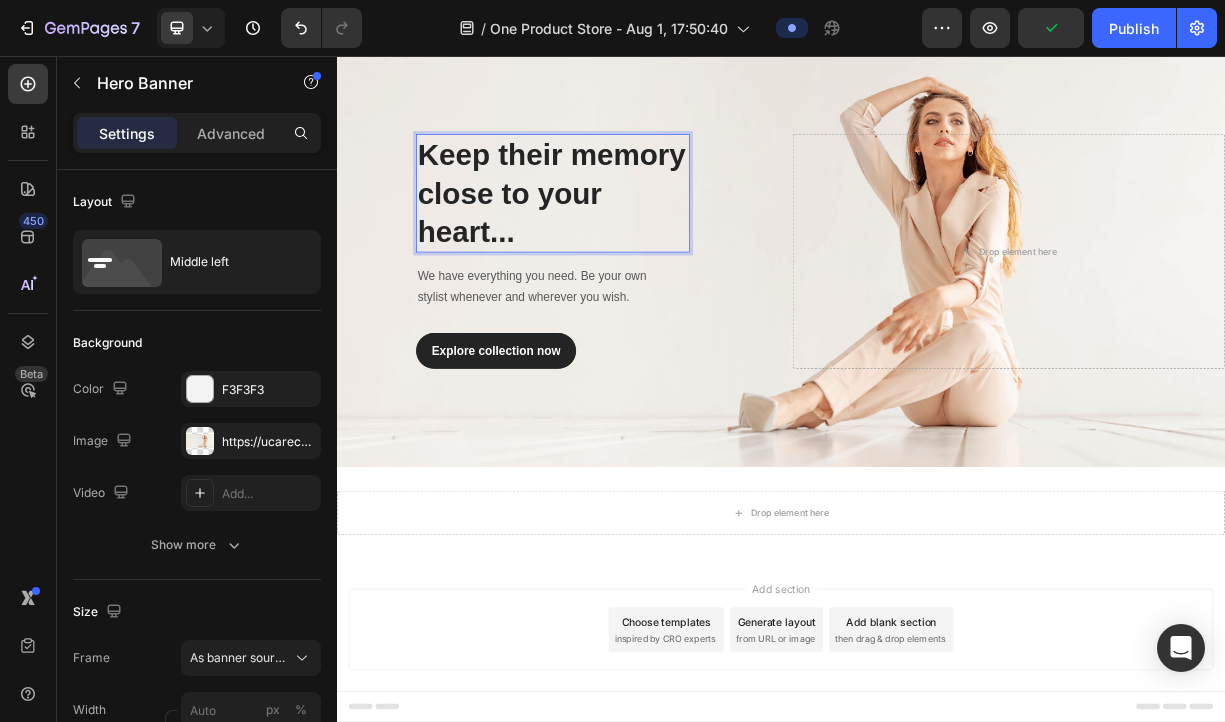 click on "Keep their memory close to your heart... Heading   0 We have everything you need. Be your own stylist whenever and wherever you wish. Text block Explore collection now Button Row" at bounding box center [629, 321] 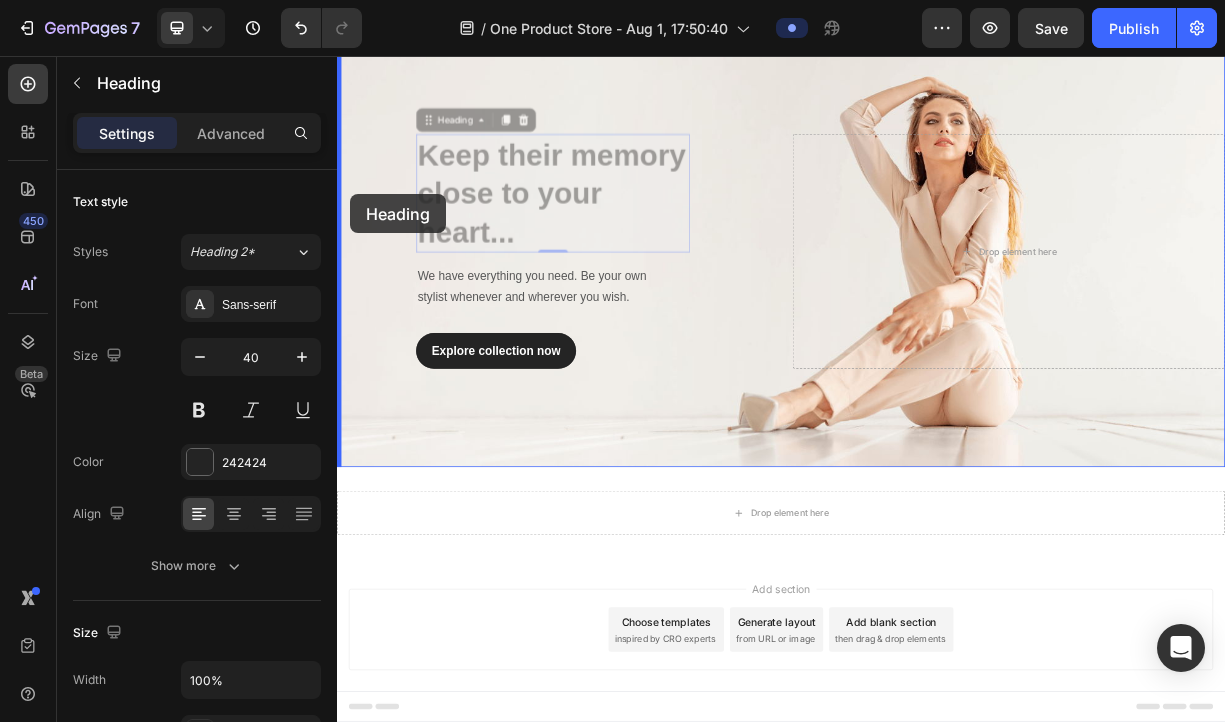 drag, startPoint x: 467, startPoint y: 242, endPoint x: 355, endPoint y: 243, distance: 112.00446 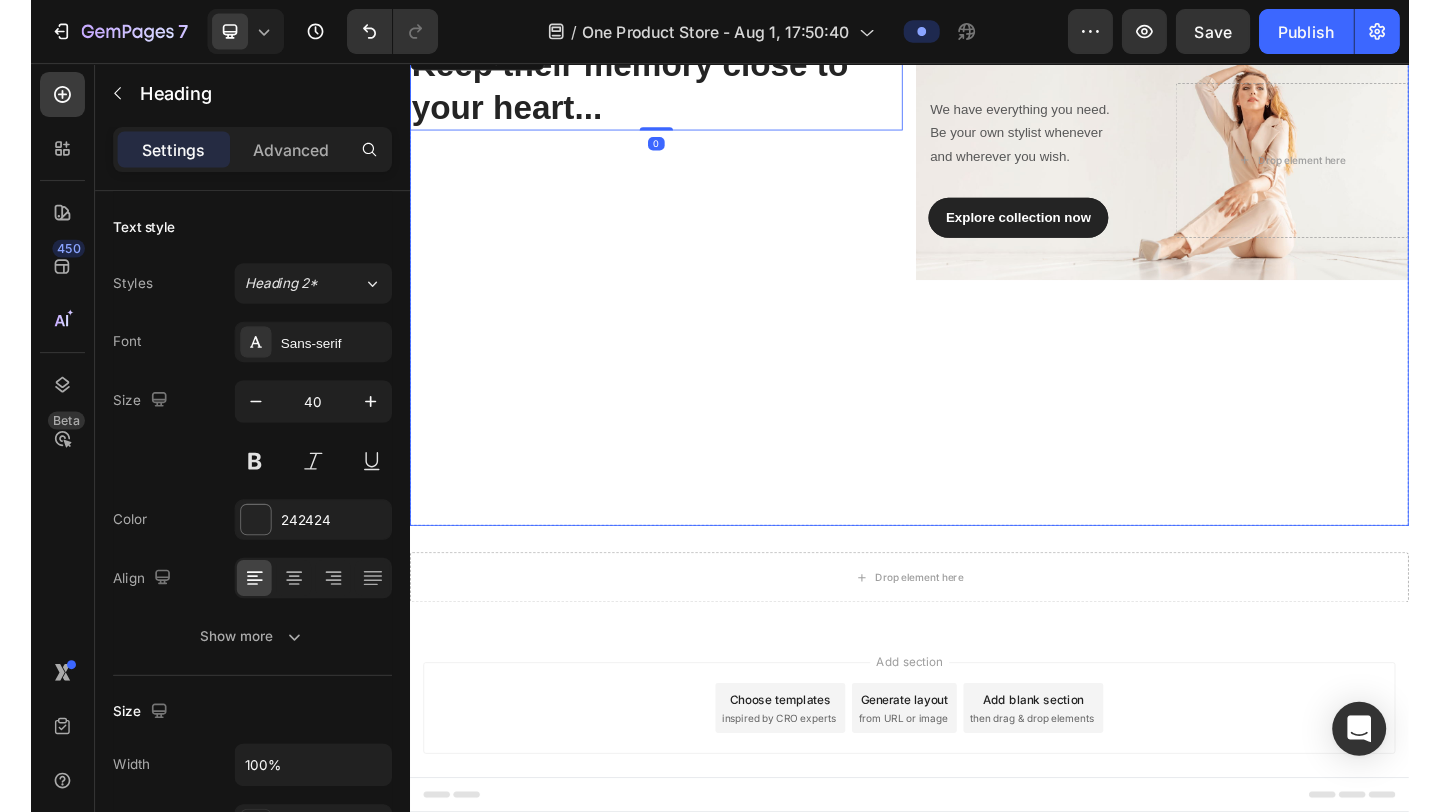 scroll, scrollTop: 0, scrollLeft: 0, axis: both 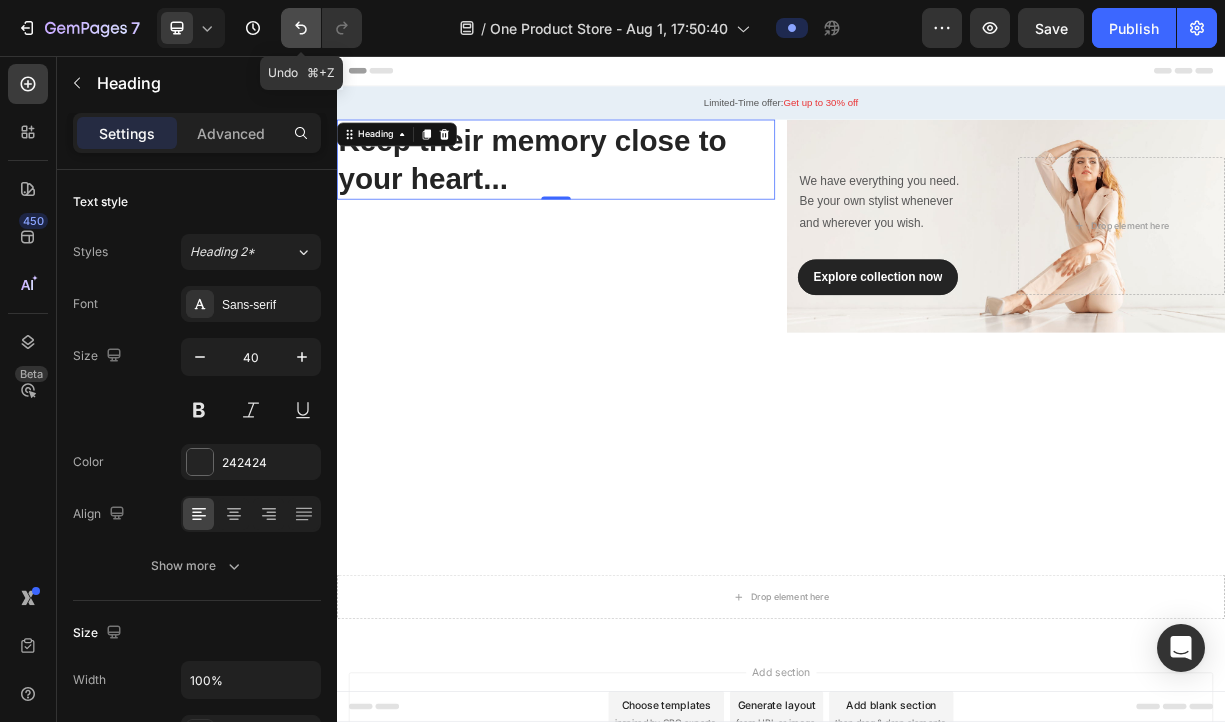 click 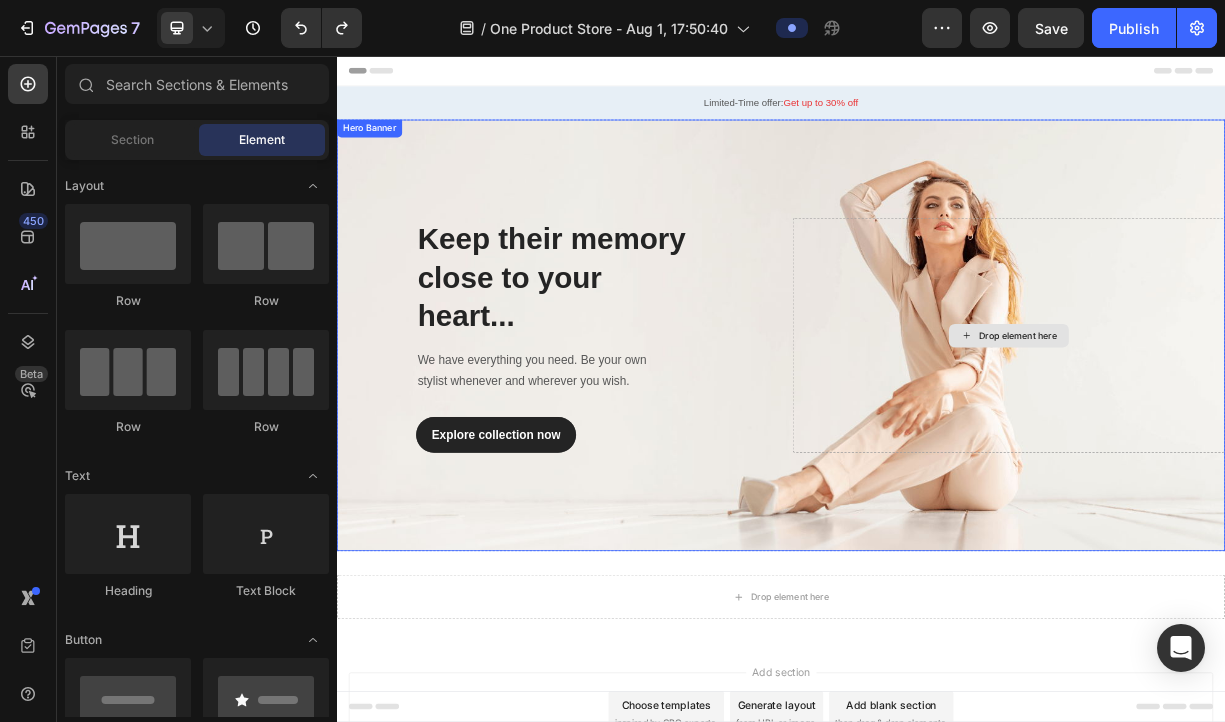 click on "Drop element here" at bounding box center [1257, 434] 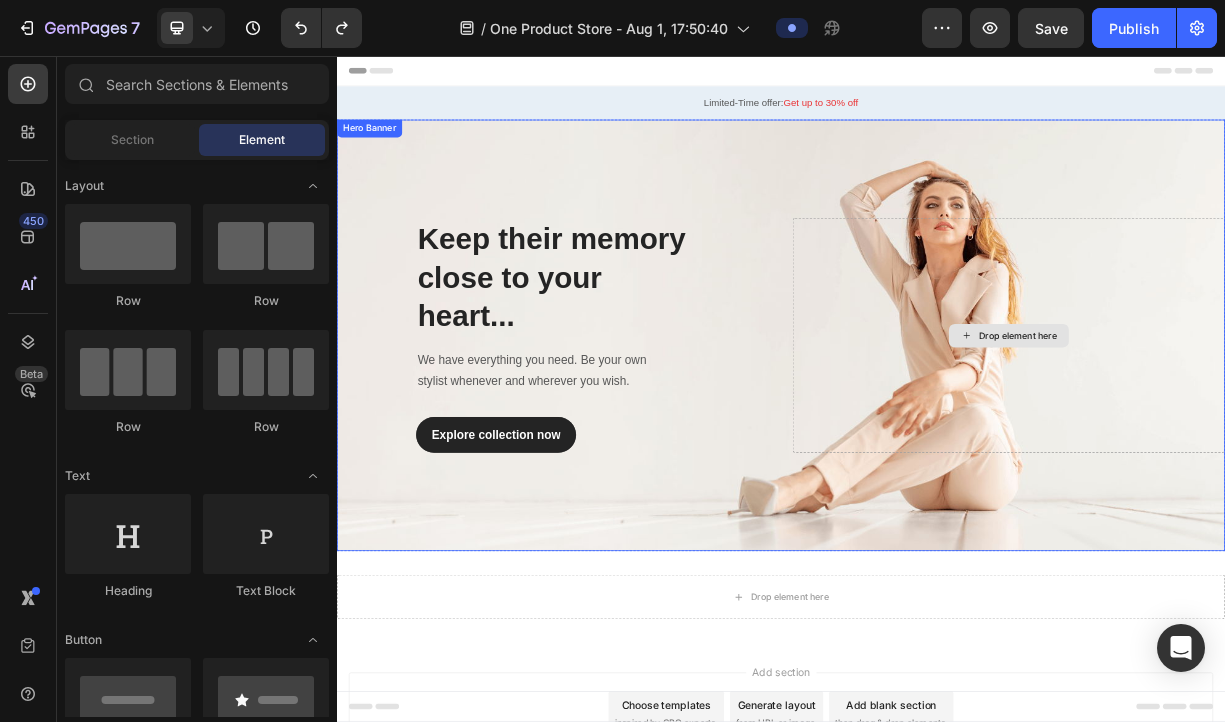 click 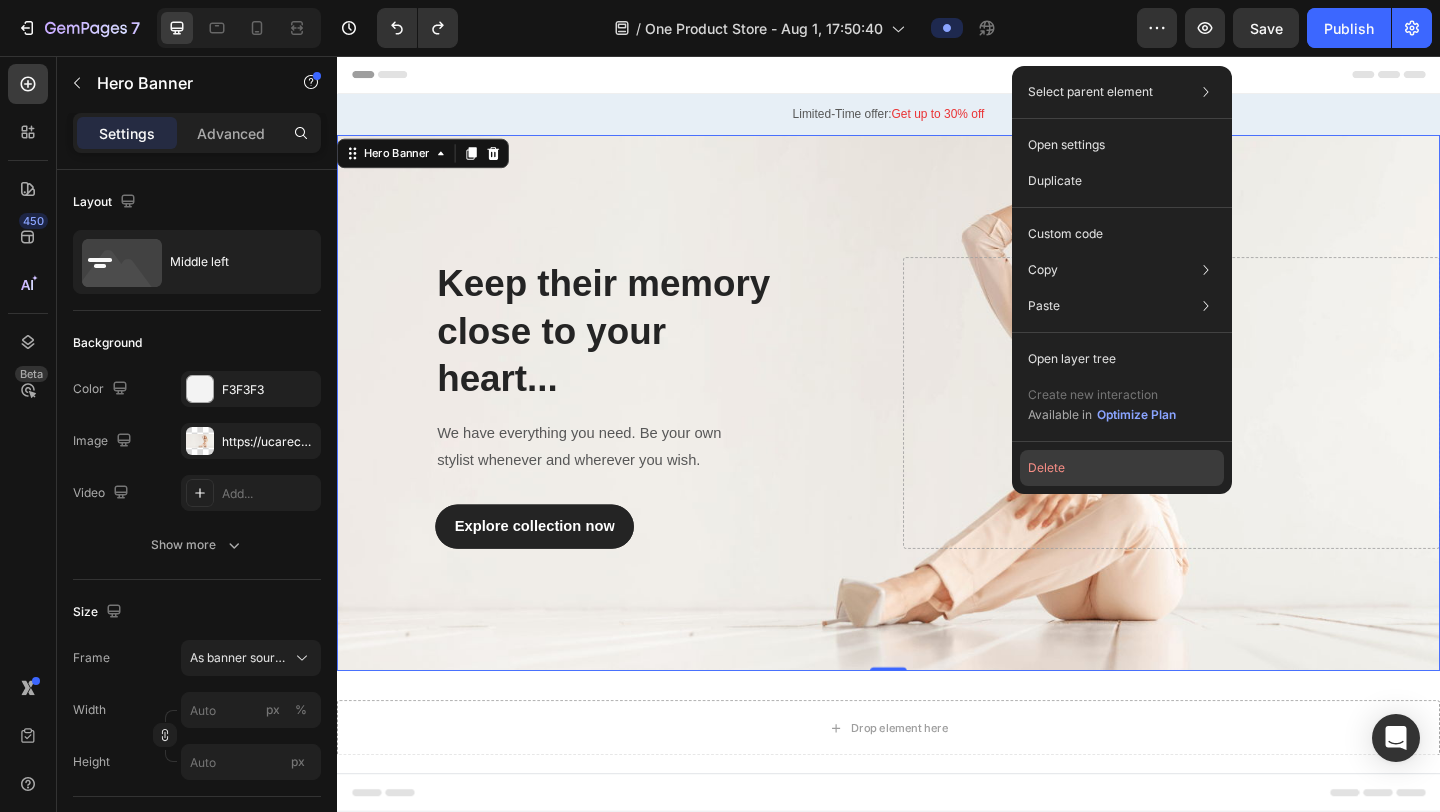 click on "Delete" 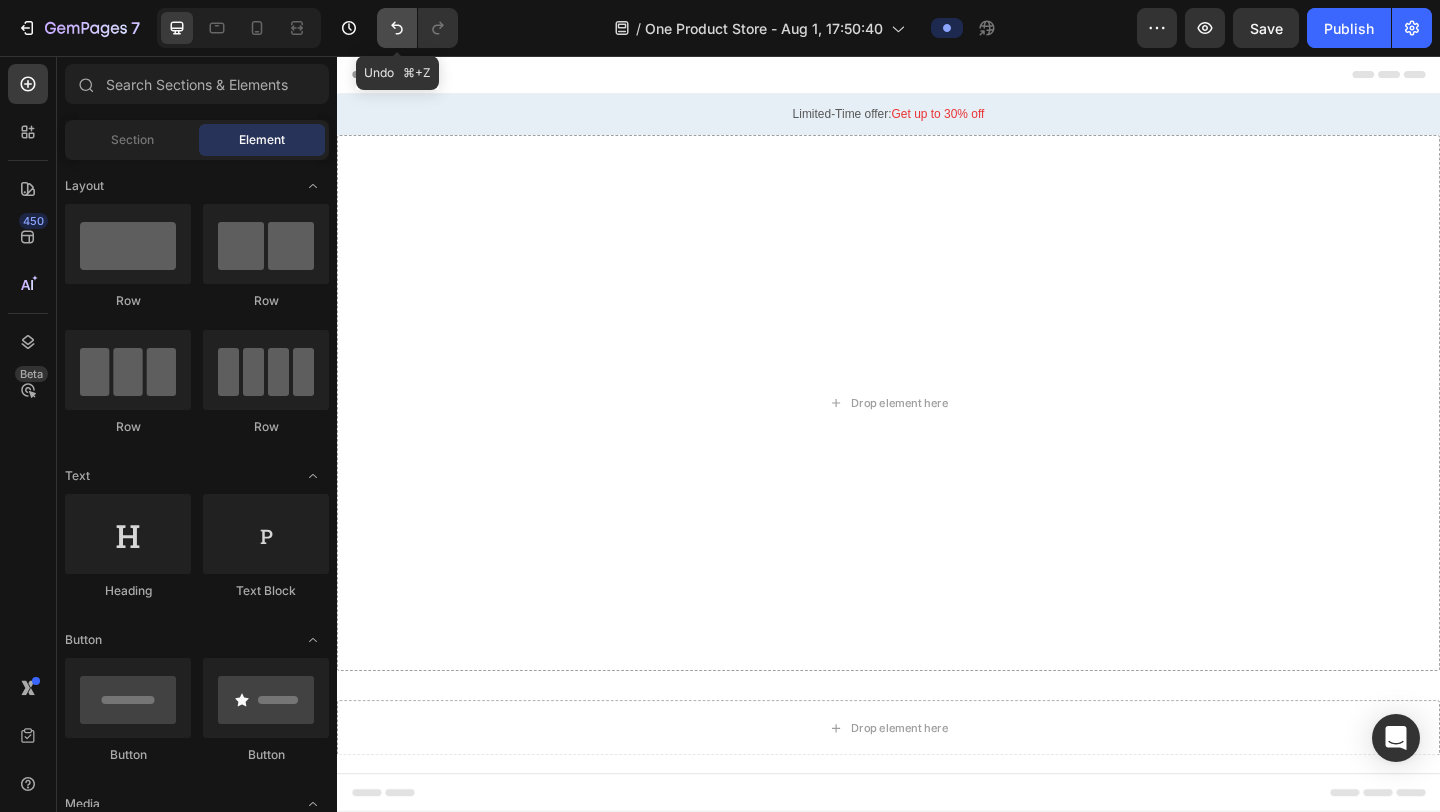 click 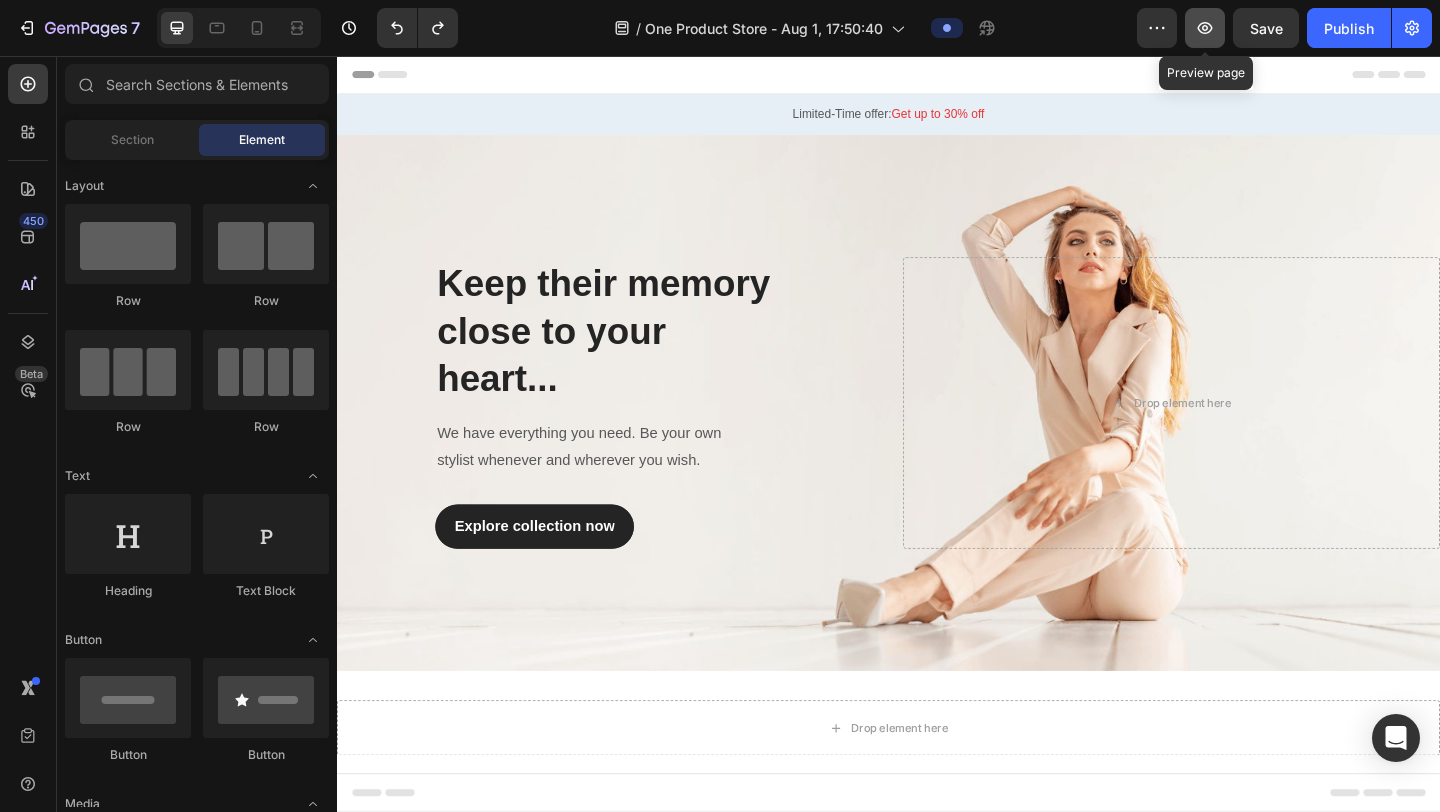 click 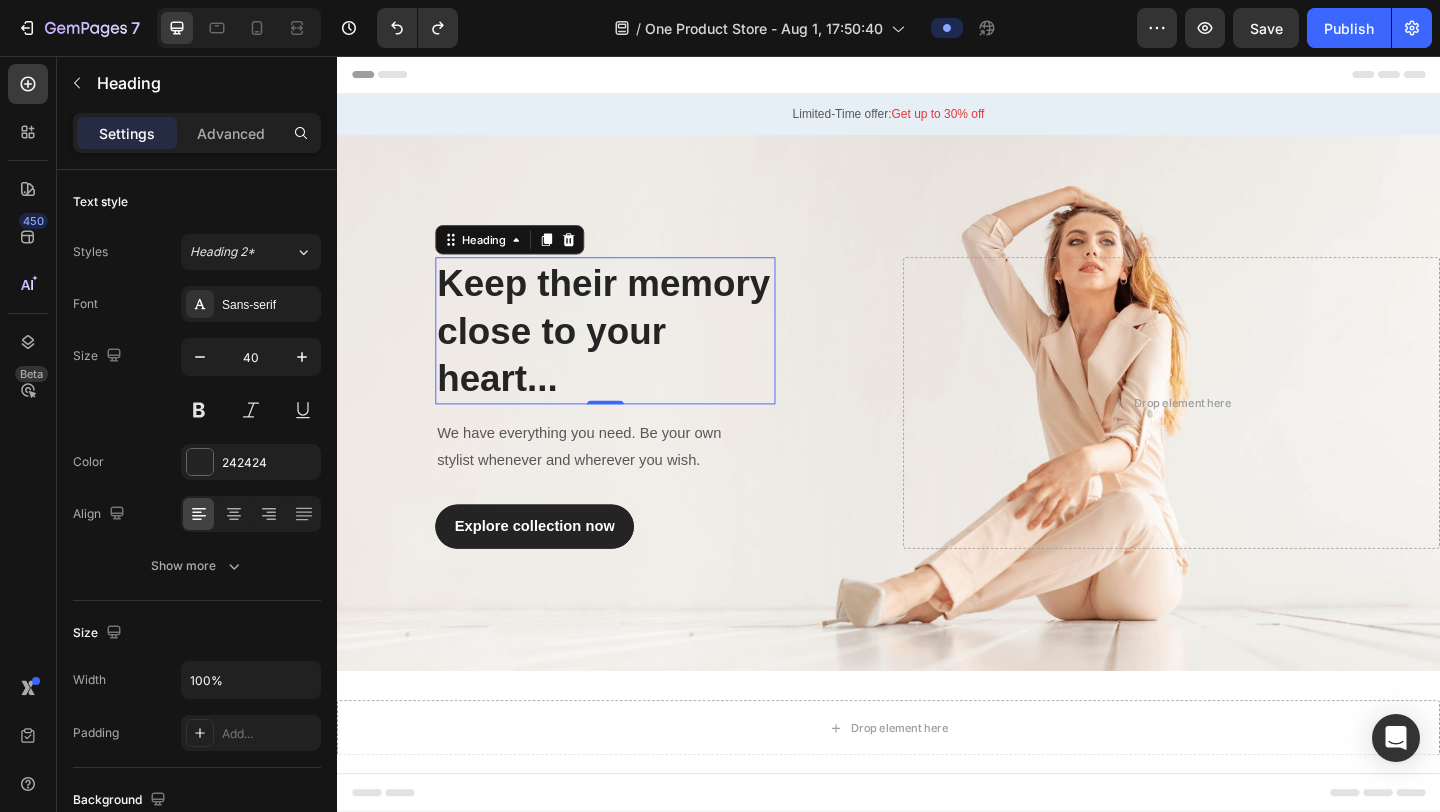 click on "Keep their memory close to your heart..." at bounding box center [629, 355] 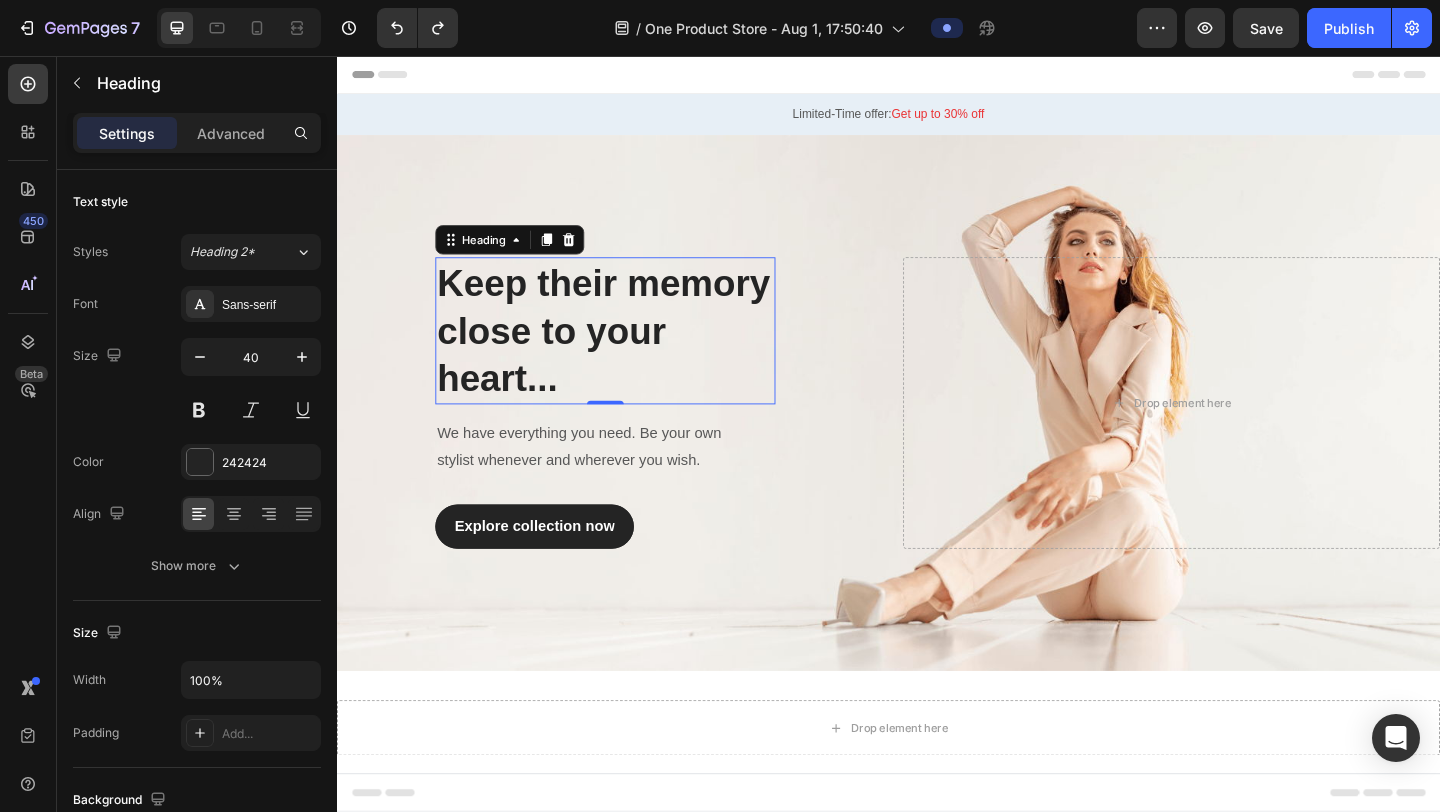 click on "Keep their memory close to your heart..." at bounding box center (629, 355) 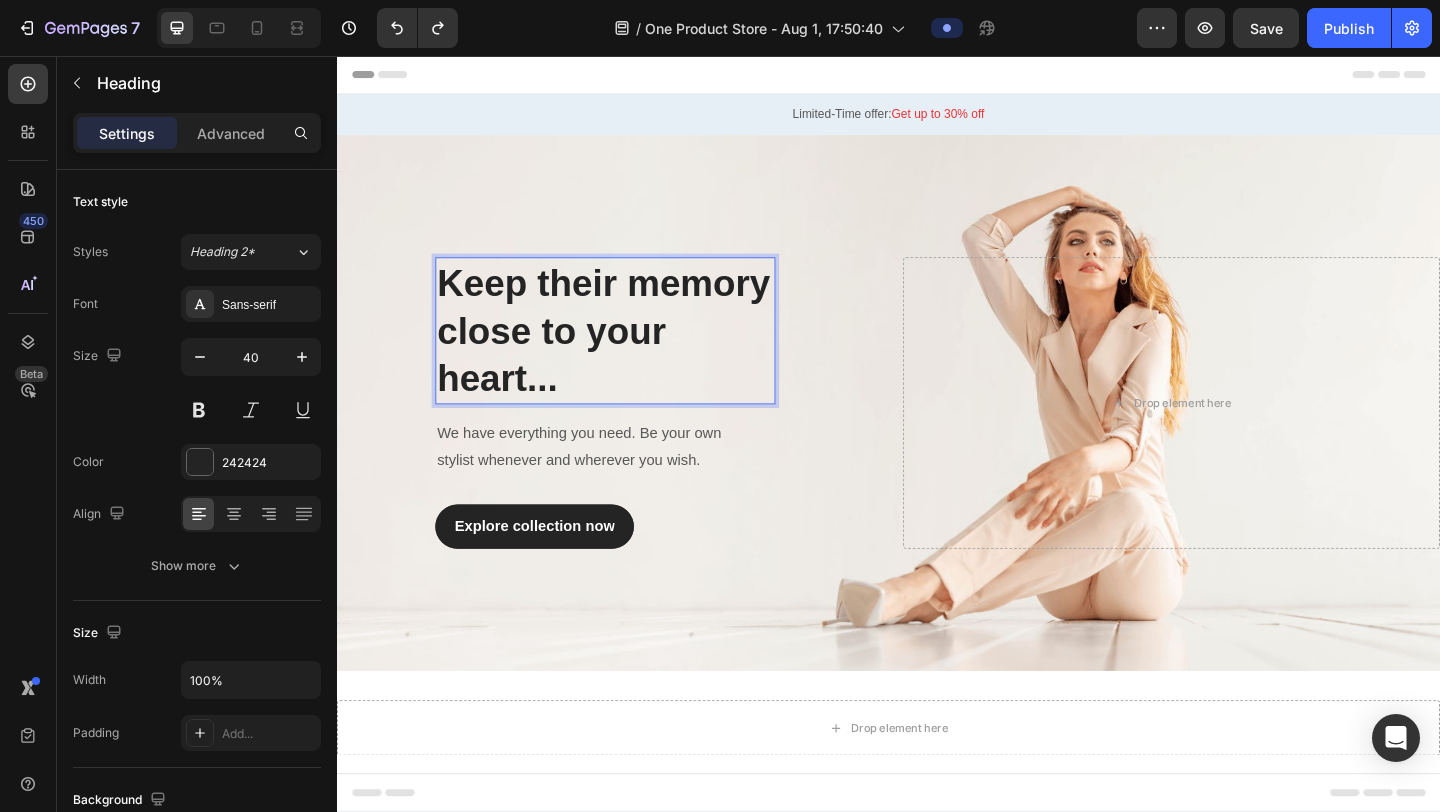 click on "Keep their memory close to your heart..." at bounding box center (629, 355) 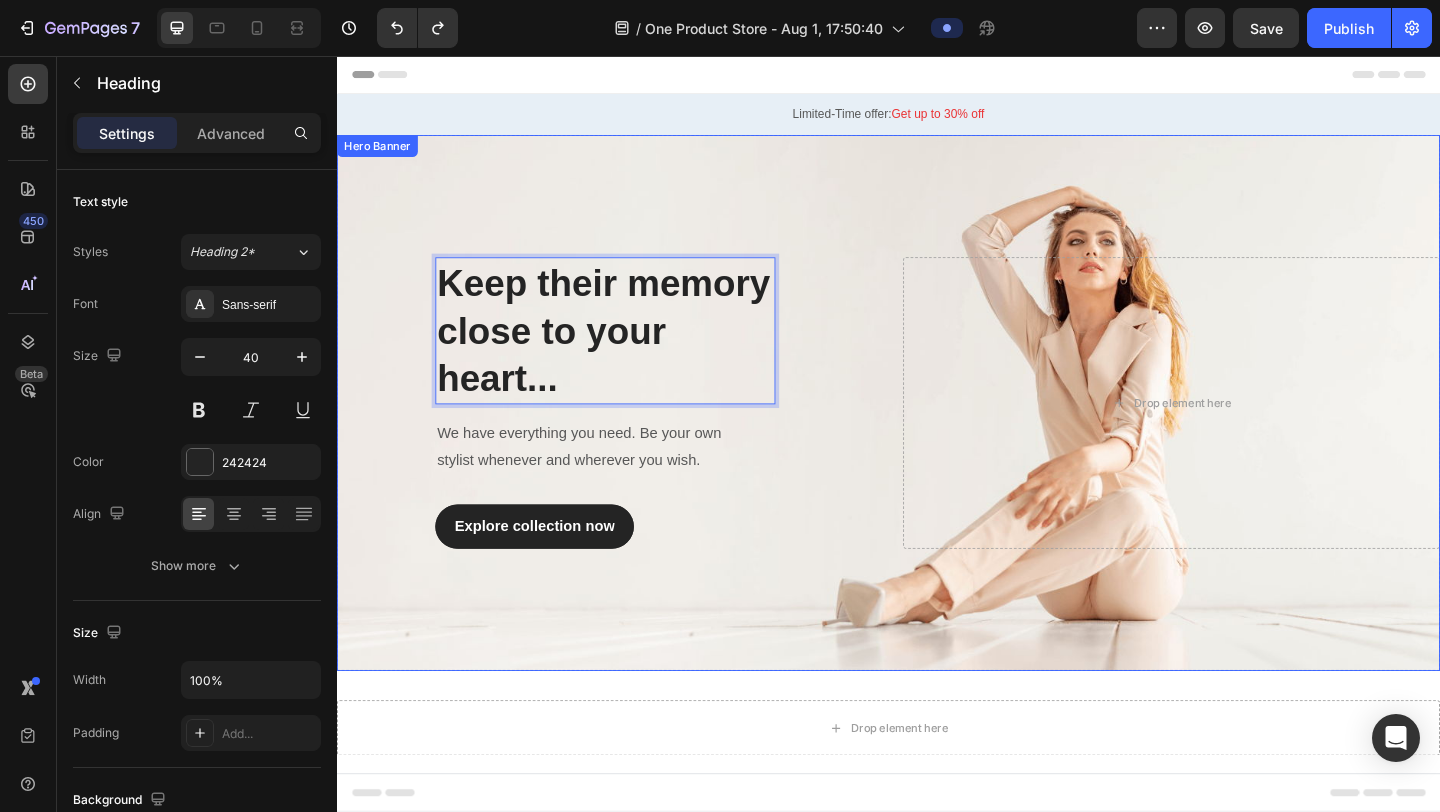 click at bounding box center (937, 433) 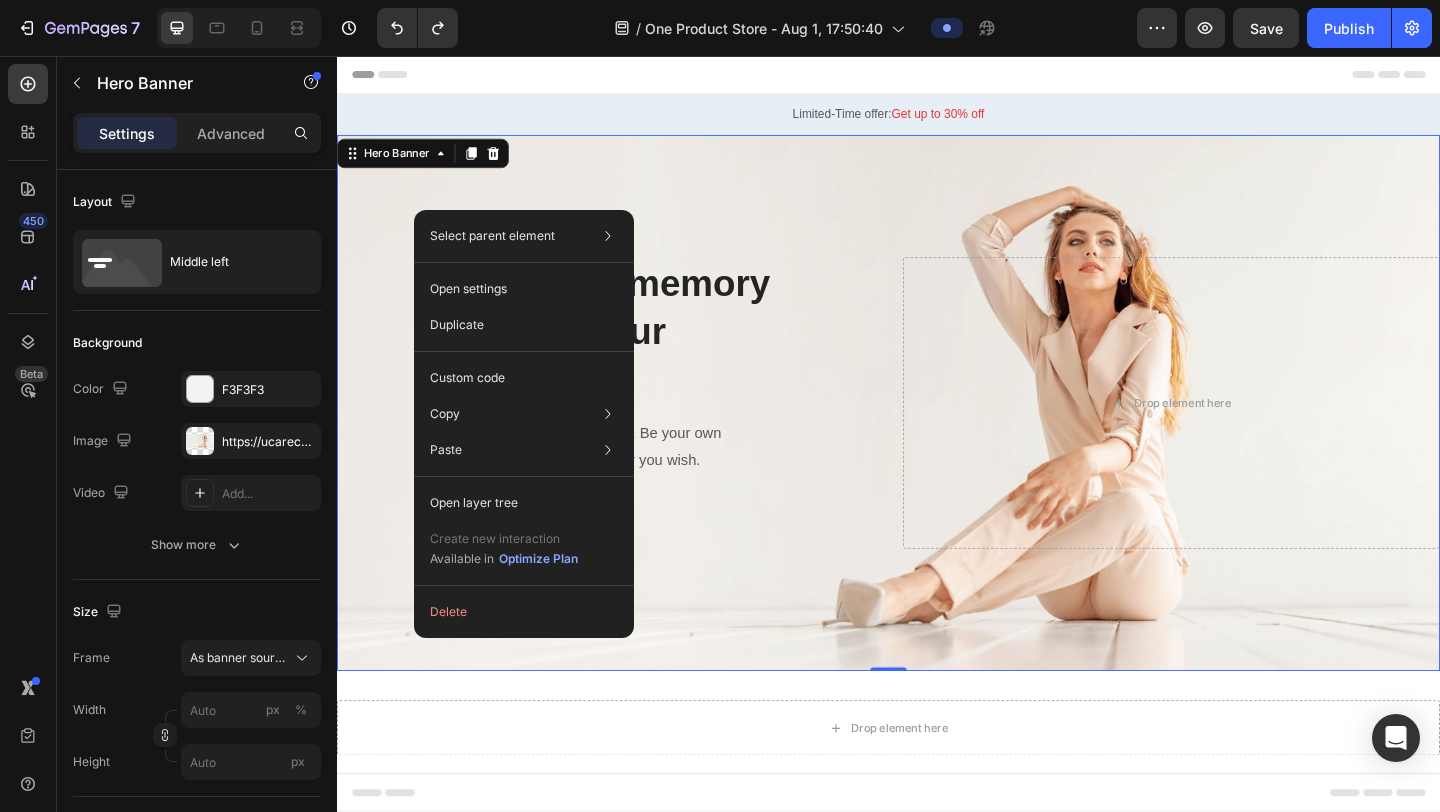 click at bounding box center (937, 433) 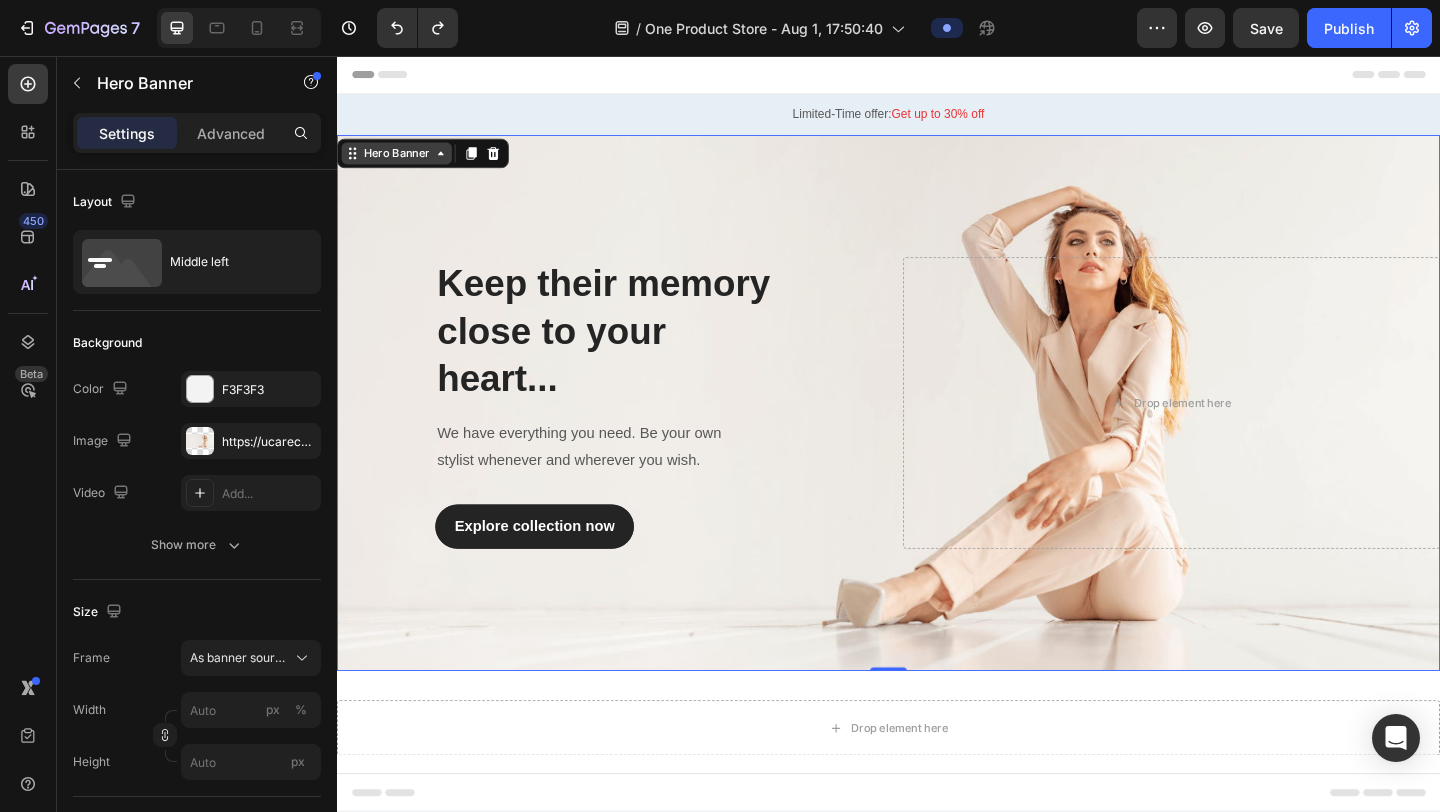 click on "Hero Banner" at bounding box center (402, 162) 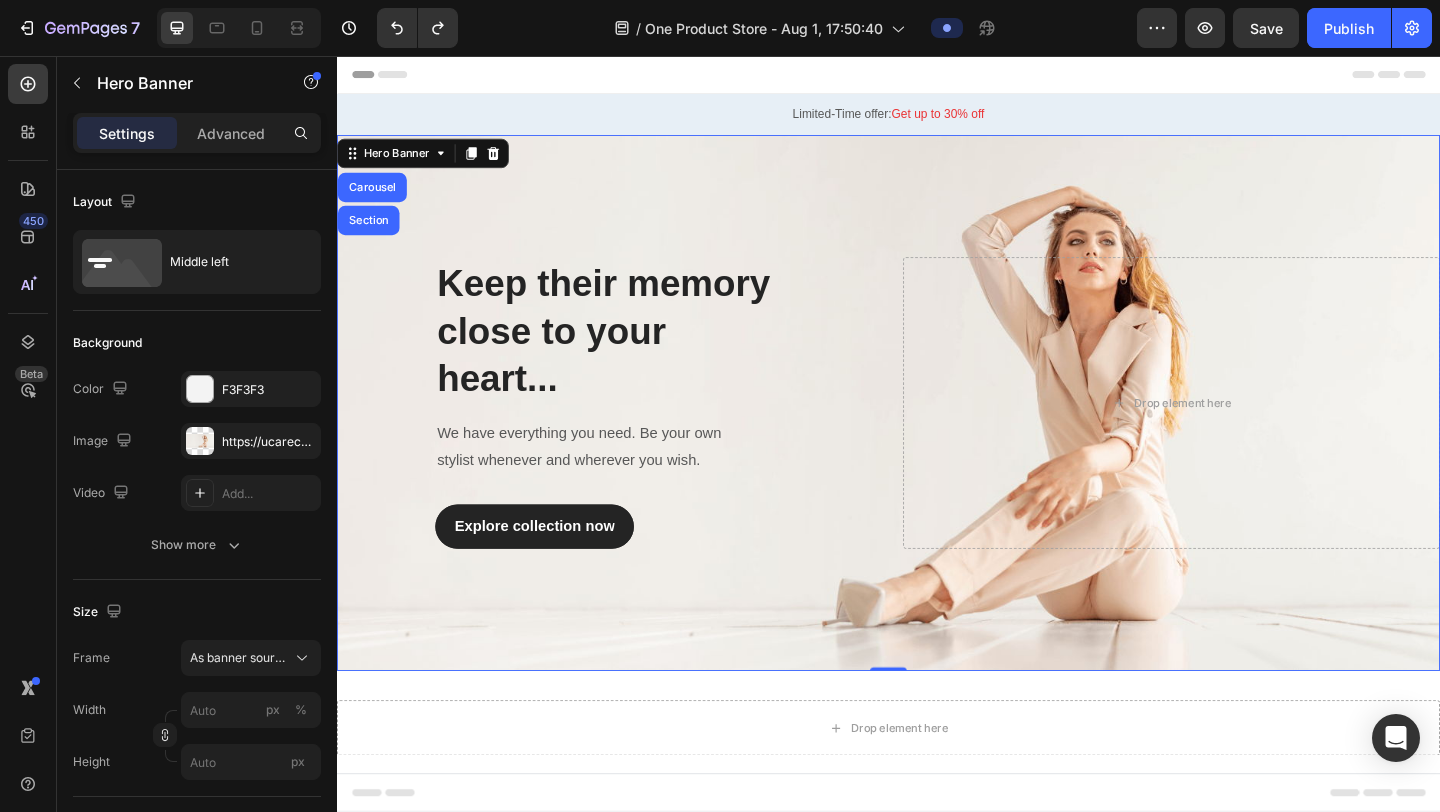 click at bounding box center (937, 433) 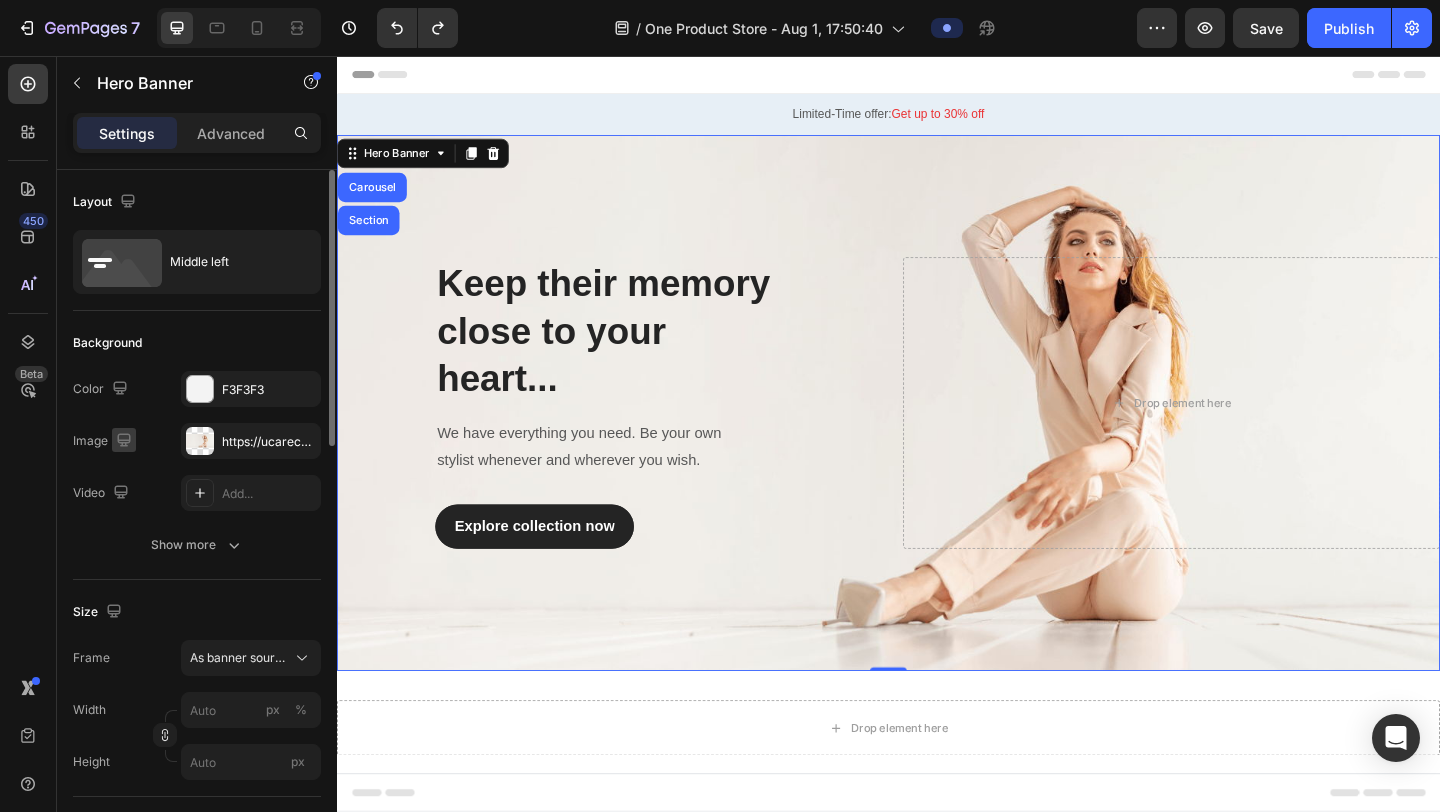 click 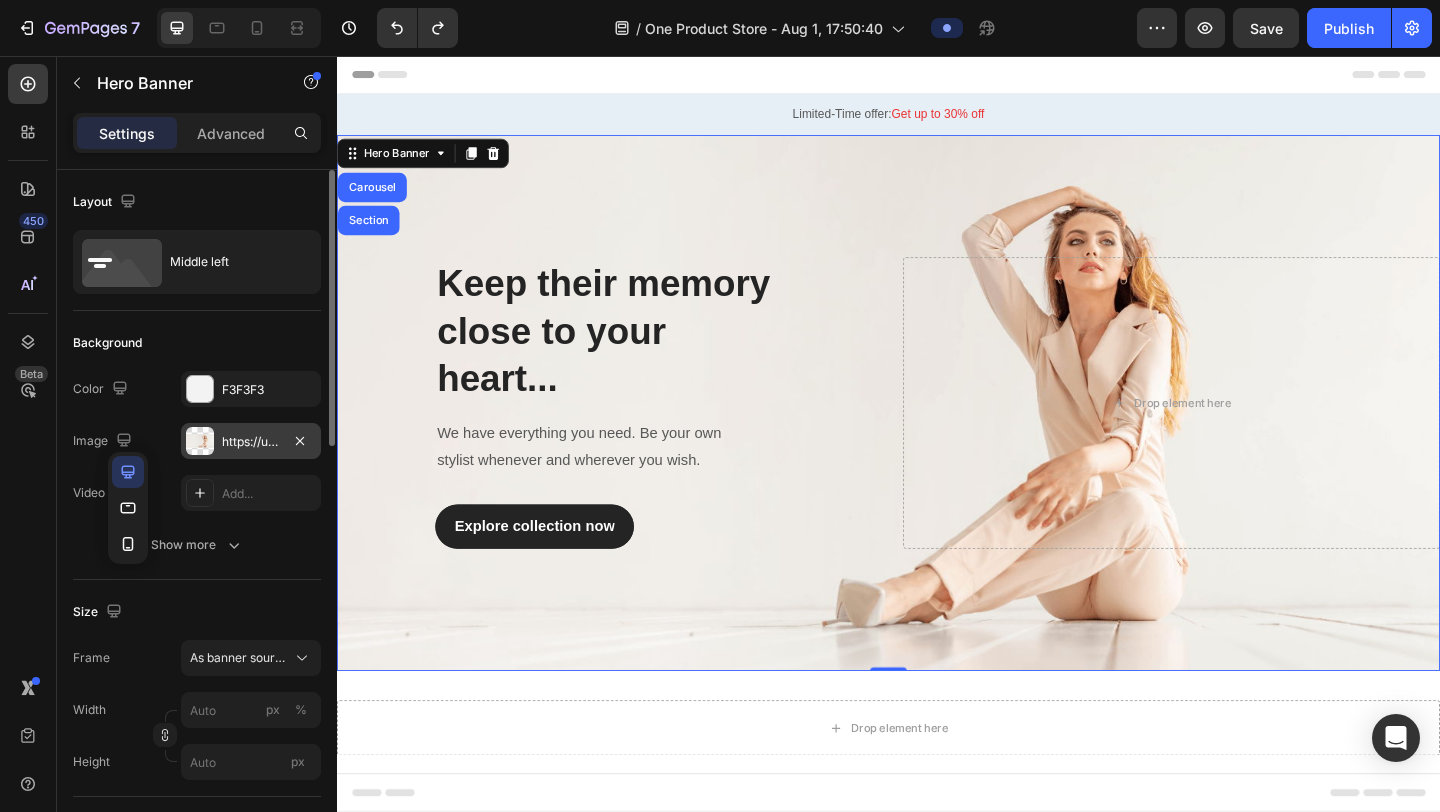 click on "https://ucarecdn.com/6bf7ce77-d9b8-4a70-9c48-ea5439bff611/-/format/auto/" at bounding box center [251, 442] 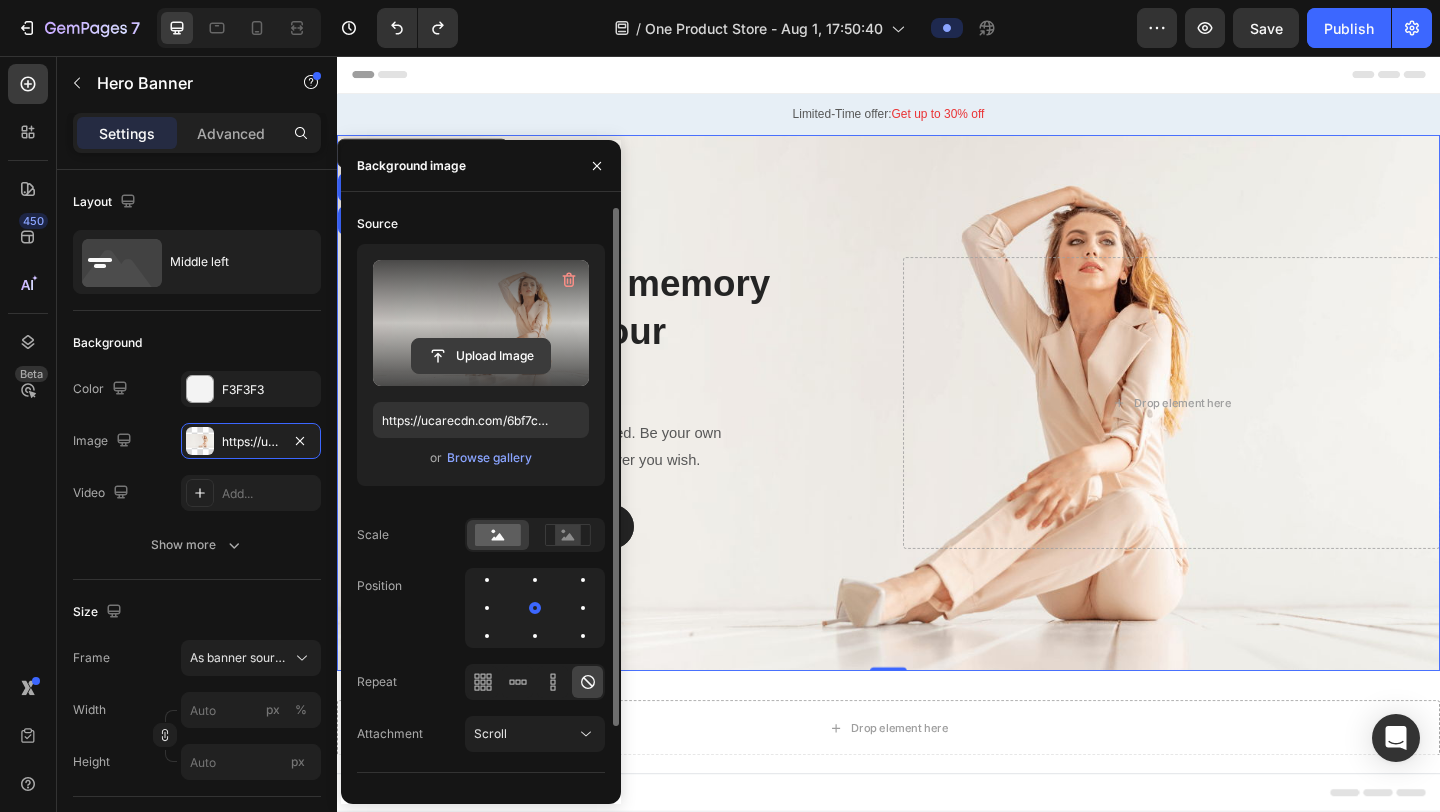 click 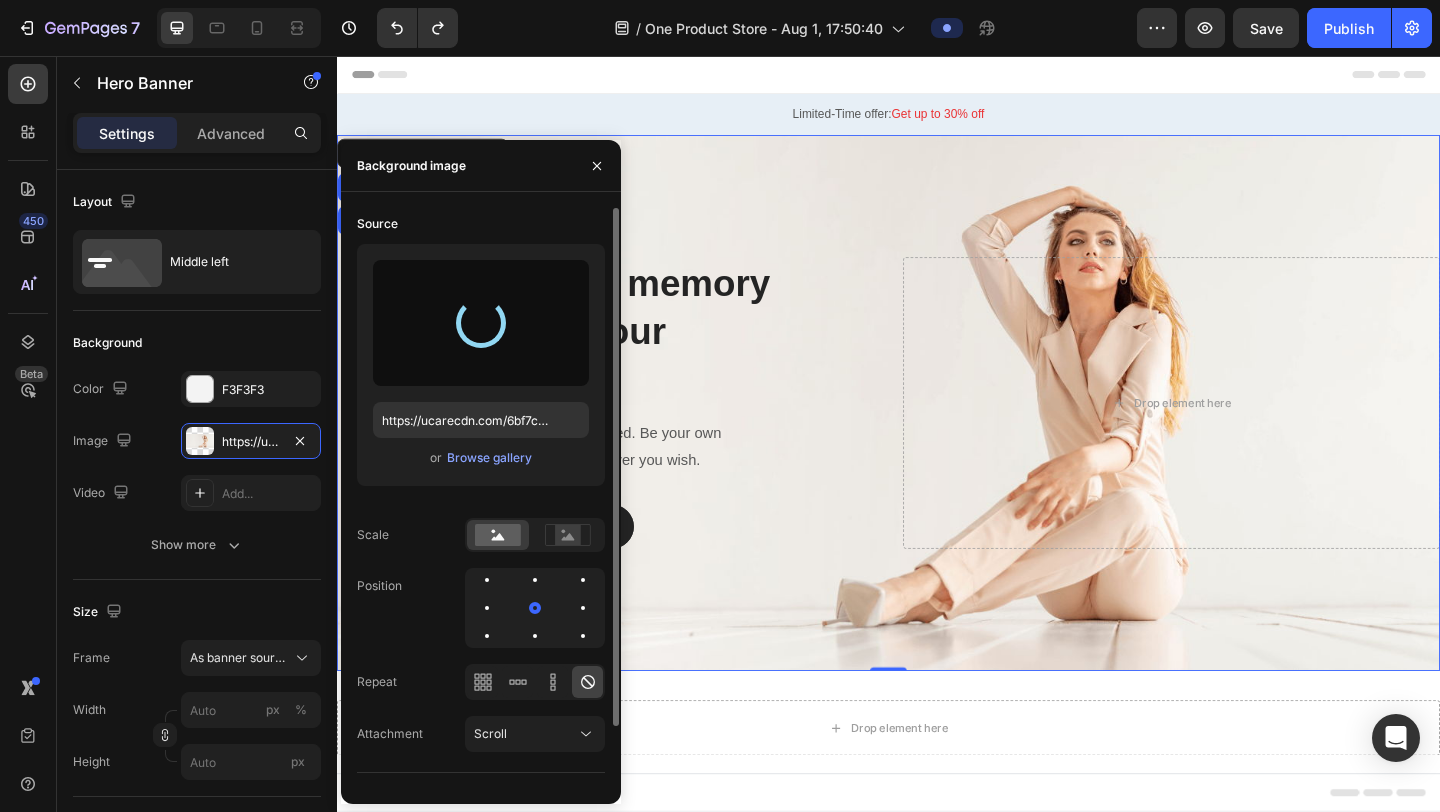 type on "https://cdn.shopify.com/s/files/1/0890/4825/2701/files/gempages_565628530025562987-7f24cbd8-028e-47c9-8719-6c3bf9852480.webp" 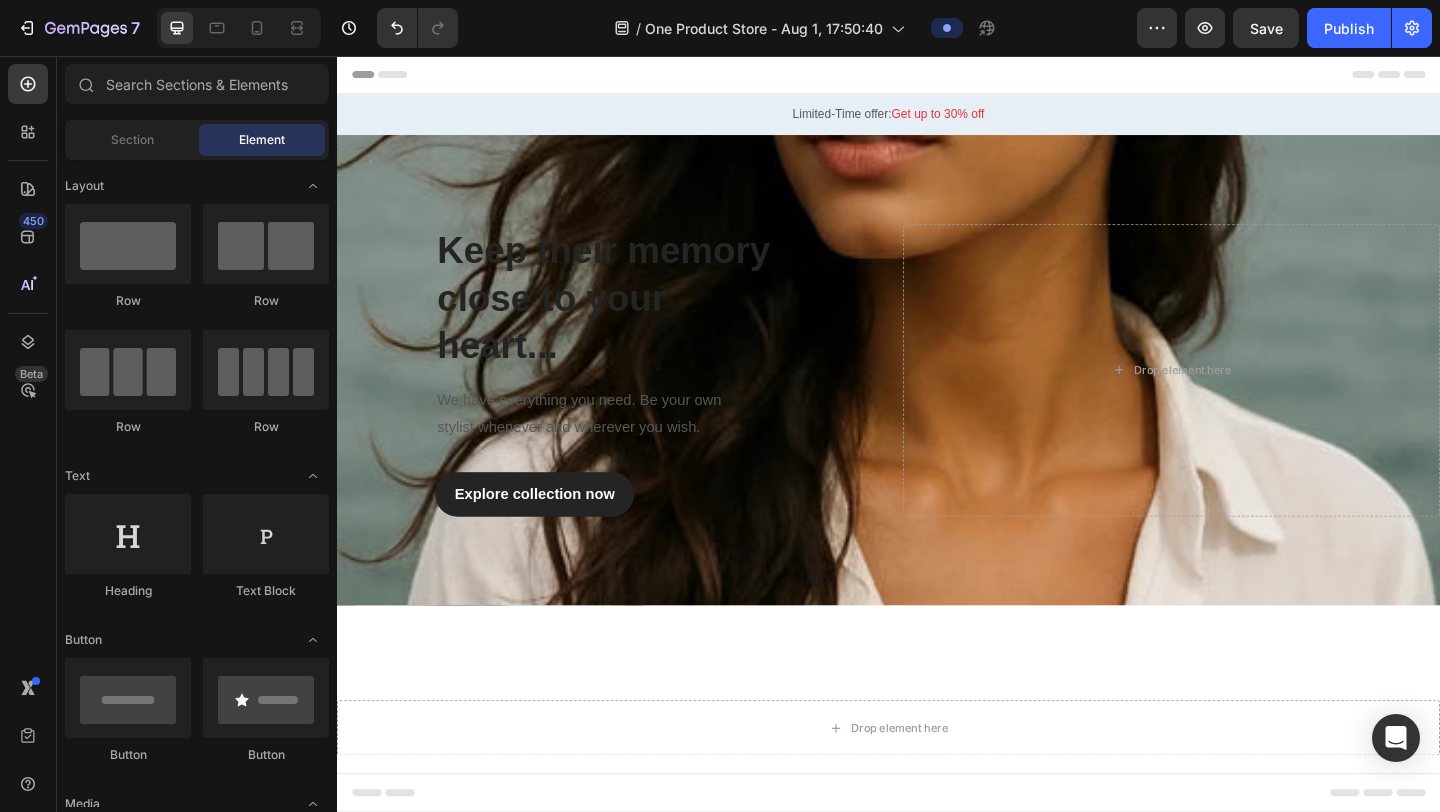 click on "Header" at bounding box center [937, 76] 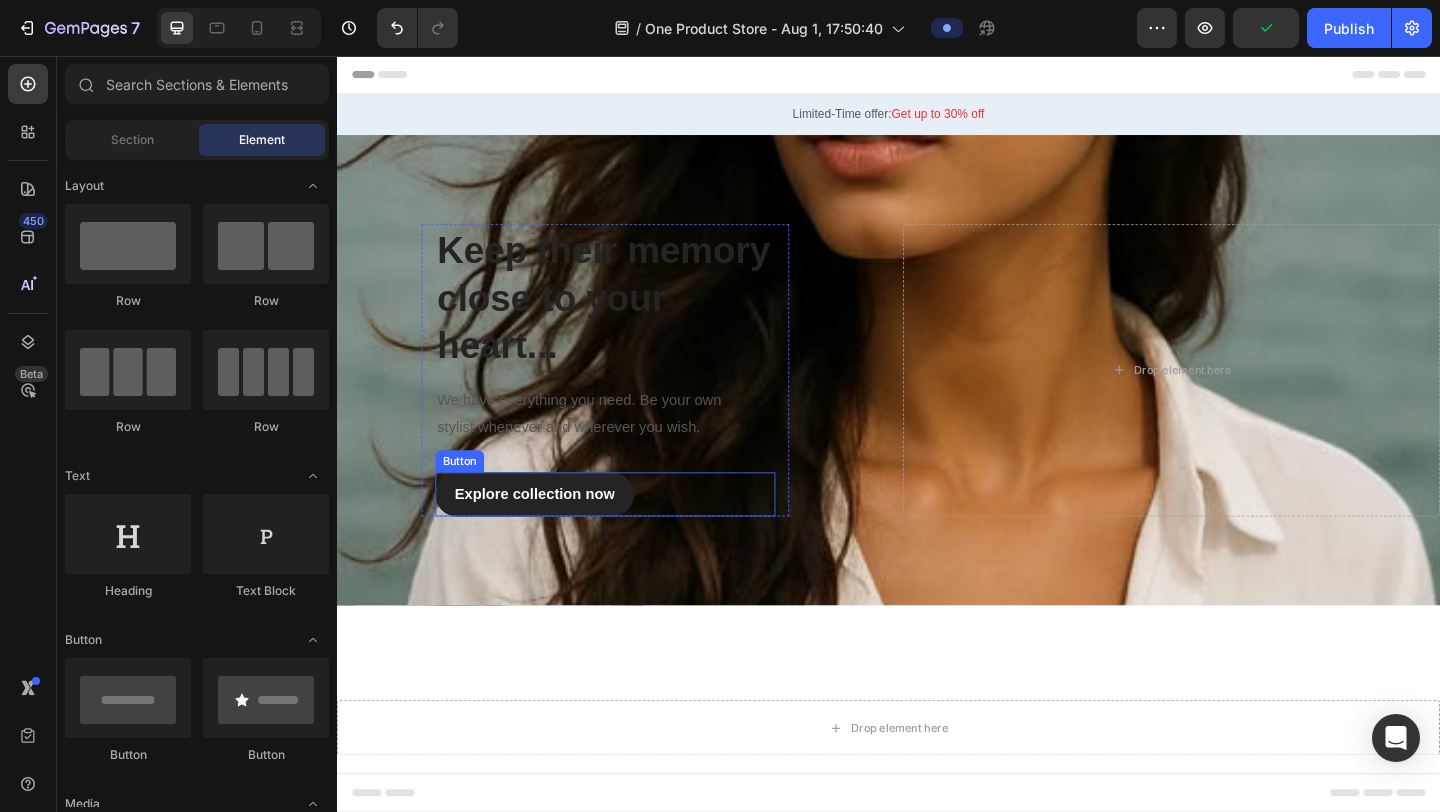 click on "Explore collection now Button" at bounding box center [629, 533] 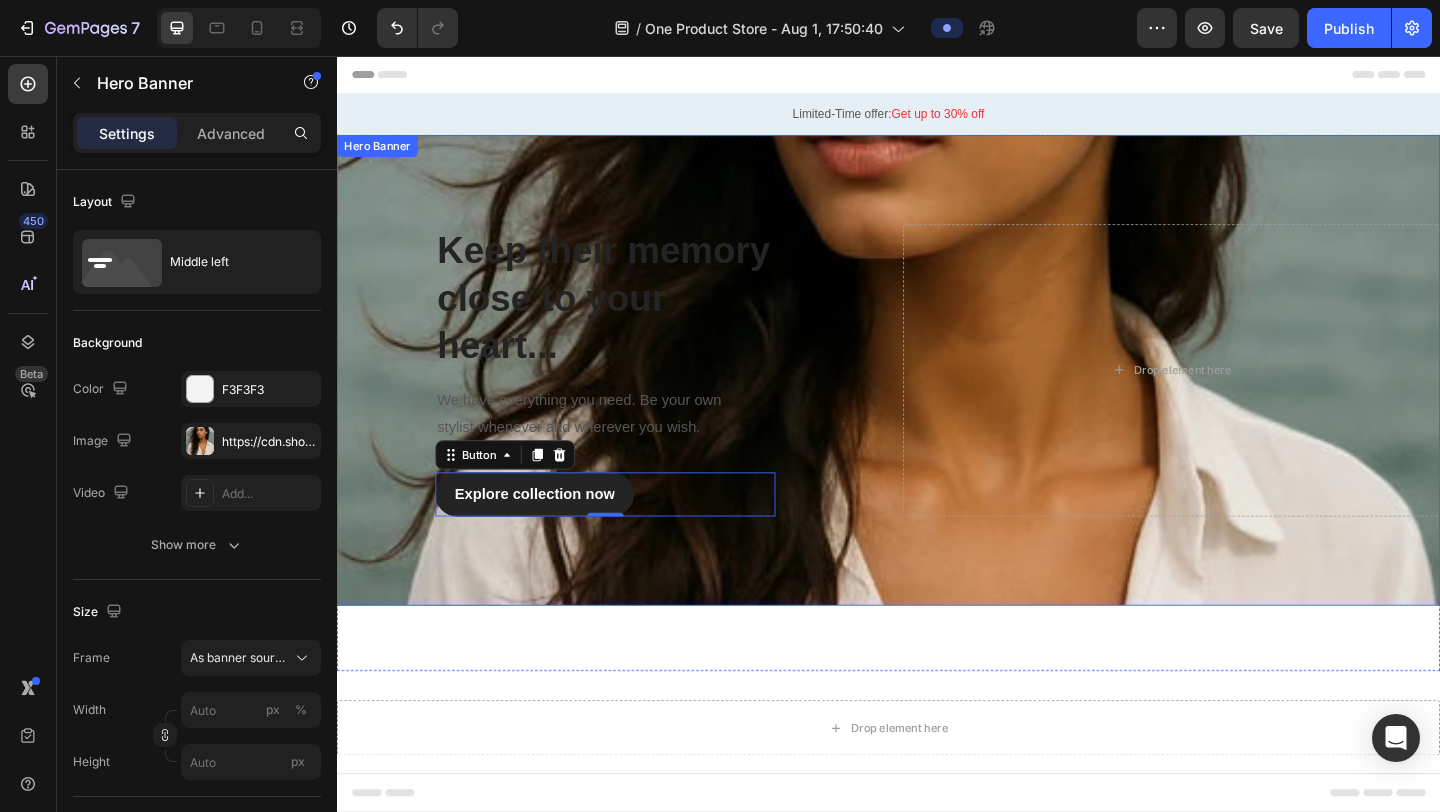 click at bounding box center [937, 398] 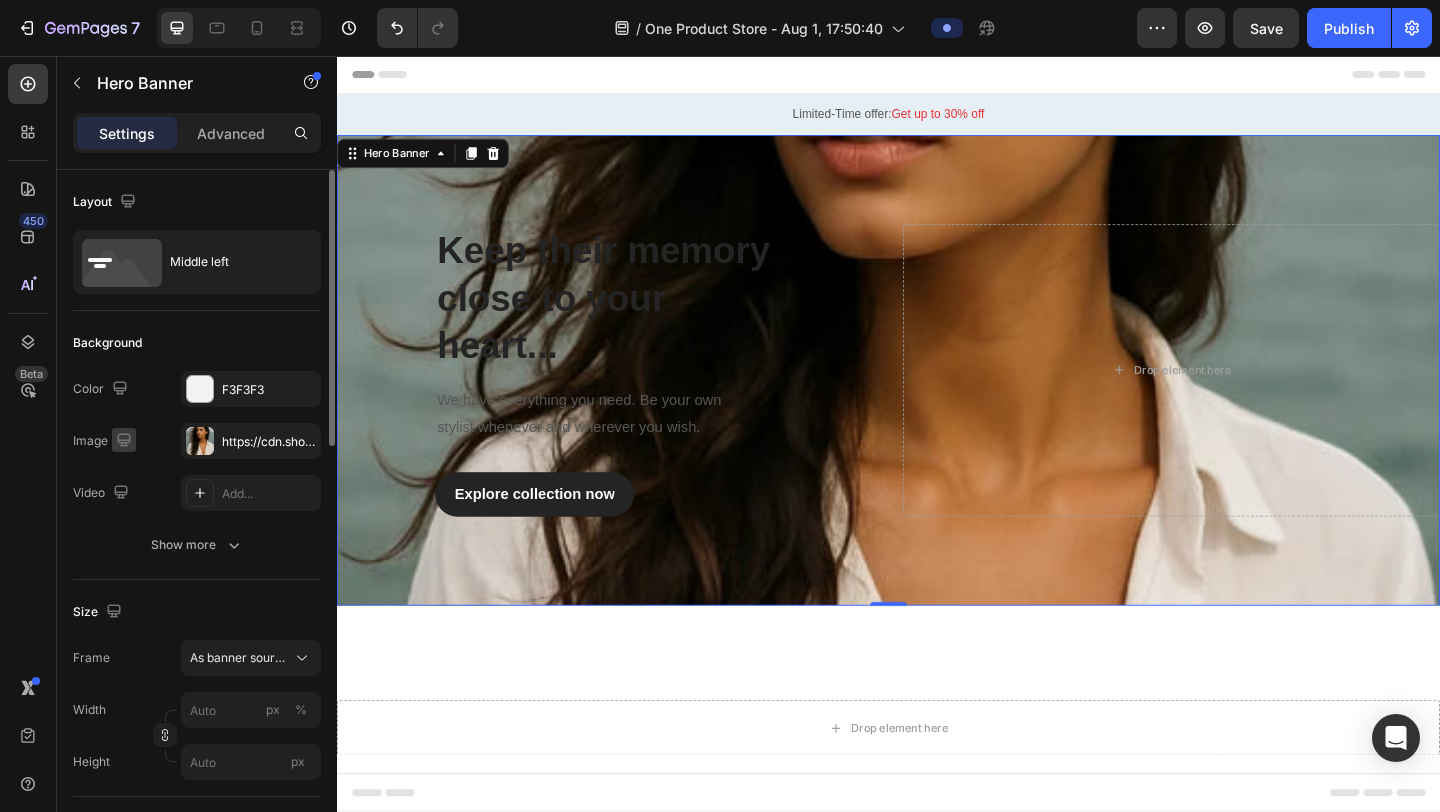 click 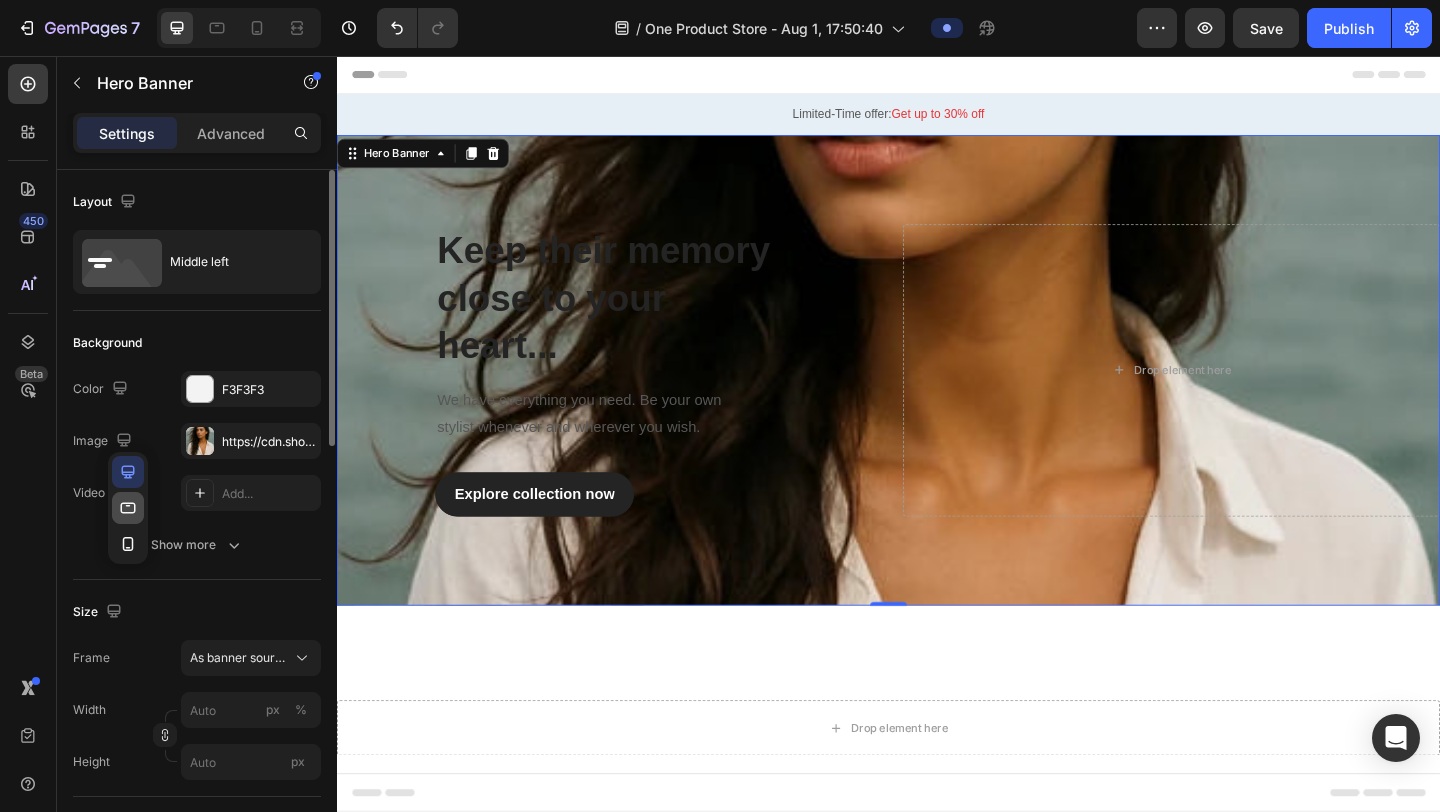 click 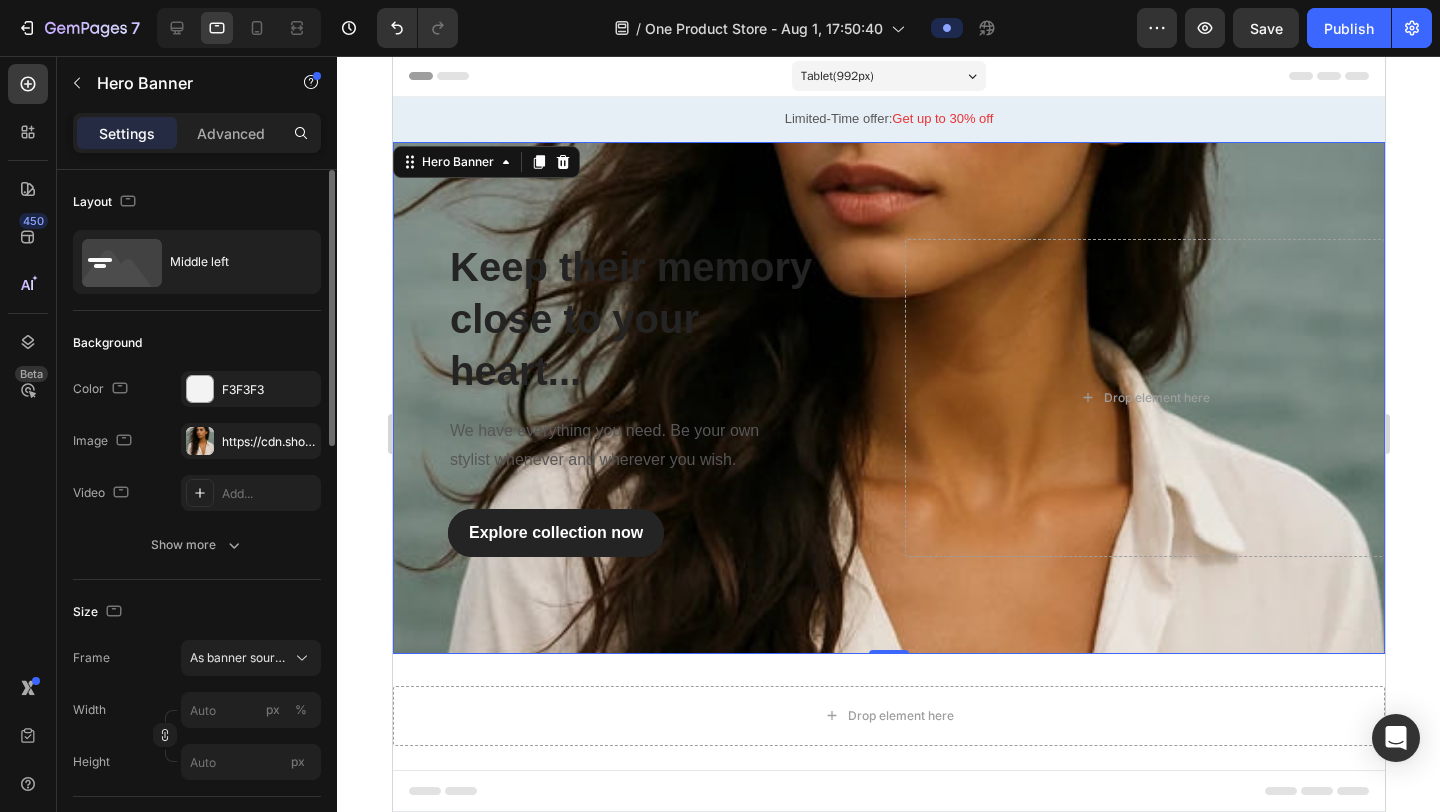 scroll, scrollTop: 16, scrollLeft: 0, axis: vertical 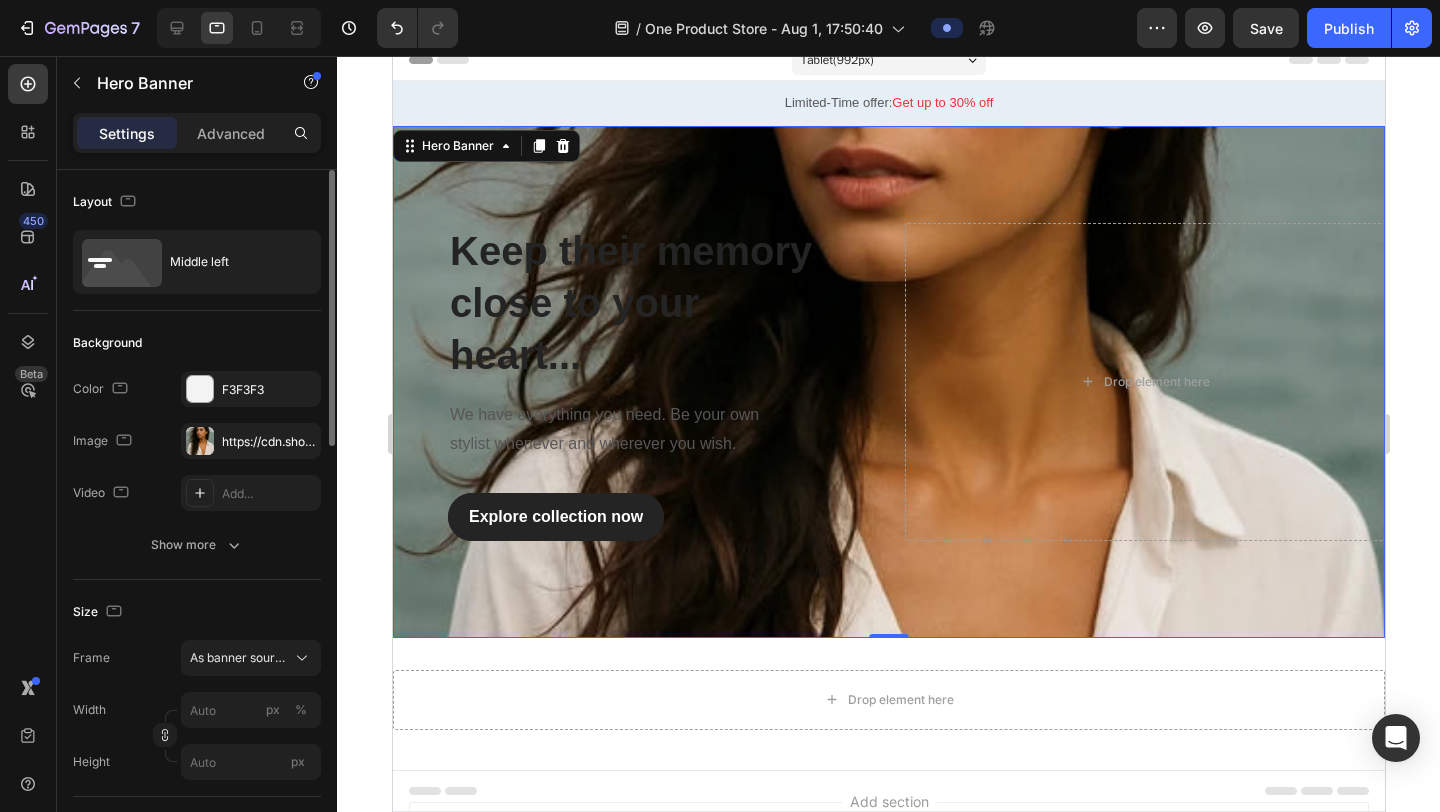 click on "The changes might be hidden by the image and the video. Color F3F3F3 Image https://cdn.shopify.com/s/files/1/0890/4825/2701/files/gempages_565628530025562987-7f24cbd8-028e-47c9-8719-6c3bf9852480.webp Video Add... Show more" at bounding box center [197, 467] 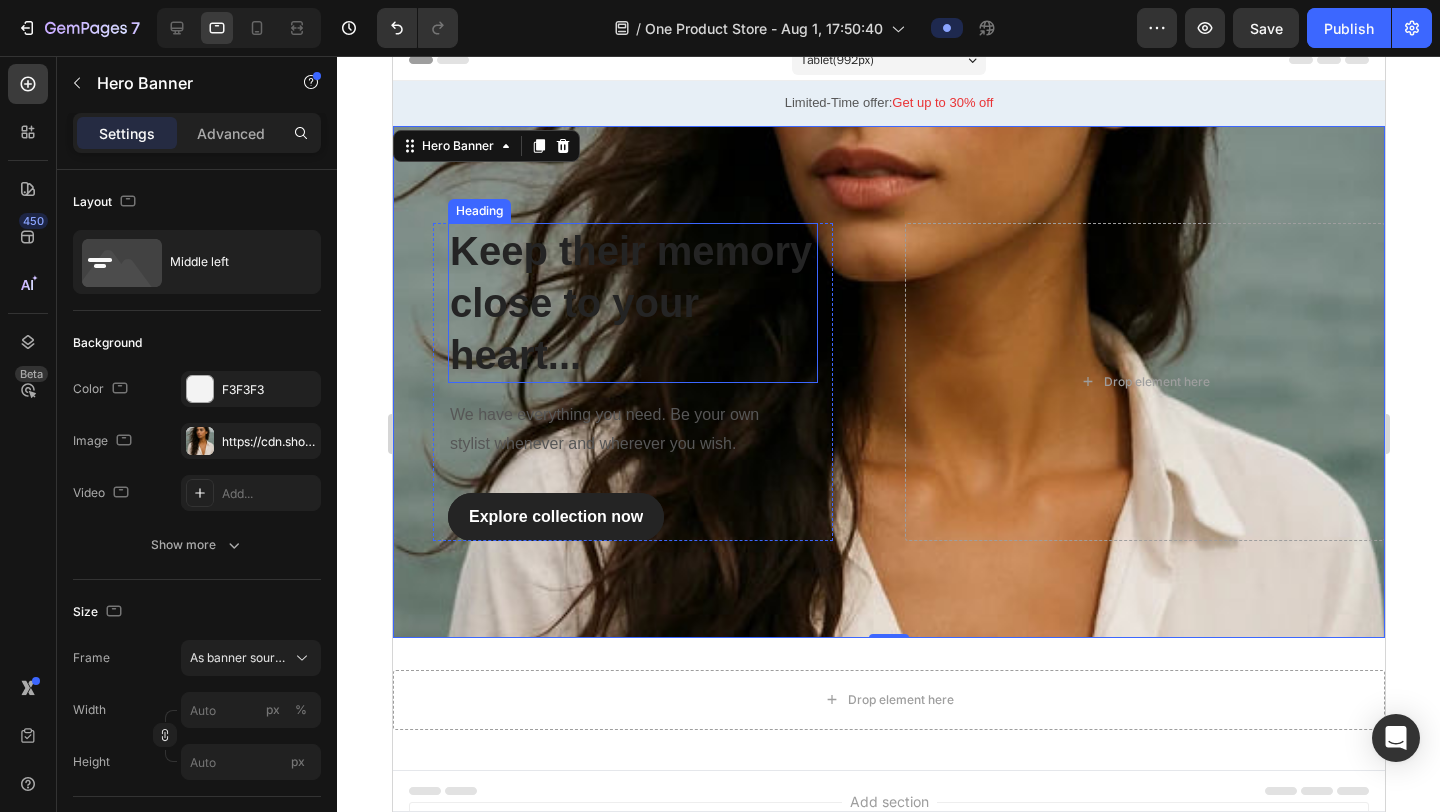 click on "Keep their memory close to your heart..." at bounding box center (632, 303) 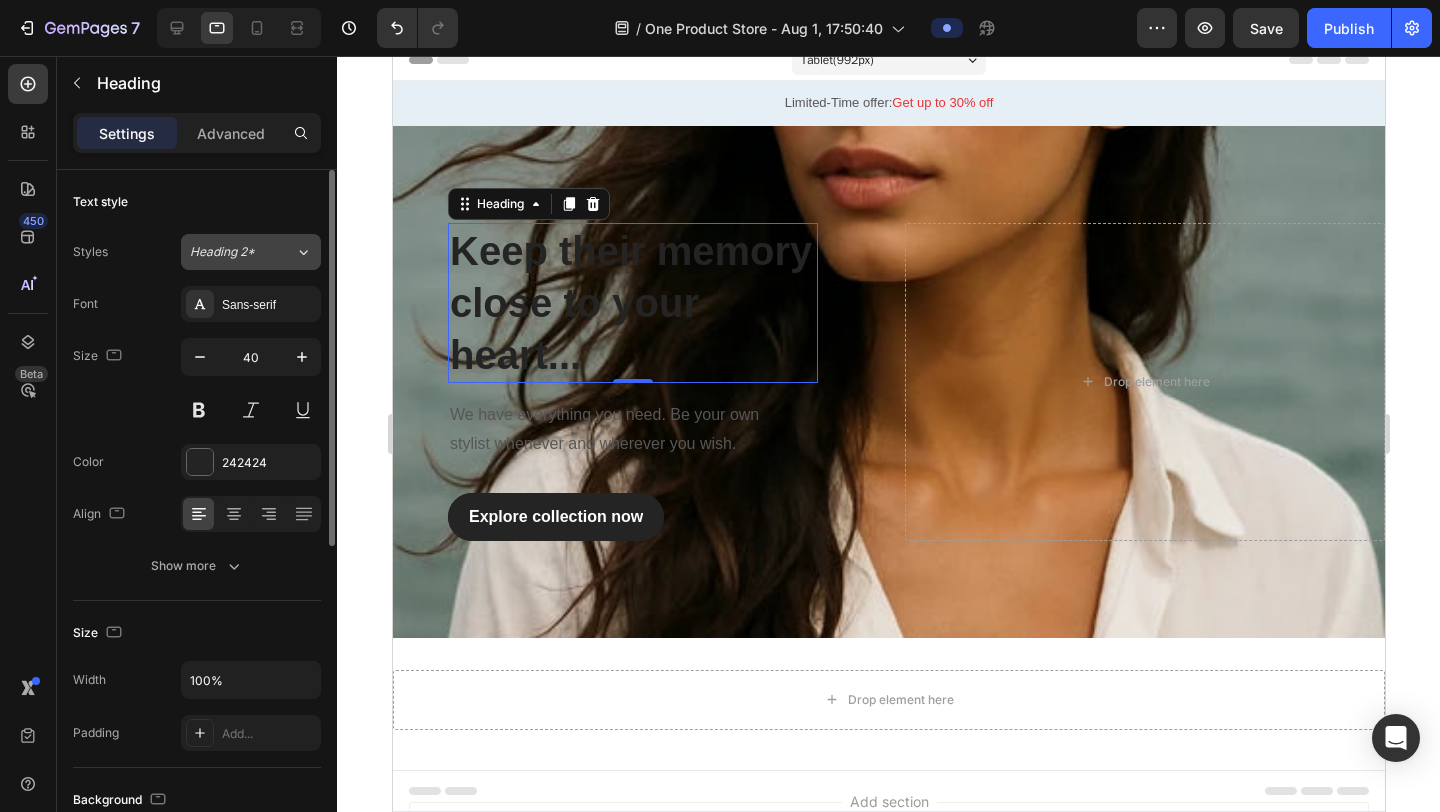 click 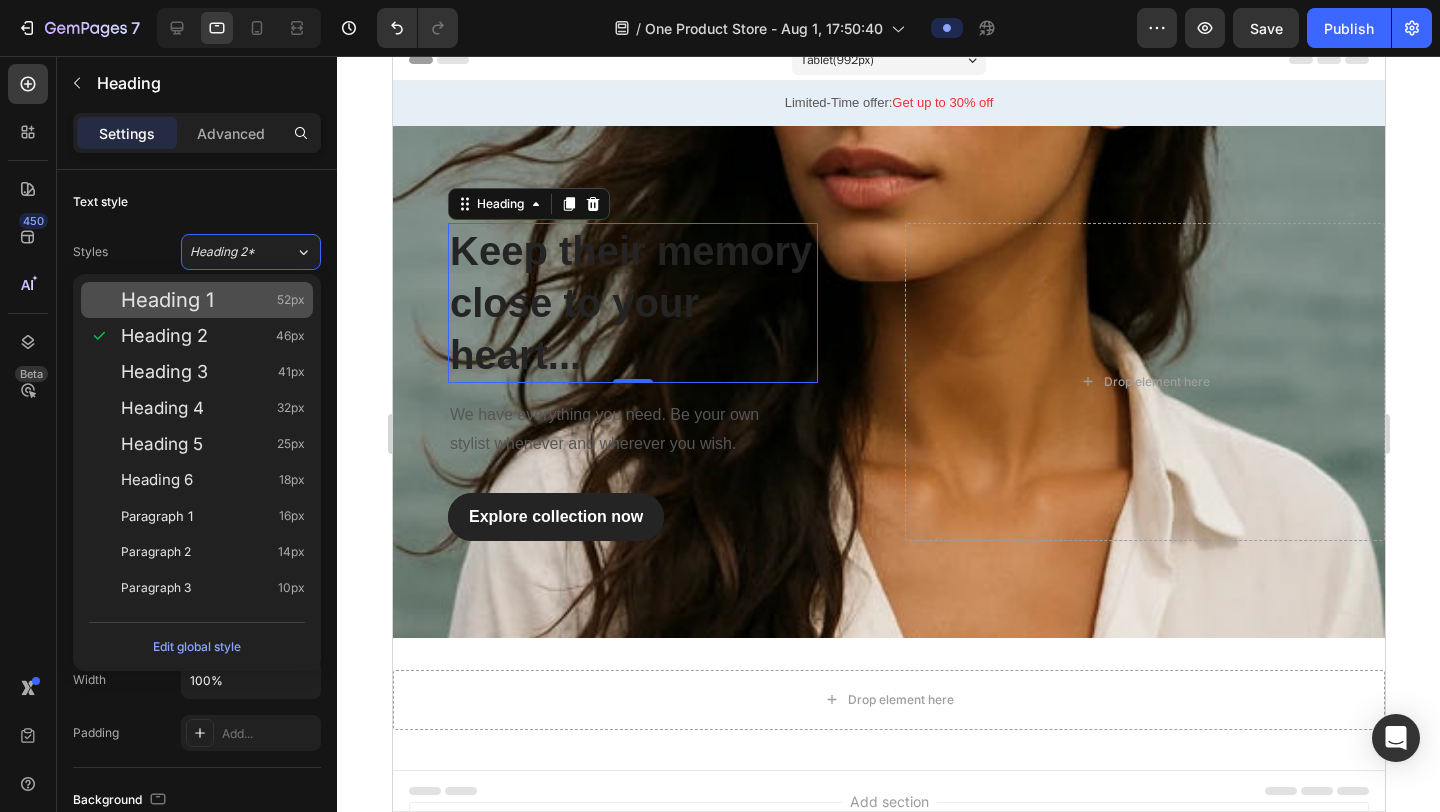 click on "Heading 1 52px" at bounding box center [213, 300] 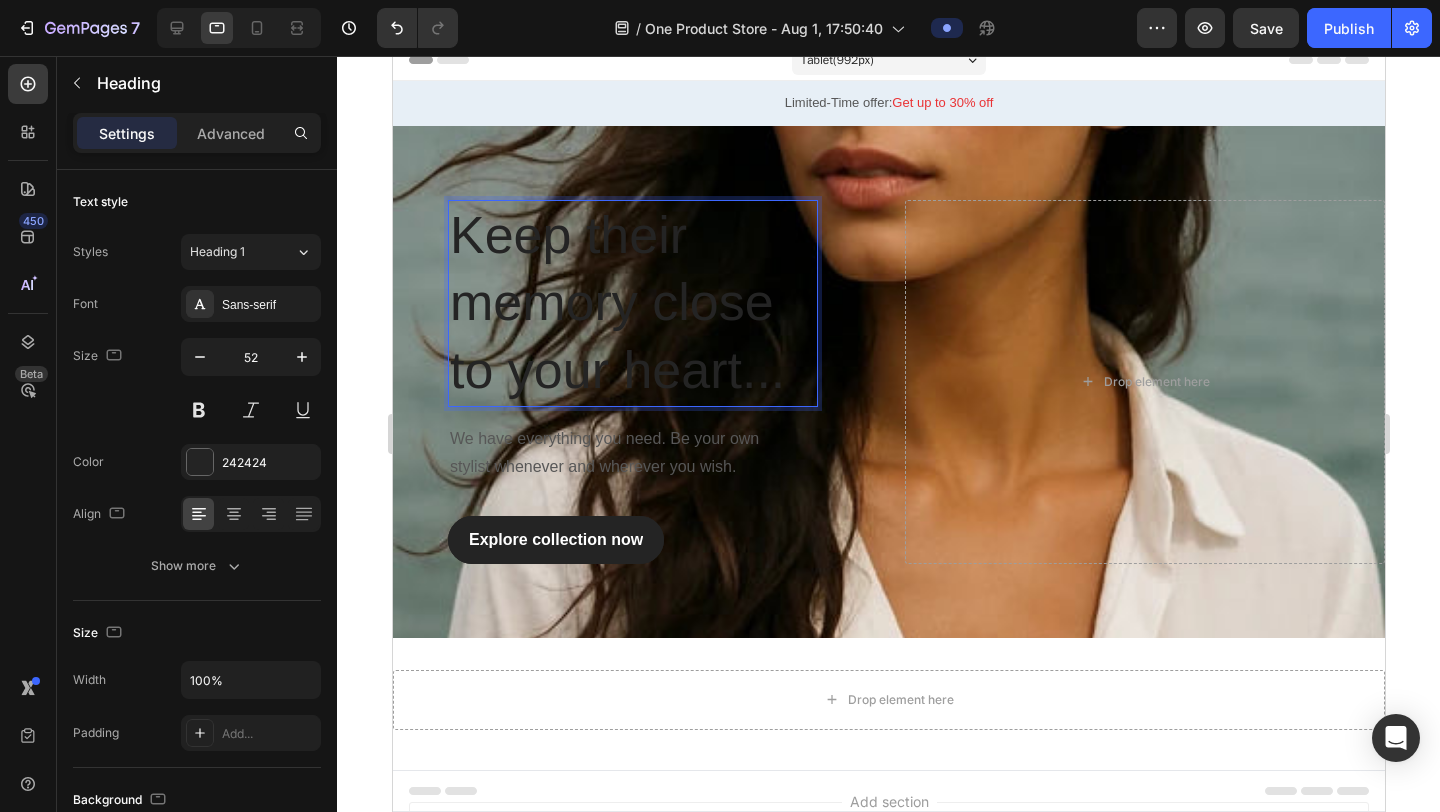 click on "Keep their memory close to your heart..." at bounding box center (632, 303) 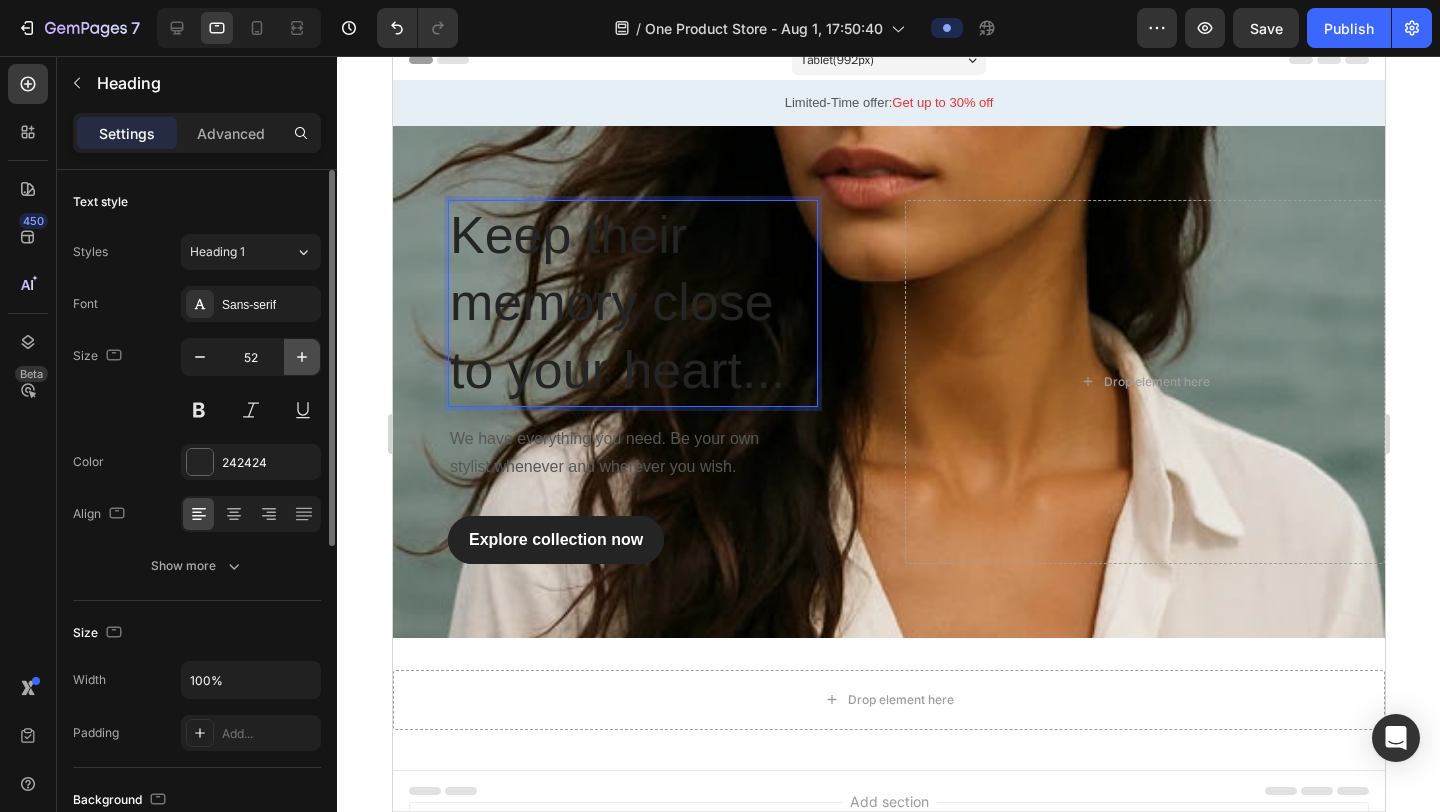 click 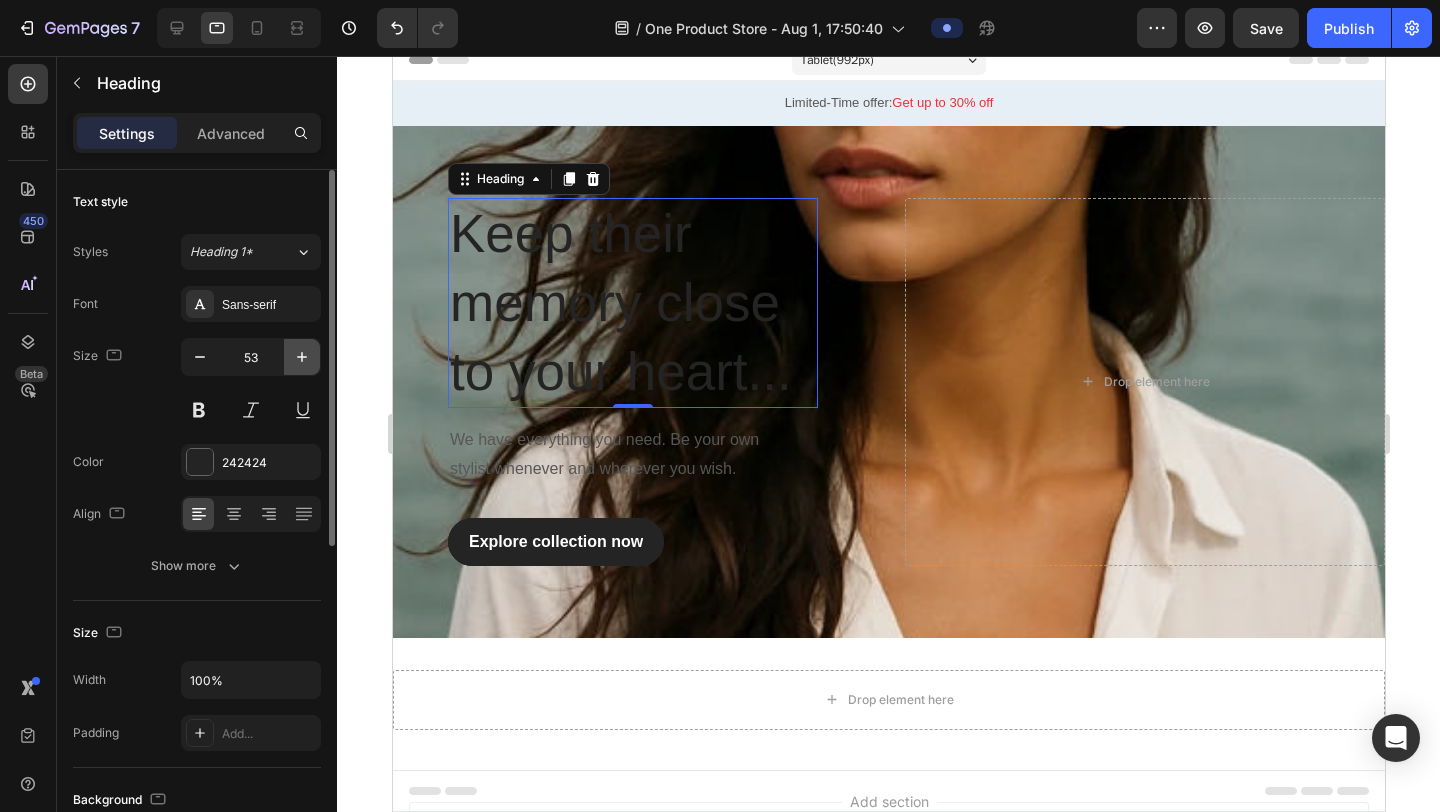 click 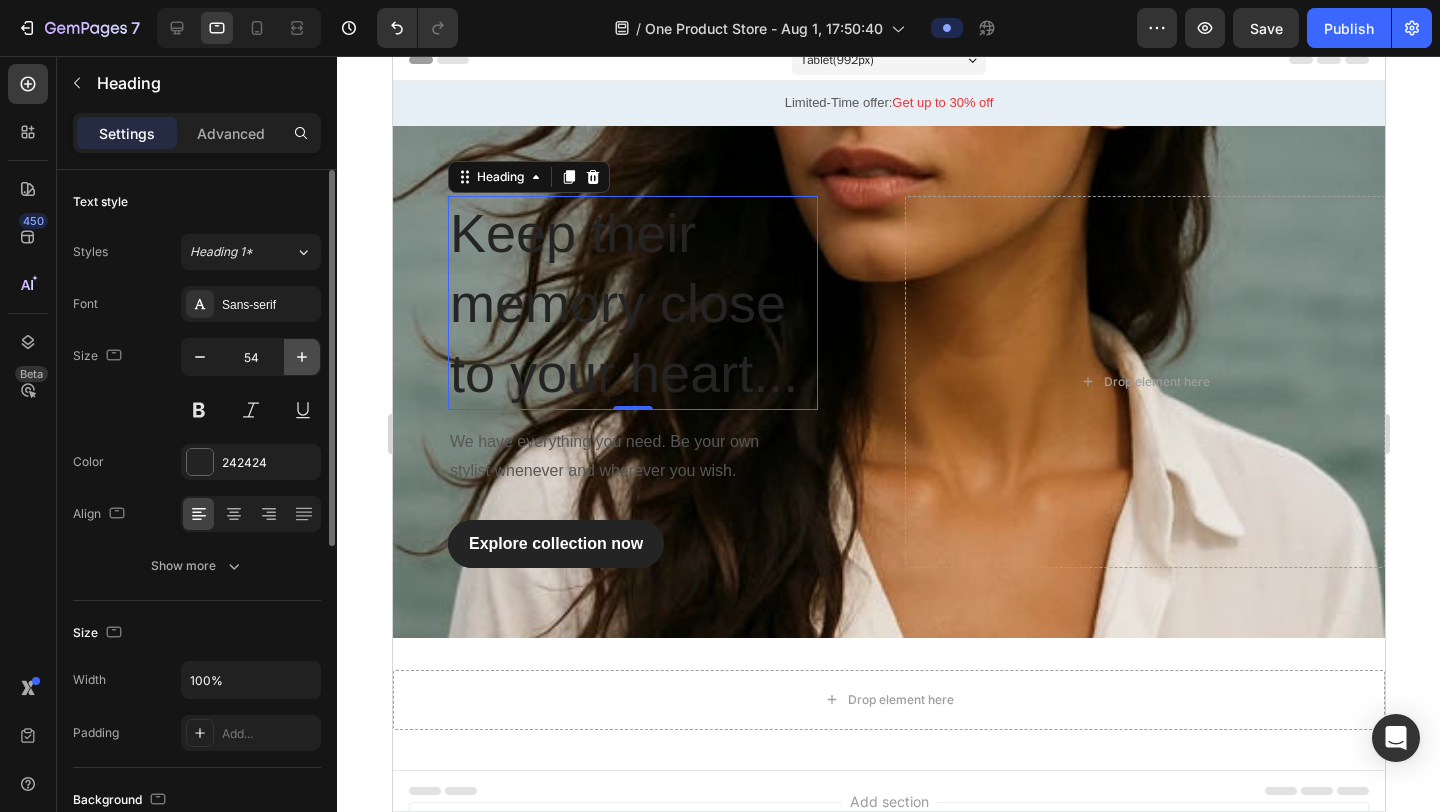 click 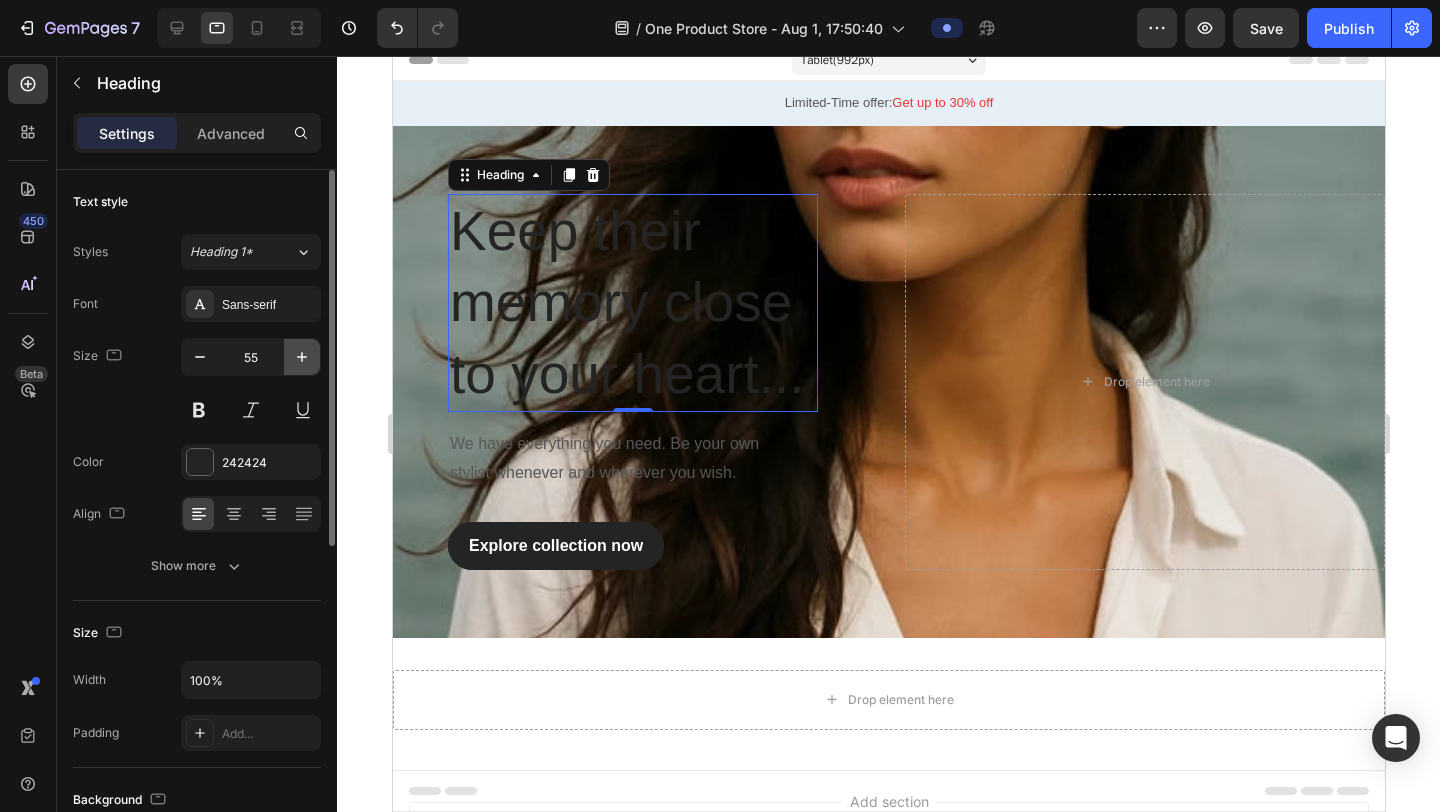 click 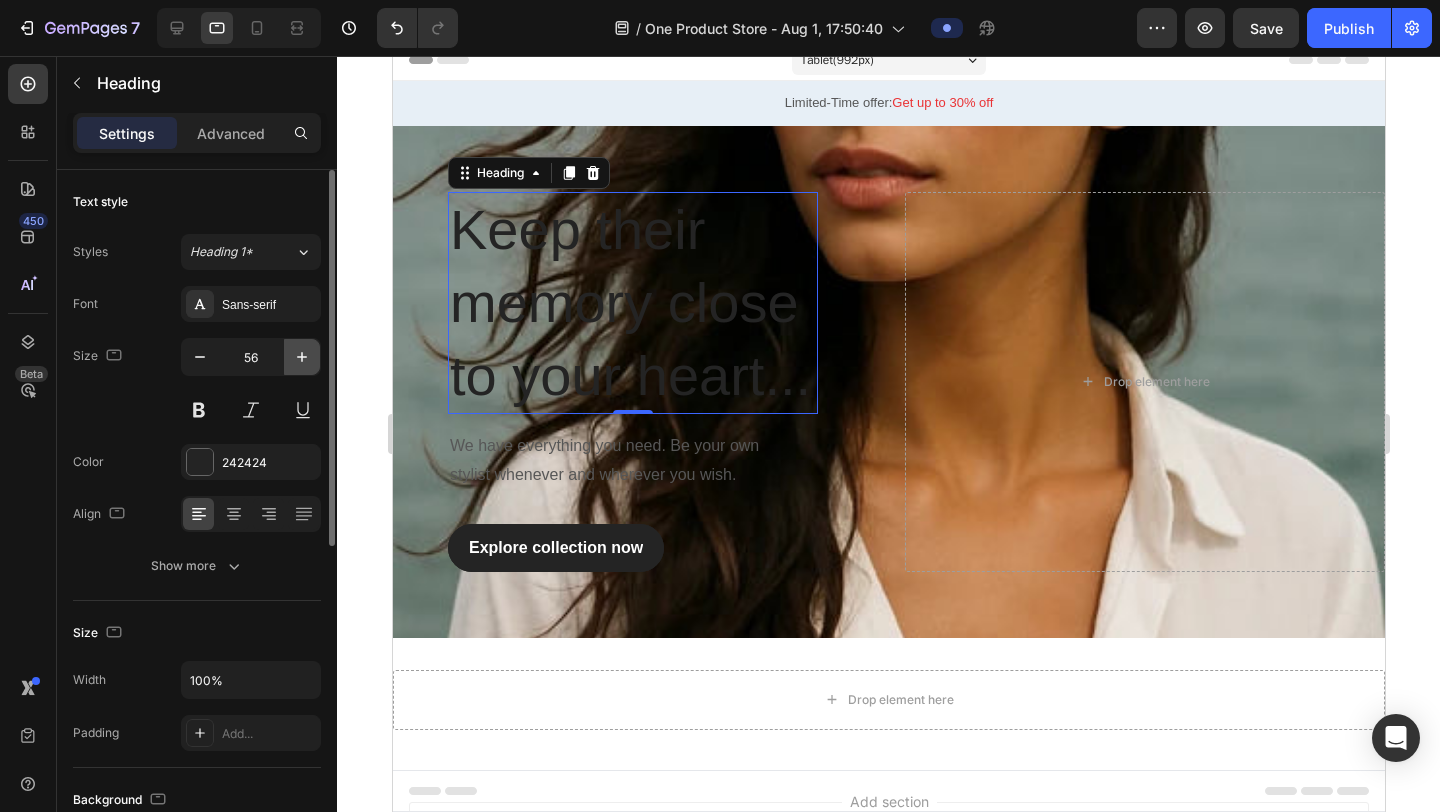 click 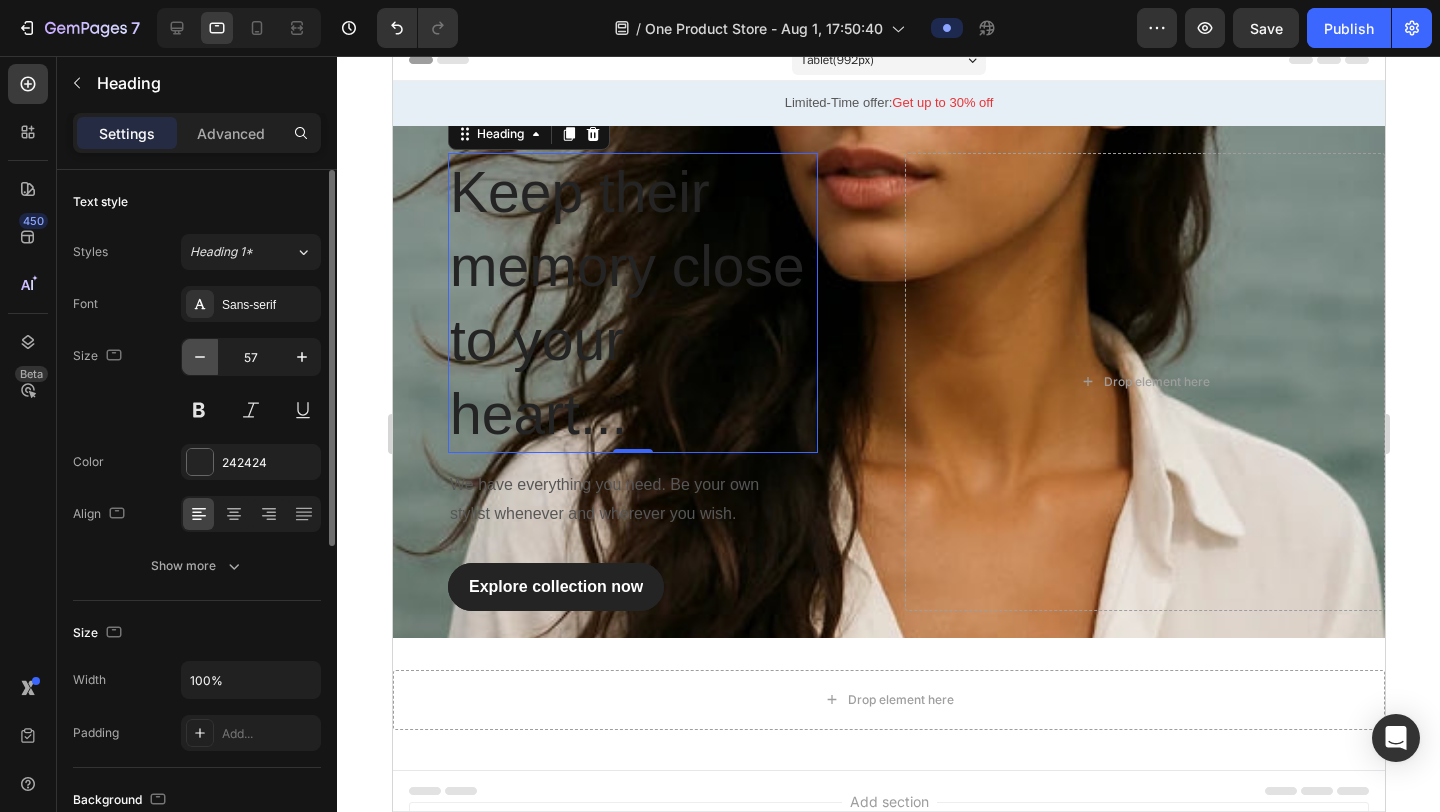 click 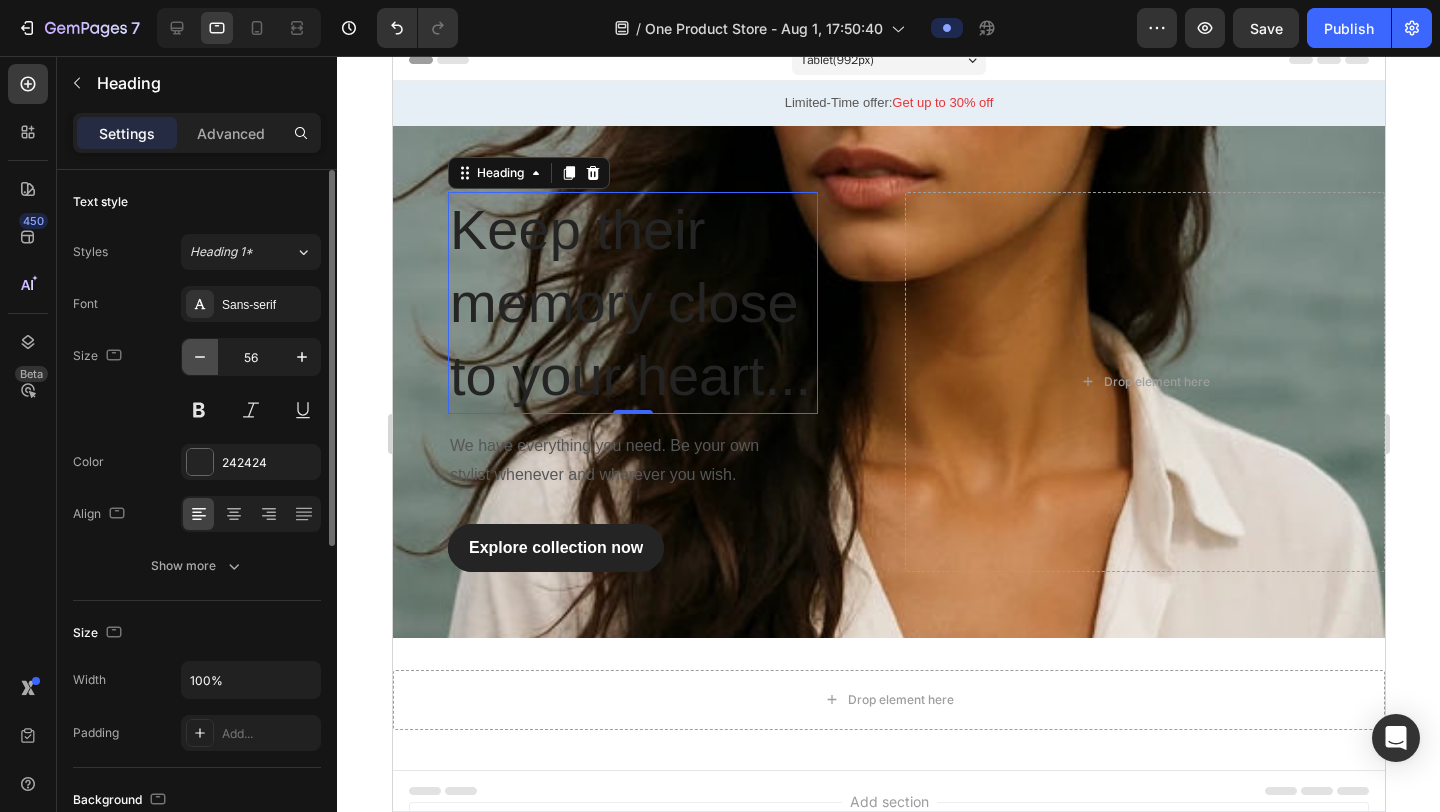 click 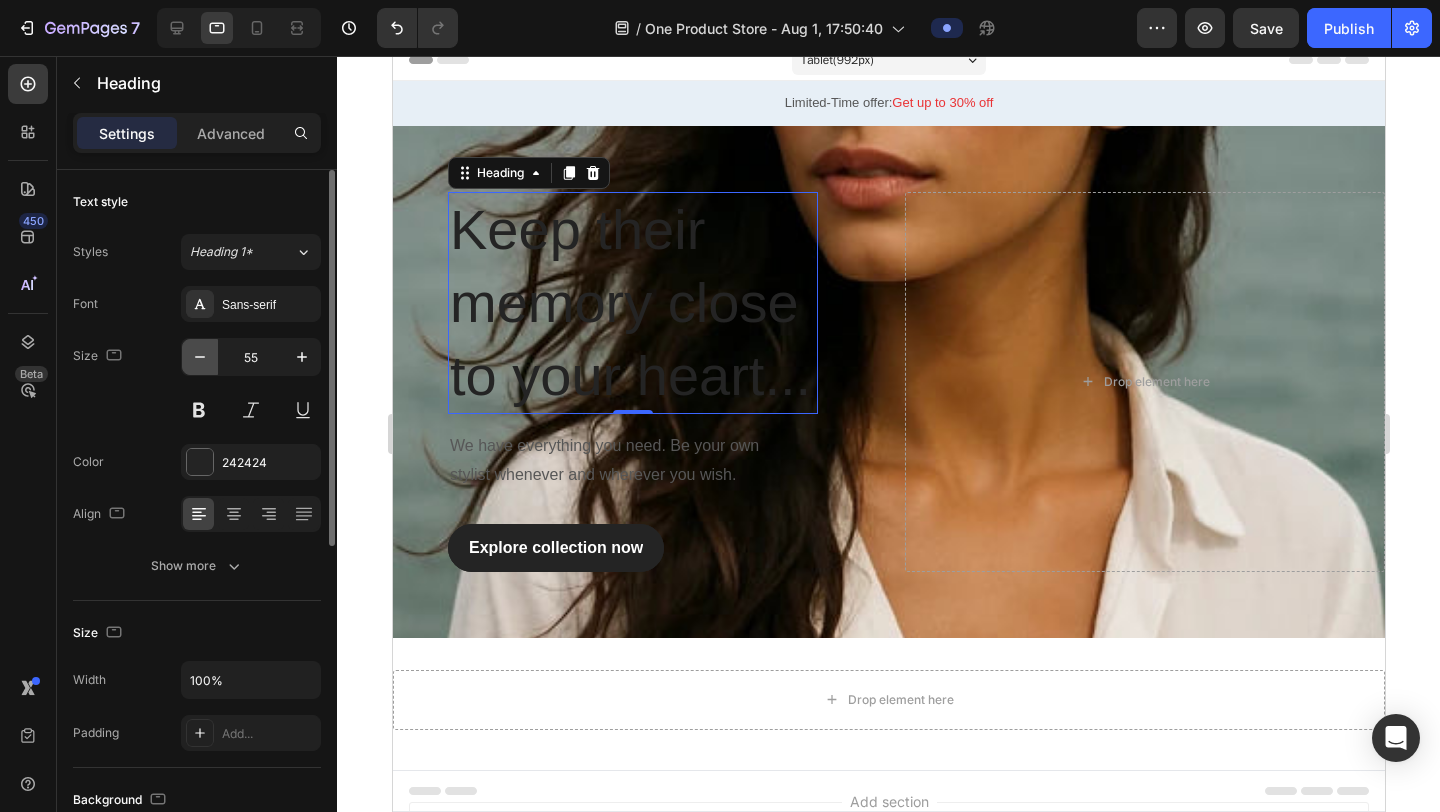 click 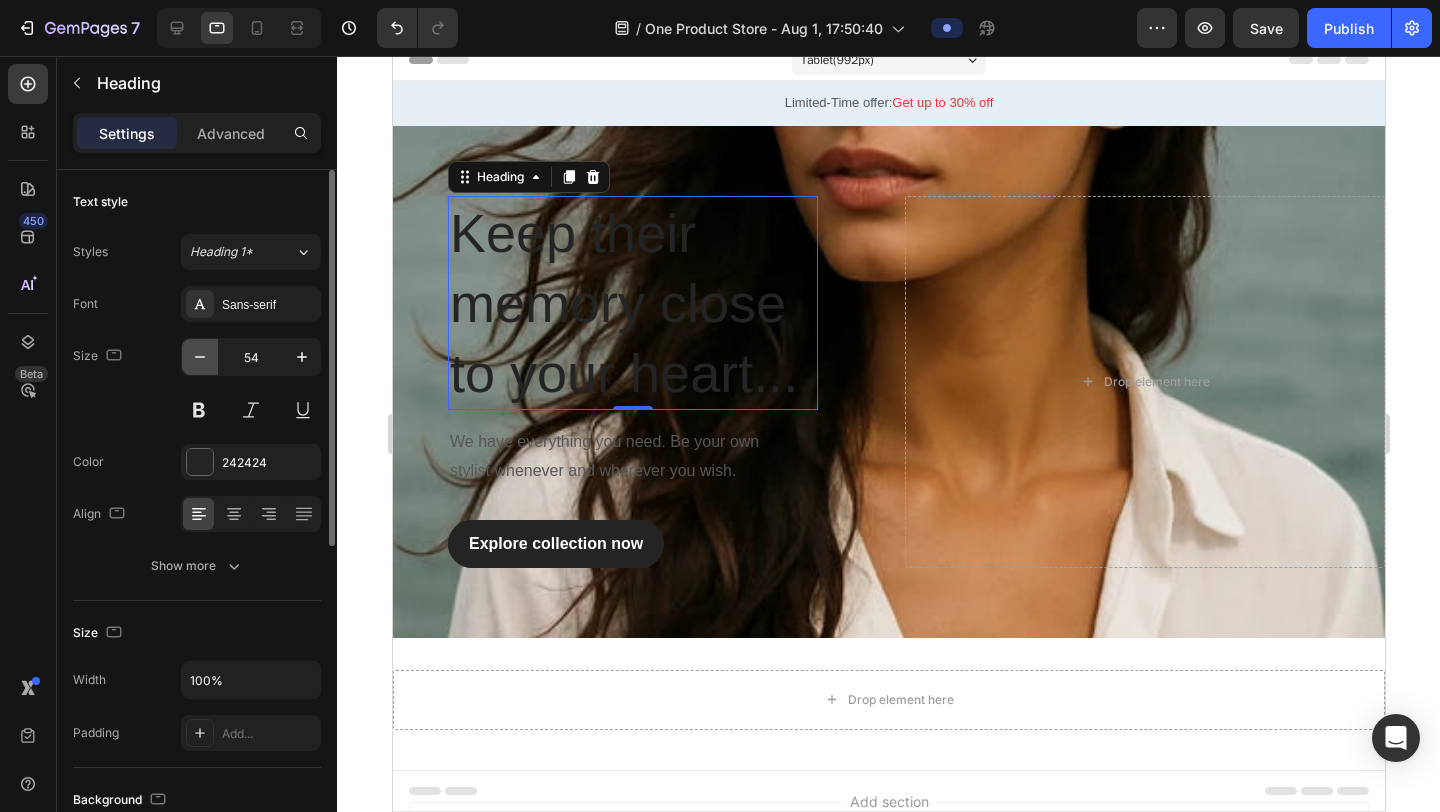 click 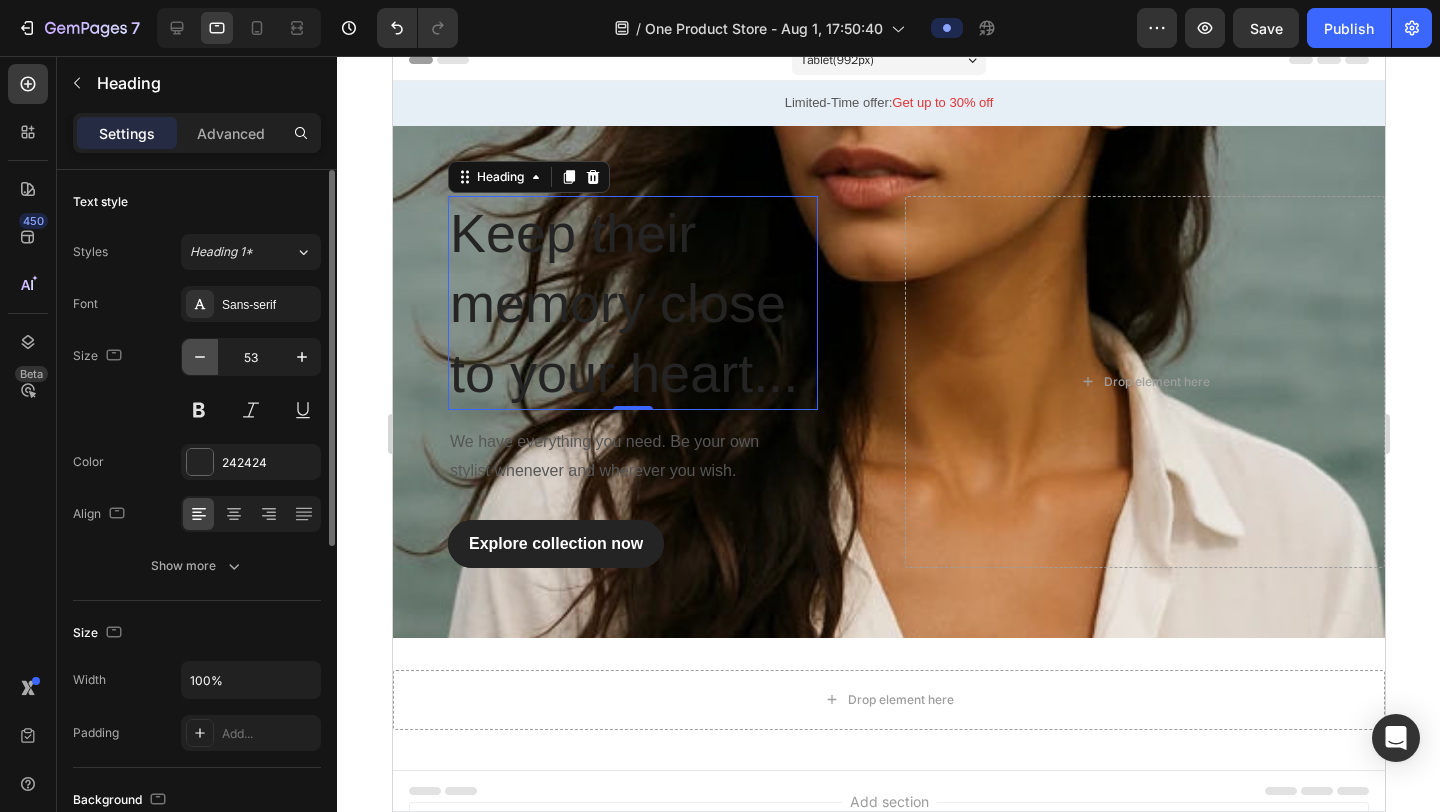 click 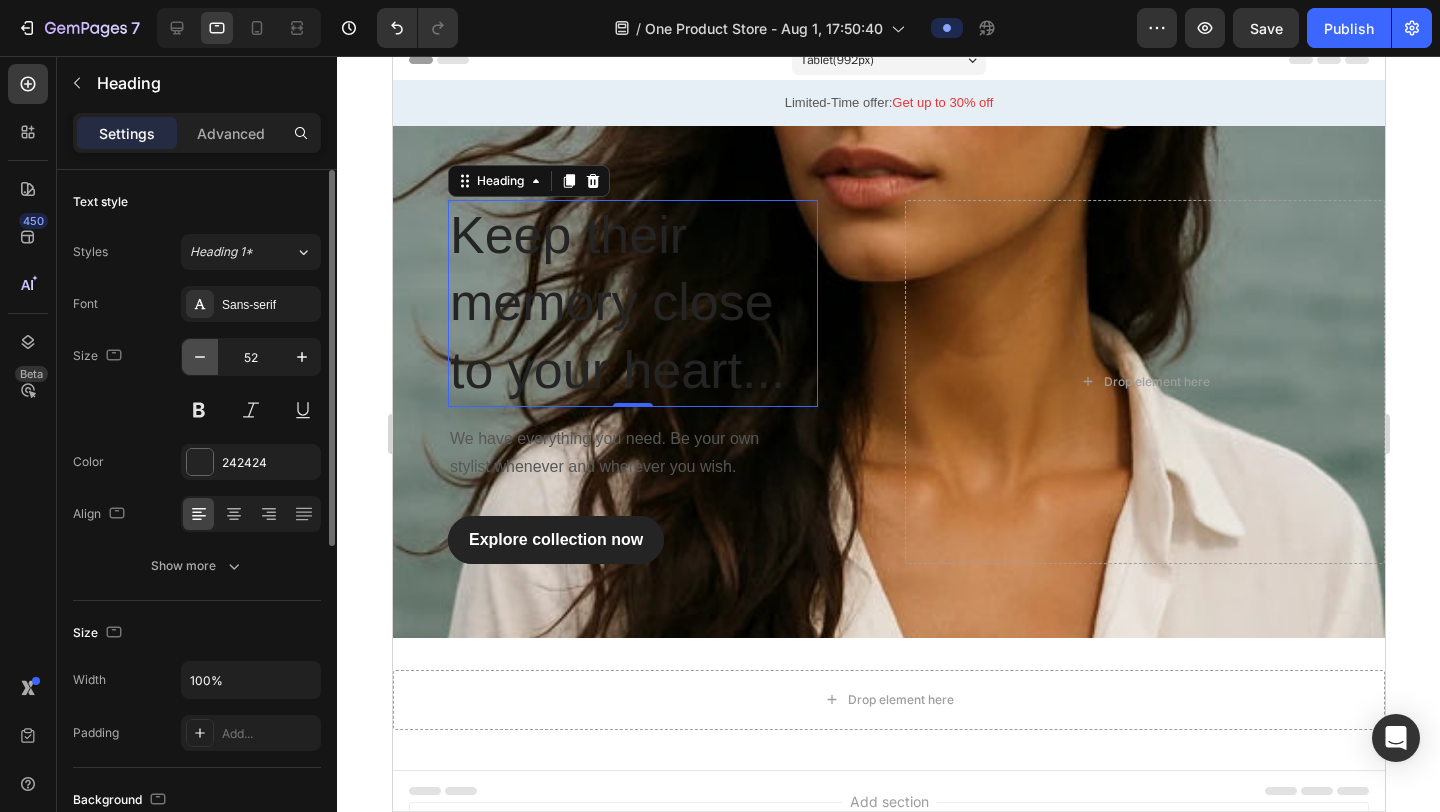 click 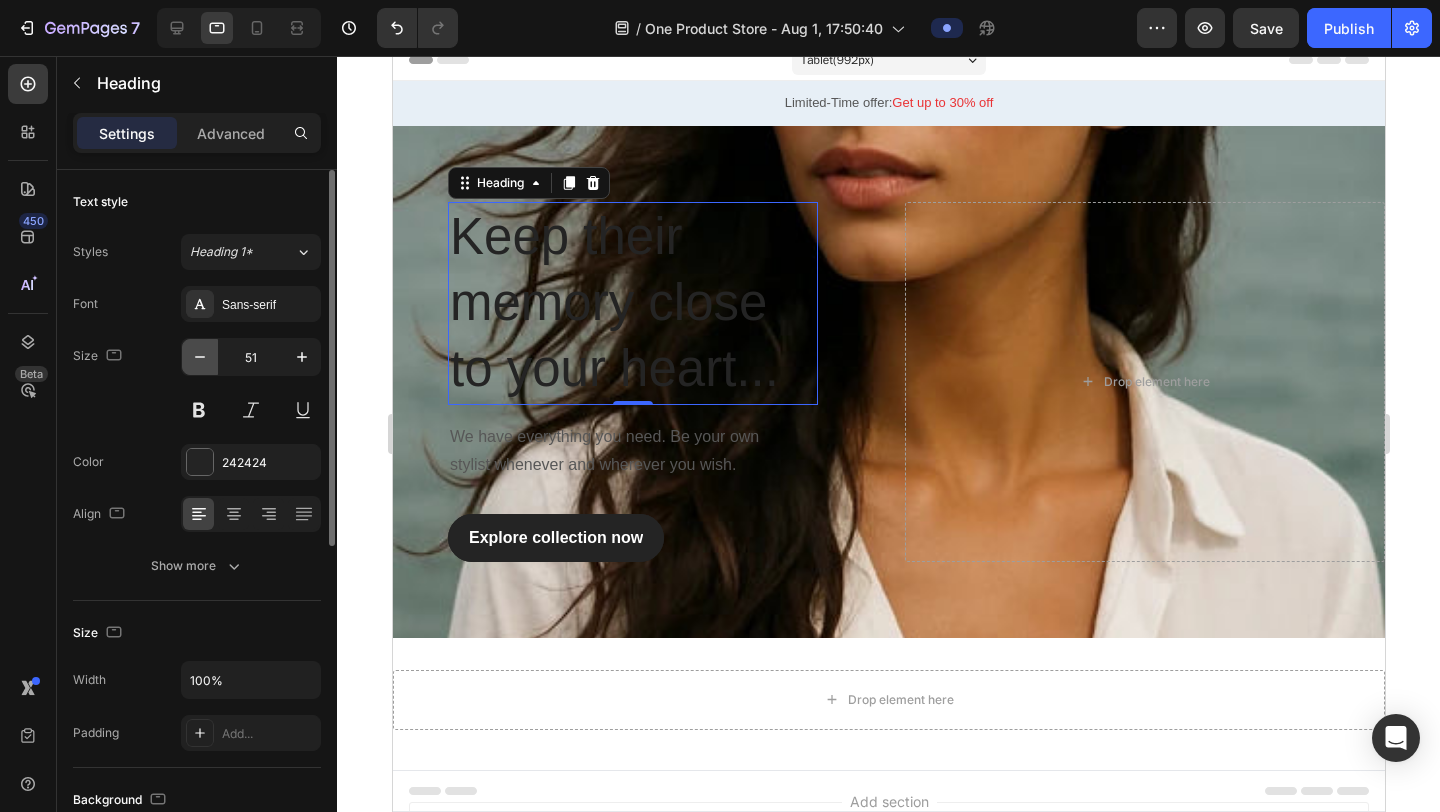 click 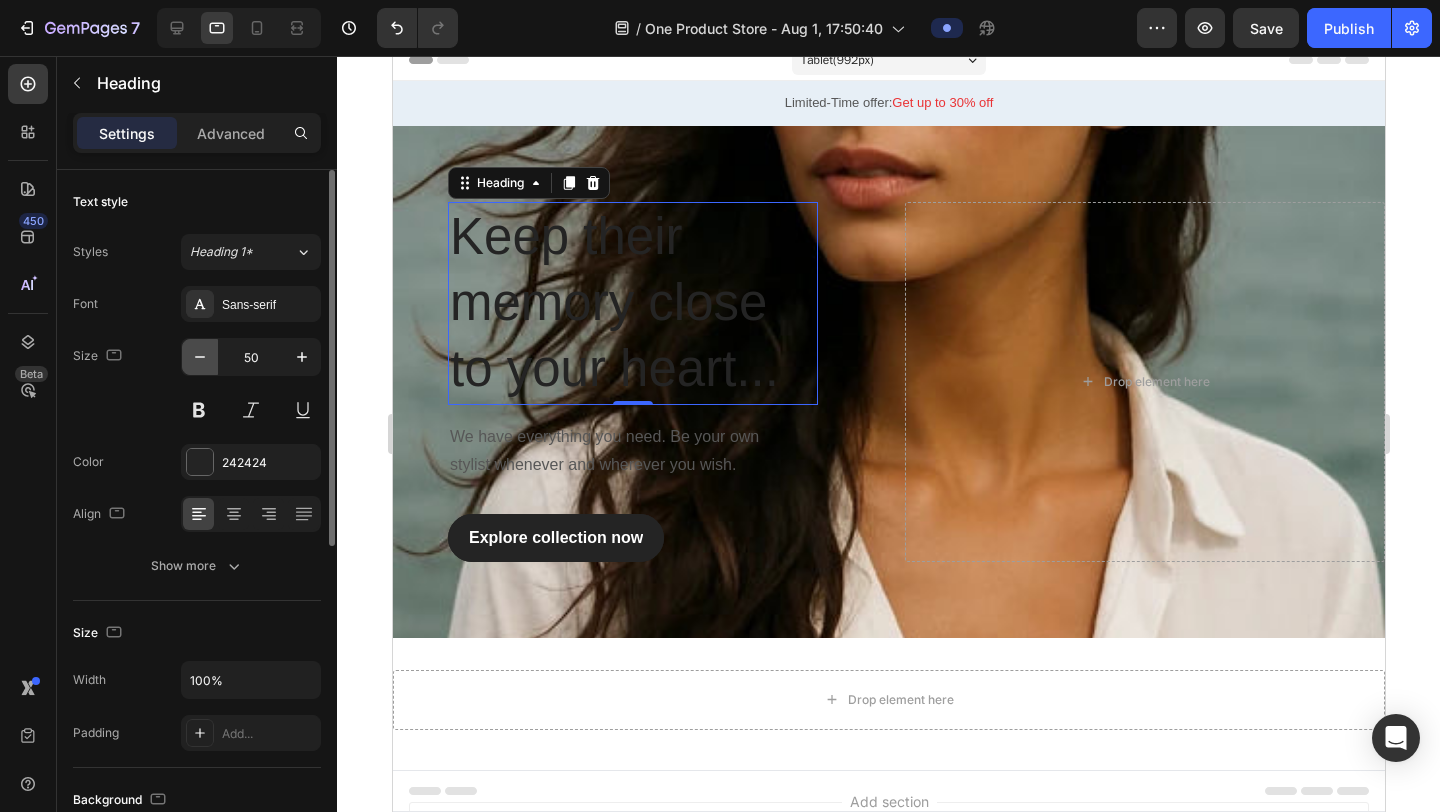 click 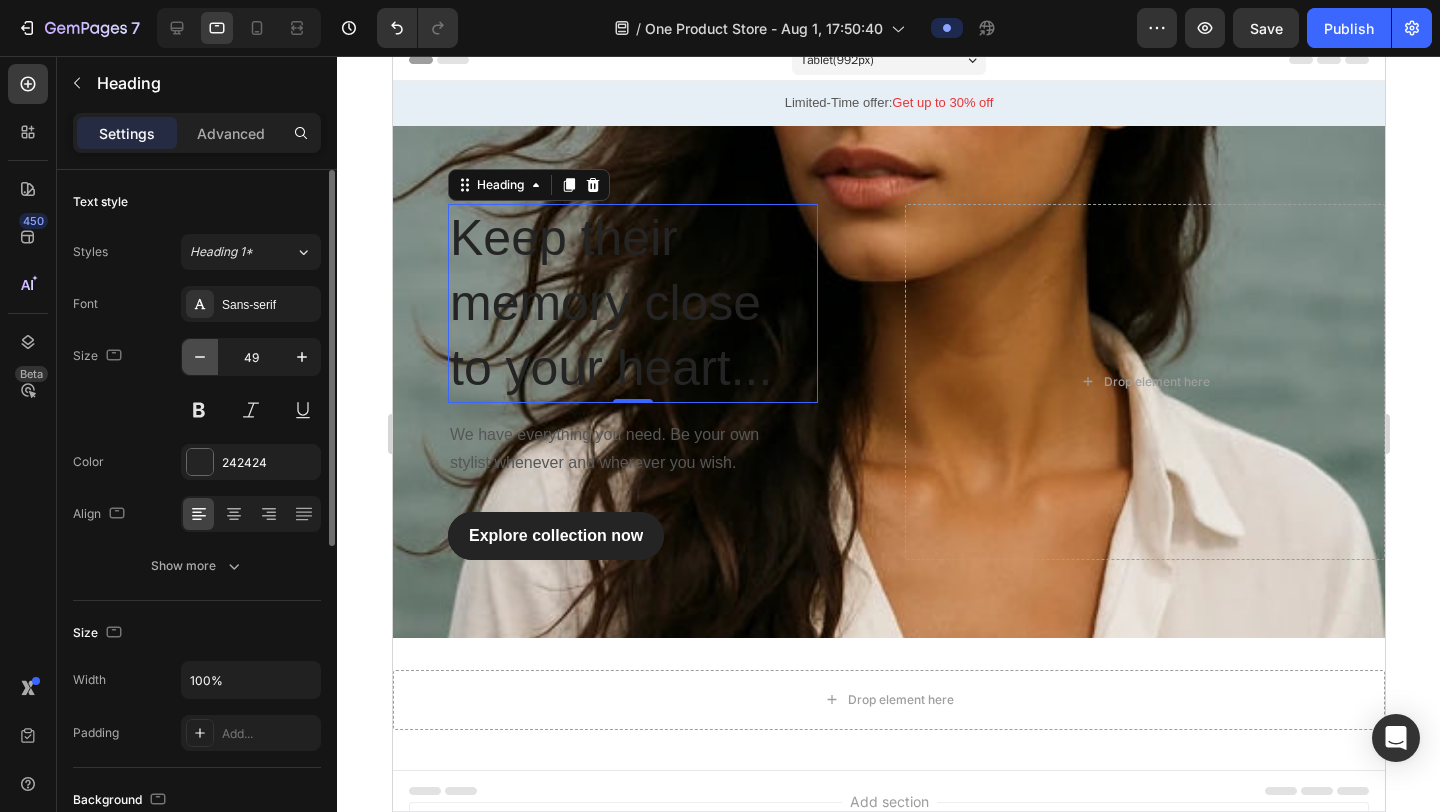 click 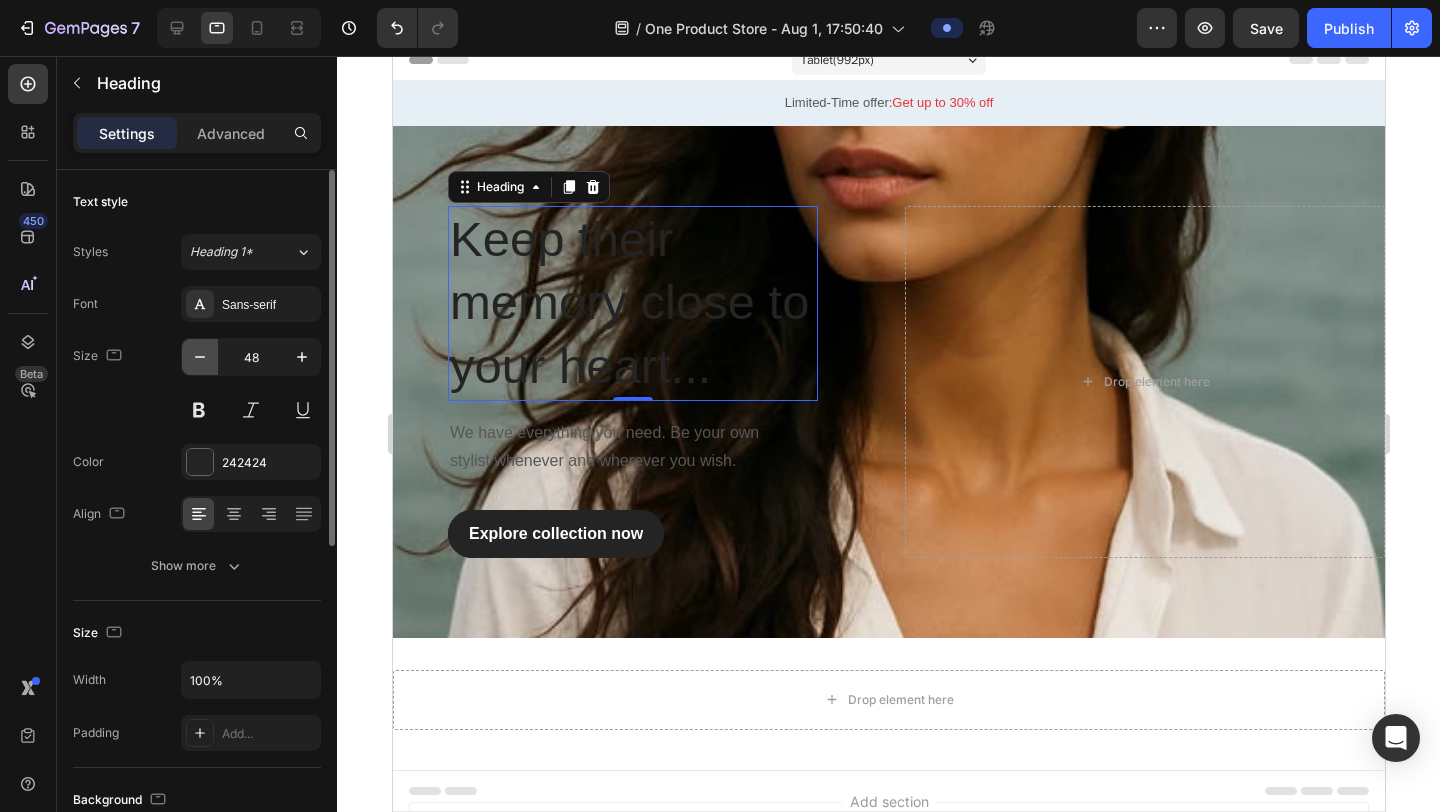 click 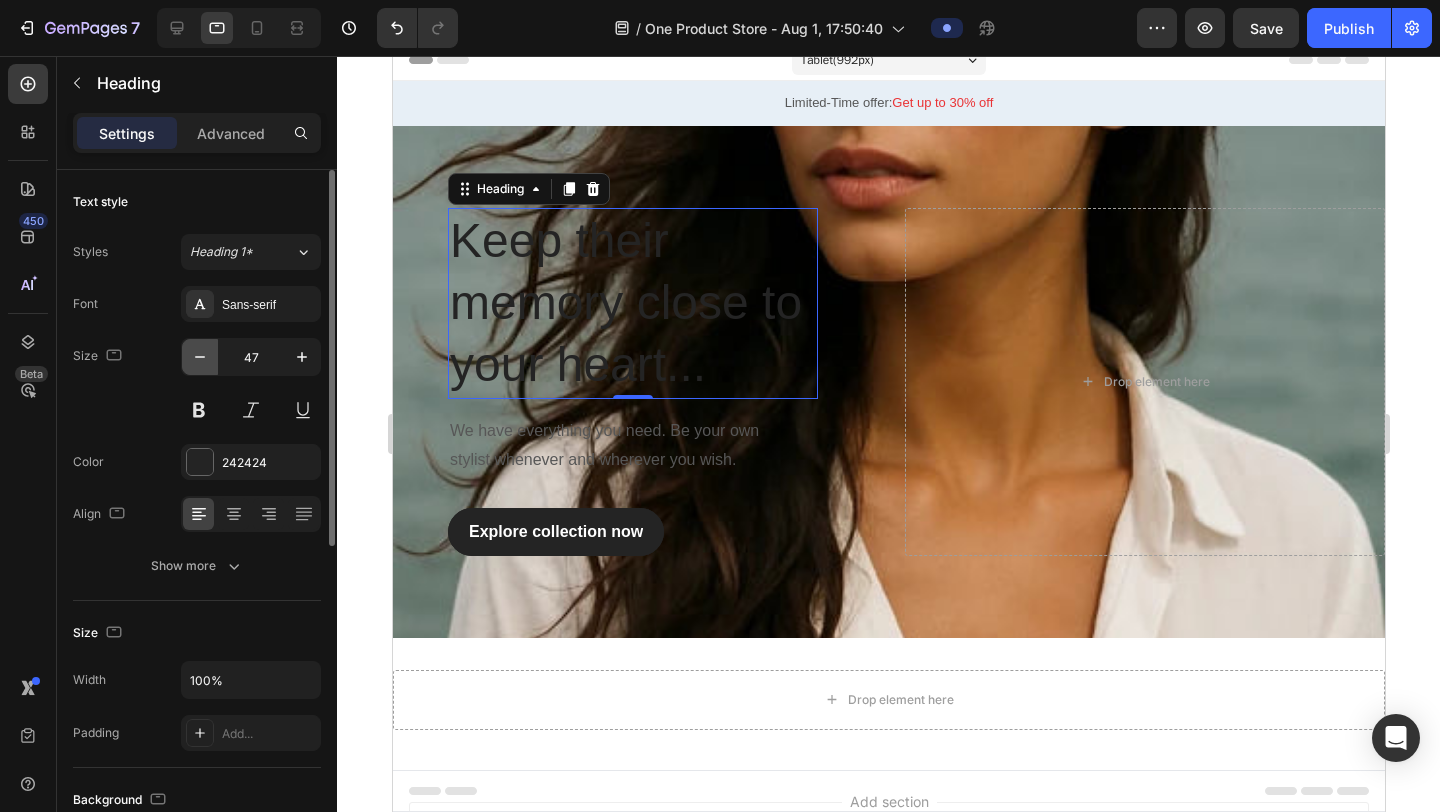 click 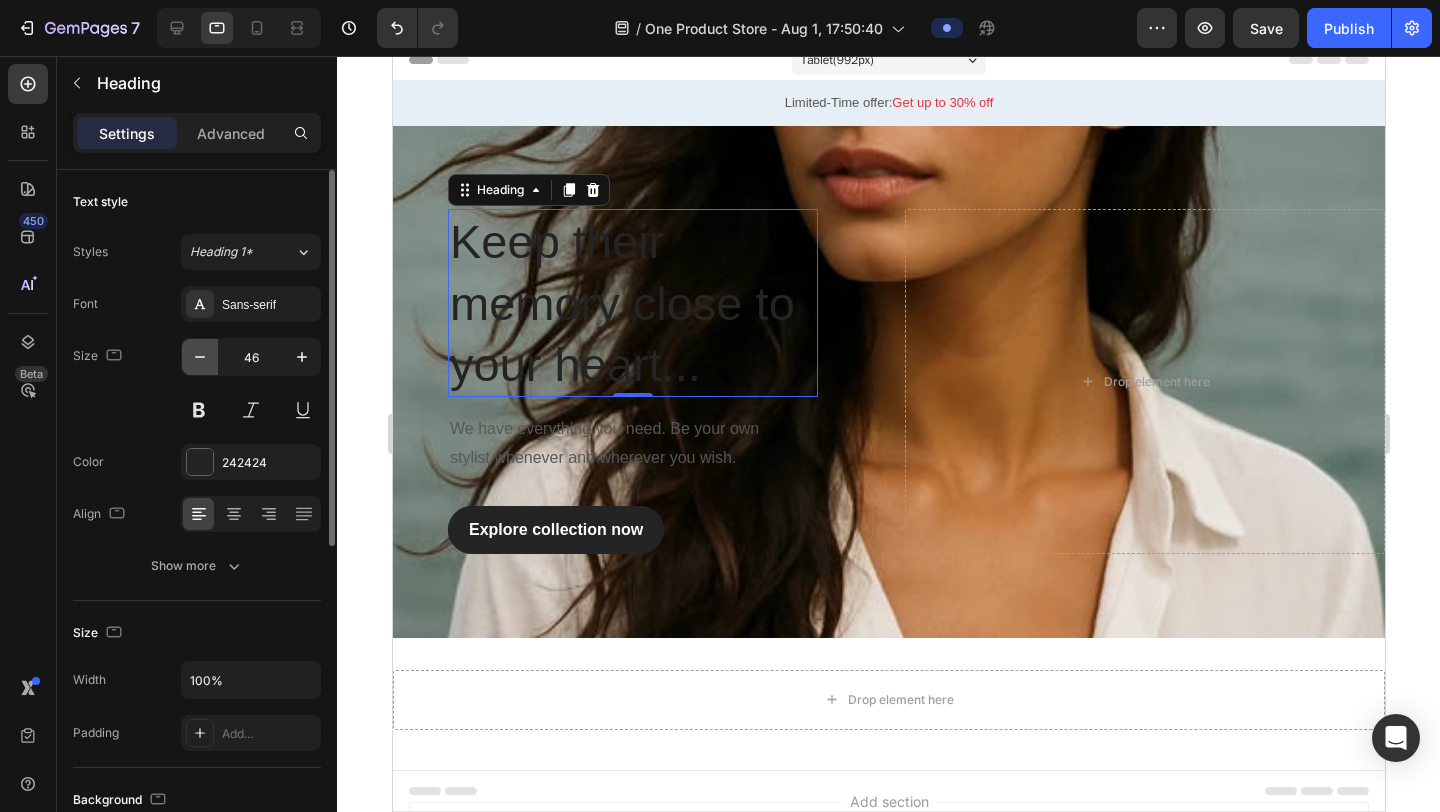 click 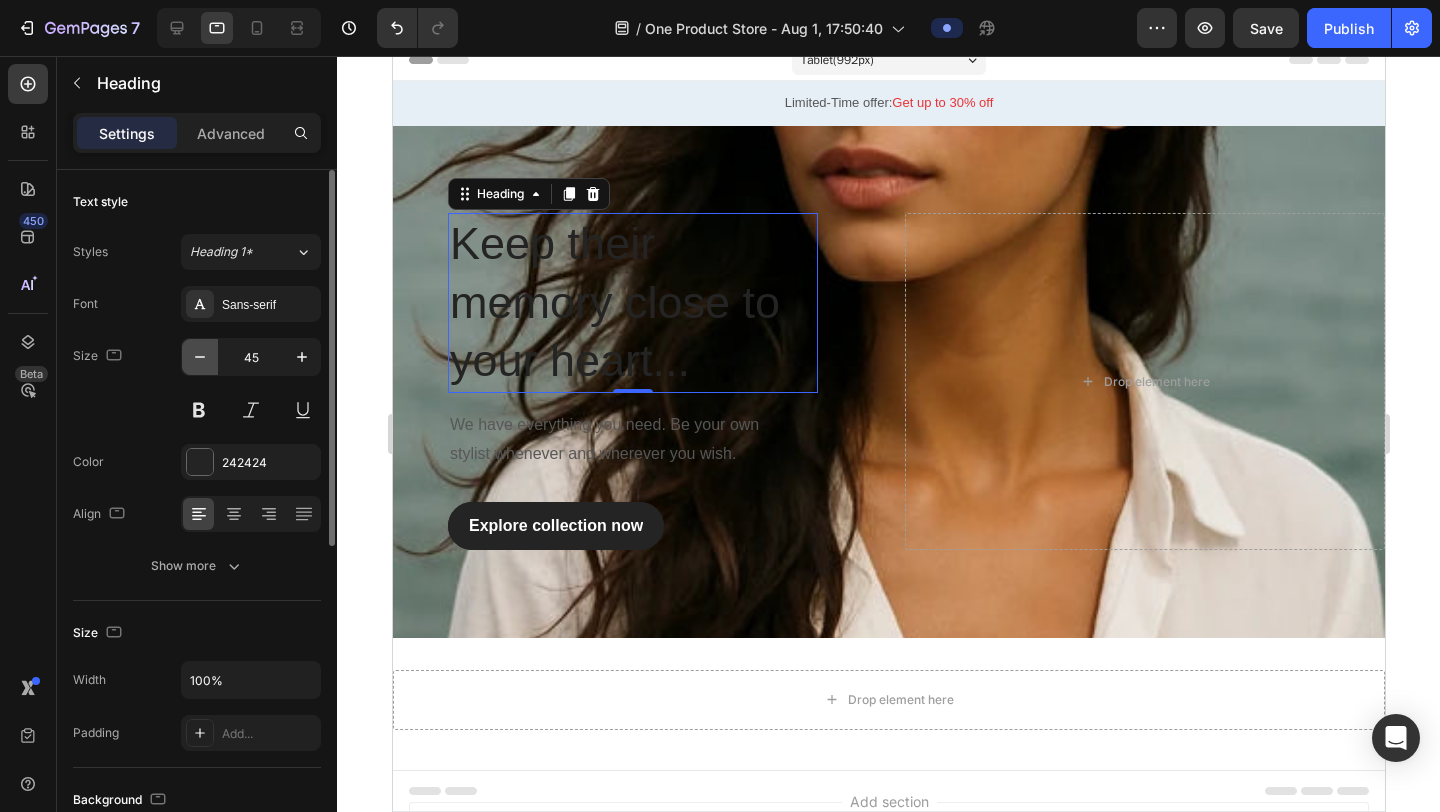 click 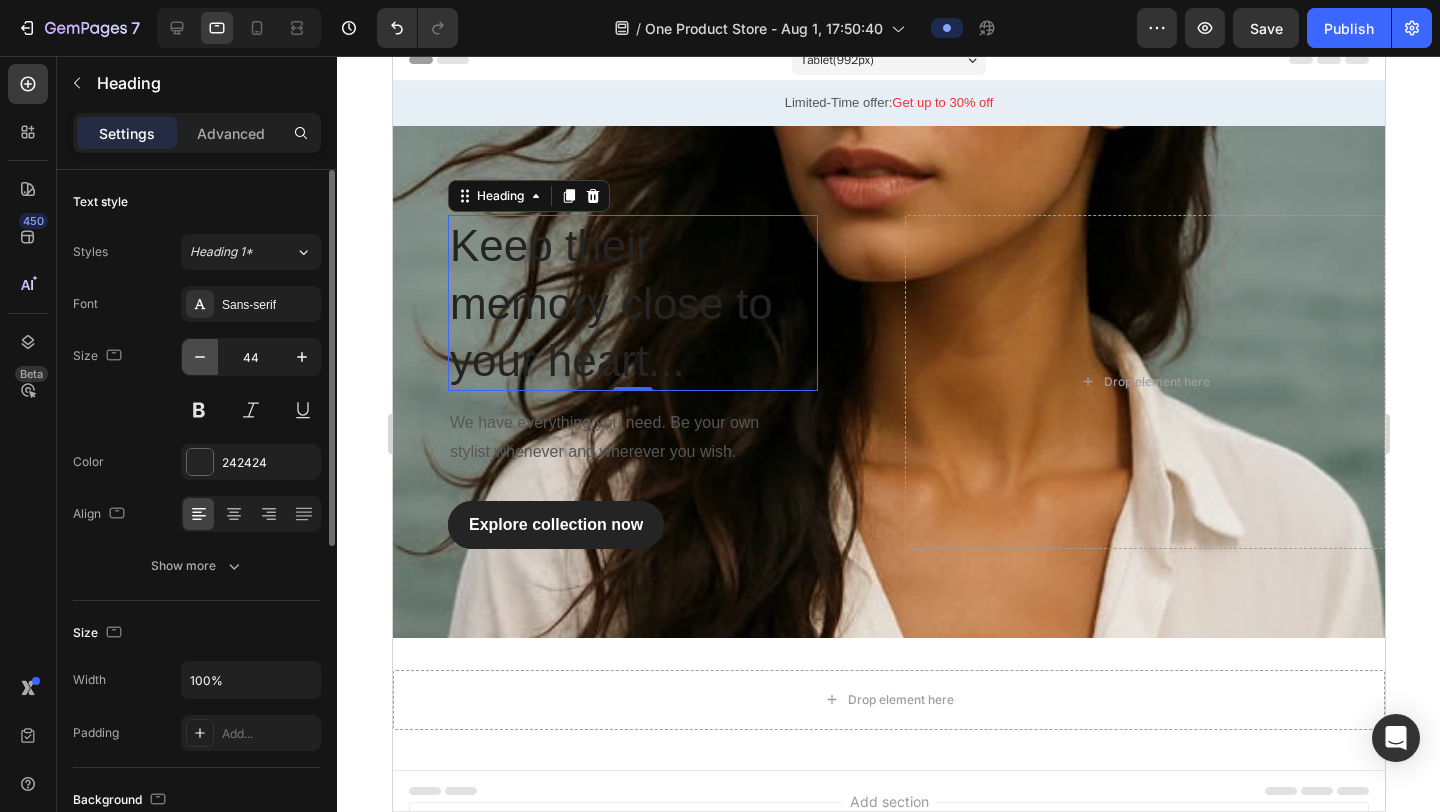 click 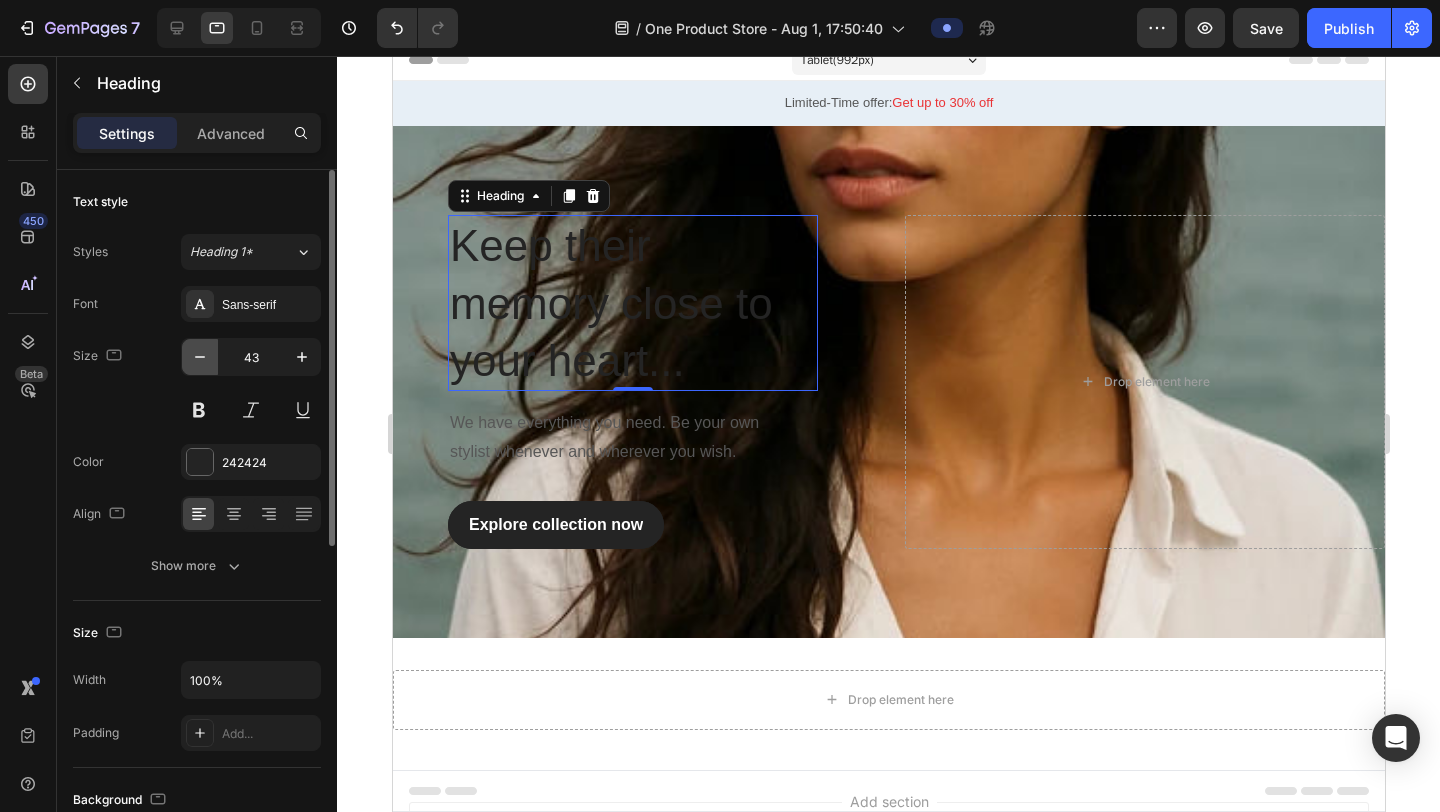 click 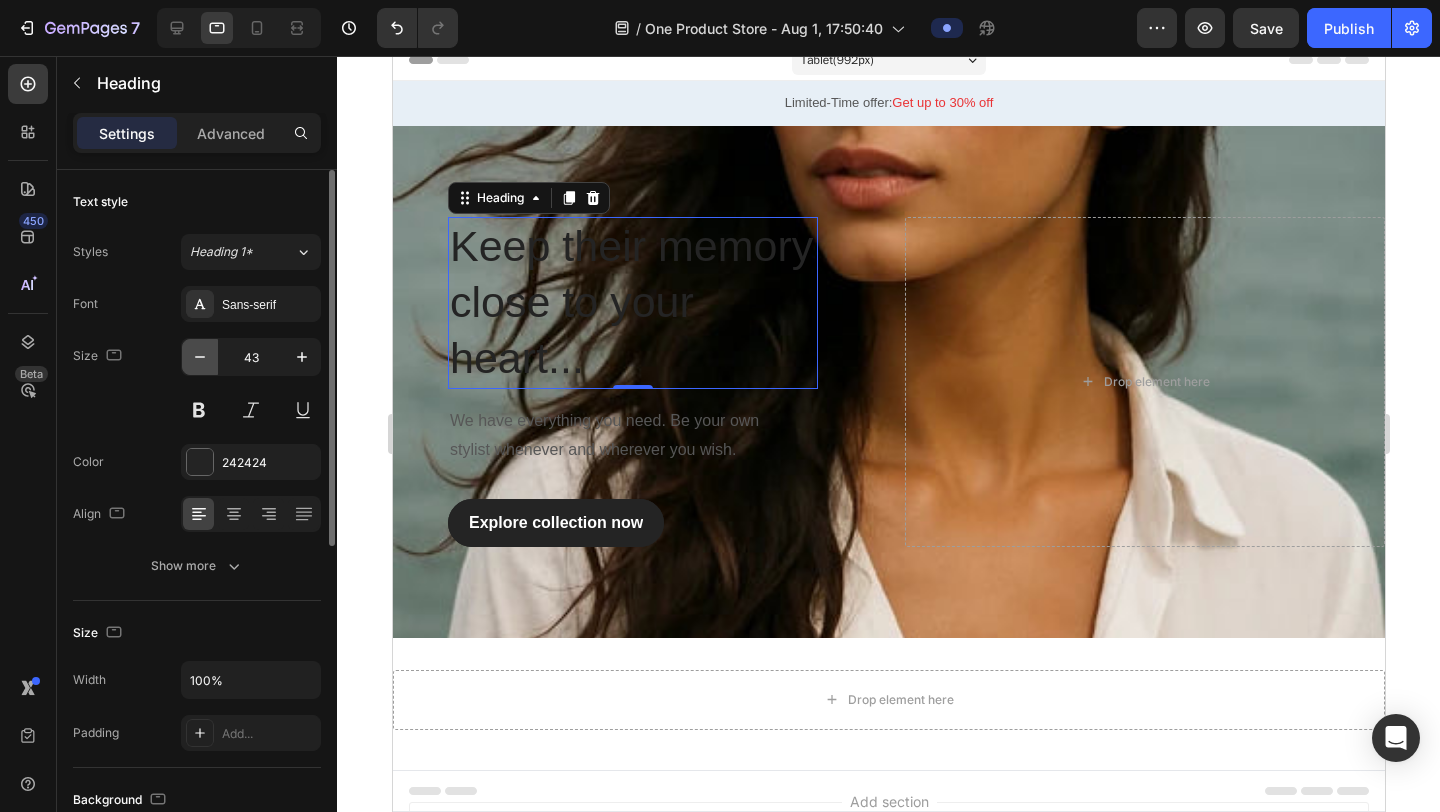type on "42" 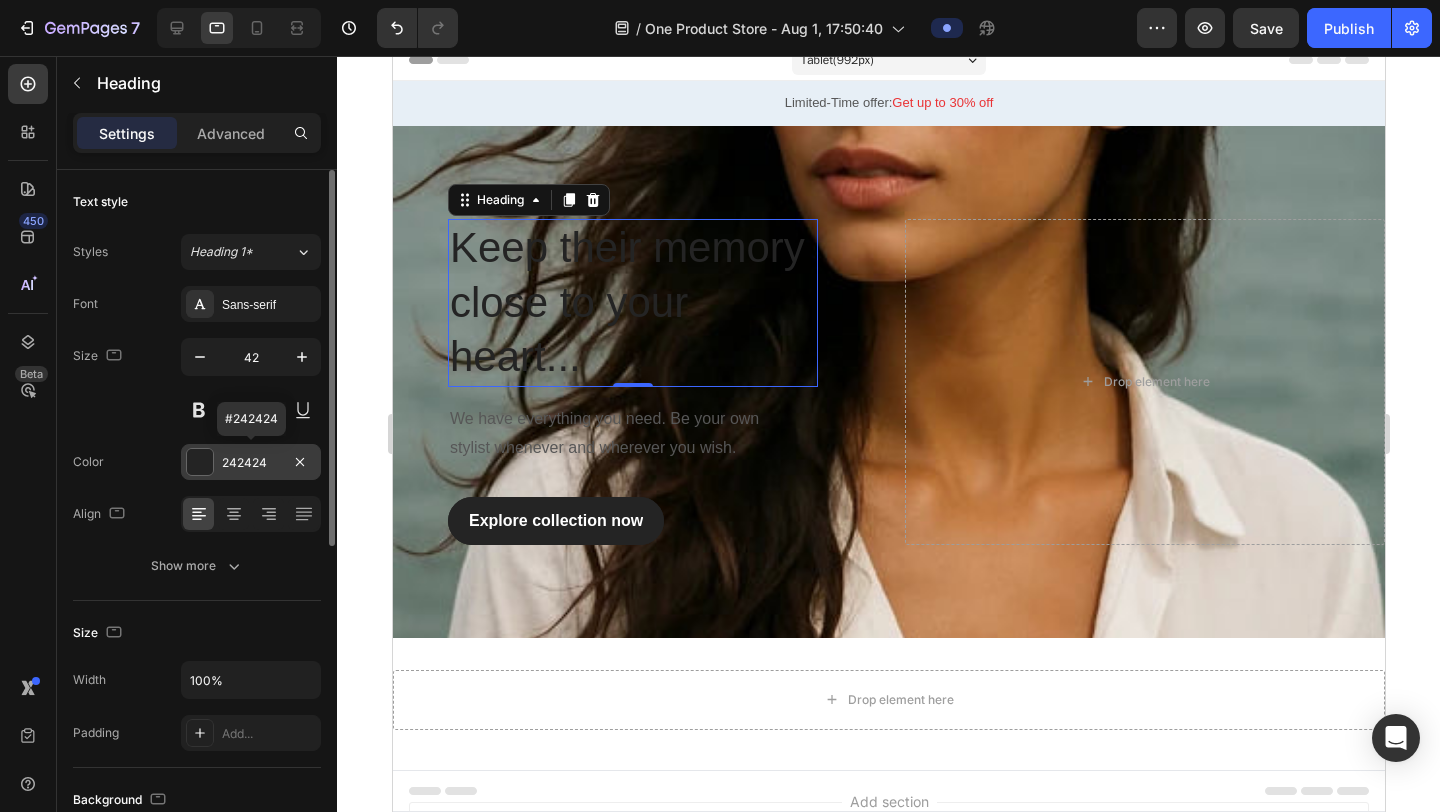 click at bounding box center (200, 462) 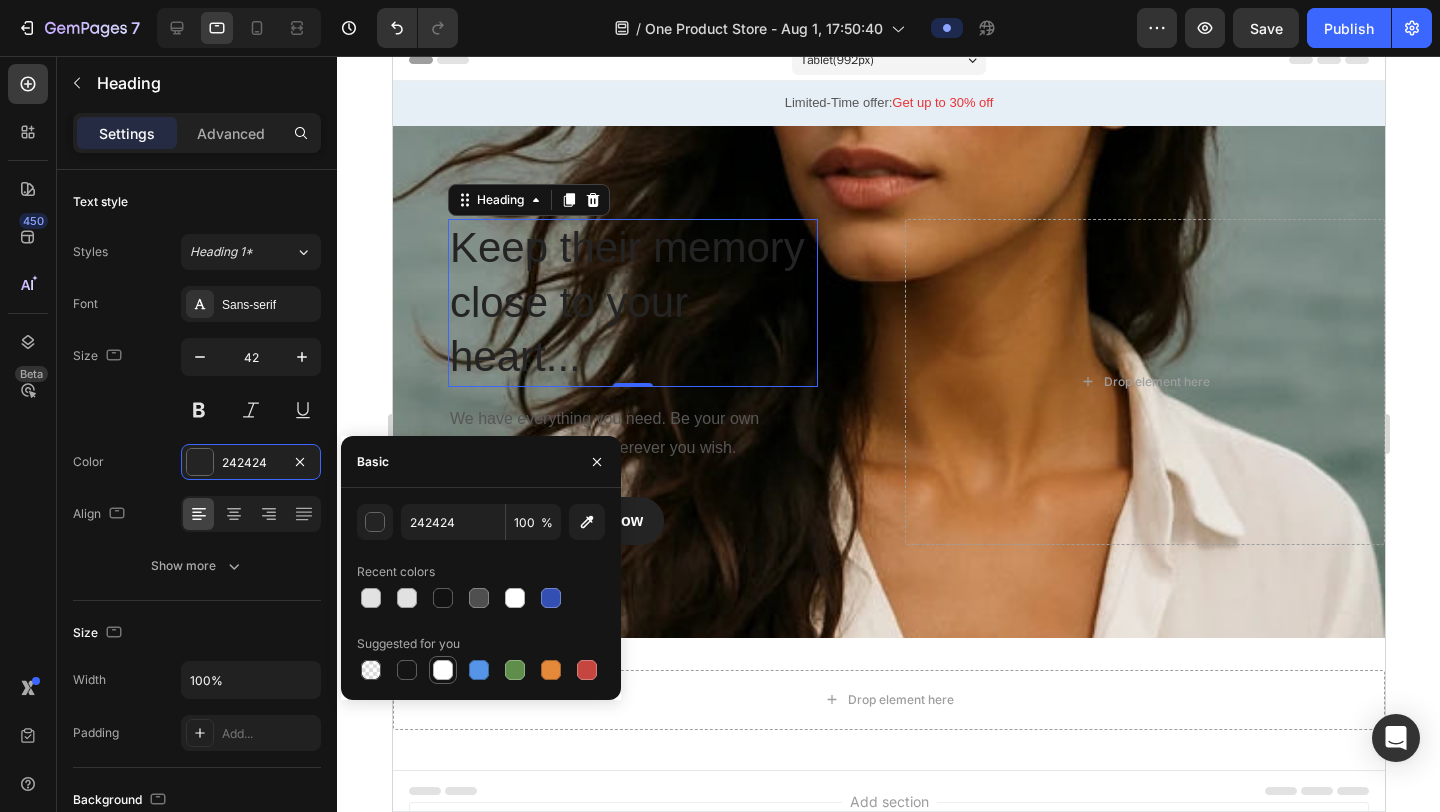 click at bounding box center [443, 670] 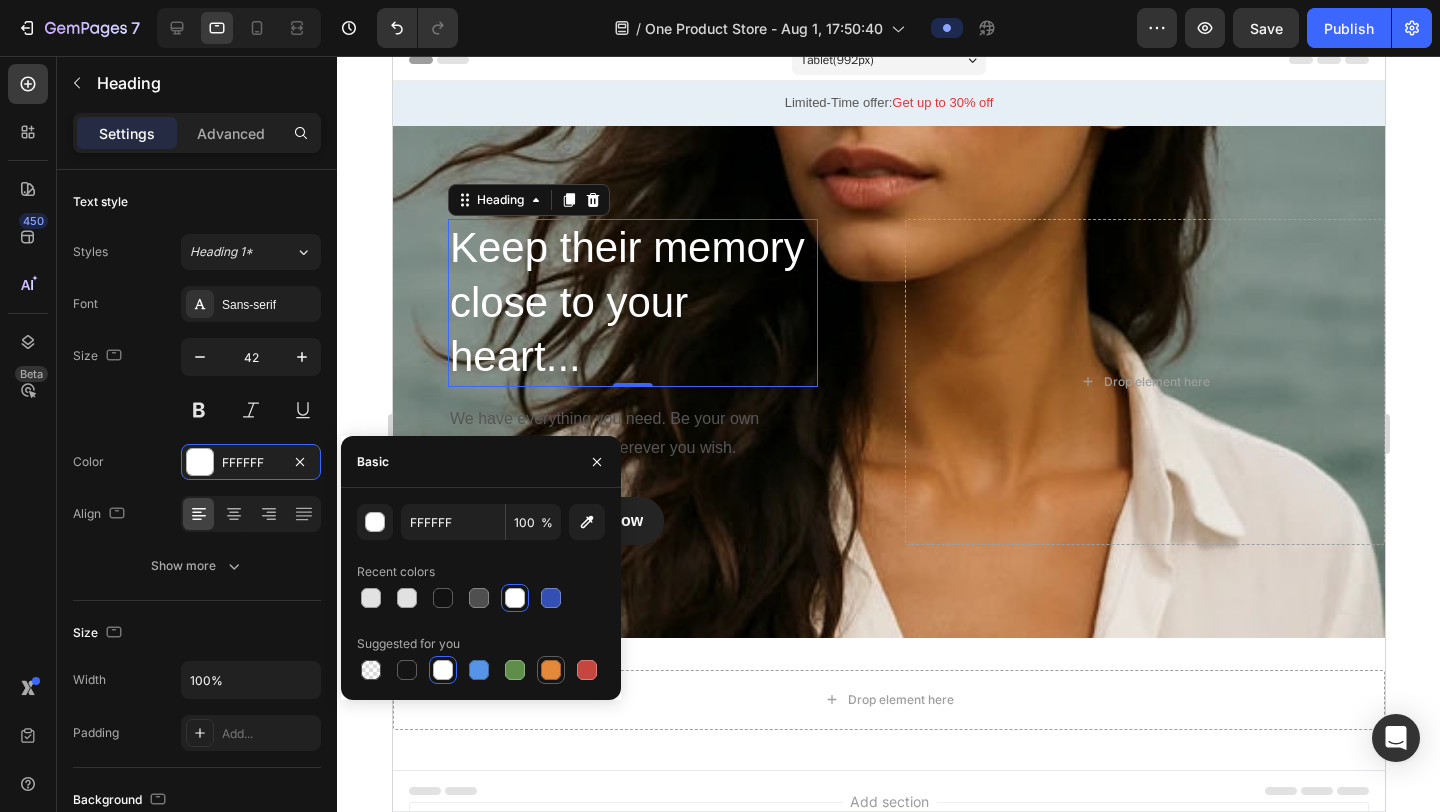 click at bounding box center (551, 670) 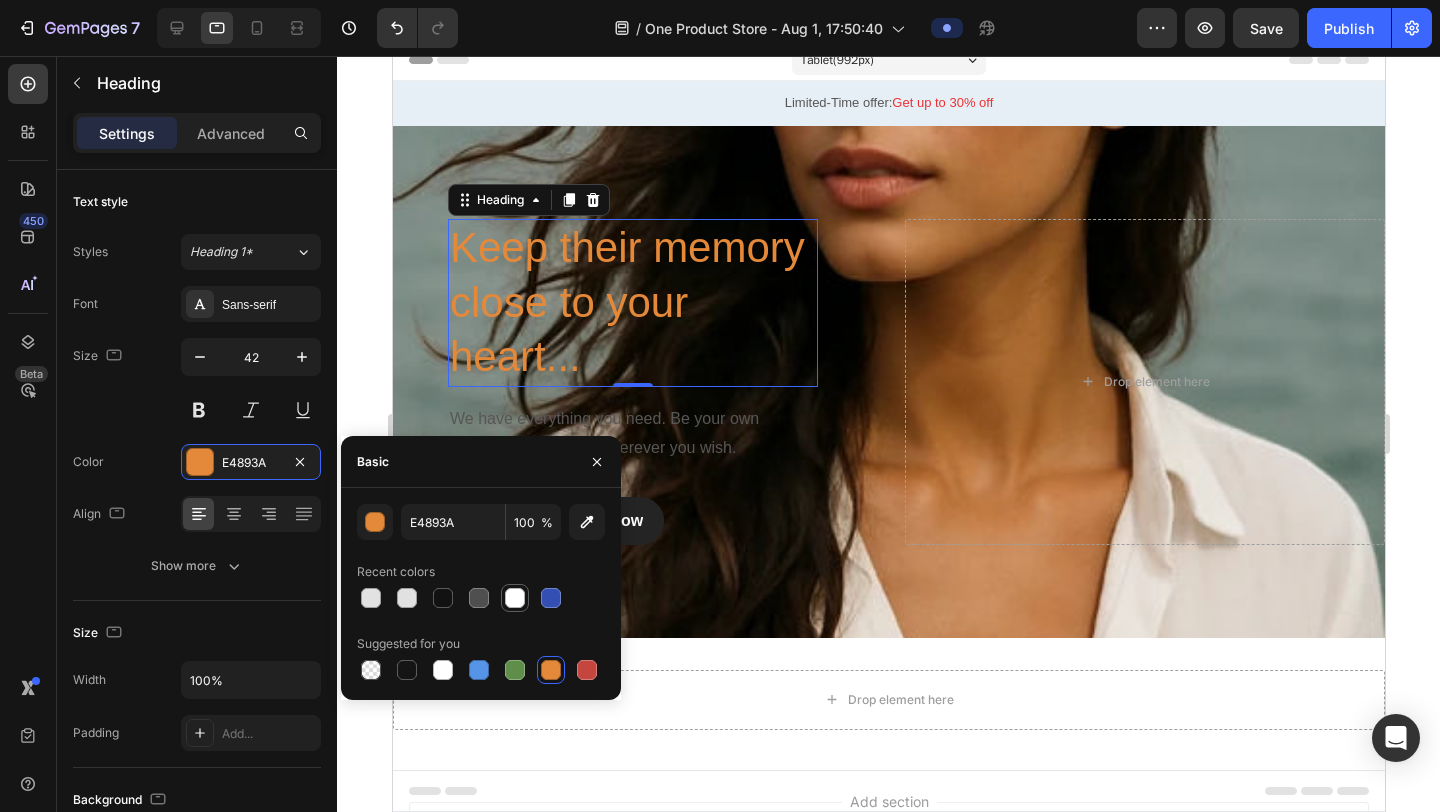 click at bounding box center [515, 598] 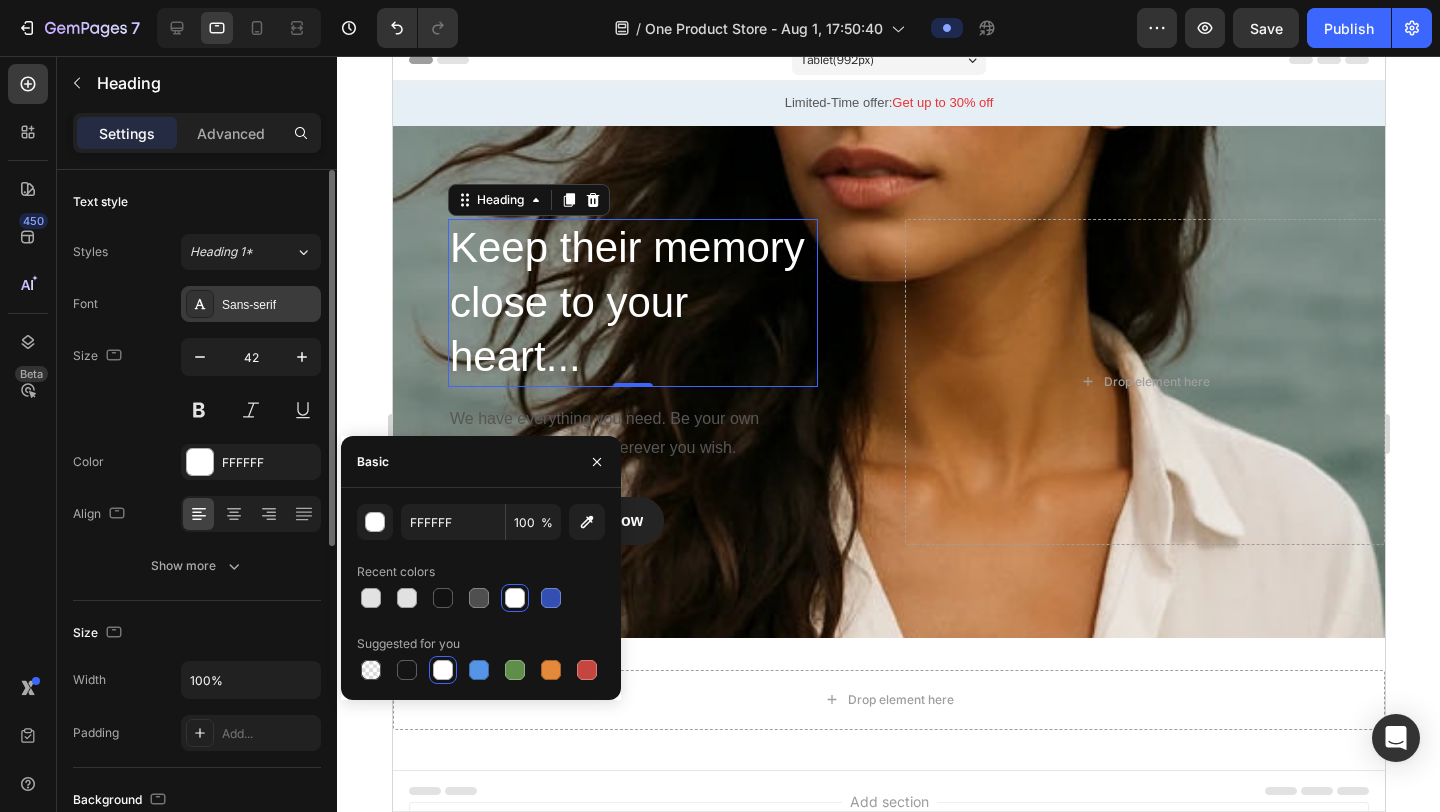 click on "Sans-serif" at bounding box center [269, 305] 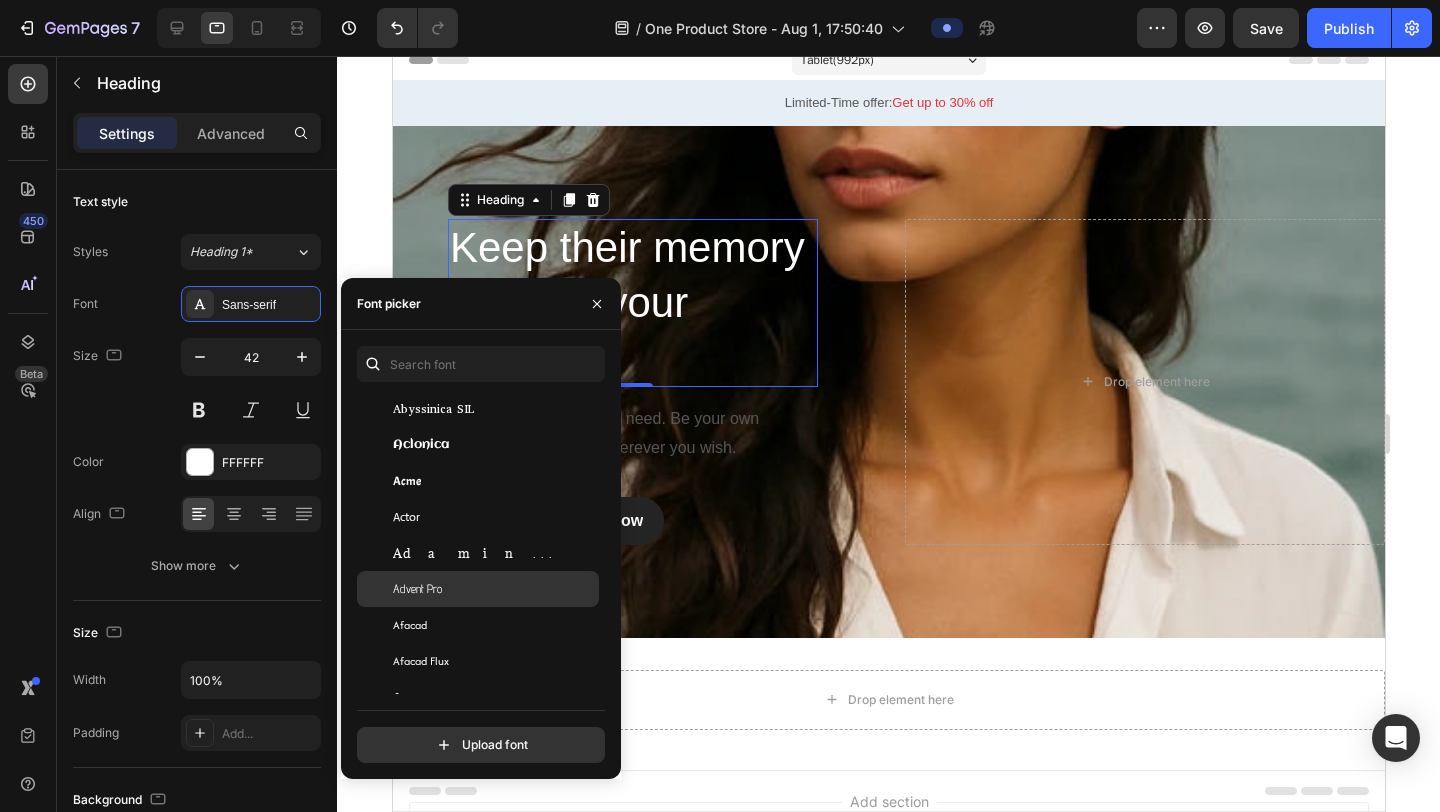 scroll, scrollTop: 351, scrollLeft: 0, axis: vertical 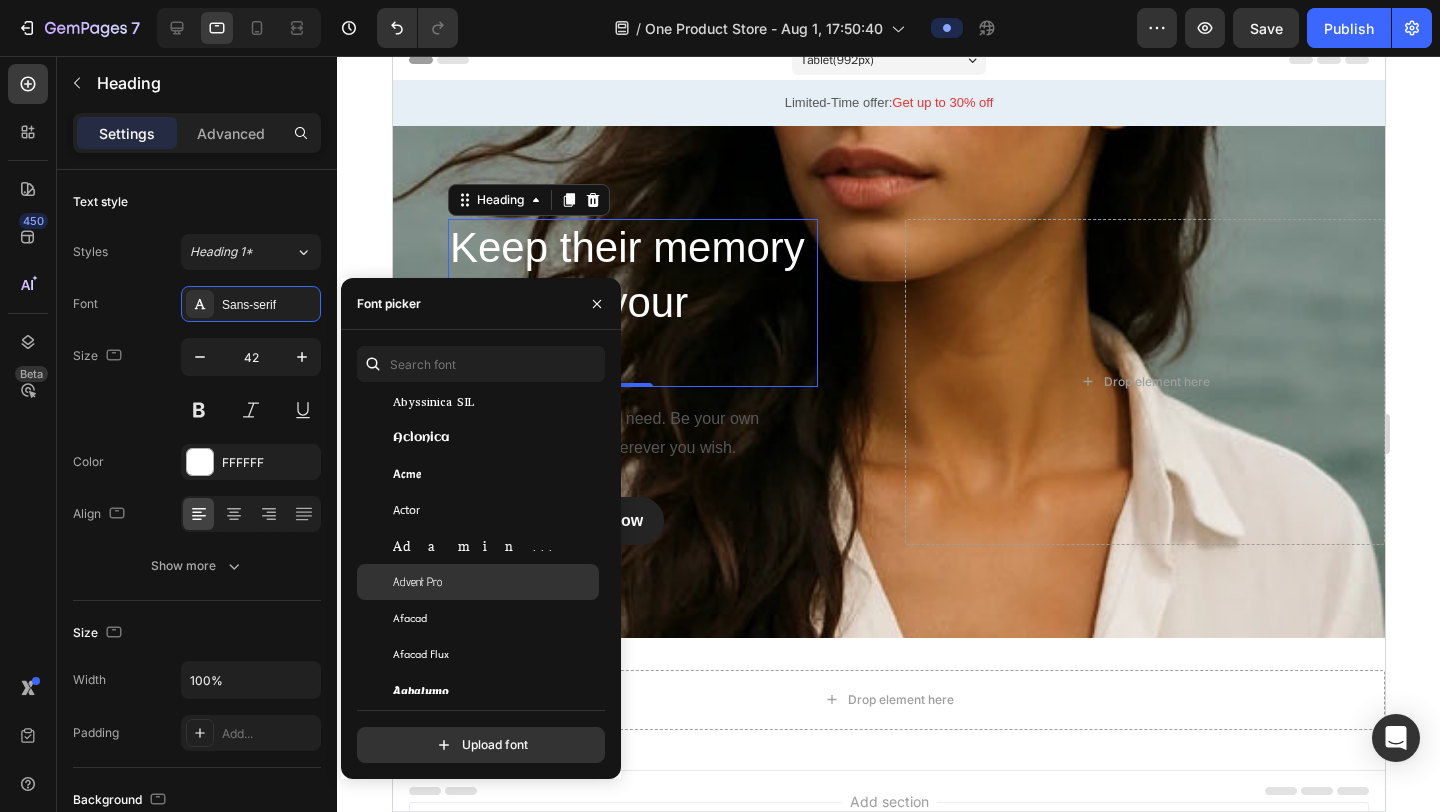 click on "Advent Pro" at bounding box center (417, 582) 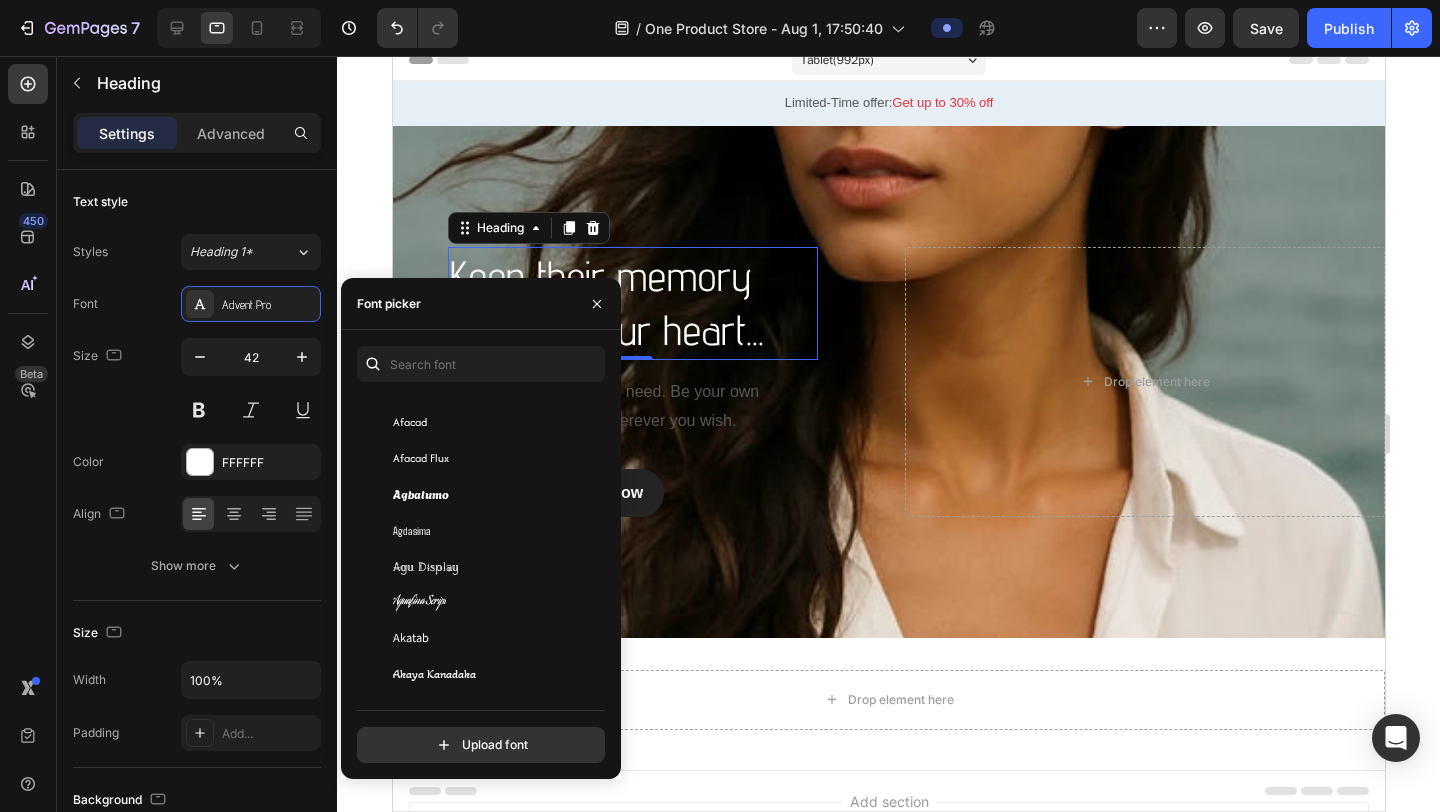 scroll, scrollTop: 612, scrollLeft: 0, axis: vertical 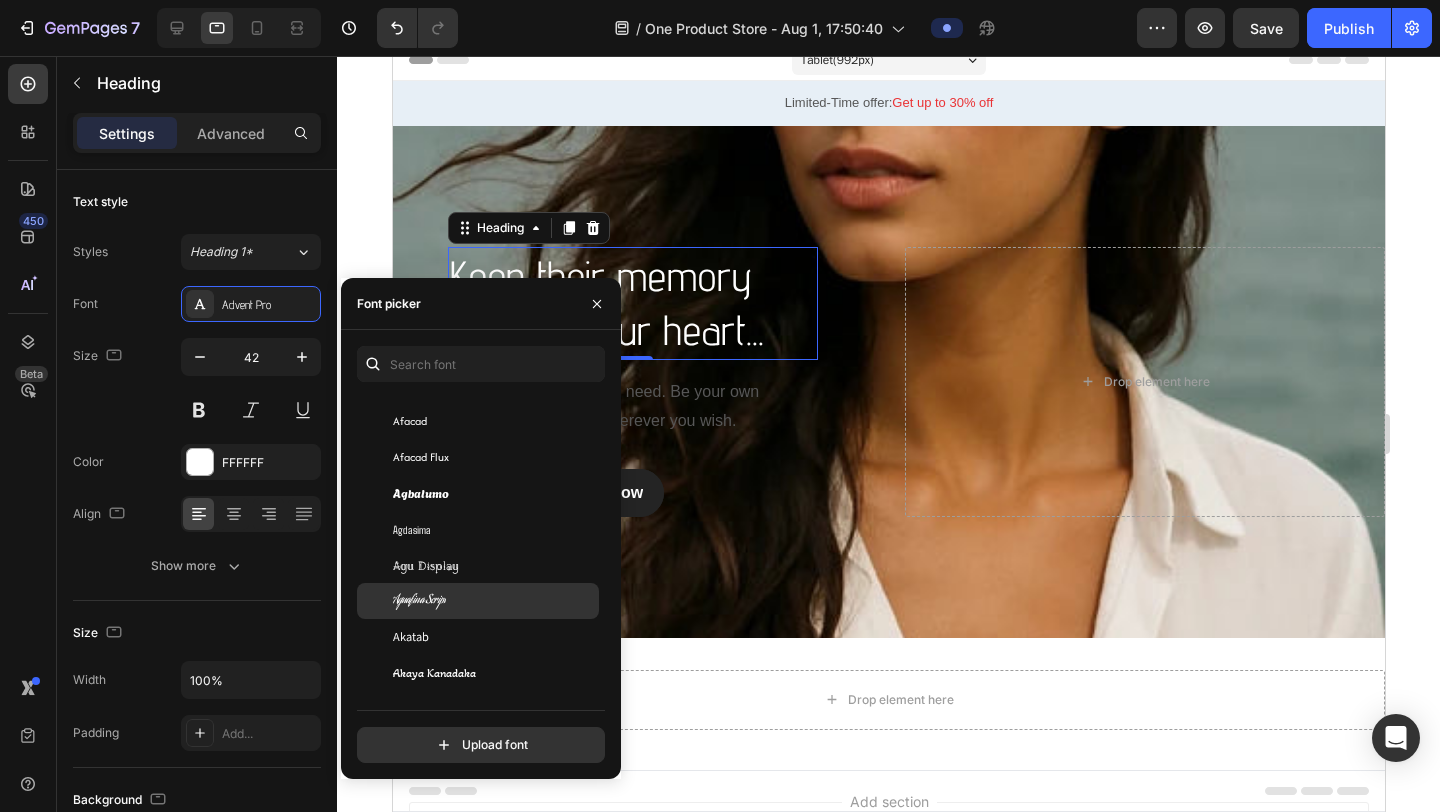 click on "Aguafina Script" at bounding box center [419, 601] 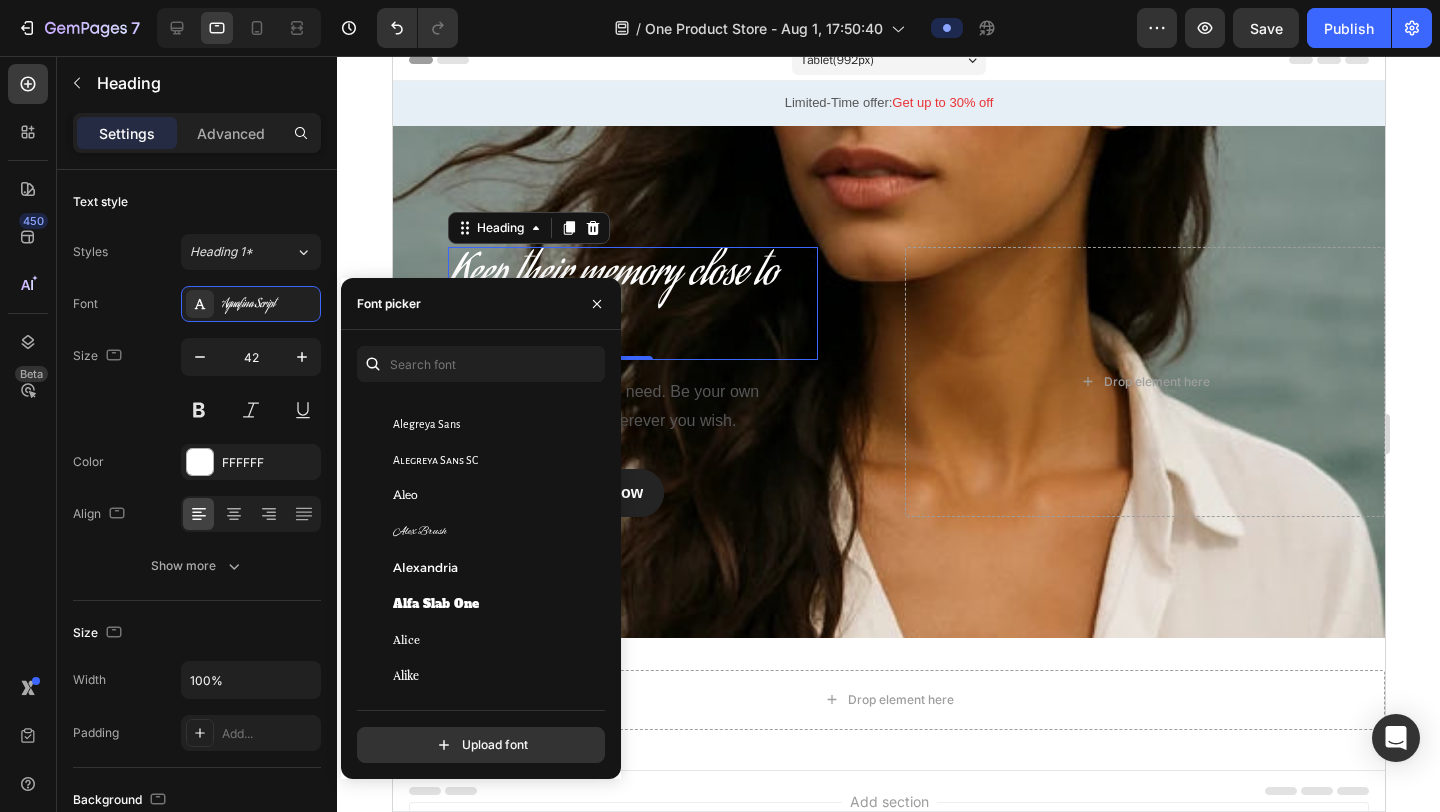 scroll, scrollTop: 1333, scrollLeft: 0, axis: vertical 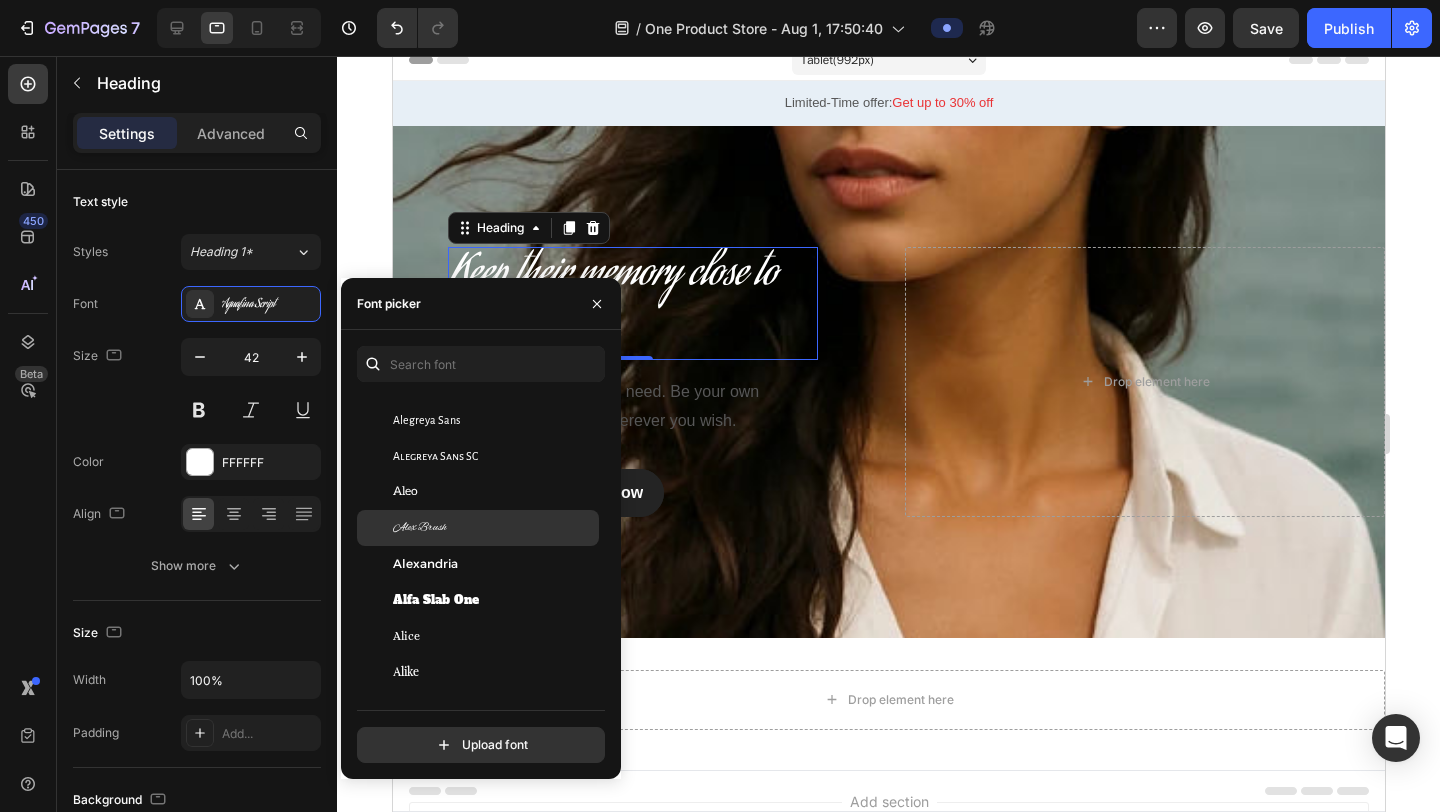 click on "Alex Brush" 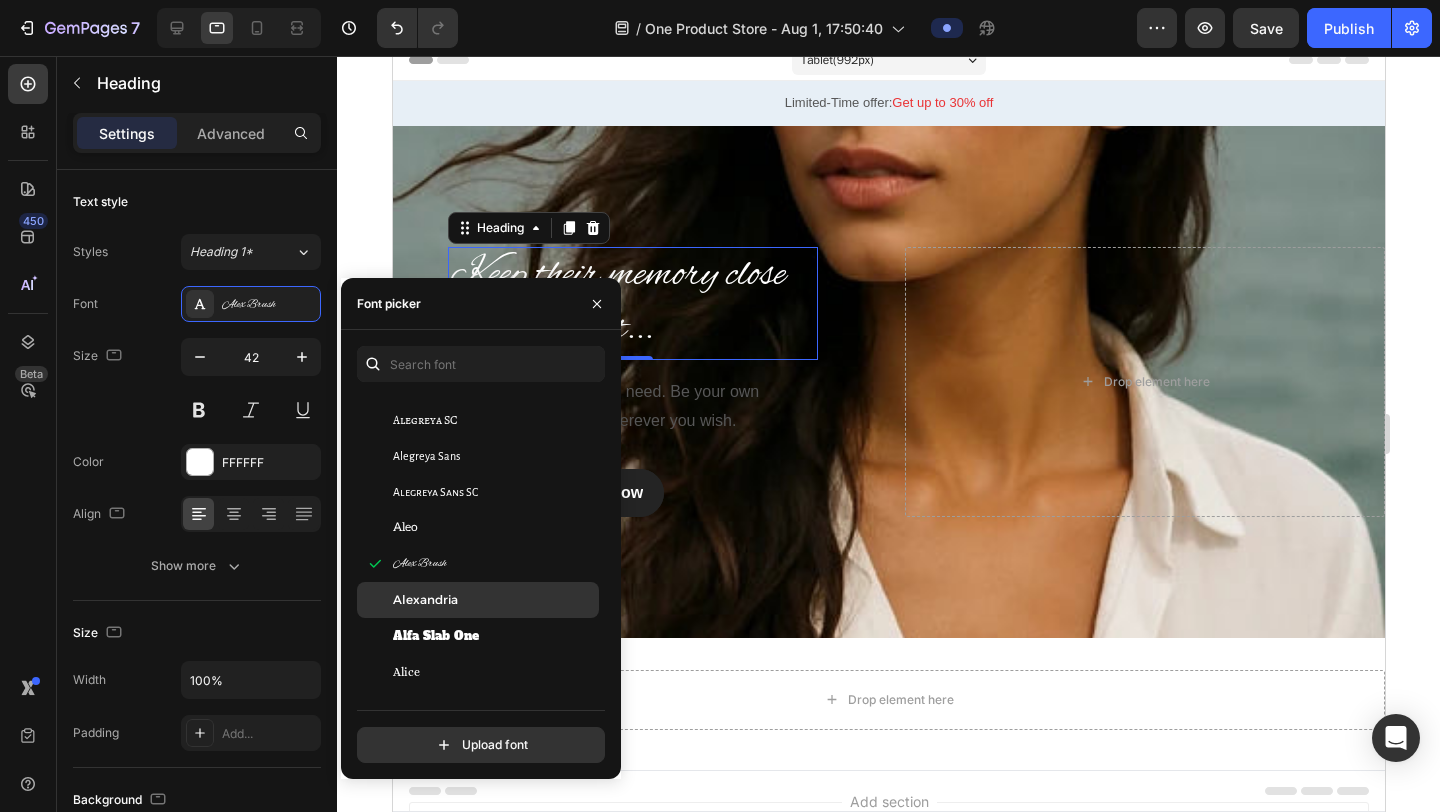 click on "Alexandria" 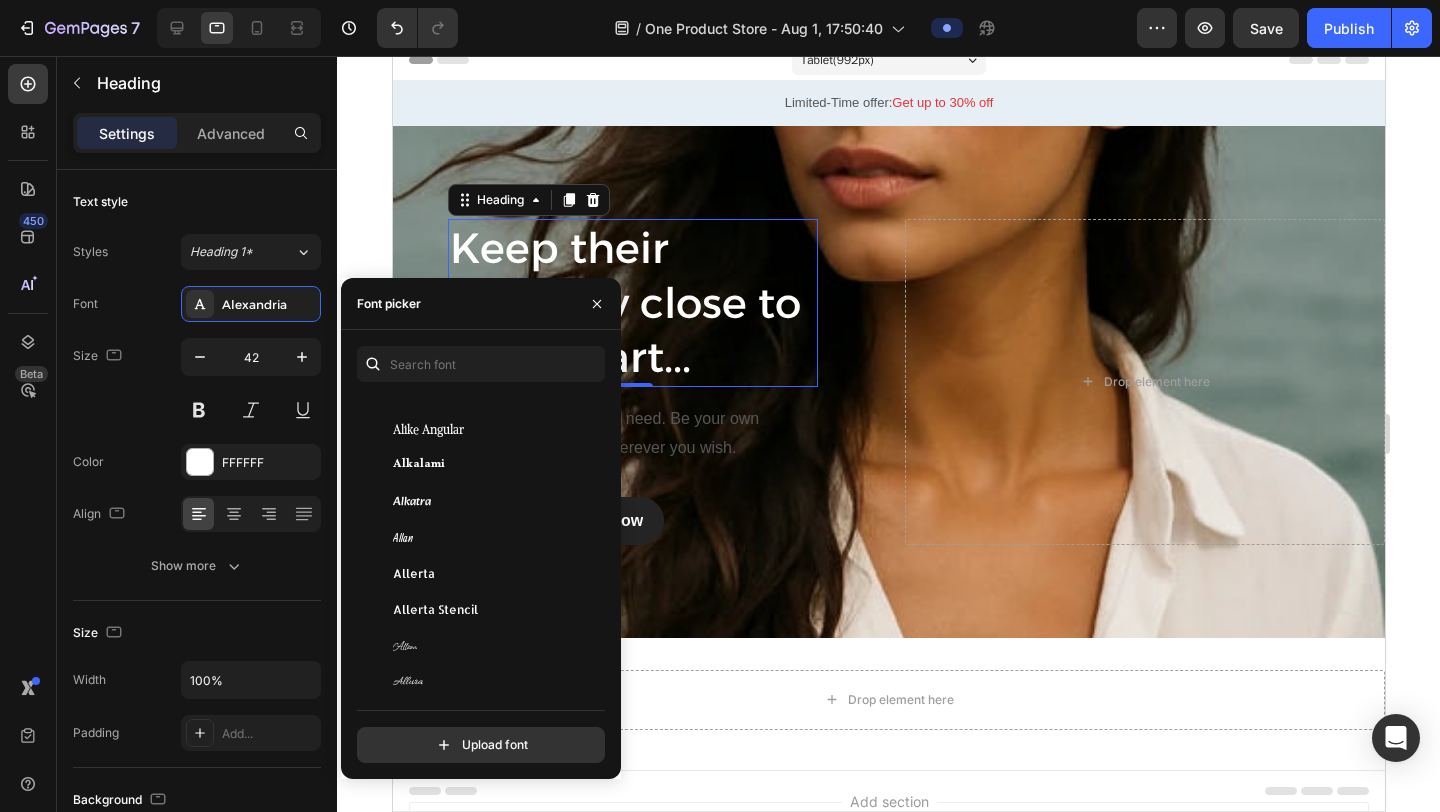 scroll, scrollTop: 1651, scrollLeft: 0, axis: vertical 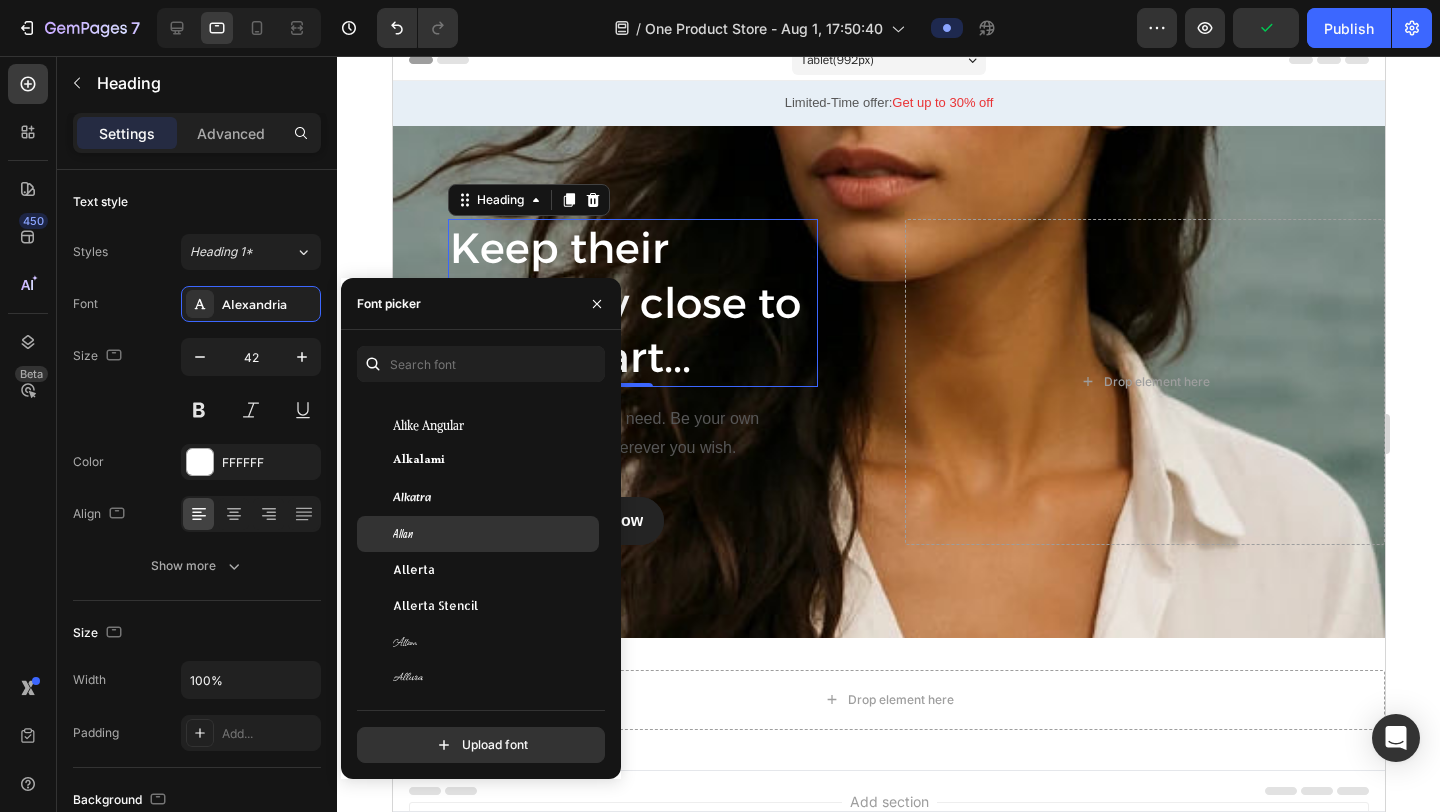click on "Allan" 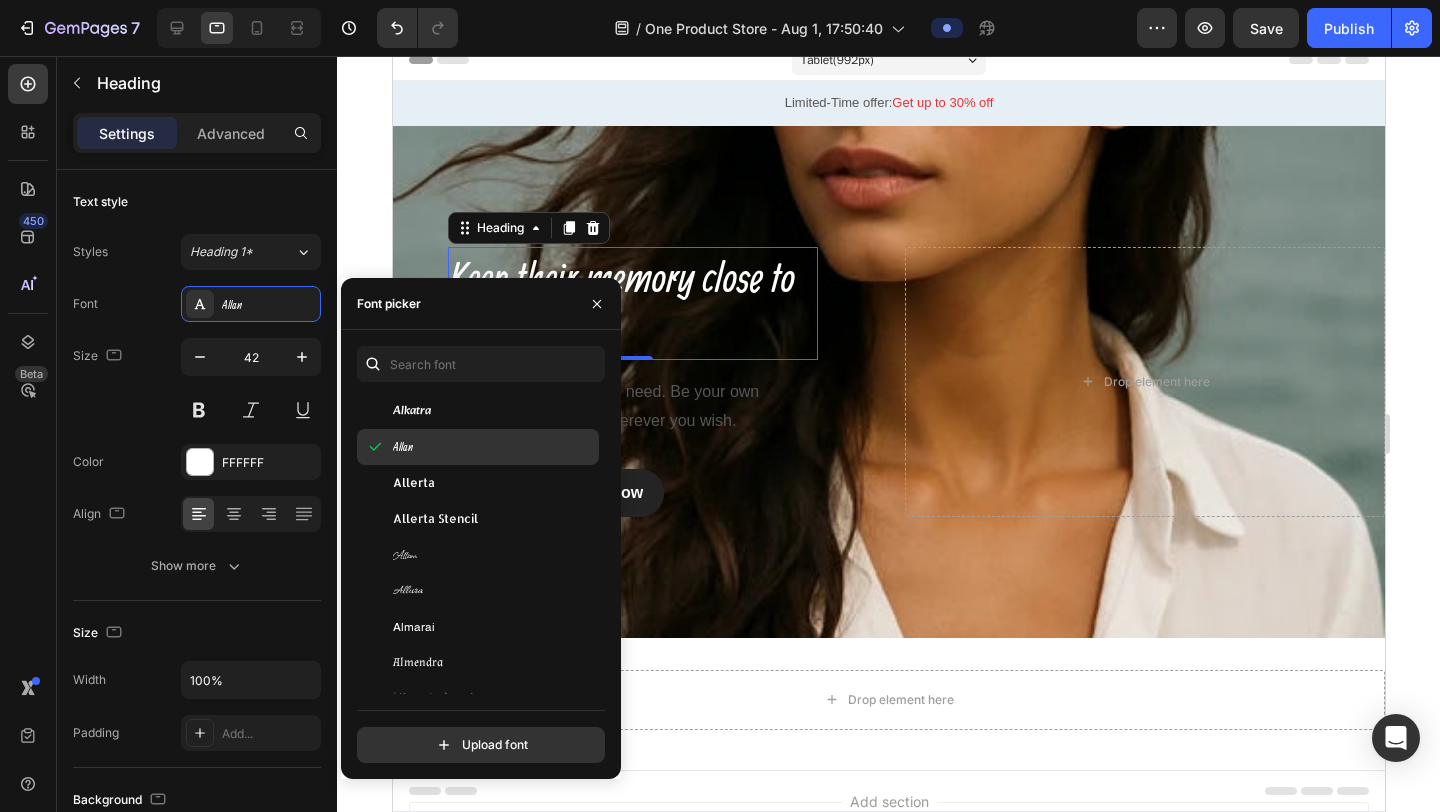 scroll, scrollTop: 1740, scrollLeft: 0, axis: vertical 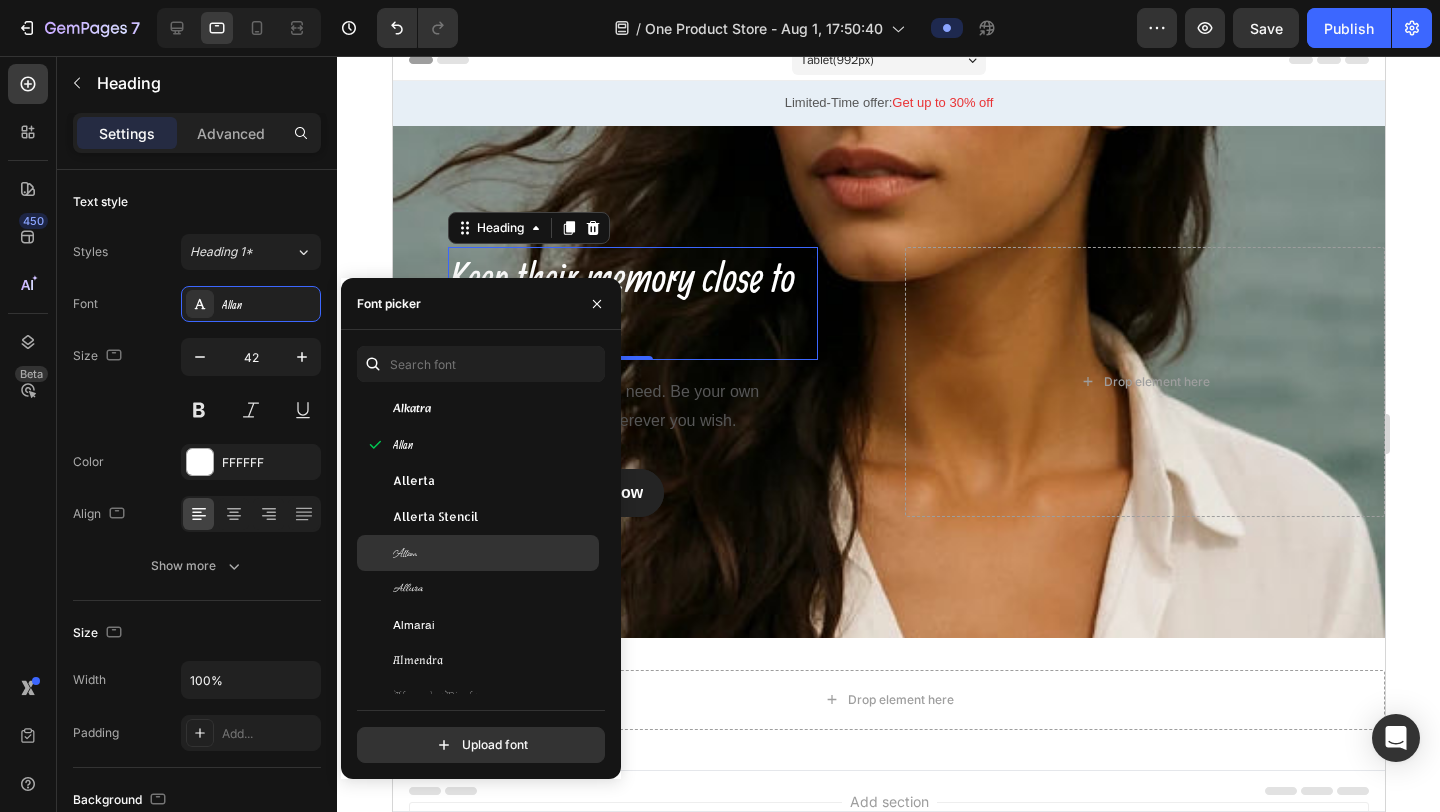 click on "Allison" 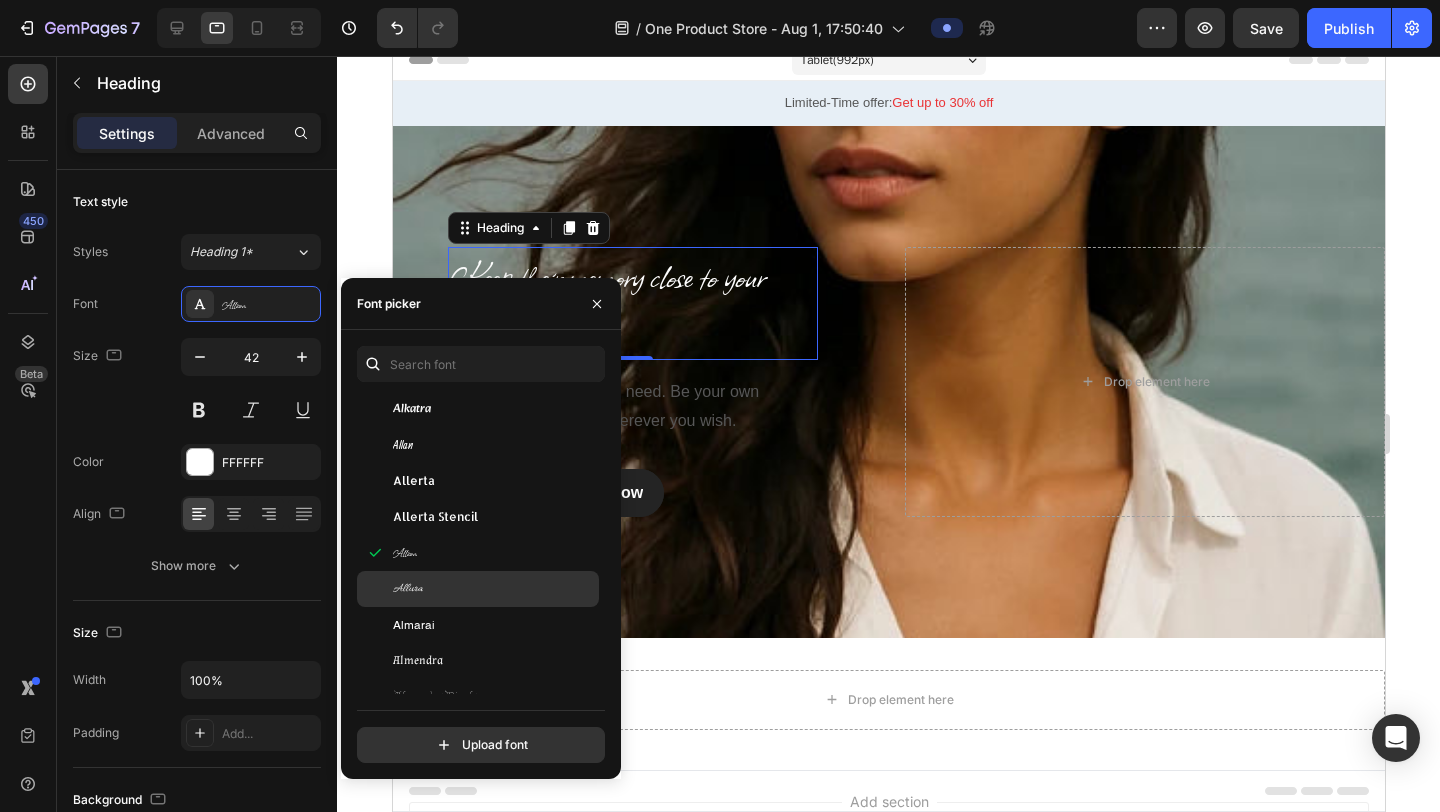 click on "Allura" at bounding box center [408, 589] 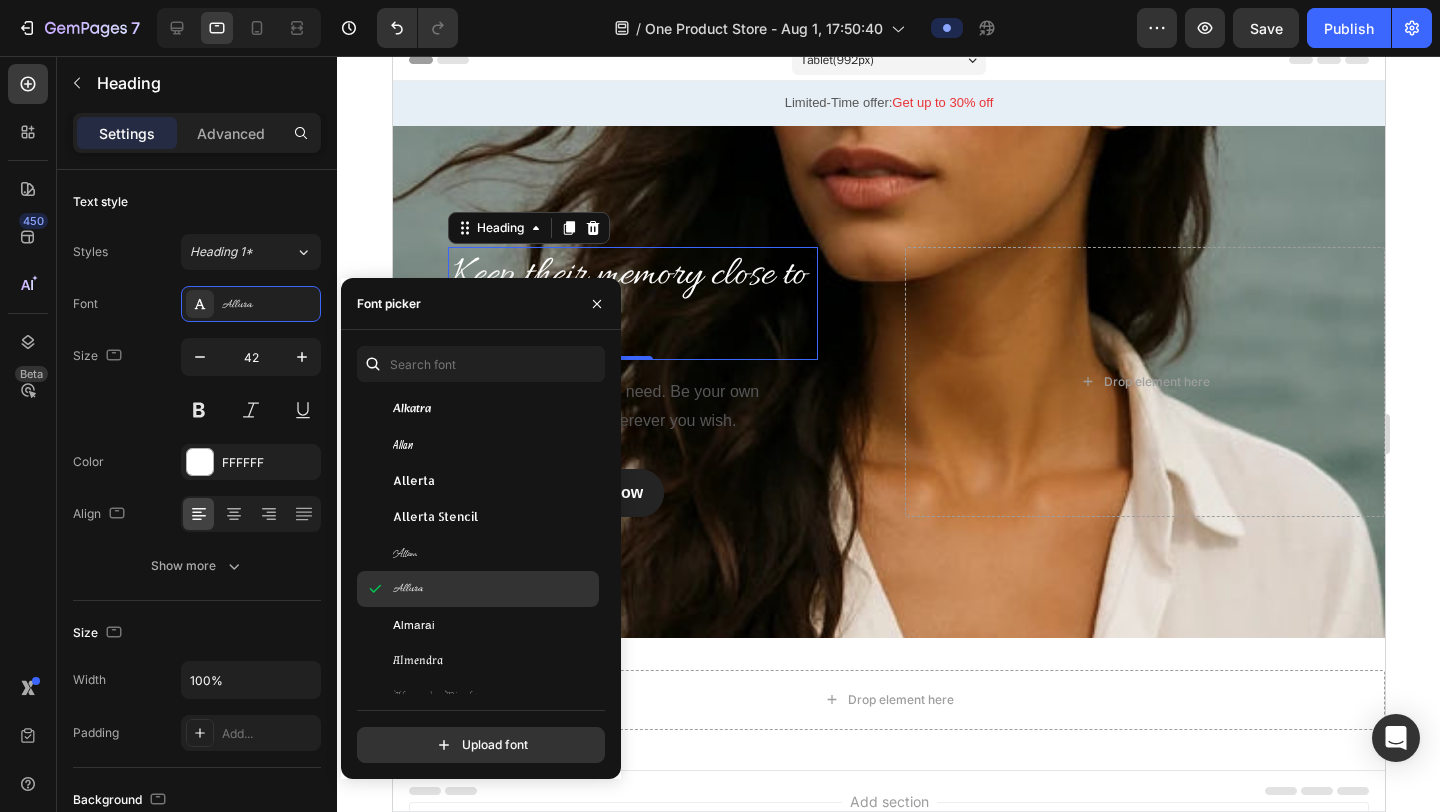 scroll, scrollTop: 1754, scrollLeft: 0, axis: vertical 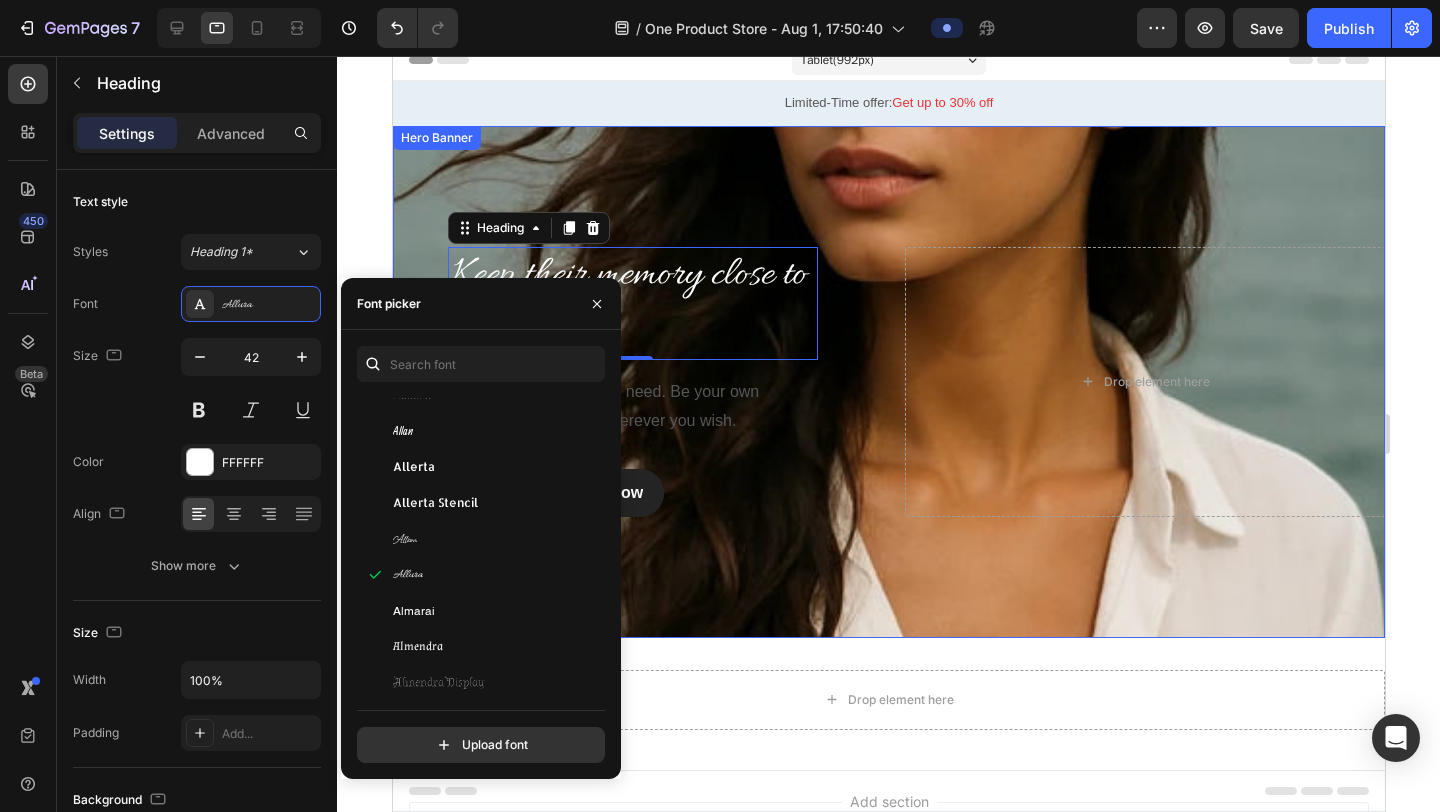 click at bounding box center [888, 382] 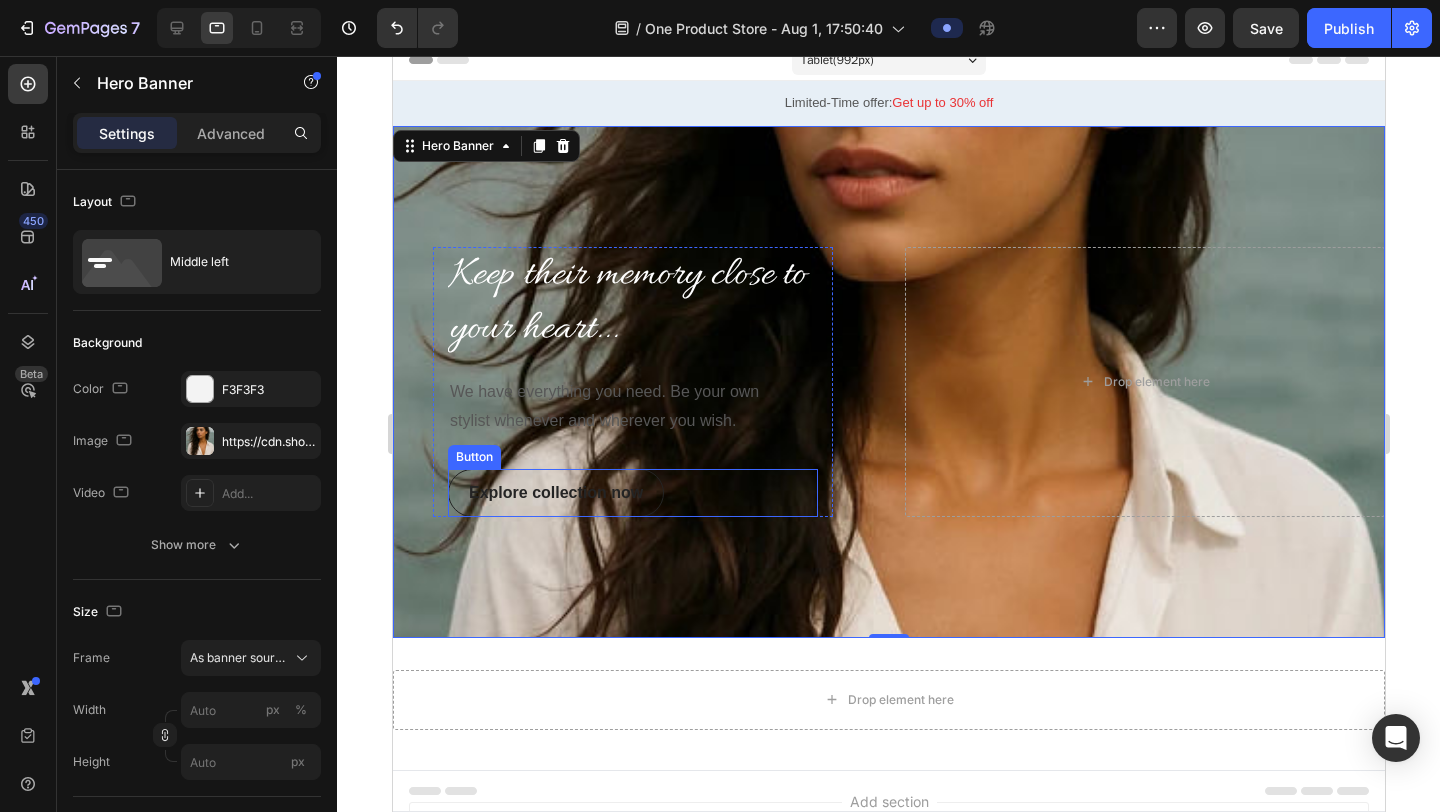 click on "Explore collection now" at bounding box center (555, 493) 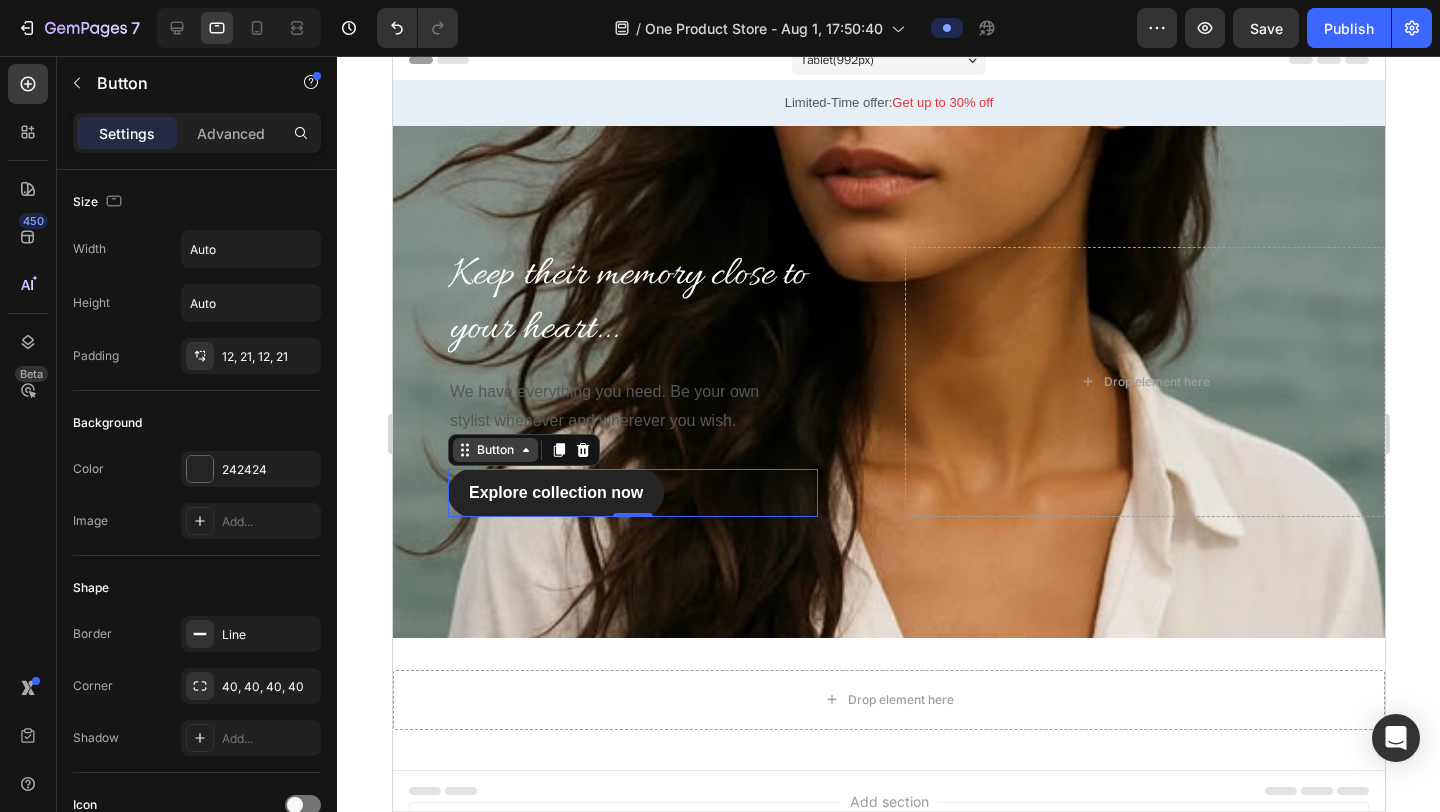 click on "Button" at bounding box center [494, 450] 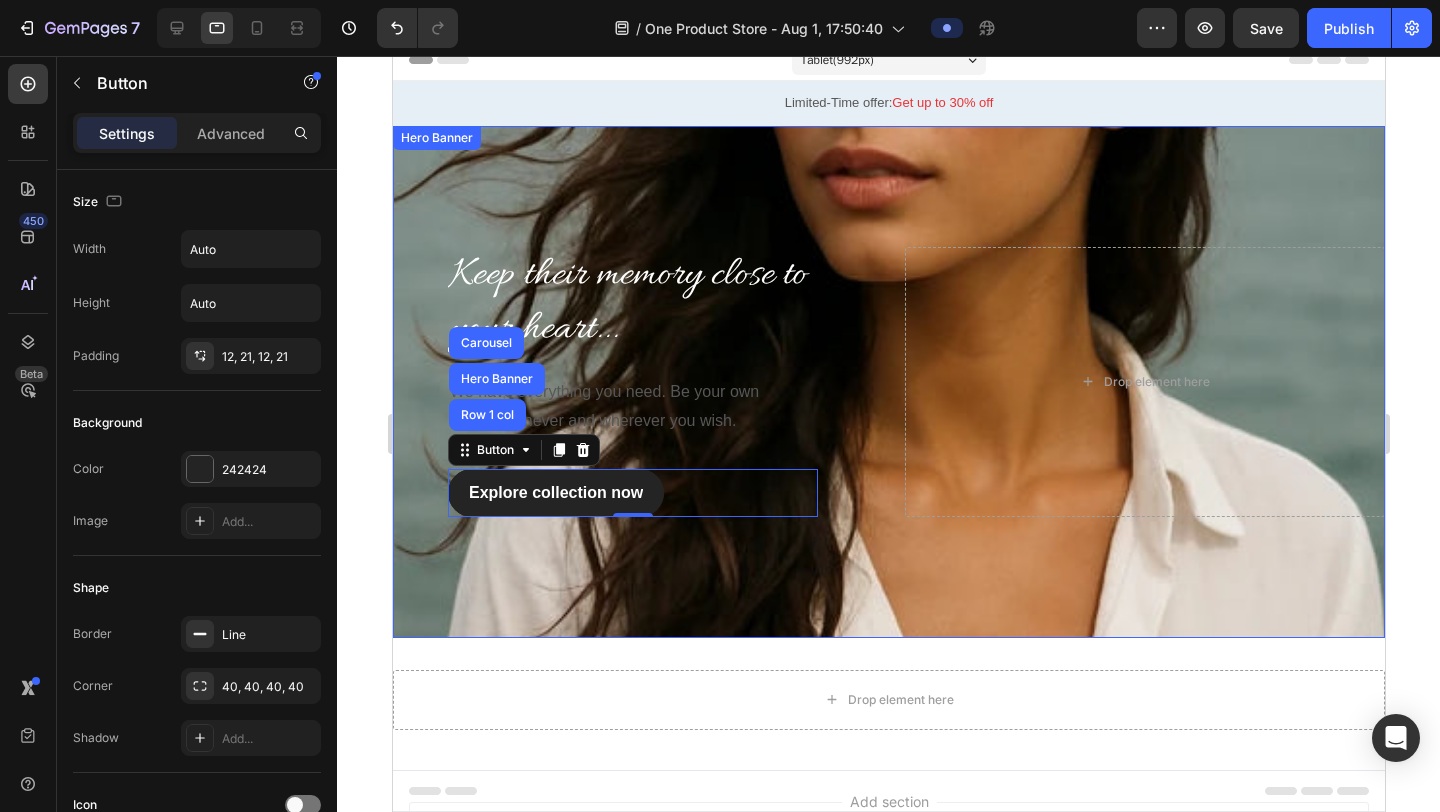 click on "Keep their memory close to your heart... Heading We have everything you need. Be your own stylist whenever and wherever you wish. Text block Explore collection now Button Row 1 col Hero Banner Carousel   0 Row" at bounding box center [632, 382] 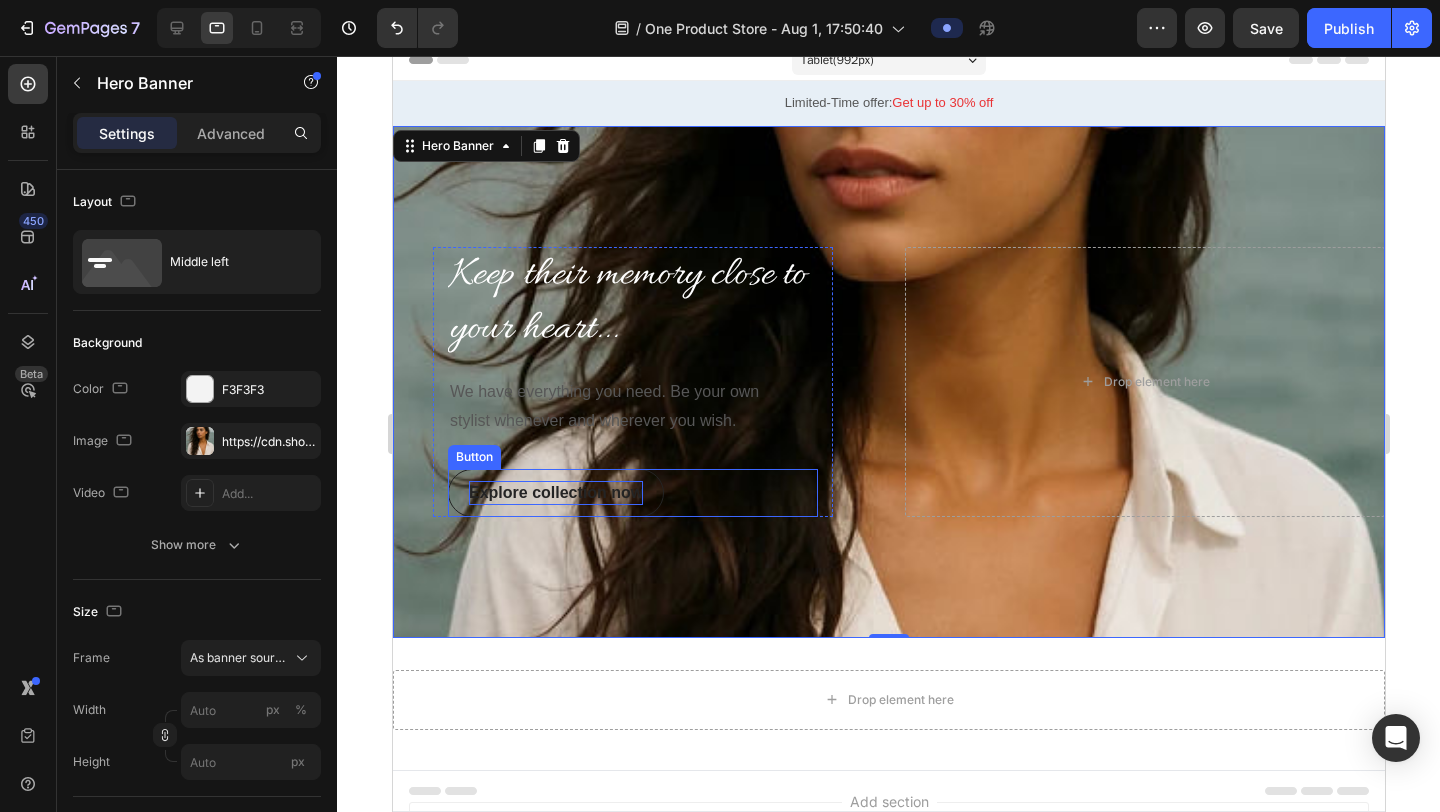 click on "Explore collection now" at bounding box center [555, 493] 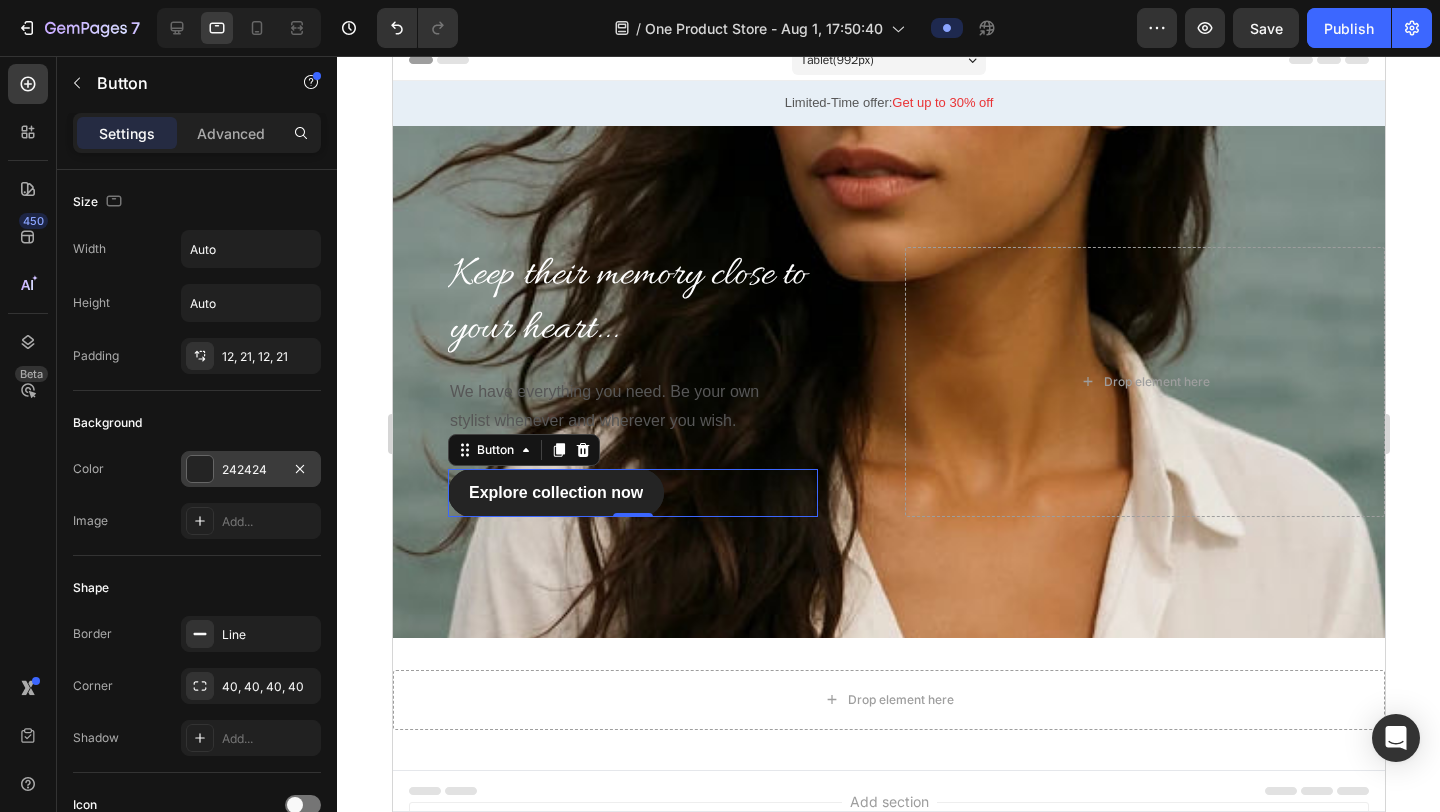 click at bounding box center [200, 469] 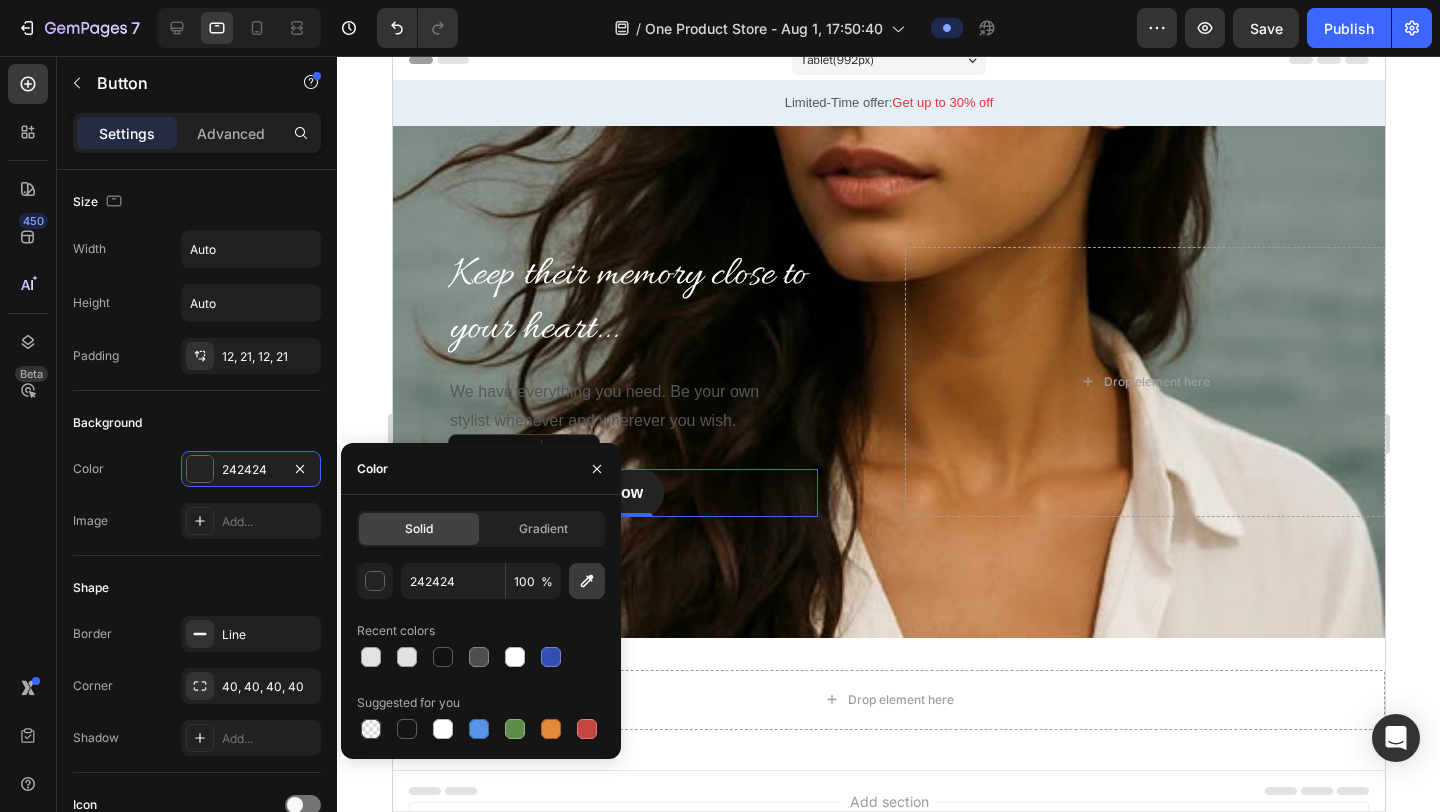 click 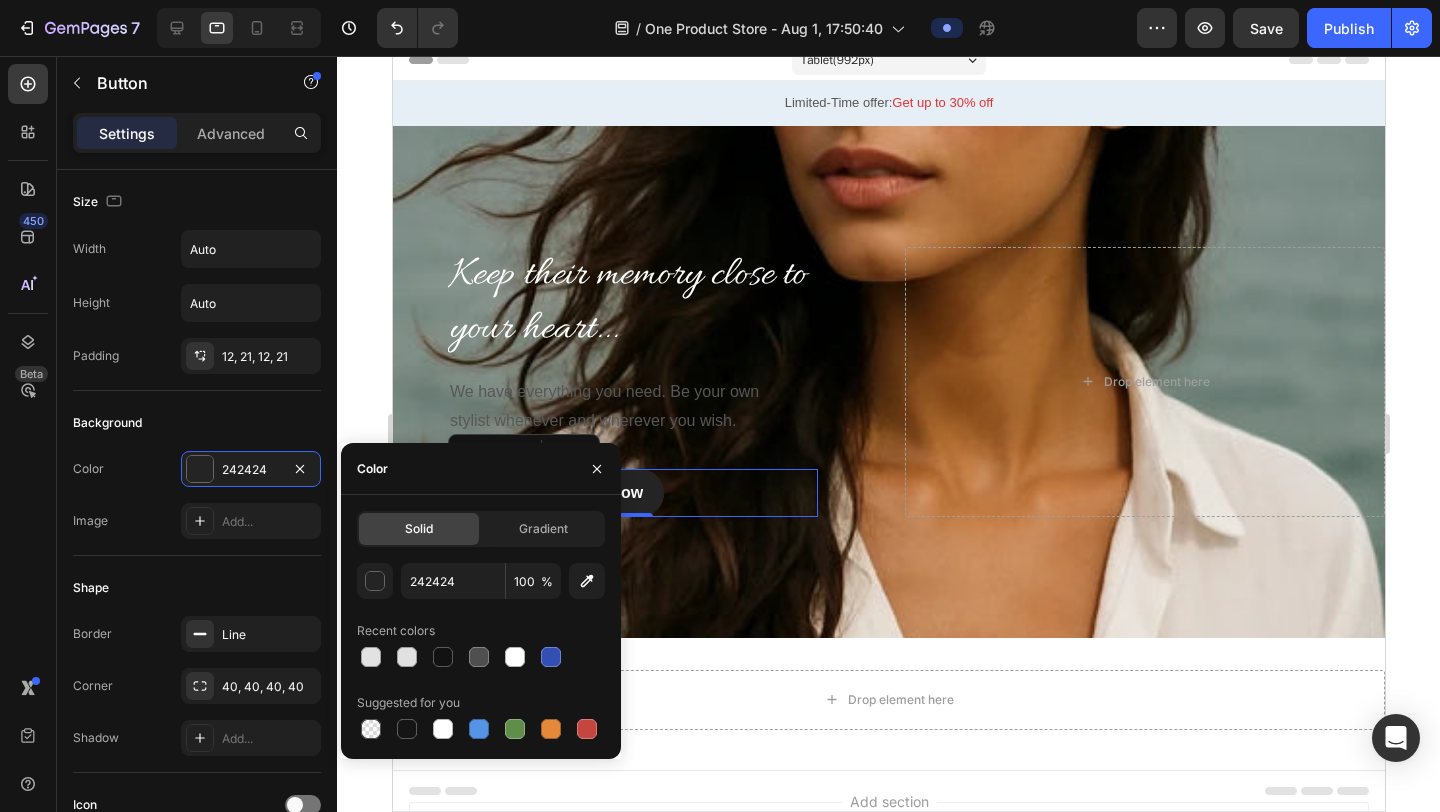 type on "808E8A" 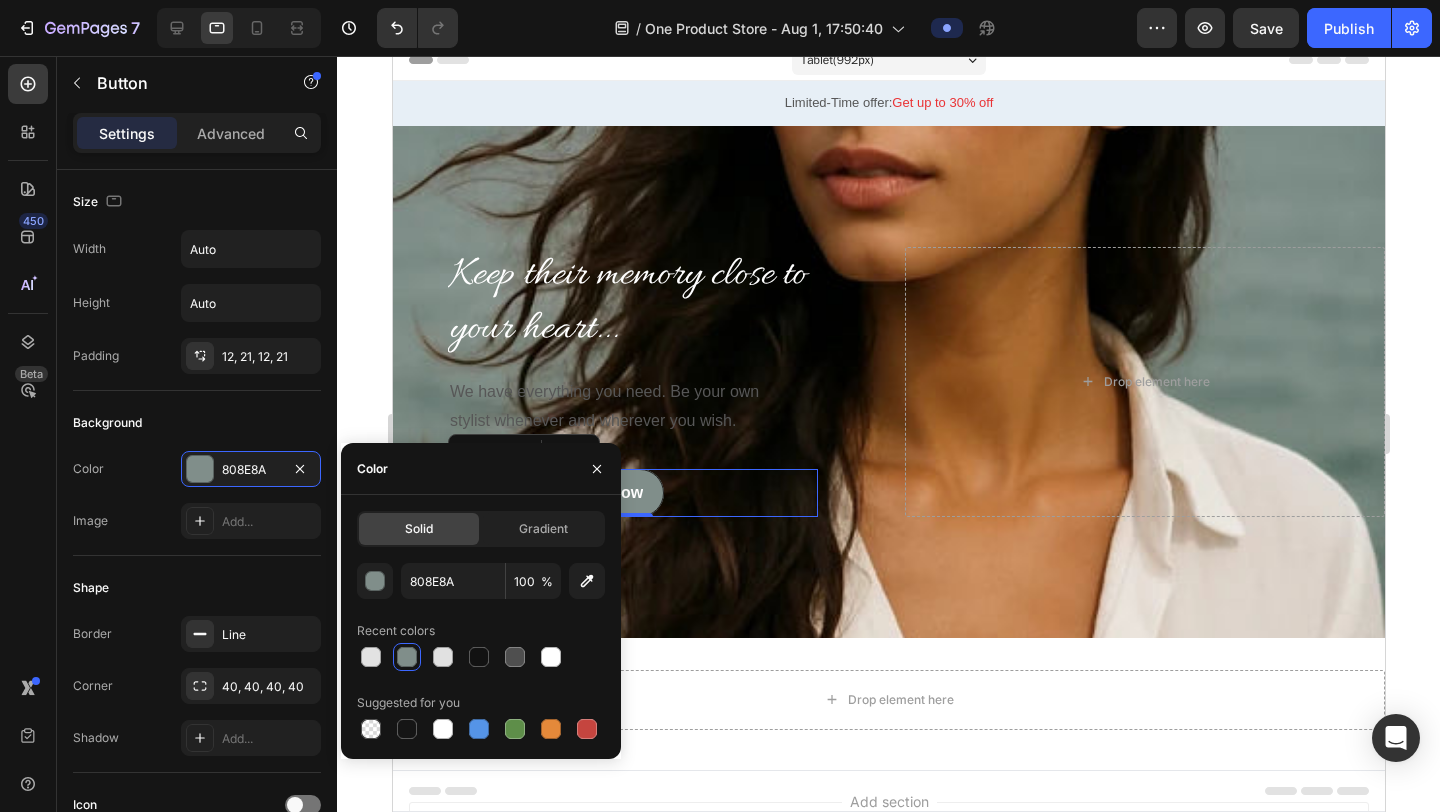 click 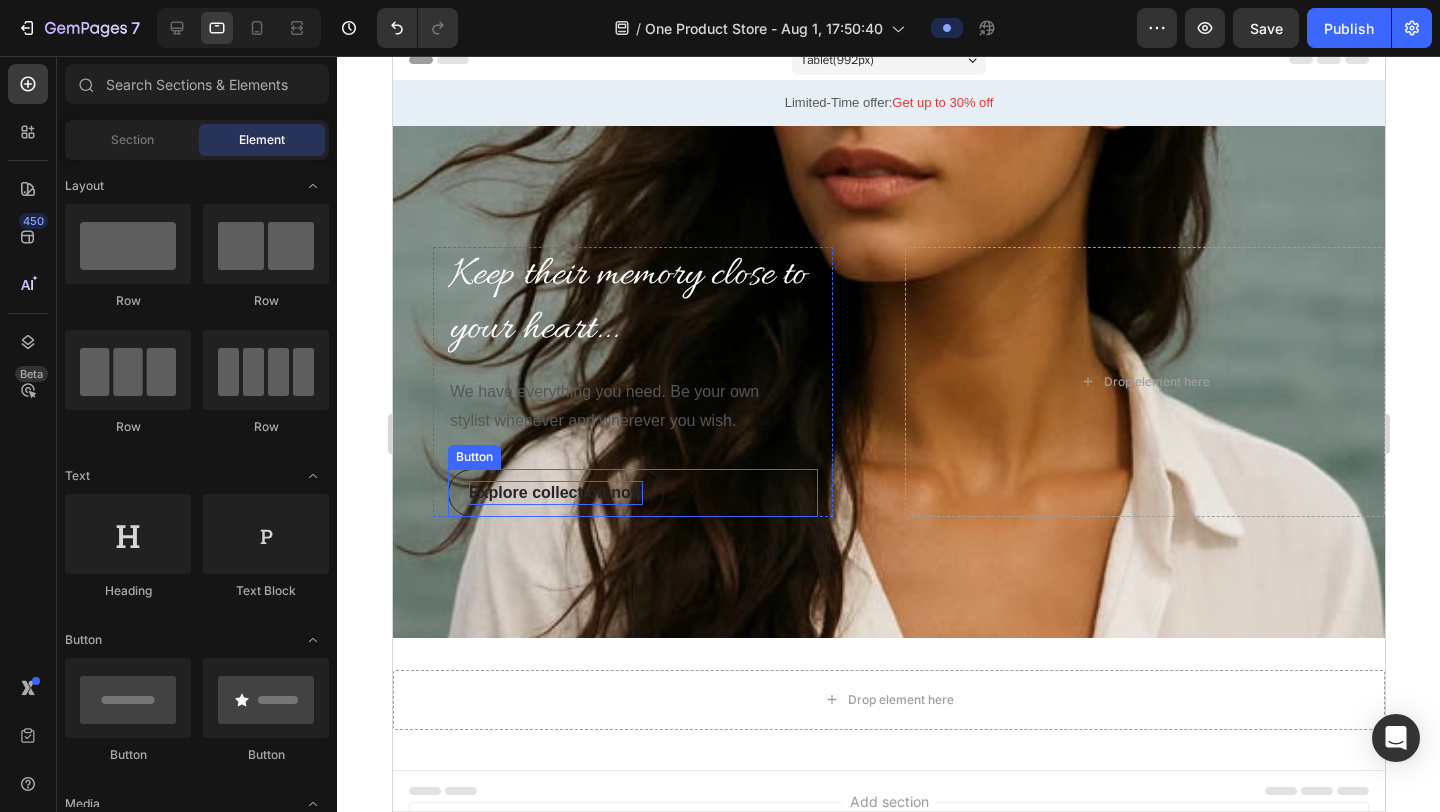 click on "Explore collection now" at bounding box center [555, 493] 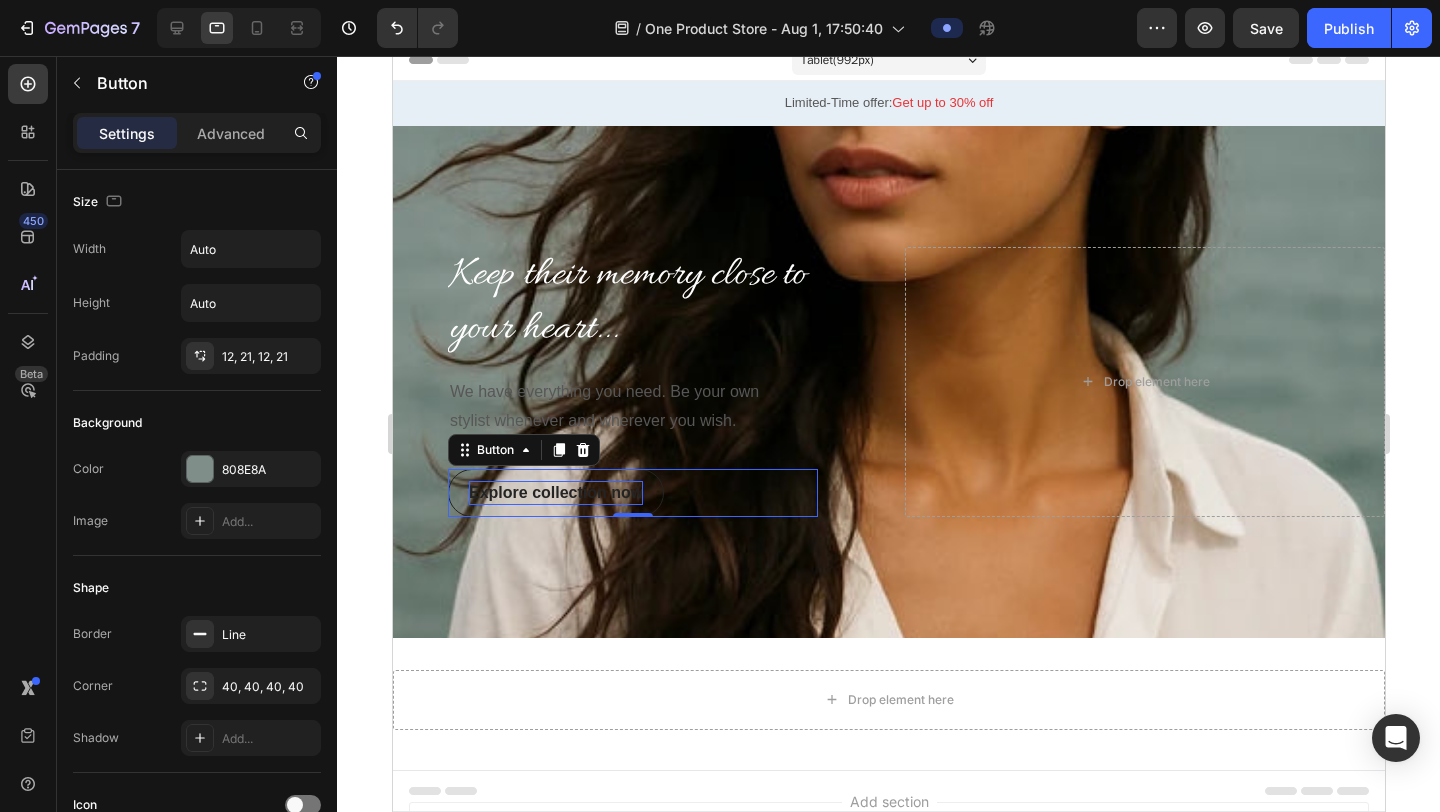 click on "Explore collection now" at bounding box center [555, 493] 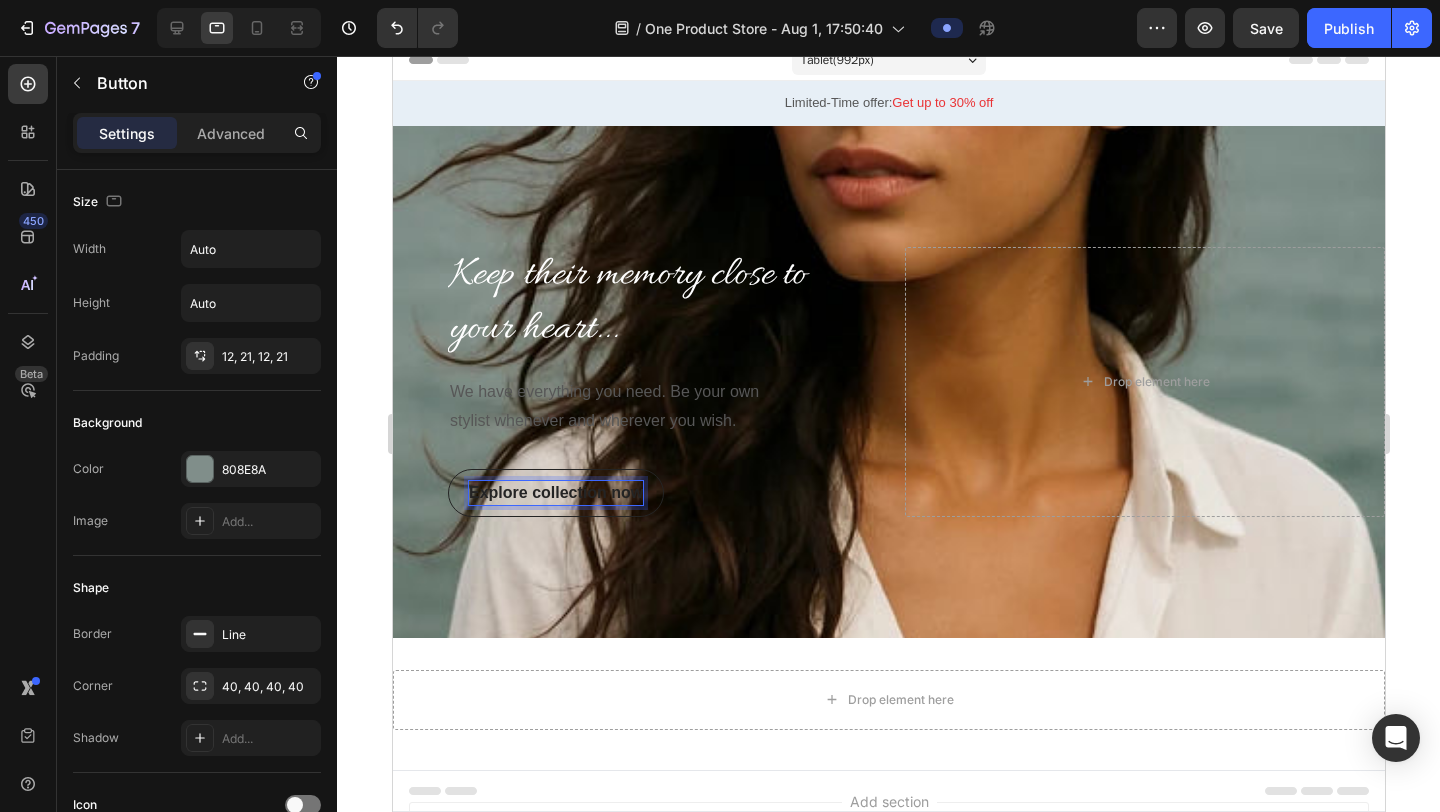 click on "Explore collection now" at bounding box center [555, 493] 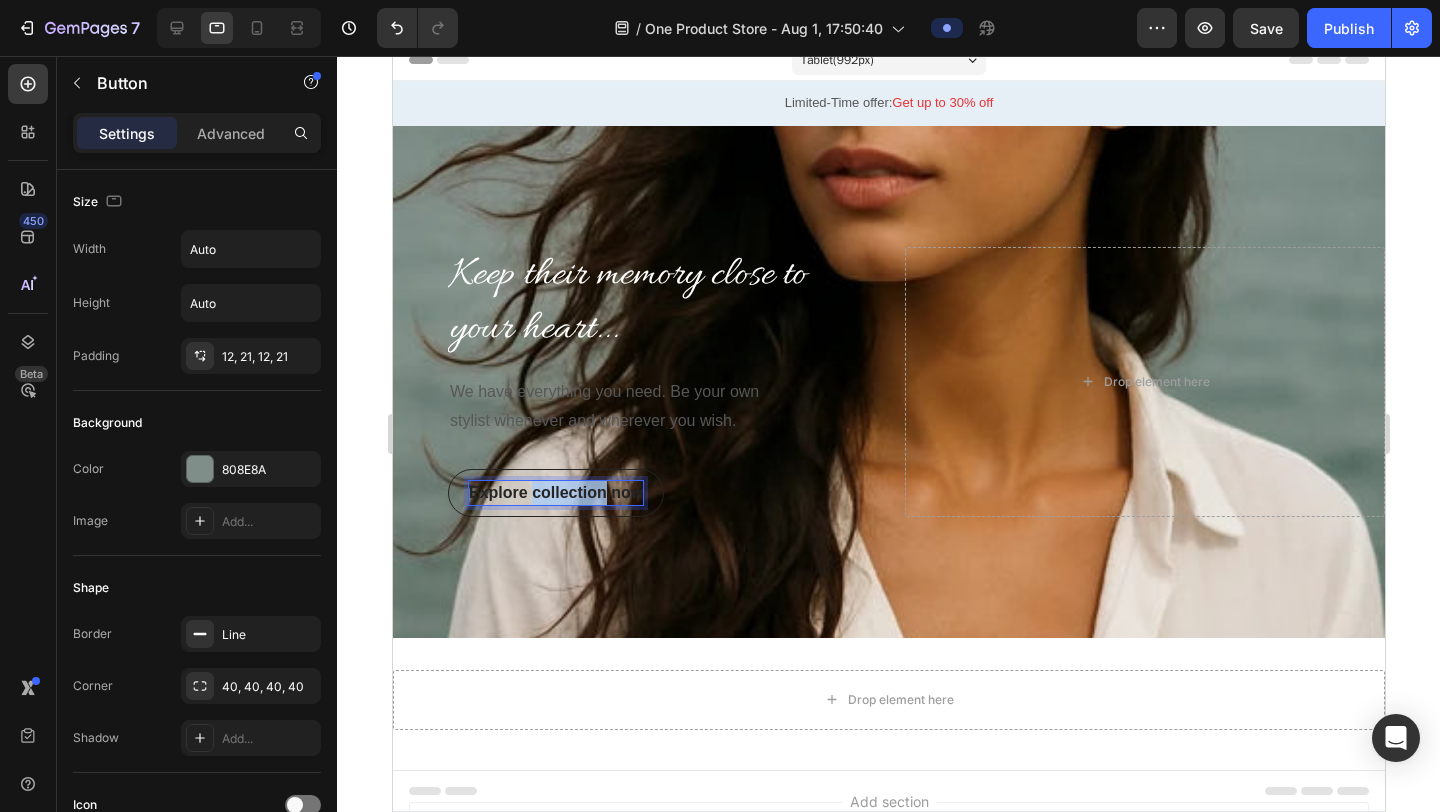 click on "Explore collection now" at bounding box center [555, 493] 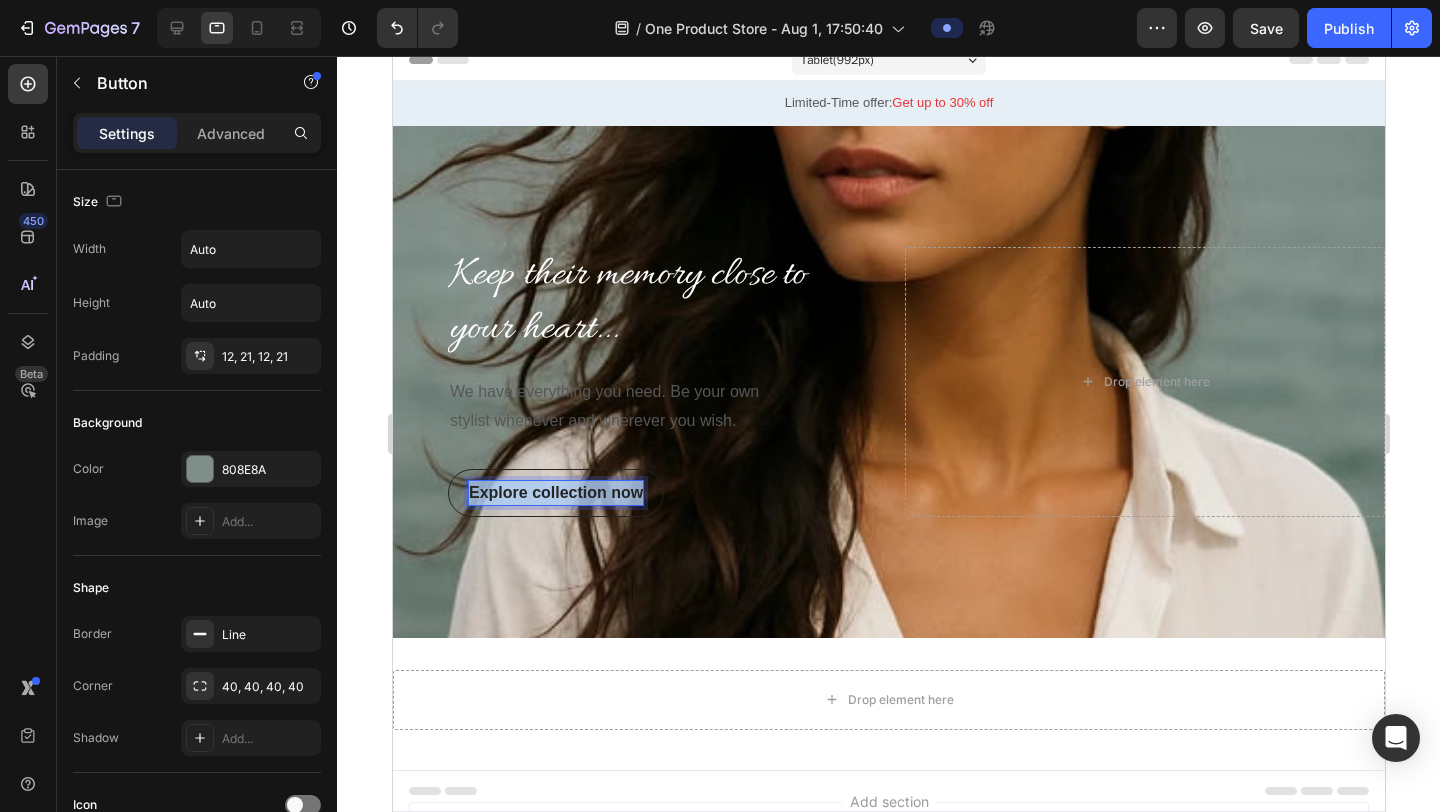 click on "Explore collection now" at bounding box center [555, 493] 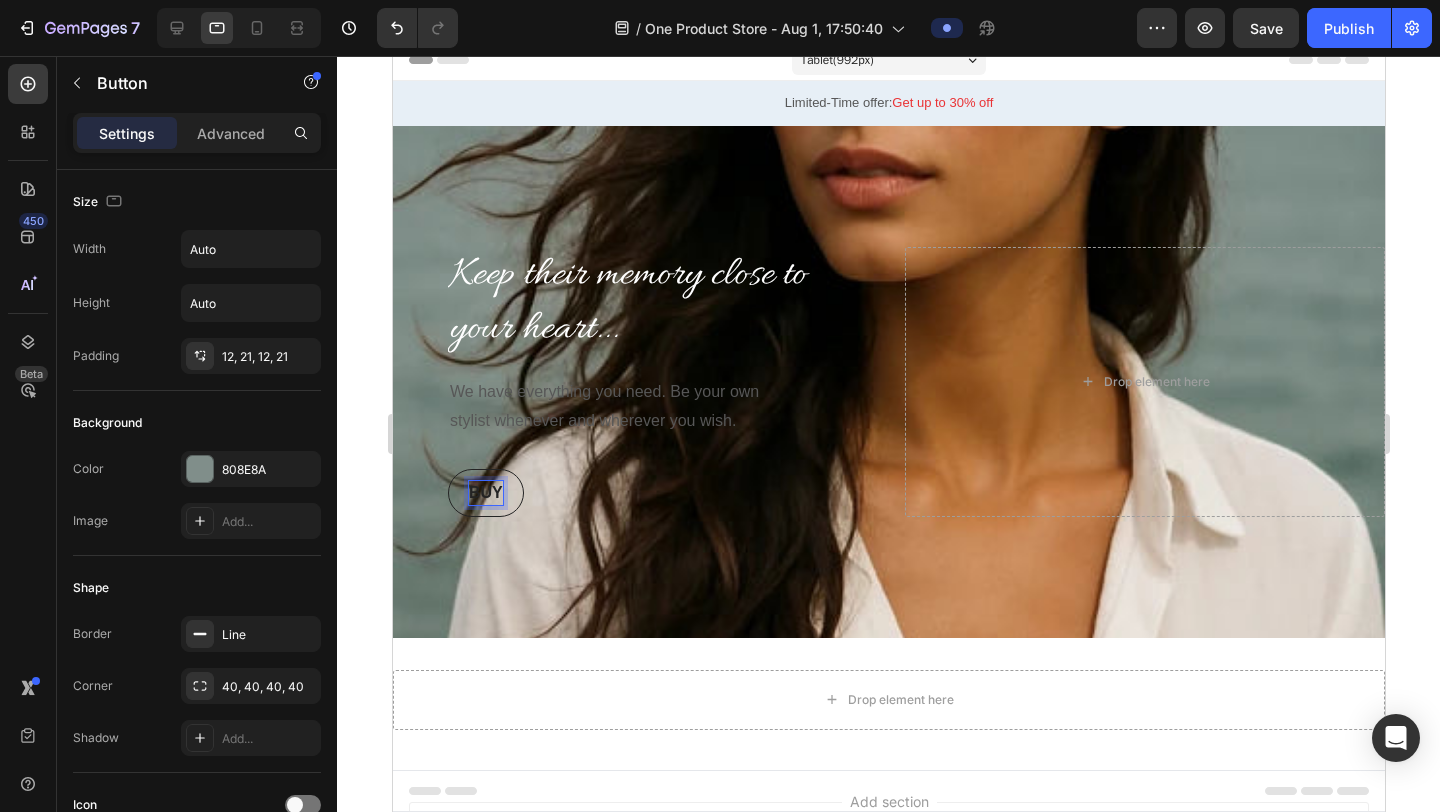click on "BUY" at bounding box center [485, 493] 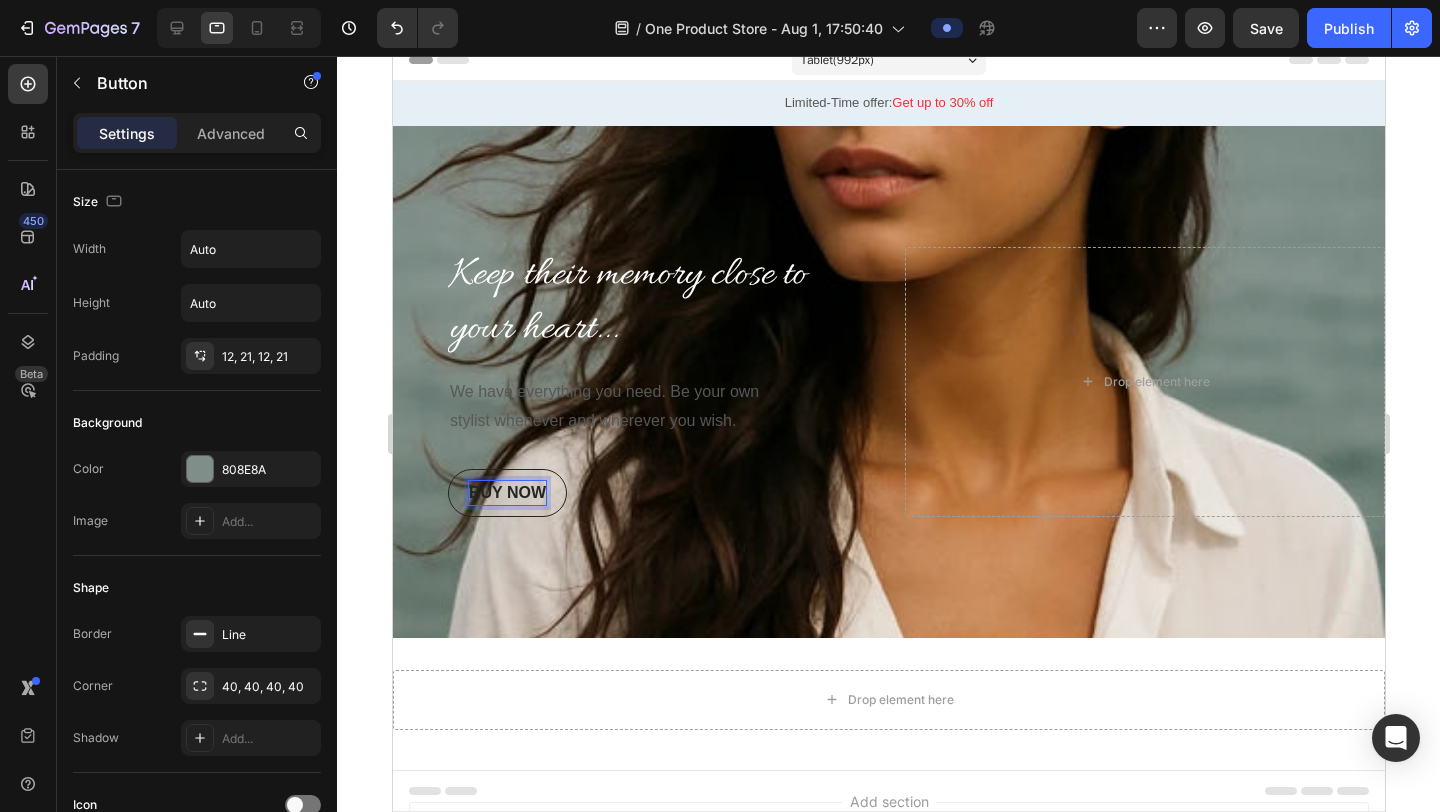 click on "BUY NOW" at bounding box center (506, 493) 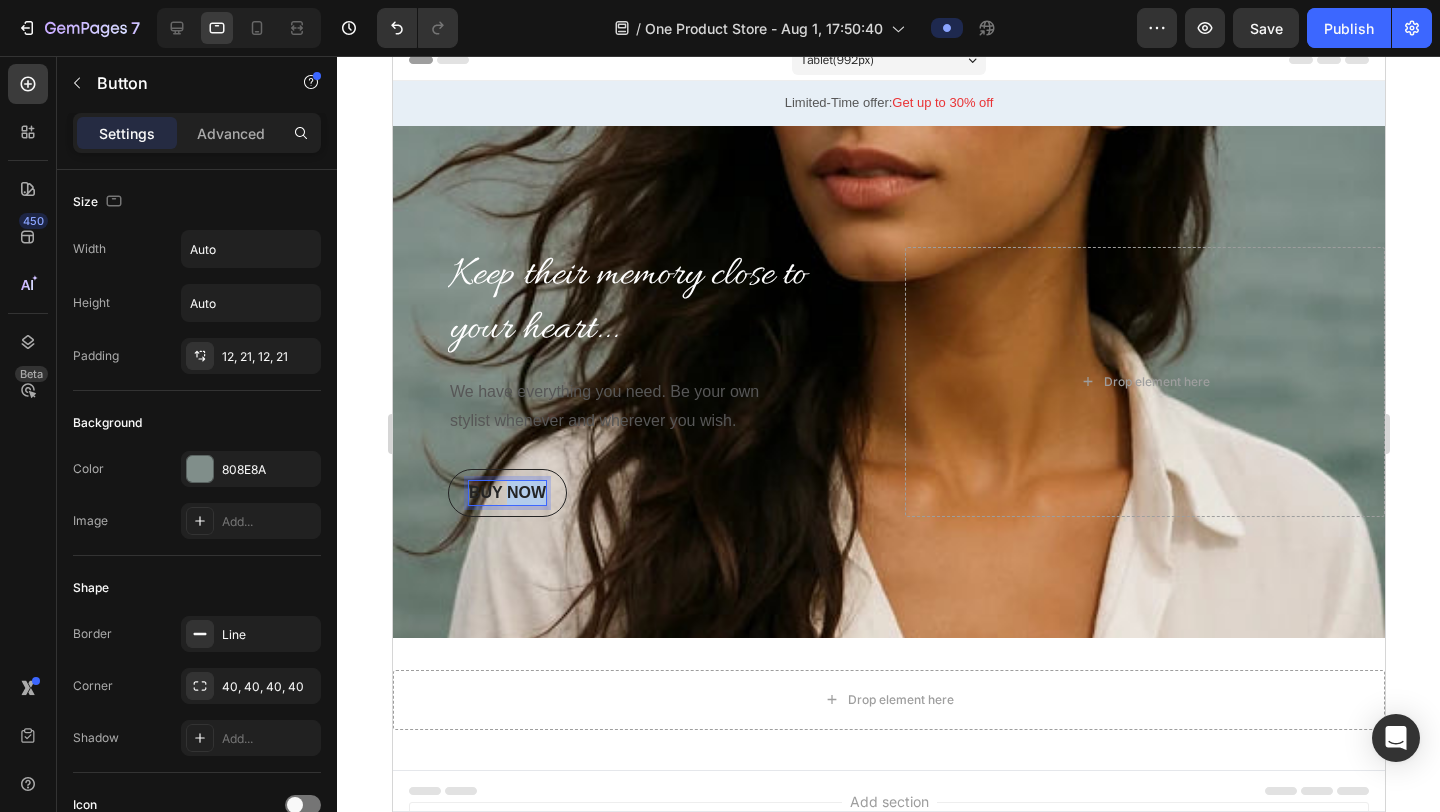 click on "BUY NOW" at bounding box center (506, 493) 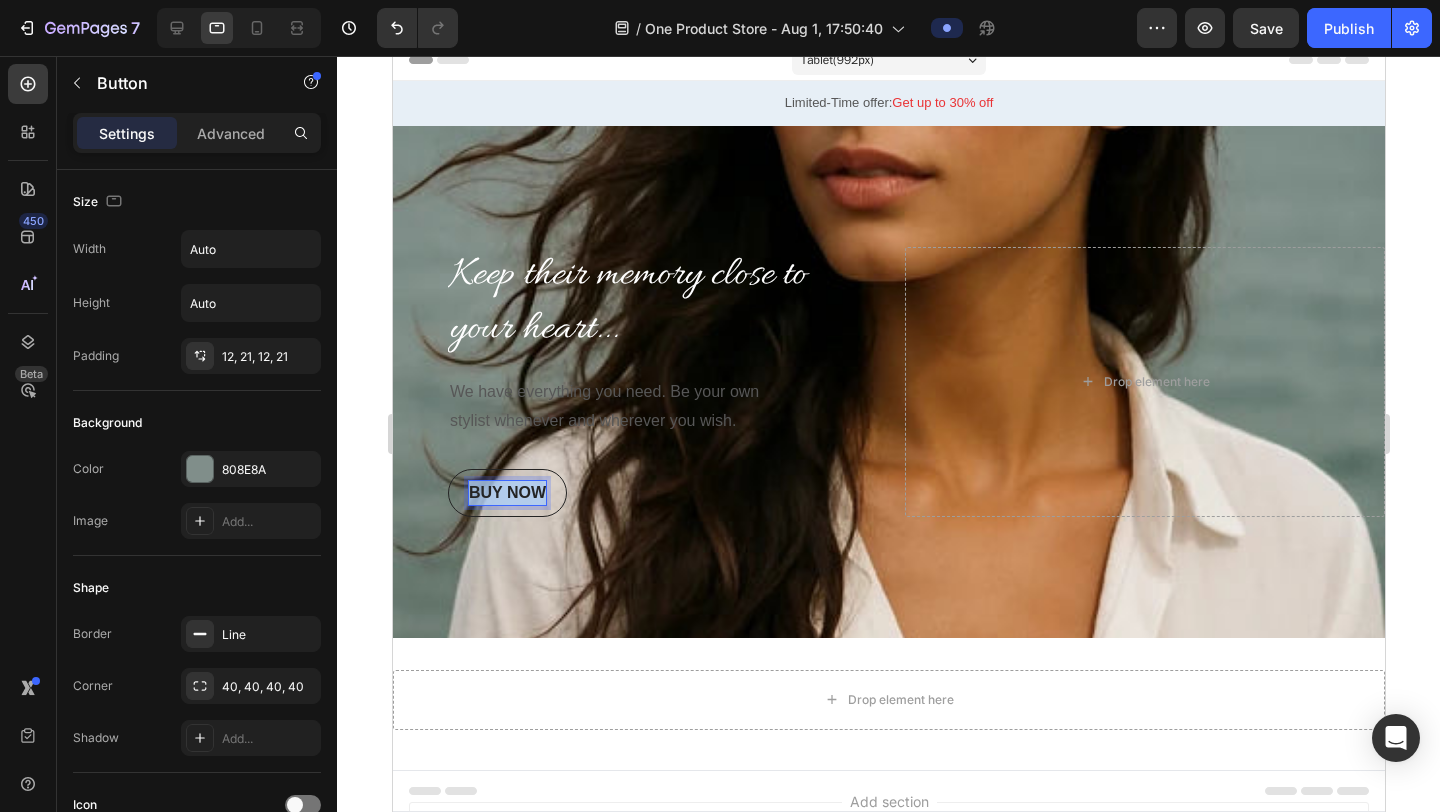 click on "BUY NOW" at bounding box center [506, 493] 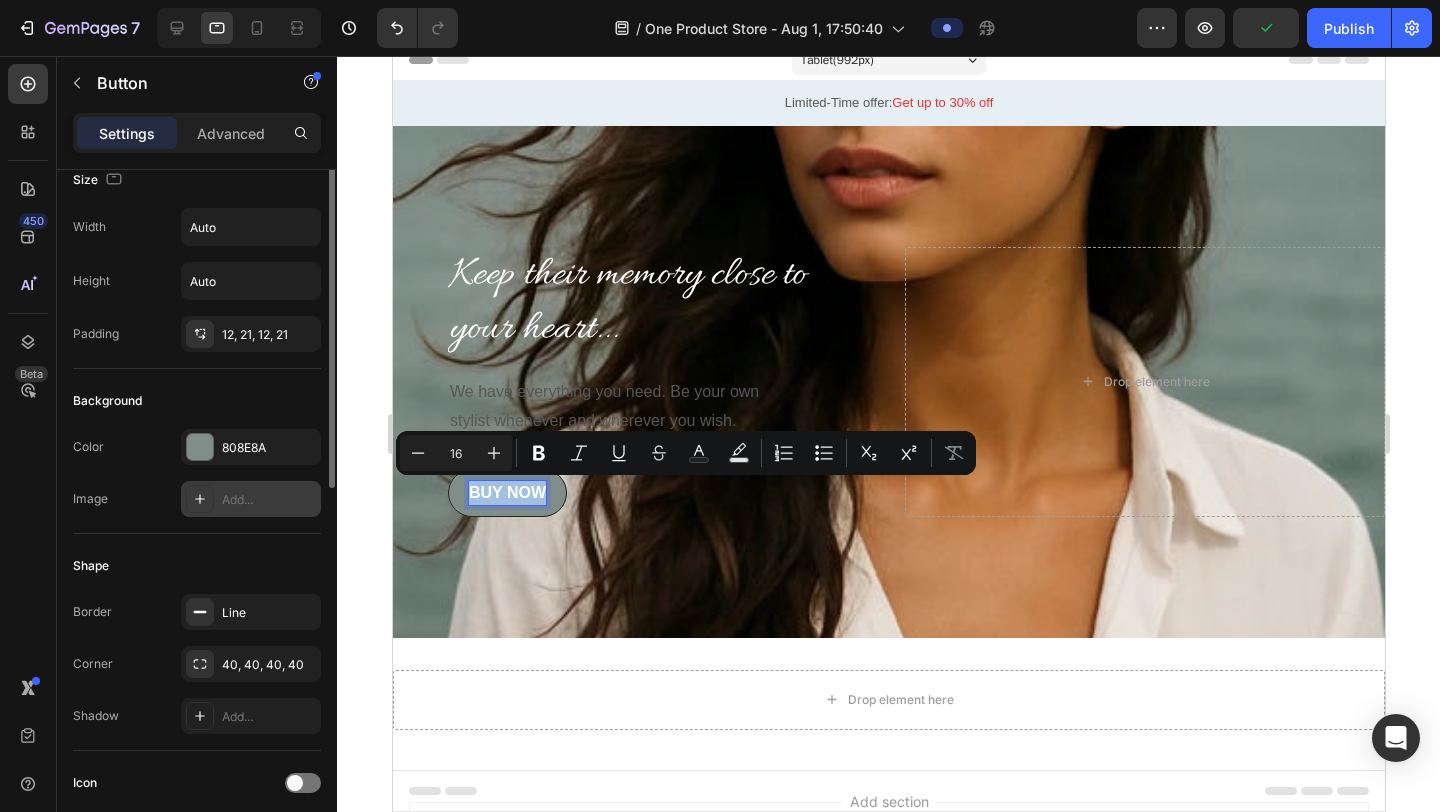 scroll, scrollTop: 0, scrollLeft: 0, axis: both 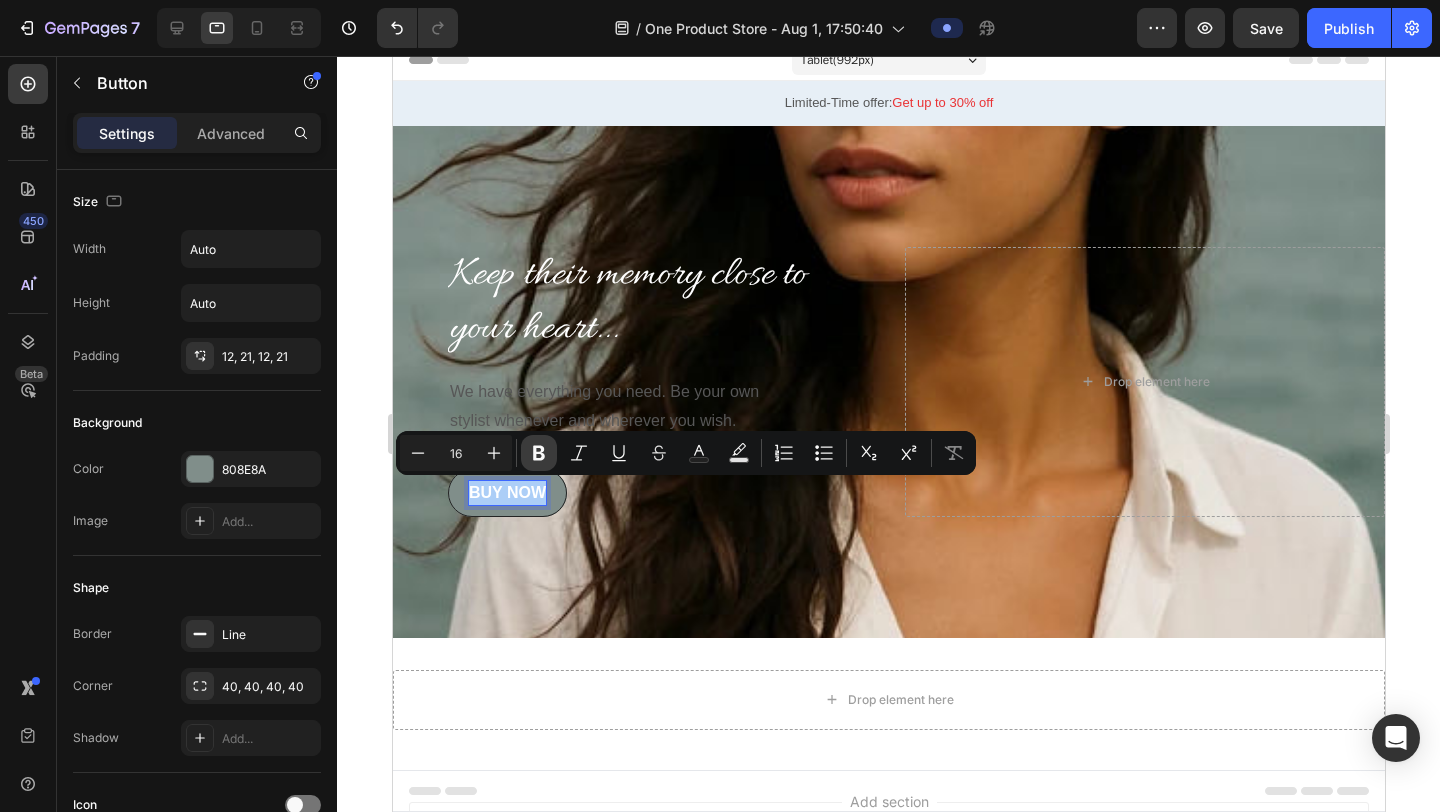 click 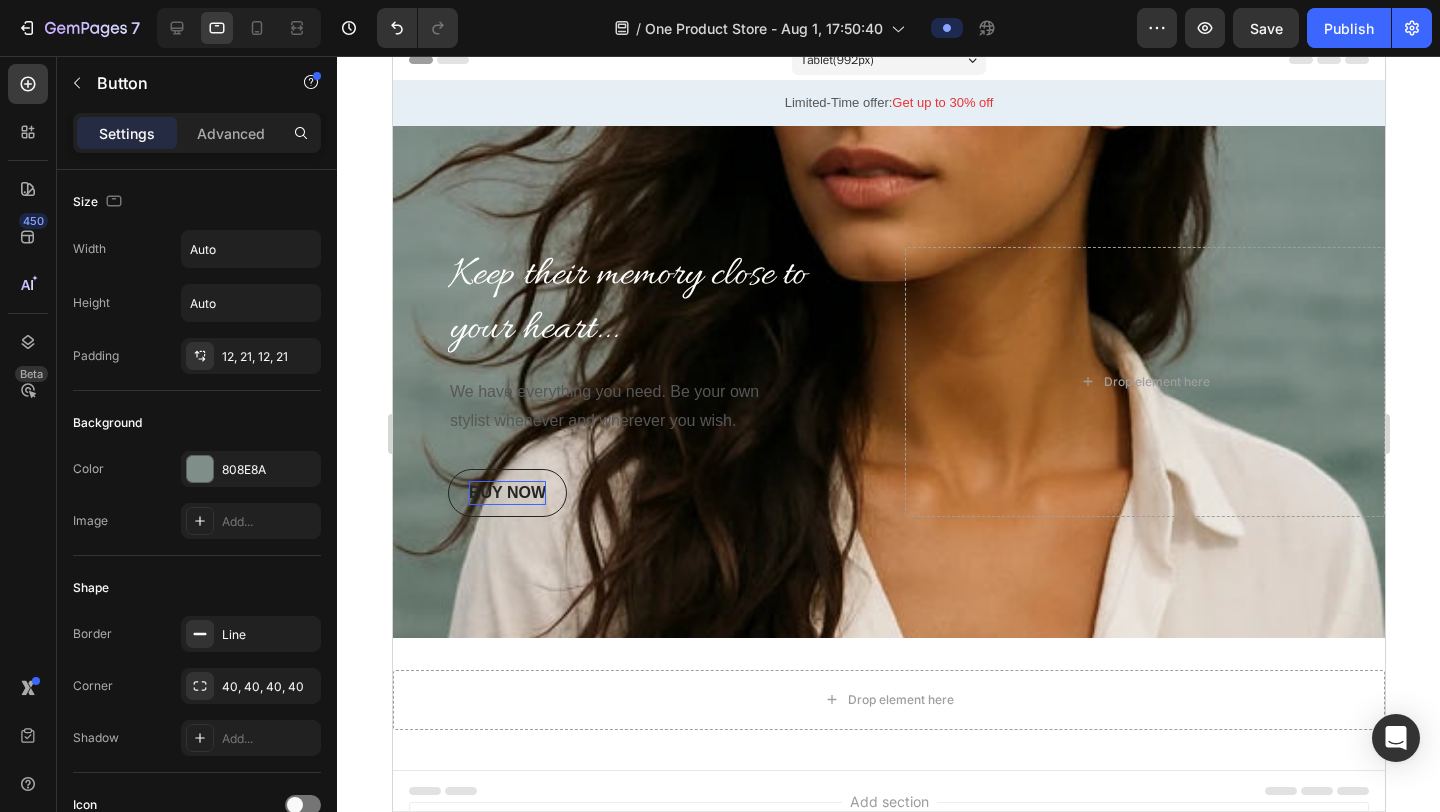 click on "BUY NOW" at bounding box center [506, 492] 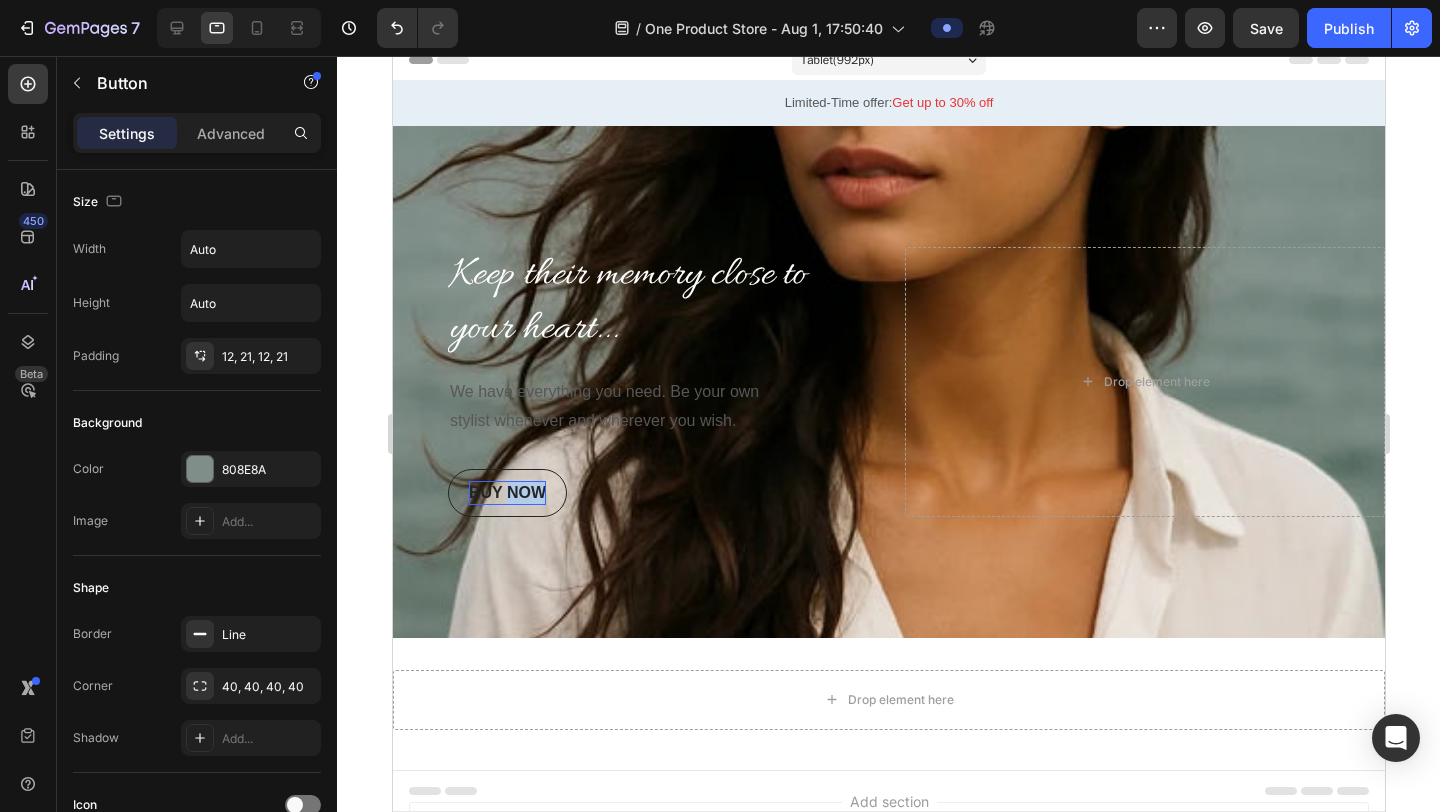 click on "BUY NOW" at bounding box center (506, 492) 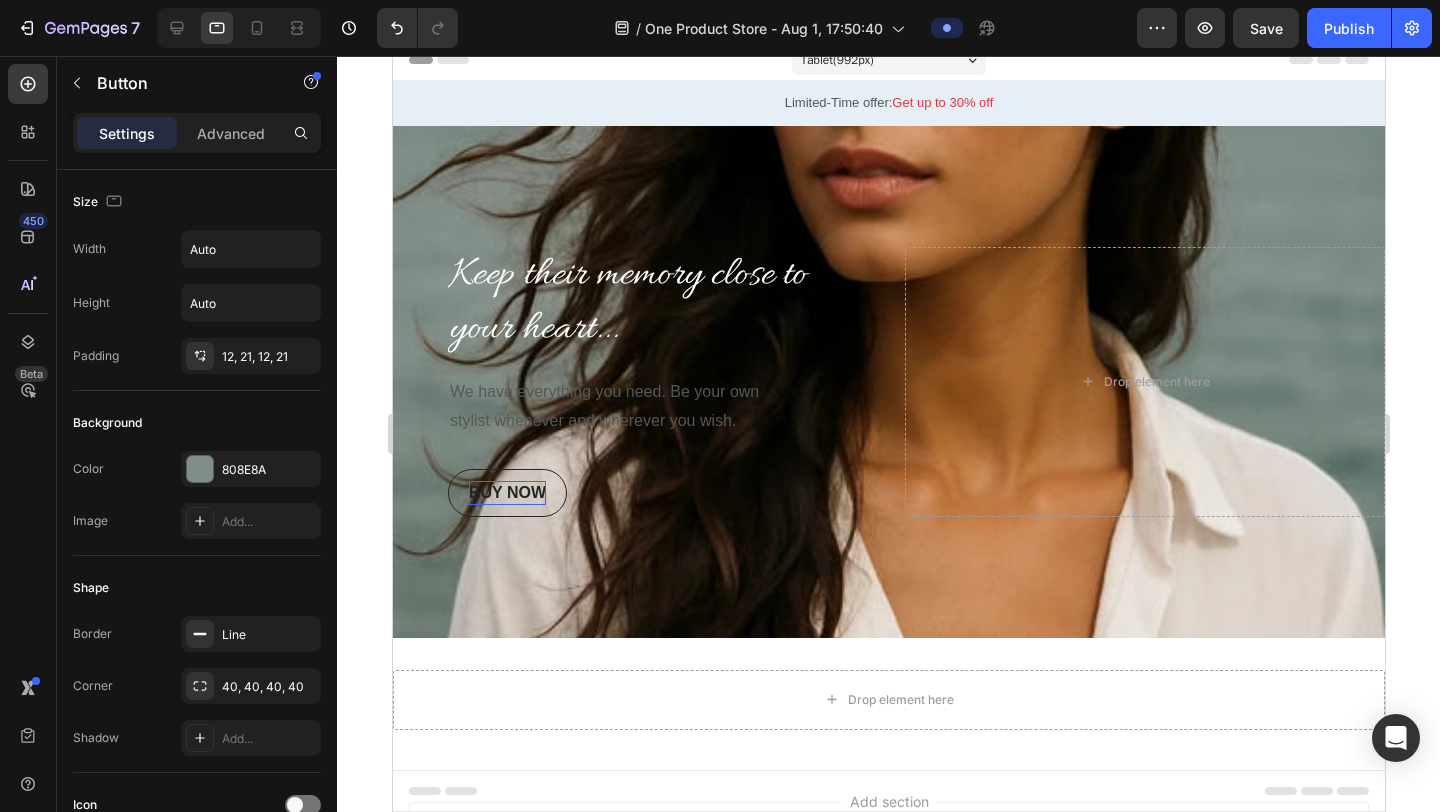 click on "BUY NOW" at bounding box center [506, 493] 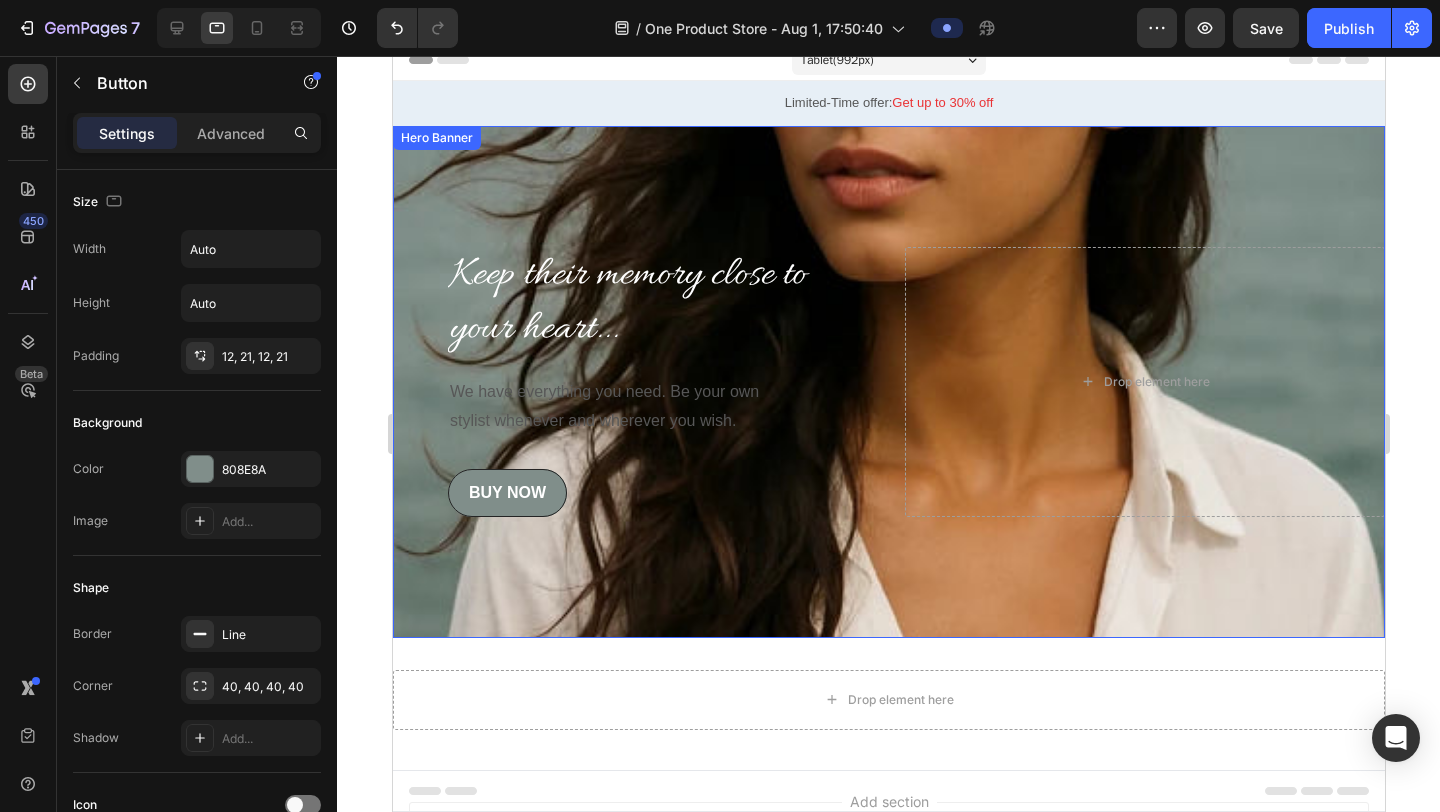 click at bounding box center (888, 382) 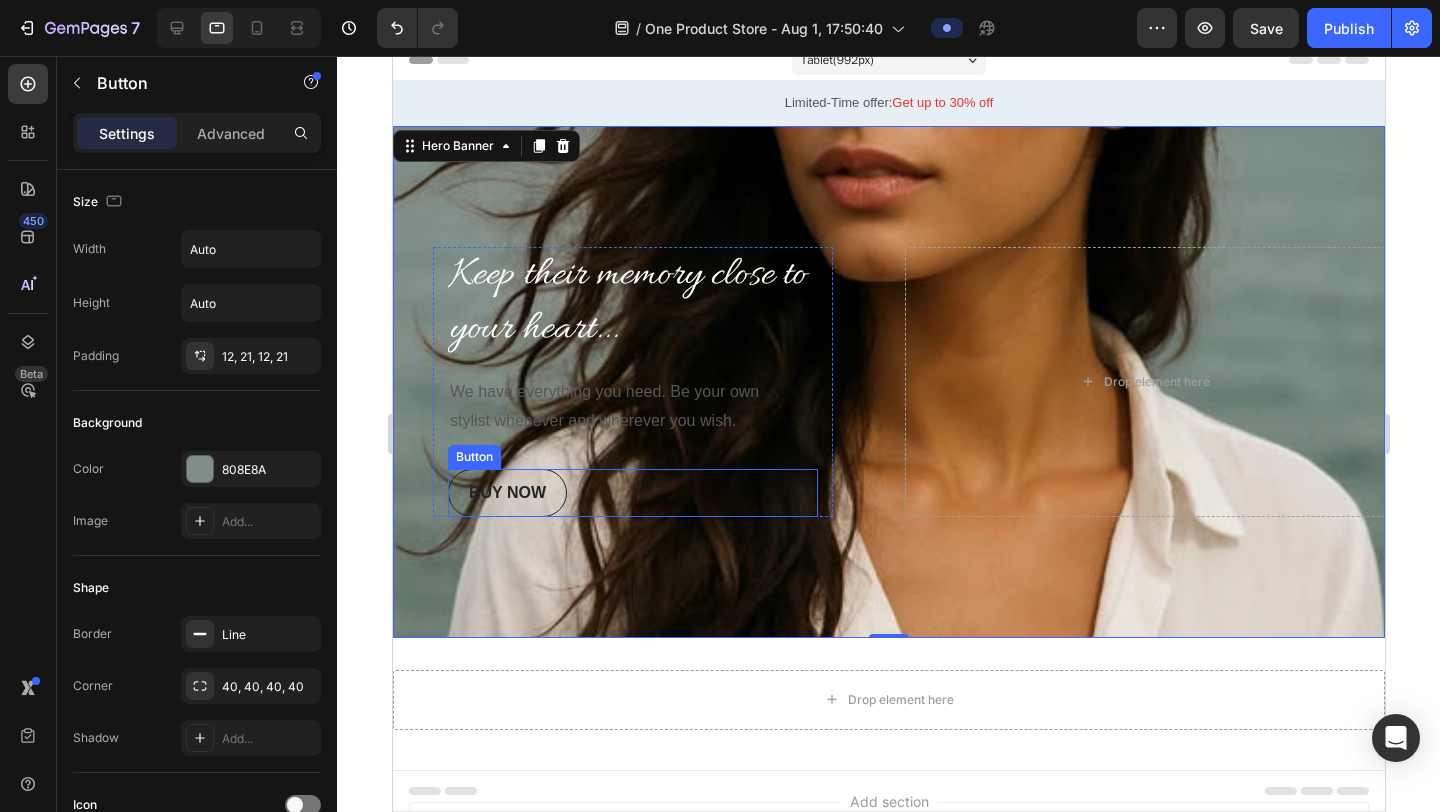 click on "BUY NOW" at bounding box center (506, 493) 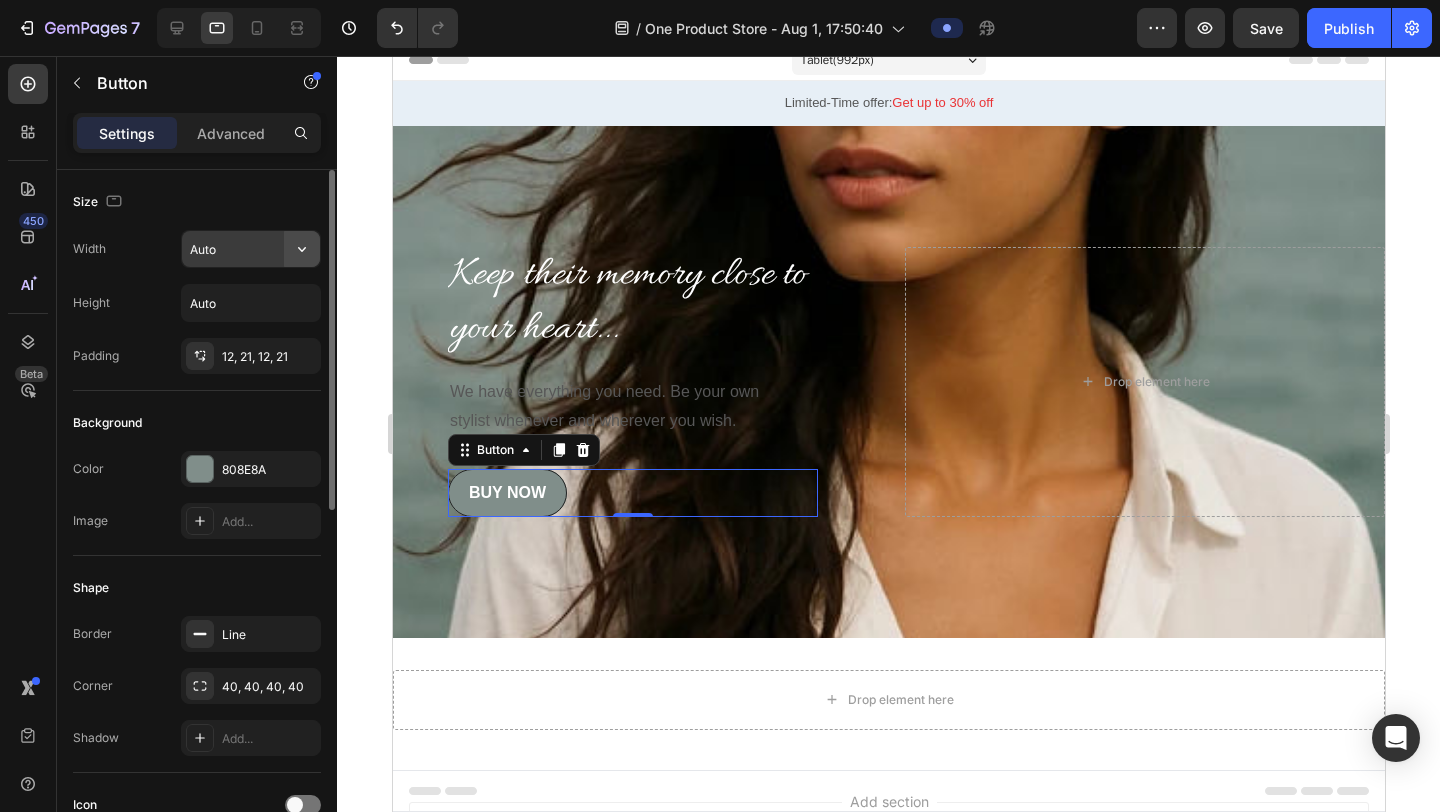 click 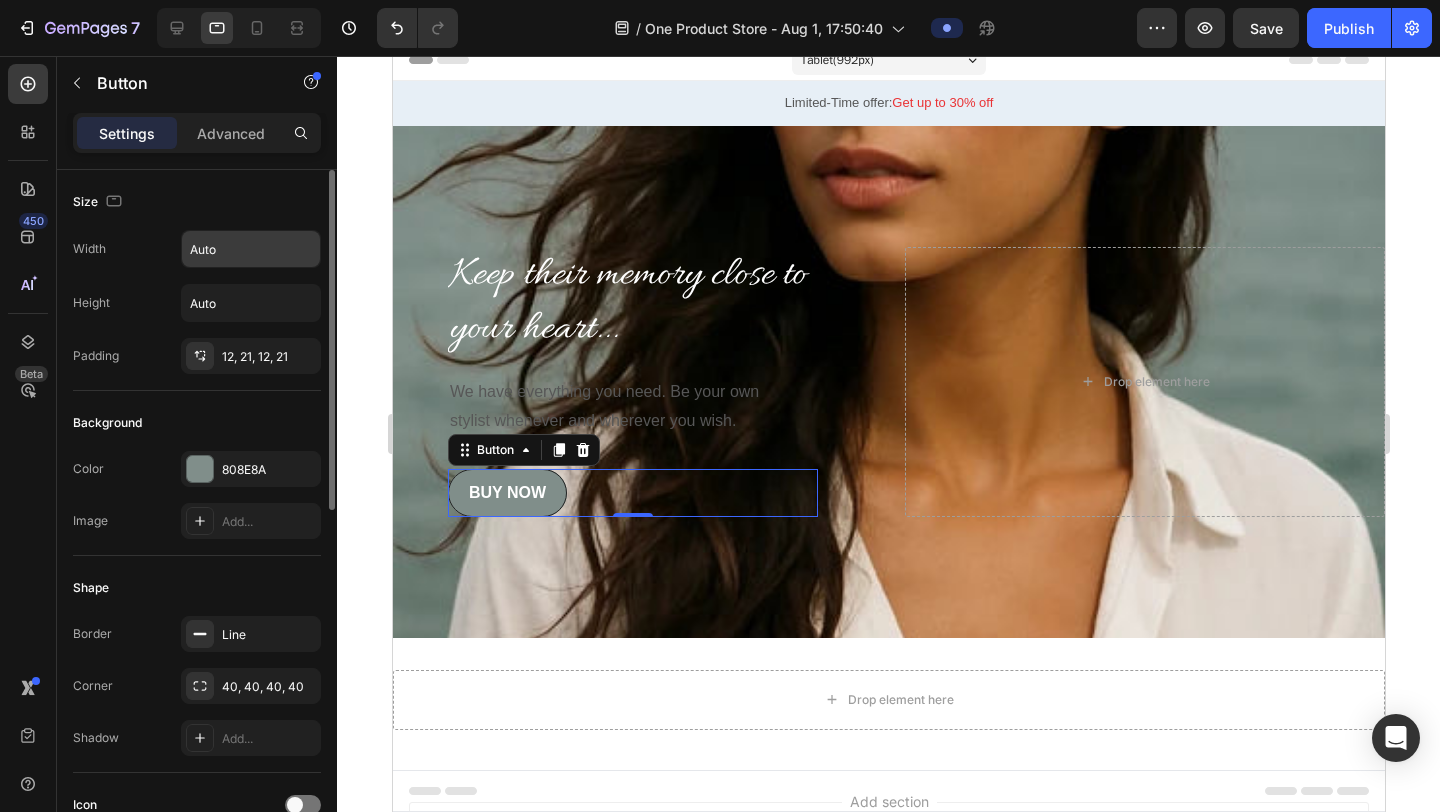 click on "Size" at bounding box center [197, 202] 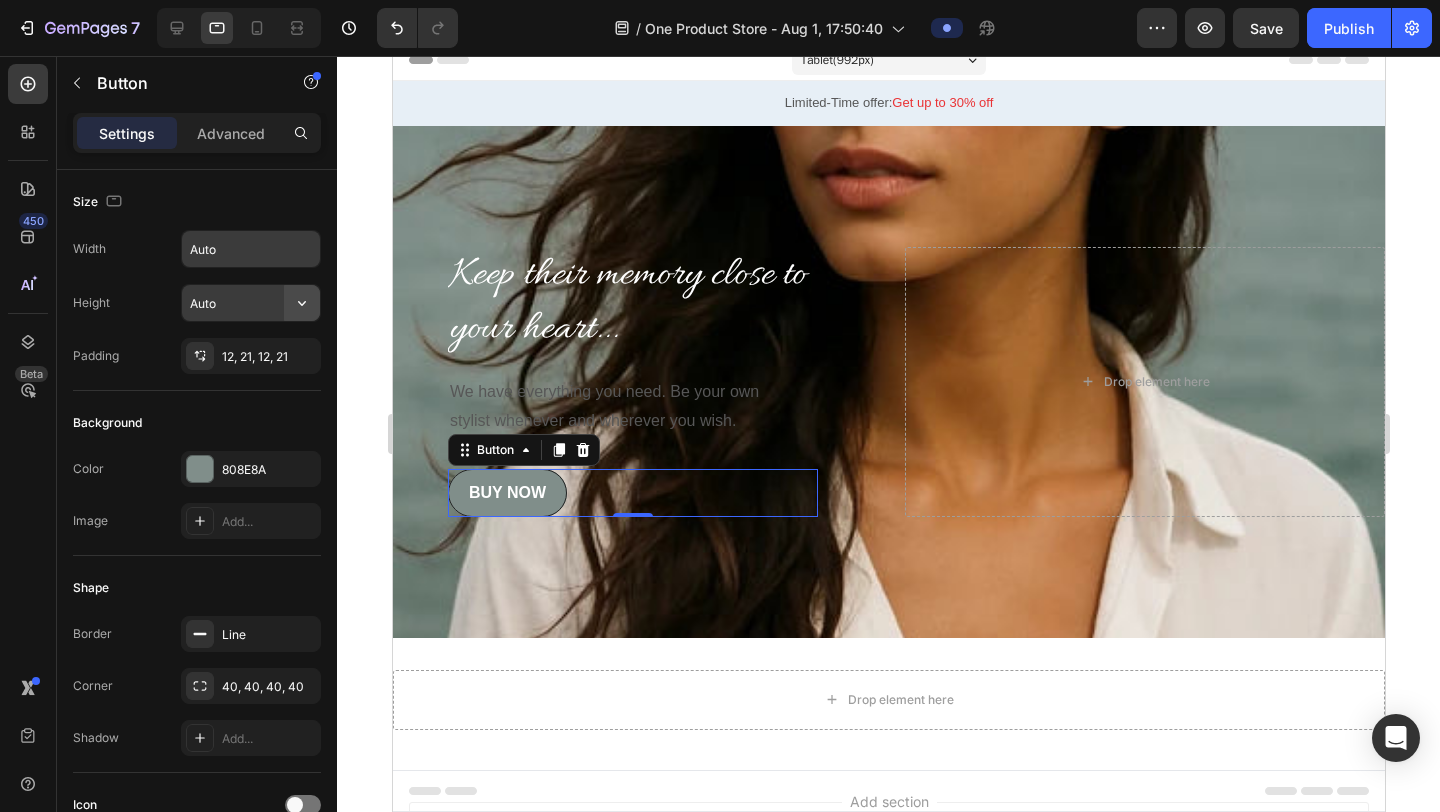 click 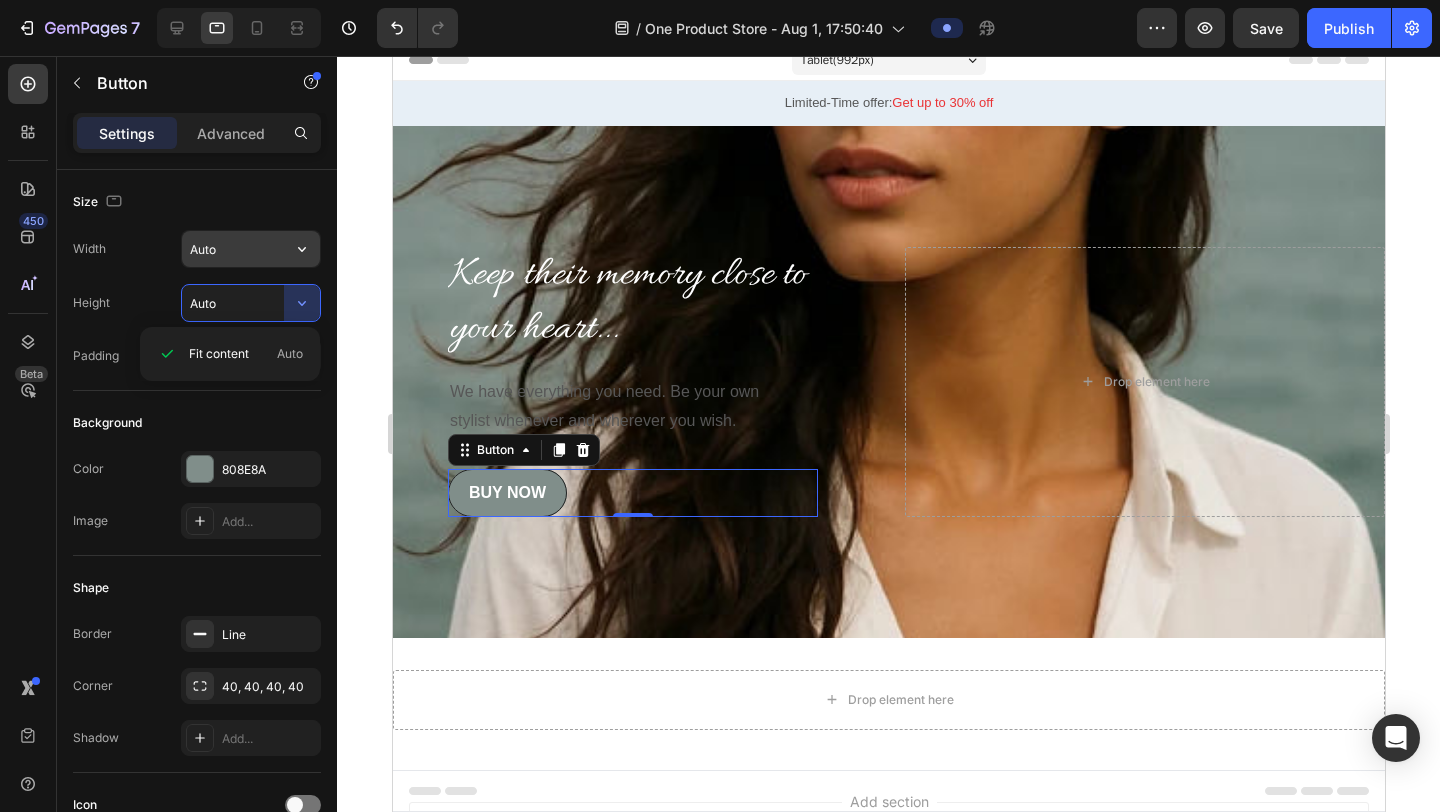 click on "Auto" at bounding box center (251, 249) 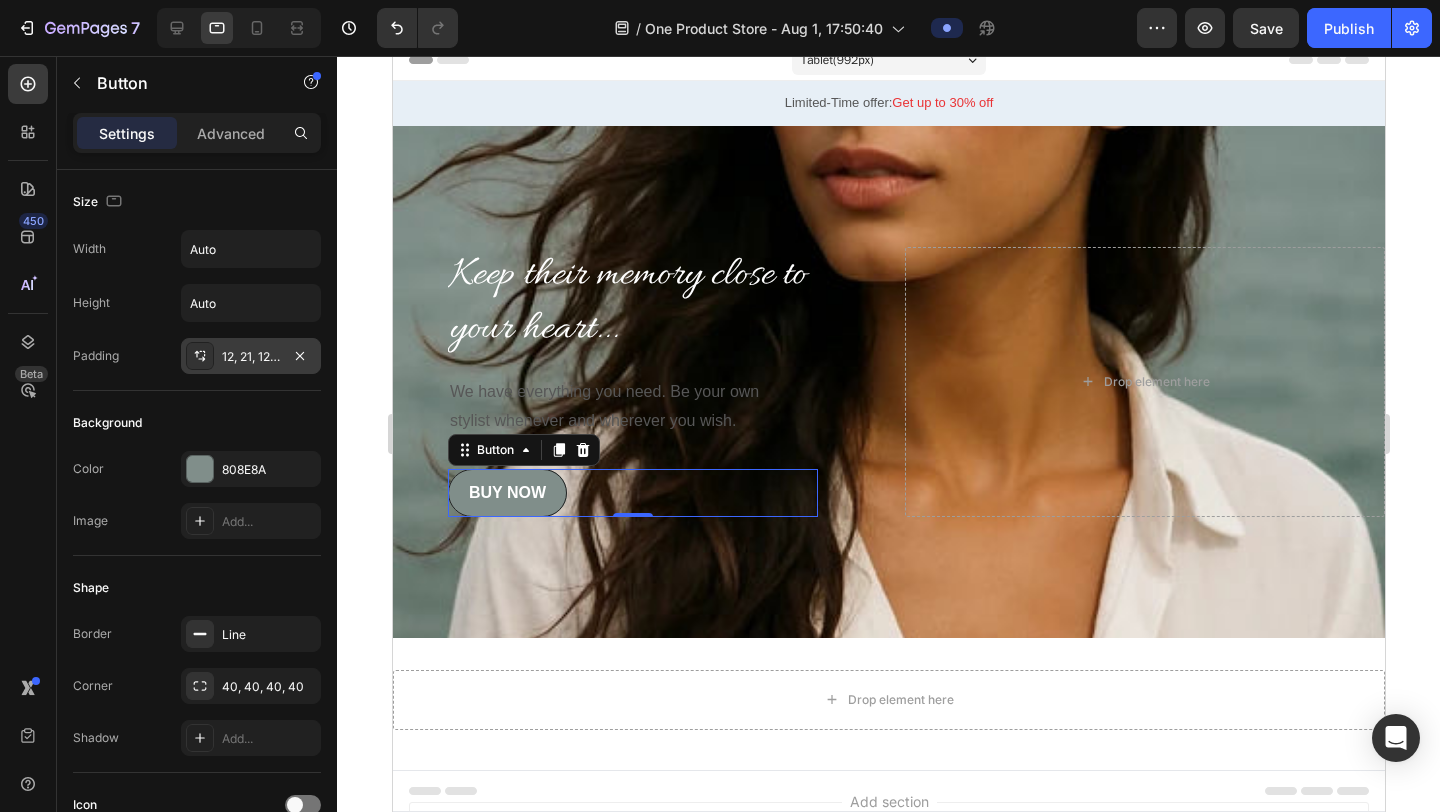click on "12, 21, 12, 21" at bounding box center [251, 357] 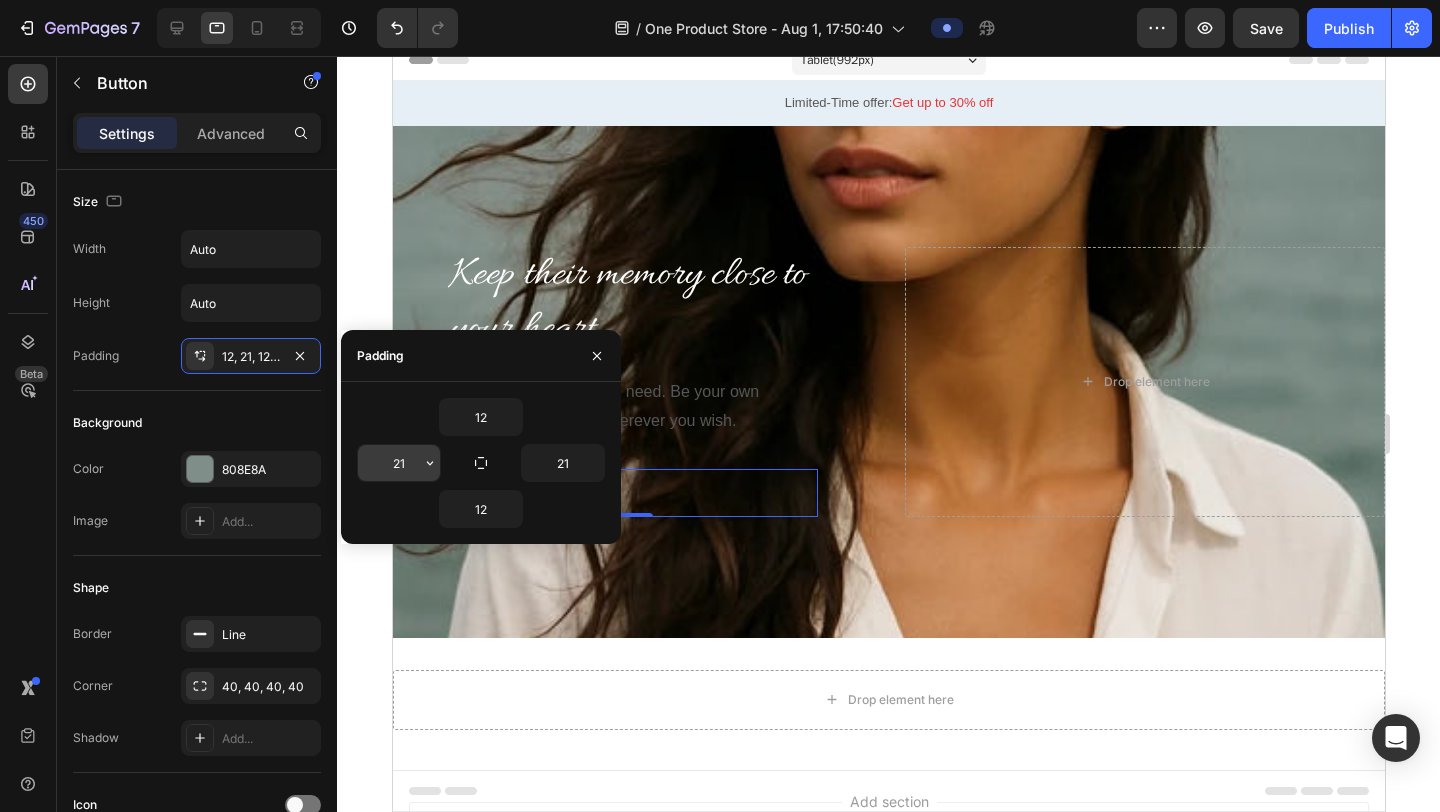 click on "21" at bounding box center (399, 463) 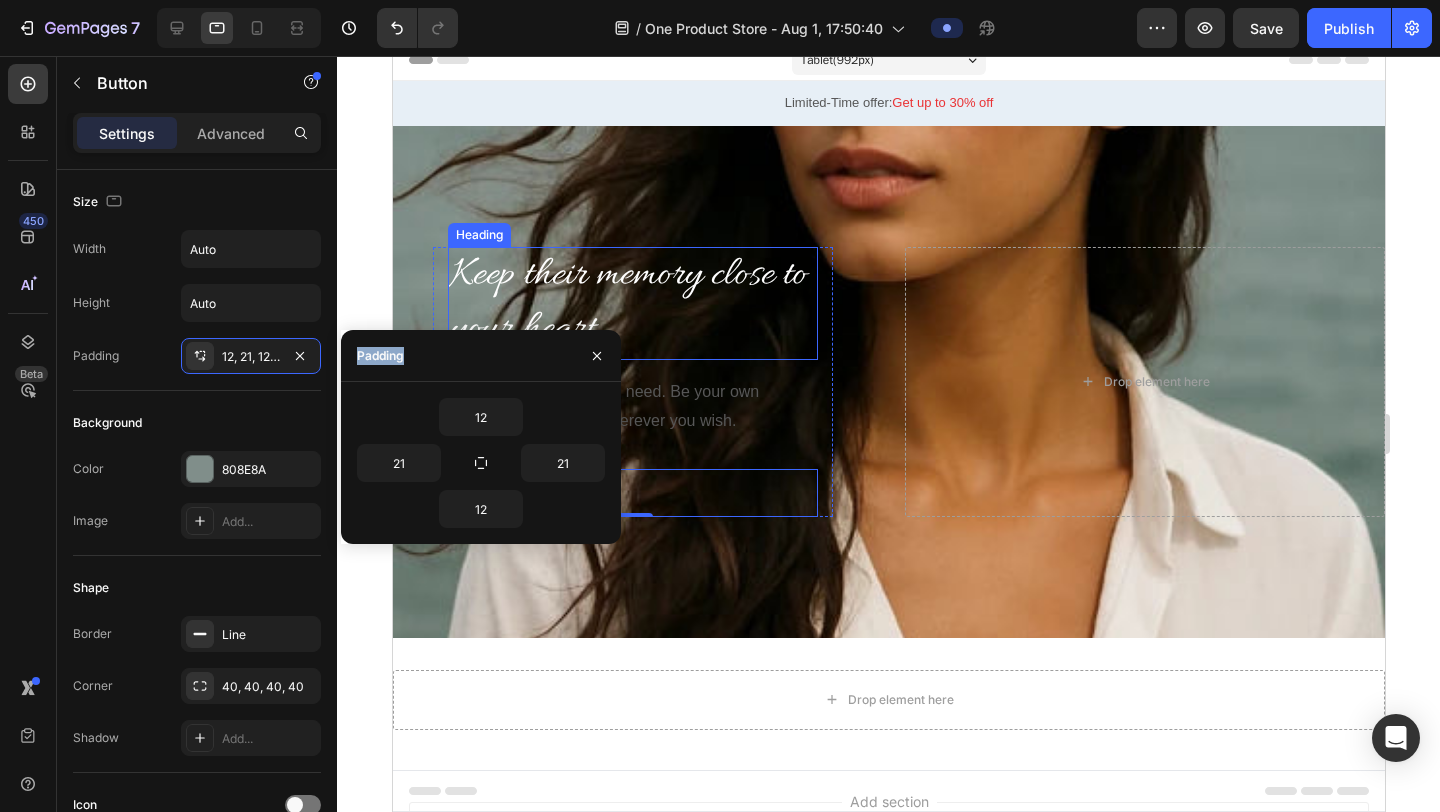 drag, startPoint x: 879, startPoint y: 415, endPoint x: 476, endPoint y: 290, distance: 421.94077 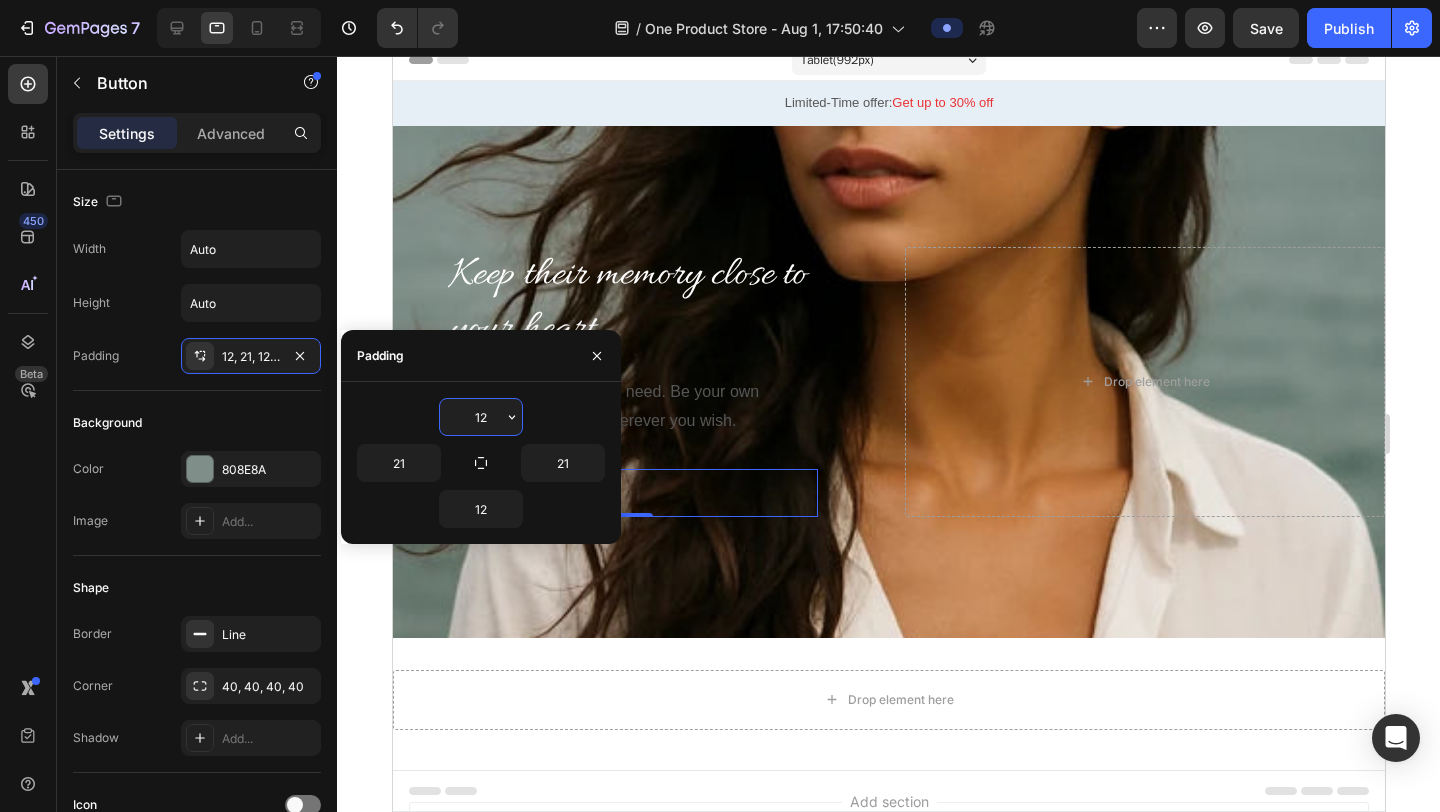 click on "12" at bounding box center [481, 417] 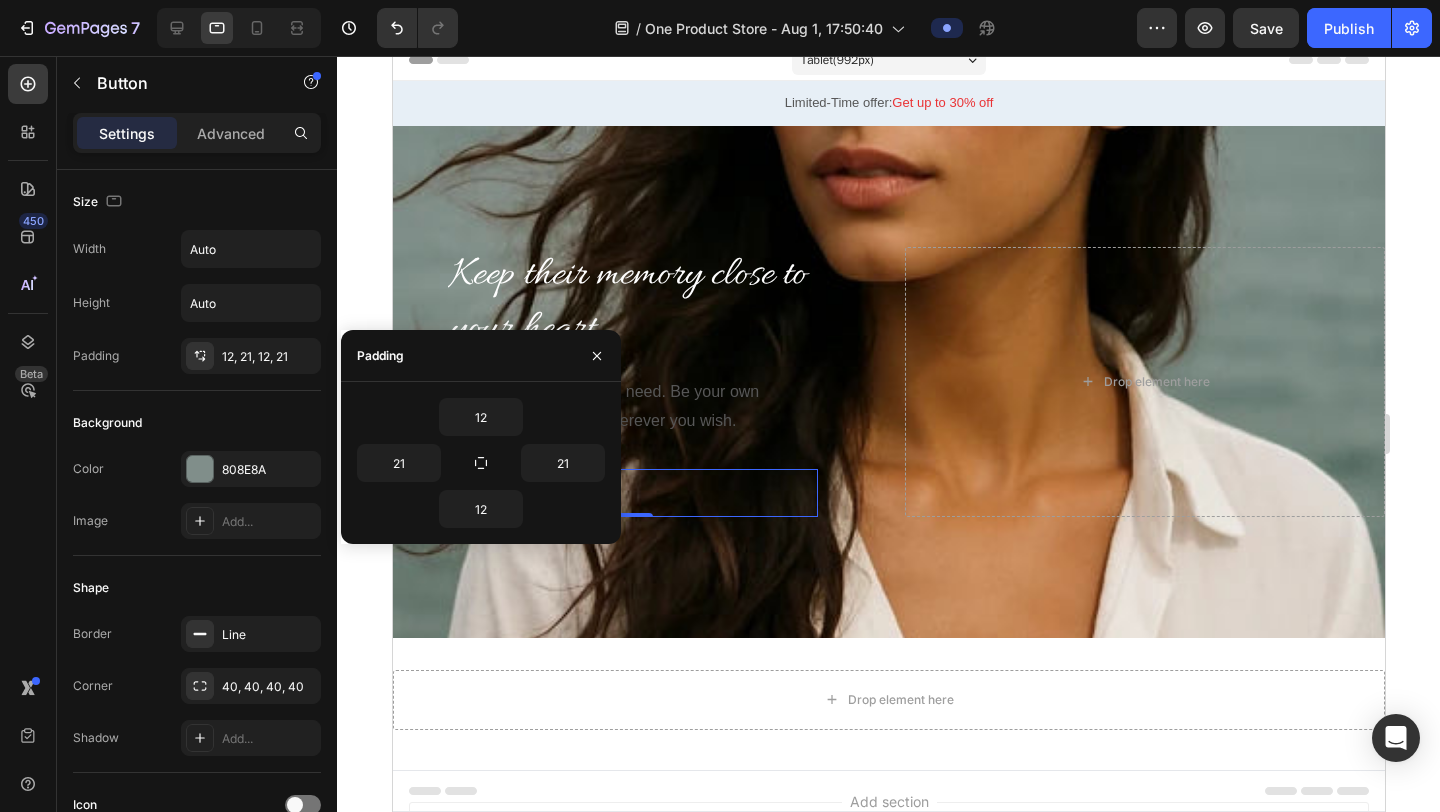 click 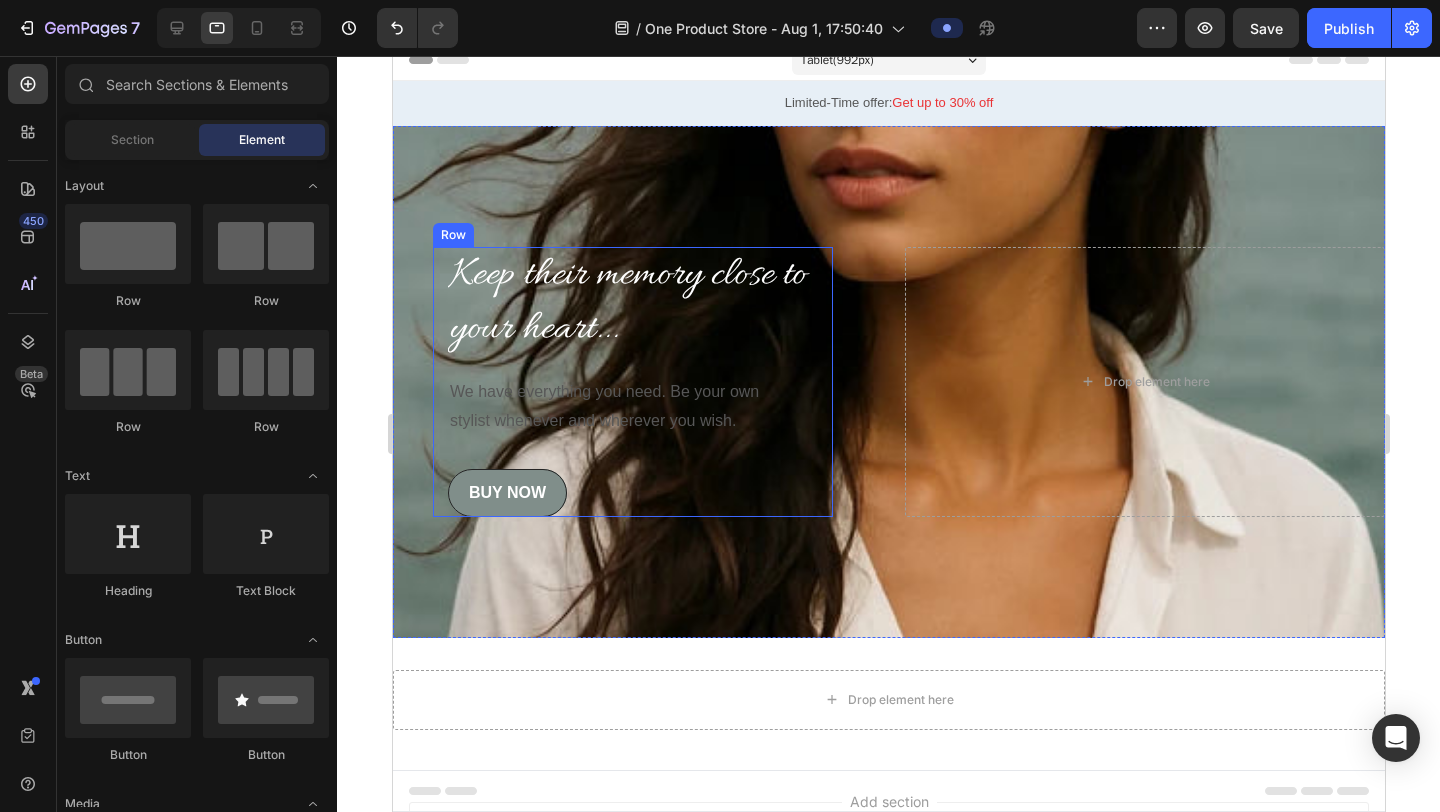scroll, scrollTop: 0, scrollLeft: 0, axis: both 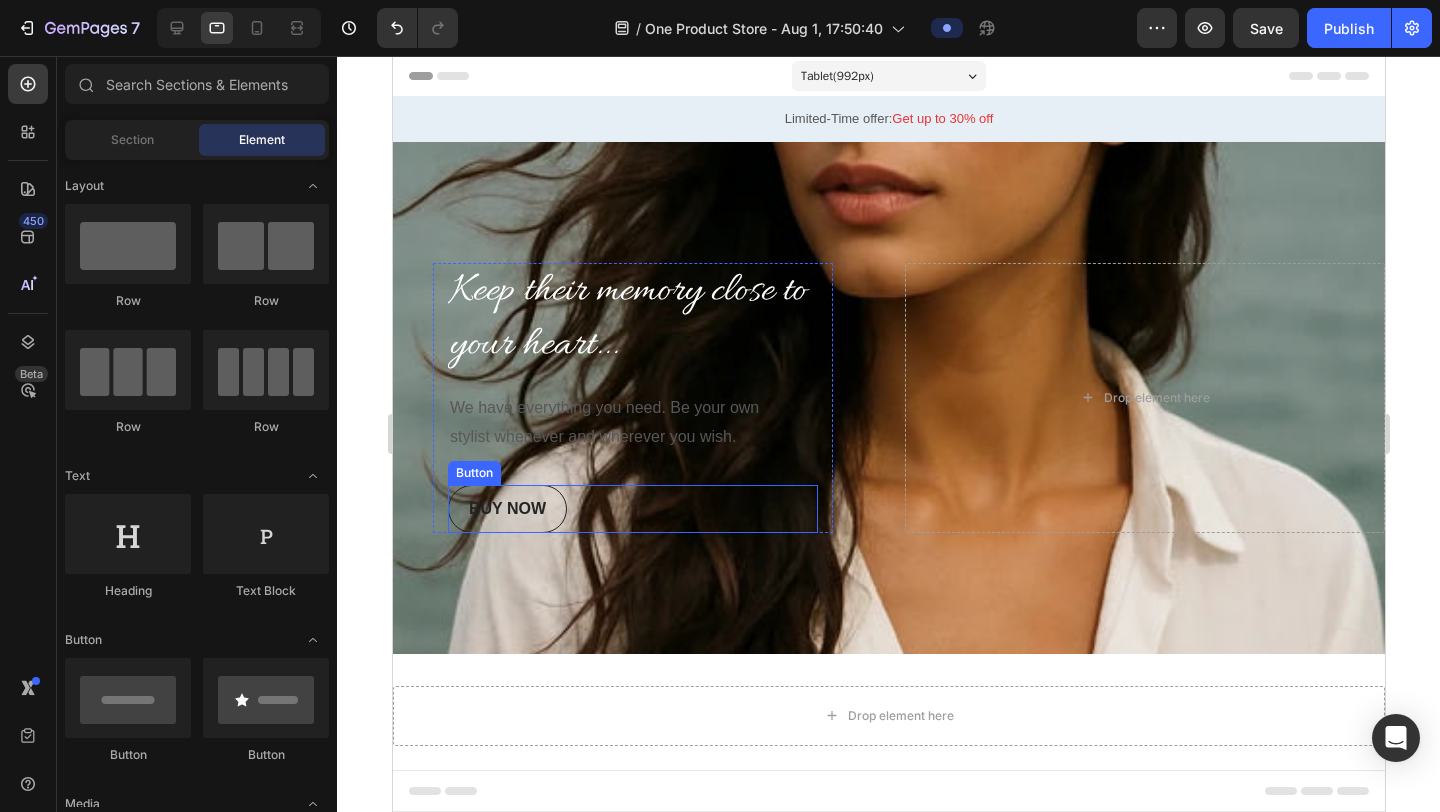 click on "BUY NOW" at bounding box center [506, 509] 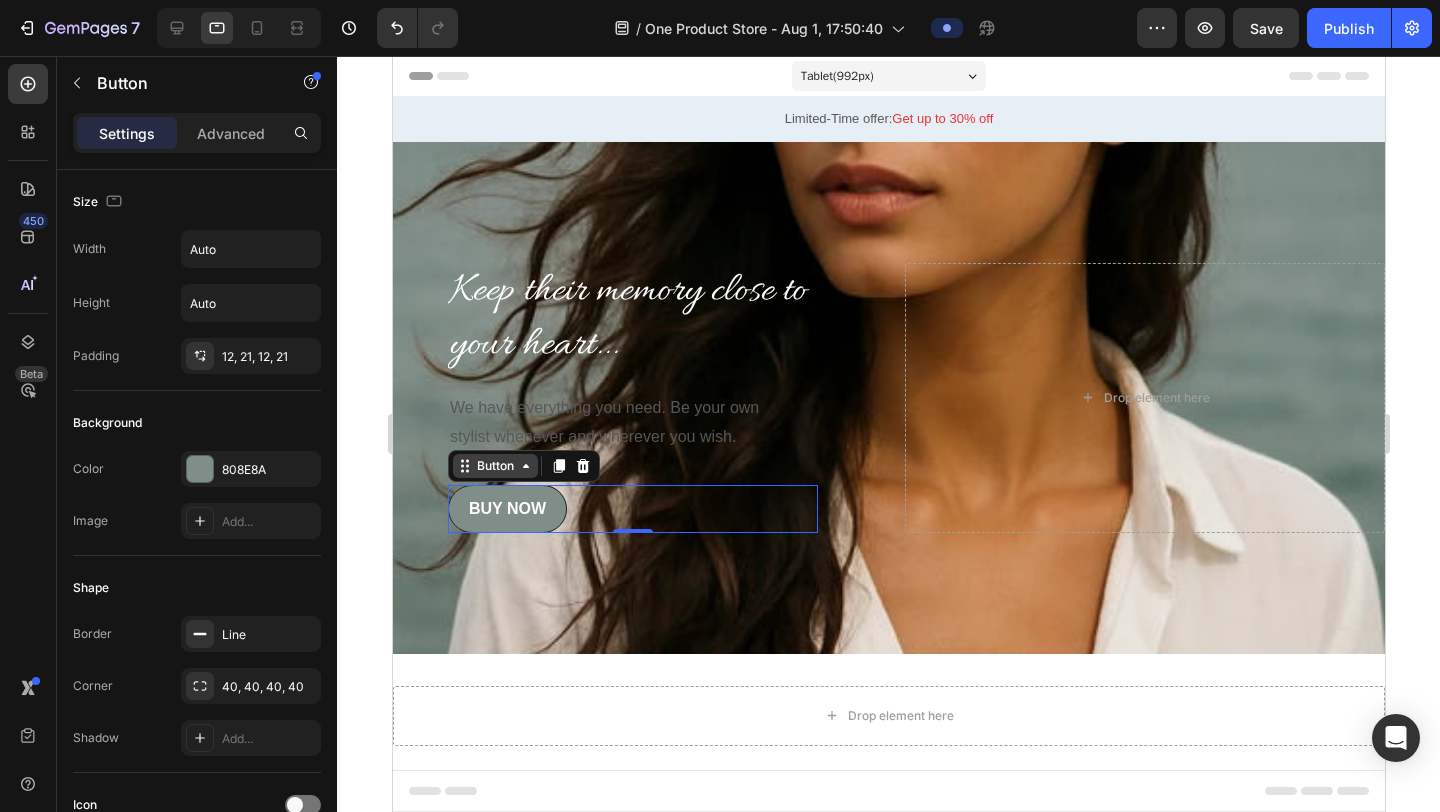 click 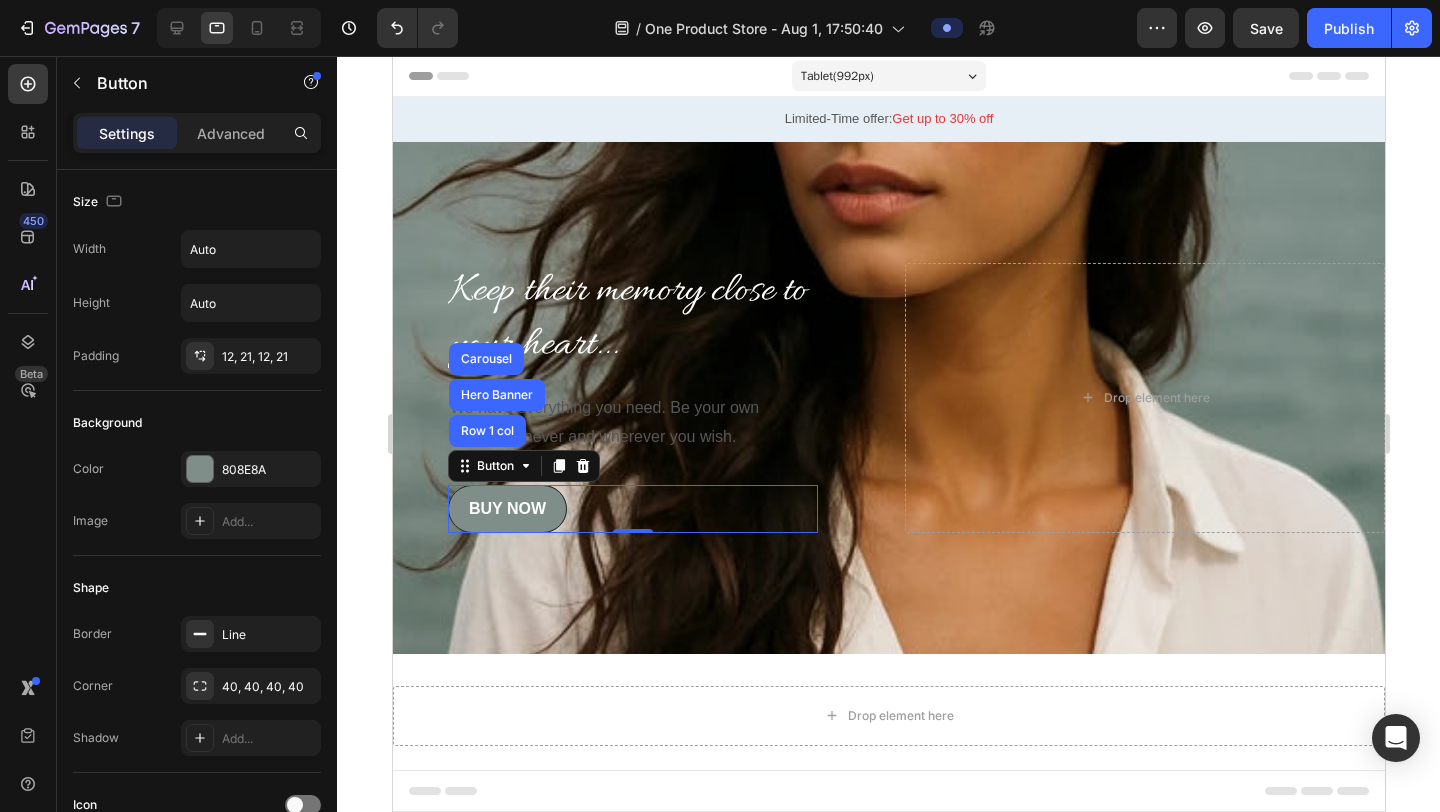 click on "BUY NOW Button Row 1 col Hero Banner Carousel   0" at bounding box center [632, 509] 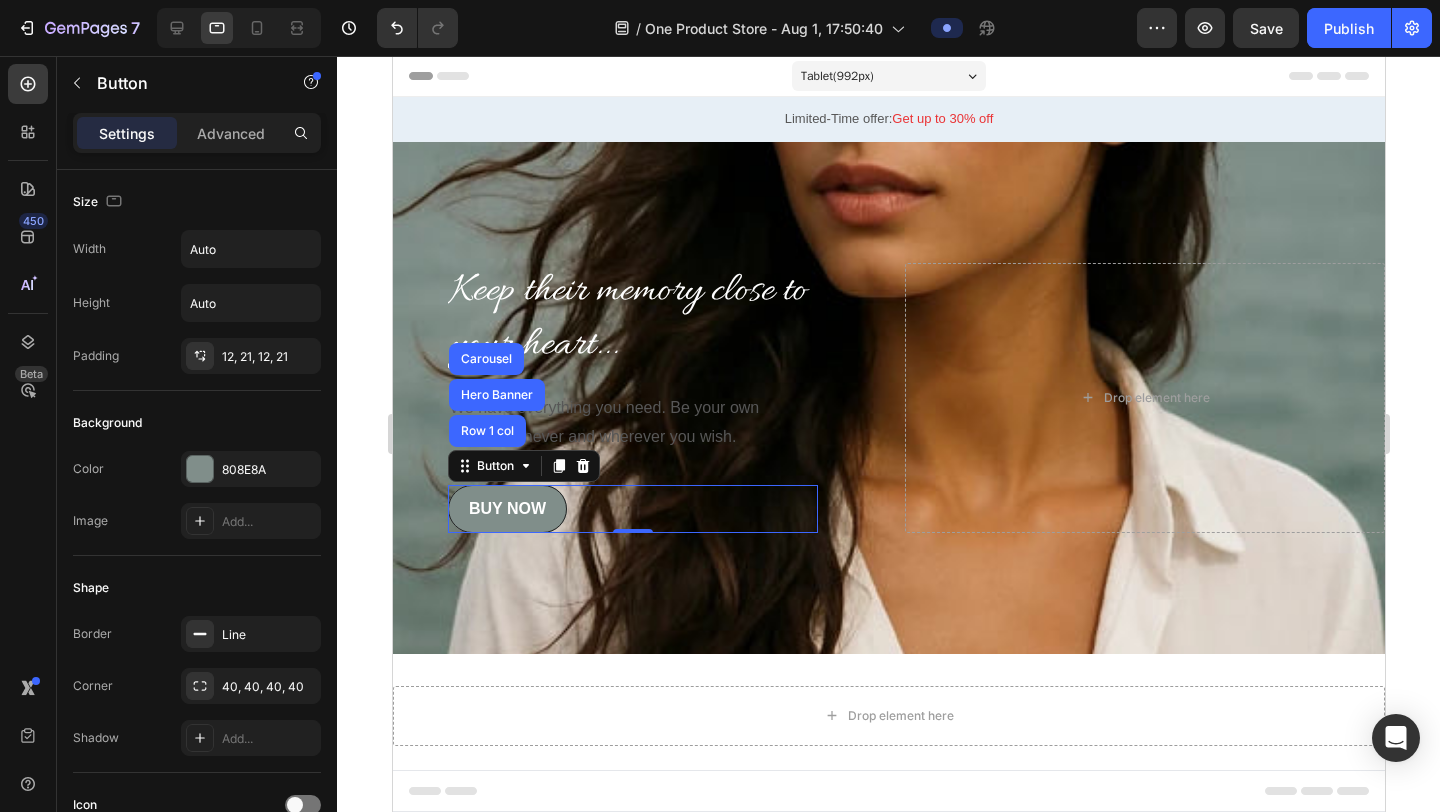 click on "BUY NOW Button Row 1 col Hero Banner Carousel   0" at bounding box center [632, 509] 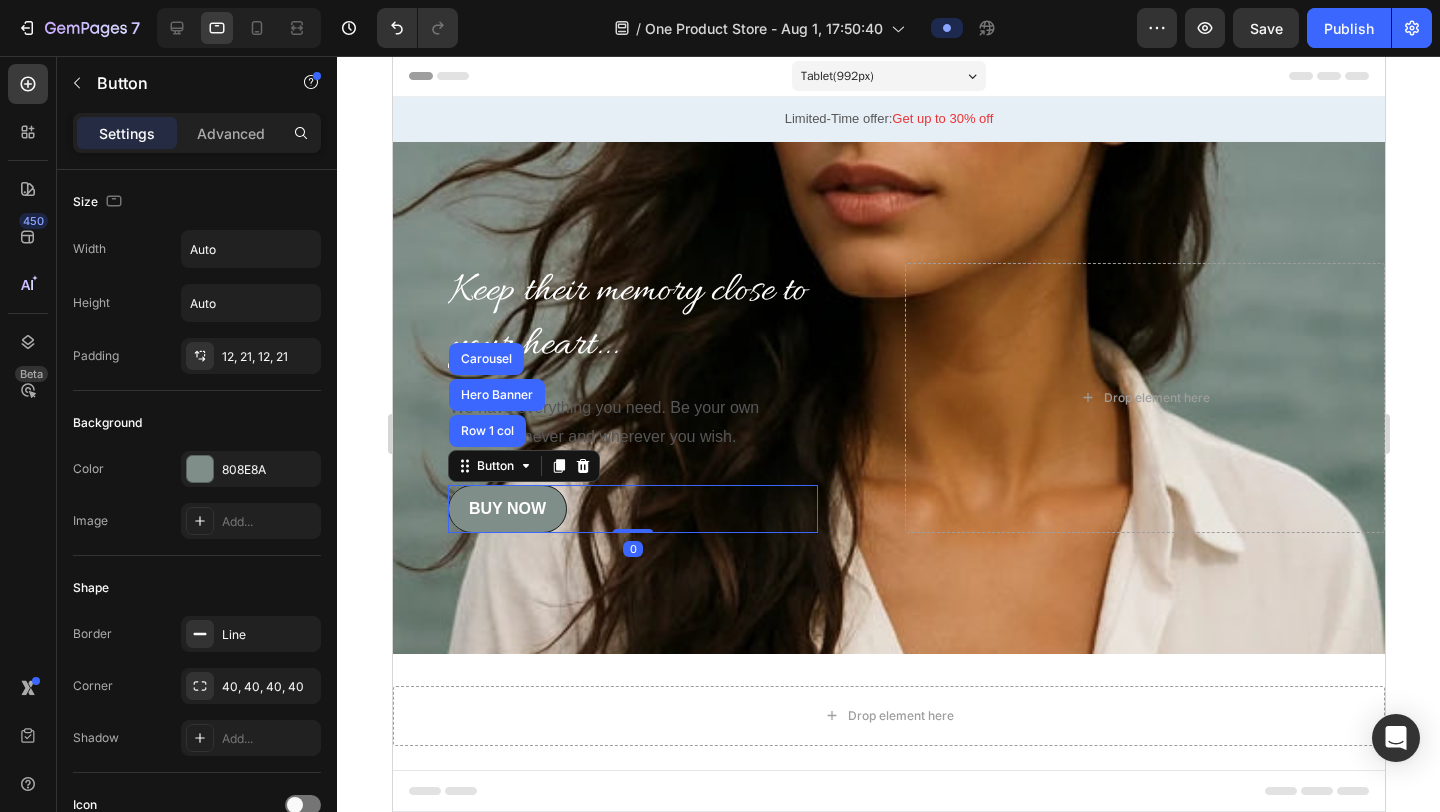 drag, startPoint x: 639, startPoint y: 529, endPoint x: 638, endPoint y: 510, distance: 19.026299 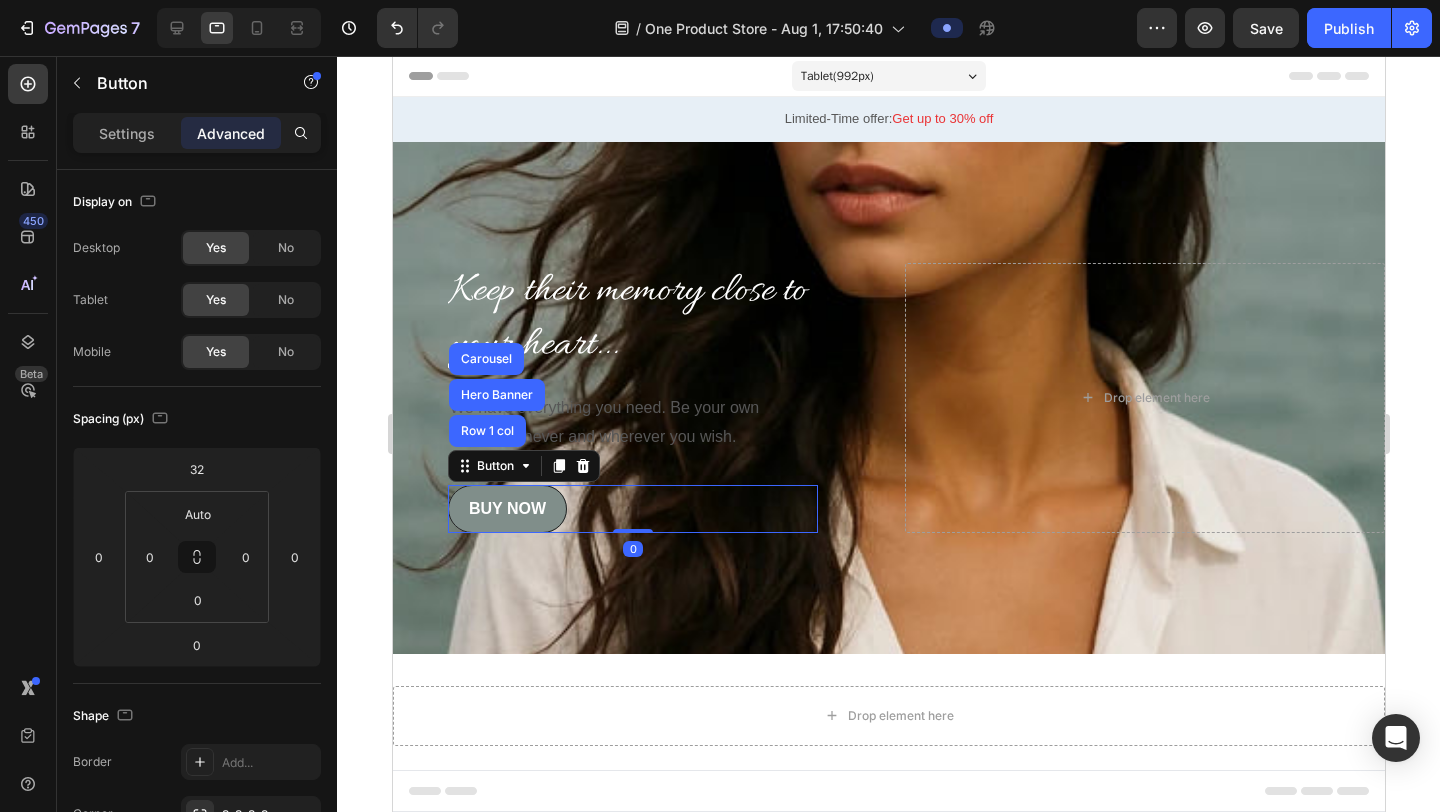 drag, startPoint x: 633, startPoint y: 531, endPoint x: 624, endPoint y: 503, distance: 29.410883 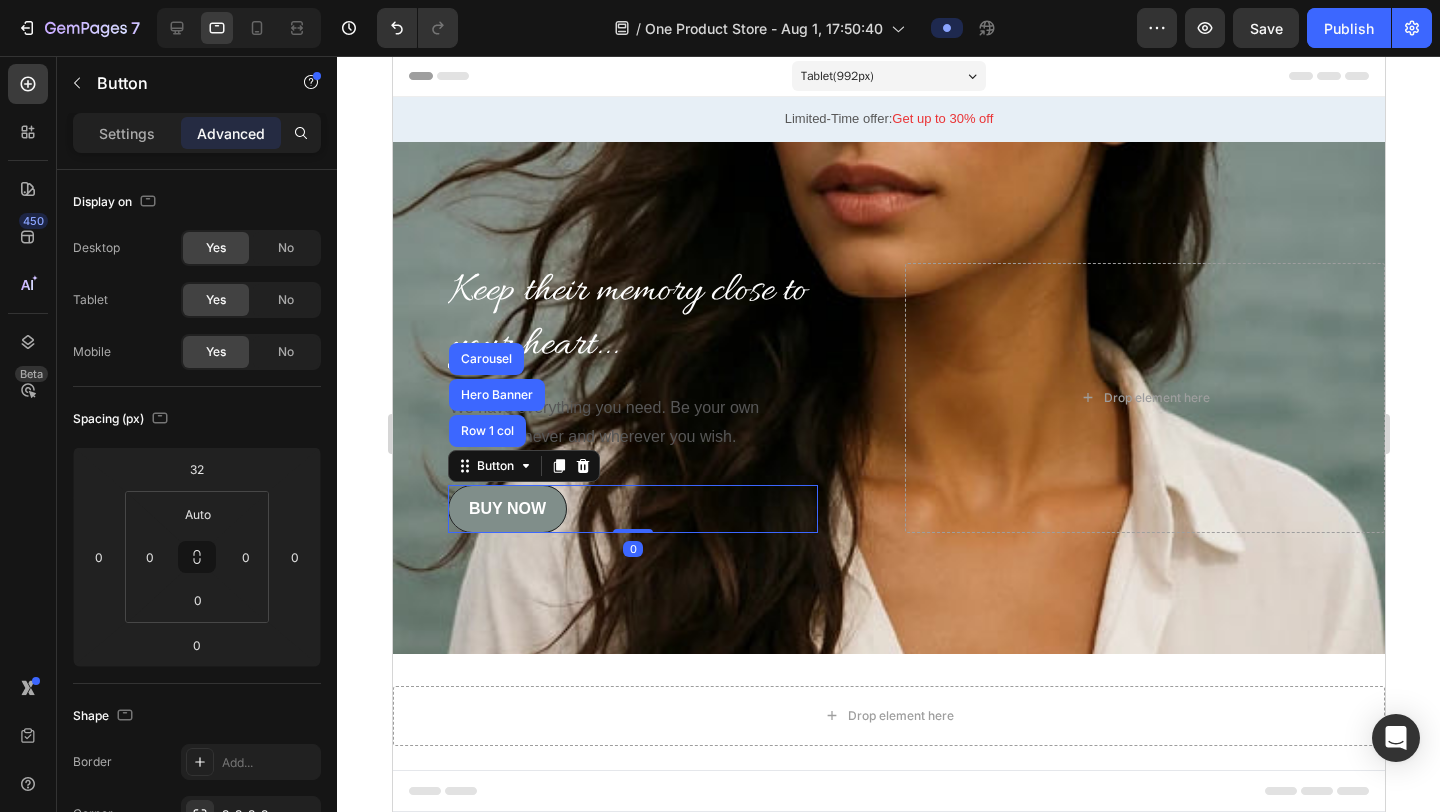 click on "BUY NOW Button Row 1 col Hero Banner Carousel   0" at bounding box center [632, 509] 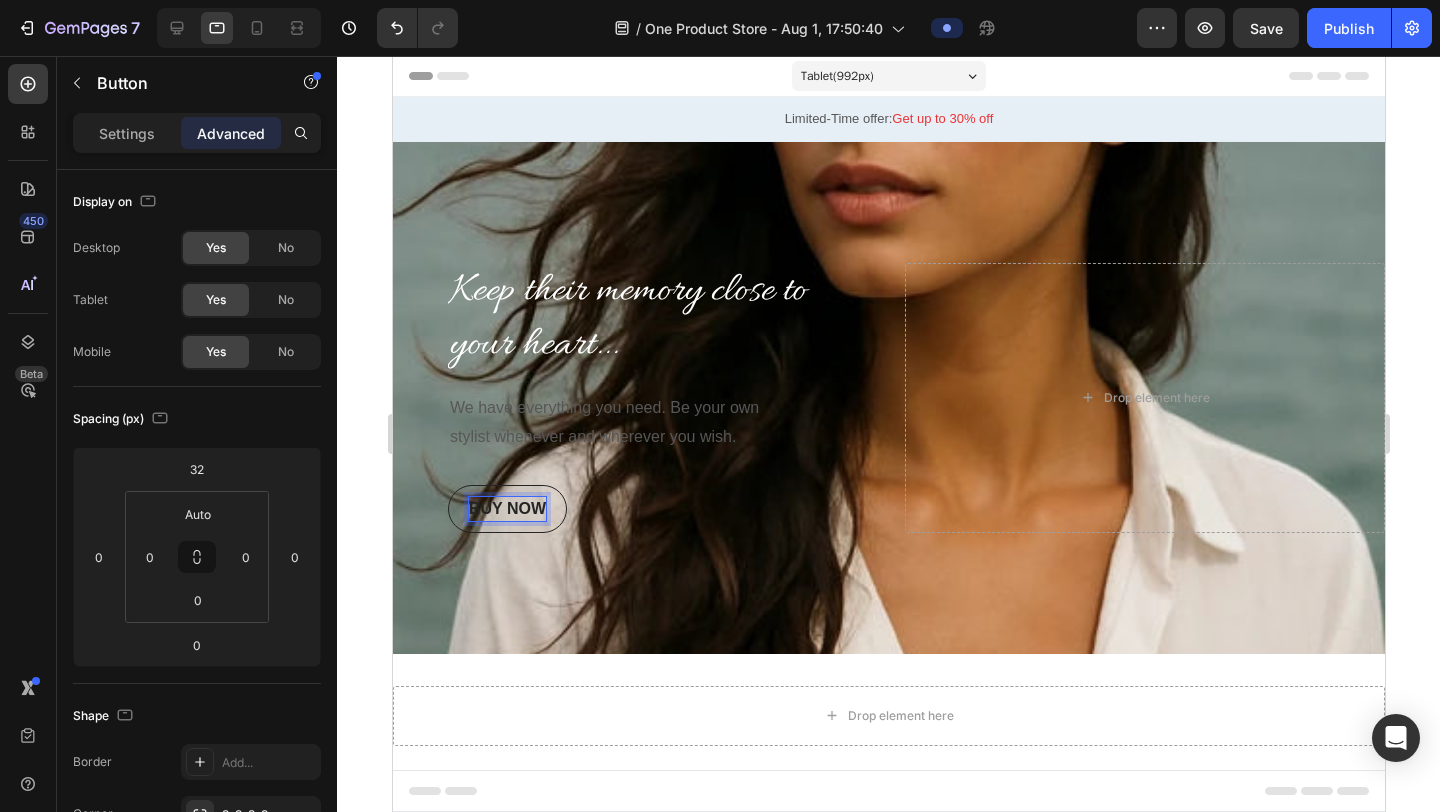 click on "BUY NOW" at bounding box center [506, 508] 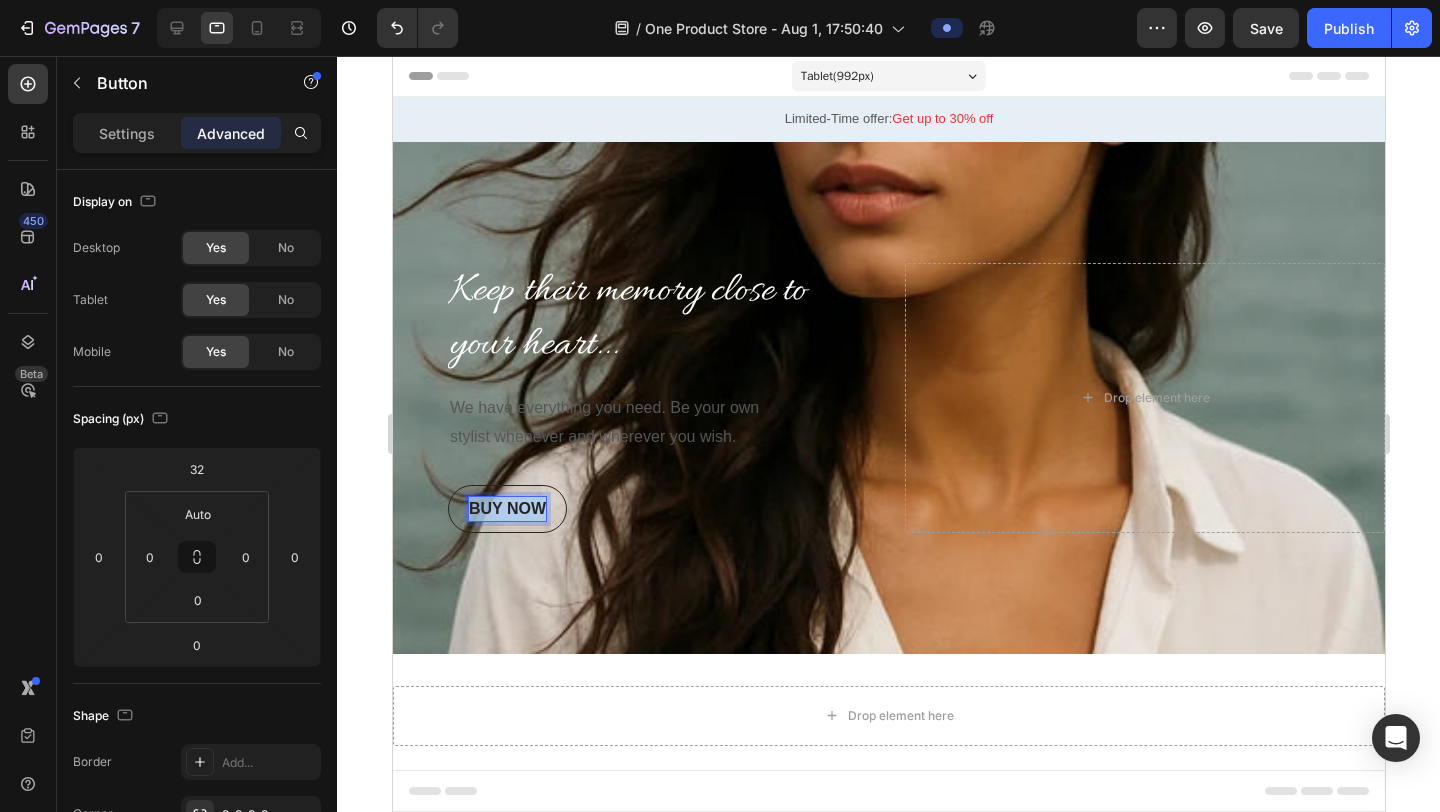 click on "BUY NOW" at bounding box center [506, 508] 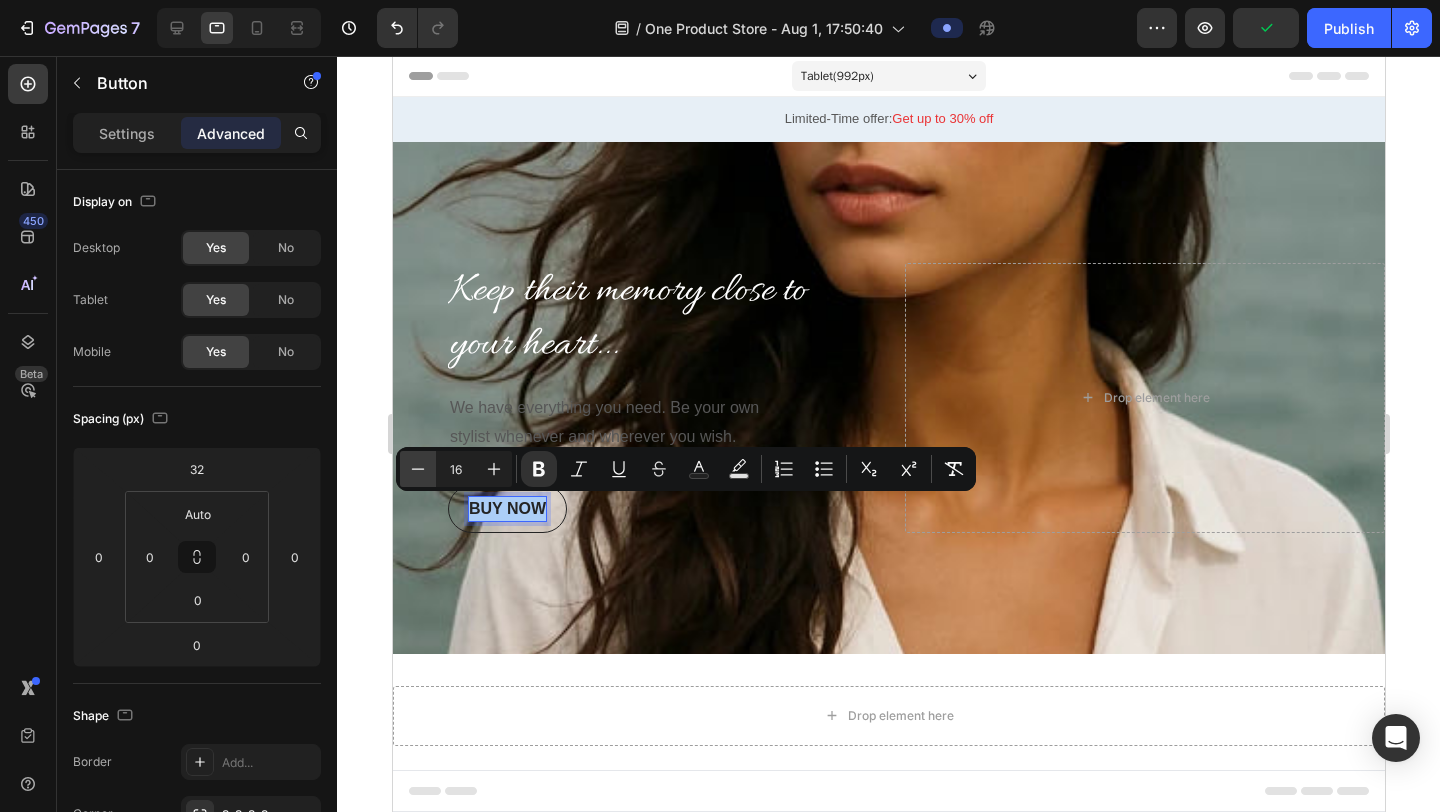 click on "Minus" at bounding box center [418, 469] 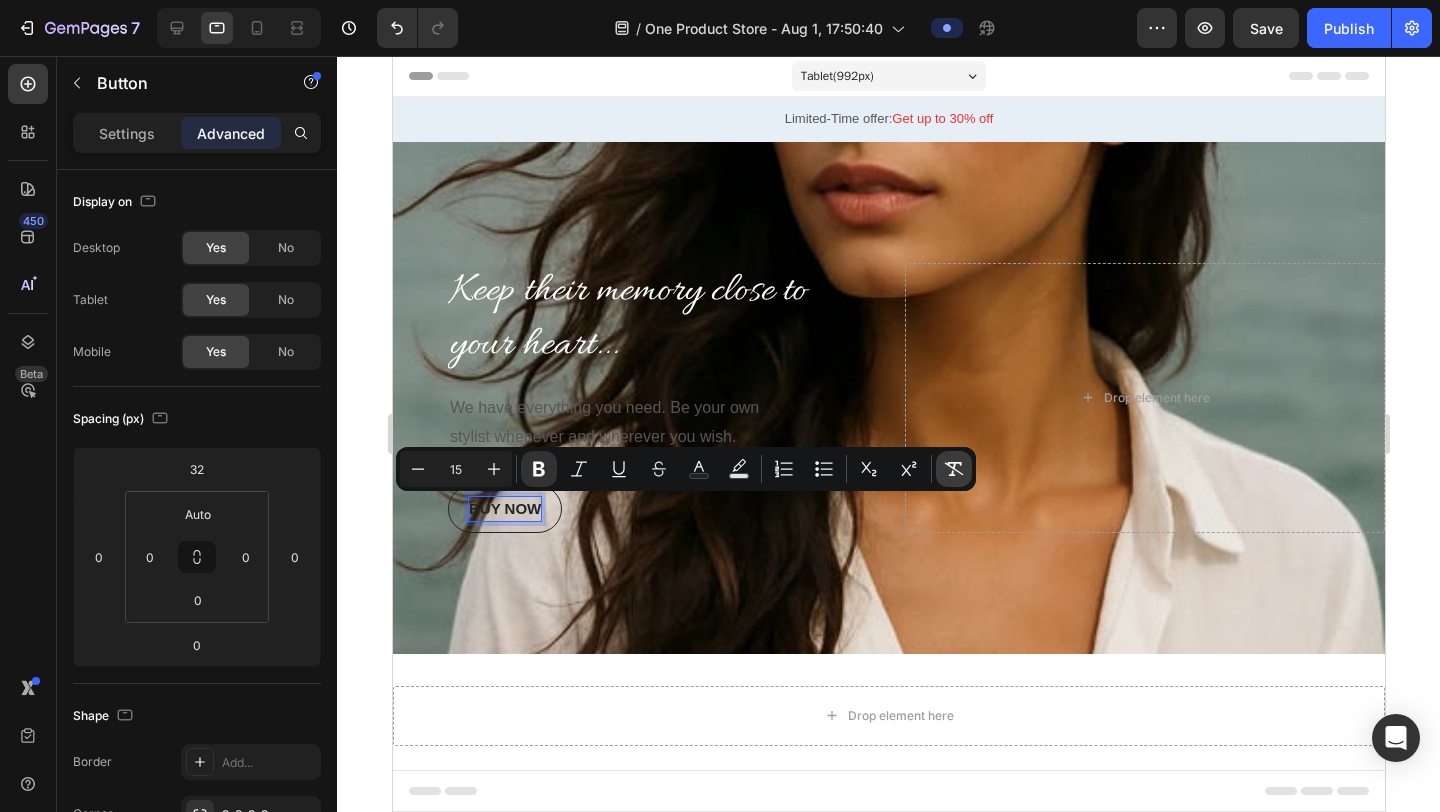 click 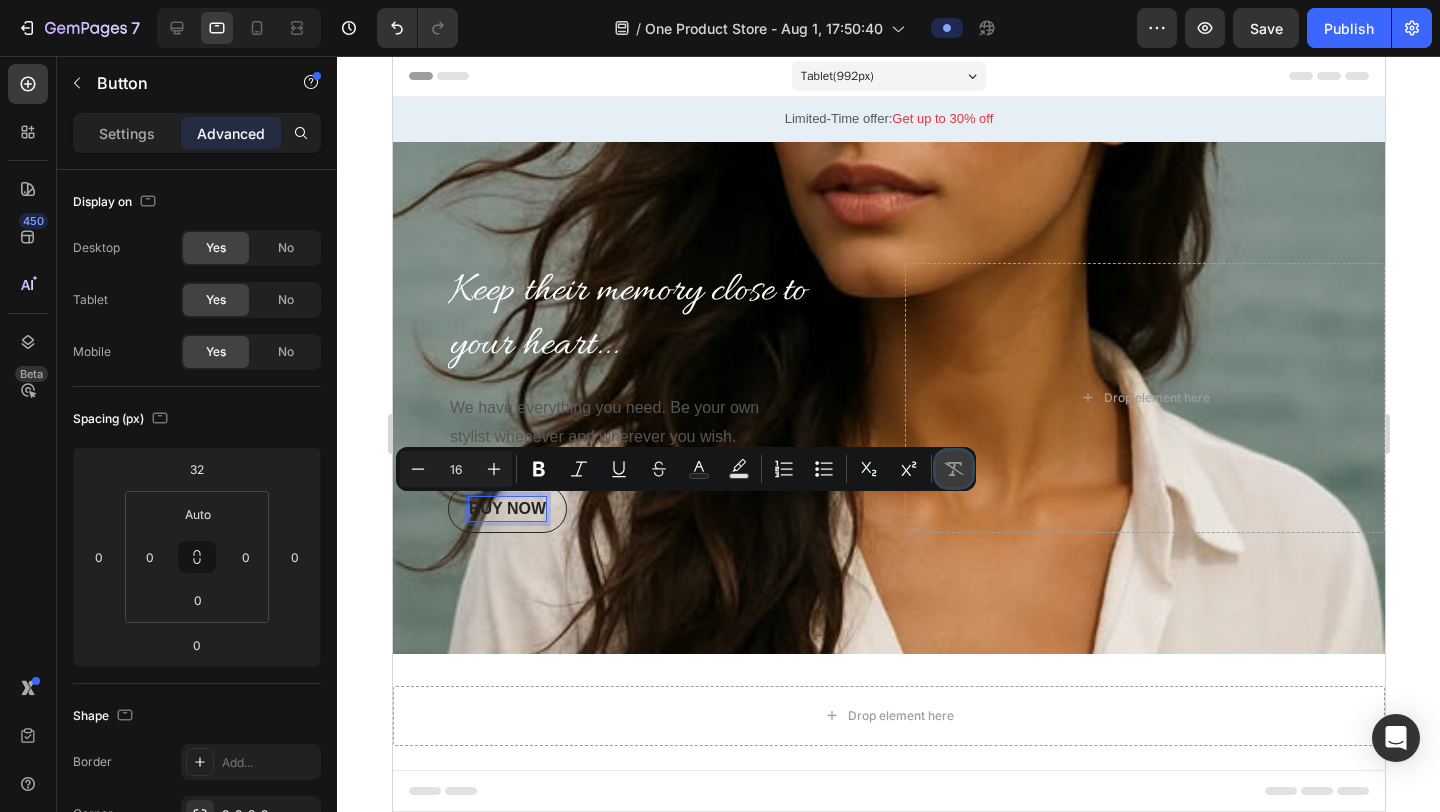 click 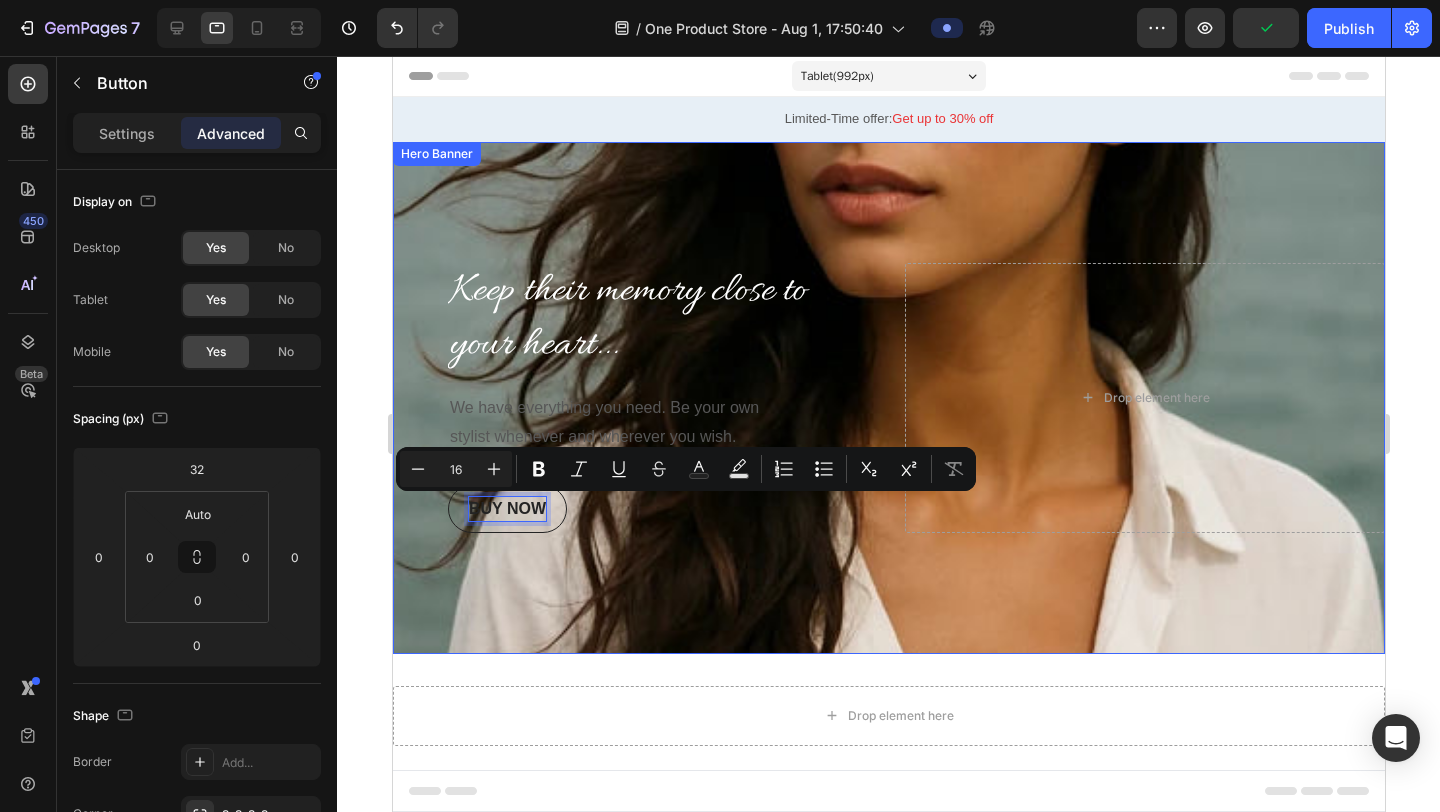 click at bounding box center [888, 398] 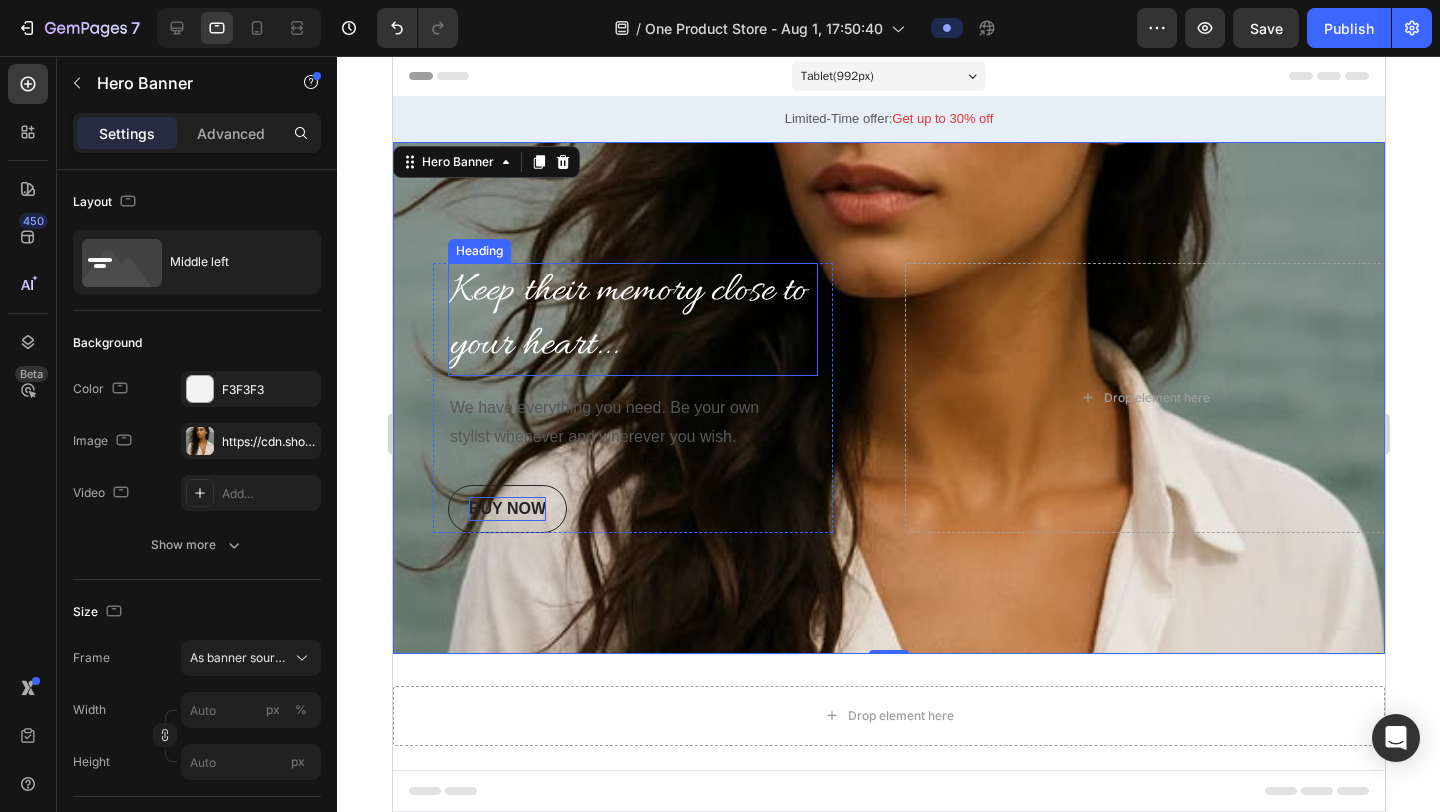 click on "Keep their memory close to your heart..." at bounding box center (632, 319) 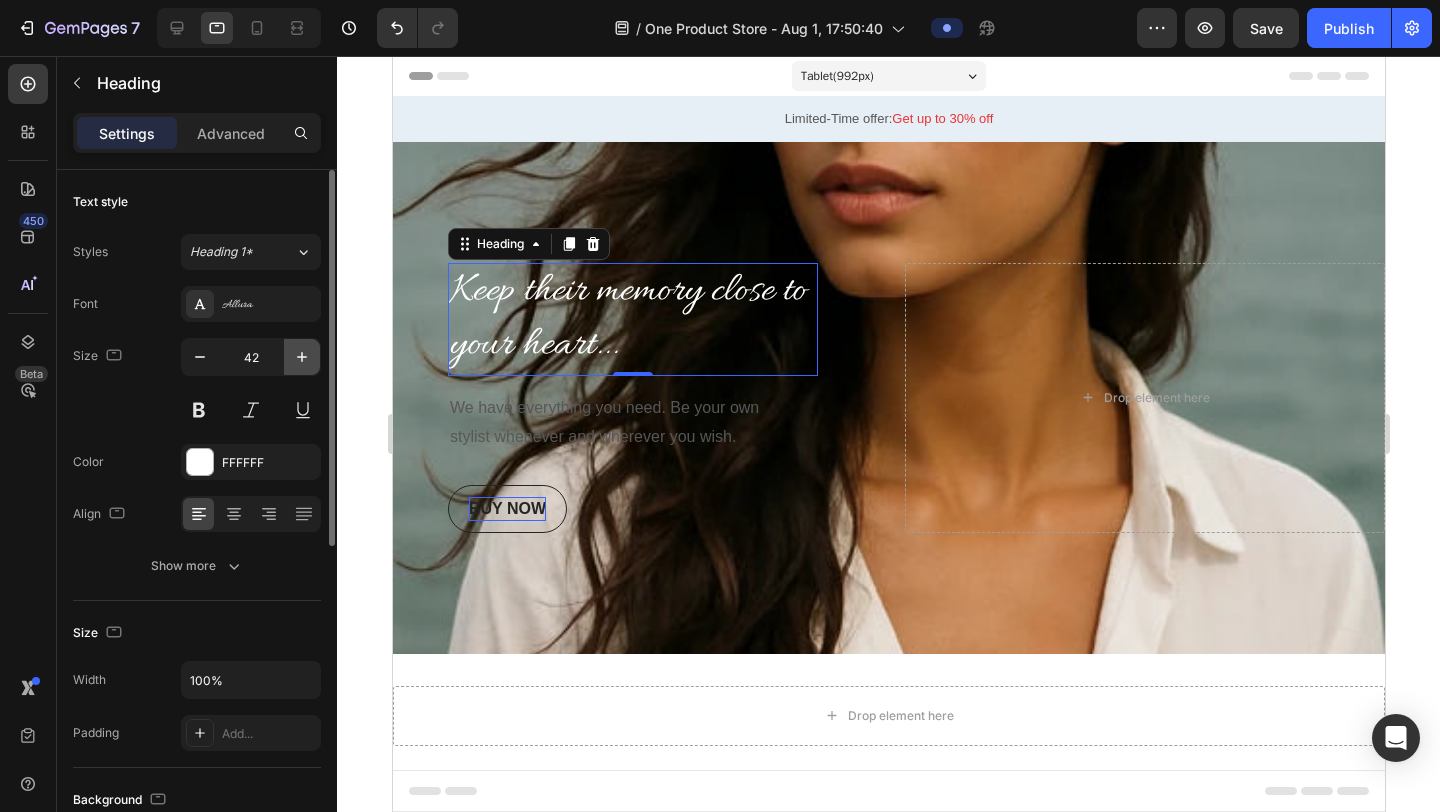 click 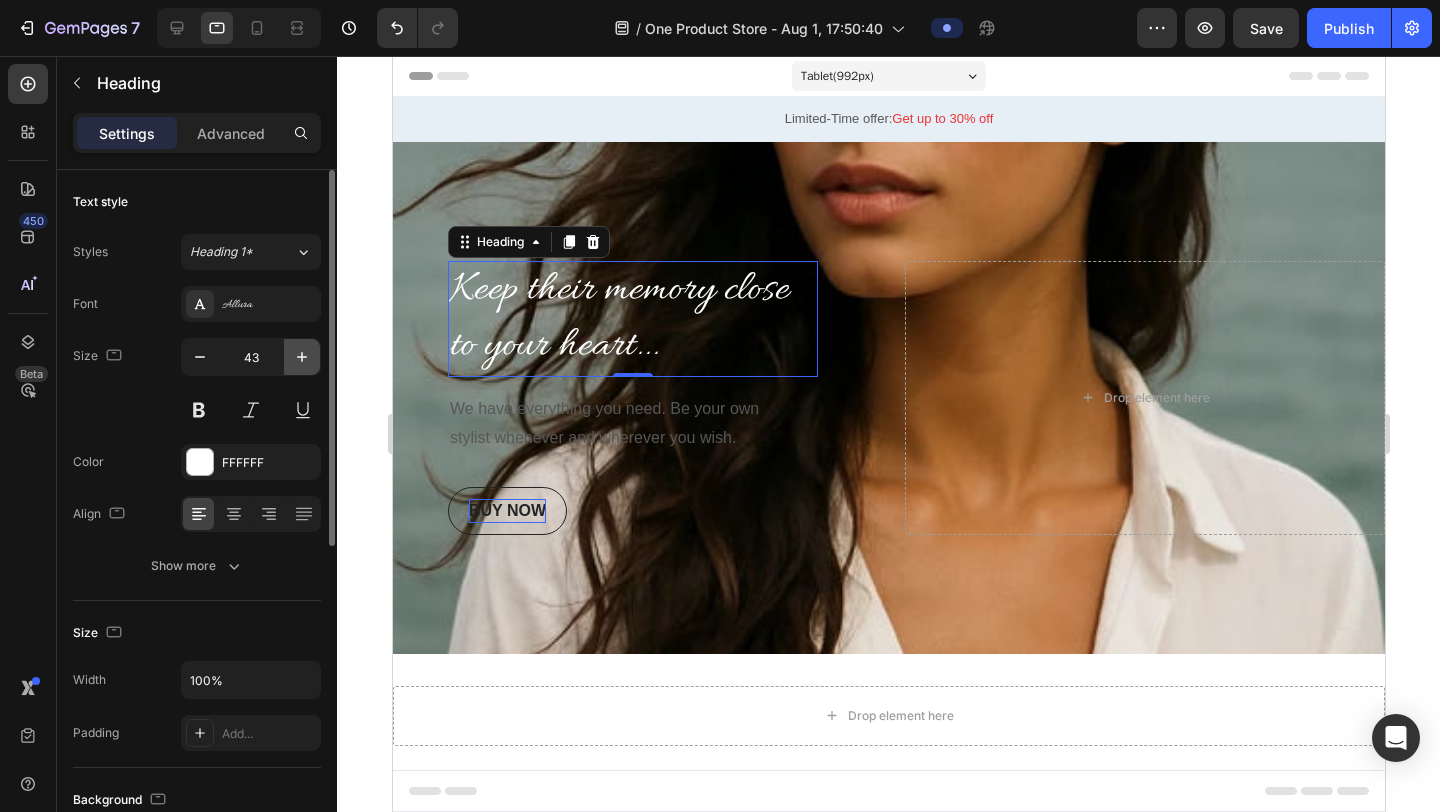 click 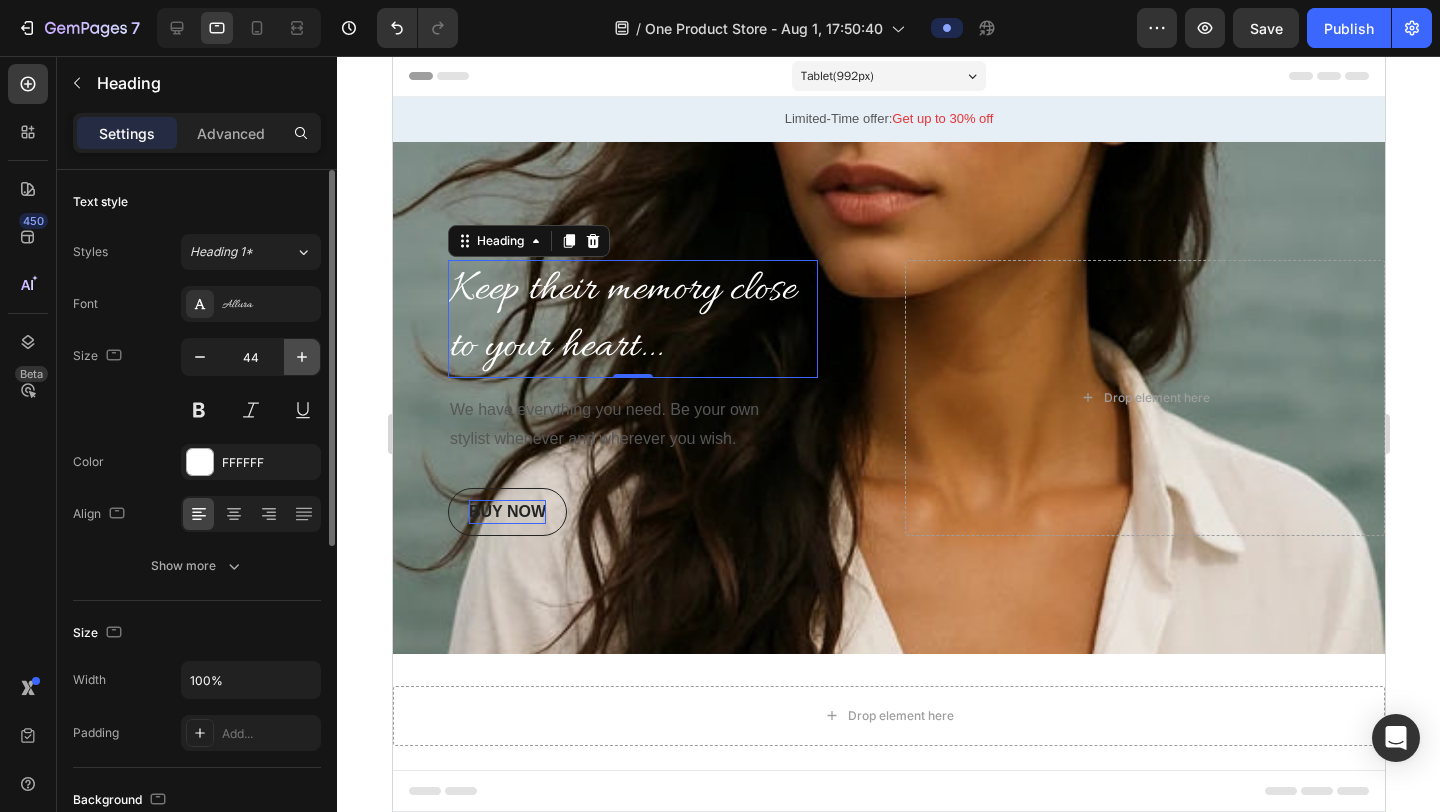 click 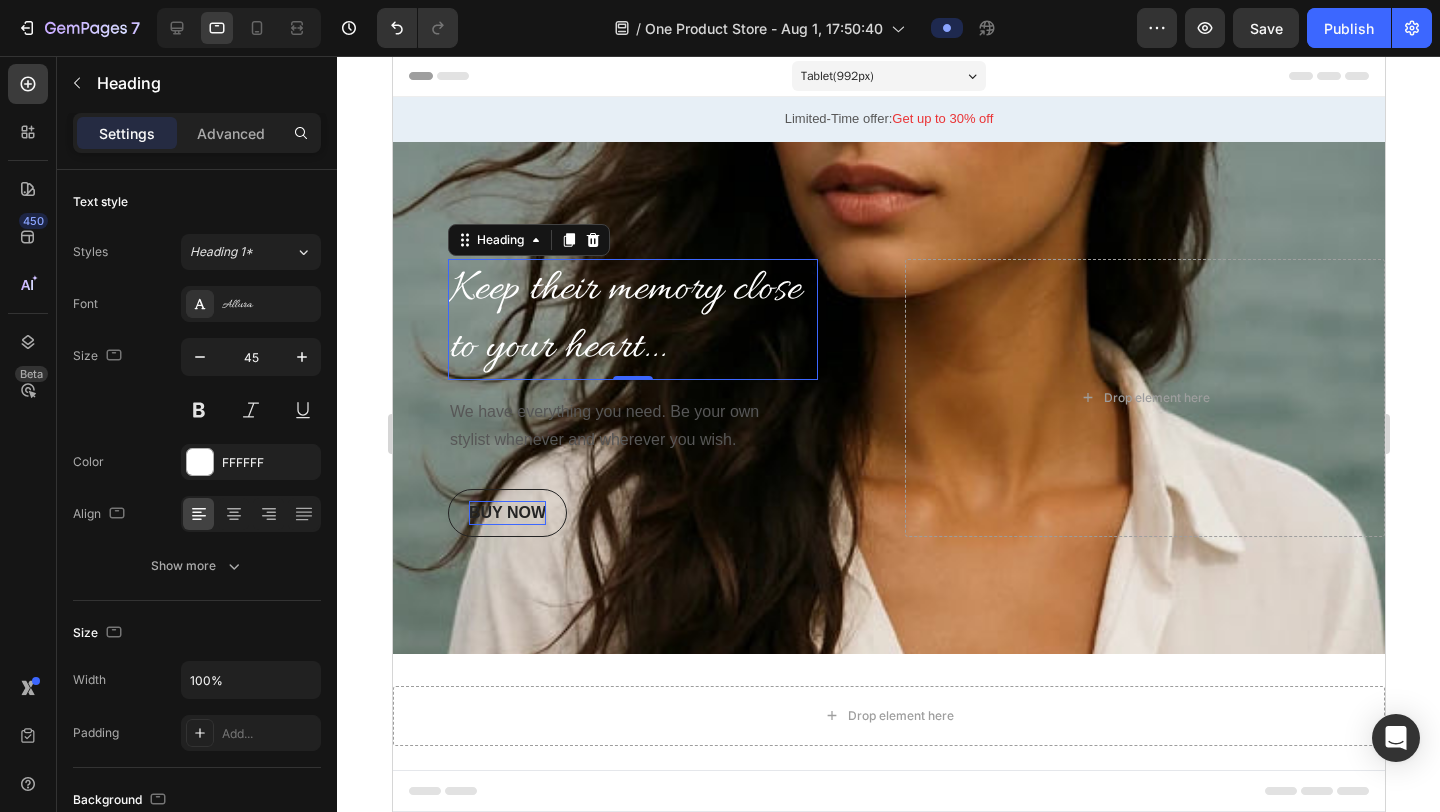 click 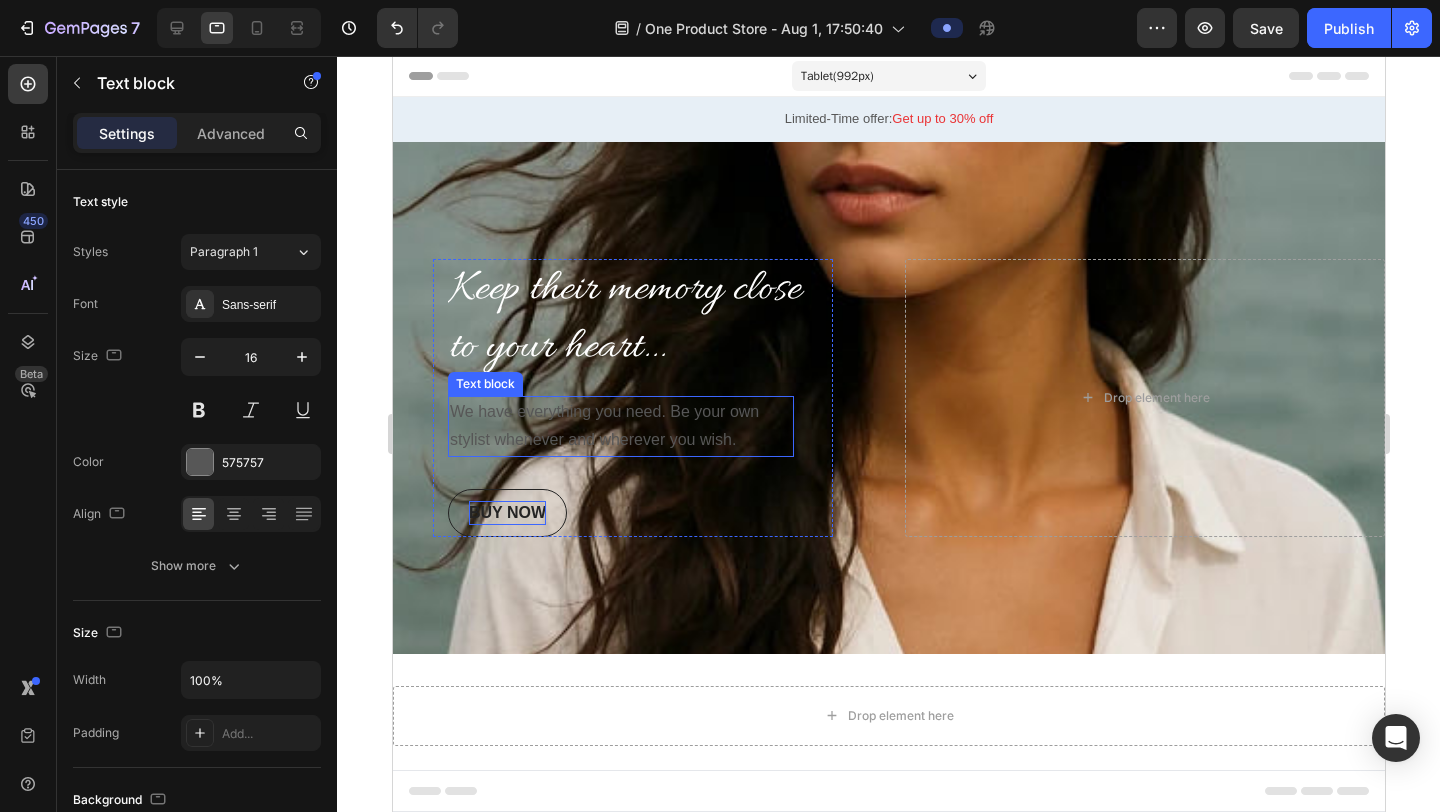 click on "We have everything you need. Be your own stylist whenever and wherever you wish." at bounding box center [620, 427] 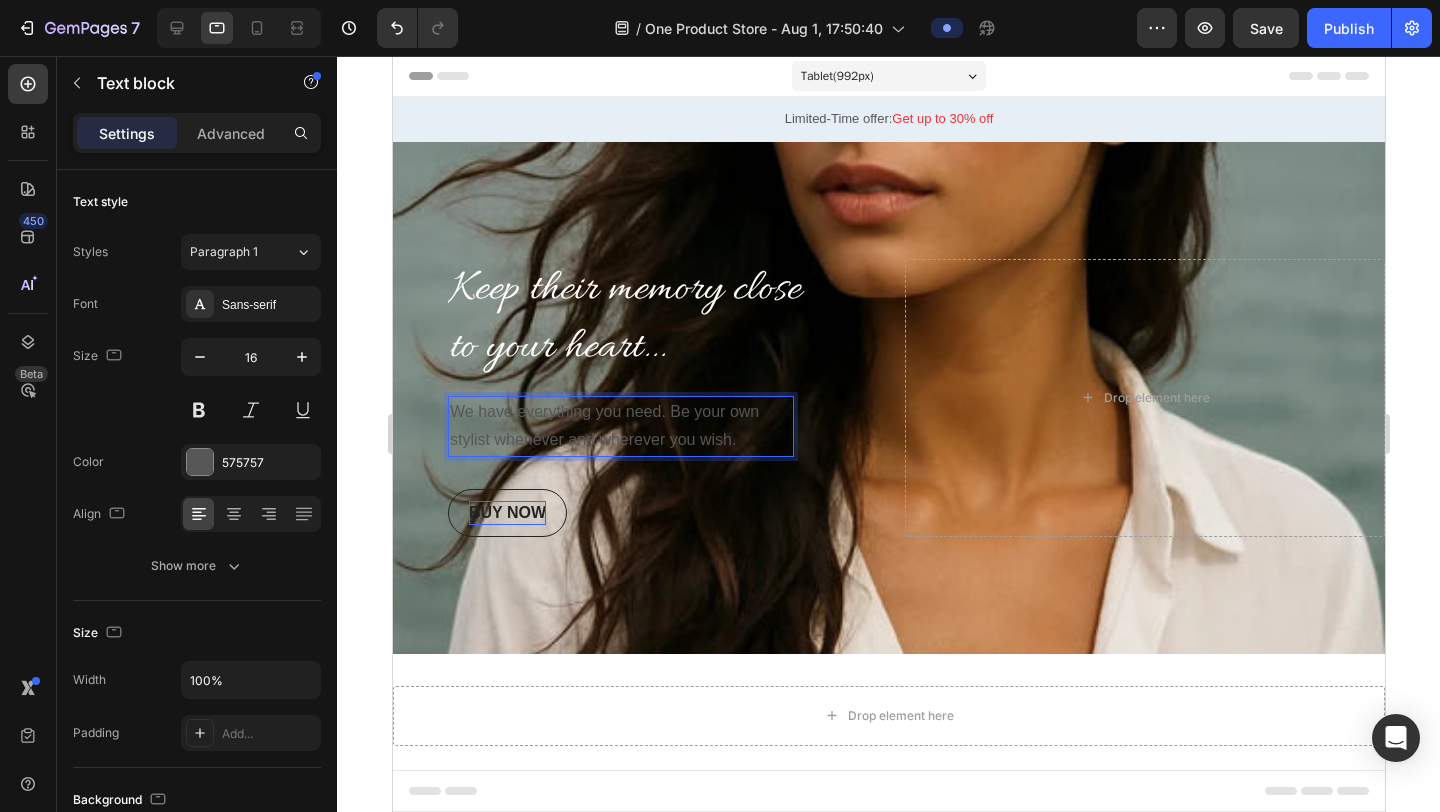 click on "We have everything you need. Be your own stylist whenever and wherever you wish." at bounding box center [620, 427] 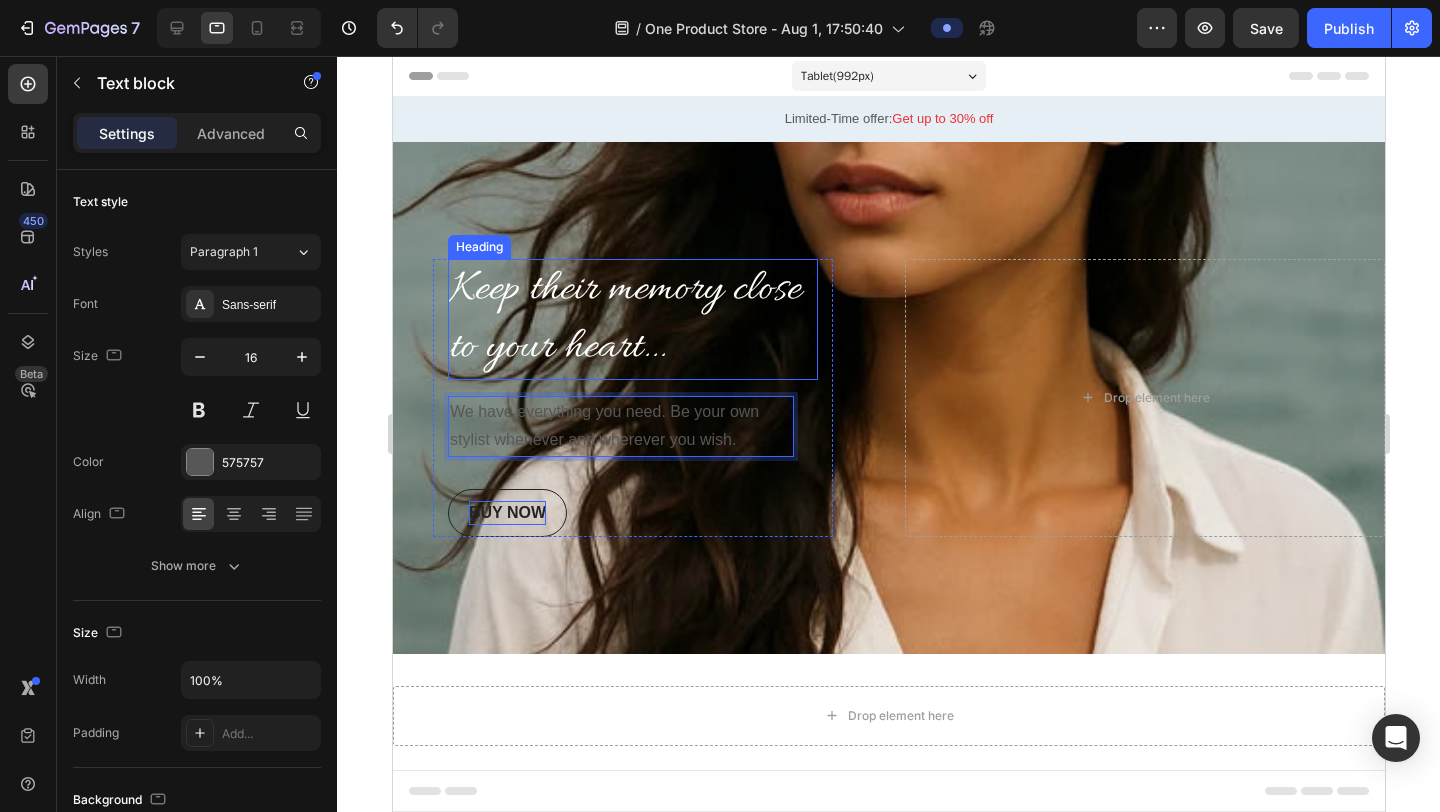 click on "Keep their memory close to your heart..." at bounding box center [632, 319] 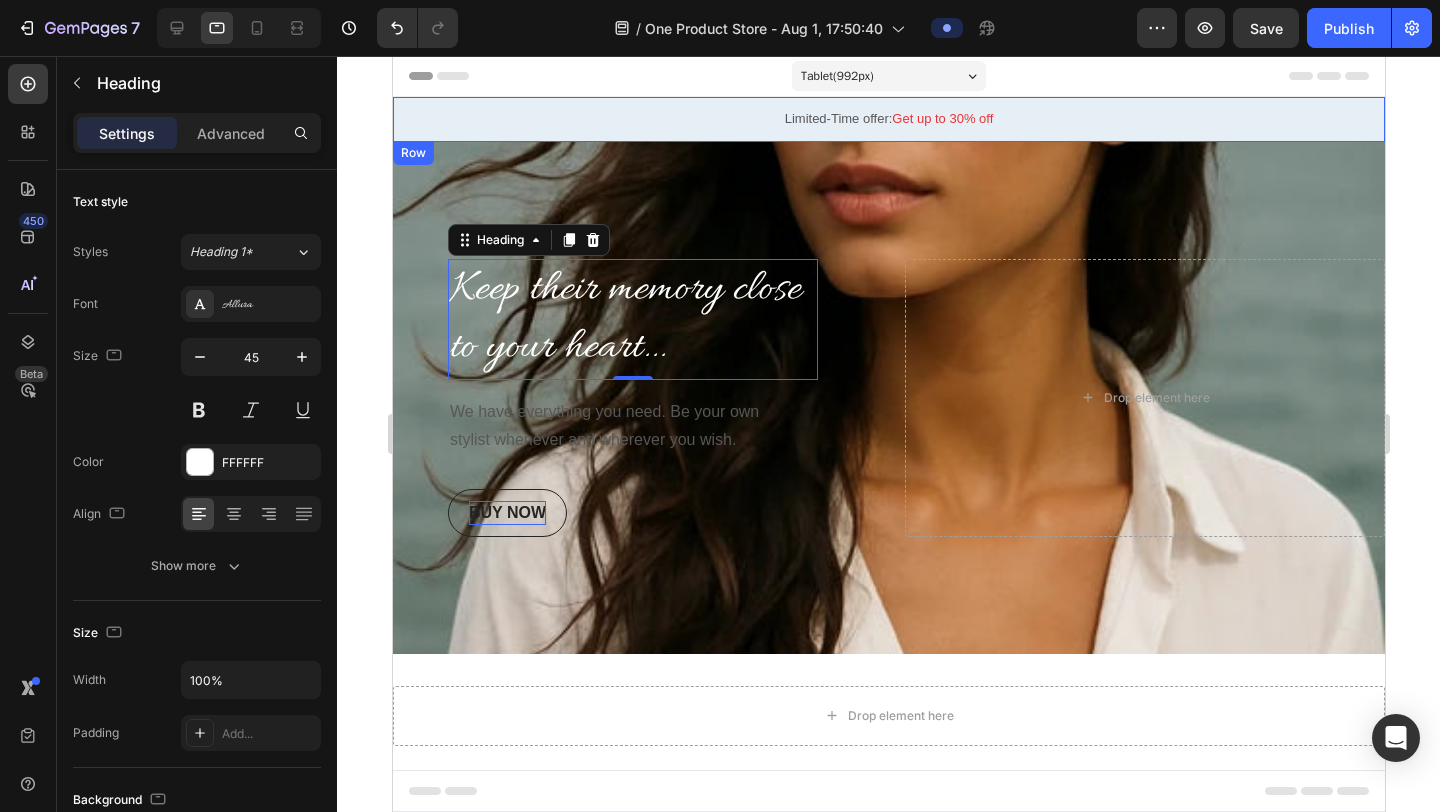 click at bounding box center (888, 398) 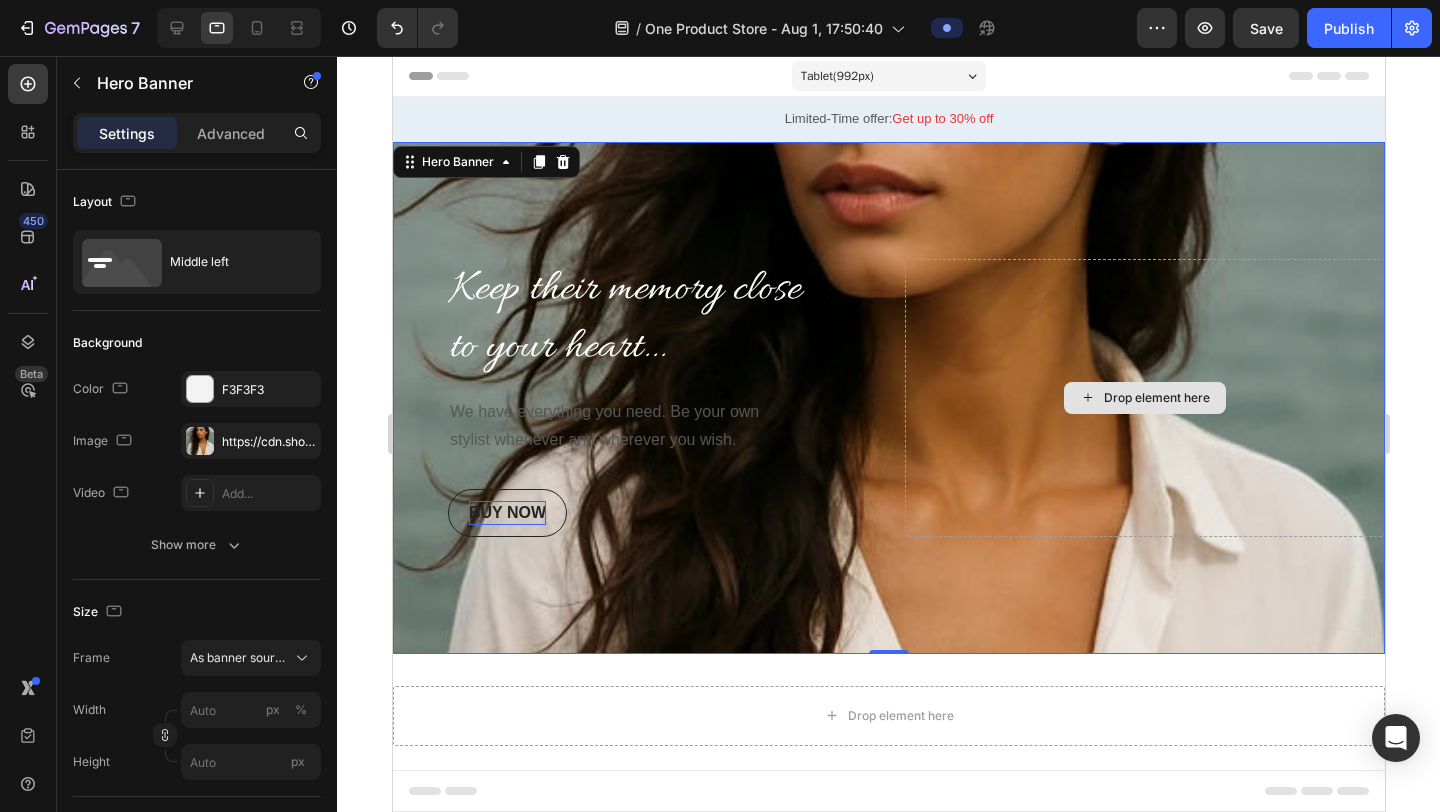 click on "Drop element here" at bounding box center [1144, 398] 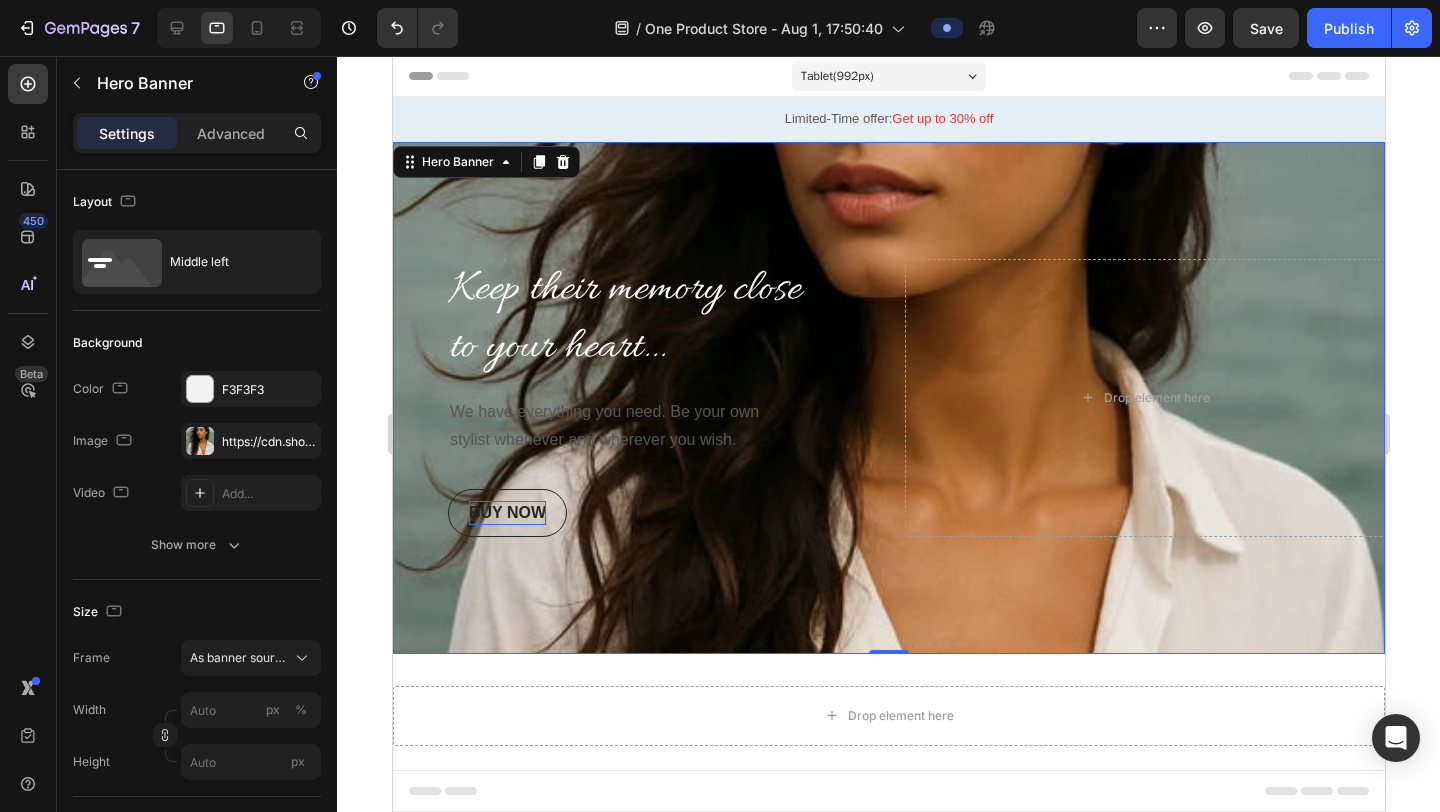 click at bounding box center [888, 398] 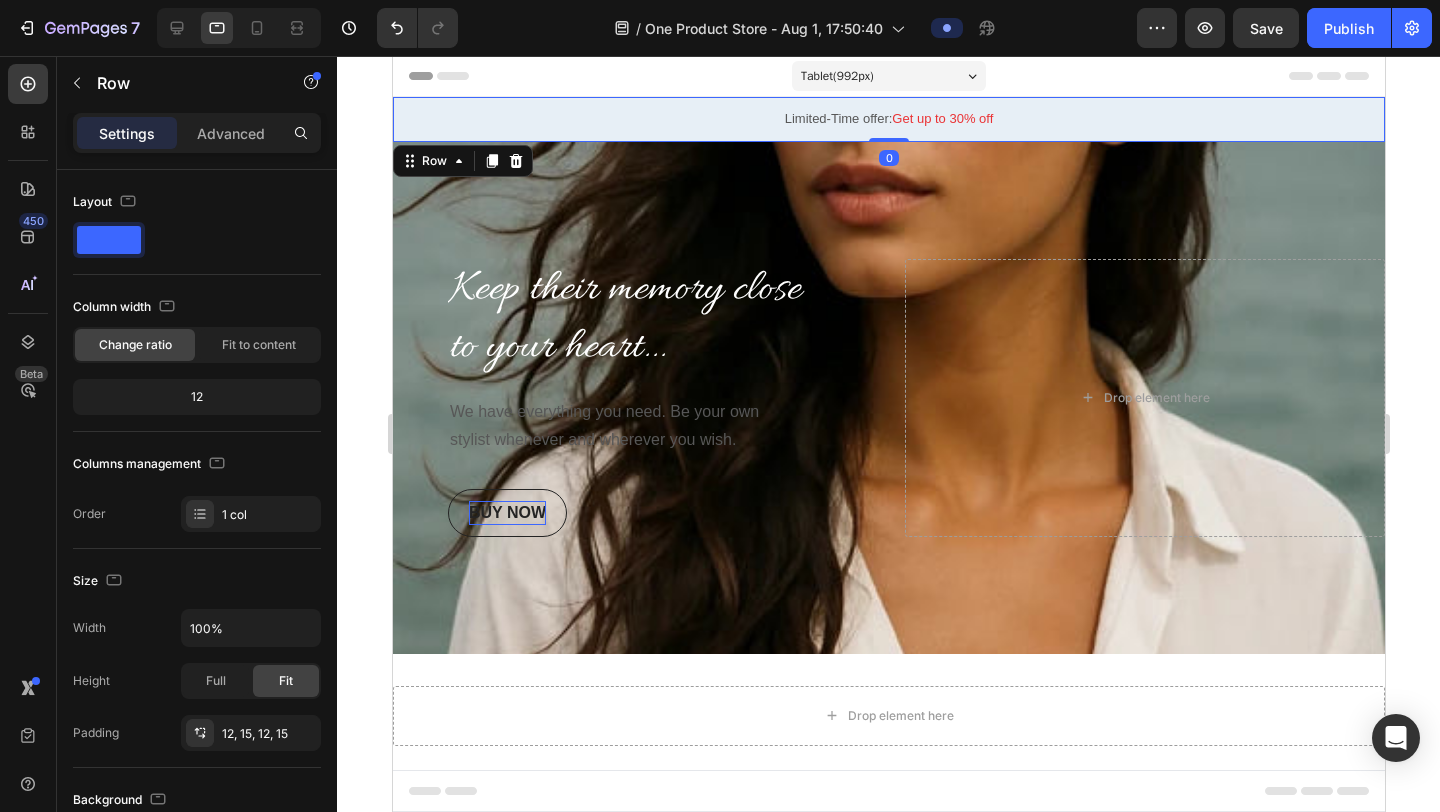 click on "Limited-Time offer:  Get up to 30% off Text Block Row   0" at bounding box center (888, 119) 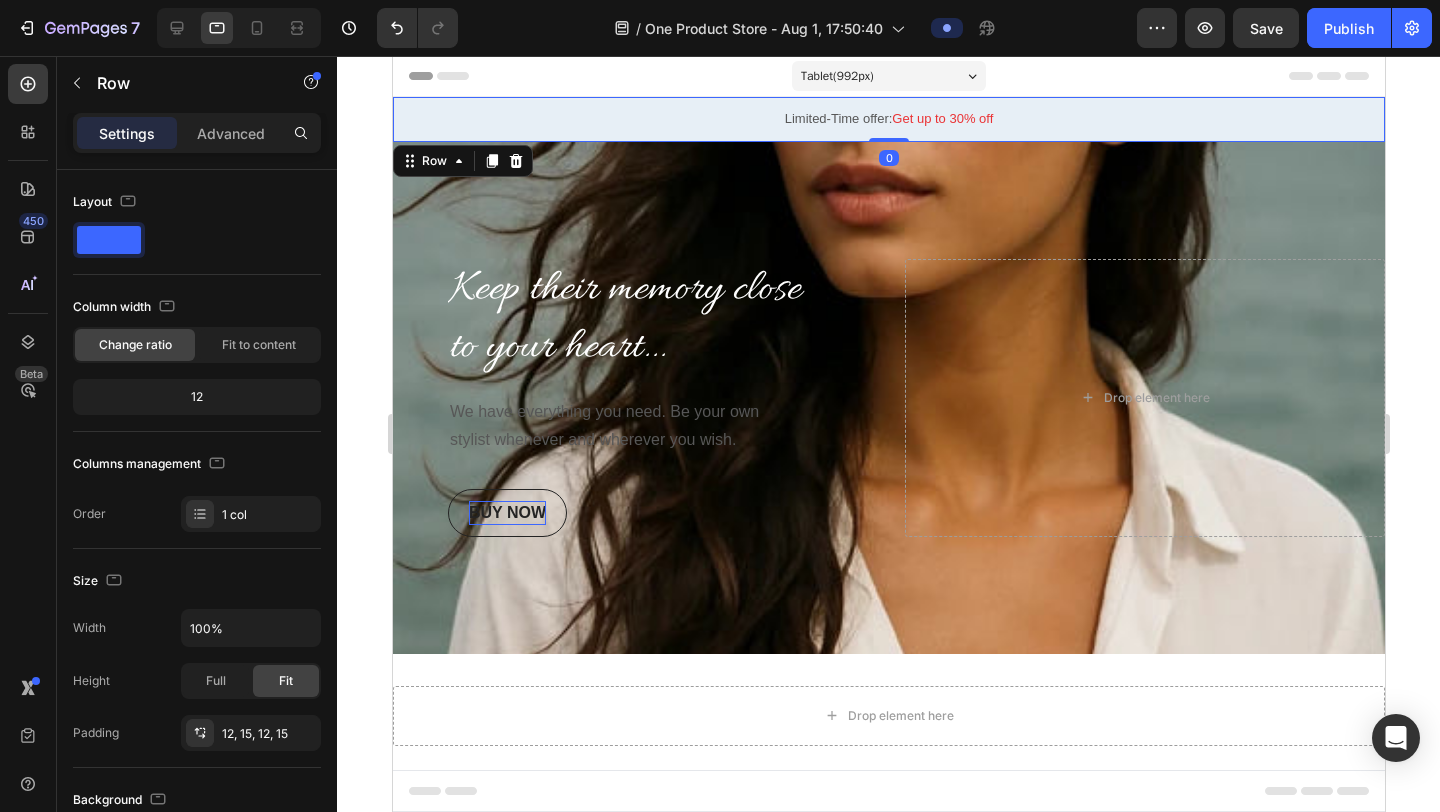 click 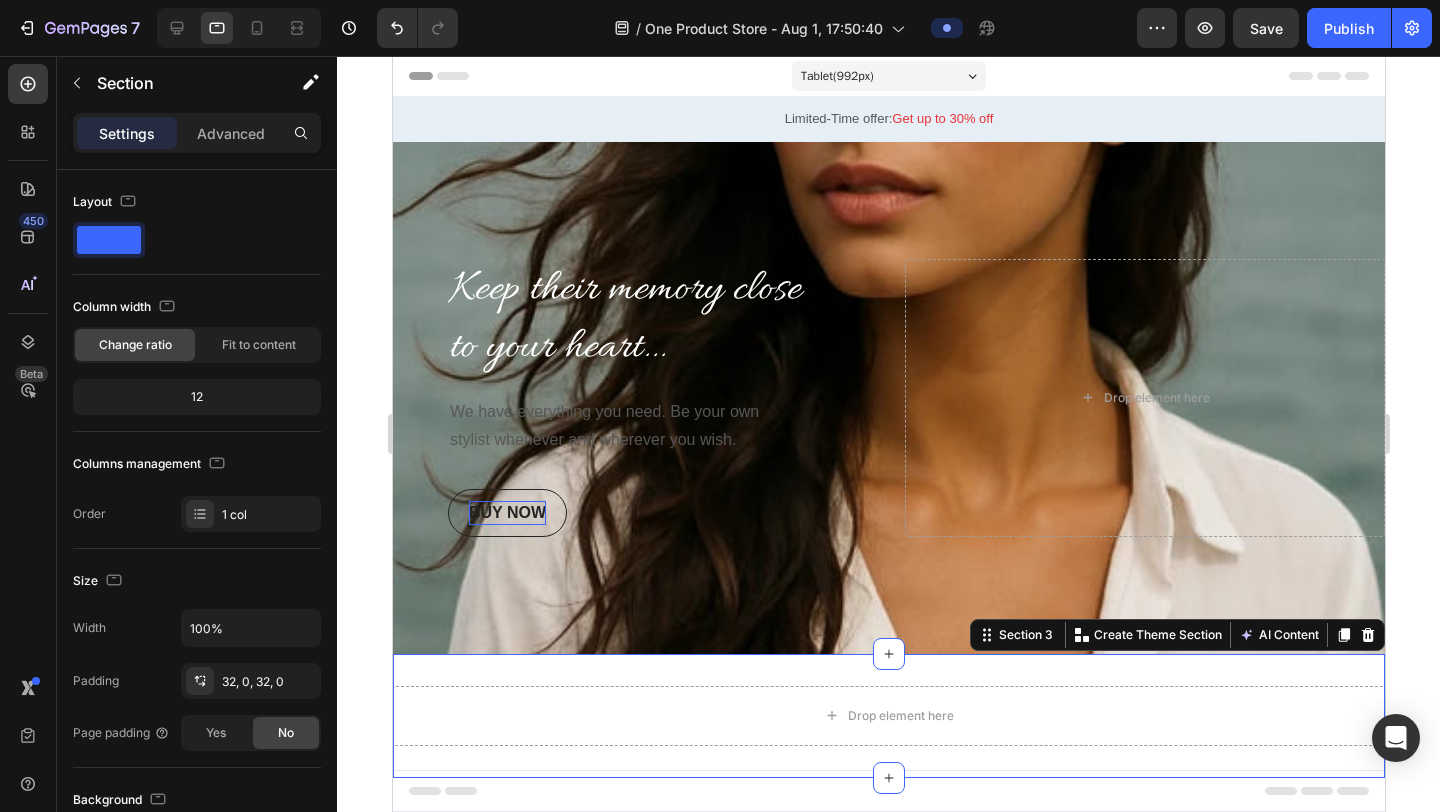 click on "Drop element here Section 3   You can create reusable sections Create Theme Section AI Content Write with GemAI What would you like to describe here? Tone and Voice Persuasive Product Angel Wings Memory Necklace Show more Generate" at bounding box center (888, 716) 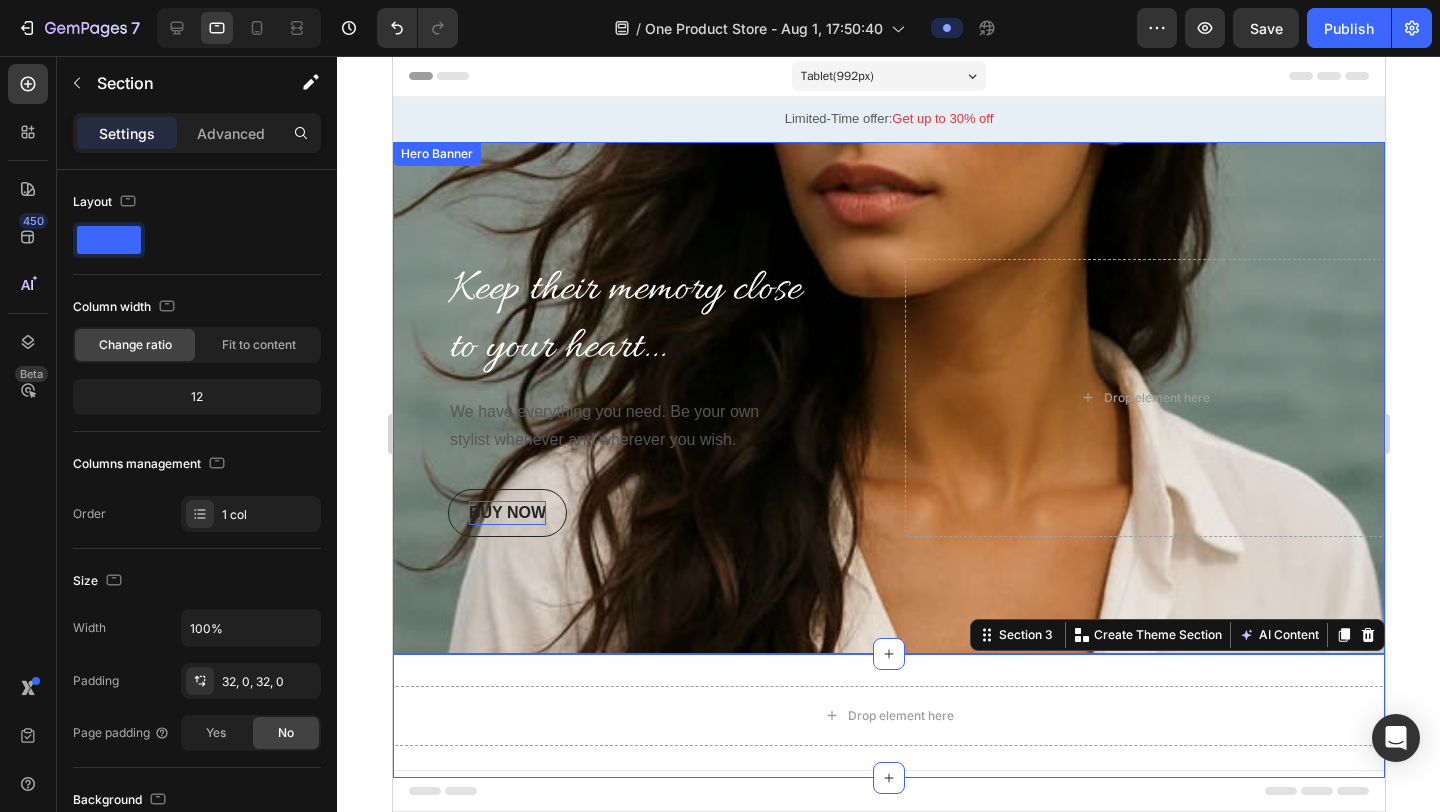 click at bounding box center (888, 398) 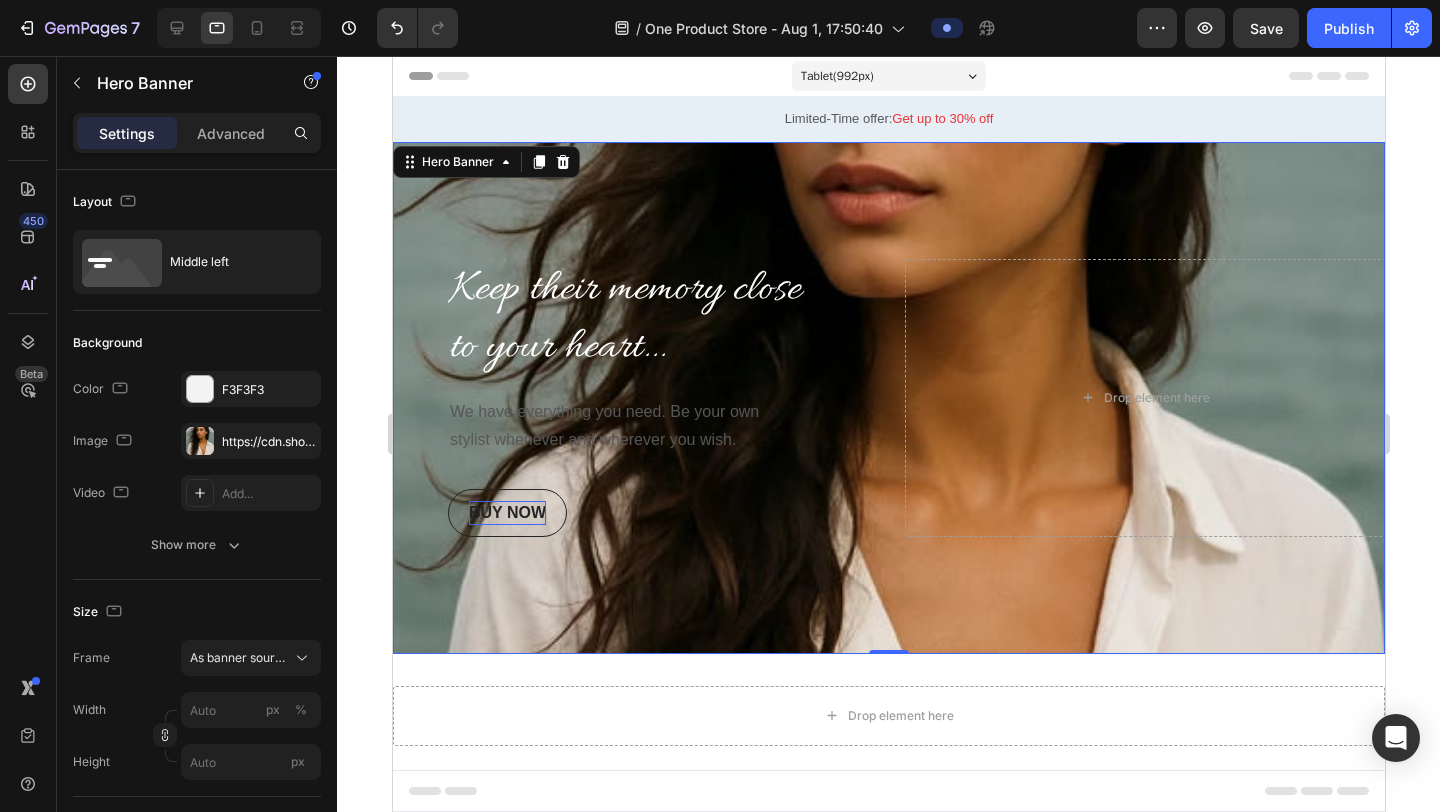 click at bounding box center (888, 398) 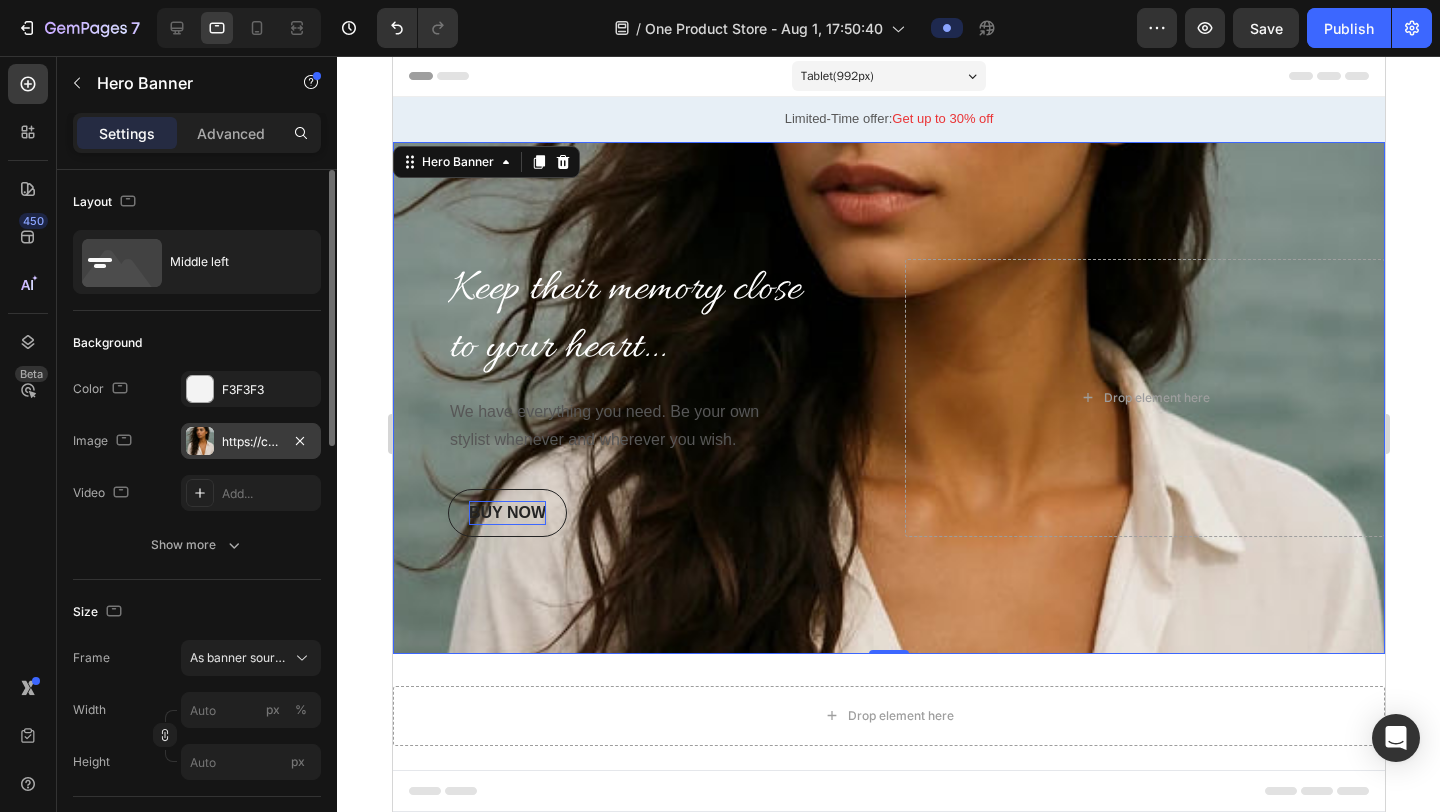 click on "https://cdn.shopify.com/s/files/1/0890/4825/2701/files/gempages_565628530025562987-7f24cbd8-028e-47c9-8719-6c3bf9852480.webp" at bounding box center [251, 442] 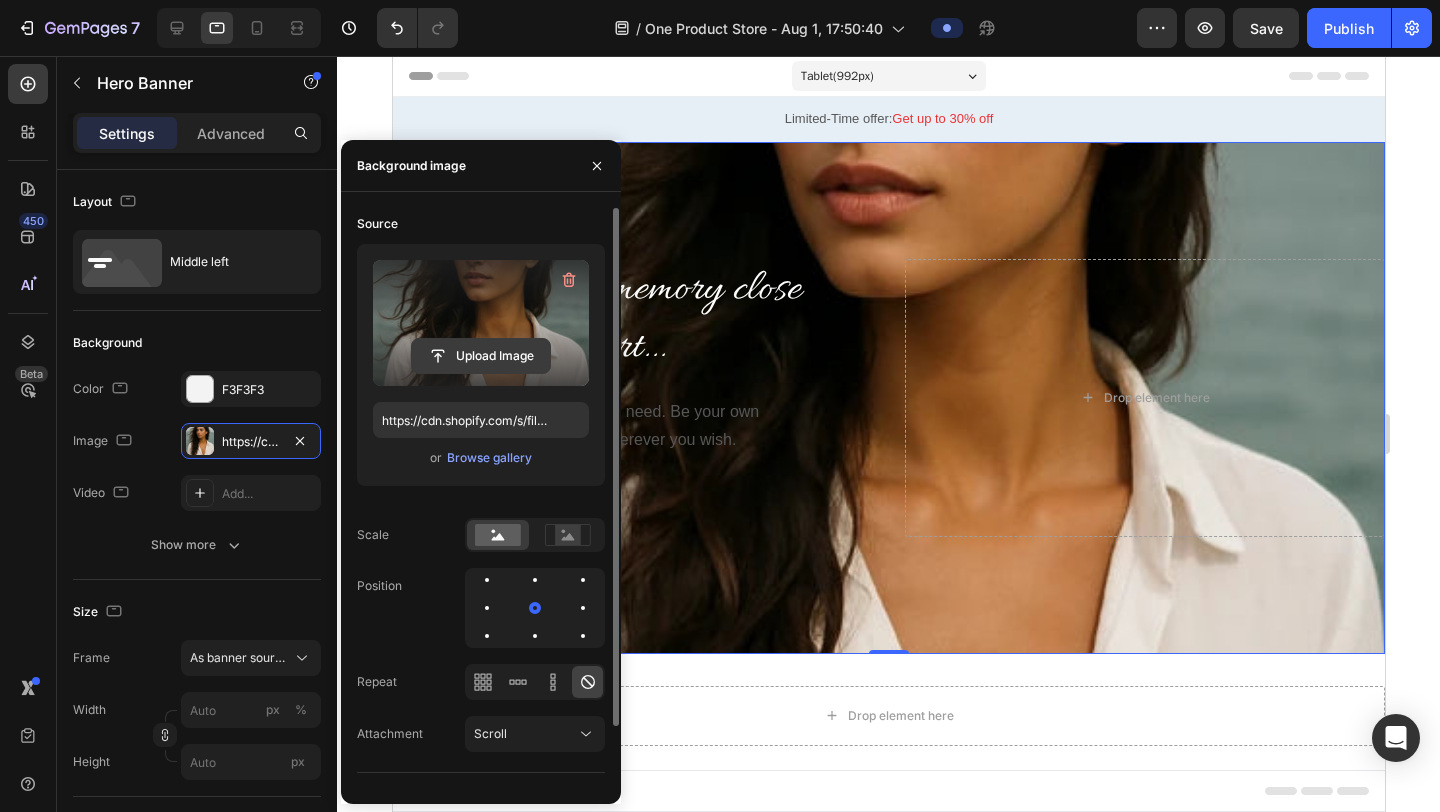 click 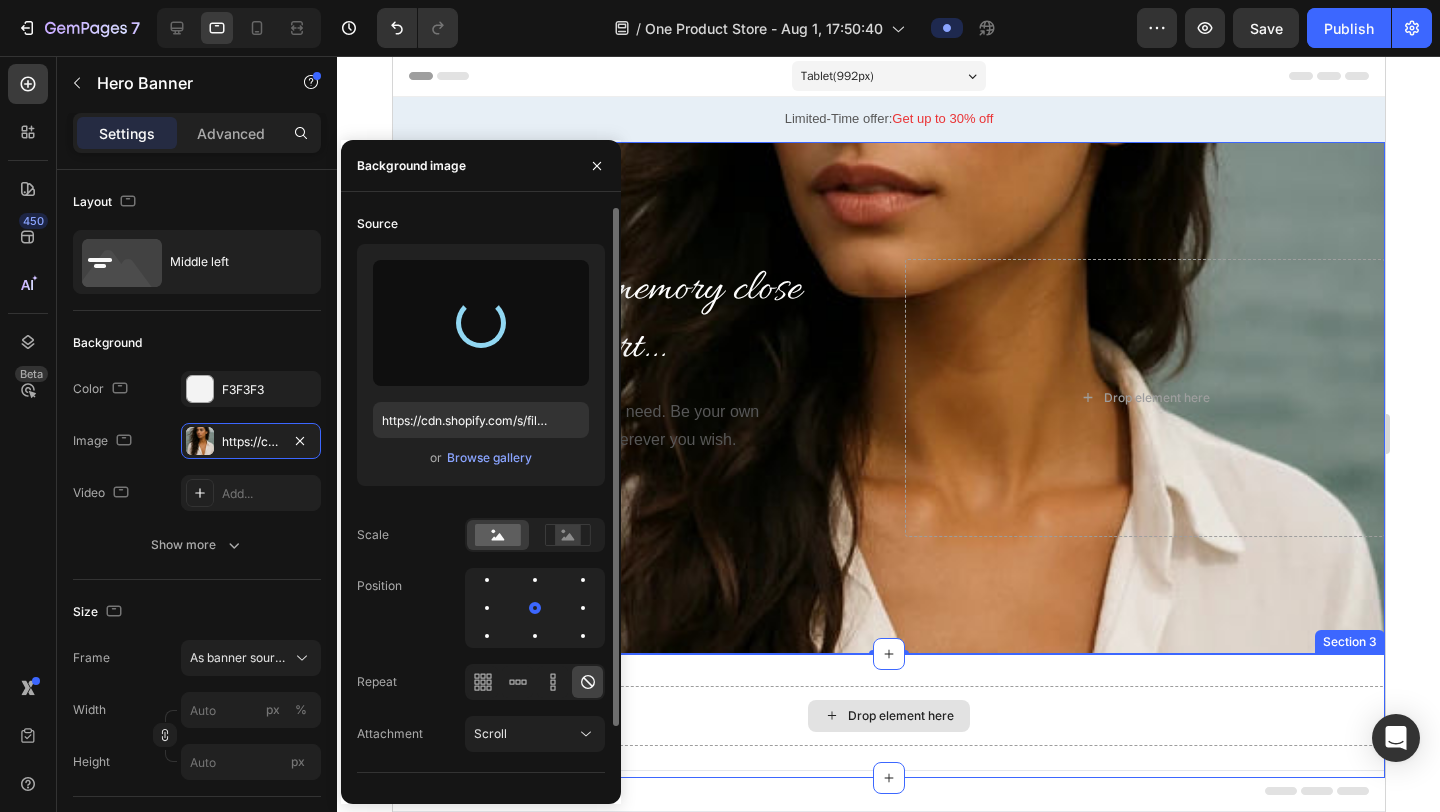 type on "https://cdn.shopify.com/s/files/1/0890/4825/2701/files/gempages_565628530025562987-948171b4-ee96-417b-b891-8f6b40962ad4.svg" 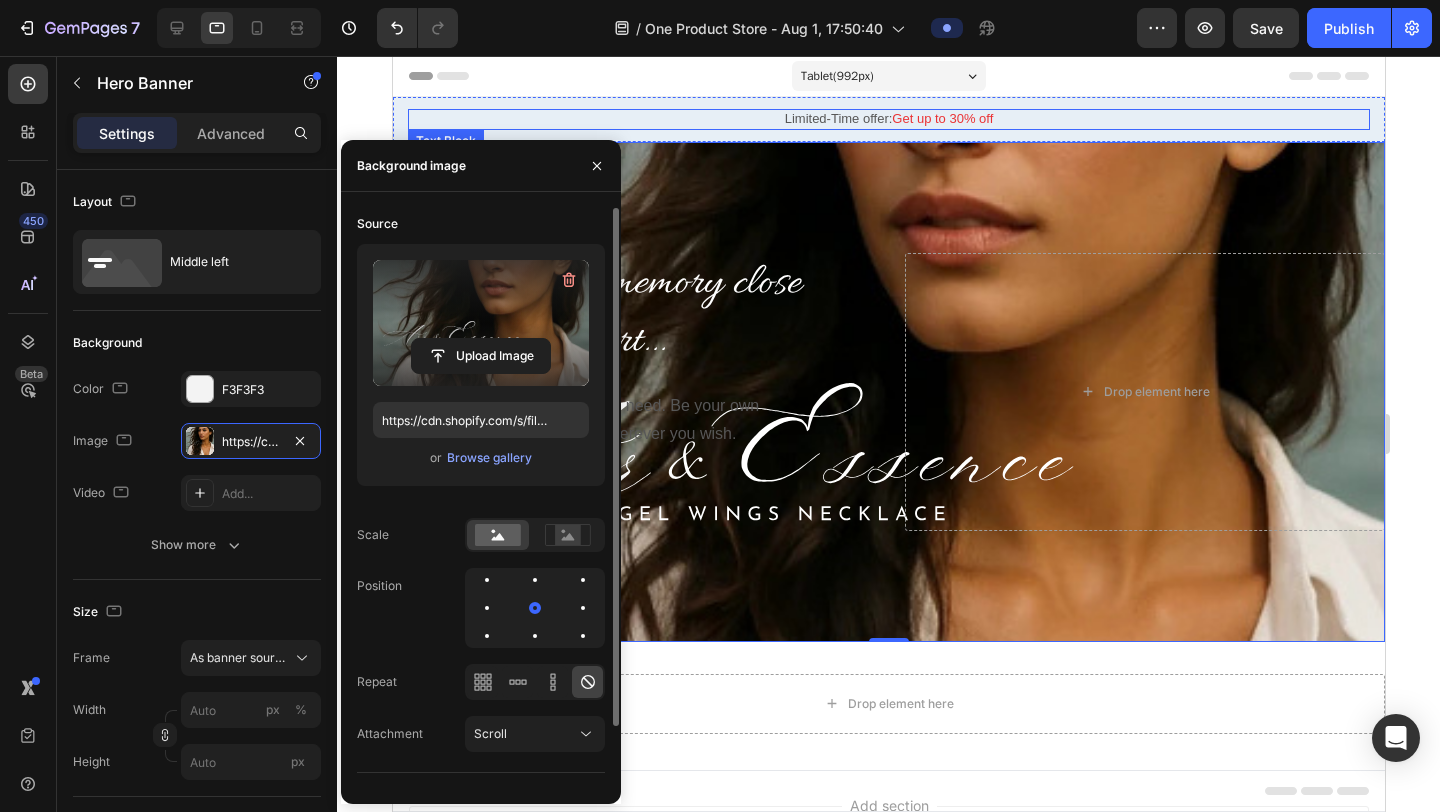click on "Limited-Time offer:  Get up to 30% off" at bounding box center (888, 119) 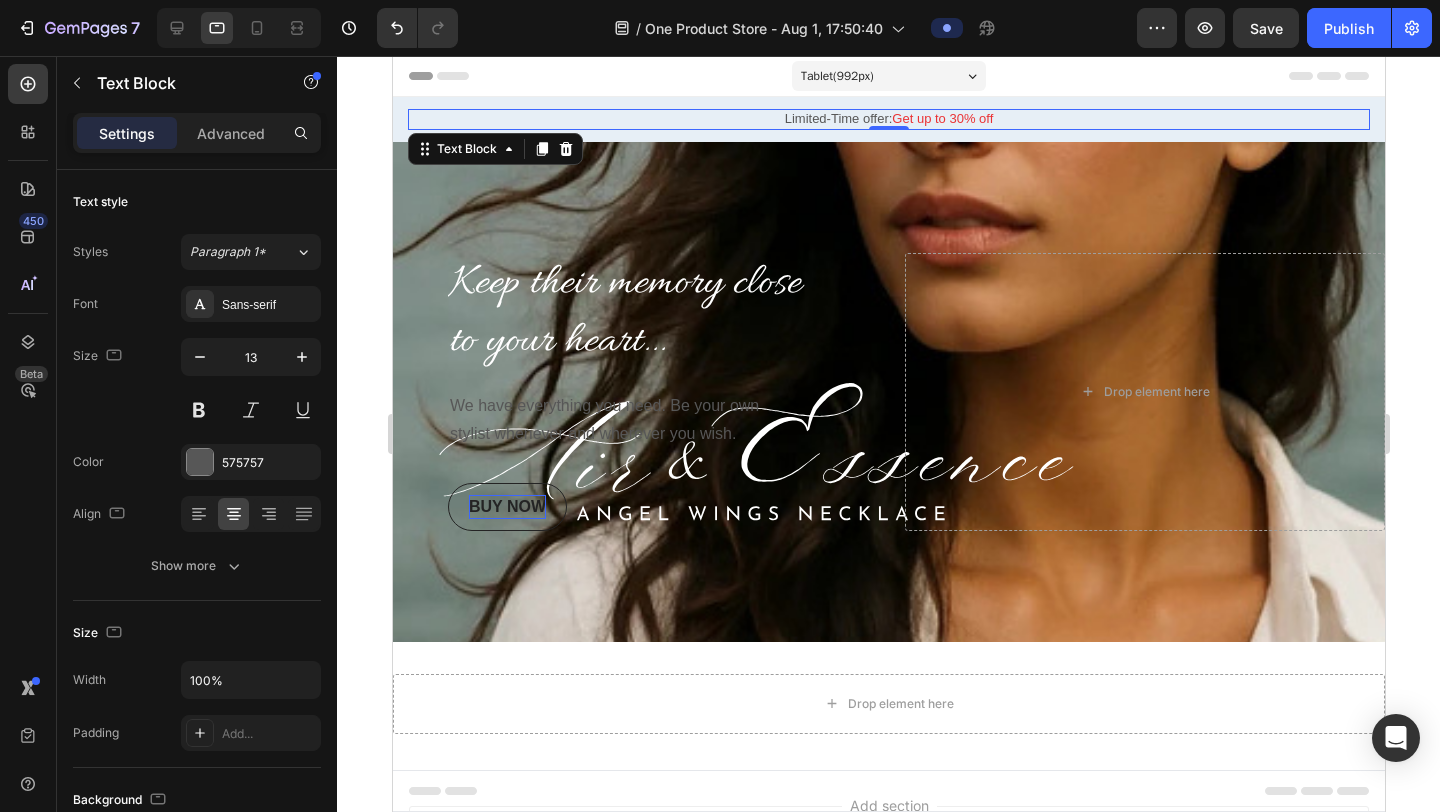 click 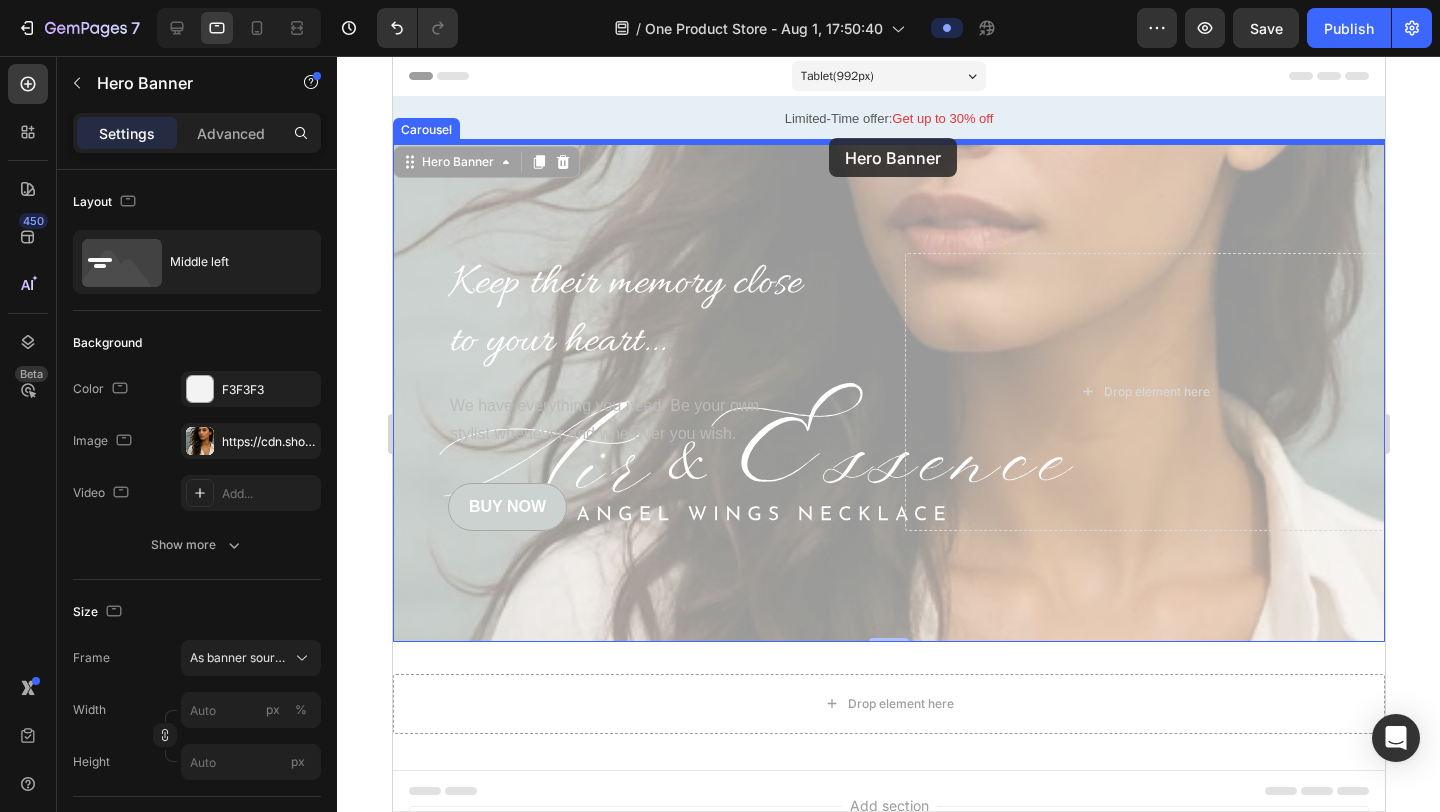 drag, startPoint x: 845, startPoint y: 196, endPoint x: 826, endPoint y: 138, distance: 61.03278 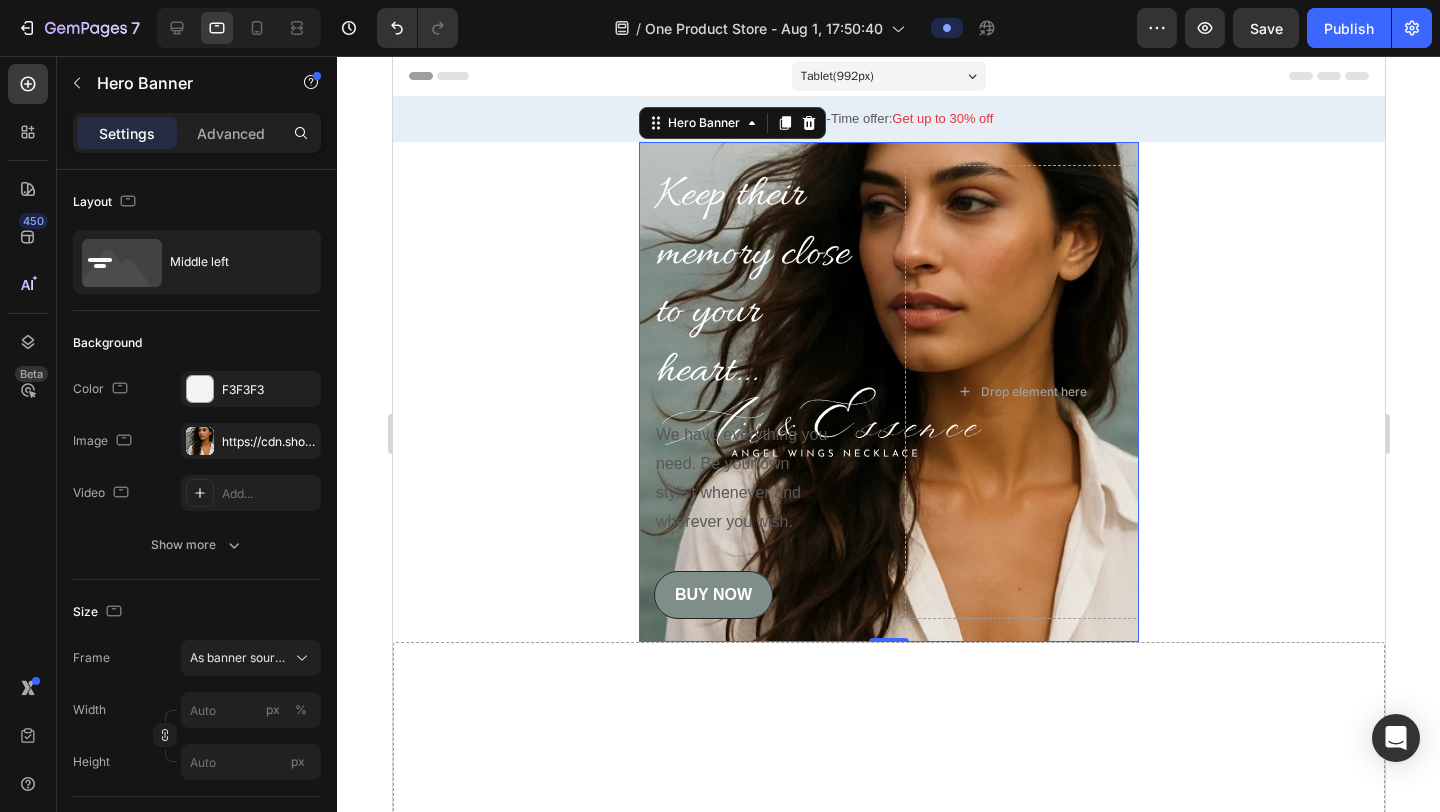 click 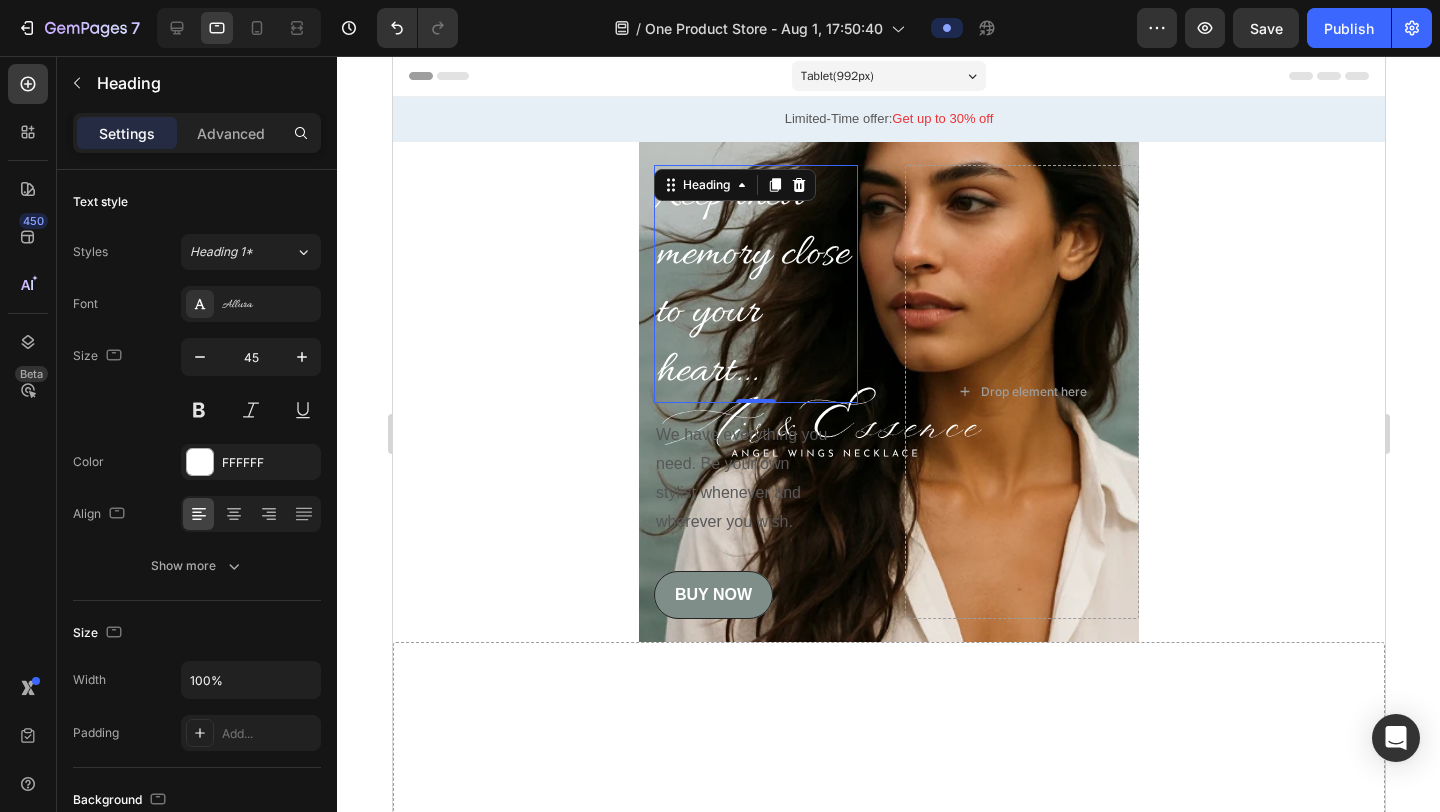 click on "Keep their memory close to your heart..." at bounding box center (755, 284) 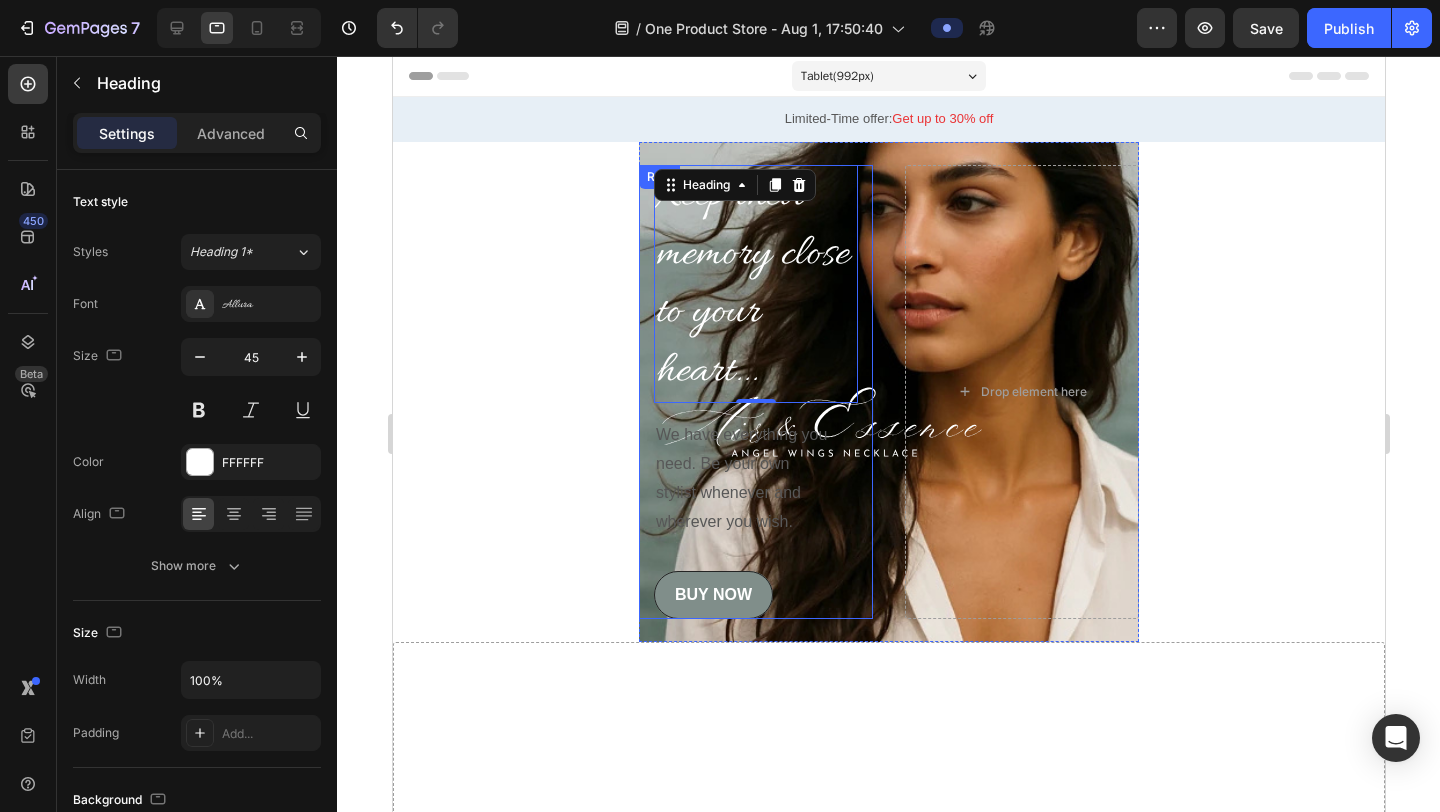 click on "BUY NOW Button" at bounding box center [755, 579] 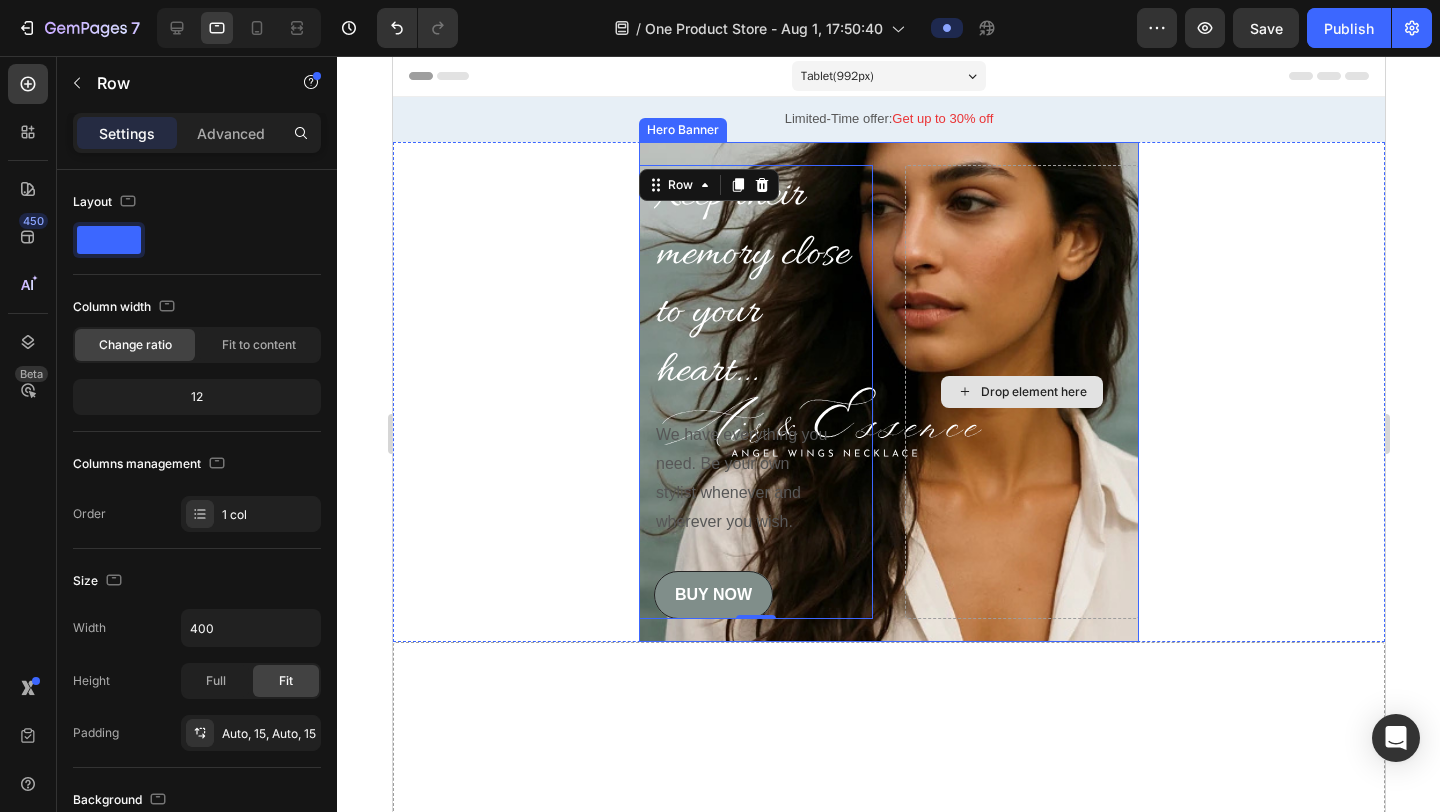 click on "Drop element here" at bounding box center [1021, 391] 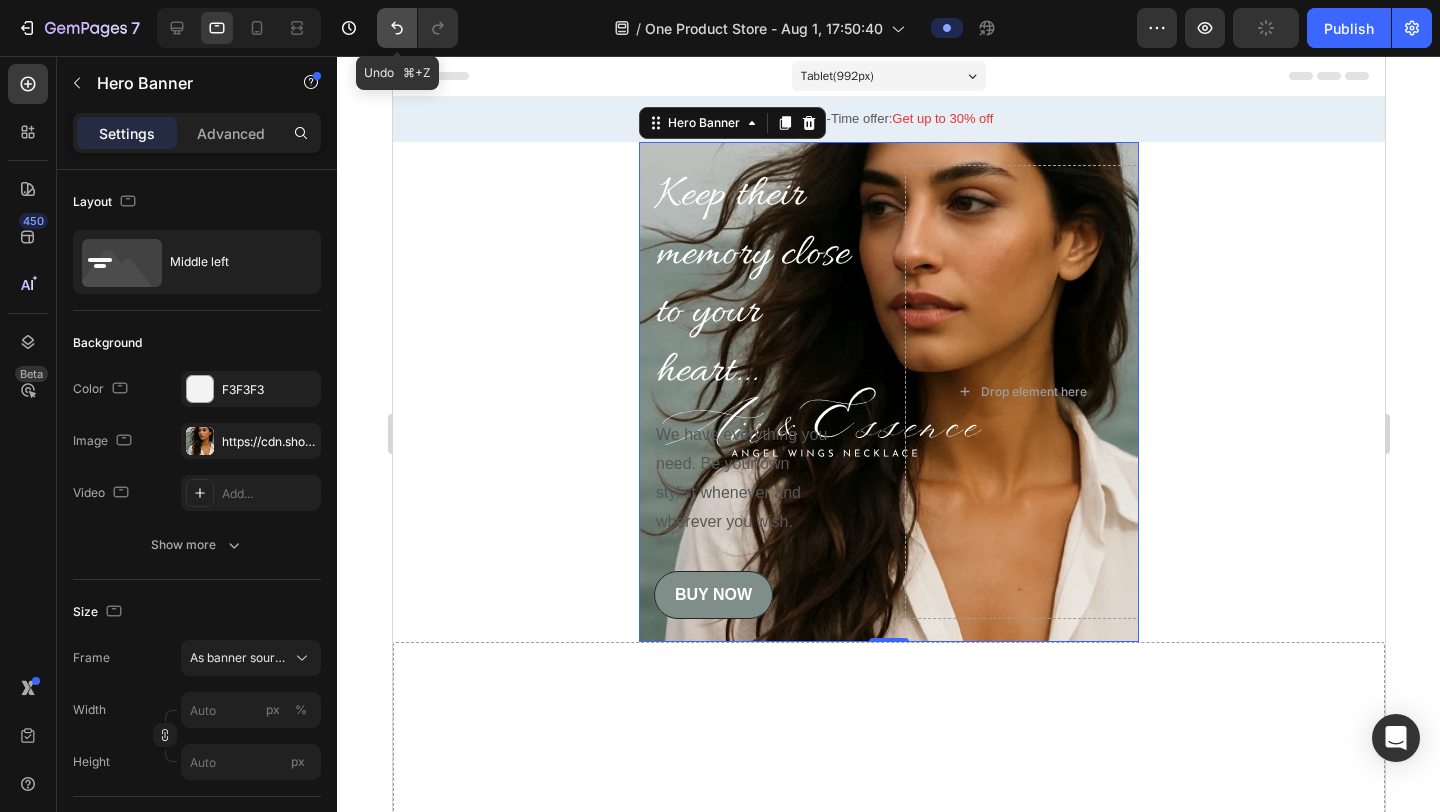 click 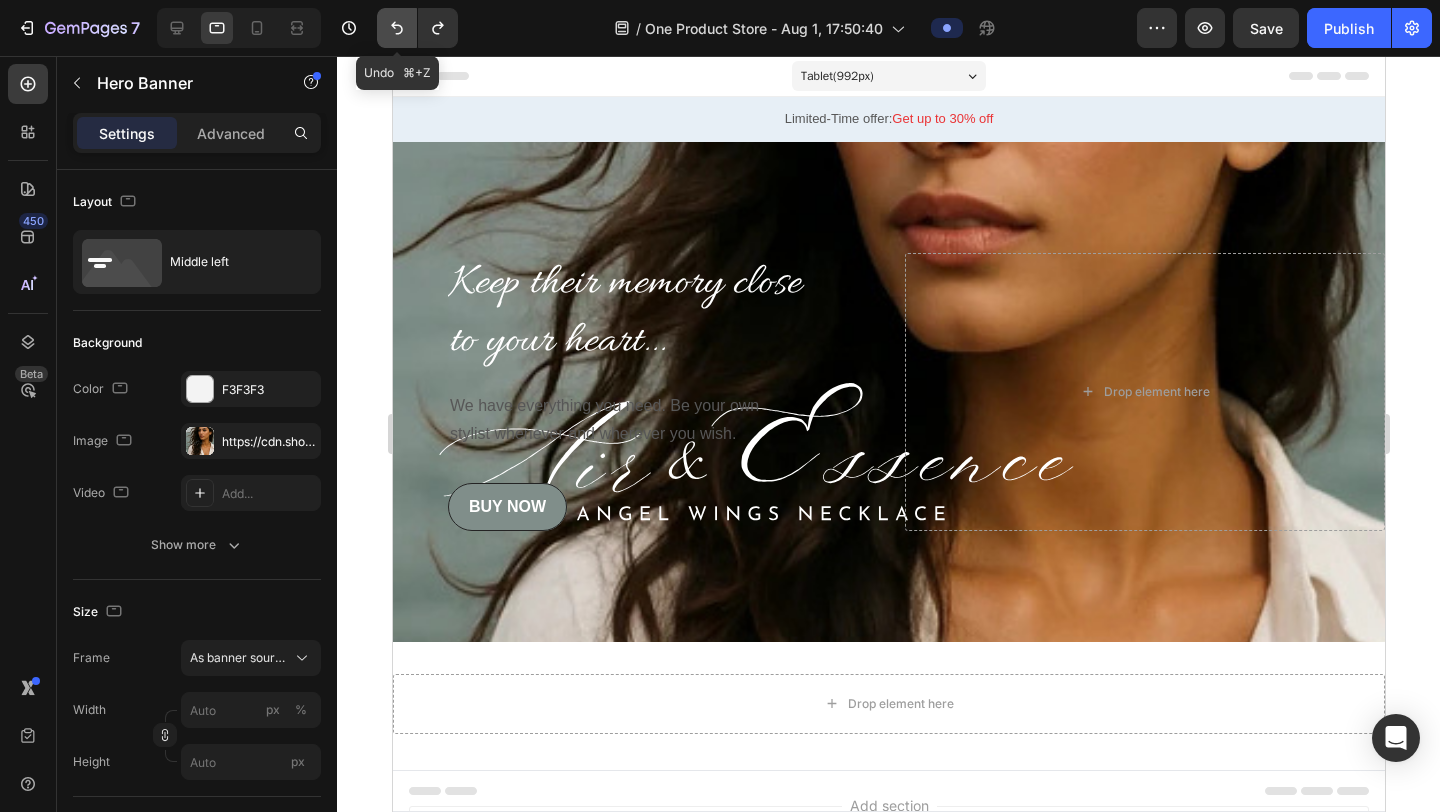 click 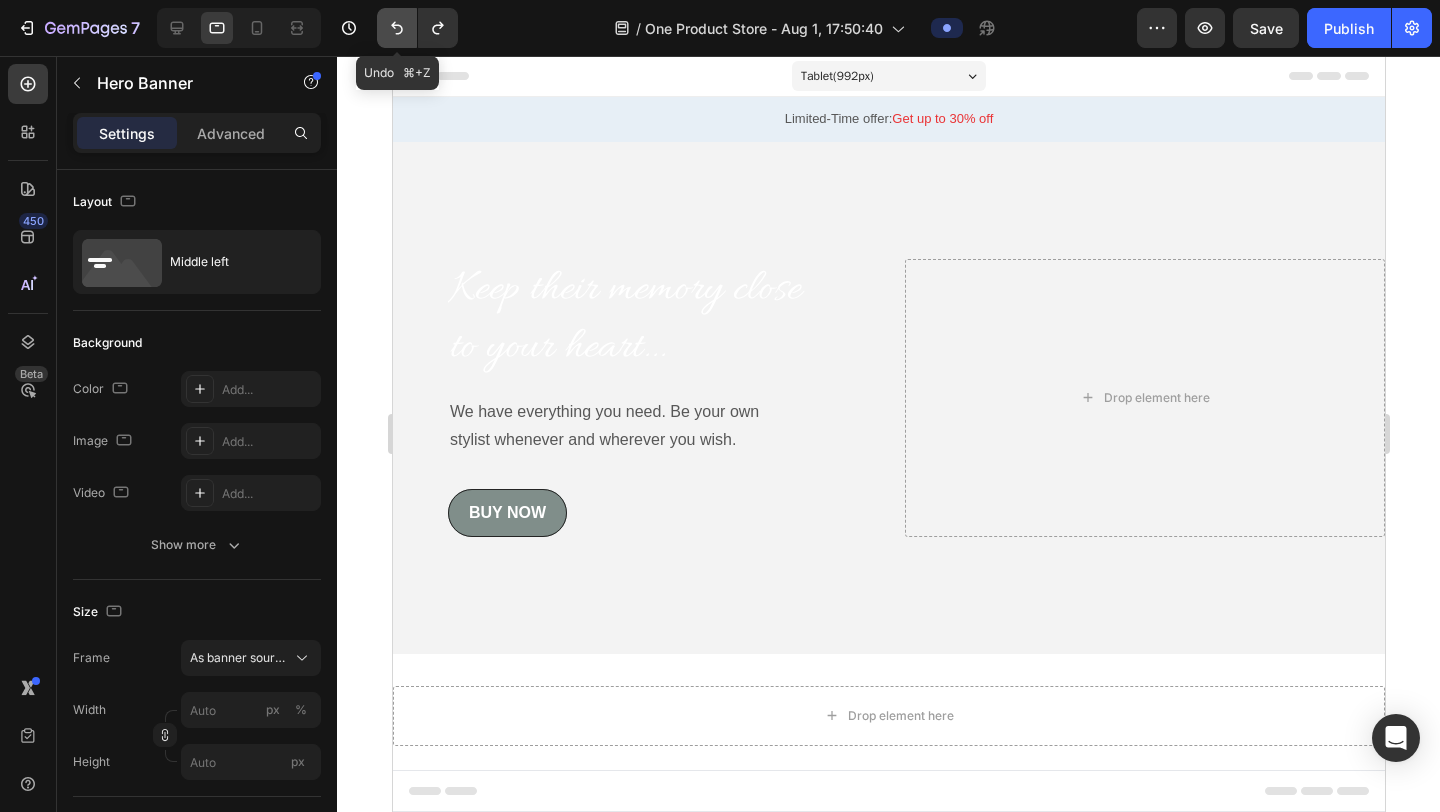 click 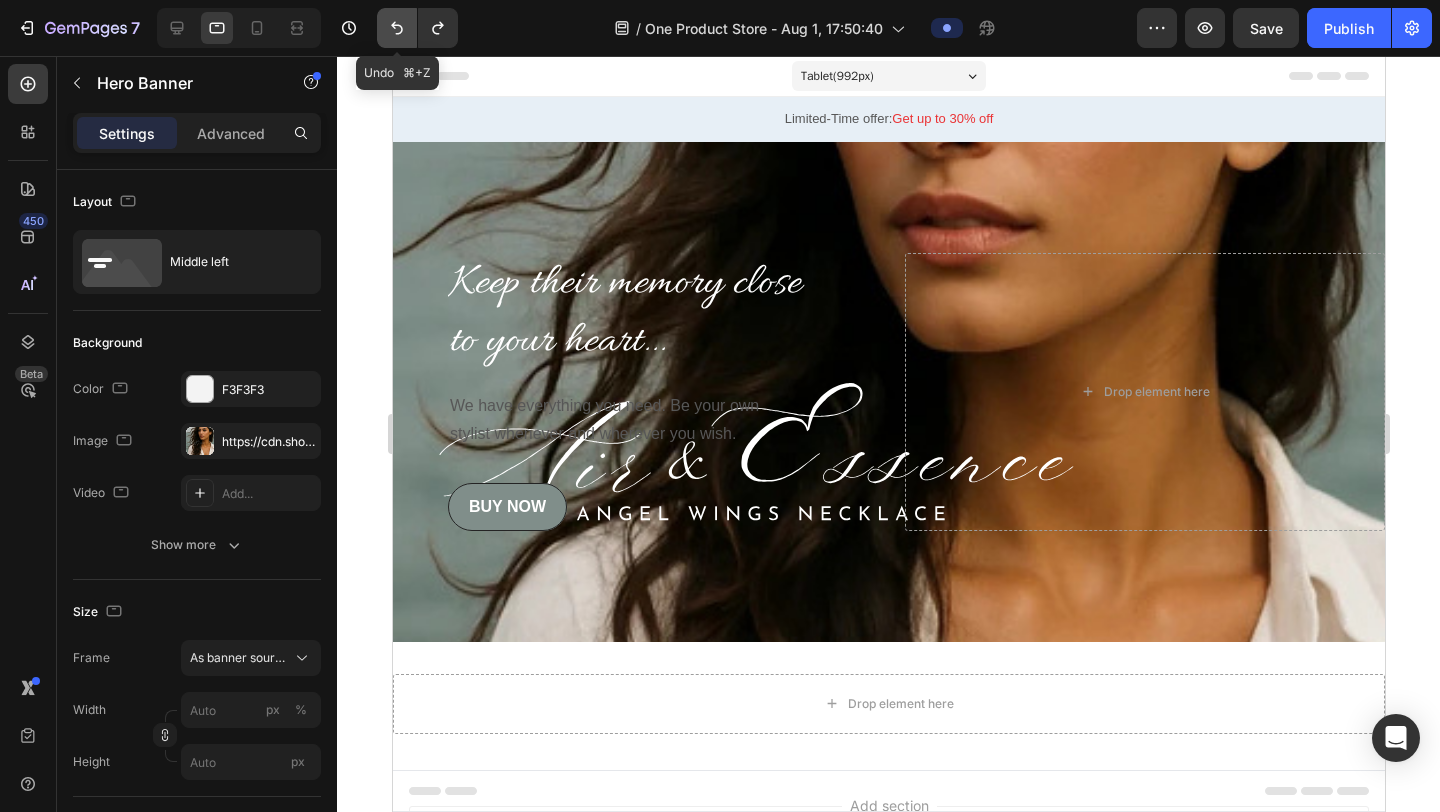 click 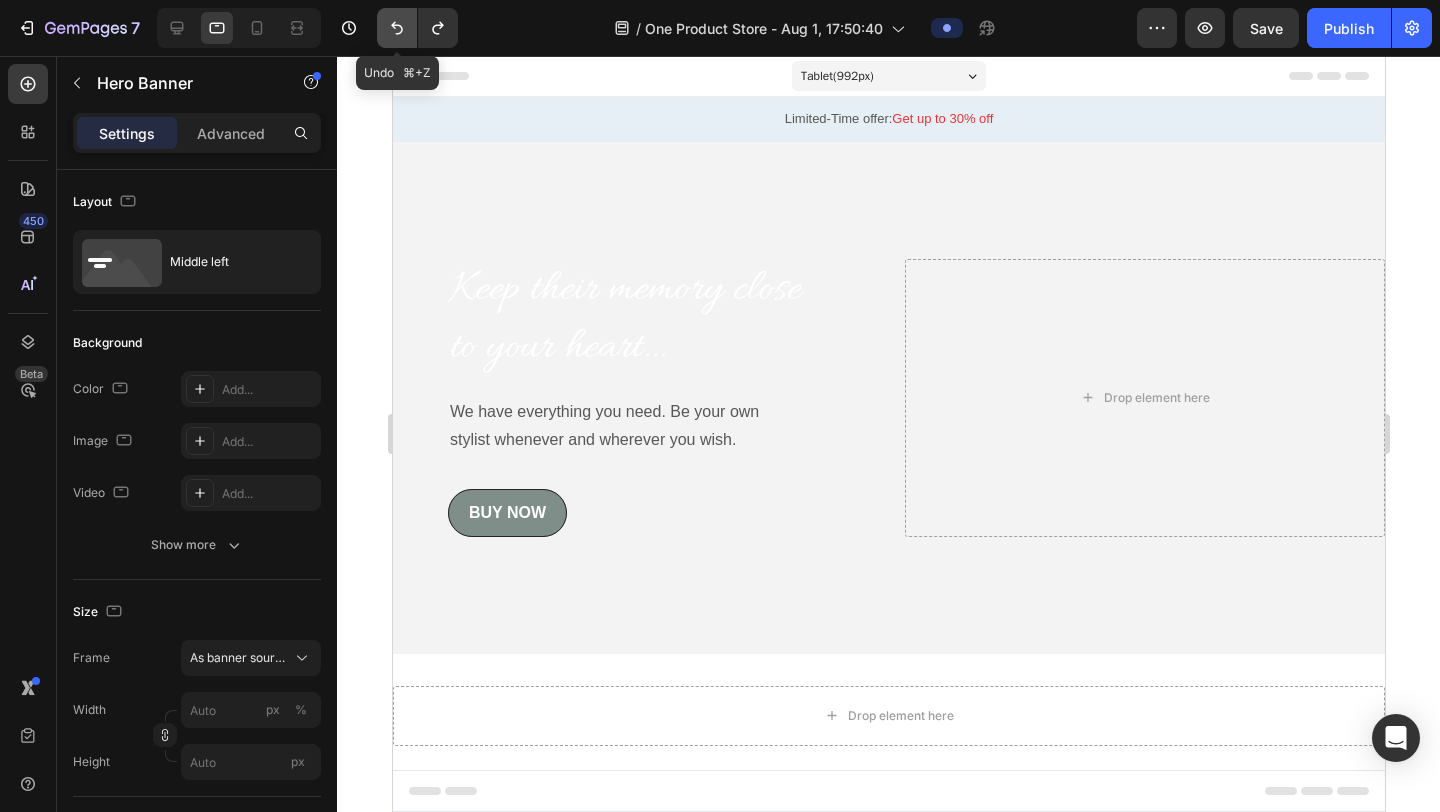 click 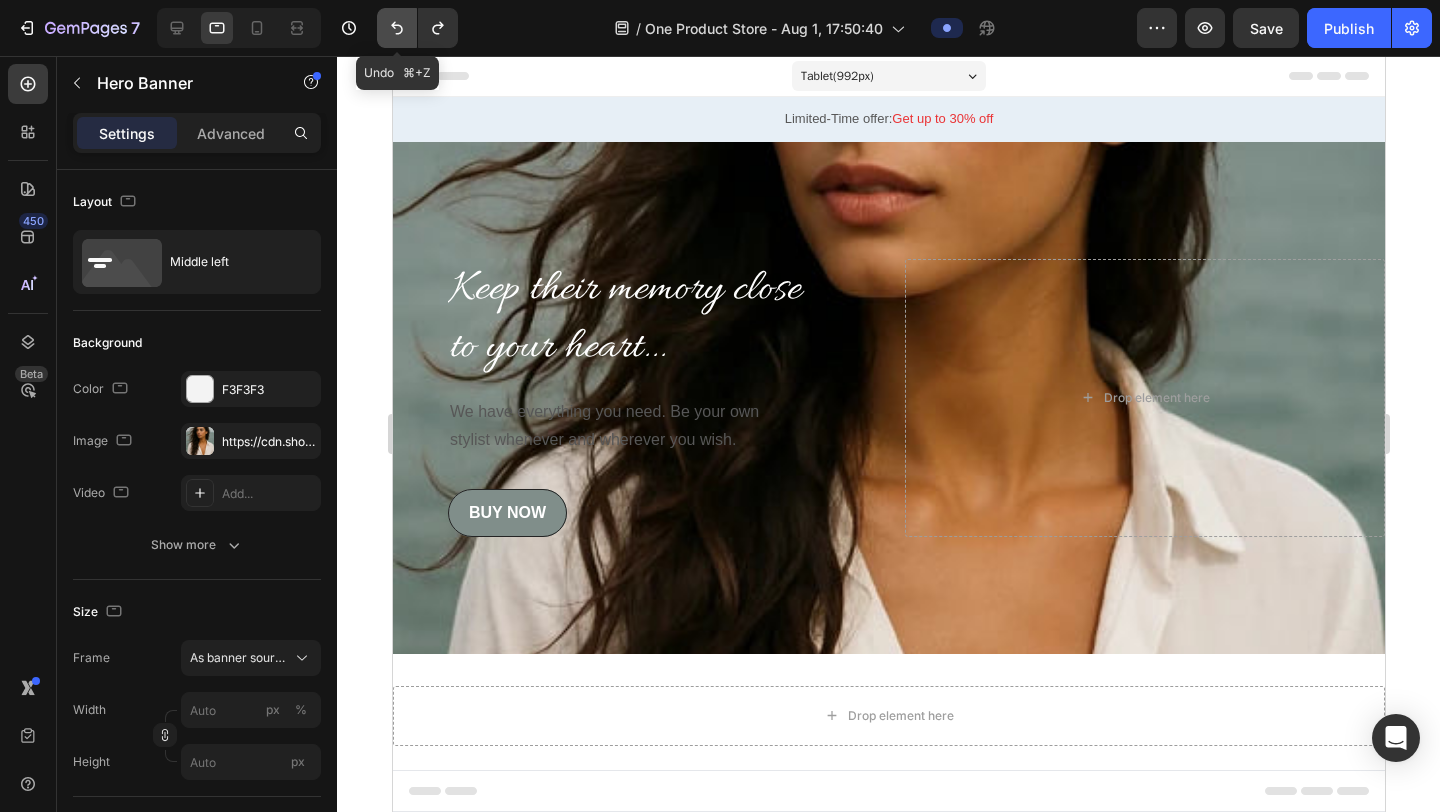 click 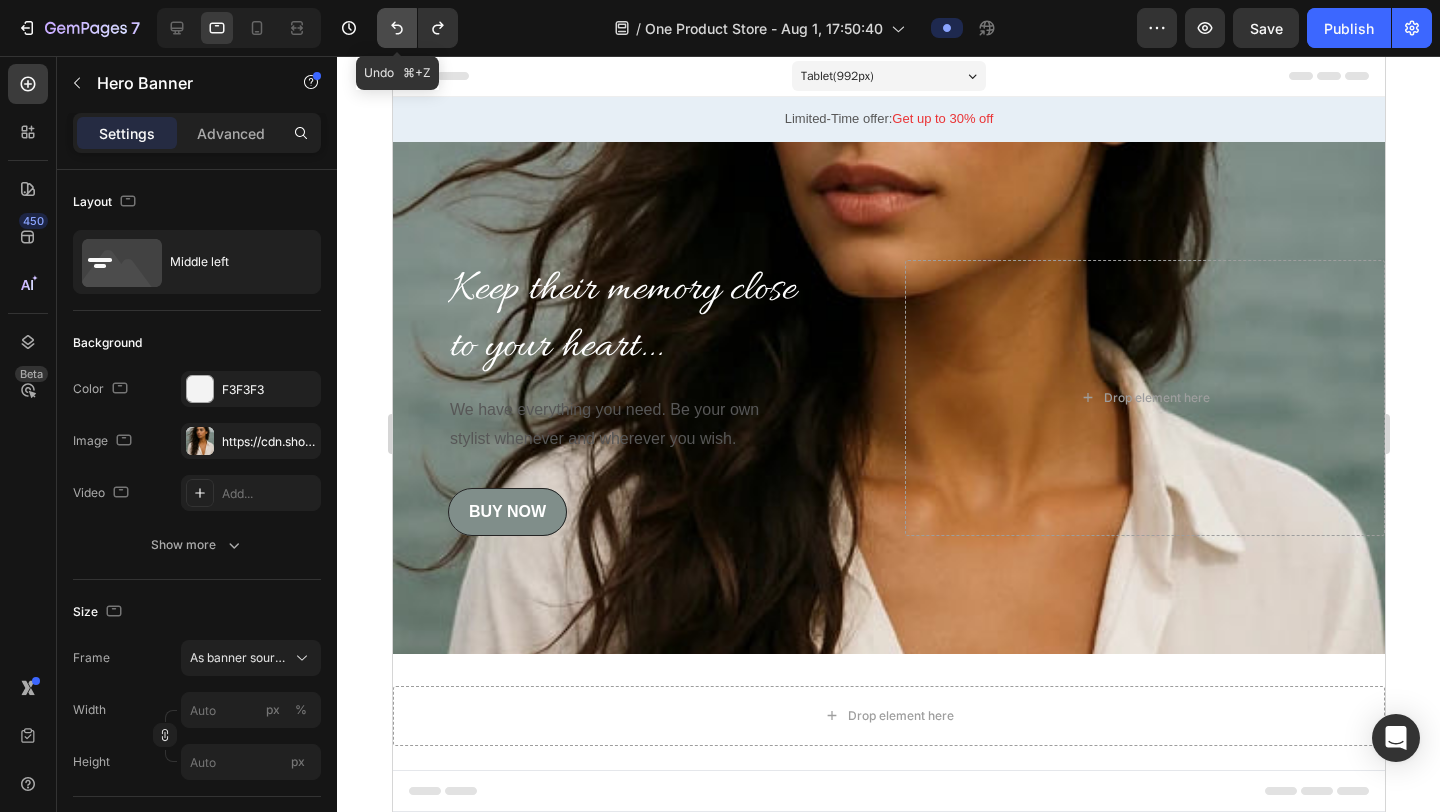 click 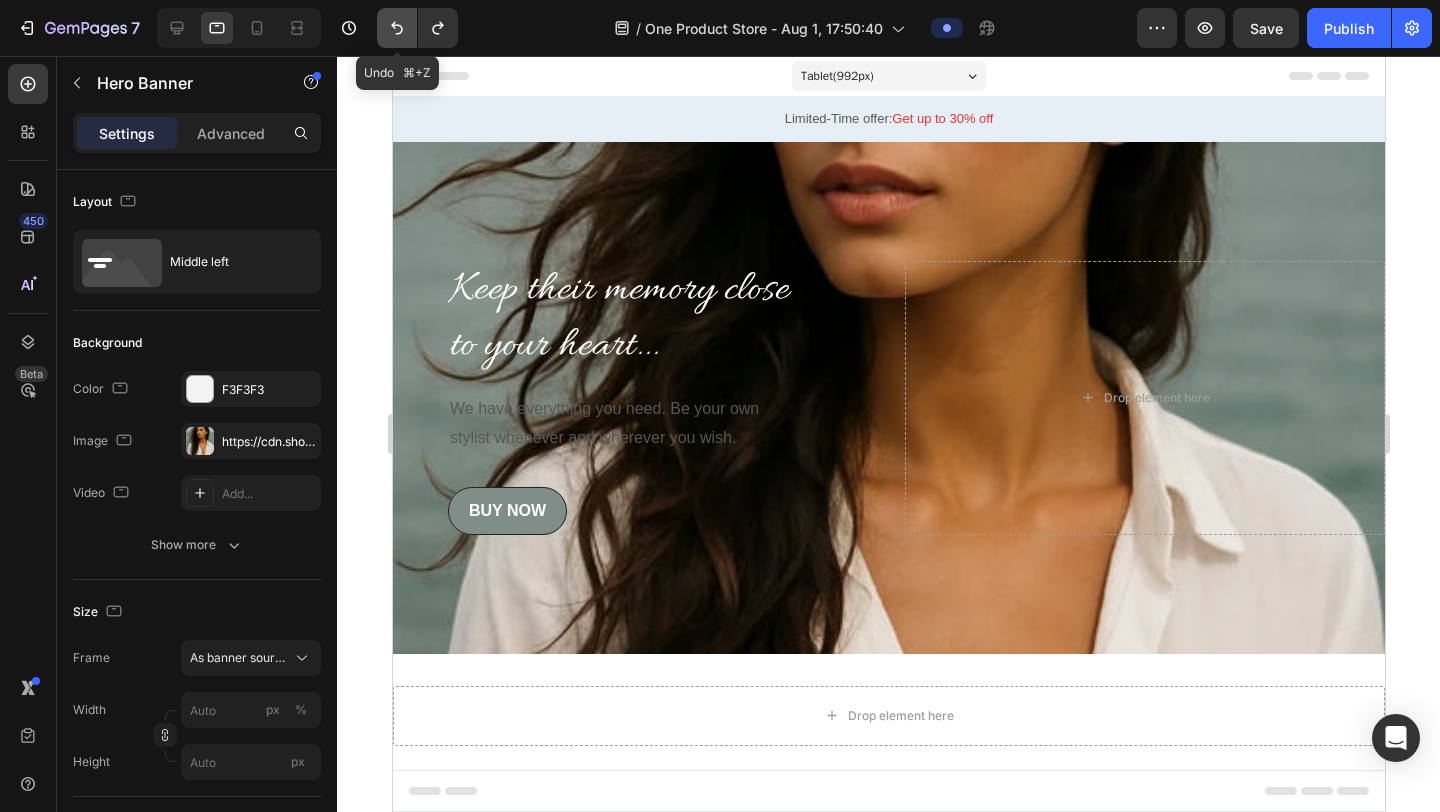 click 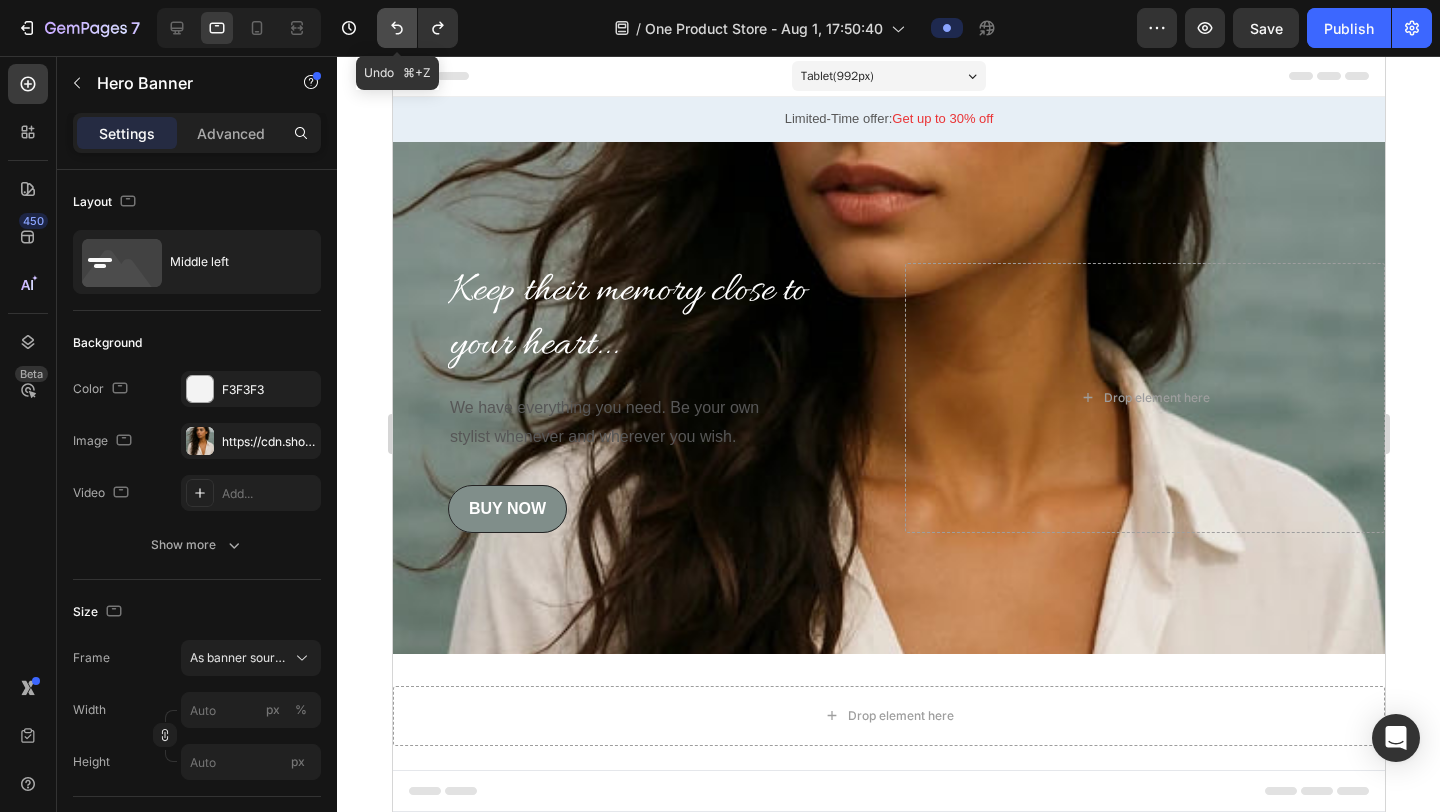 click 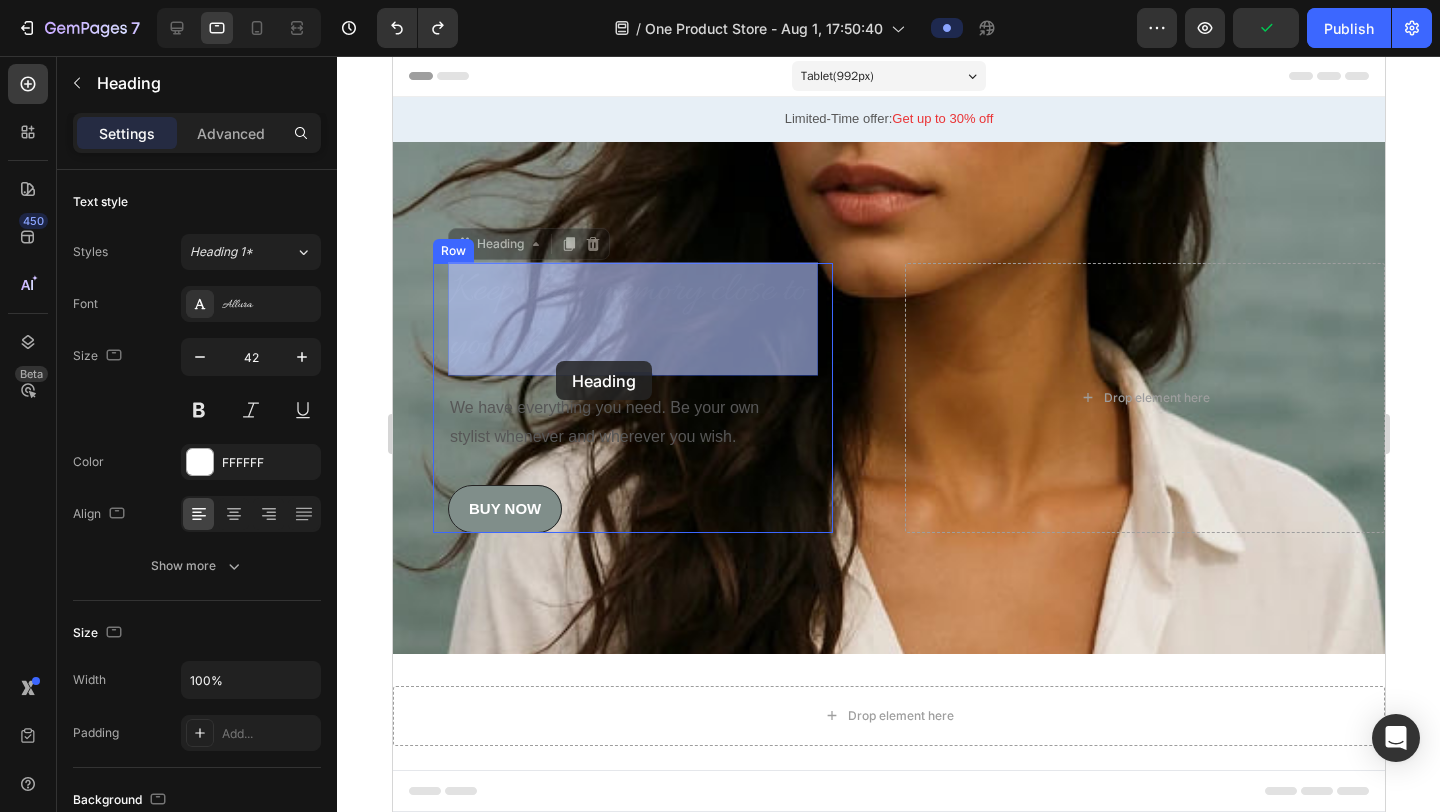 drag, startPoint x: 555, startPoint y: 321, endPoint x: 554, endPoint y: 361, distance: 40.012497 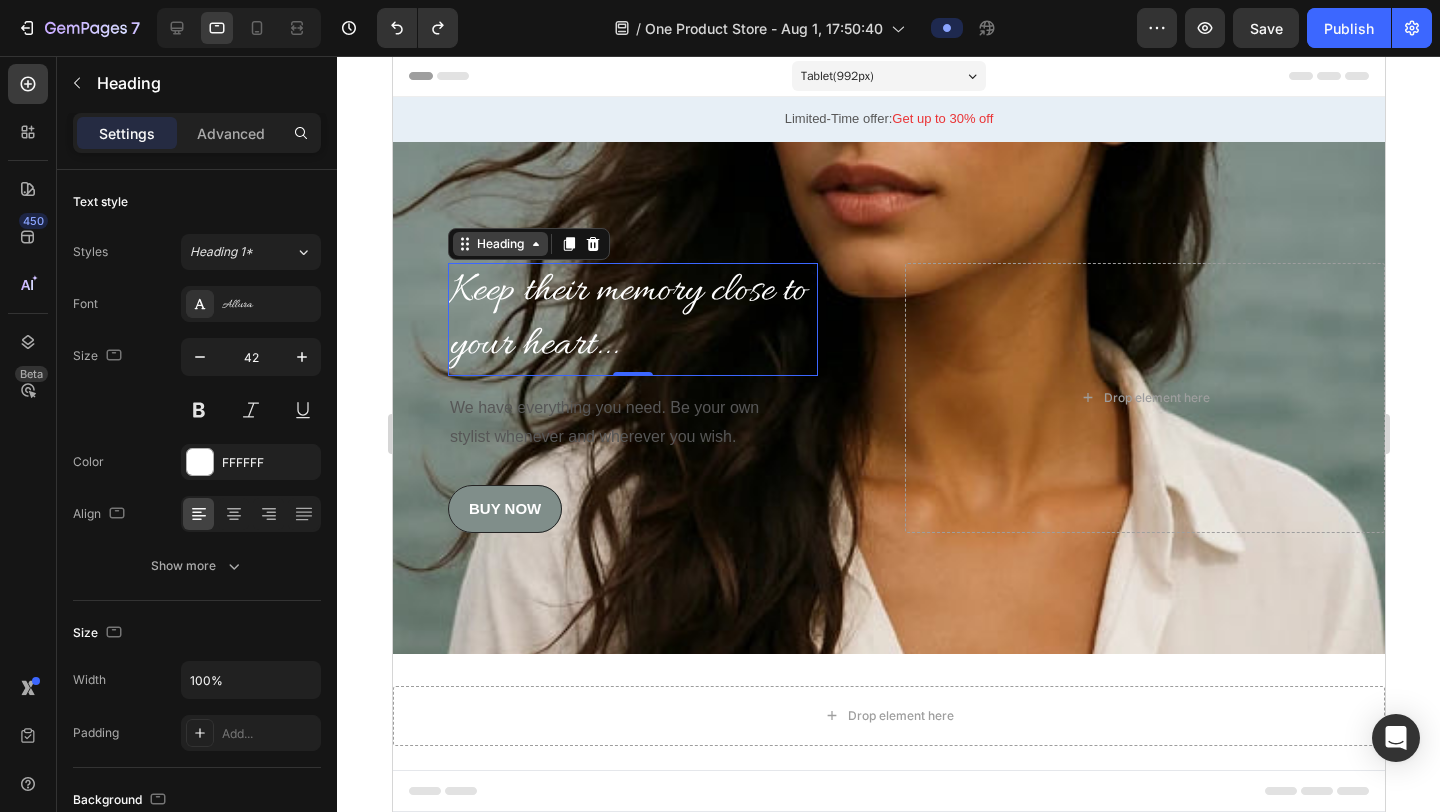 click 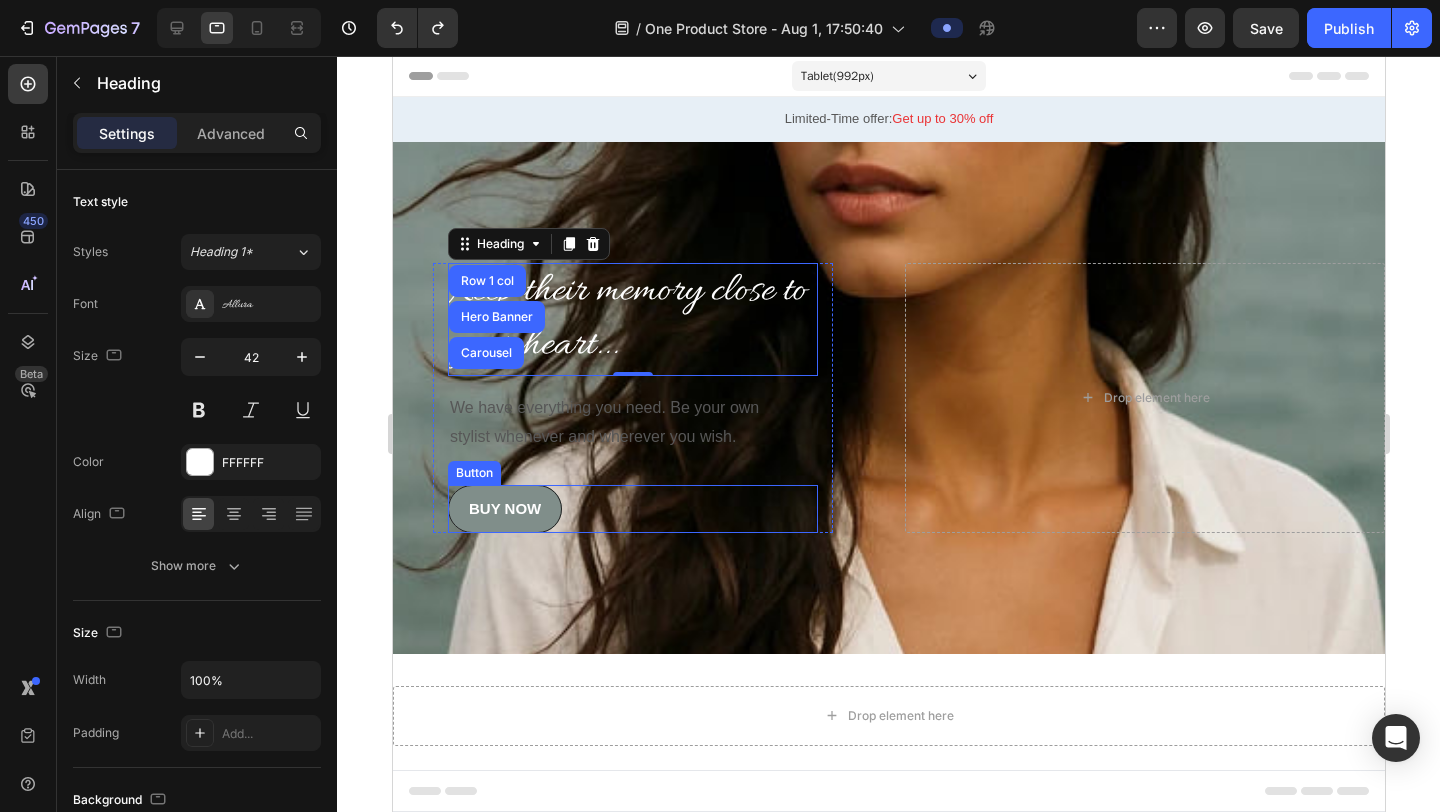 click on "BUY NOW Button" at bounding box center (632, 509) 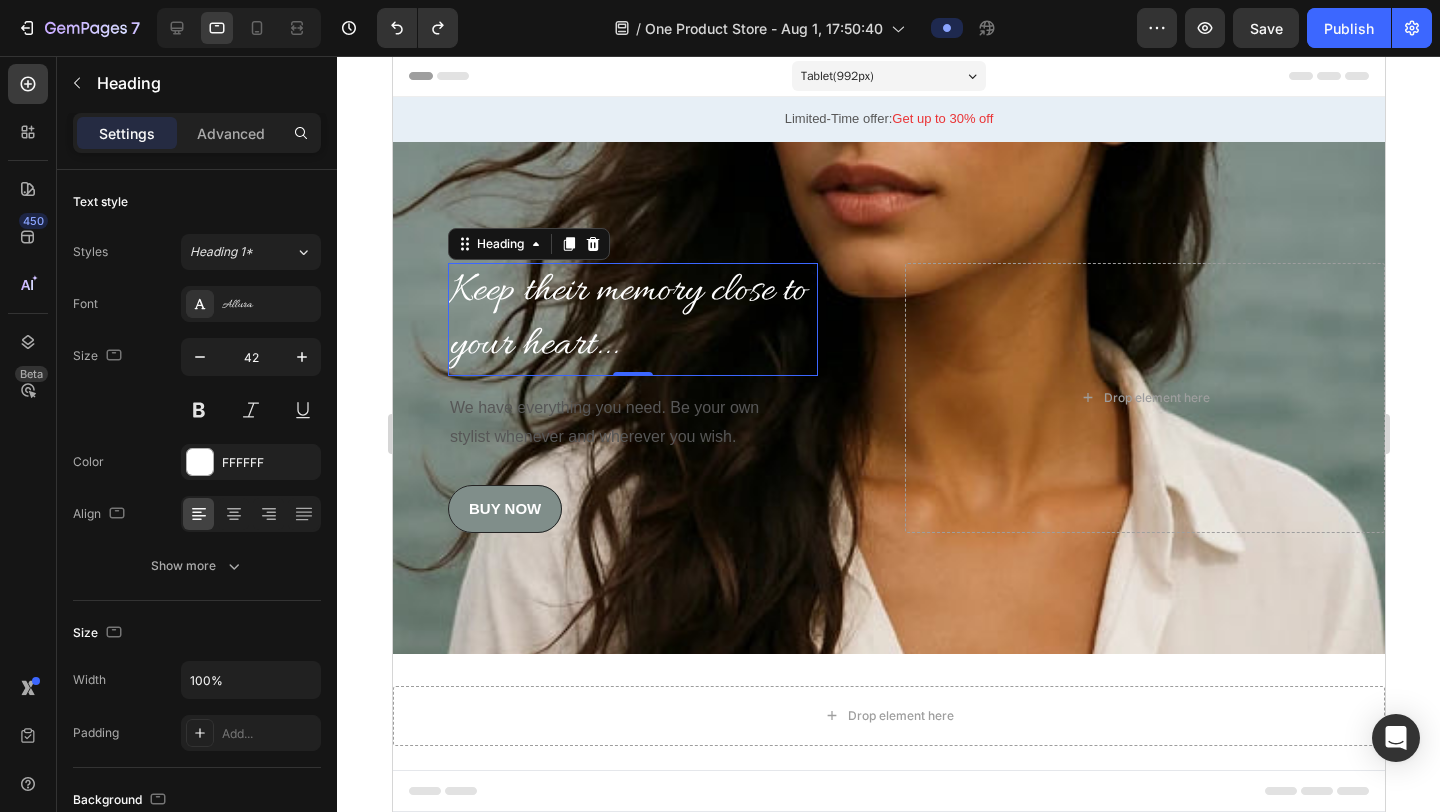 click on "Keep their memory close to your heart..." at bounding box center [632, 319] 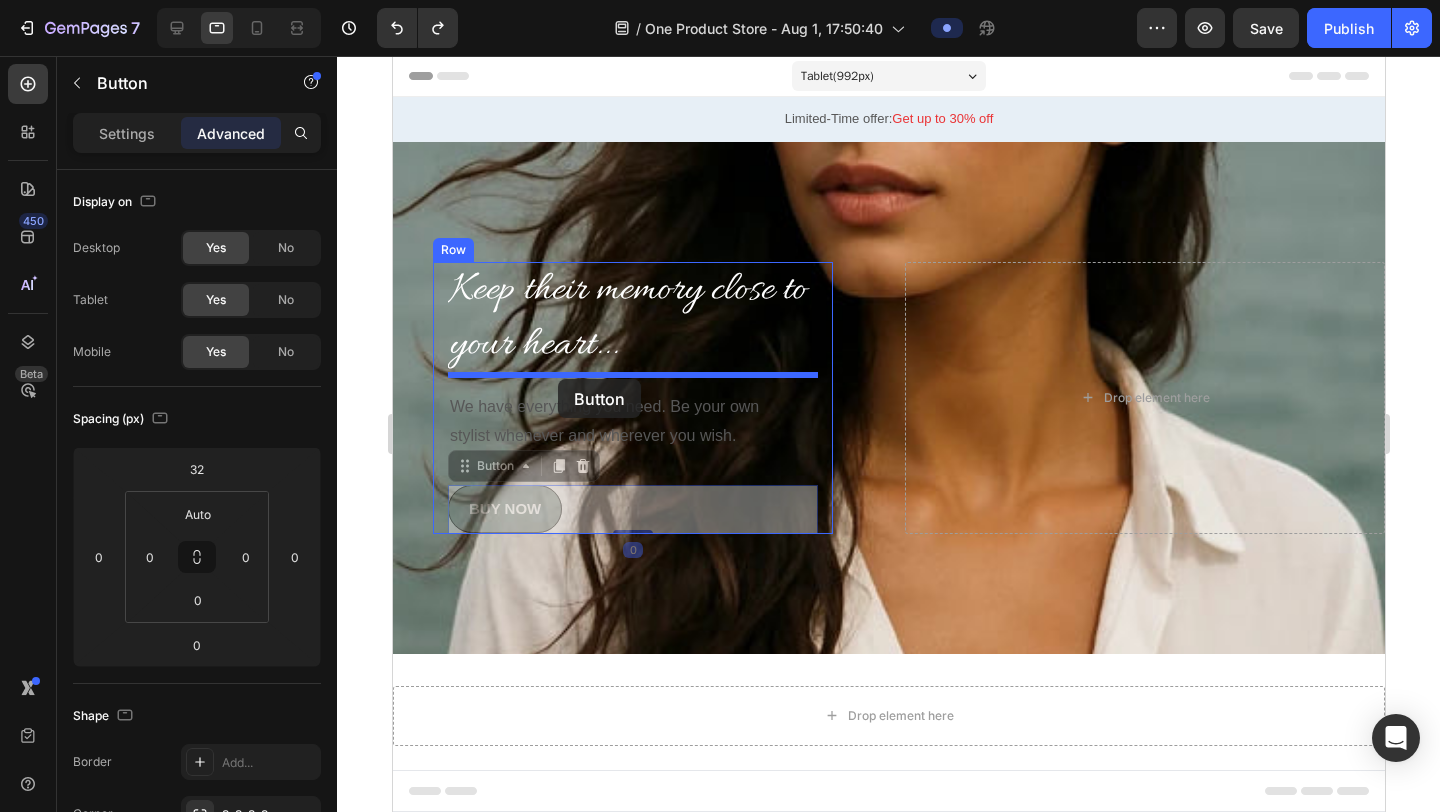drag, startPoint x: 546, startPoint y: 491, endPoint x: 557, endPoint y: 379, distance: 112.53888 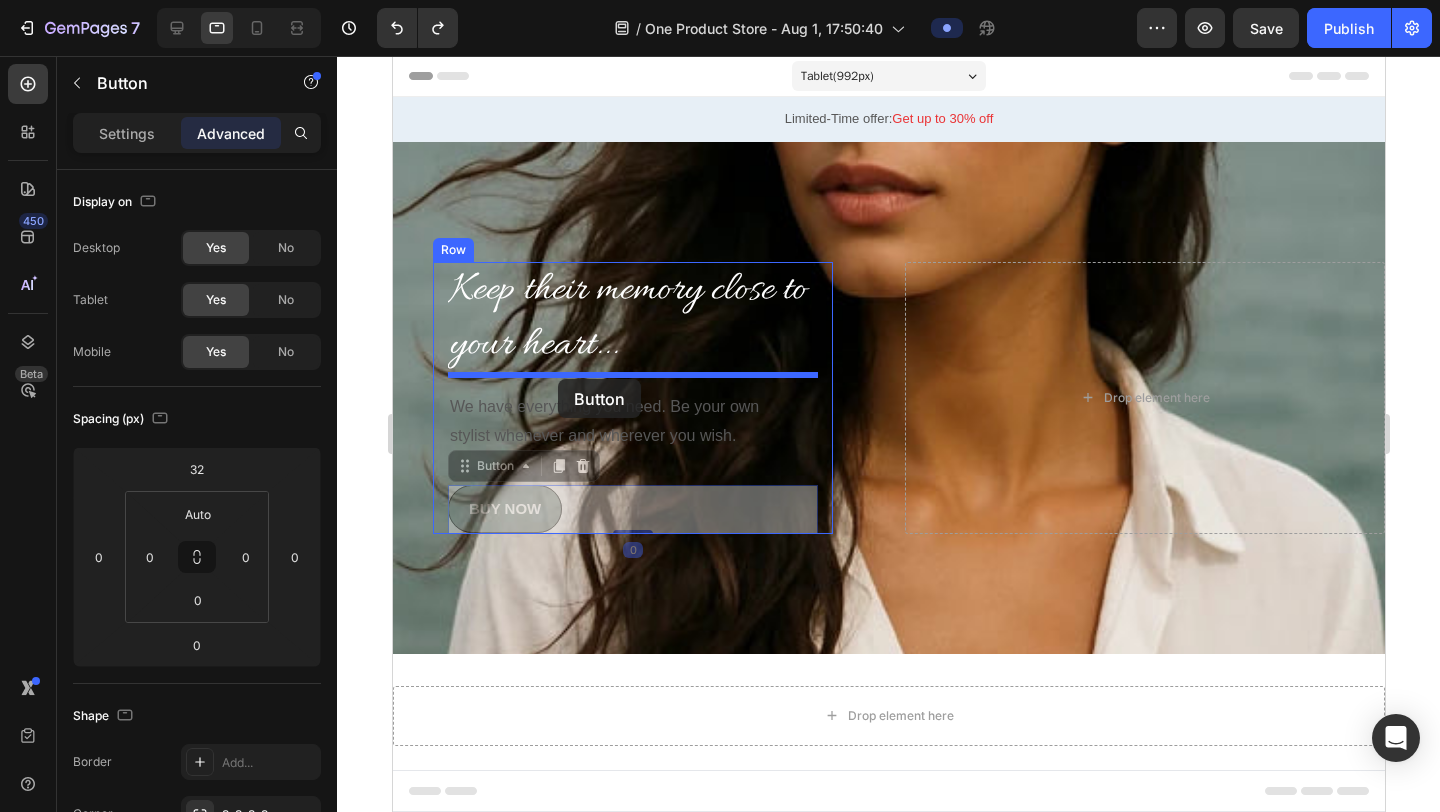 click on "Tablet  ( 992 px) iPhone 13 Mini iPhone 13 Pro iPhone 11 Pro Max iPhone 15 Pro Max Pixel 7 Galaxy S8+ Galaxy S20 Ultra iPad Mini iPad Air iPad Pro Header Limited-Time offer:  Get up to 30% off Text Block Row Section 1 Keep their memory close to your heart... Heading We have everything you need. Be your own stylist whenever and wherever you wish. Text block BUY NOW Button   0 BUY NOW Button   0 Row
Drop element here Hero Banner Timeless style sustainable design Heading We have everything you need. Be your own stylist whenever and wherever you wish. Text block Explore collection now Button Row
Drop element here Hero Banner Carousel Section 2
Drop element here Section 3 Root Start with Sections from sidebar Add sections Add elements Start with Generating from URL or image Add section Choose templates inspired by CRO experts Generate layout from URL or image Add blank section then drag & drop elements Footer" at bounding box center [888, 540] 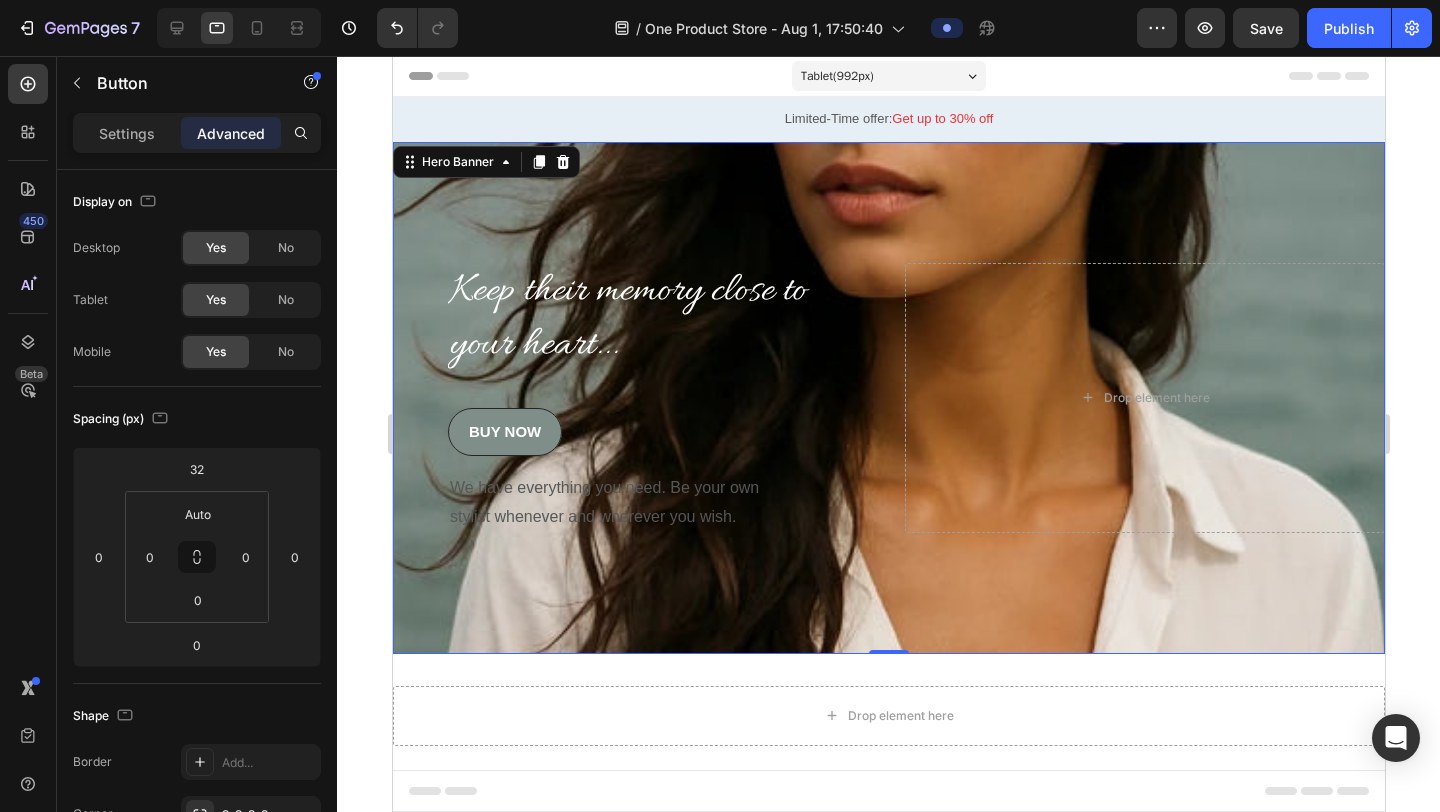 click at bounding box center [888, 398] 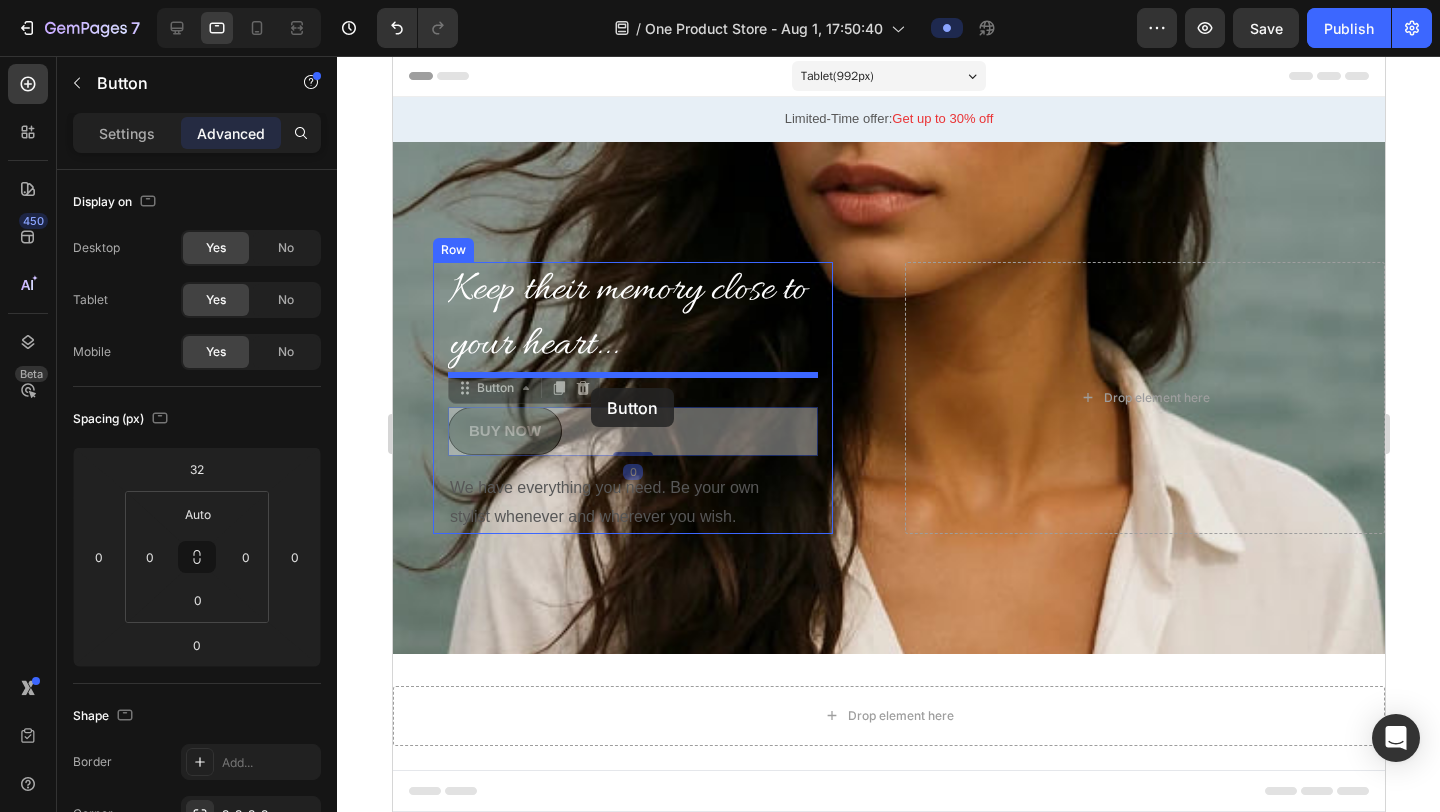 drag, startPoint x: 540, startPoint y: 410, endPoint x: 584, endPoint y: 382, distance: 52.153618 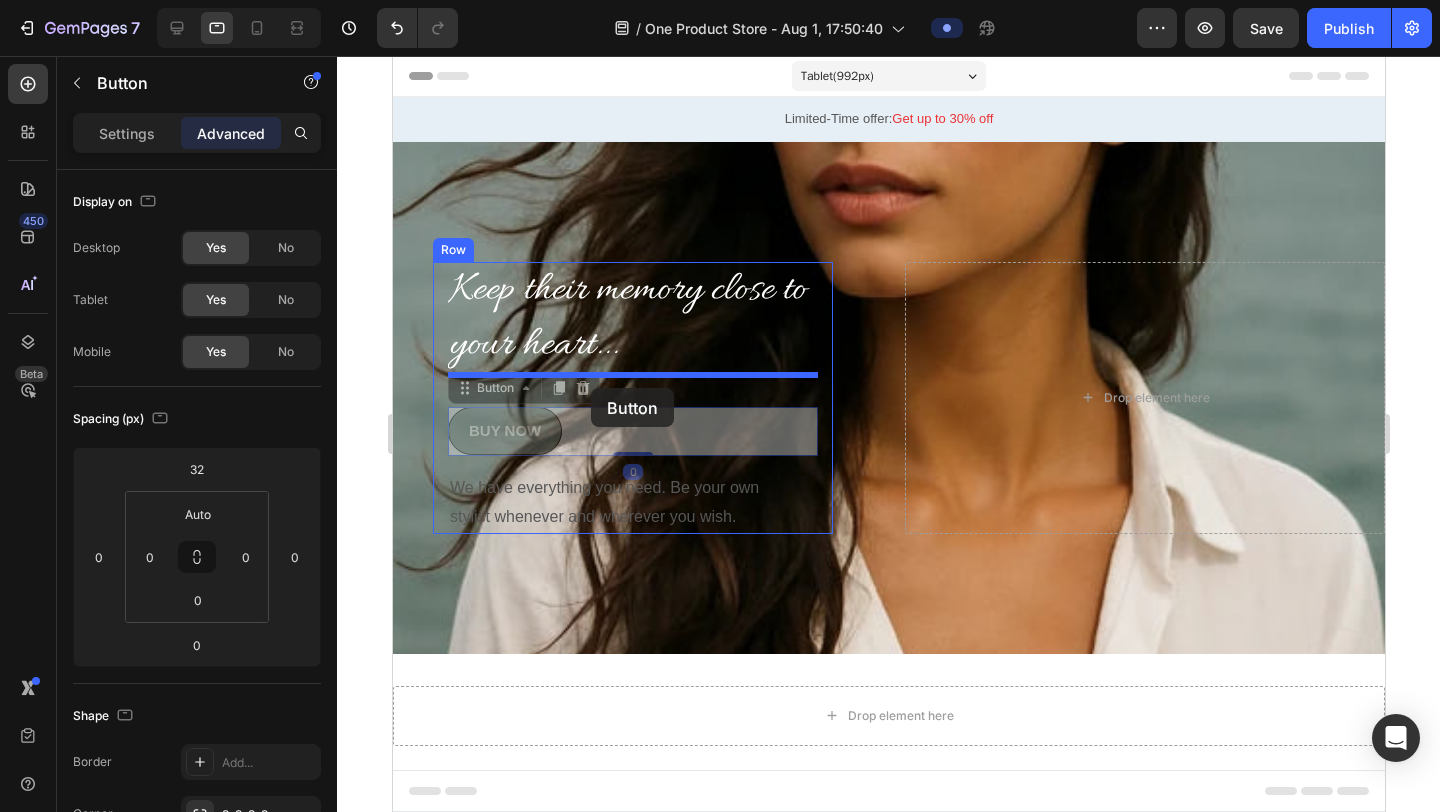 click on "Tablet  ( 992 px) iPhone 13 Mini iPhone 13 Pro iPhone 11 Pro Max iPhone 15 Pro Max Pixel 7 Galaxy S8+ Galaxy S20 Ultra iPad Mini iPad Air iPad Pro Header Limited-Time offer:  Get up to 30% off Text Block Row Section 1 Keep their memory close to your heart... Heading BUY NOW Button   0 BUY NOW Button   0 We have everything you need. Be your own stylist whenever and wherever you wish. Text block Row
Drop element here Hero Banner Timeless style sustainable design Heading We have everything you need. Be your own stylist whenever and wherever you wish. Text block Explore collection now Button Row
Drop element here Hero Banner Carousel Section 2
Drop element here Section 3 Root Start with Sections from sidebar Add sections Add elements Start with Generating from URL or image Add section Choose templates inspired by CRO experts Generate layout from URL or image Add blank section then drag & drop elements Footer" at bounding box center (888, 540) 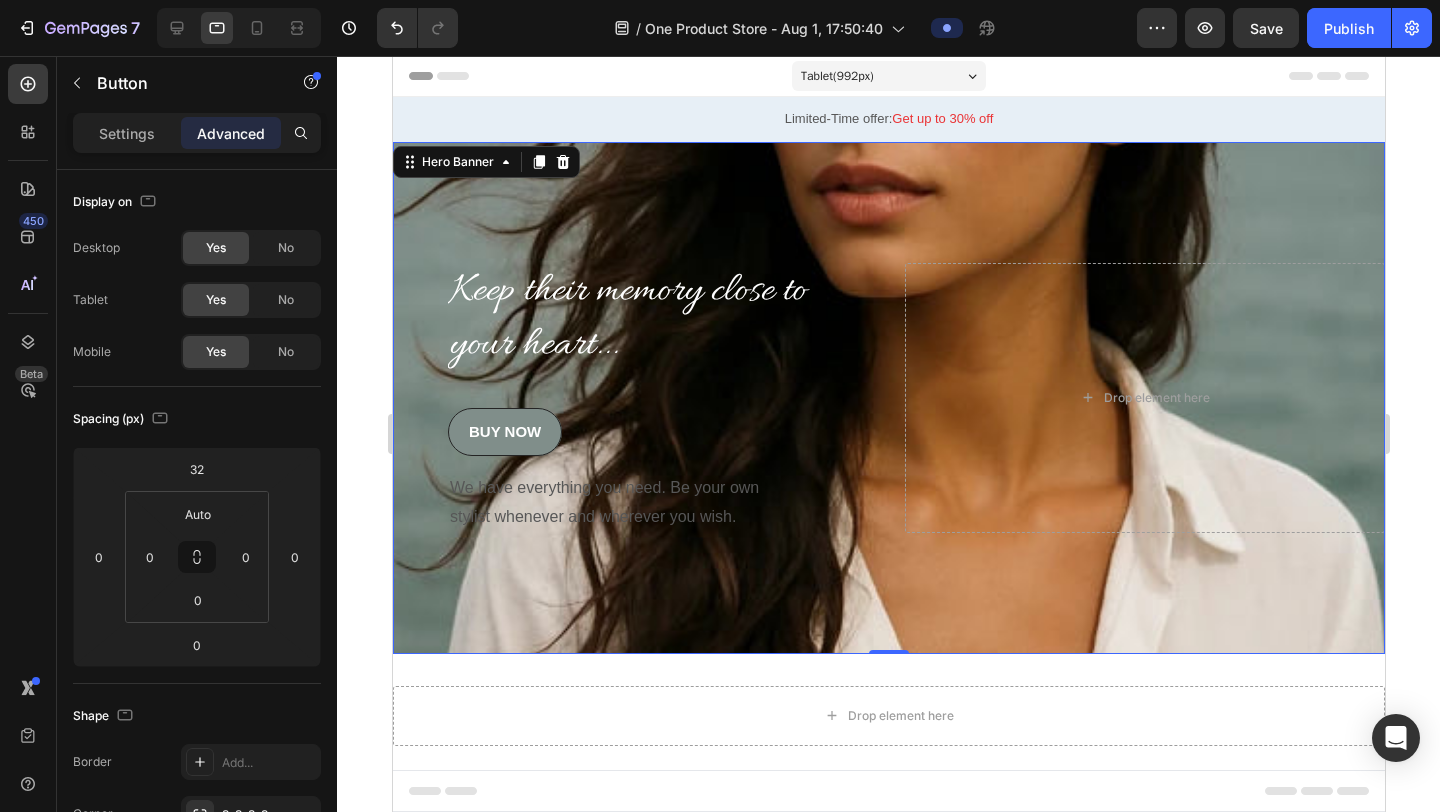 click at bounding box center (888, 398) 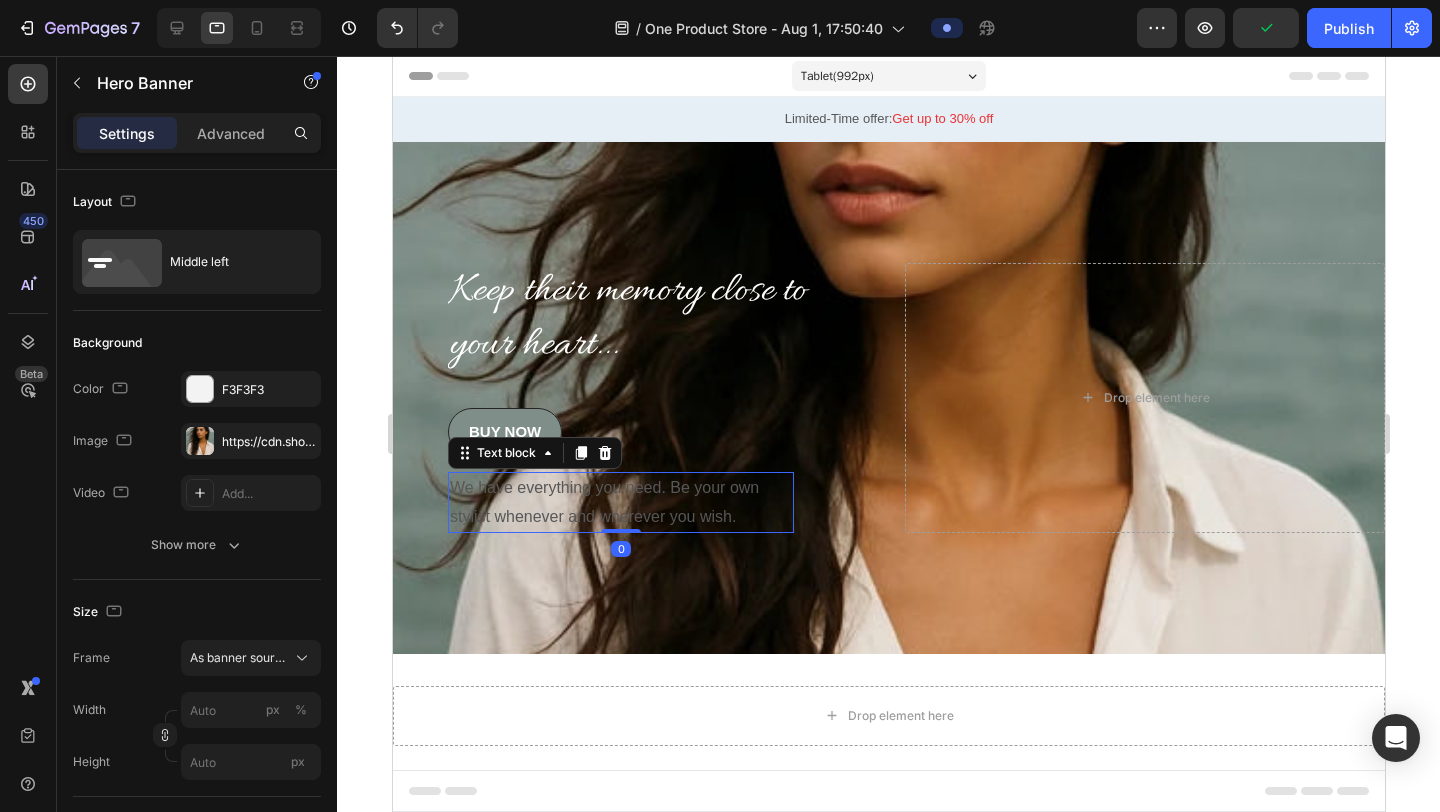 click on "We have everything you need. Be your own stylist whenever and wherever you wish." at bounding box center (620, 503) 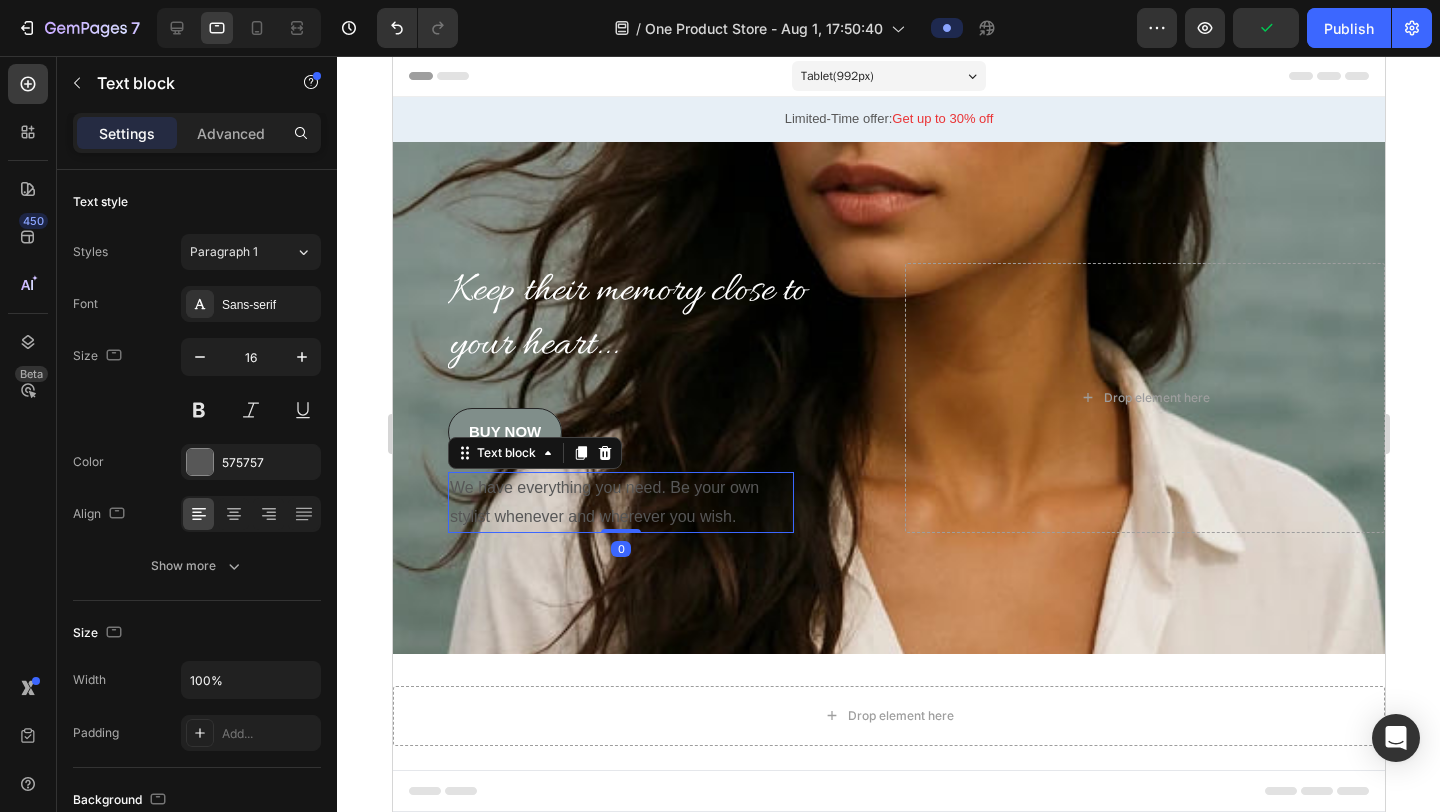 click on "We have everything you need. Be your own stylist whenever and wherever you wish." at bounding box center [620, 503] 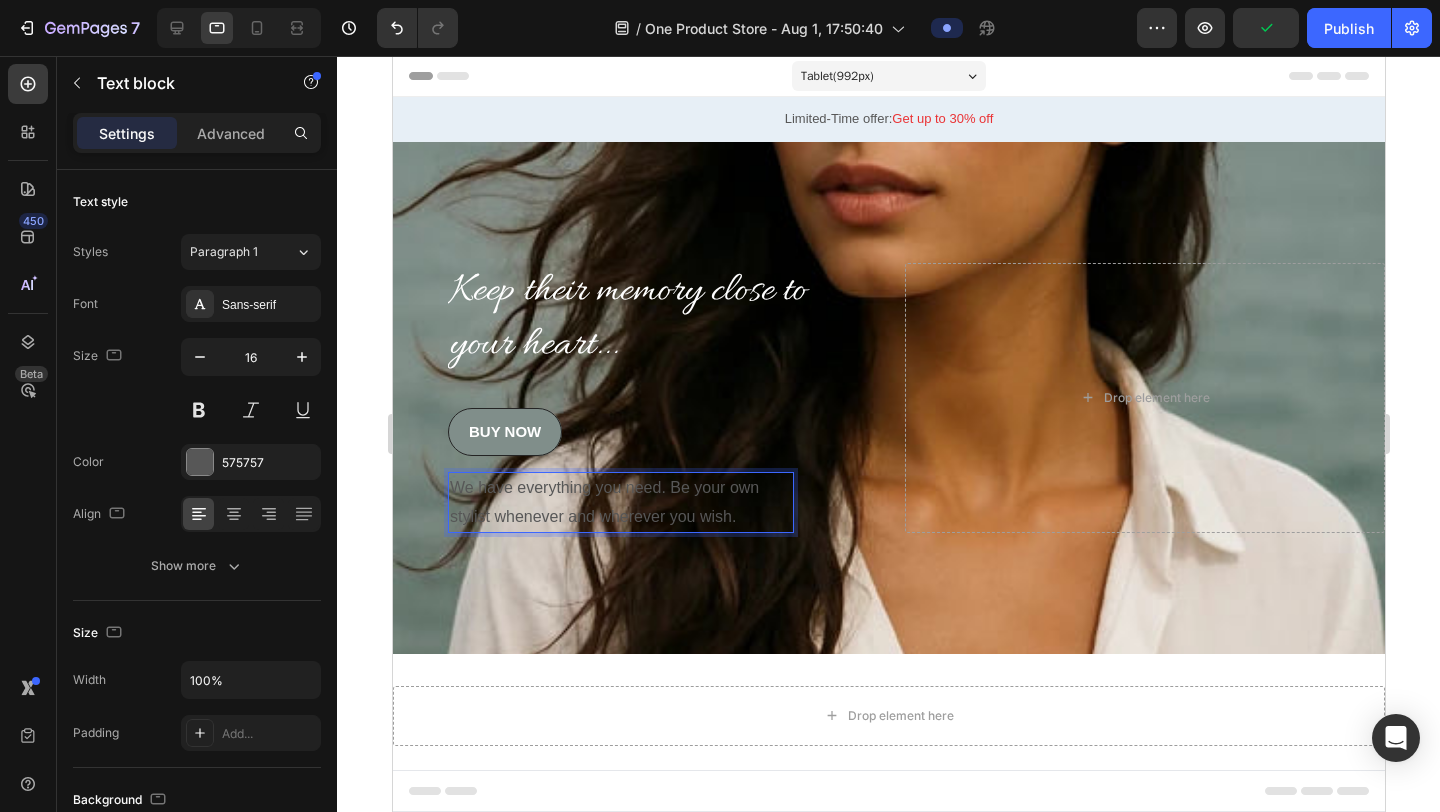 click on "We have everything you need. Be your own stylist whenever and wherever you wish." at bounding box center (620, 503) 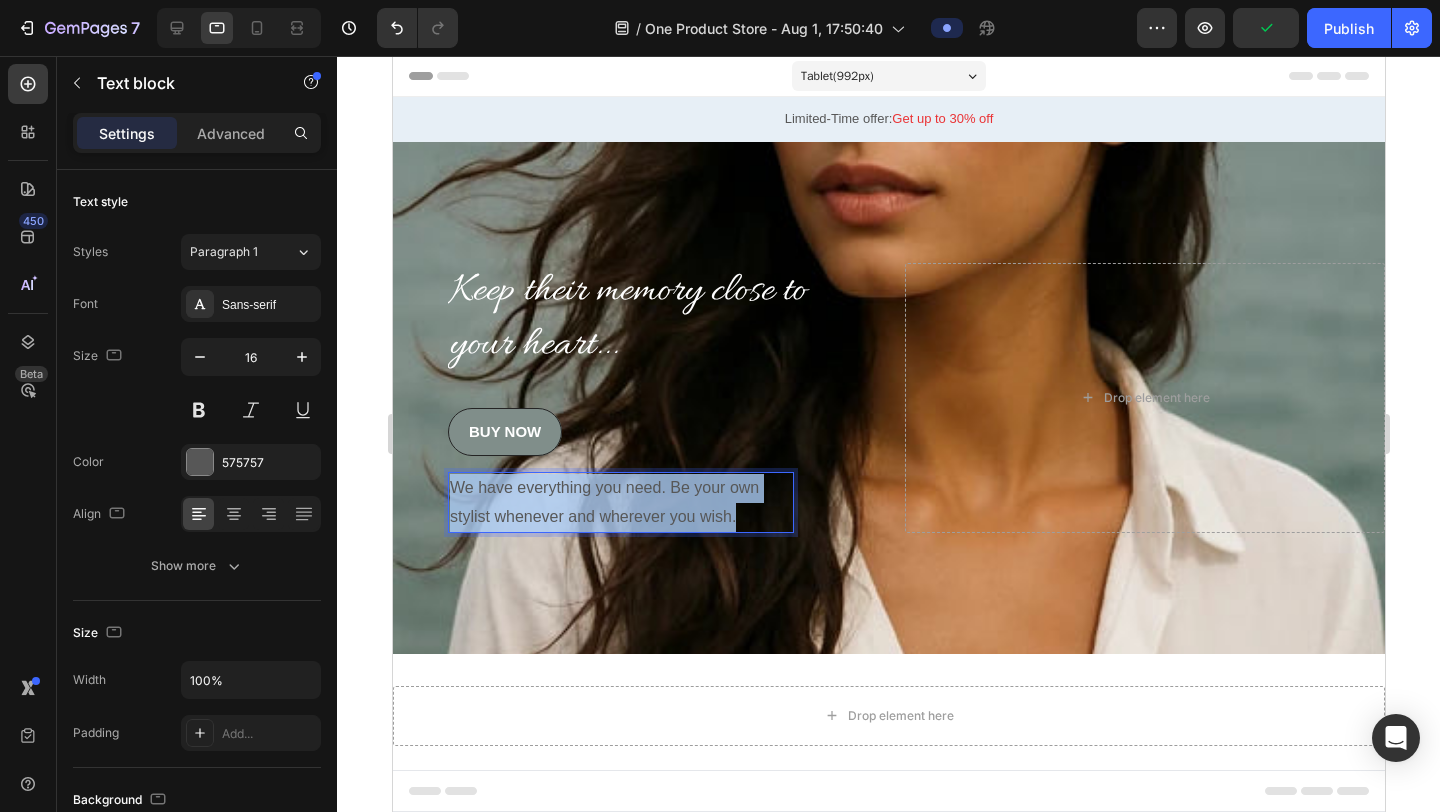 click on "We have everything you need. Be your own stylist whenever and wherever you wish." at bounding box center (620, 503) 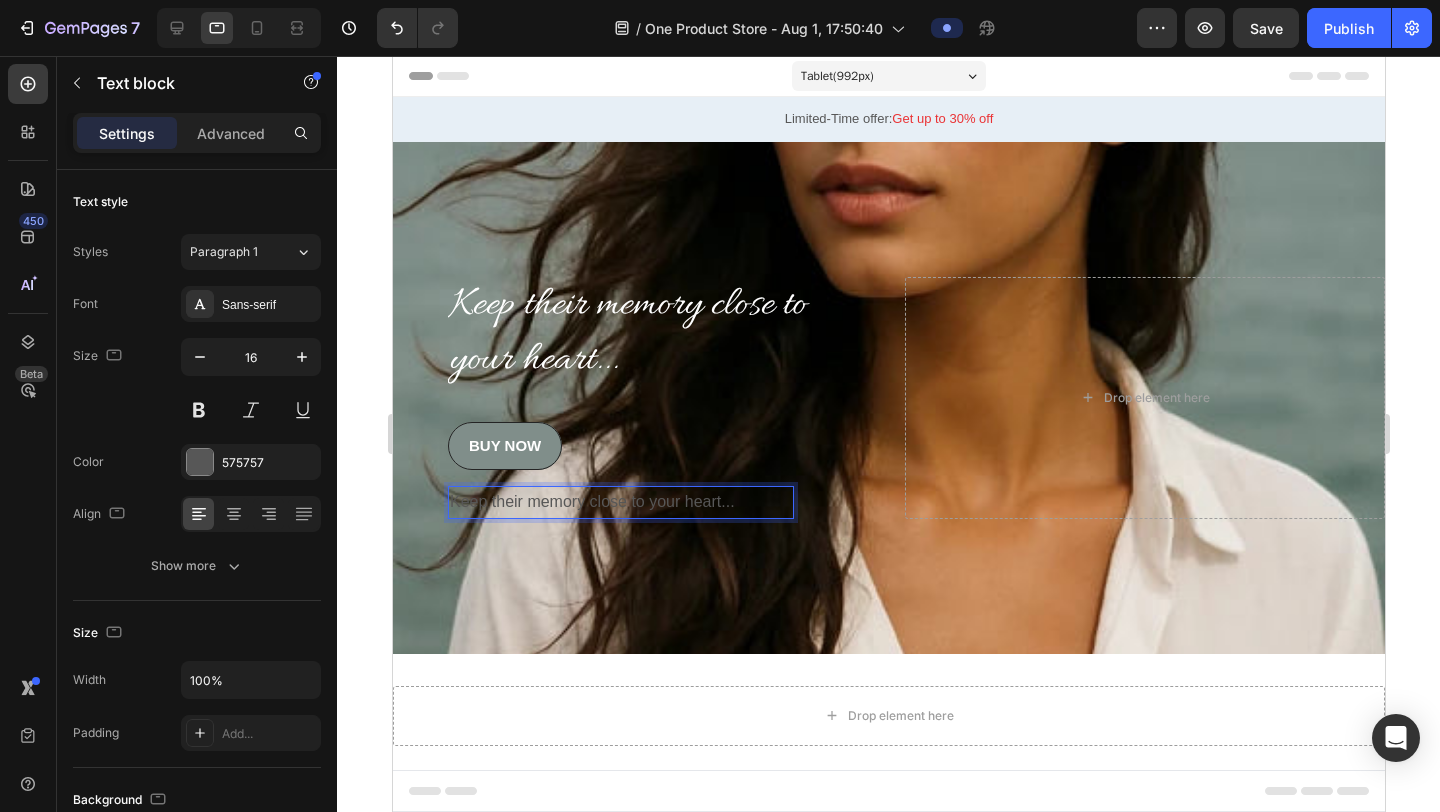 click on "Keep their memory close to your heart..." at bounding box center [620, 502] 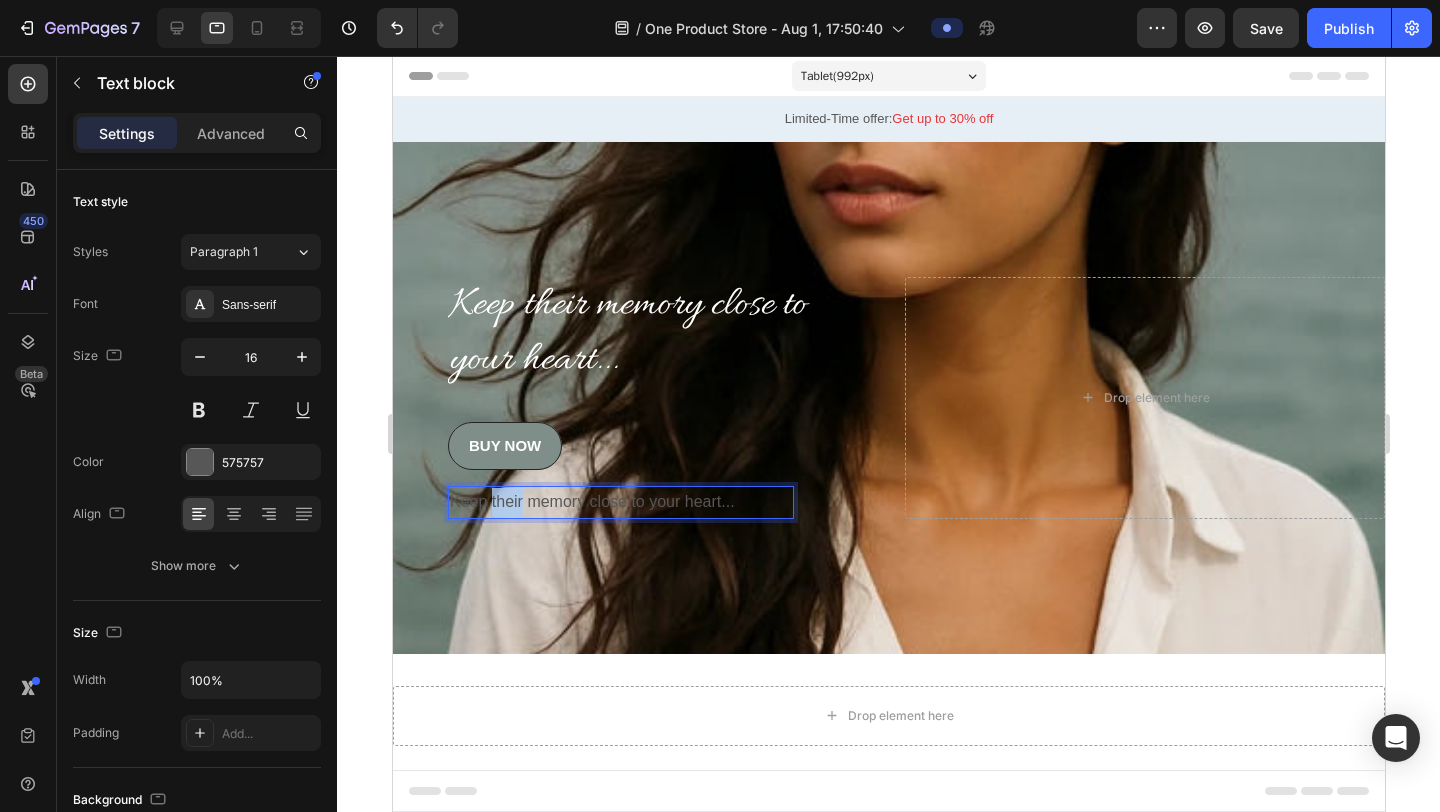 click on "Keep their memory close to your heart..." at bounding box center (620, 502) 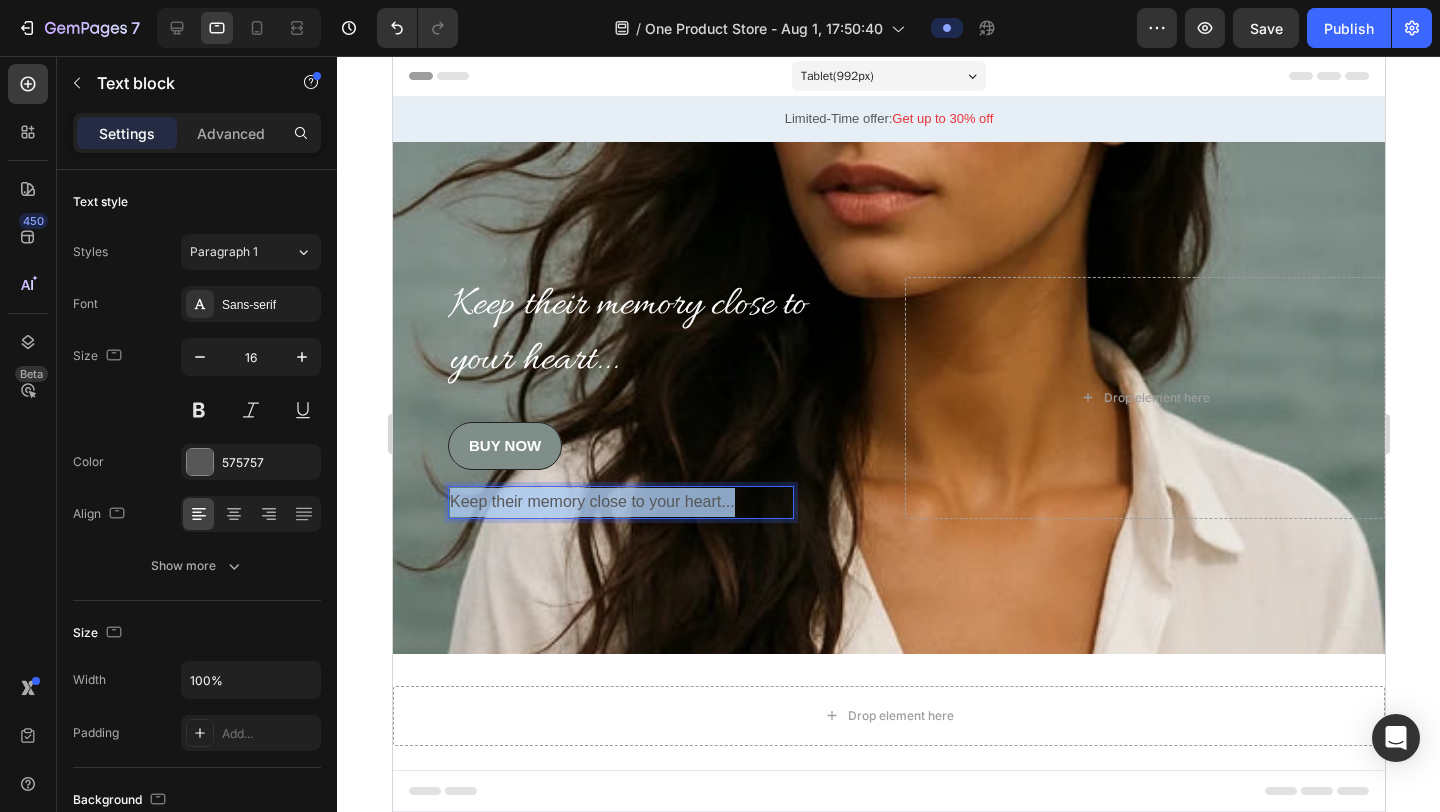 click on "Keep their memory close to your heart..." at bounding box center (620, 502) 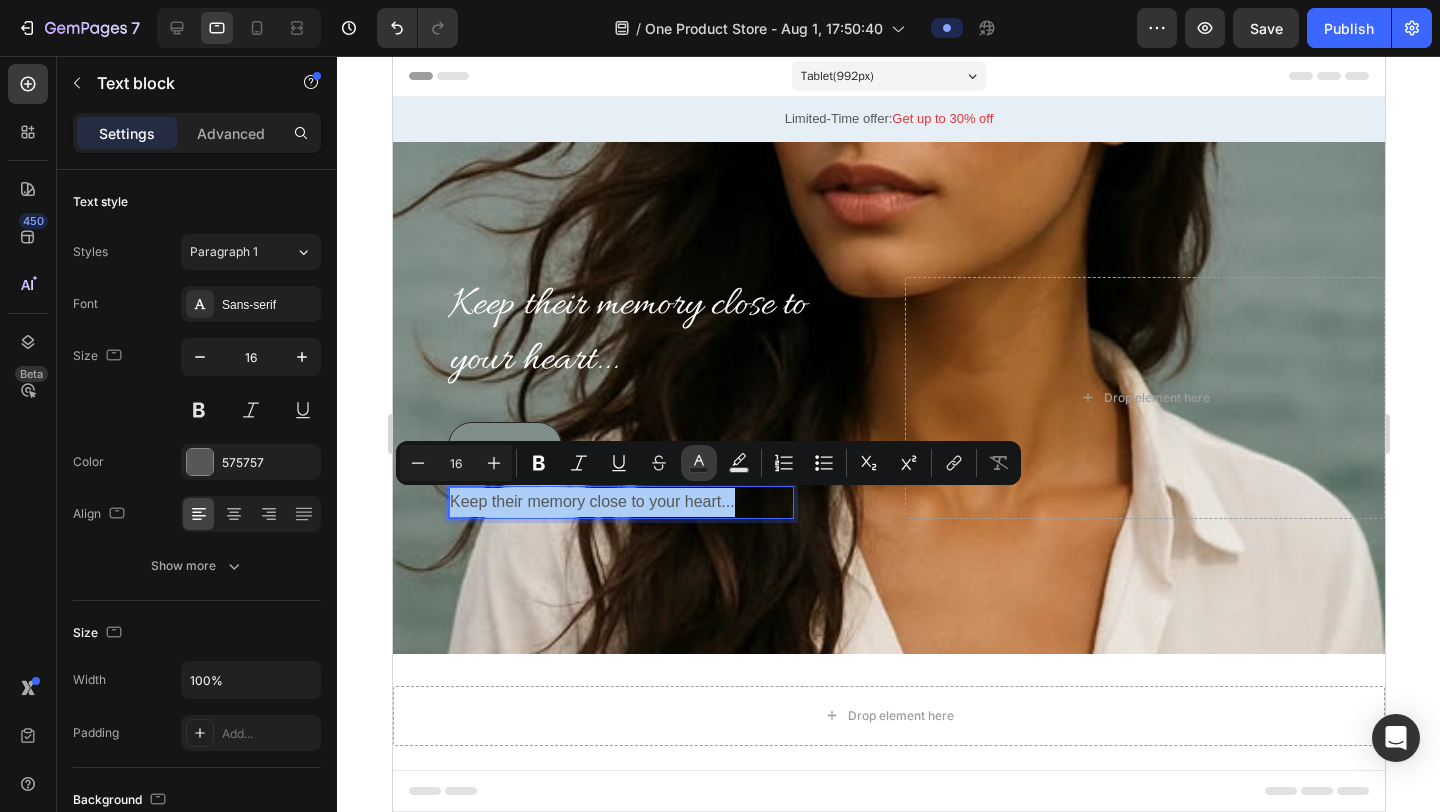 click 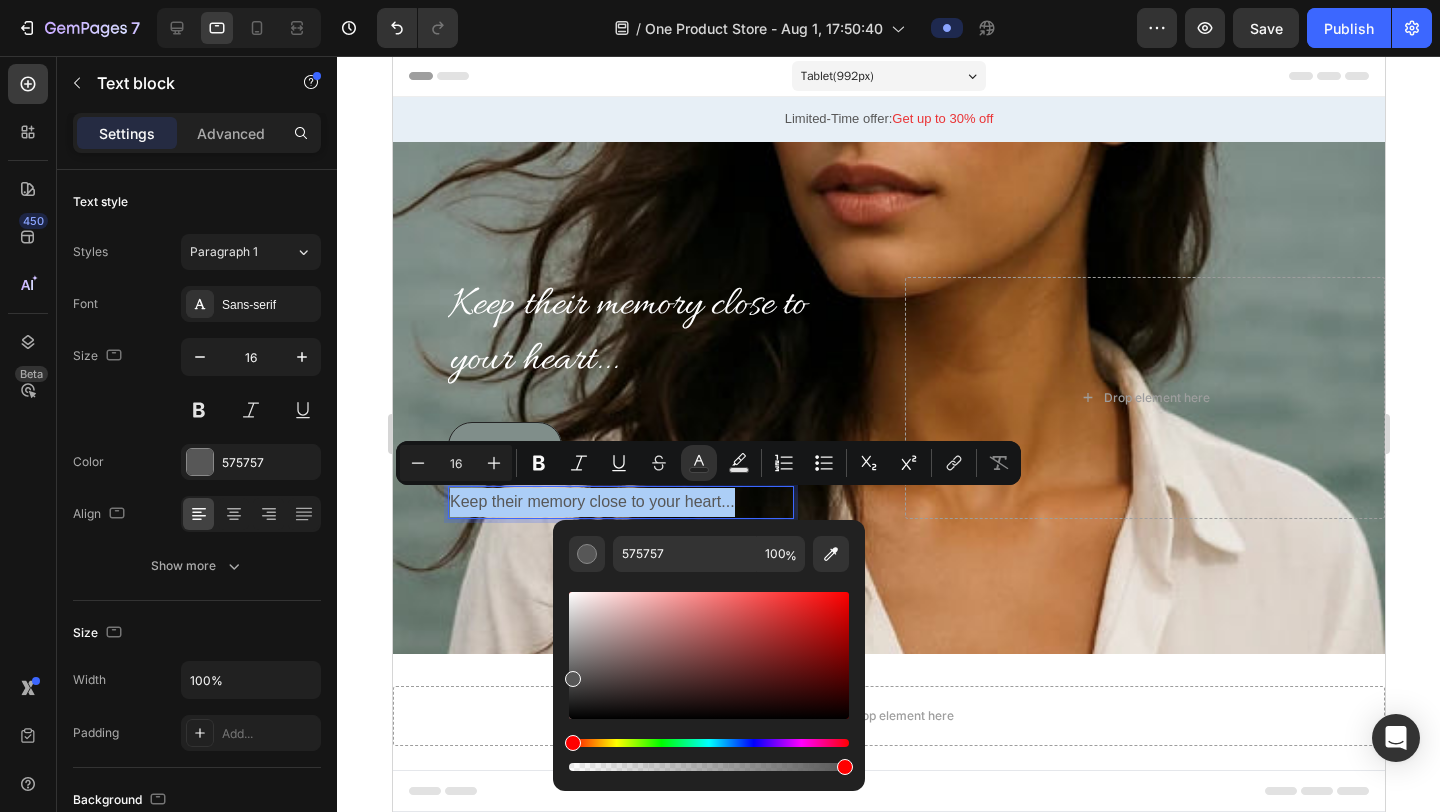click at bounding box center [709, 655] 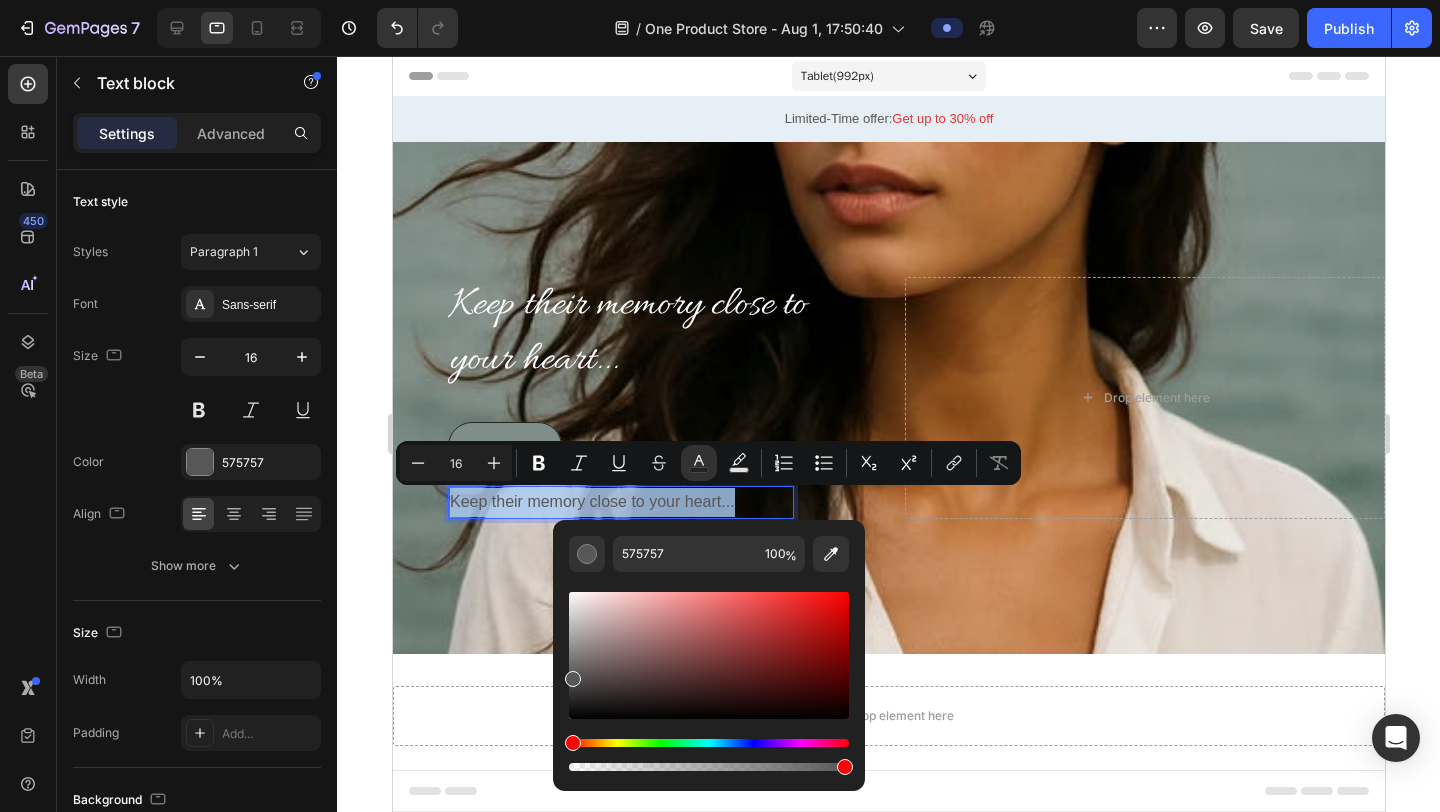 type on "E8E3E3" 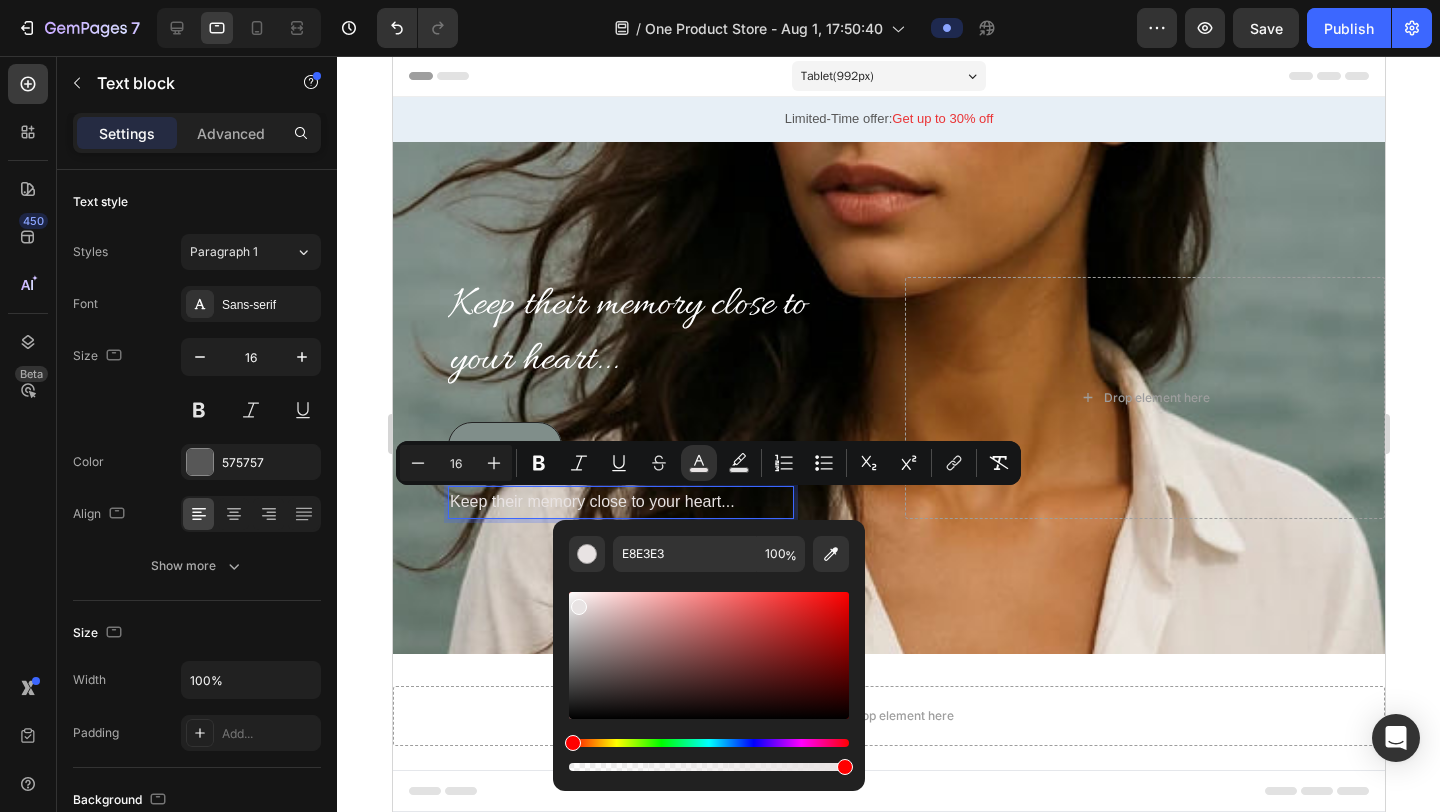 click 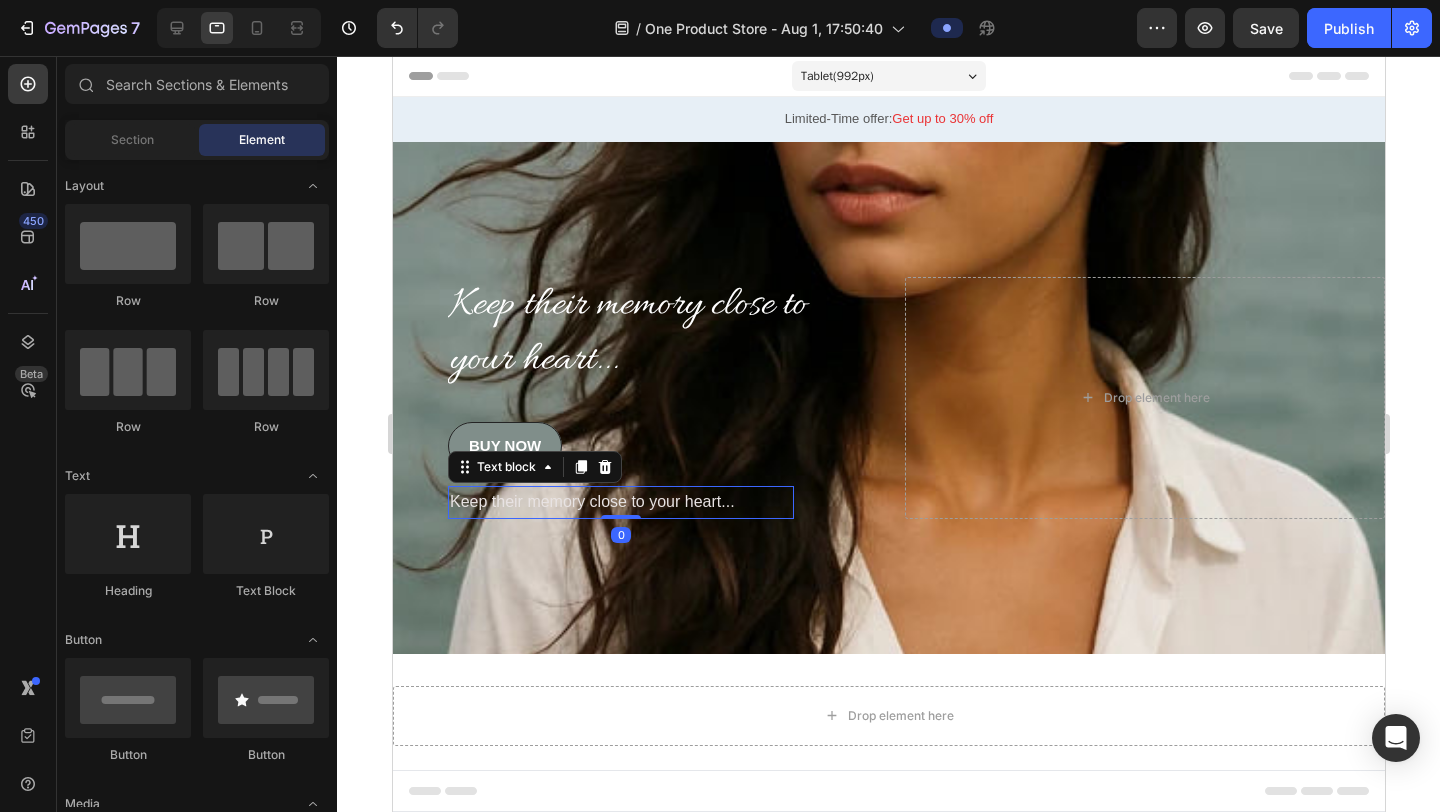 click on "Keep their memory close to your heart..." at bounding box center [591, 501] 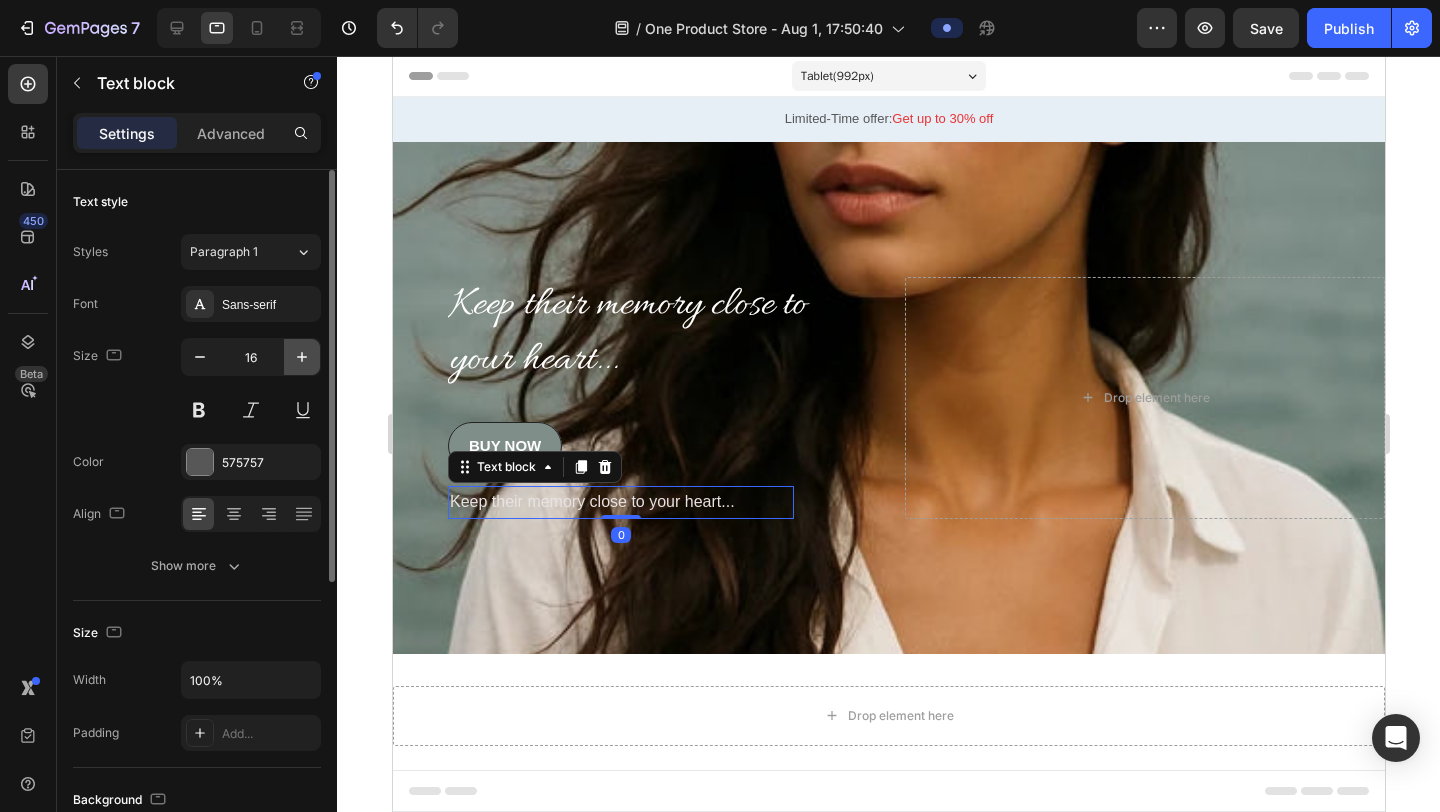 click 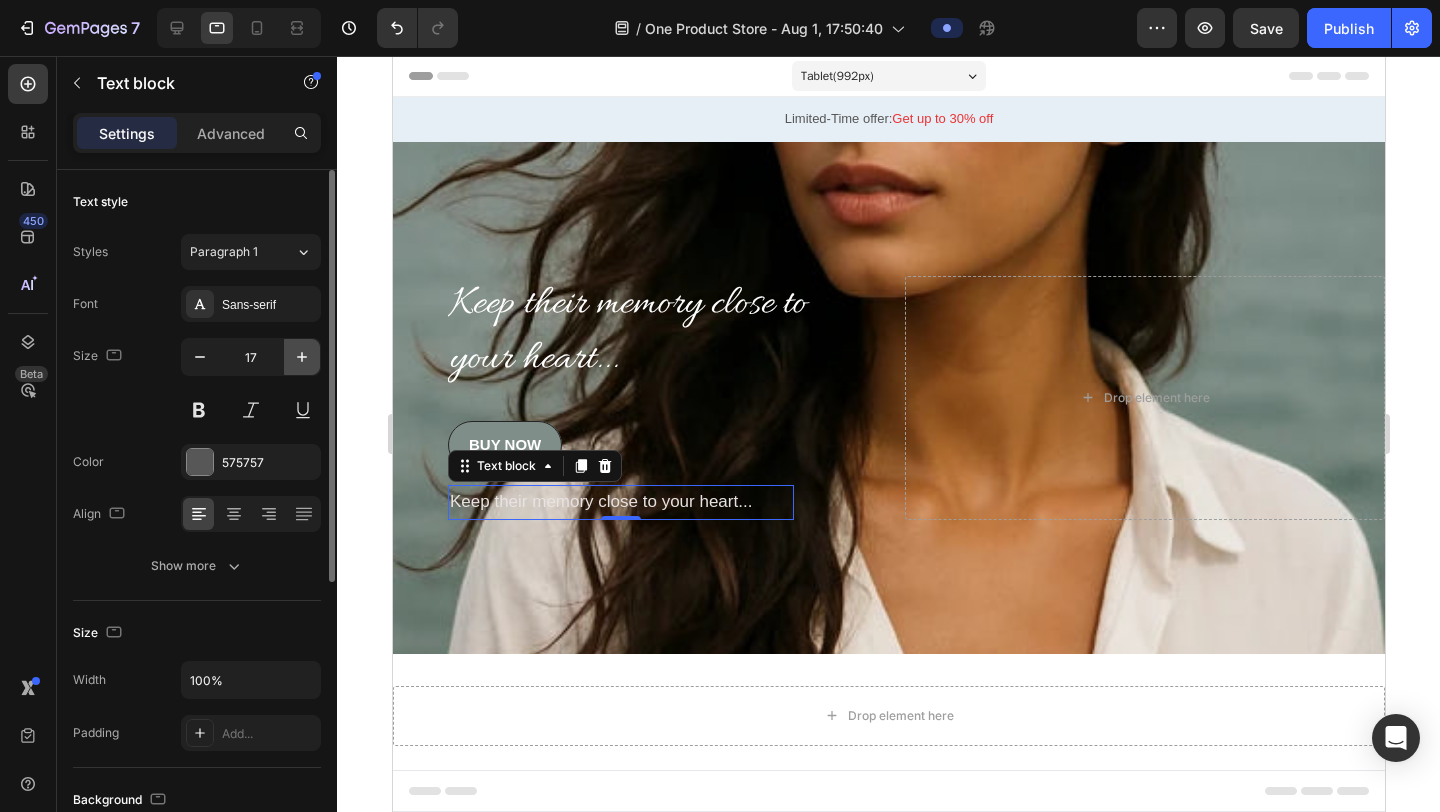 click 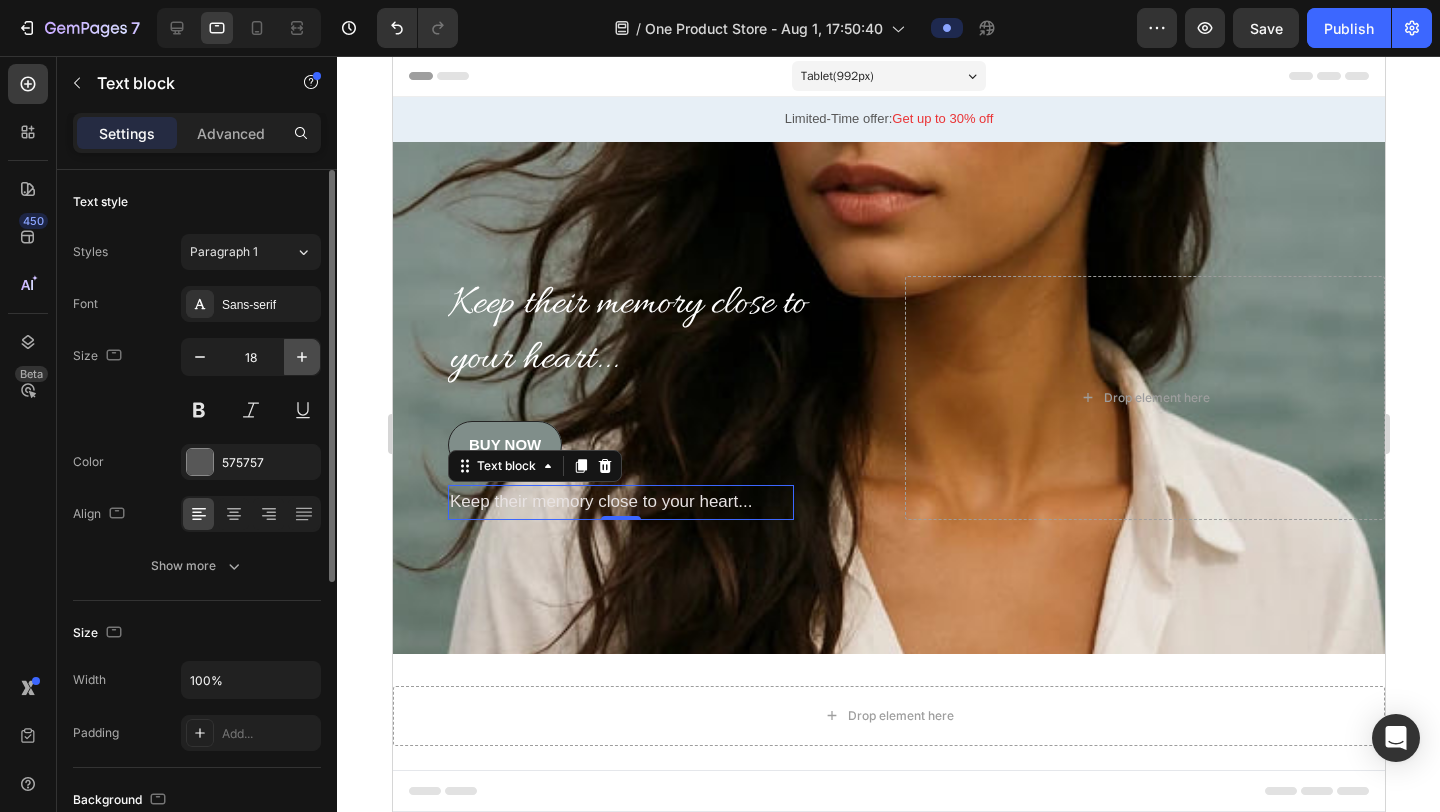 click 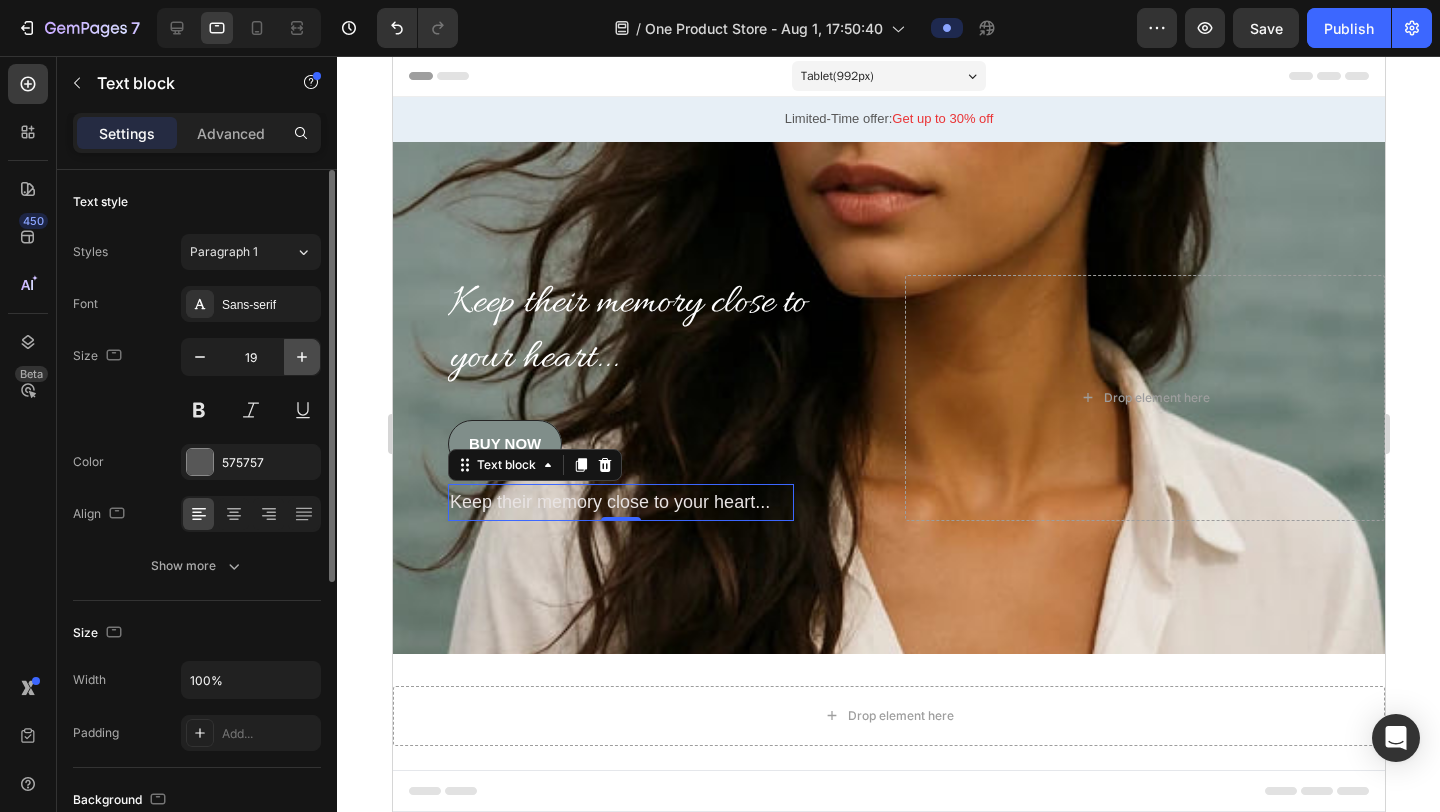 click 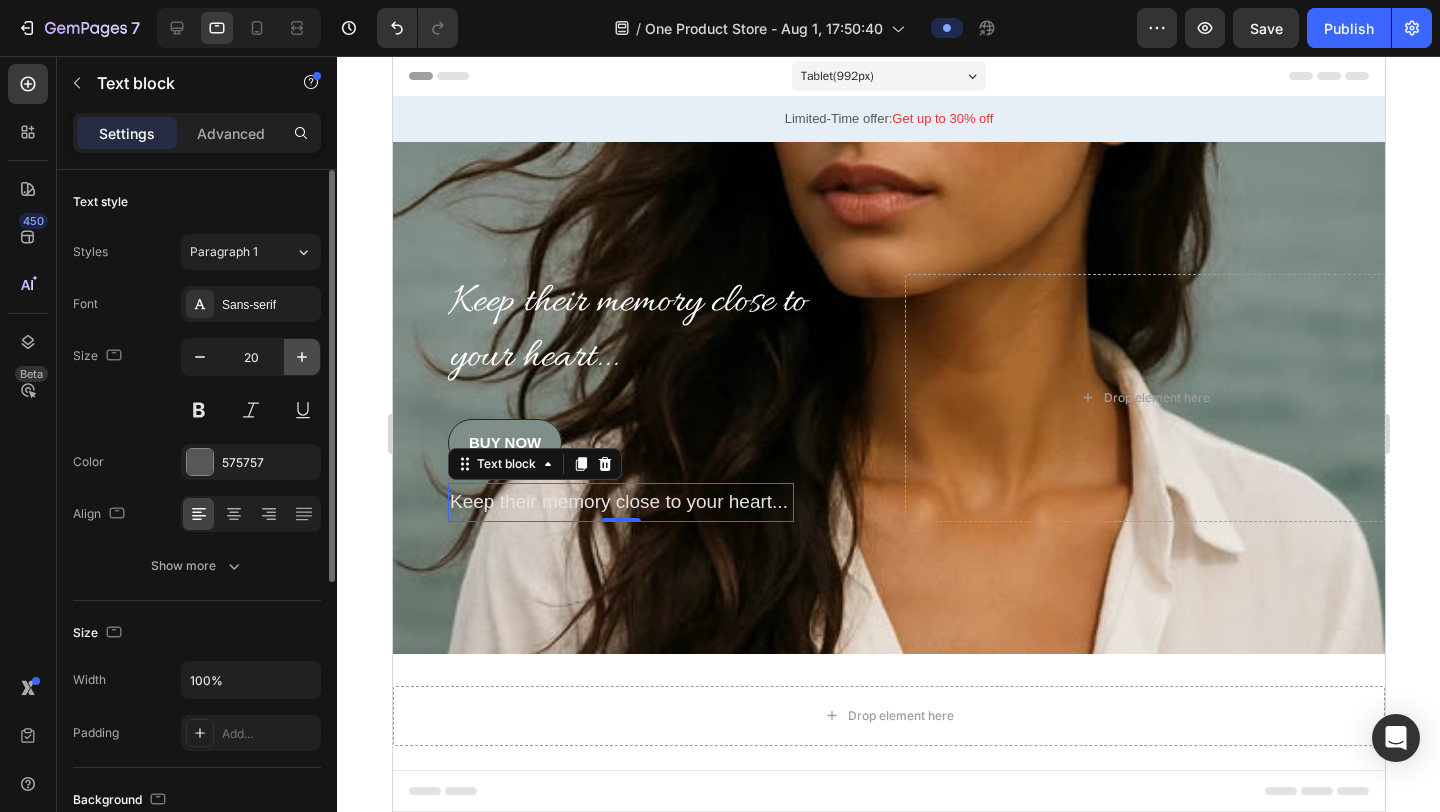 click 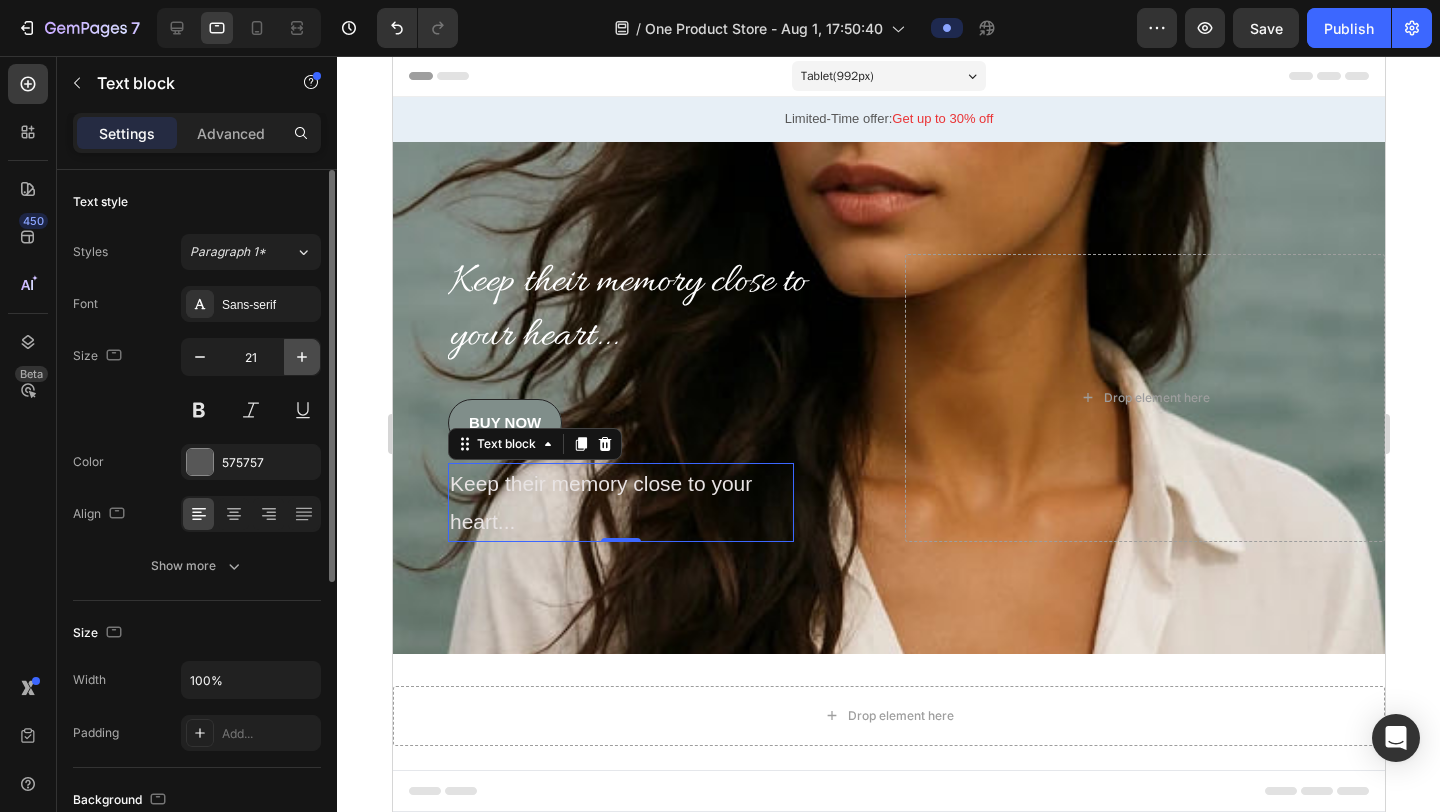 click 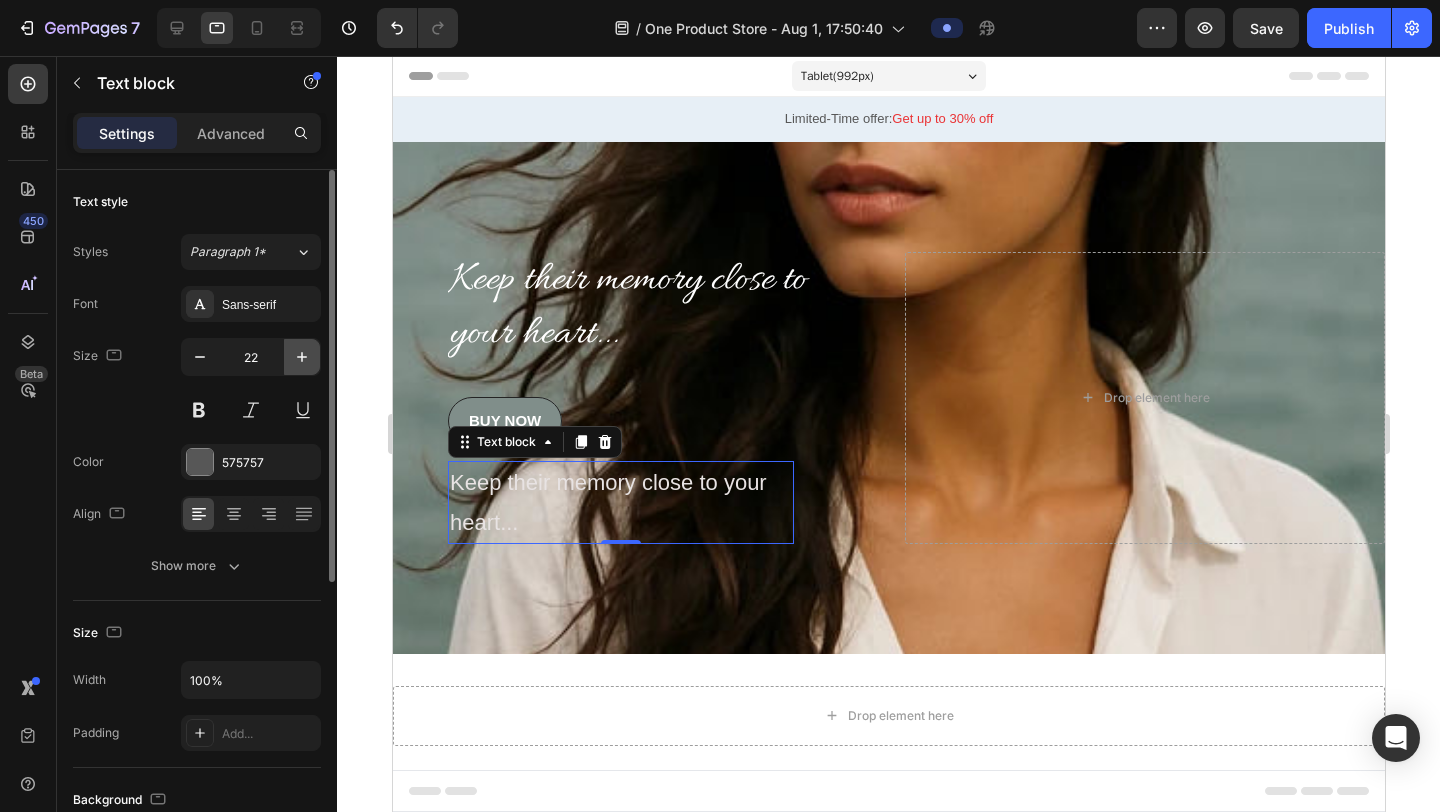 click 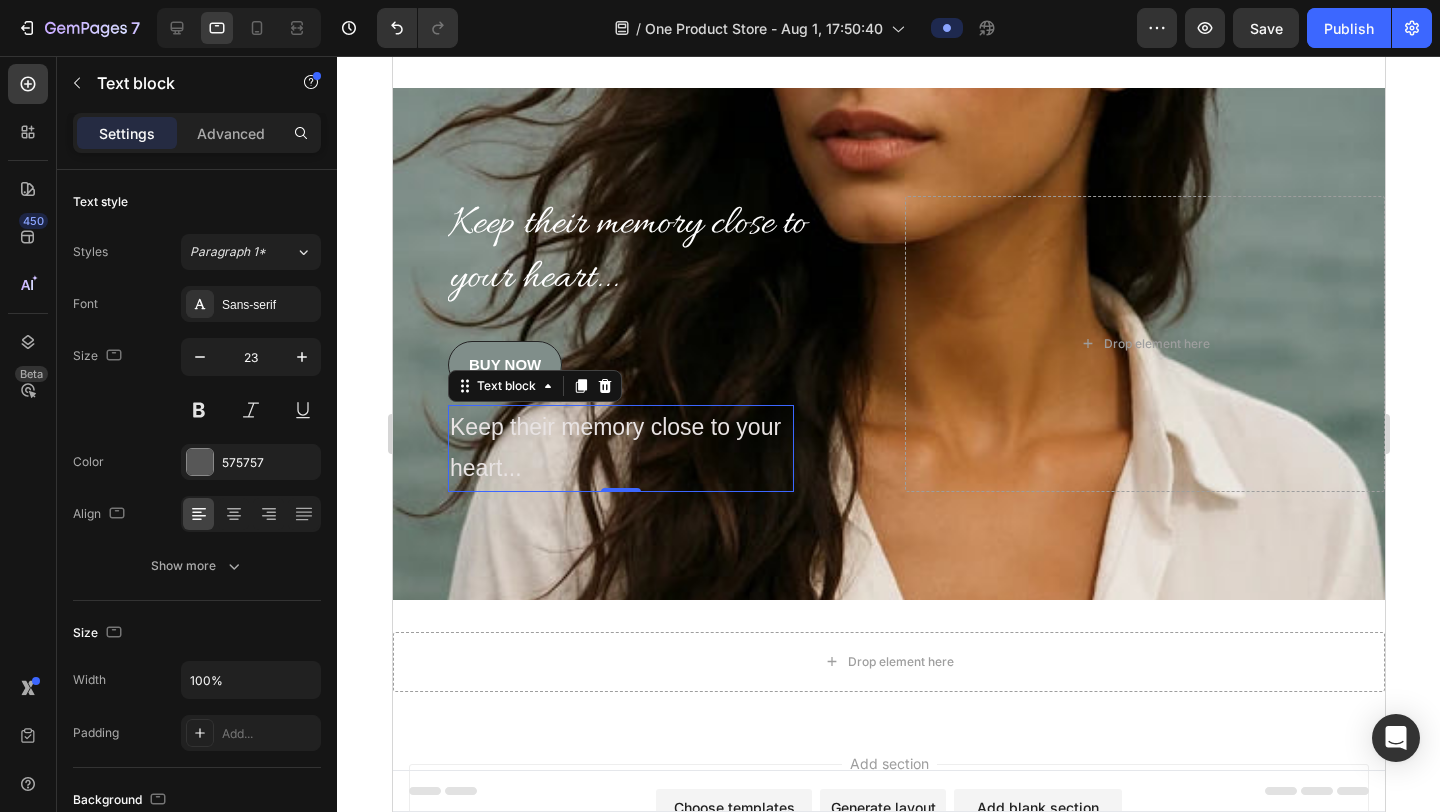 scroll, scrollTop: 26, scrollLeft: 0, axis: vertical 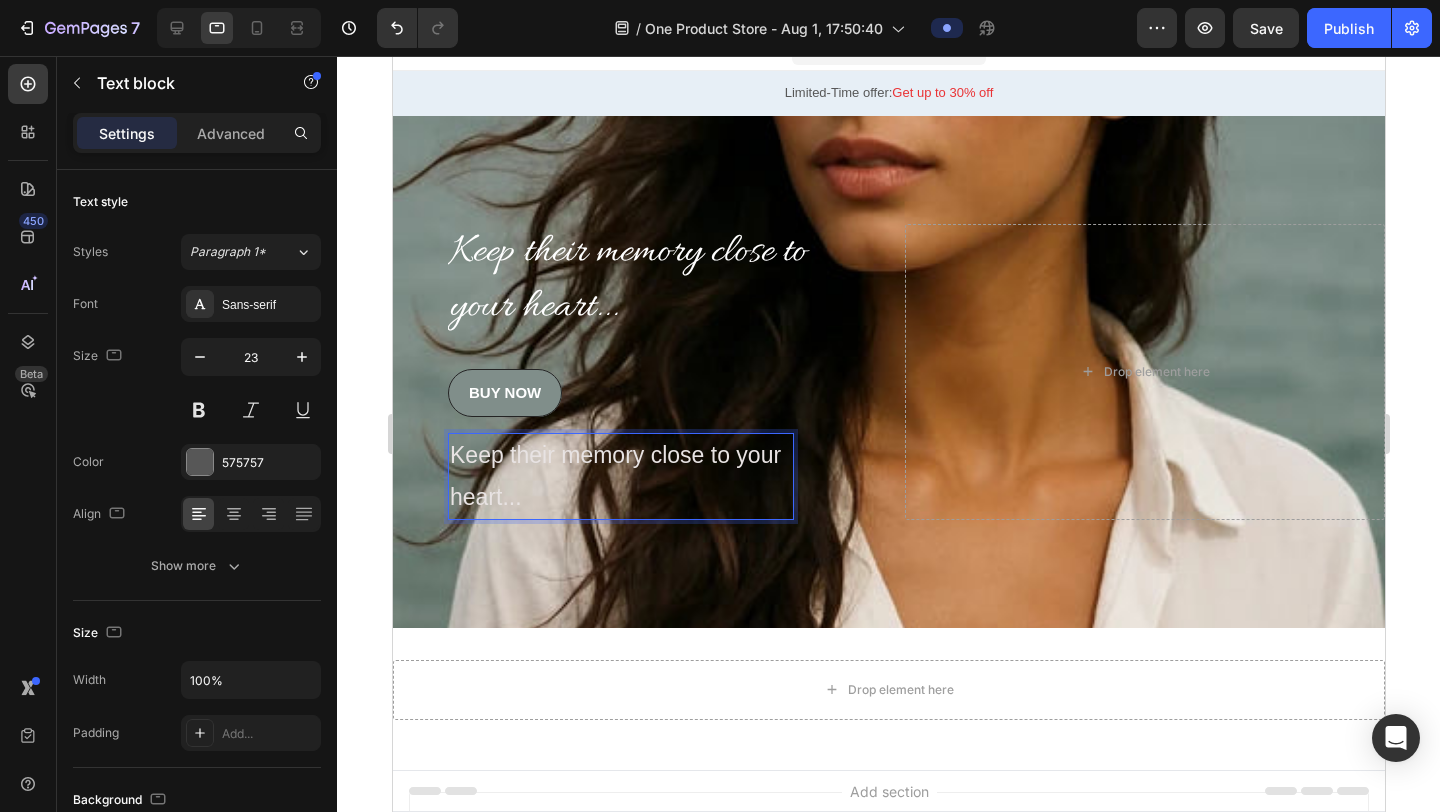 click on "Keep their memory close to your heart..." at bounding box center (614, 475) 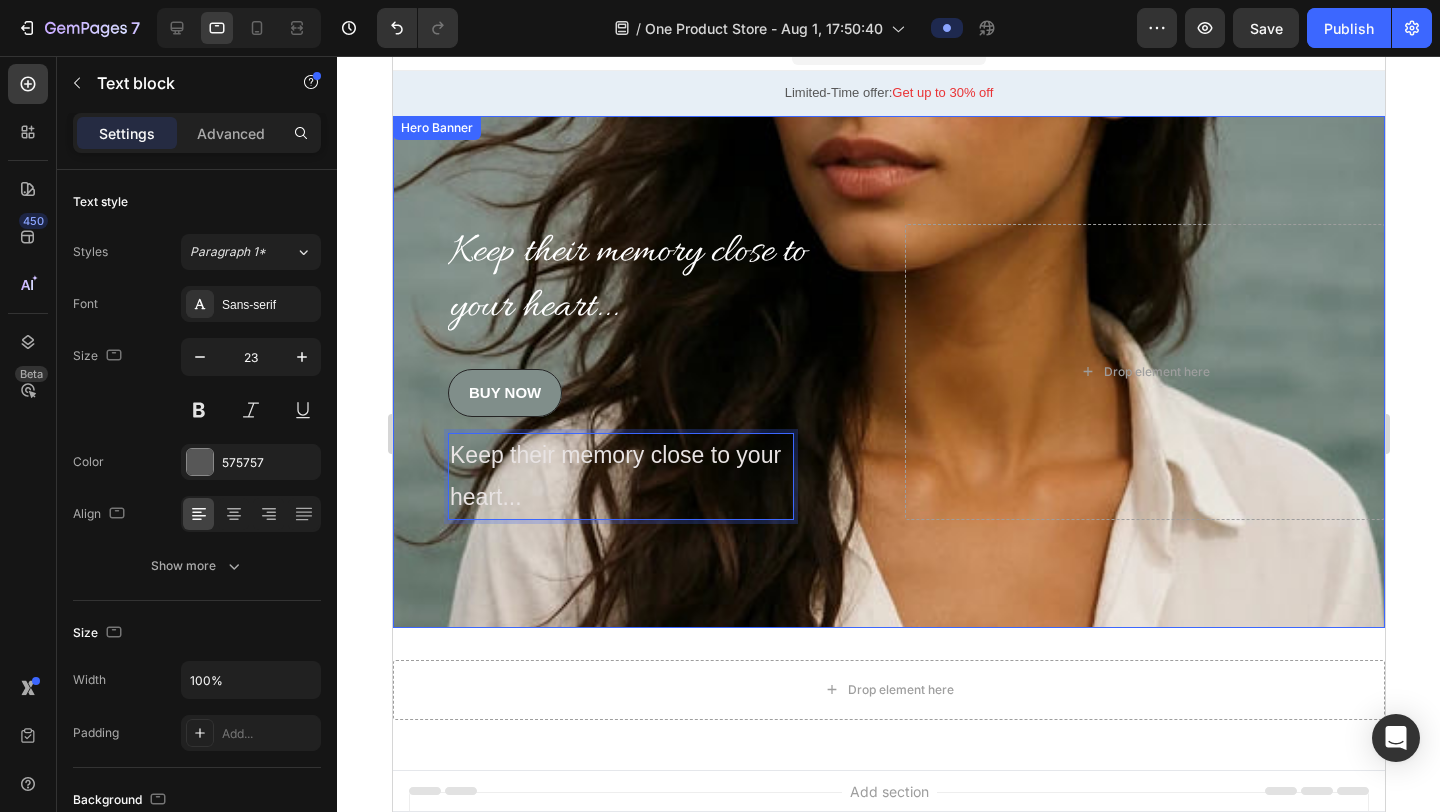 click at bounding box center [888, 372] 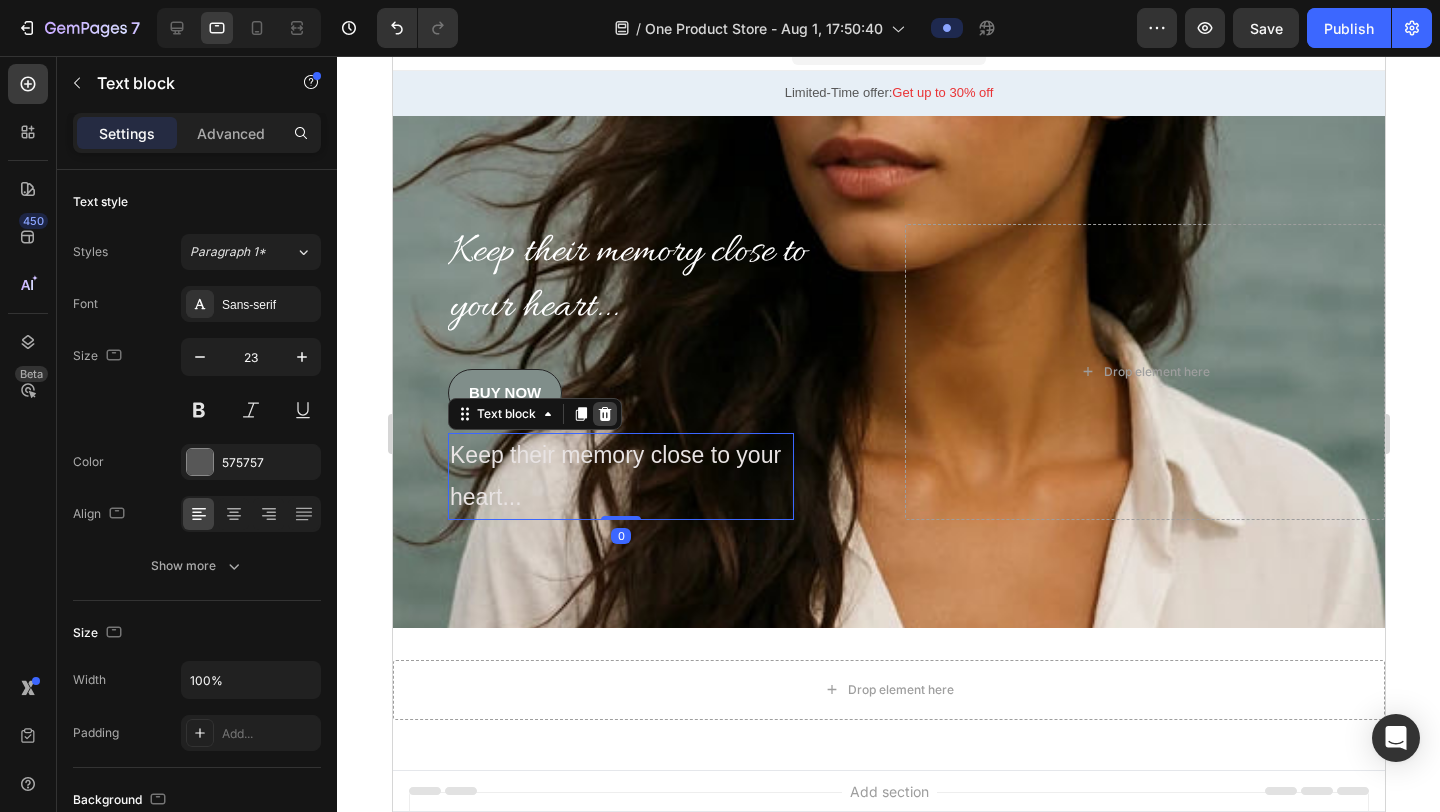 click 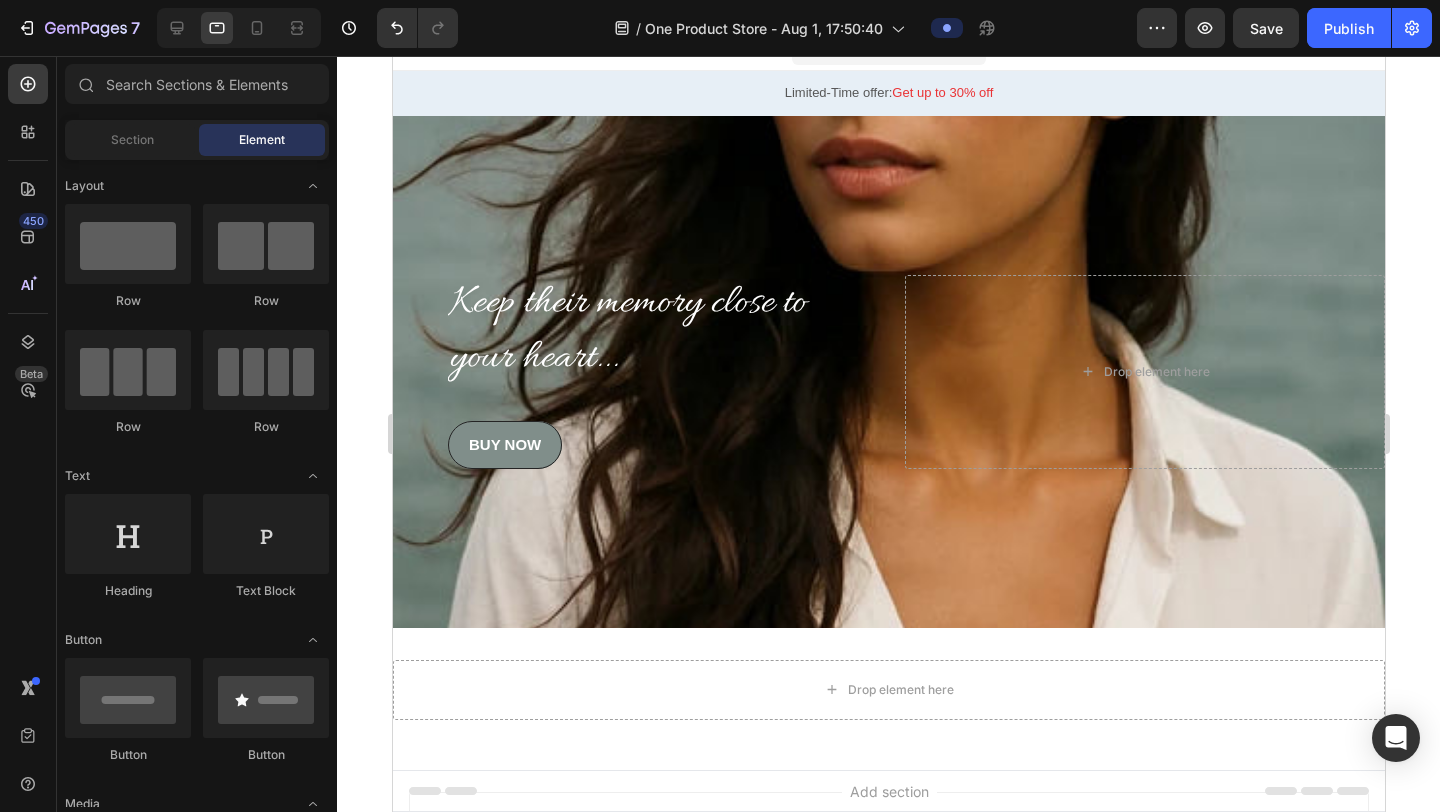 click 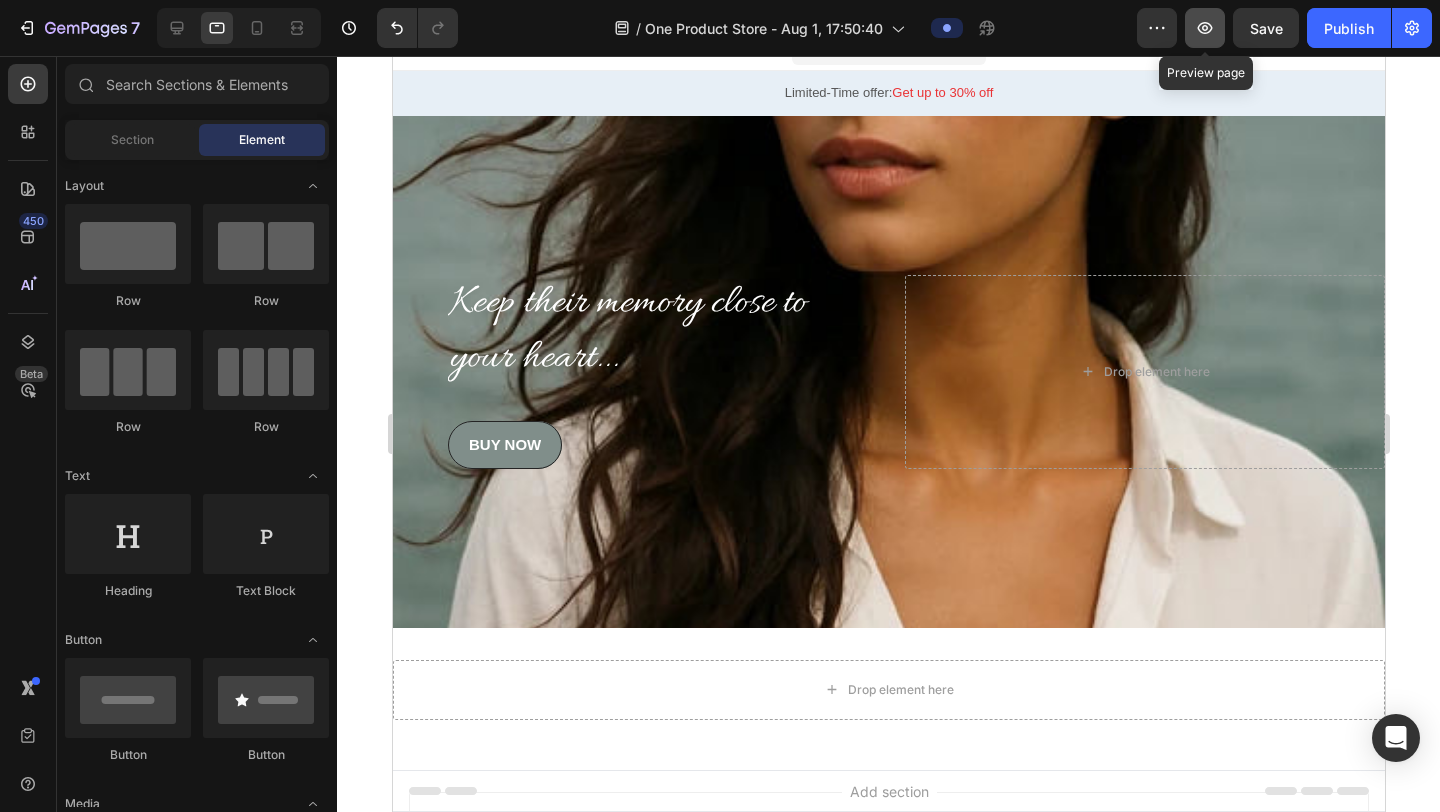 click 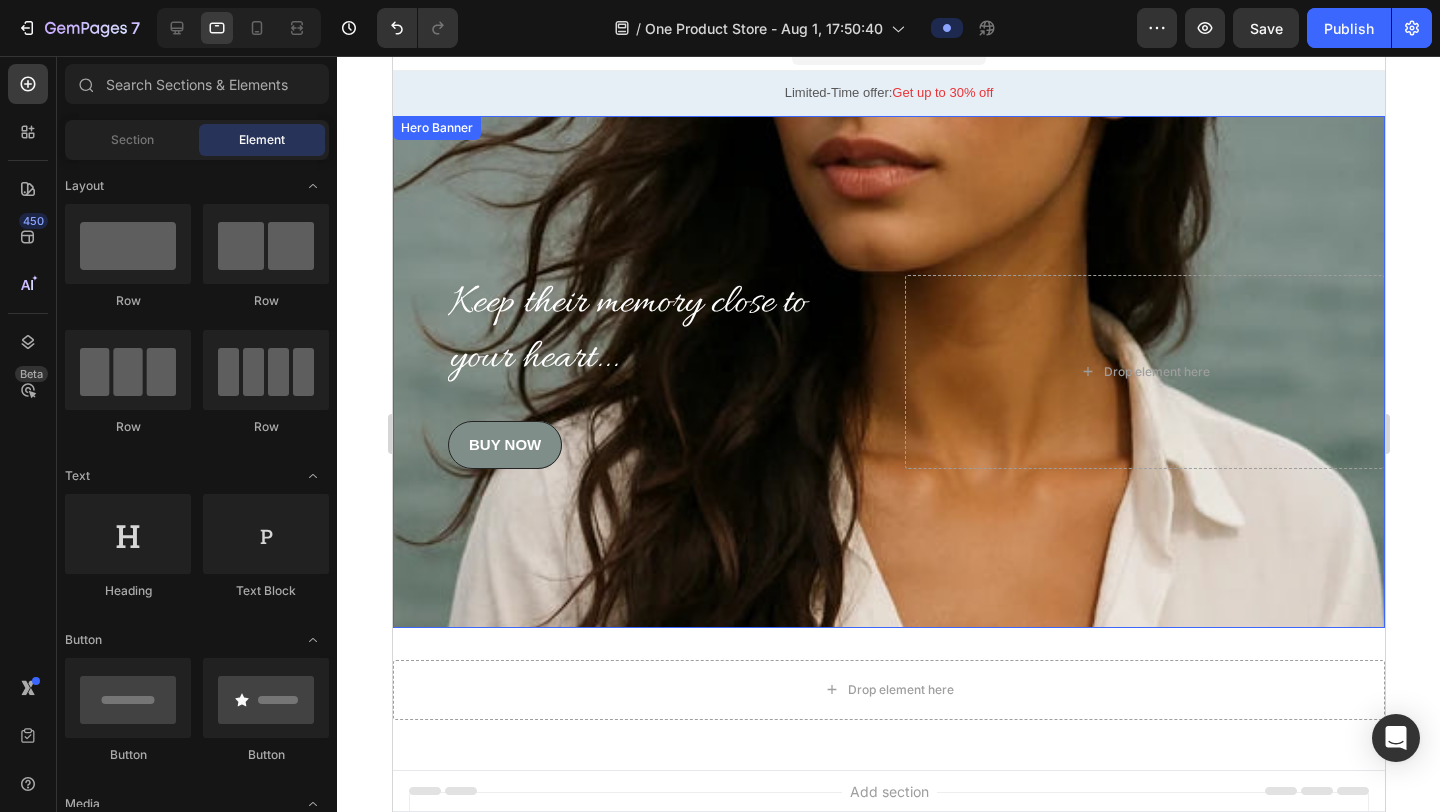 scroll, scrollTop: 0, scrollLeft: 0, axis: both 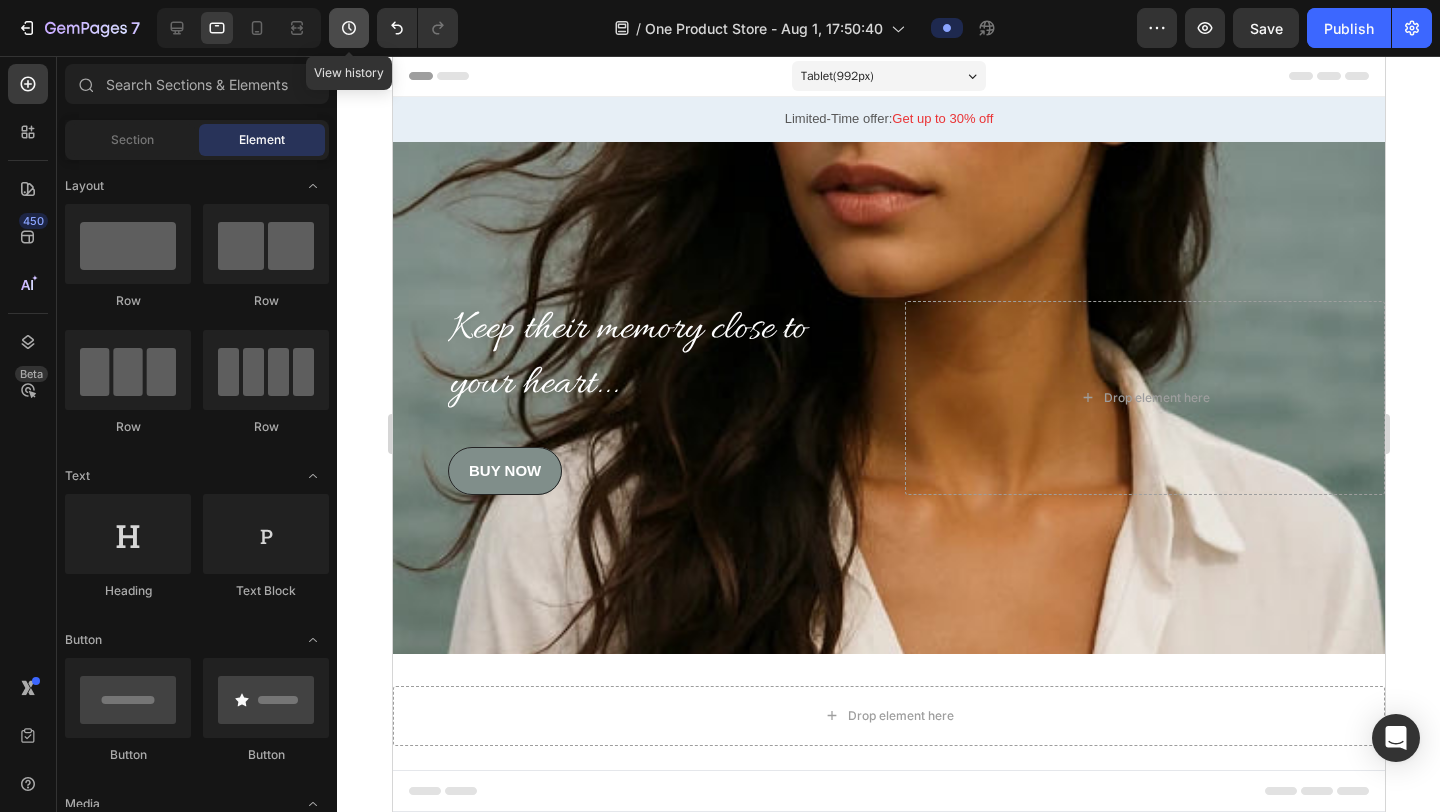 click 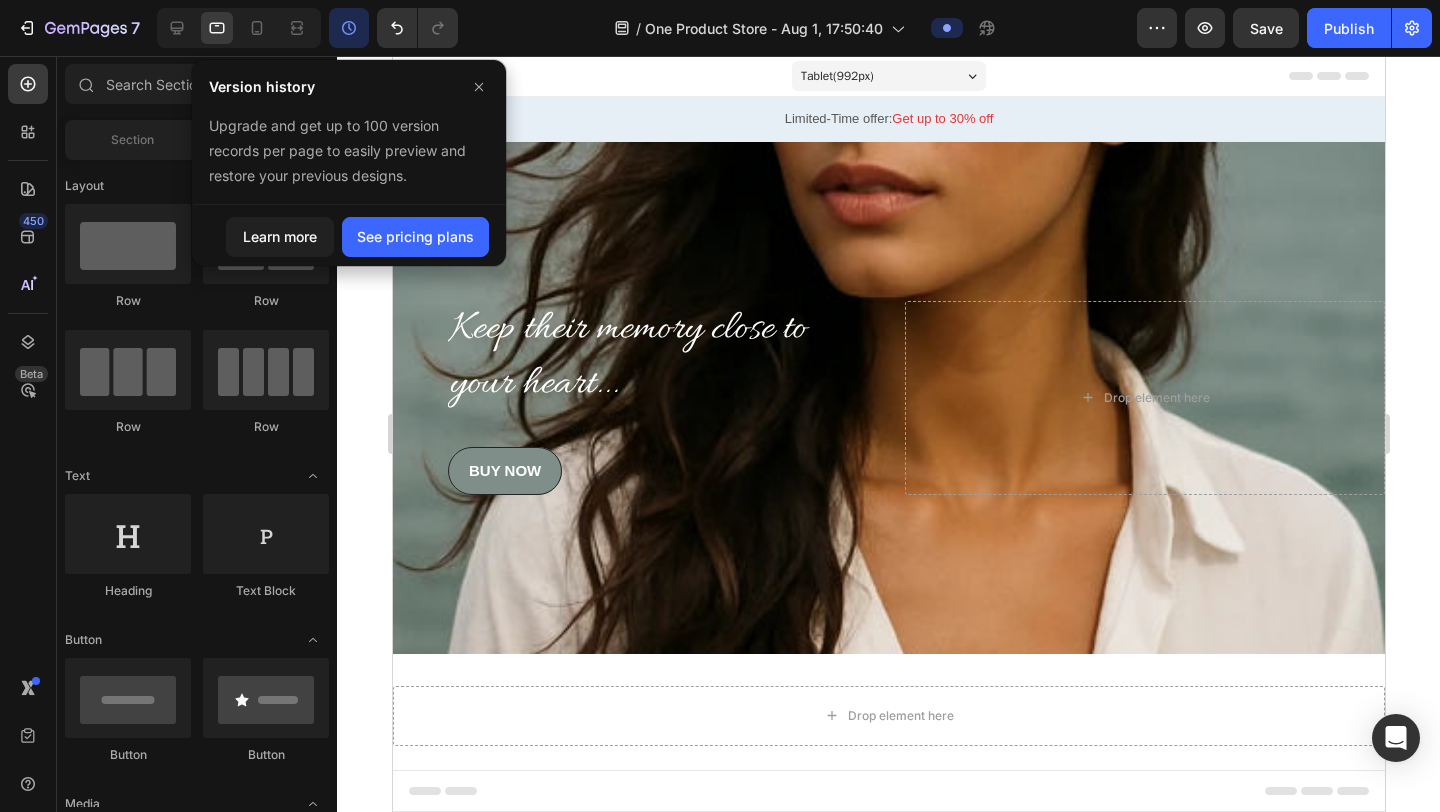 click 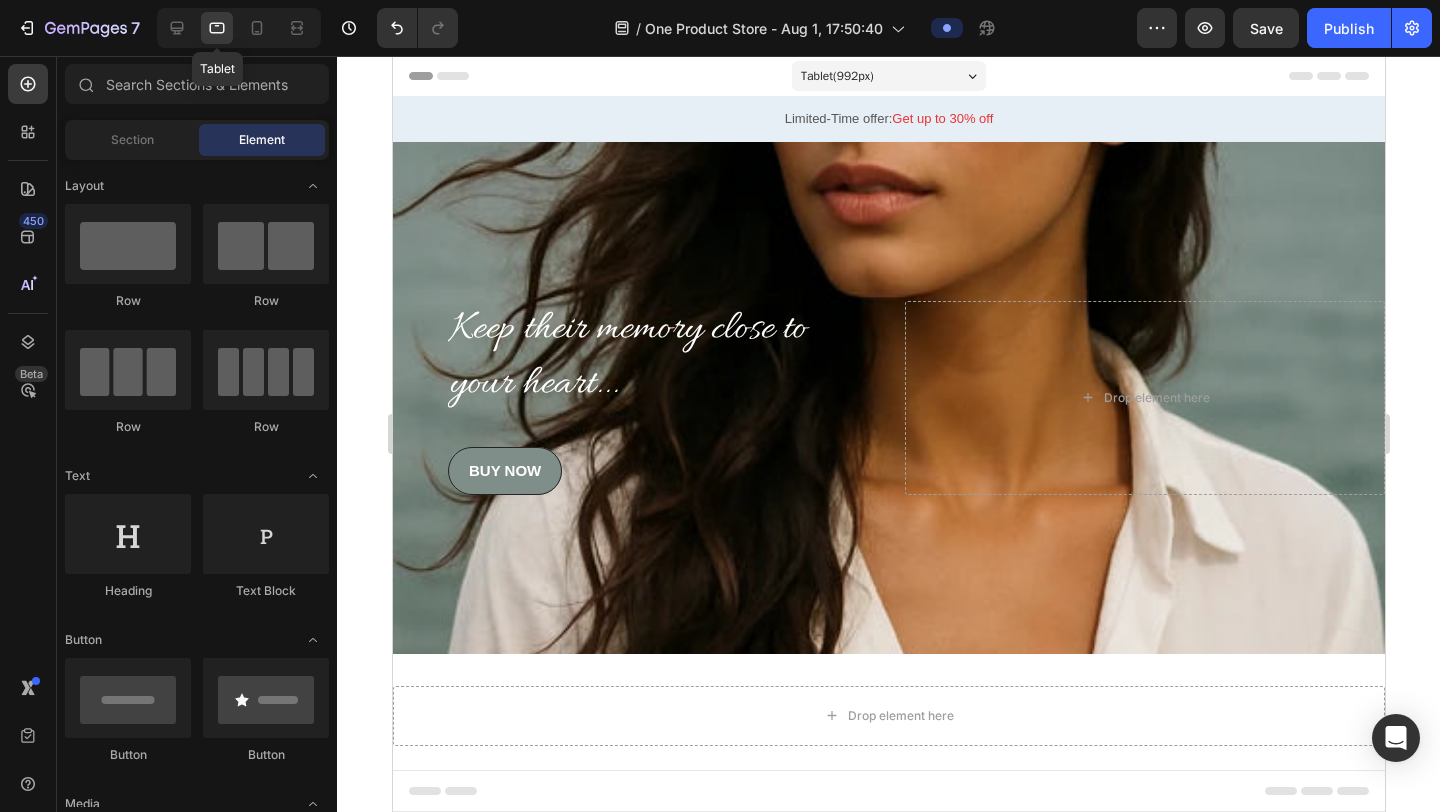 click 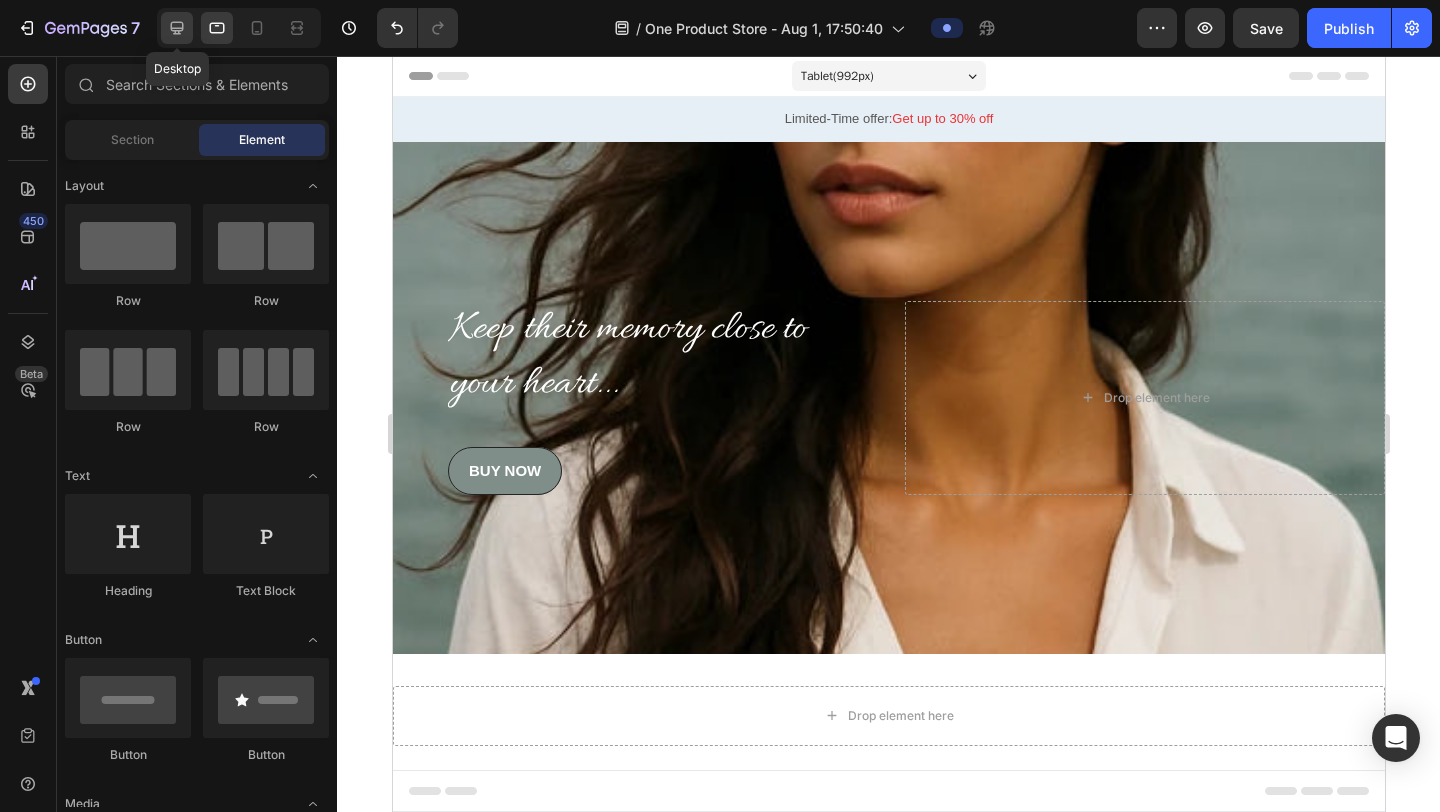 click 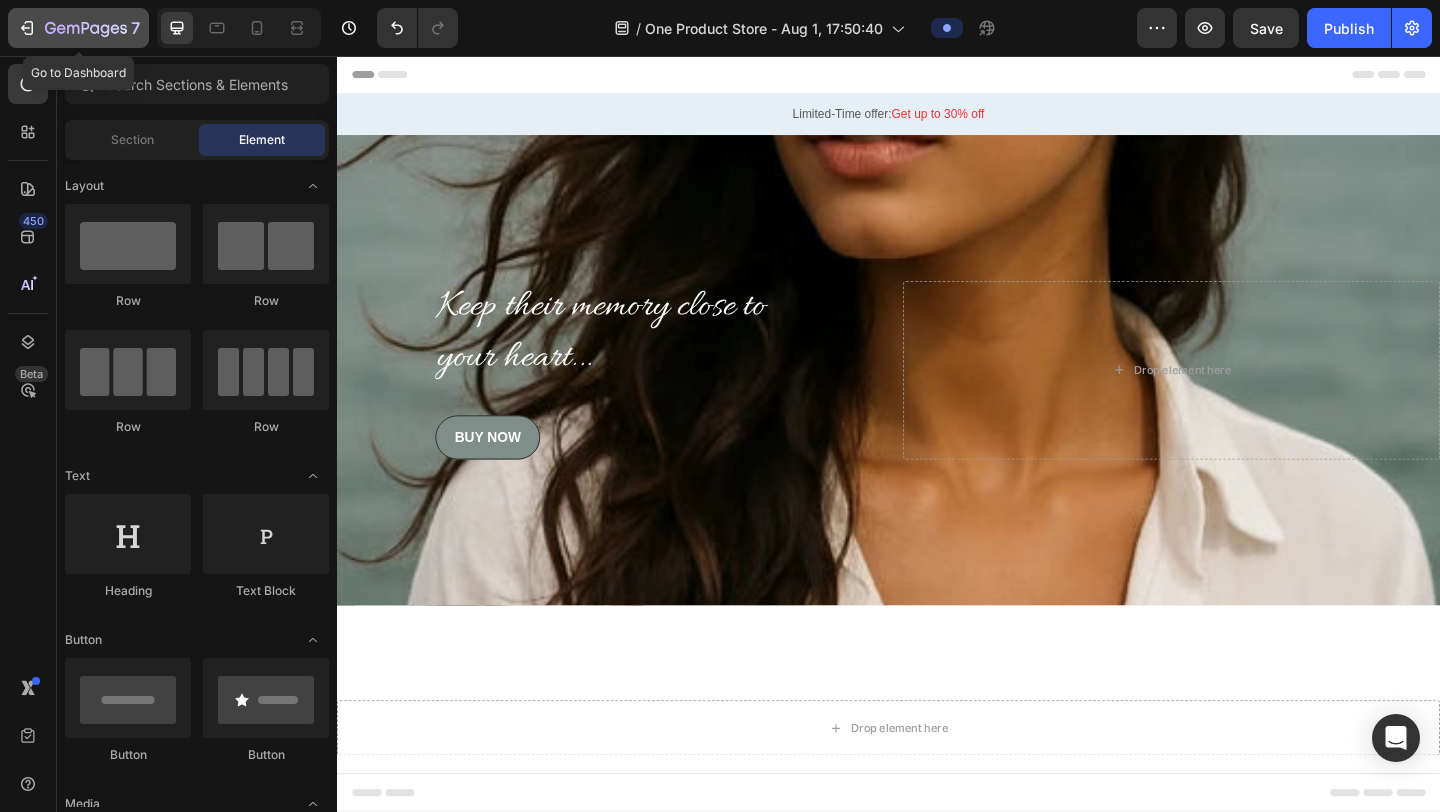 click 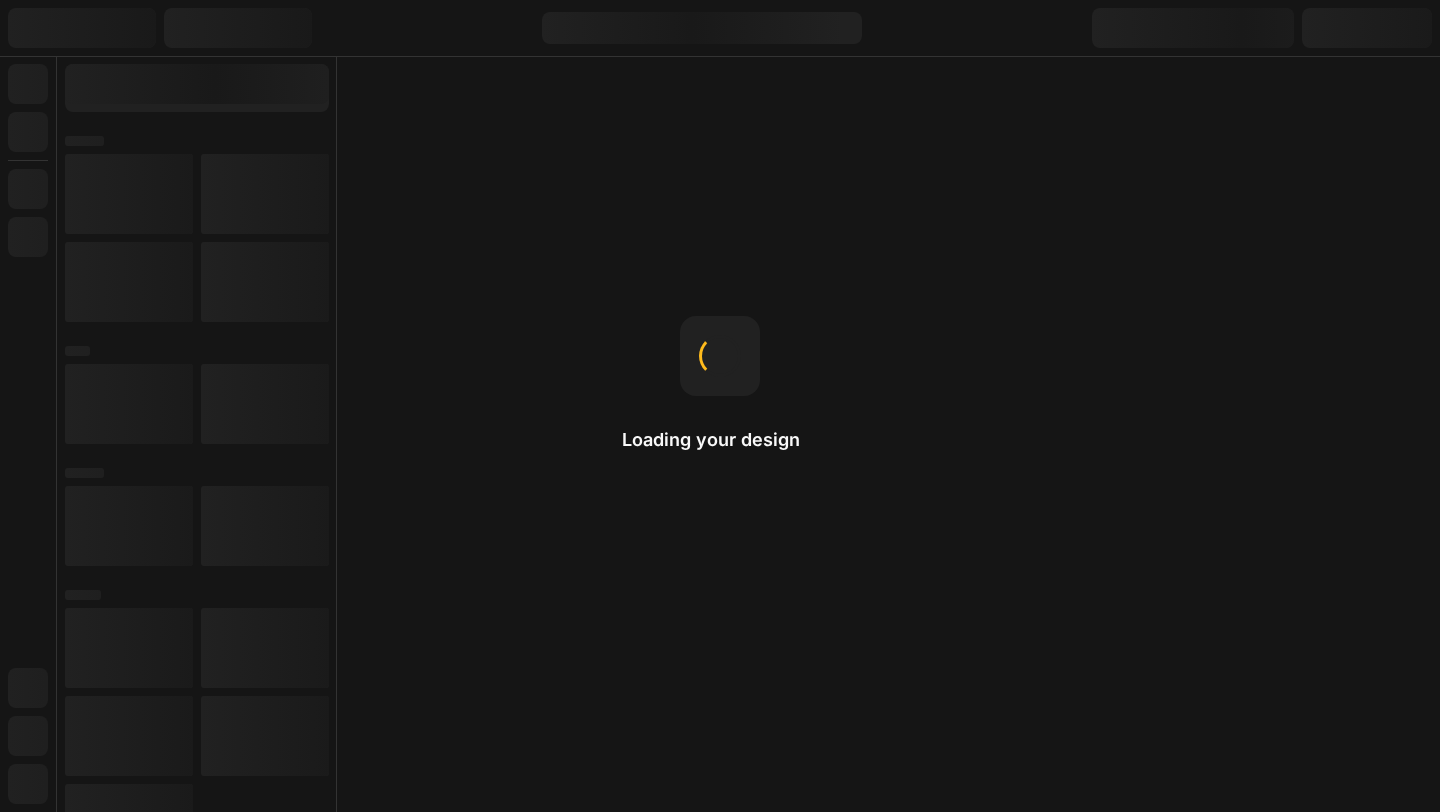 scroll, scrollTop: 0, scrollLeft: 0, axis: both 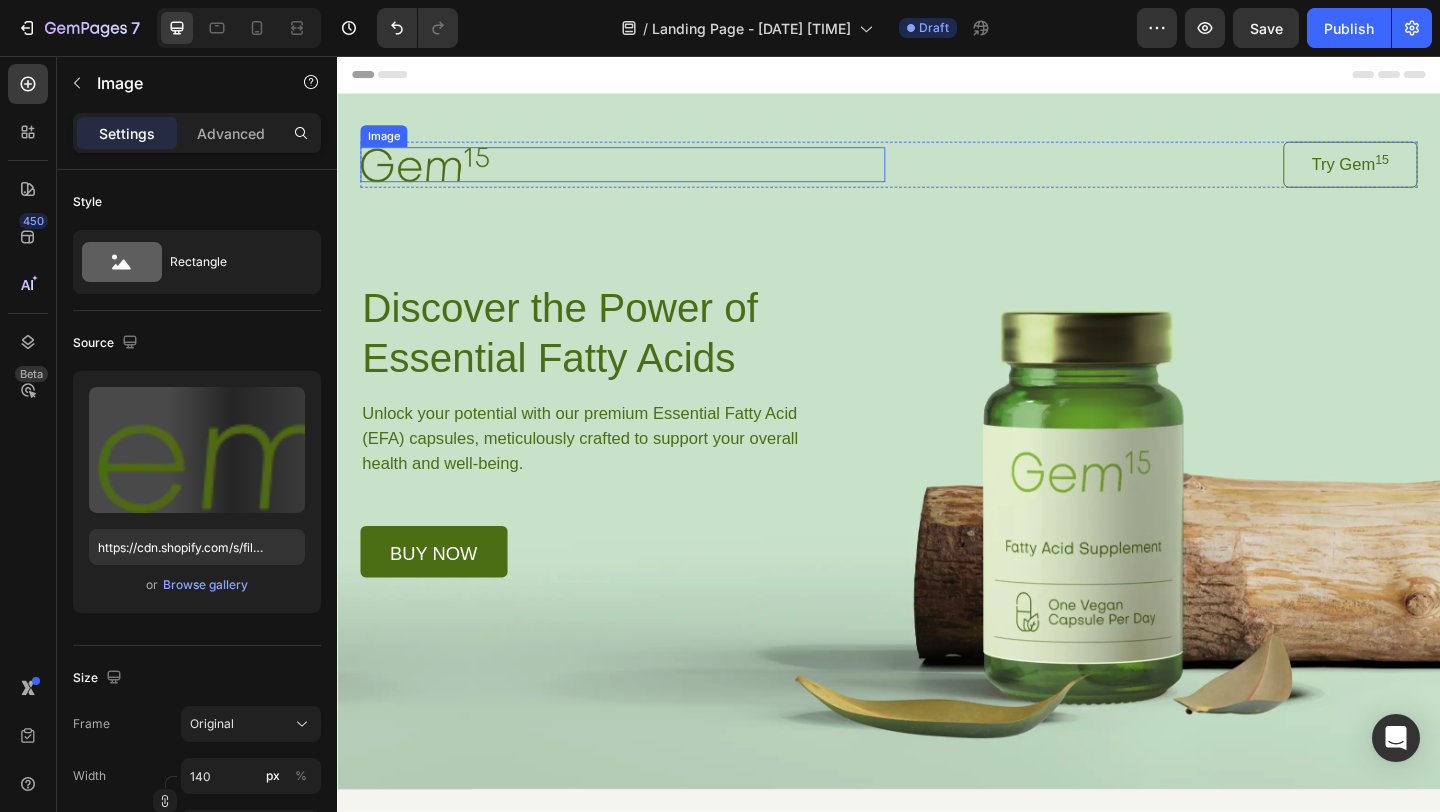 click at bounding box center (432, 173) 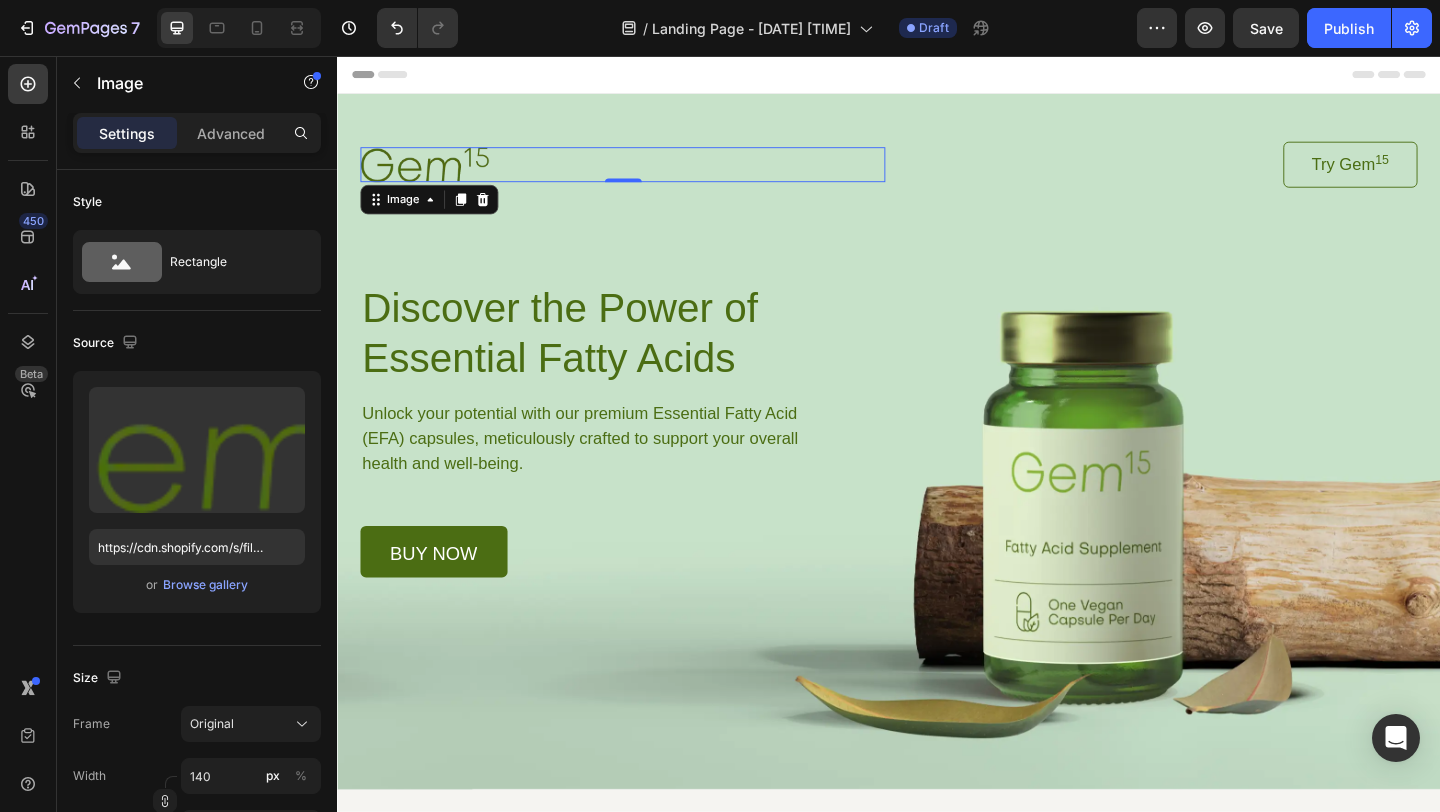 click at bounding box center [647, 173] 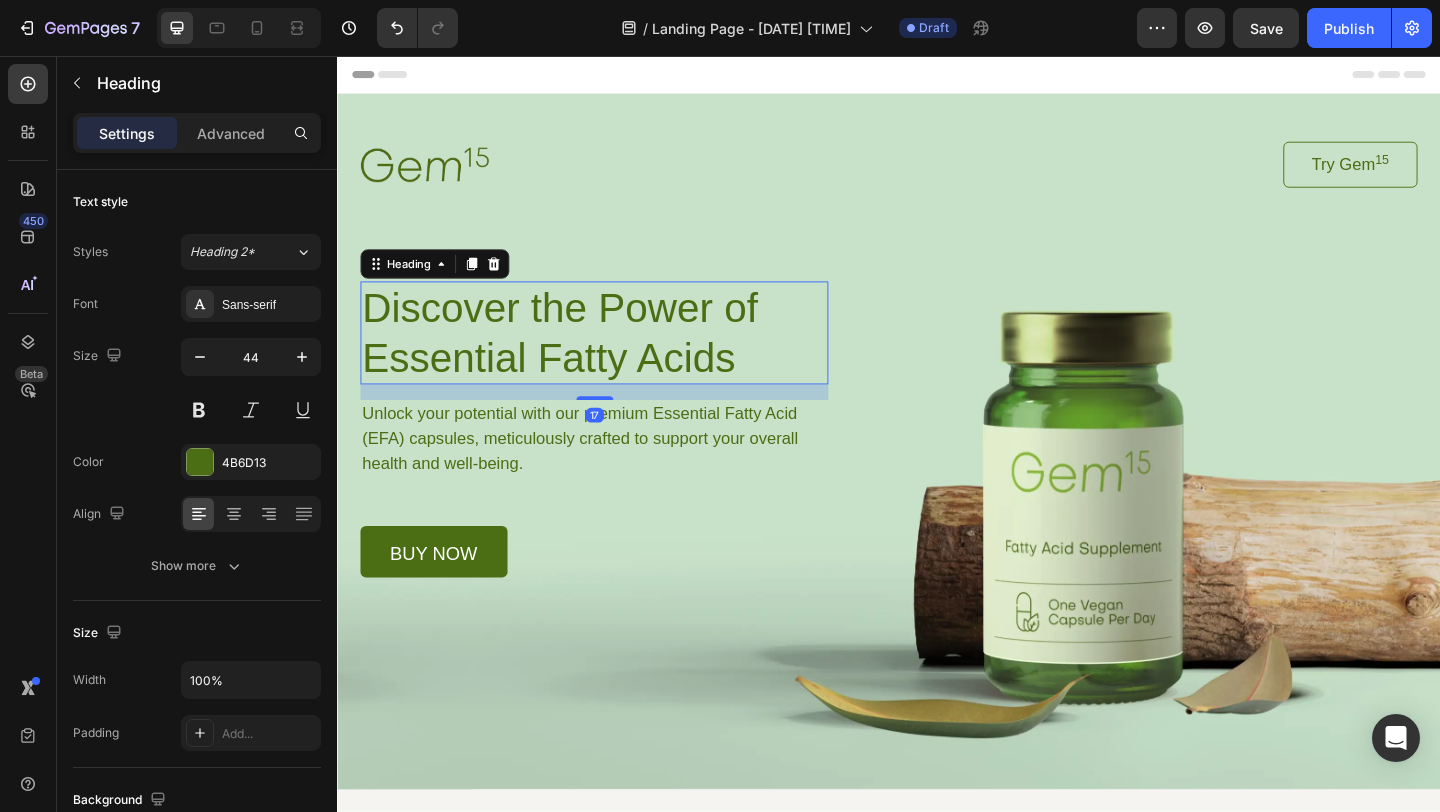 click on "Discover the Power of Essential Fatty Acids" at bounding box center (616, 357) 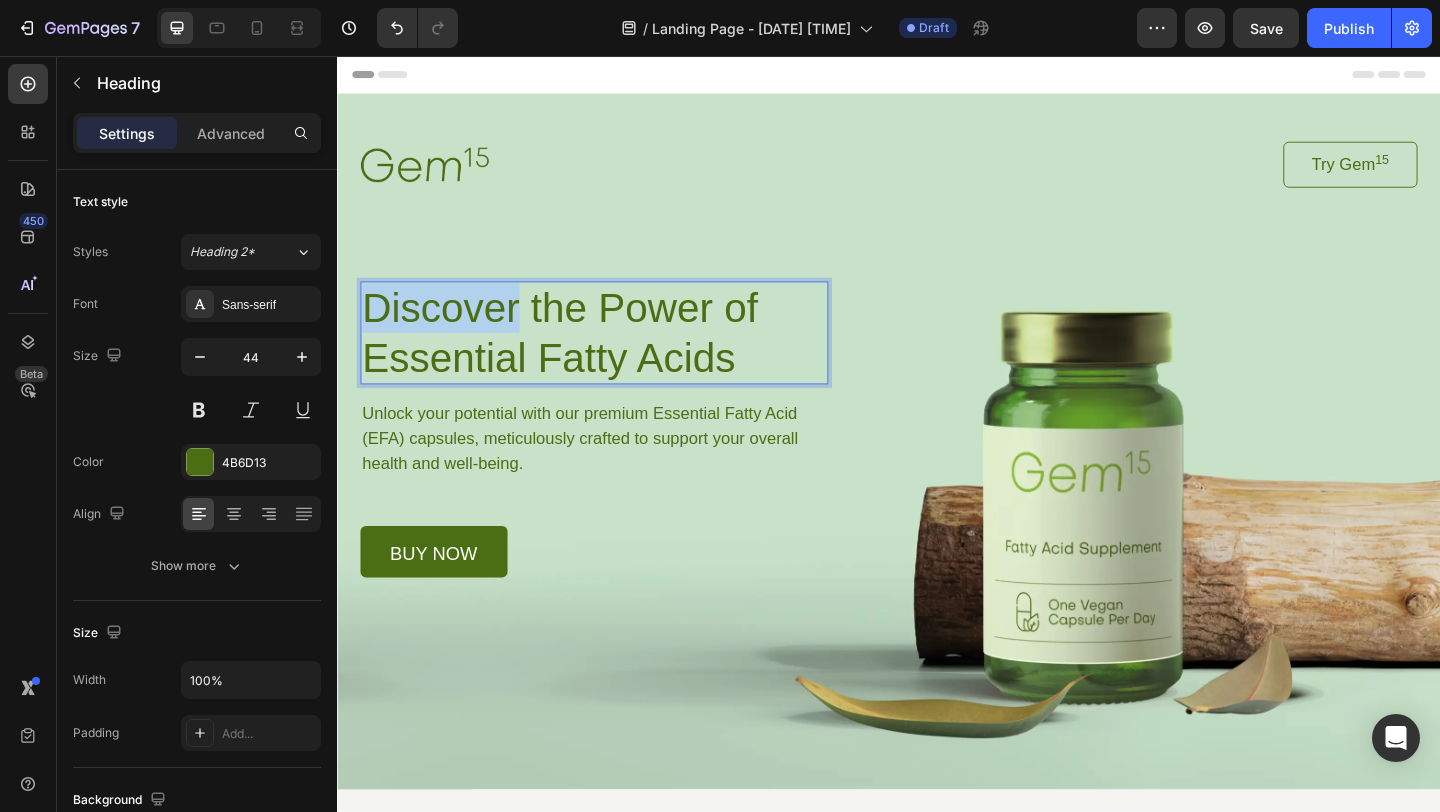 click on "Discover the Power of Essential Fatty Acids" at bounding box center [616, 357] 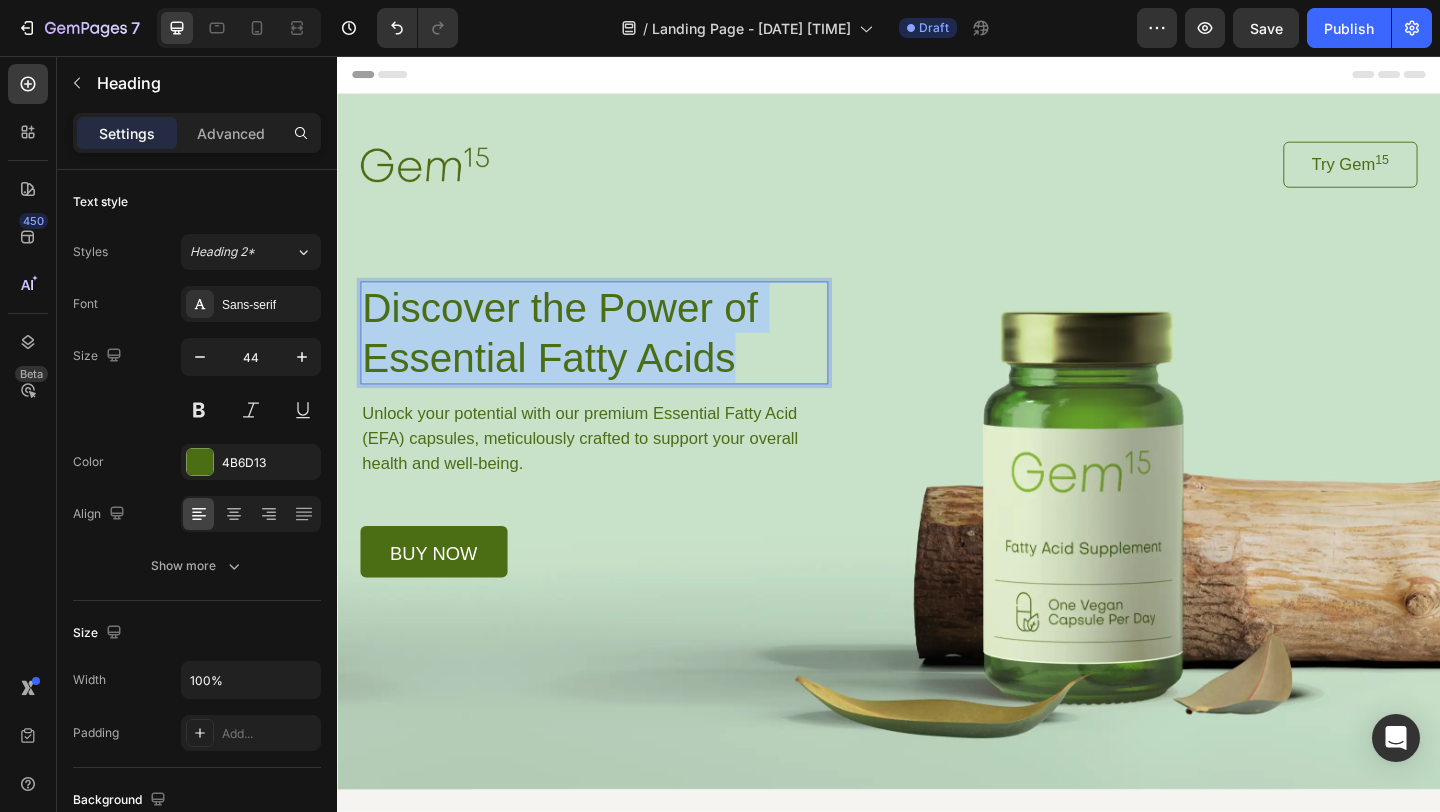 click on "Discover the Power of Essential Fatty Acids" at bounding box center (616, 357) 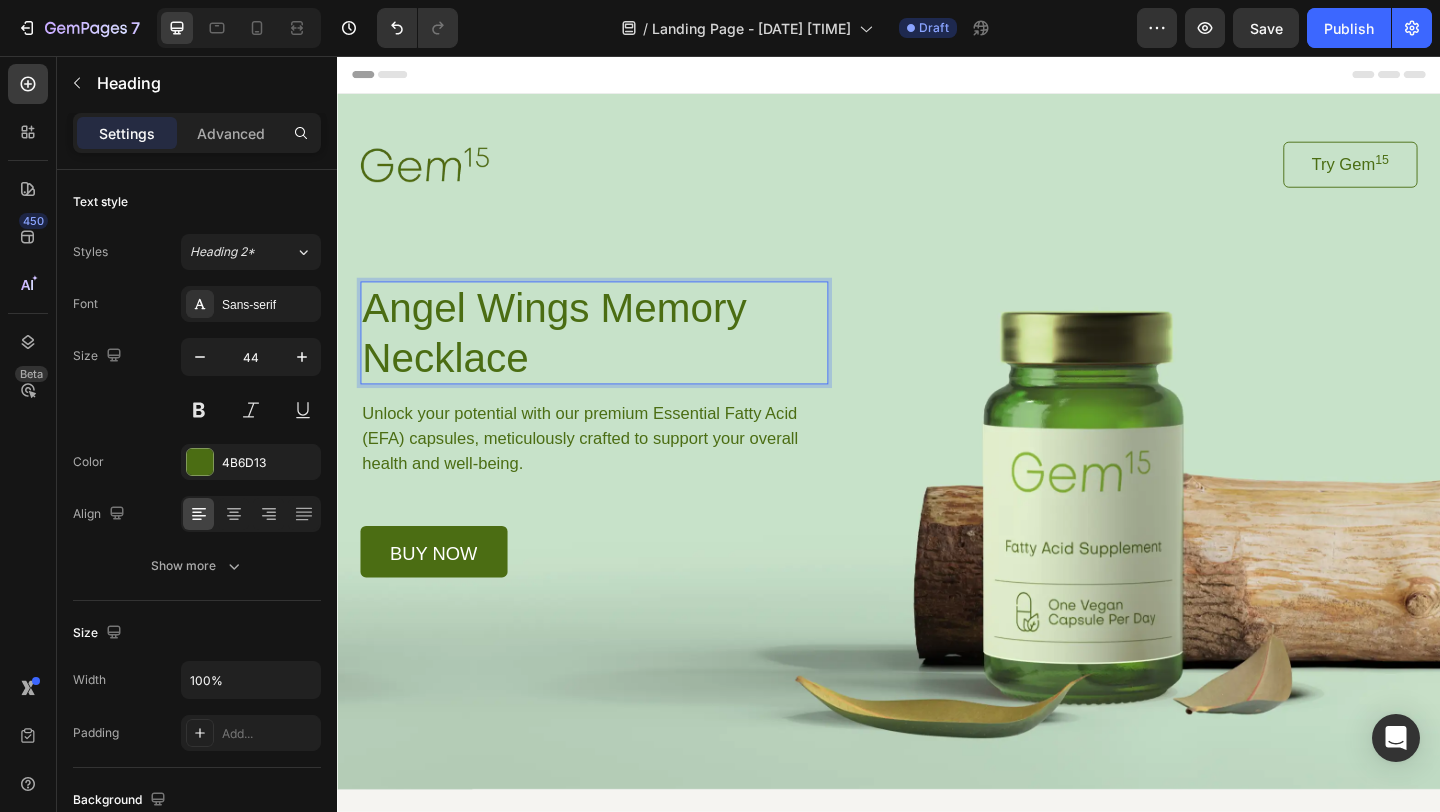 click on "Angel Wings Memory Necklace" at bounding box center [616, 357] 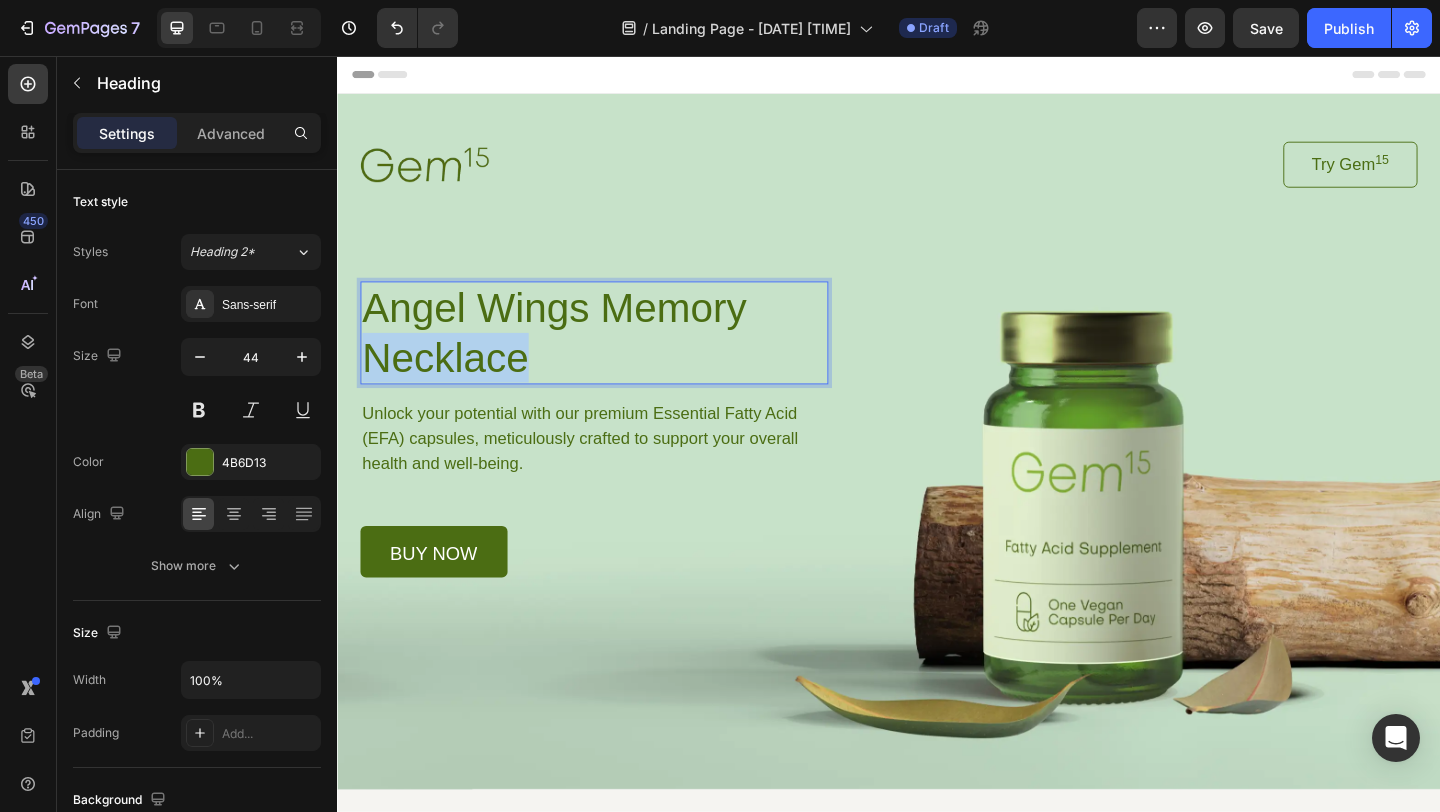click on "Angel Wings Memory Necklace" at bounding box center [616, 357] 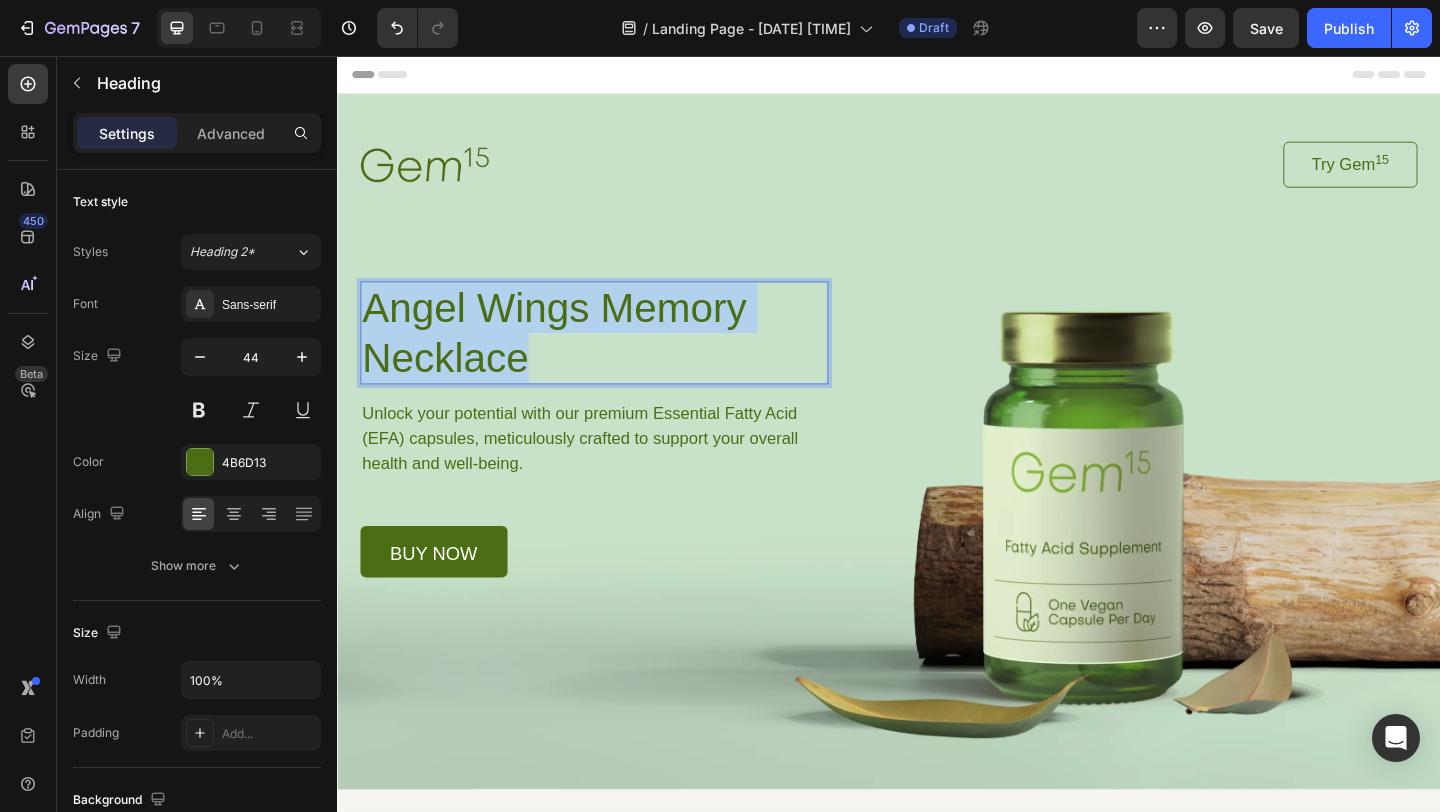 click on "Angel Wings Memory Necklace" at bounding box center (616, 357) 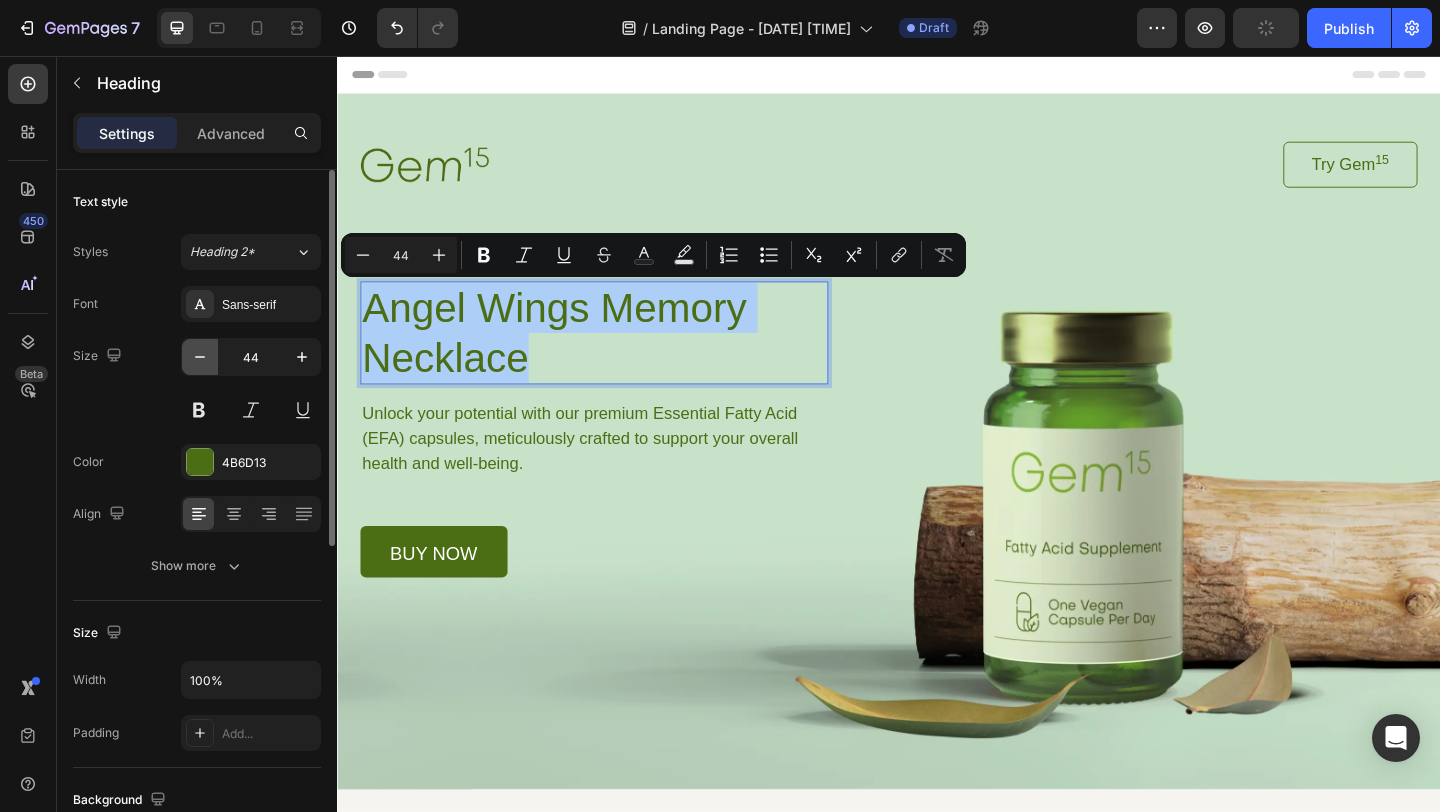 click 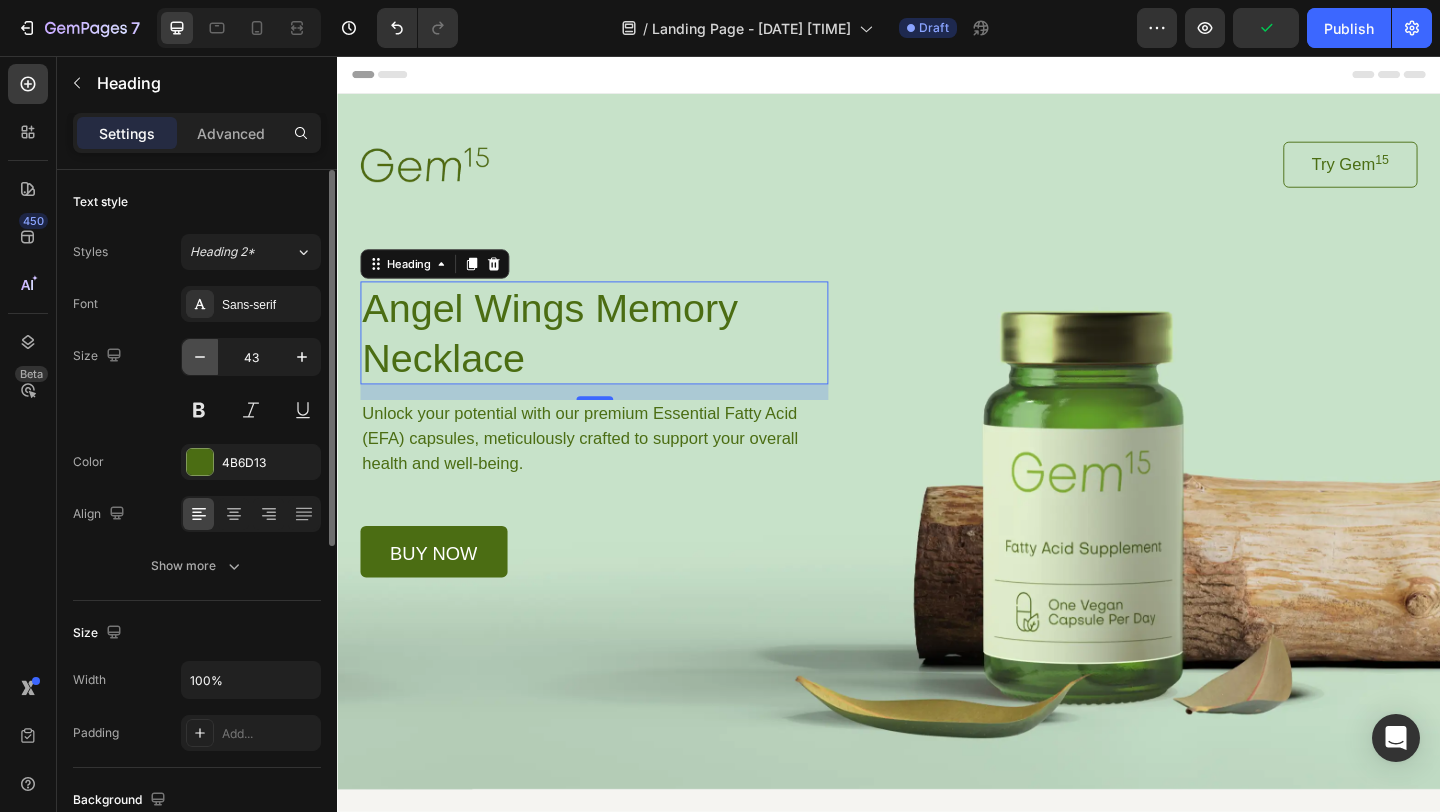 click 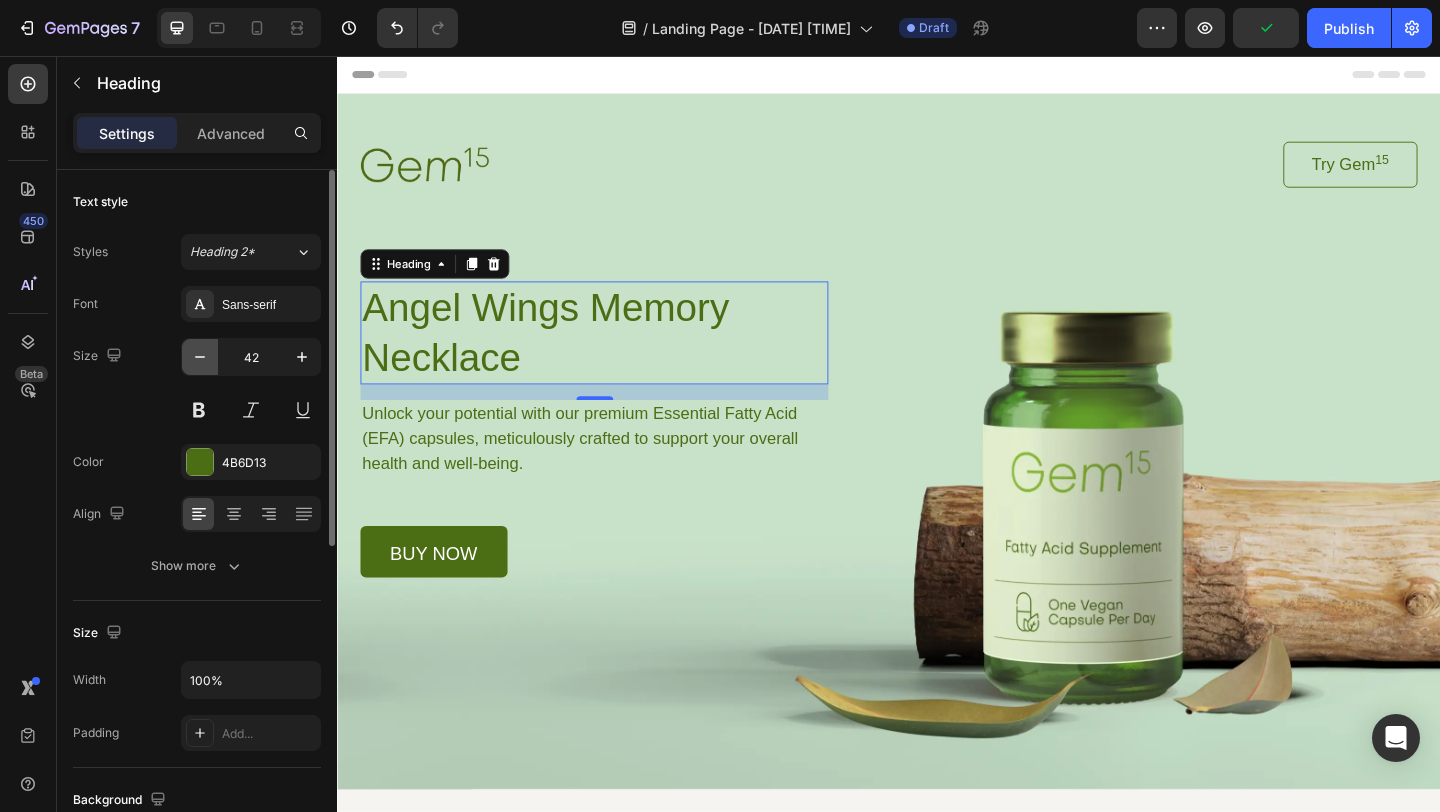 click 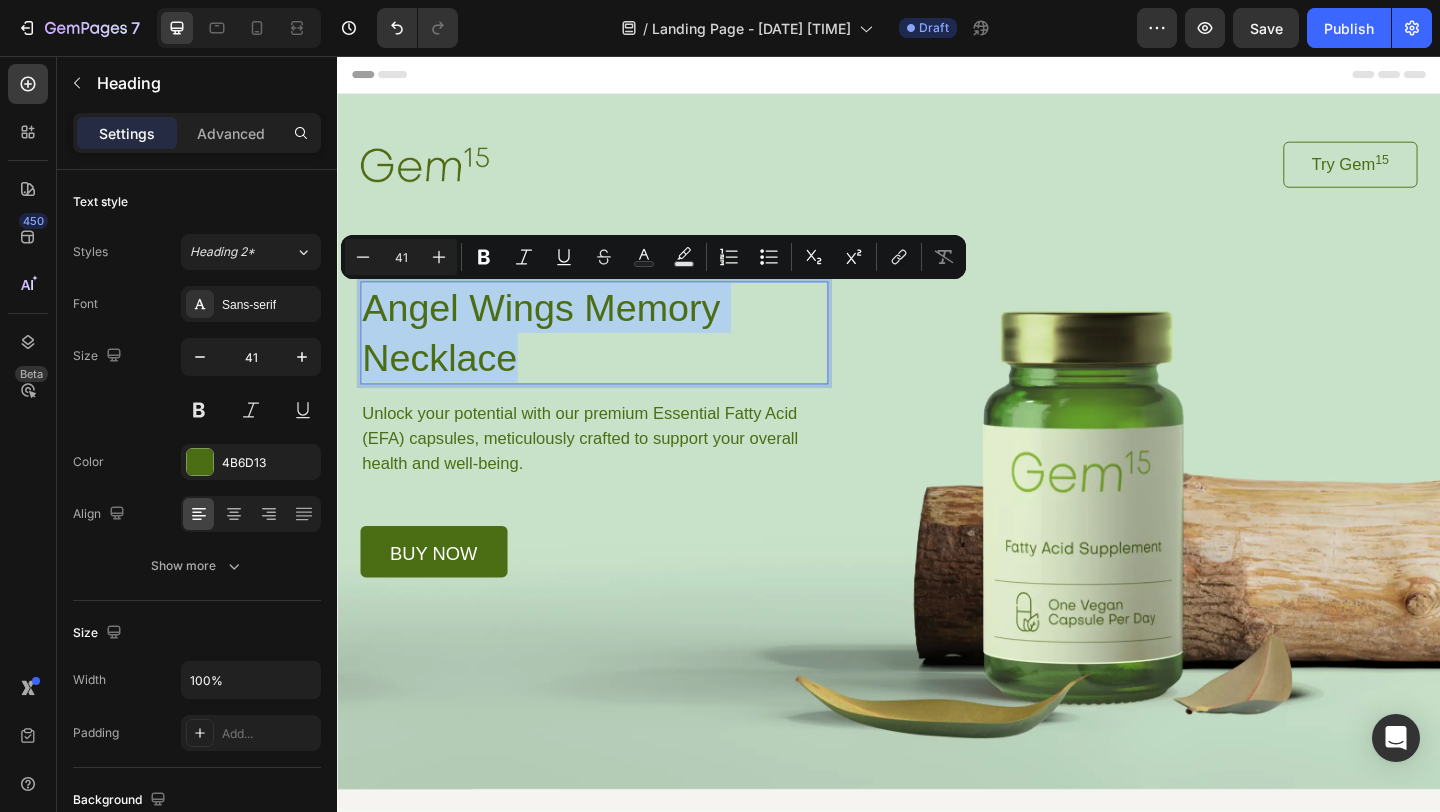 drag, startPoint x: 568, startPoint y: 384, endPoint x: 368, endPoint y: 327, distance: 207.96394 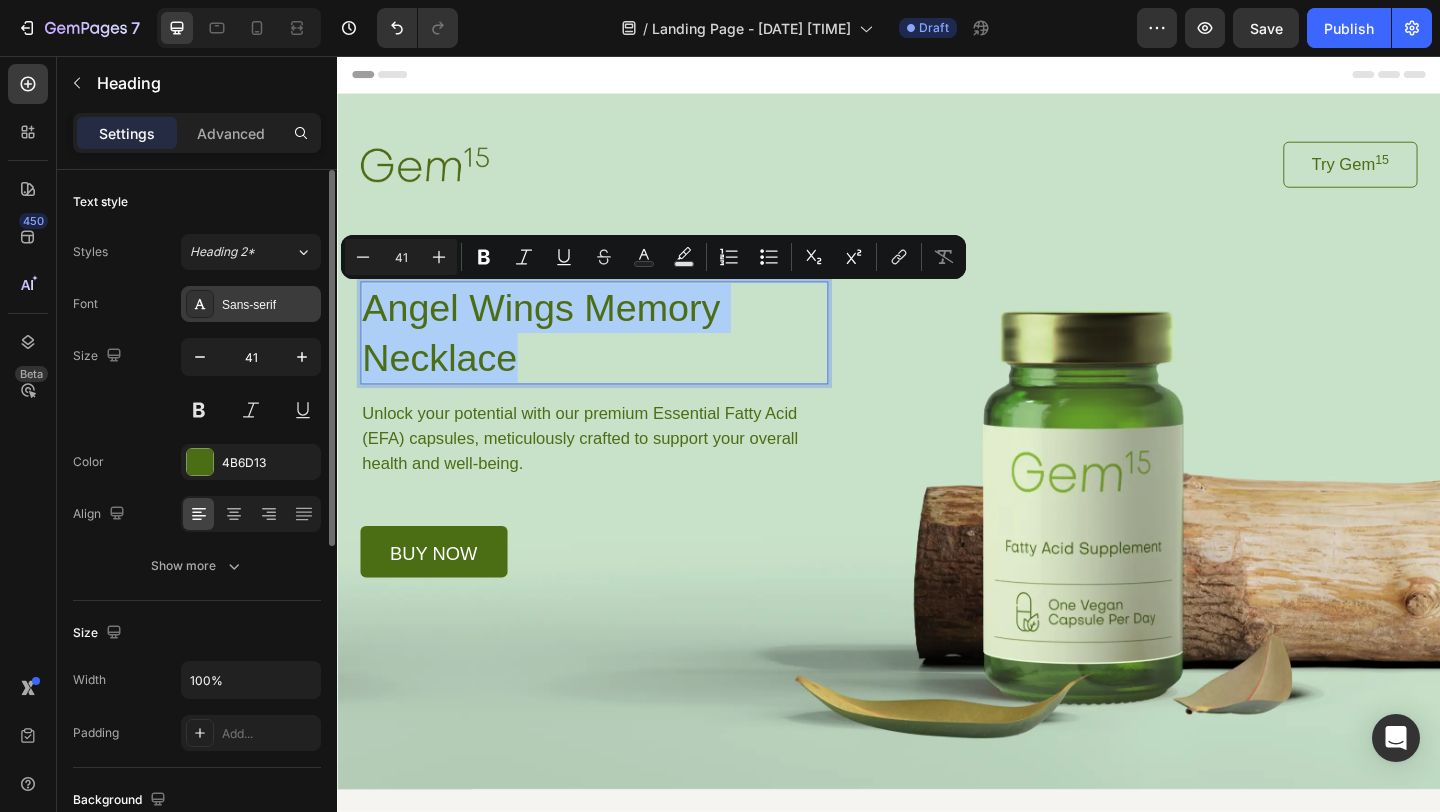 click on "Sans-serif" at bounding box center [269, 305] 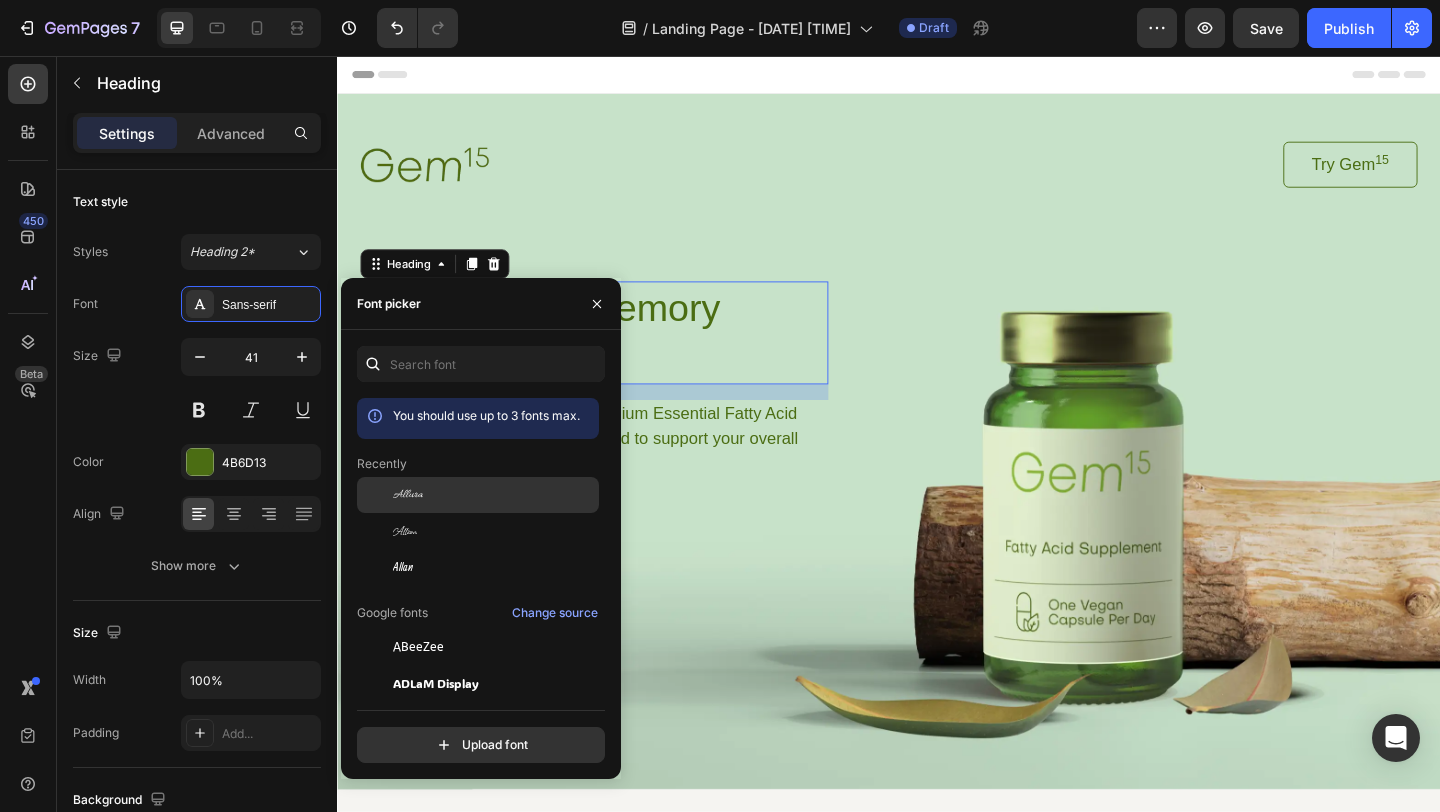 click on "Allura" at bounding box center [408, 495] 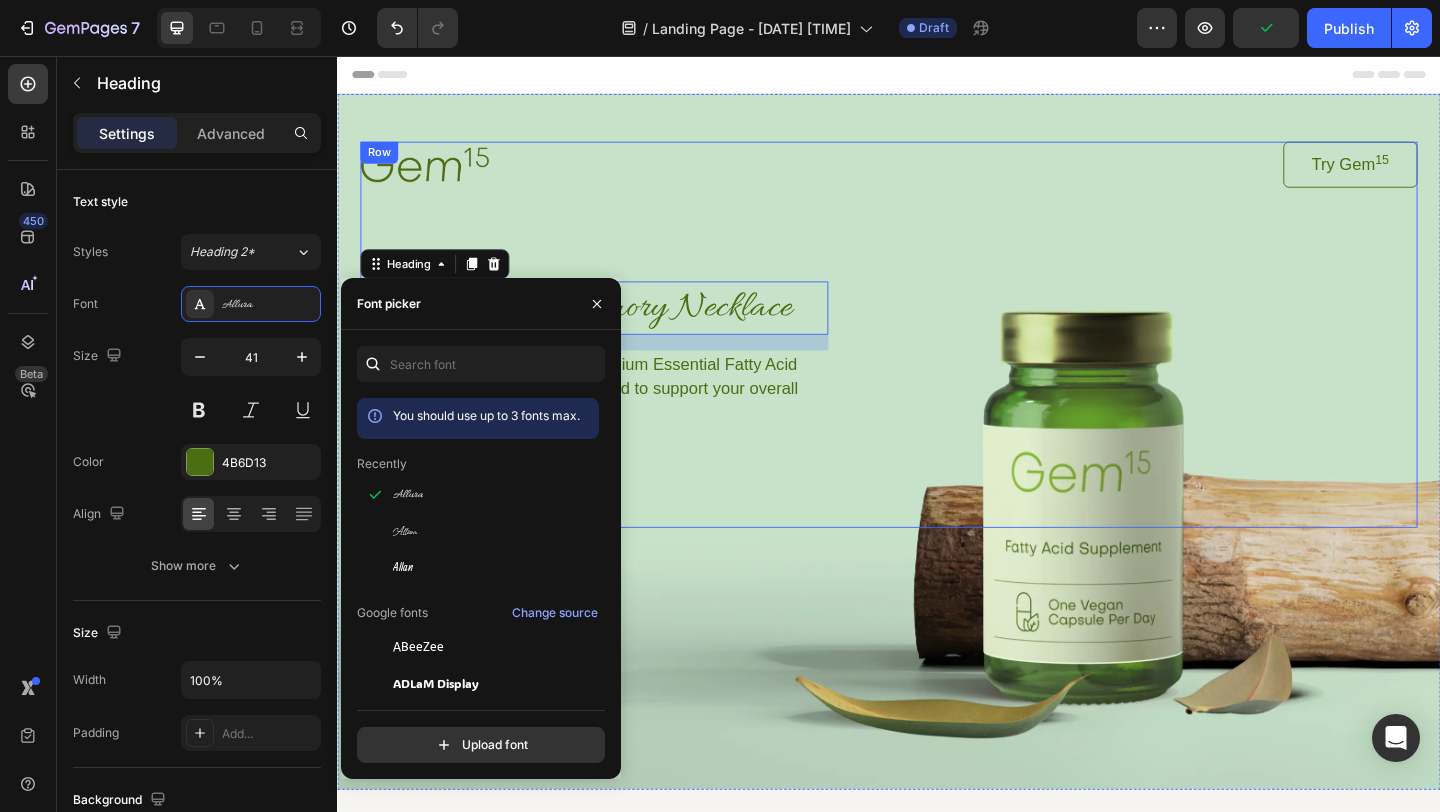 click on "Image Try Gem 15 Button Row Angel Wings Memory Necklace Heading   17 Unlock your potential with our premium Essential Fatty Acid (EFA) capsules, meticulously crafted to support your overall health and well-being. Text Block buy now Button Row" at bounding box center (937, 359) 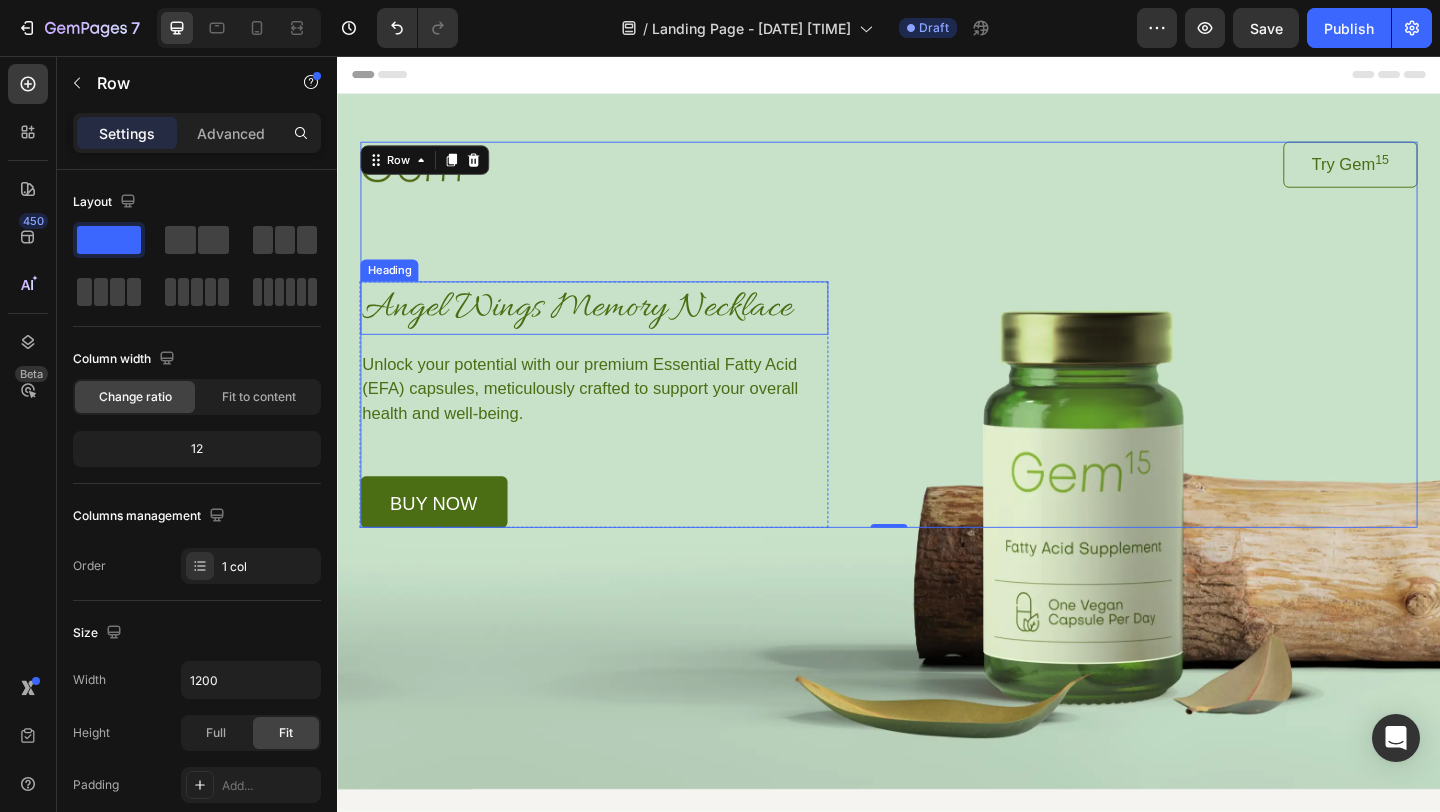 click on "Angel Wings Memory Necklace" at bounding box center (616, 330) 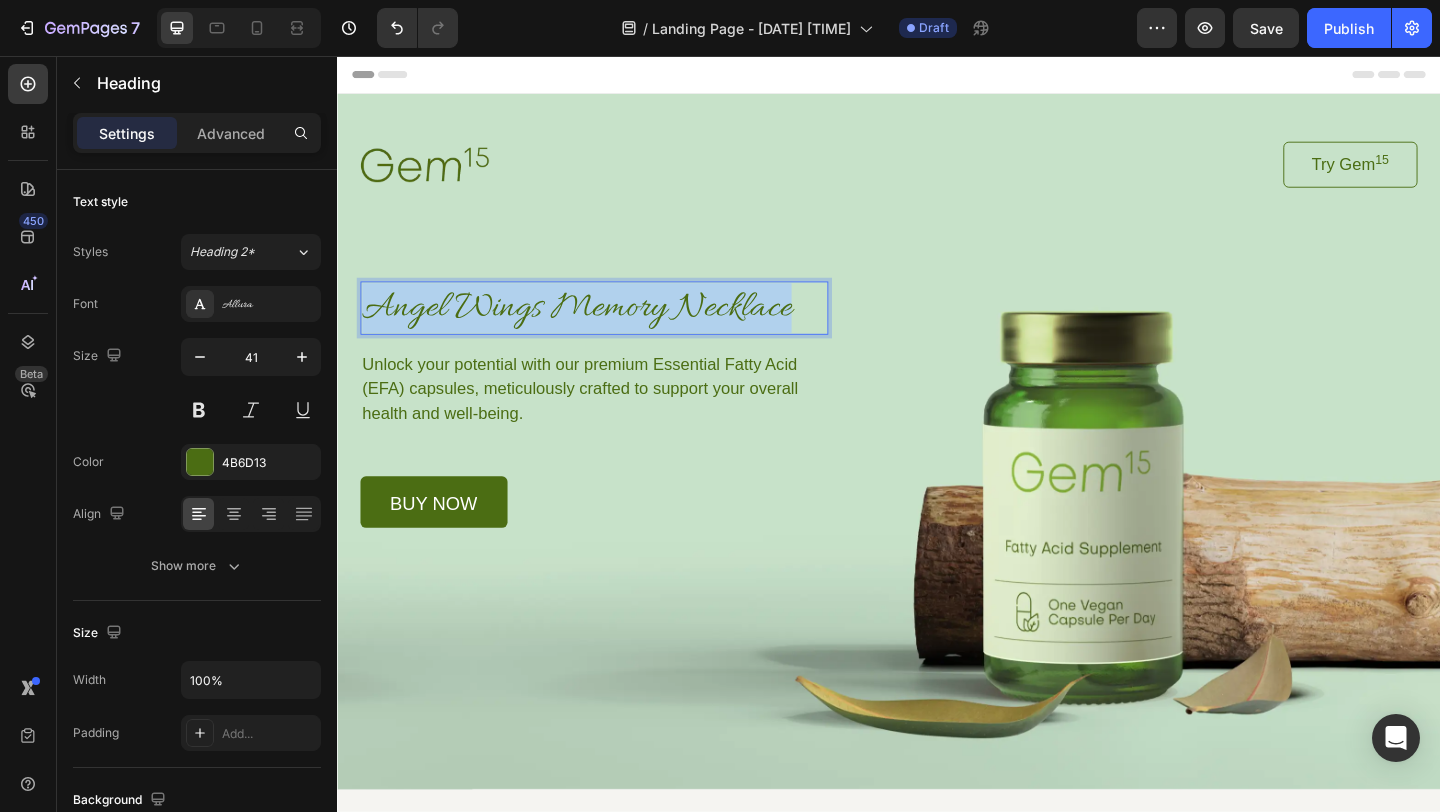click on "Angel Wings Memory Necklace" at bounding box center [616, 330] 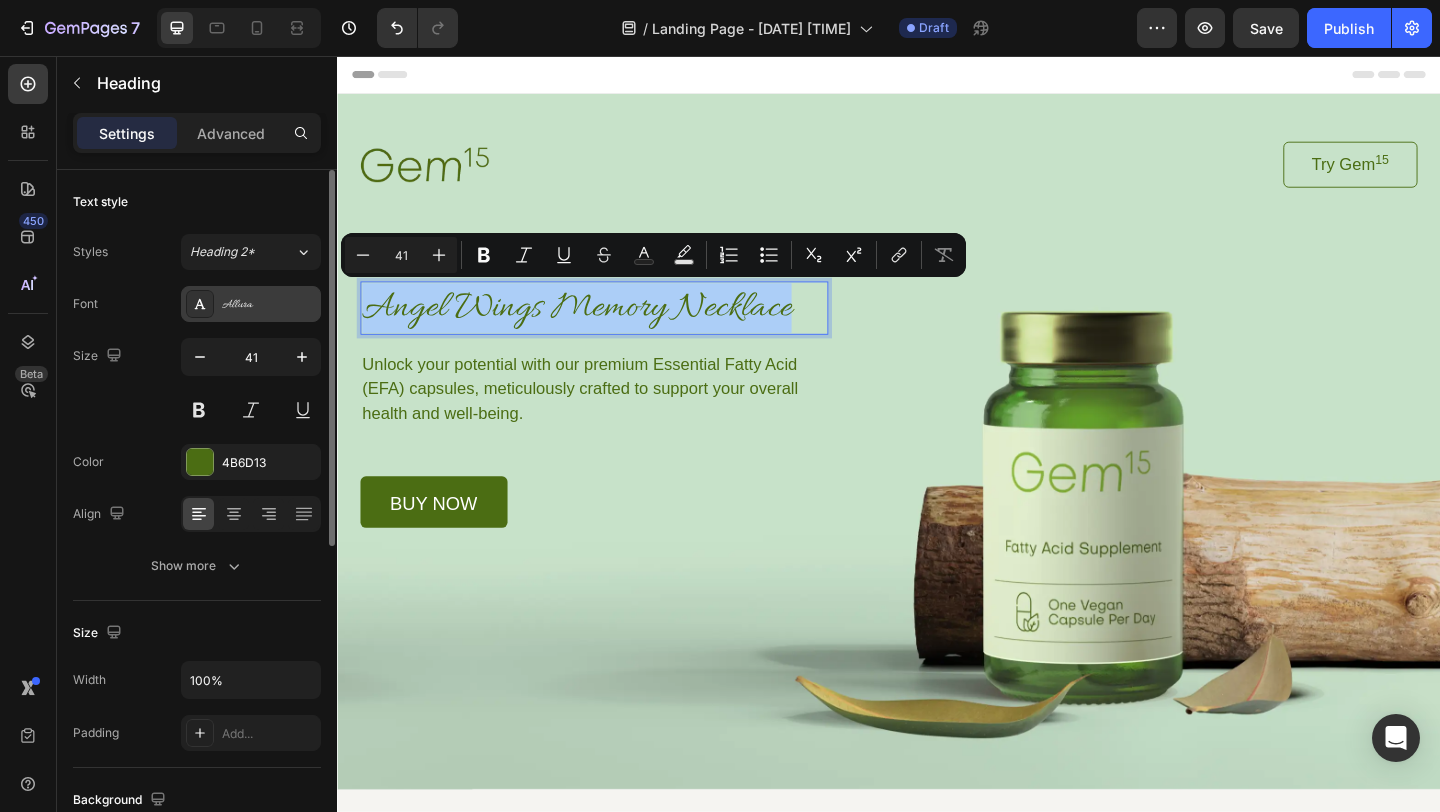 click on "Allura" at bounding box center (269, 305) 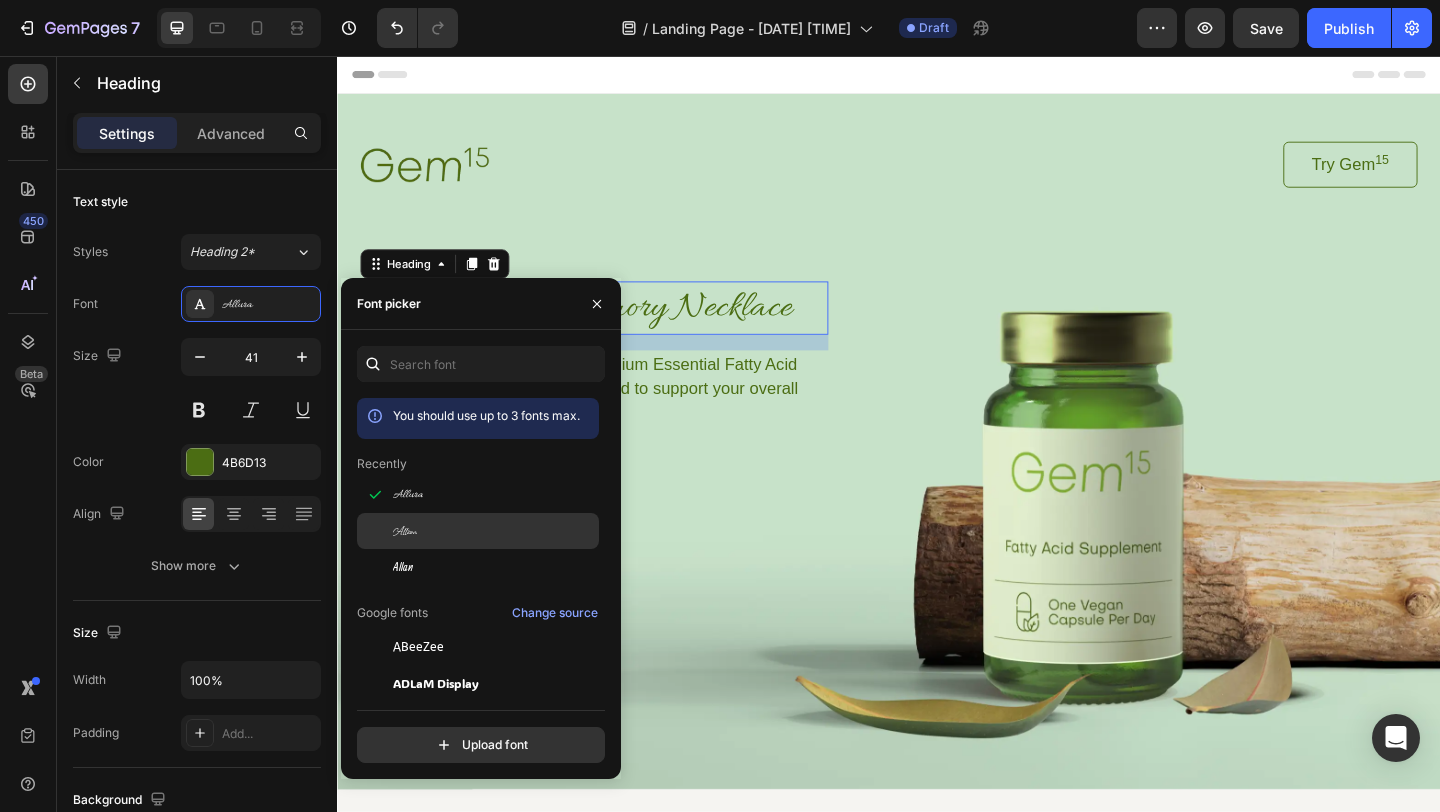 click on "Allison" at bounding box center (405, 531) 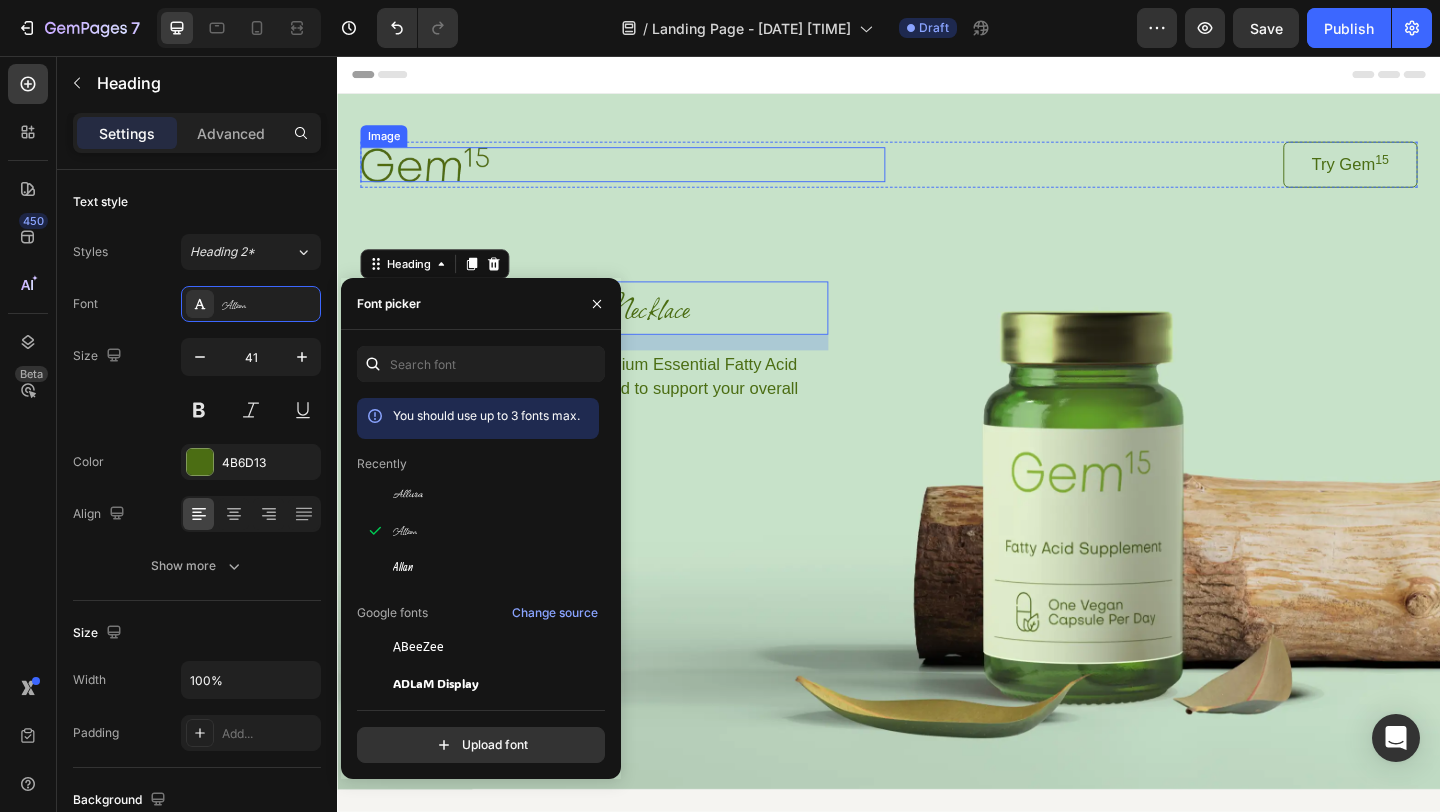 click at bounding box center (647, 173) 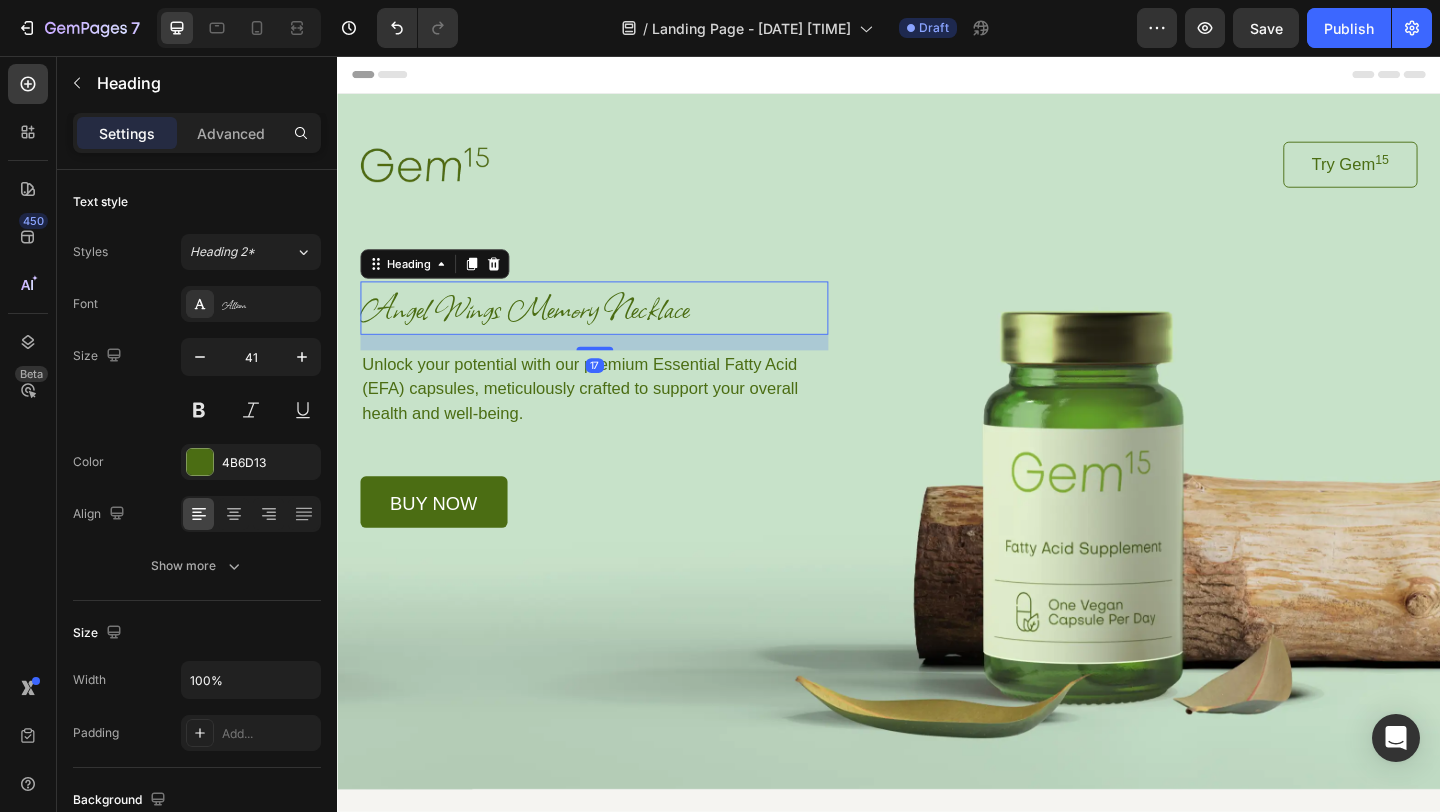 click on "Angel Wings Memory Necklace" at bounding box center (616, 330) 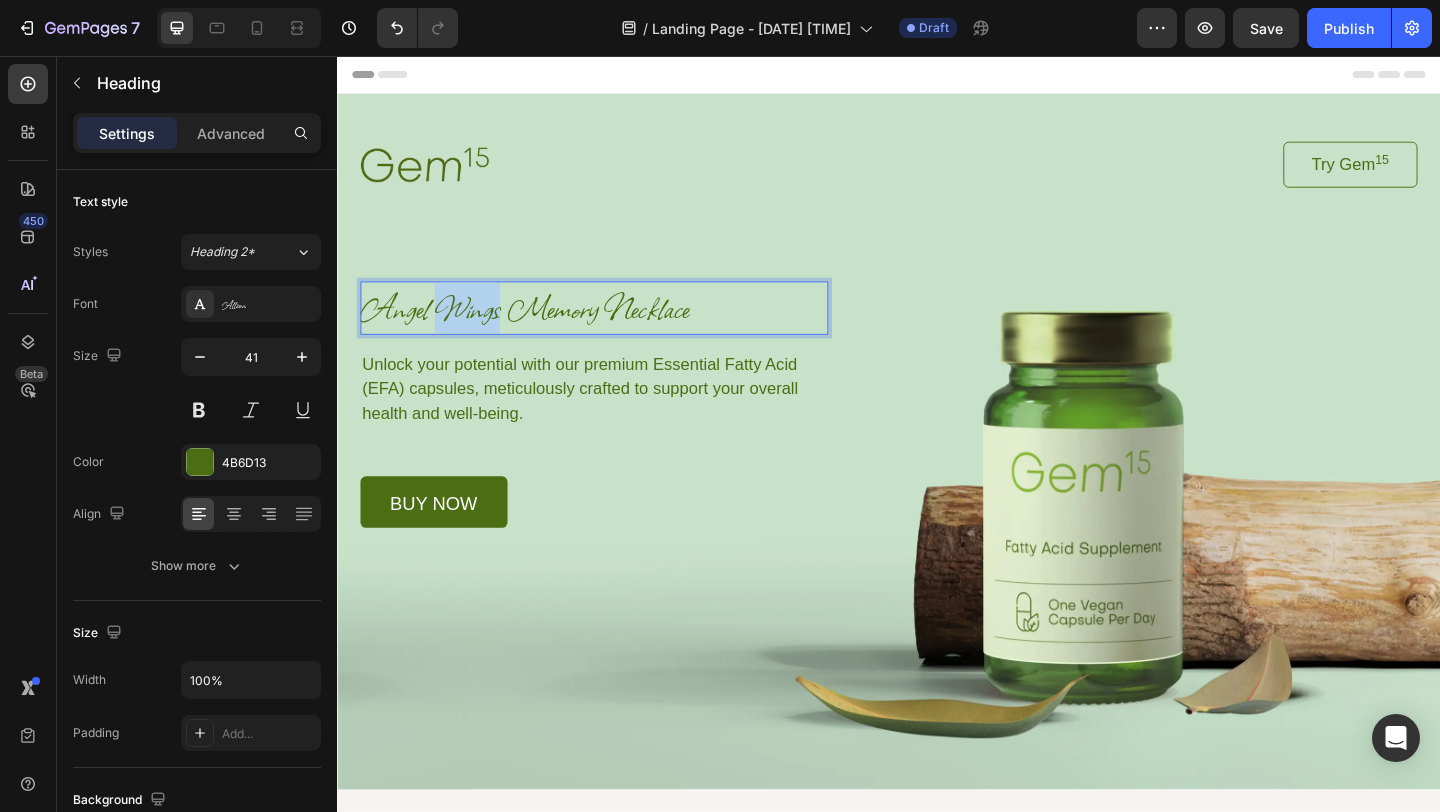 click on "Angel Wings Memory Necklace" at bounding box center (616, 330) 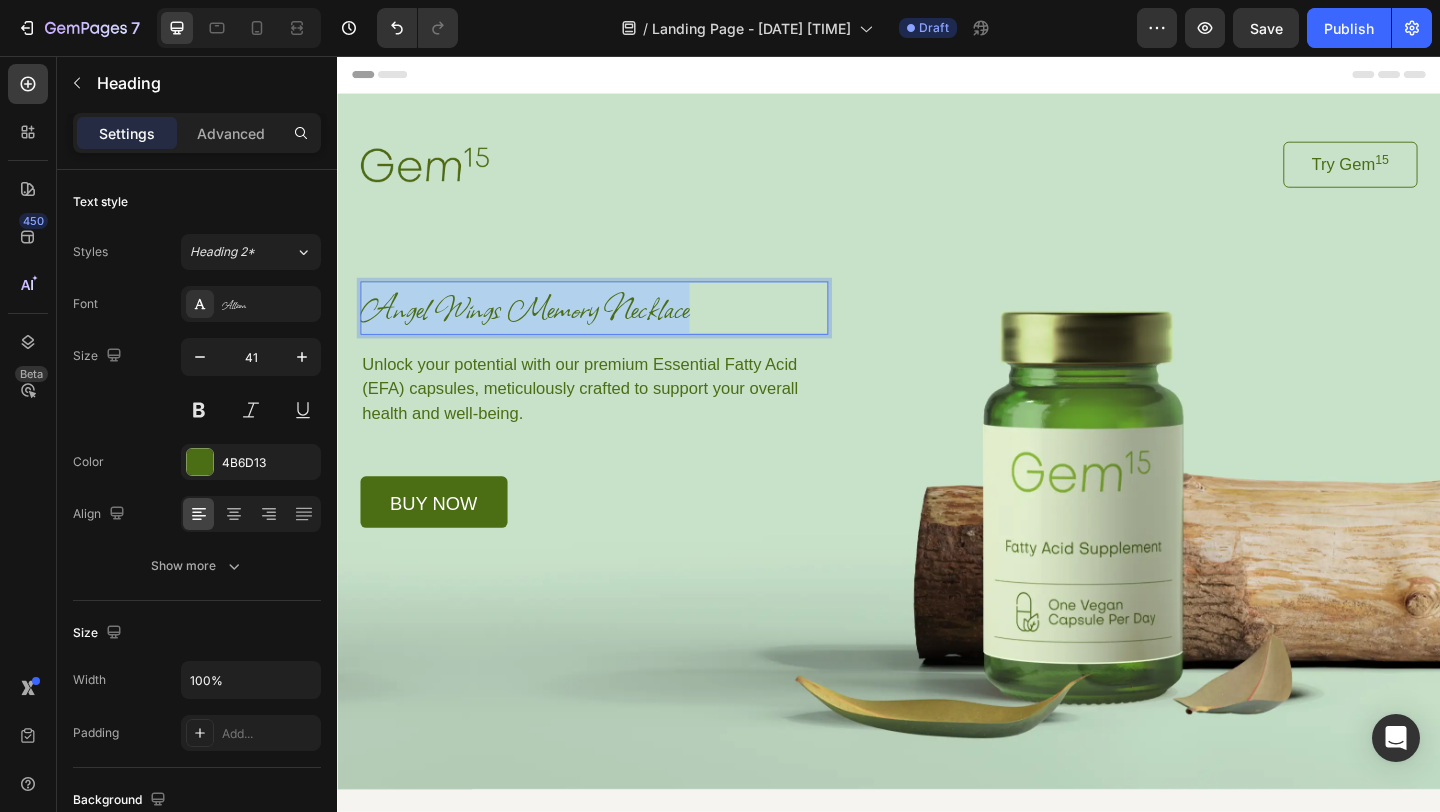 click on "Angel Wings Memory Necklace" at bounding box center (616, 330) 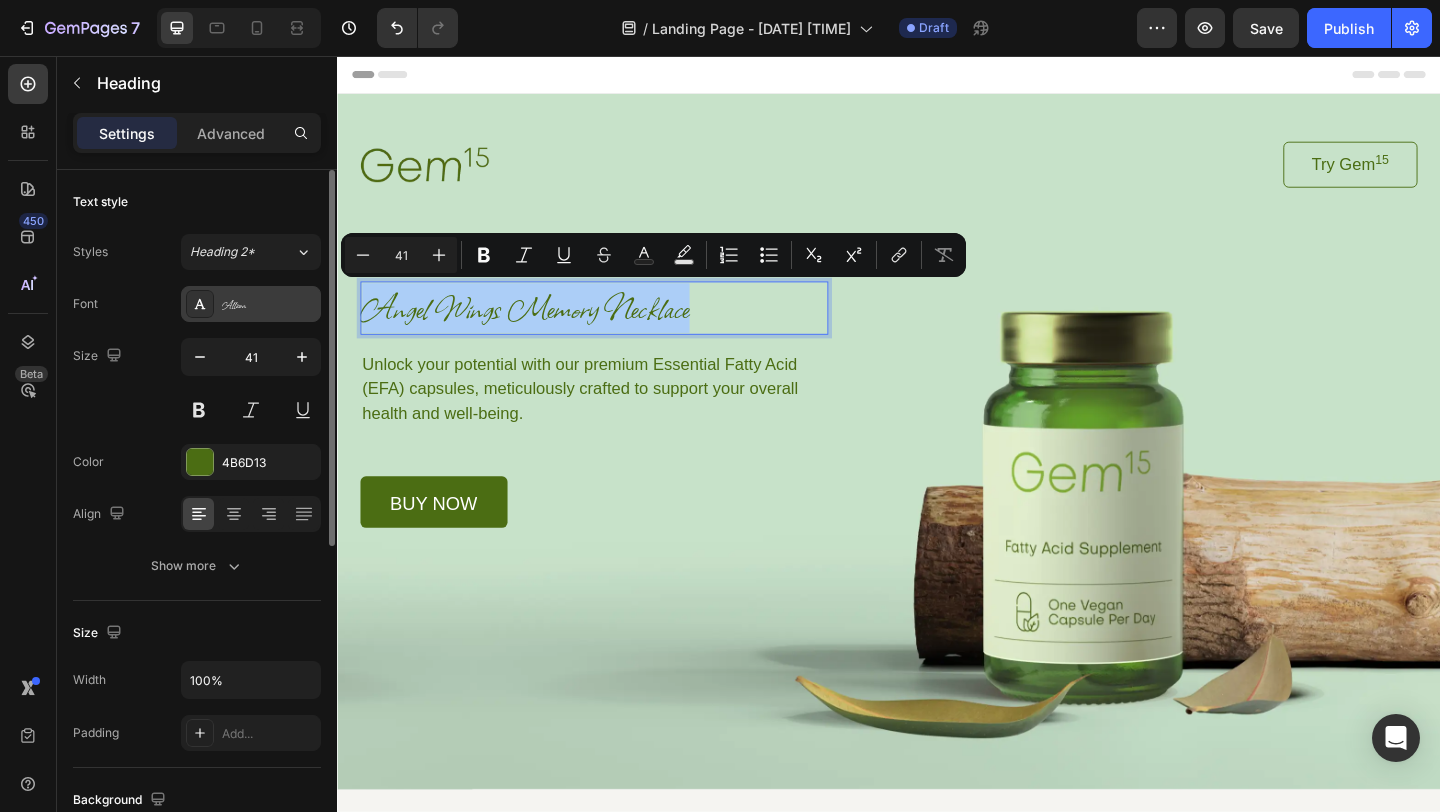 click on "Allison" at bounding box center (269, 305) 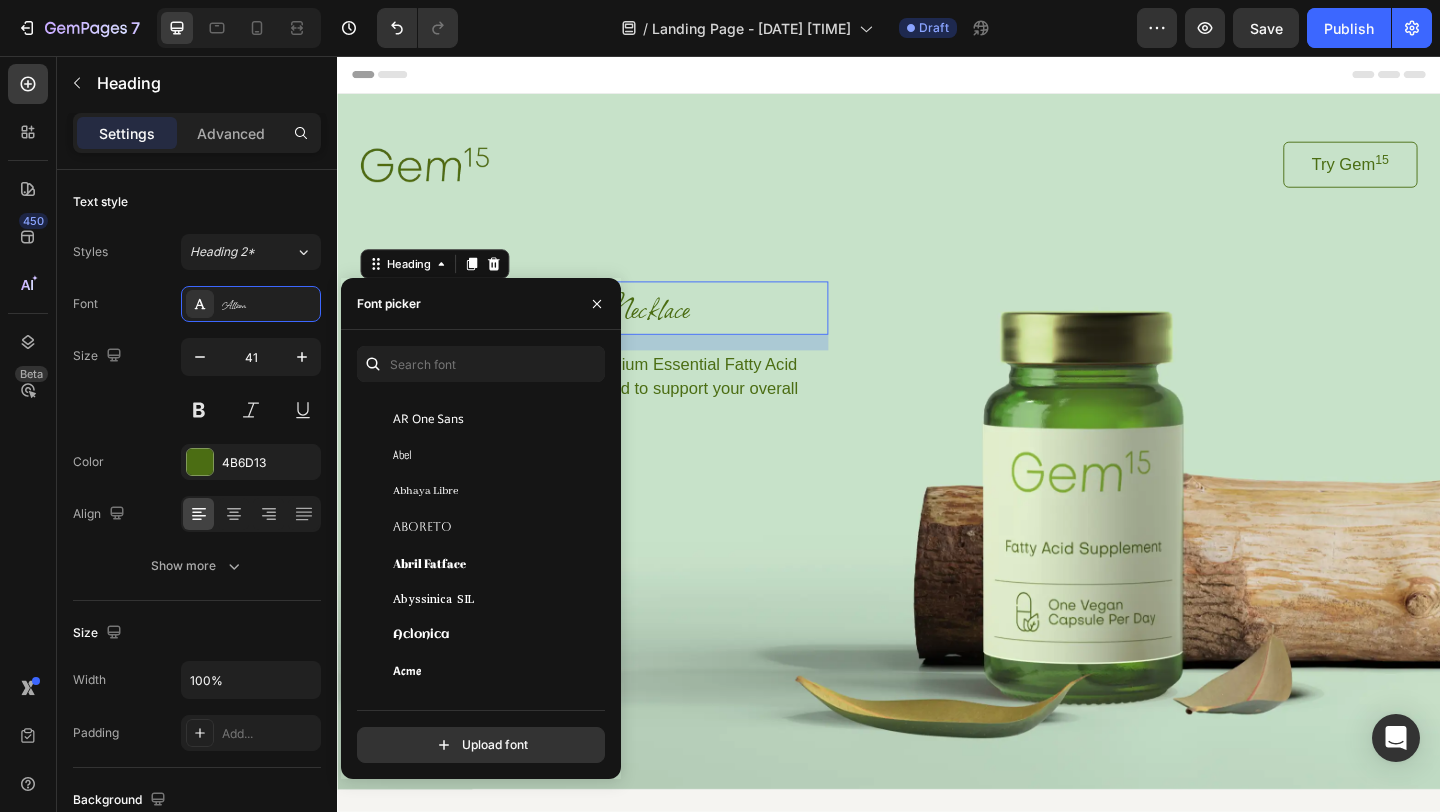 scroll, scrollTop: 304, scrollLeft: 0, axis: vertical 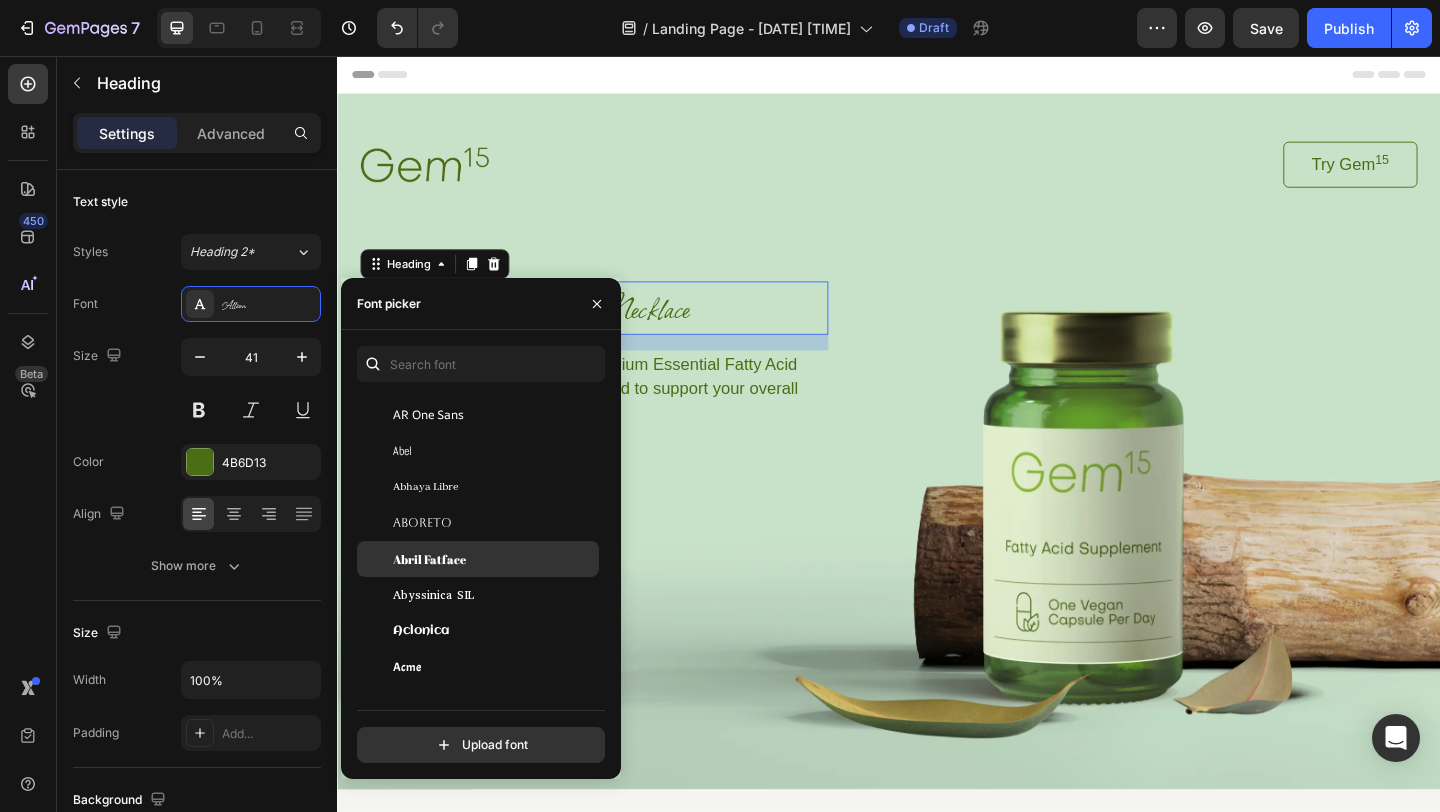 click on "Abril Fatface" at bounding box center (429, 559) 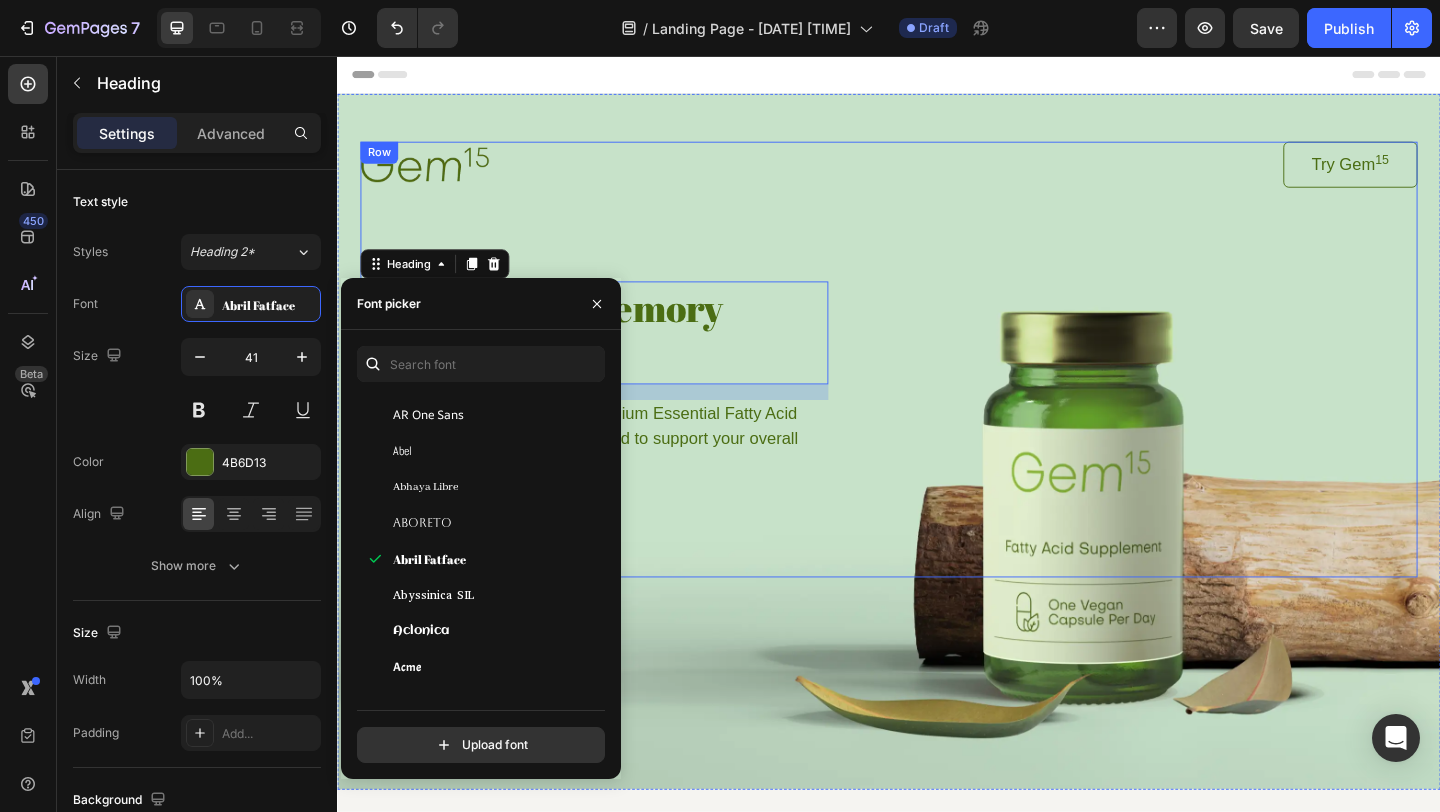 click on "Image Try Gem 15 Button Row Angel Wings Memory Necklace Heading   17 Unlock your potential with our premium Essential Fatty Acid (EFA) capsules, meticulously crafted to support your overall health and well-being. Text Block buy now Button Row" at bounding box center (937, 386) 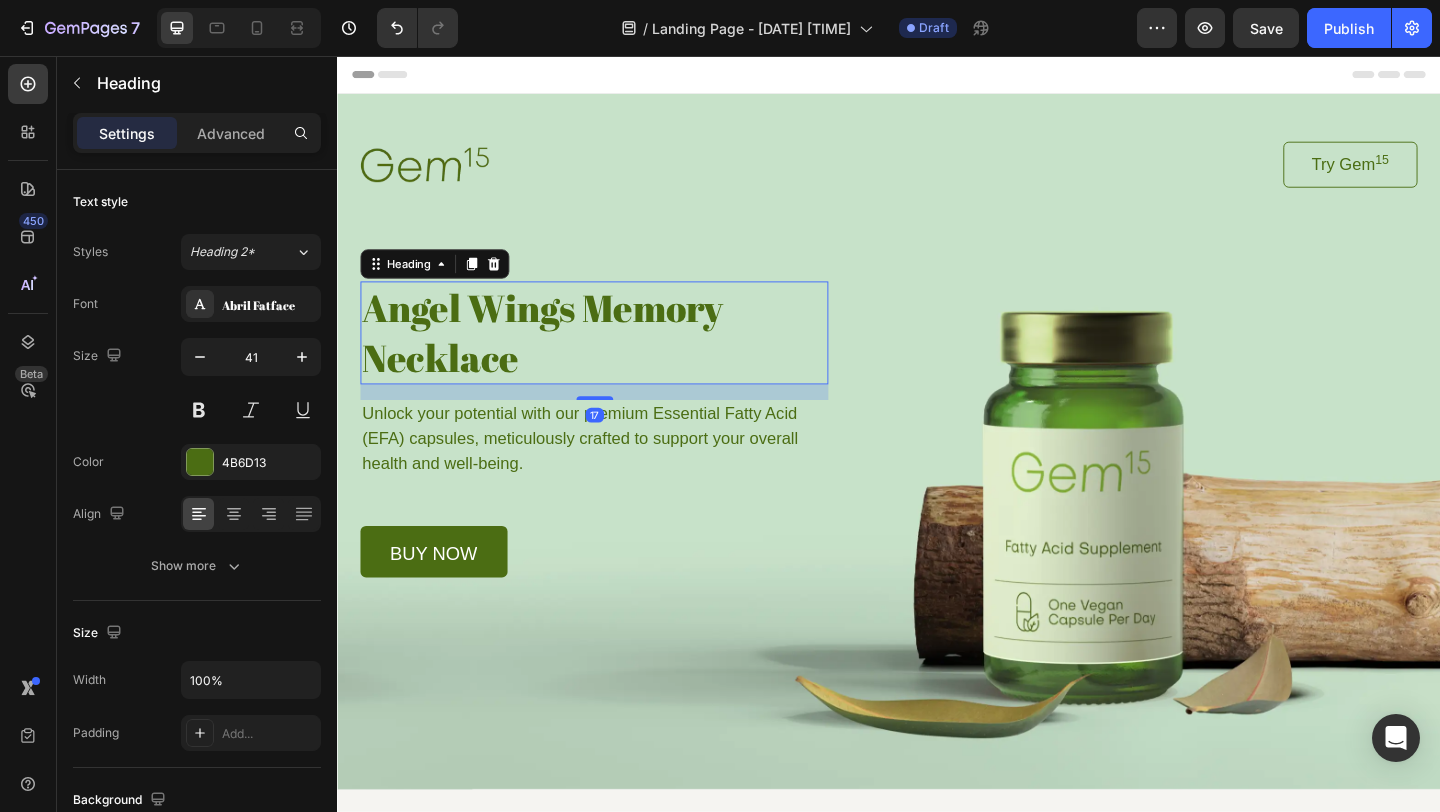 click on "Angel Wings Memory Necklace" at bounding box center [616, 357] 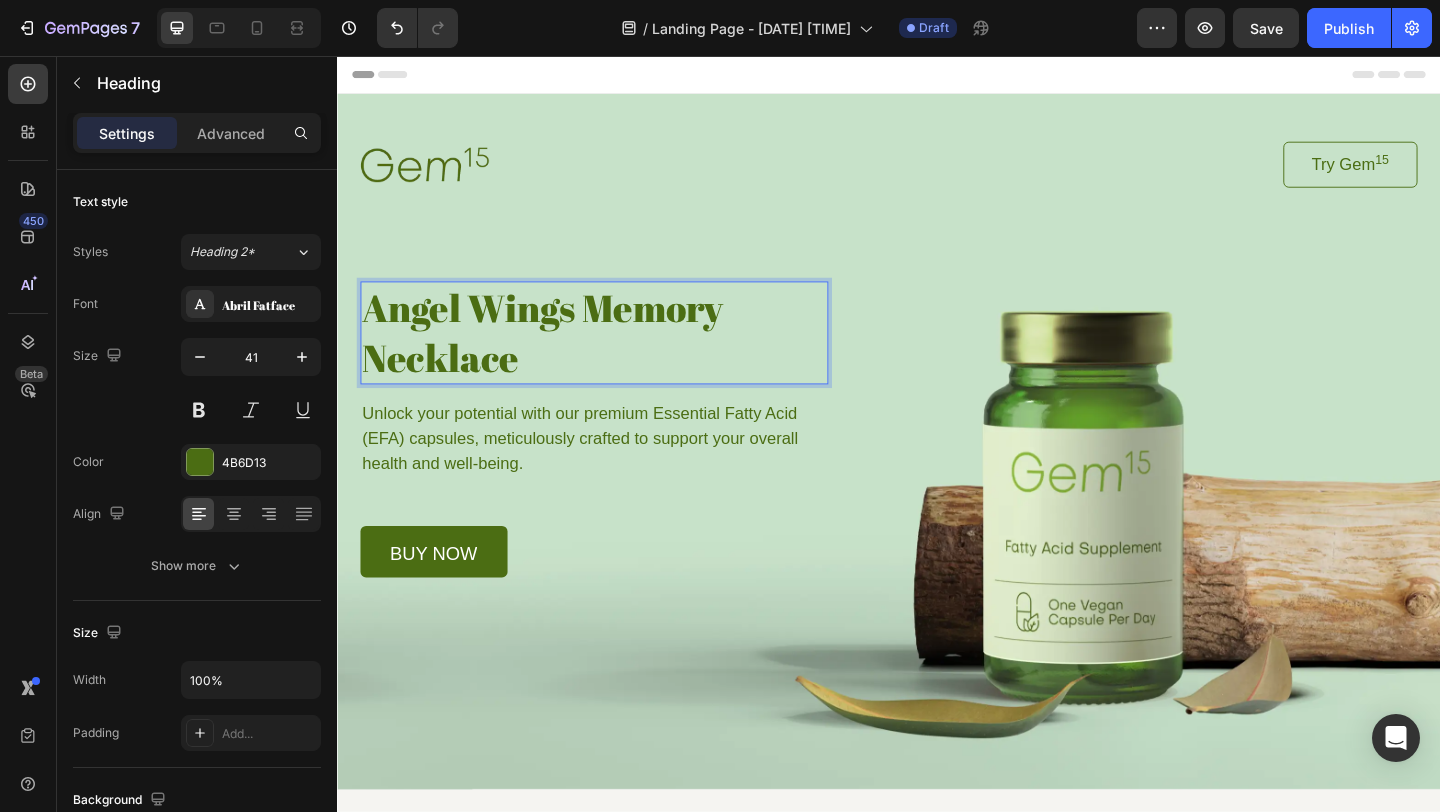 click on "Angel Wings Memory Necklace" at bounding box center (616, 357) 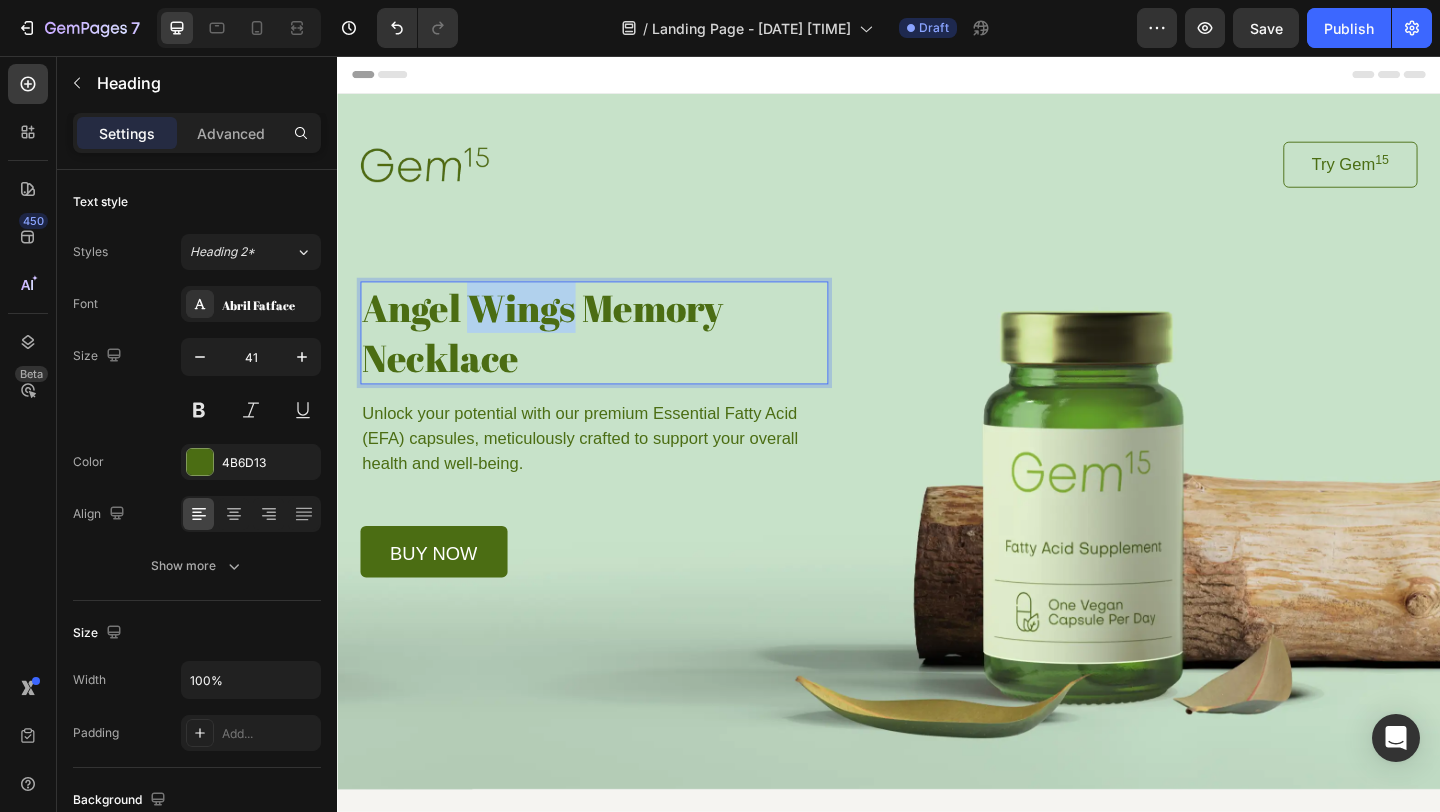 click on "Angel Wings Memory Necklace" at bounding box center (616, 357) 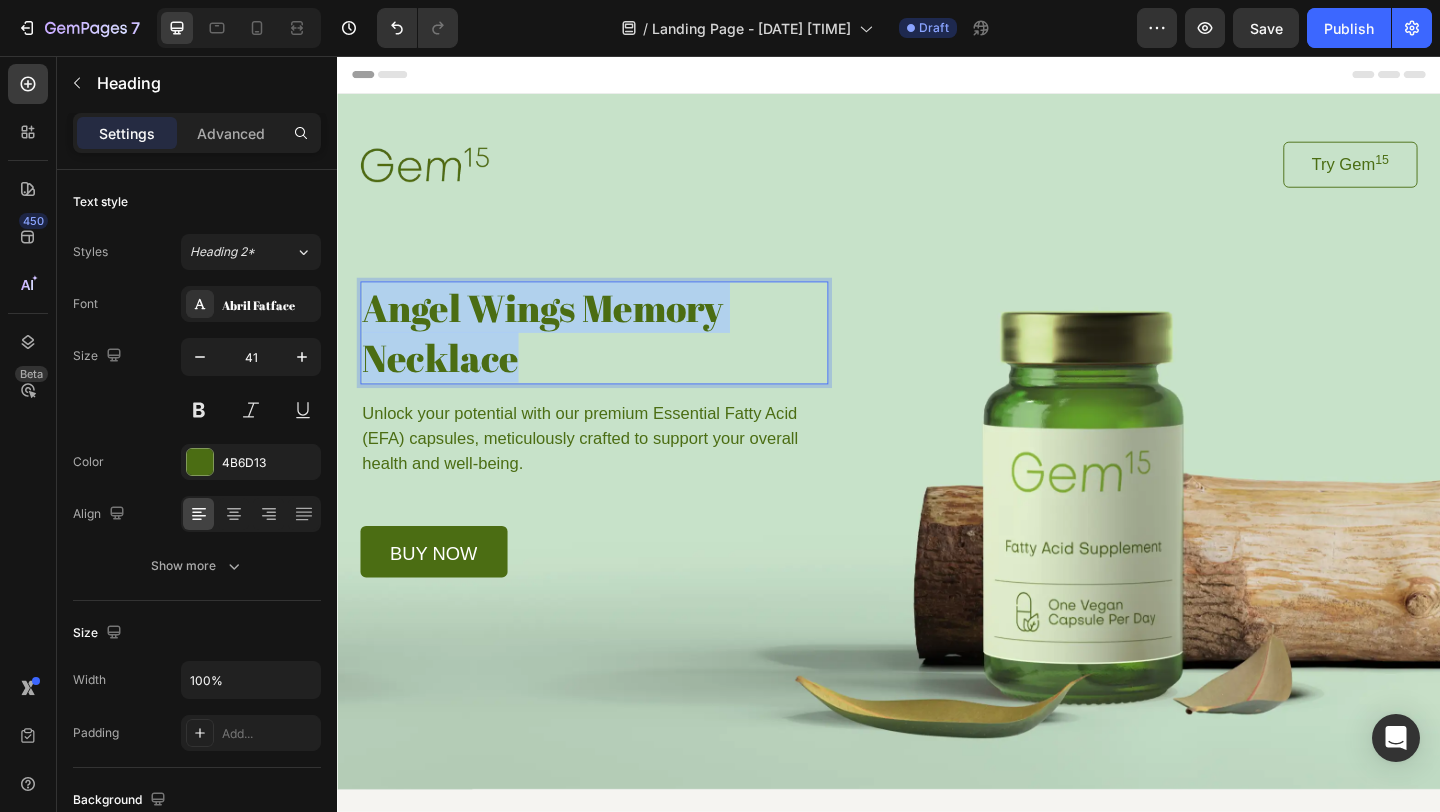 click on "Angel Wings Memory Necklace" at bounding box center [616, 357] 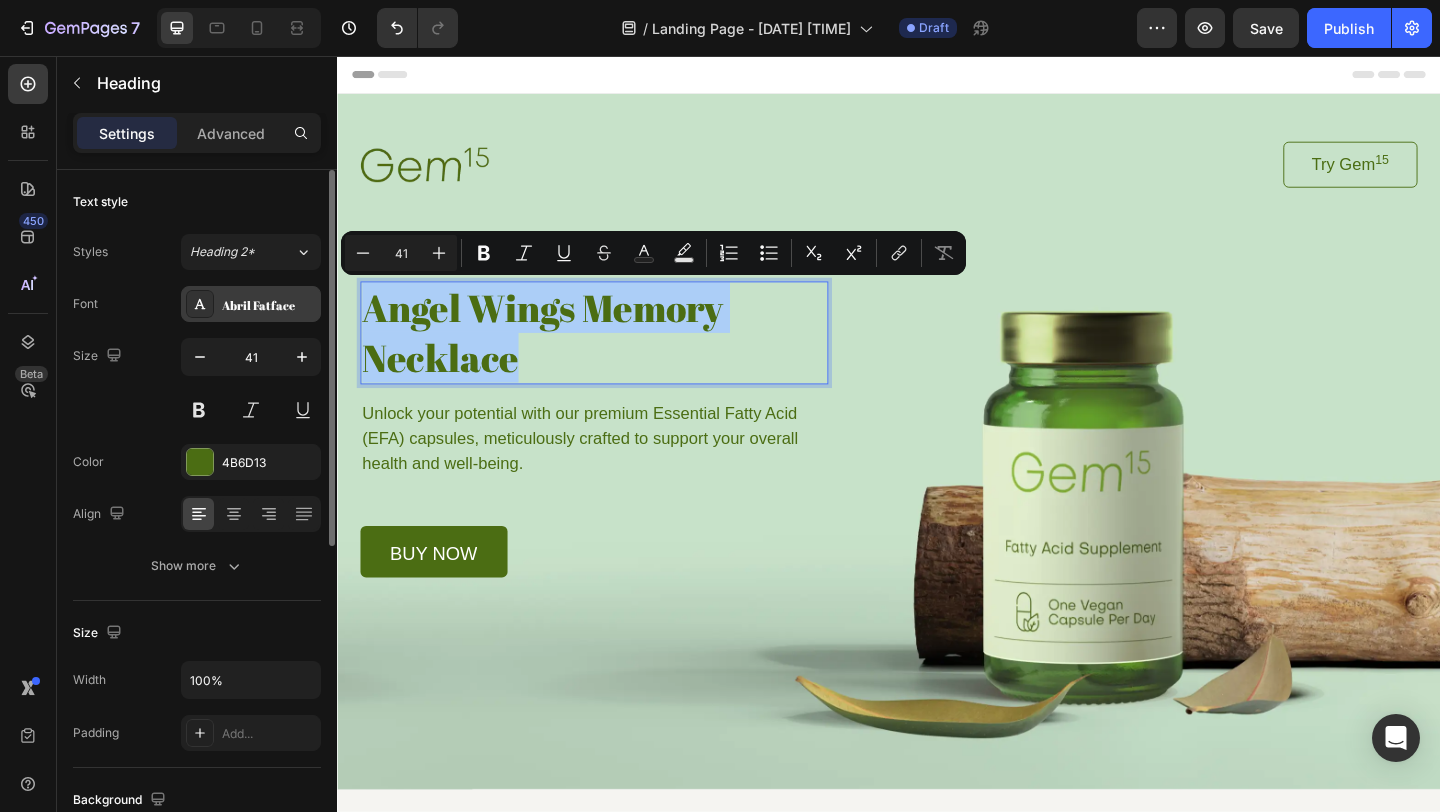 click on "Abril Fatface" at bounding box center (269, 305) 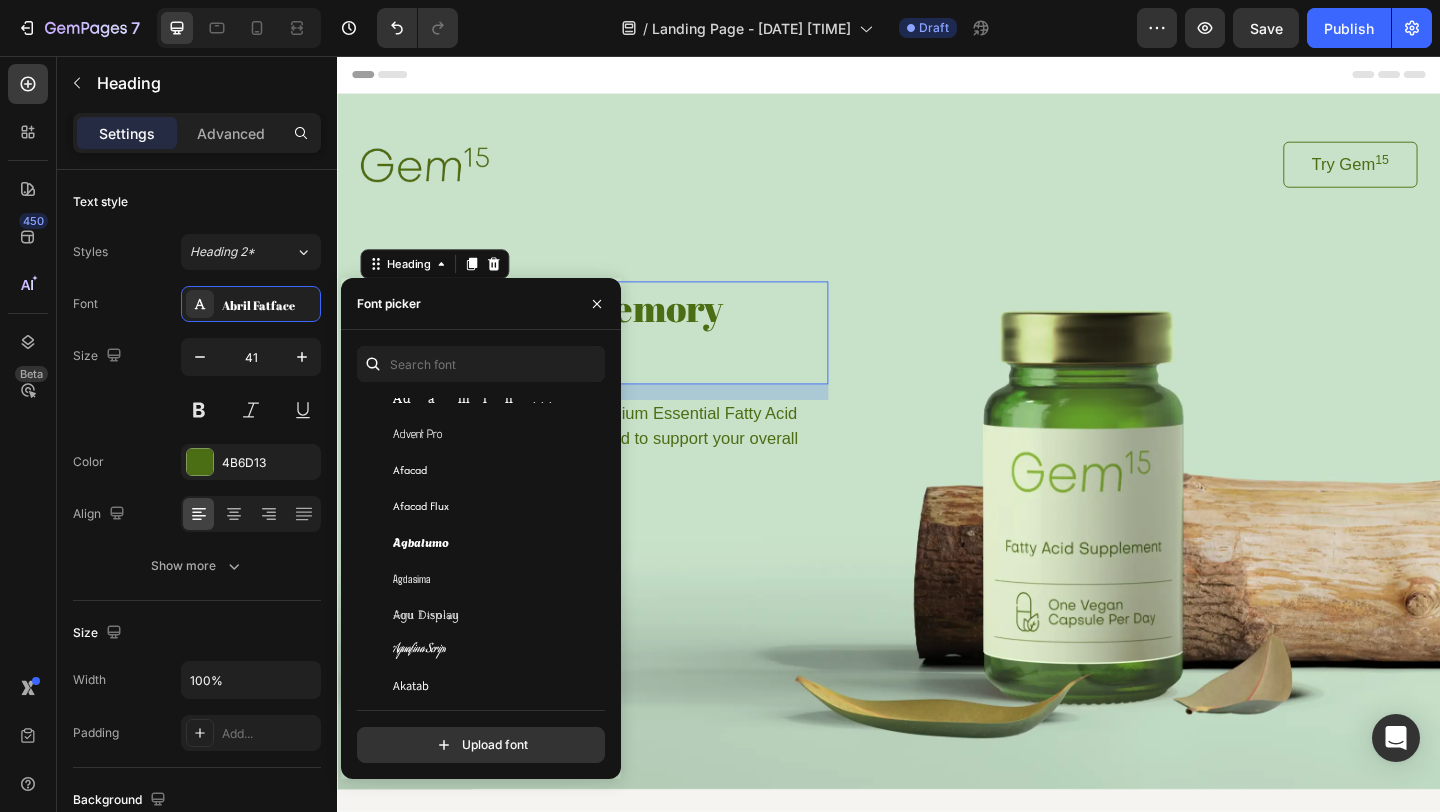 scroll, scrollTop: 654, scrollLeft: 0, axis: vertical 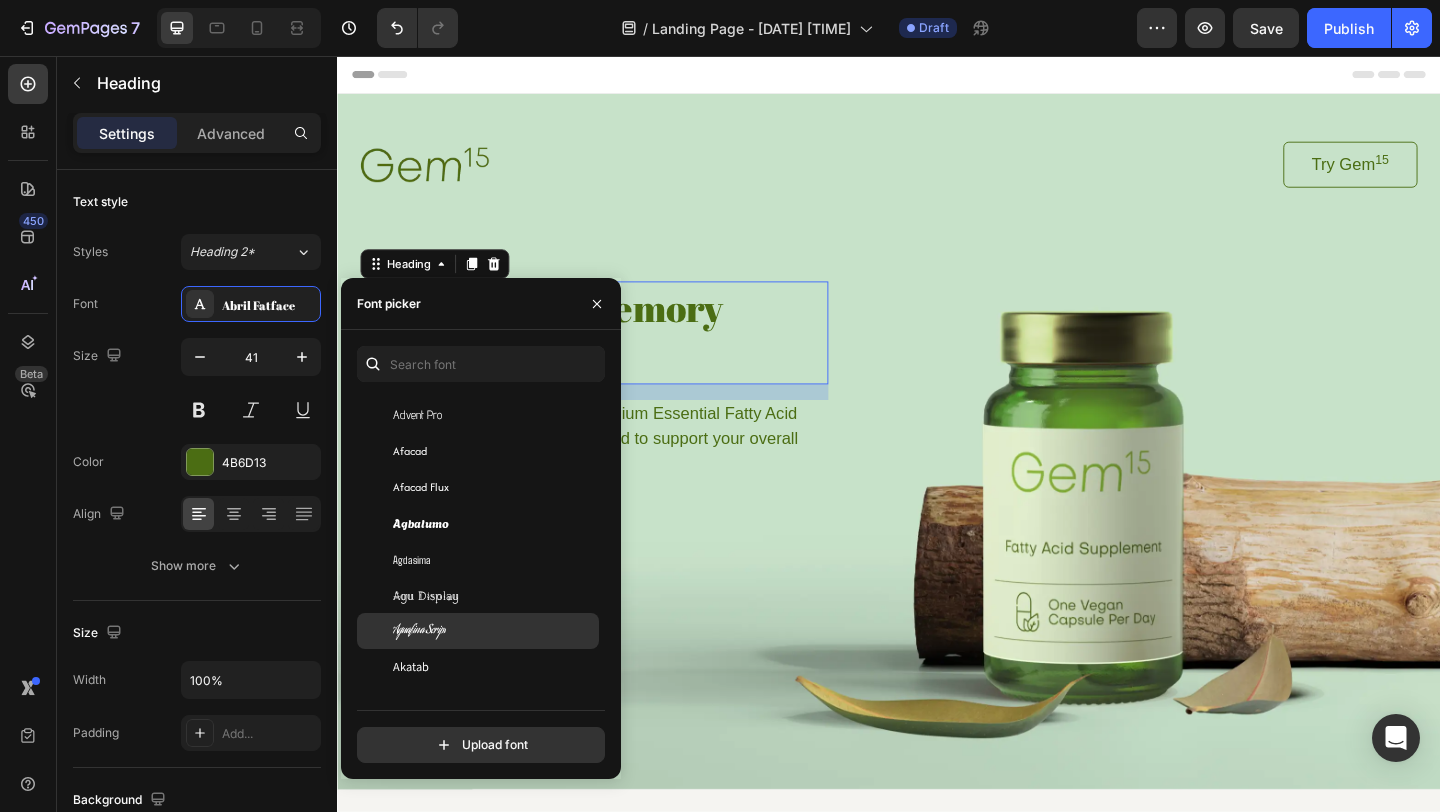 click on "Aguafina Script" at bounding box center [419, 631] 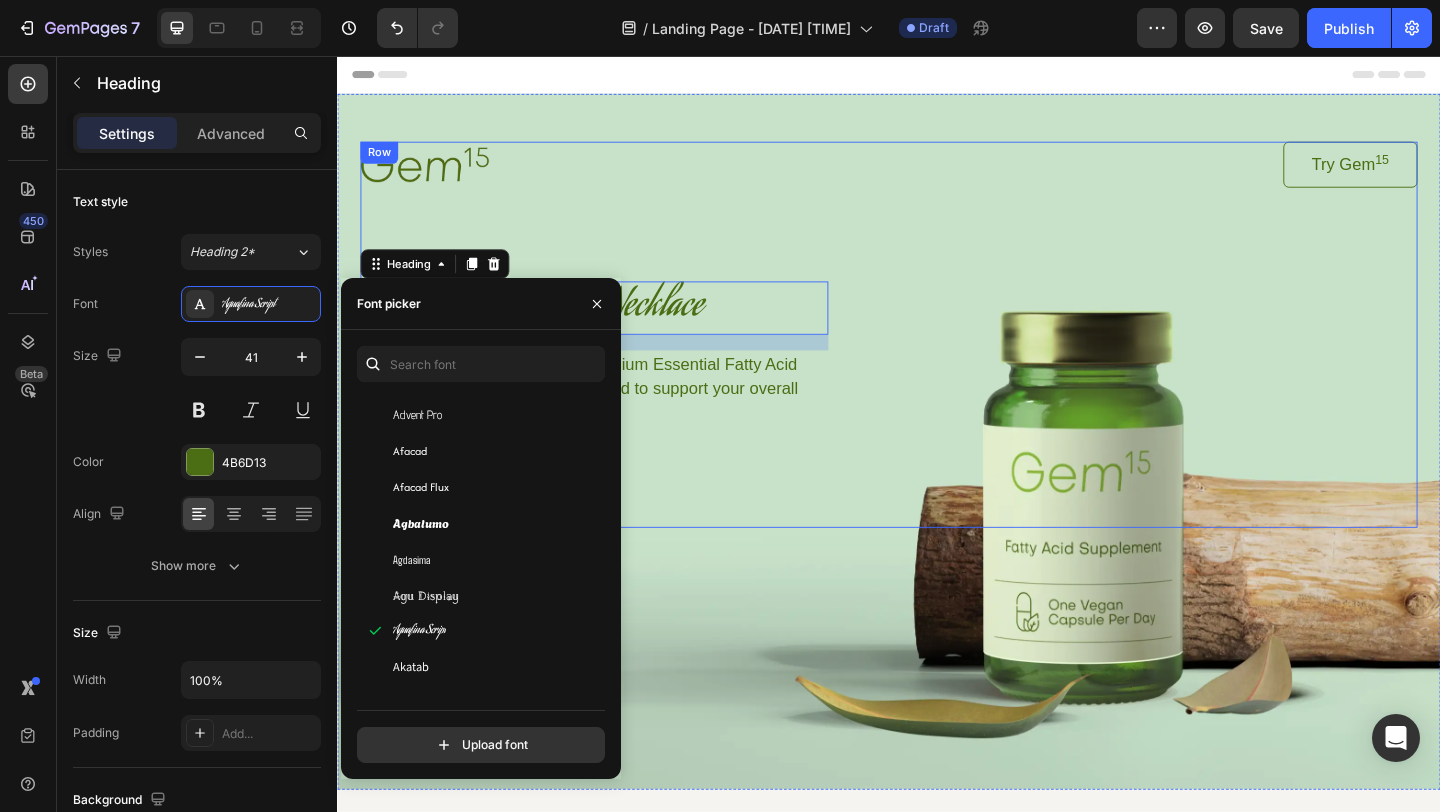 click on "Image Try Gem 15 Button Row Angel Wings Memory Necklace Heading   17 Unlock your potential with our premium Essential Fatty Acid (EFA) capsules, meticulously crafted to support your overall health and well-being. Text Block buy now Button Row" at bounding box center [937, 359] 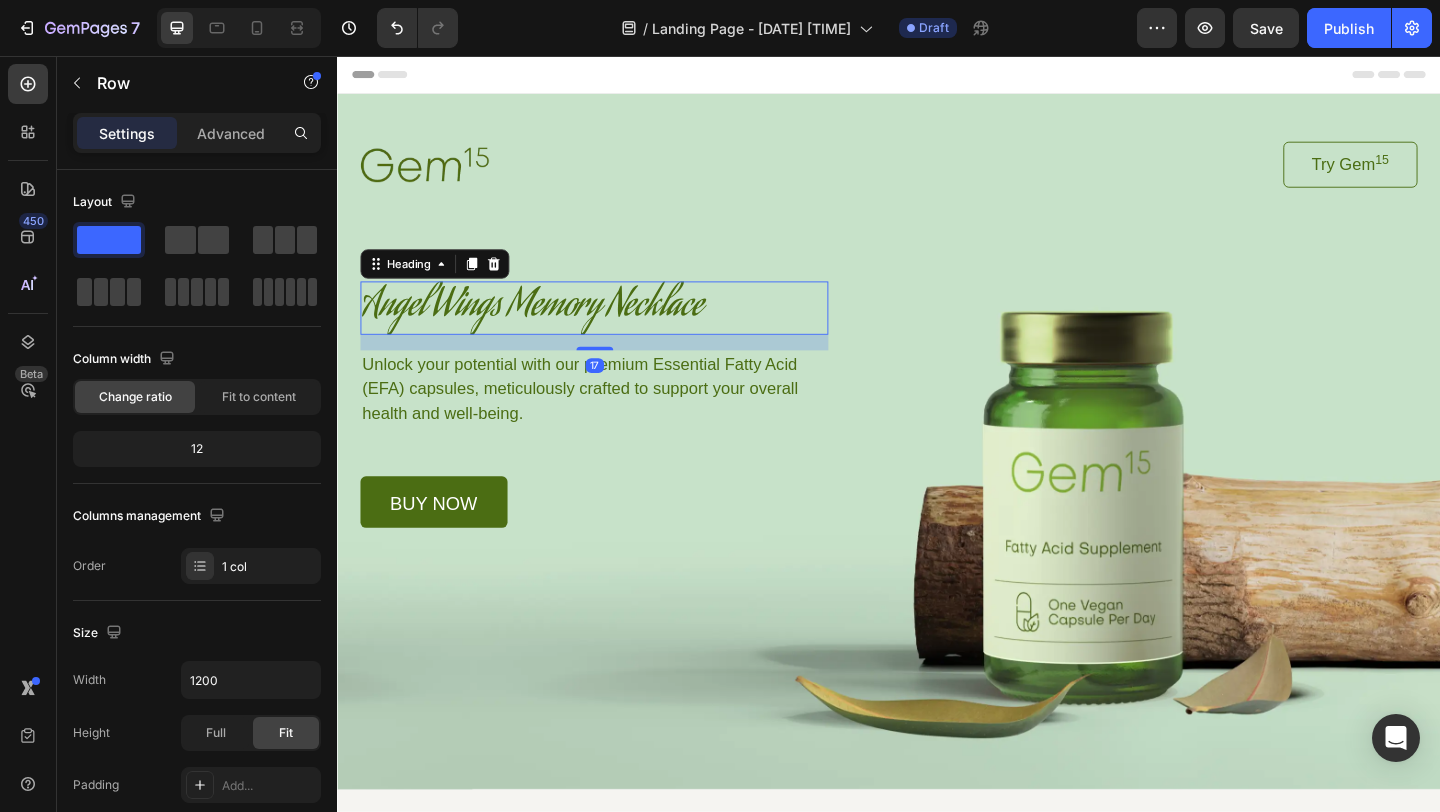 click on "Angel Wings Memory Necklace" at bounding box center (616, 330) 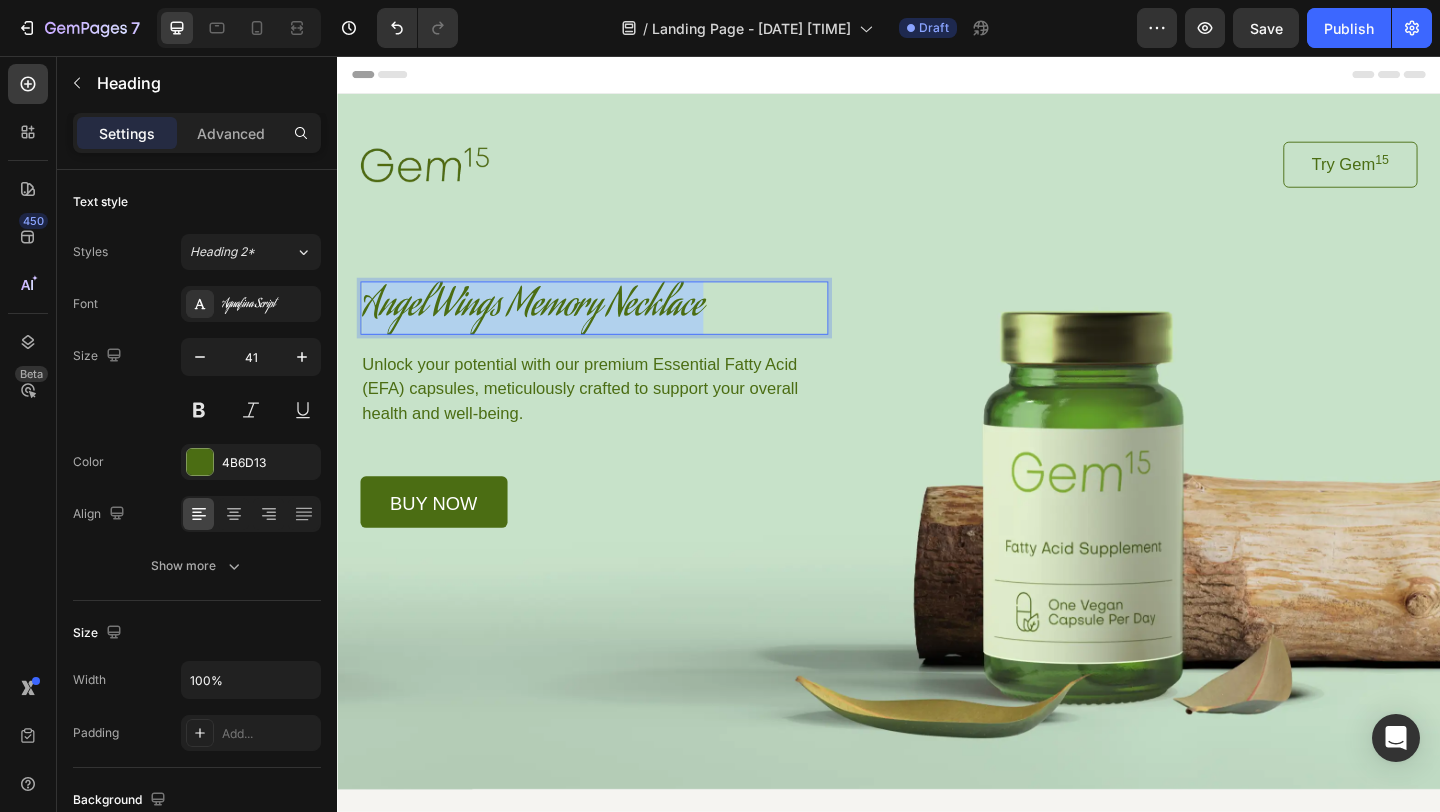 click on "Angel Wings Memory Necklace" at bounding box center [616, 330] 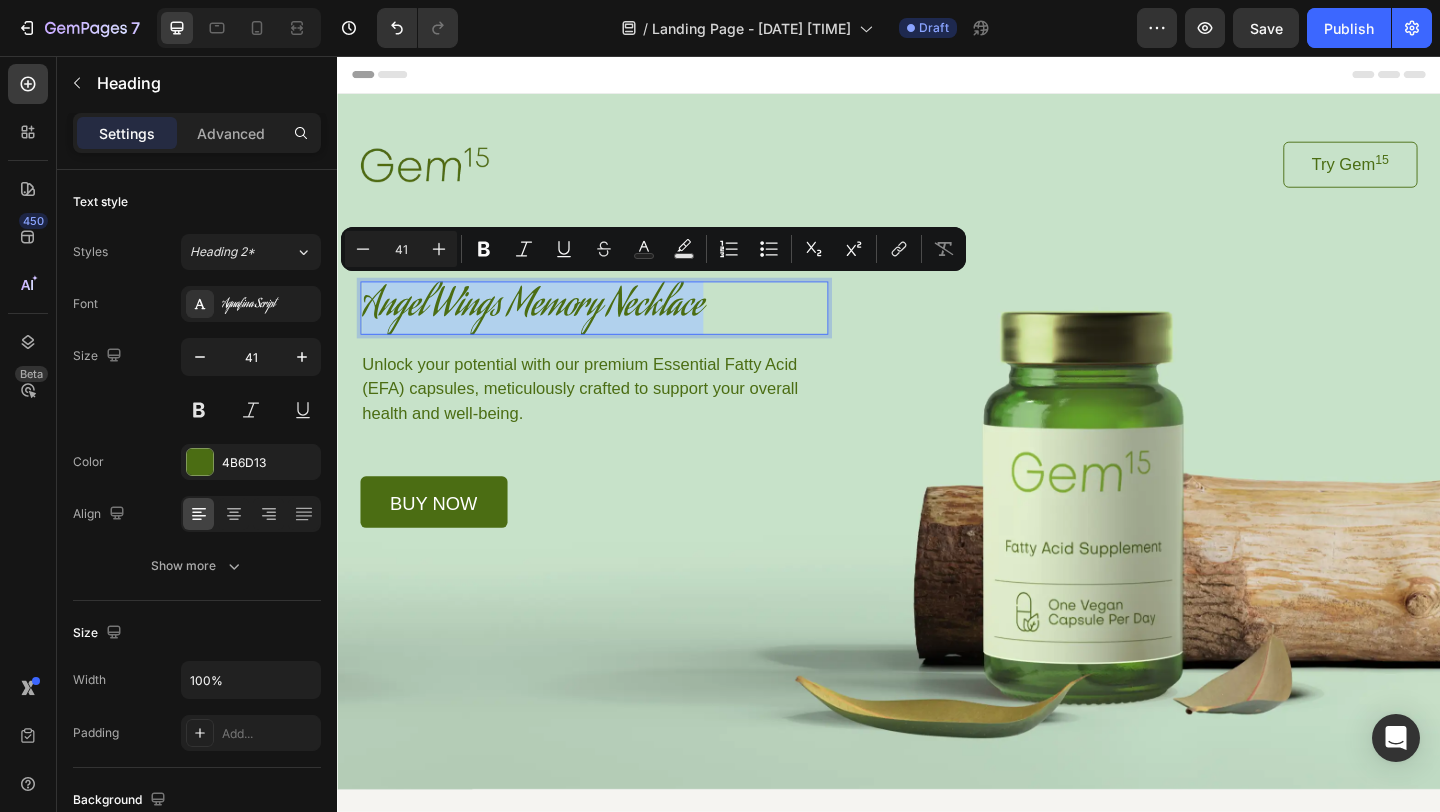 click on "Angel Wings Memory Necklace" at bounding box center [616, 330] 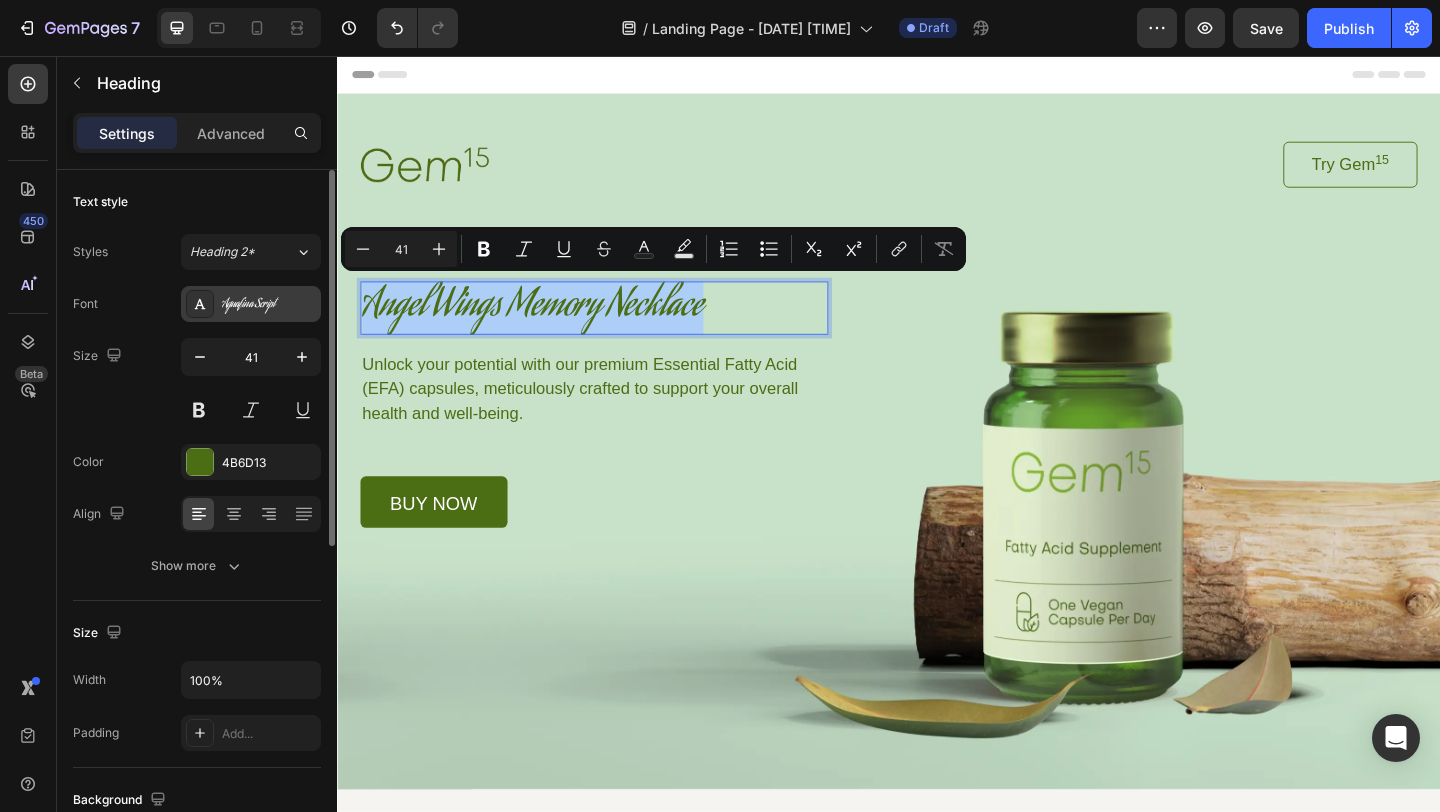 click on "Aguafina Script" at bounding box center [251, 304] 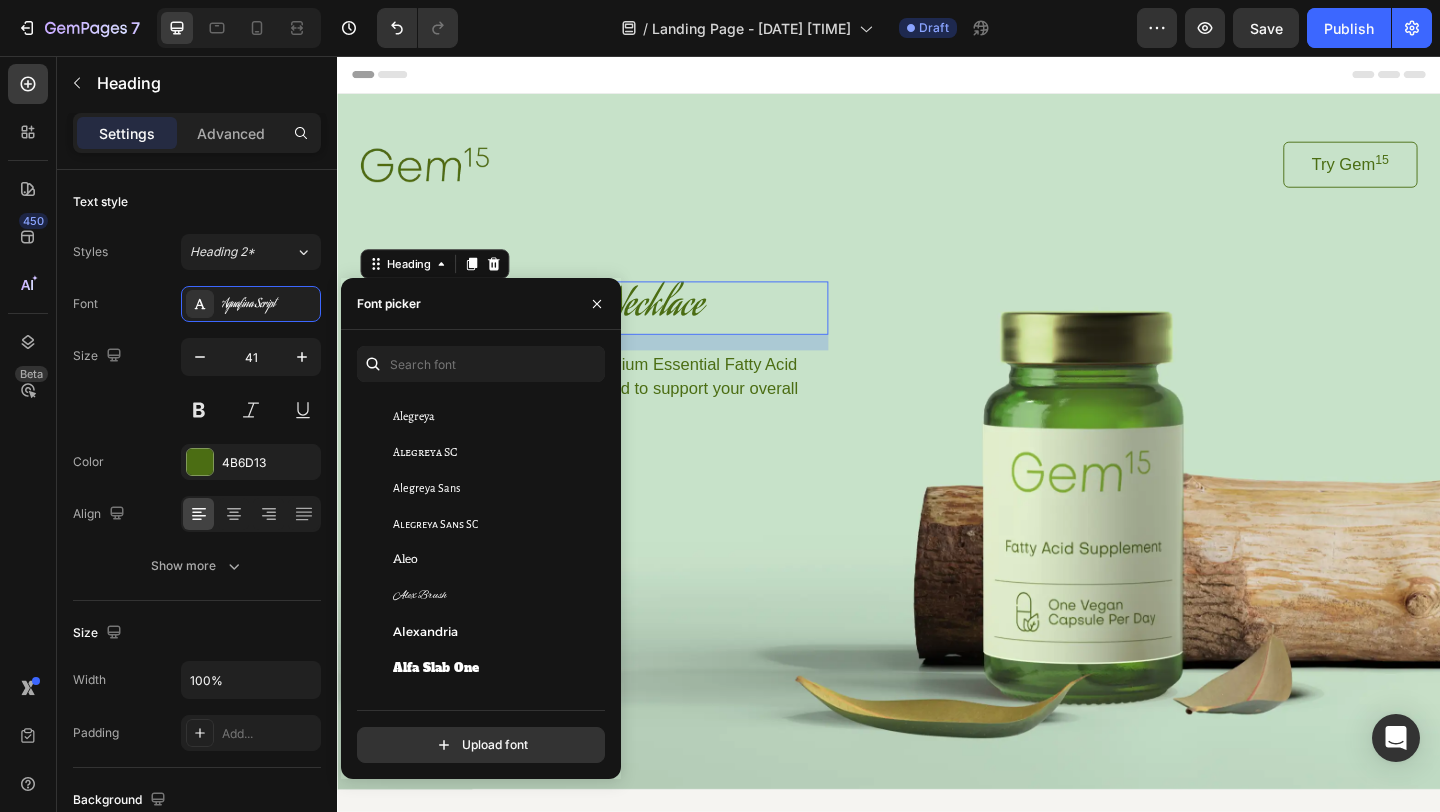 scroll, scrollTop: 1304, scrollLeft: 0, axis: vertical 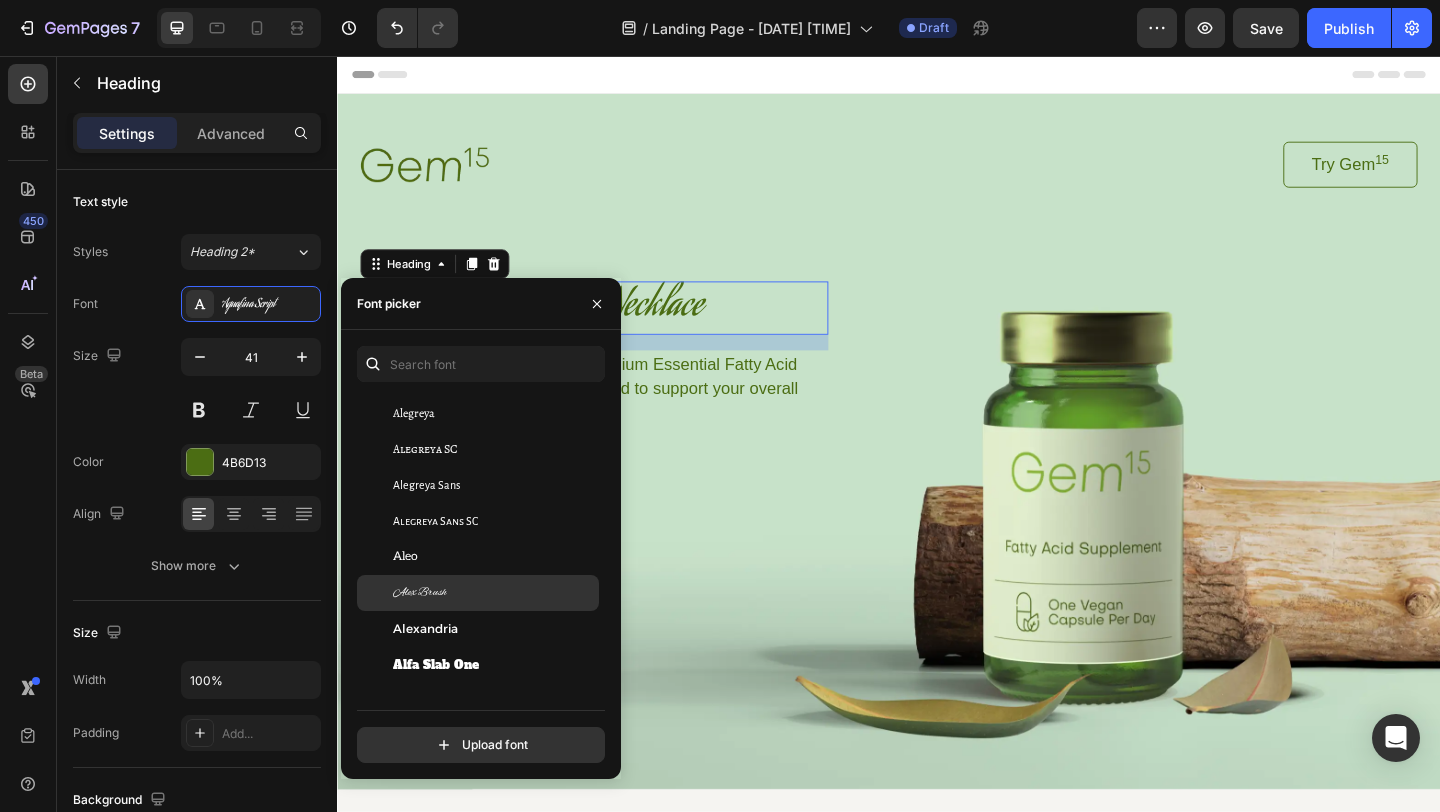 click on "Alex Brush" at bounding box center (420, 593) 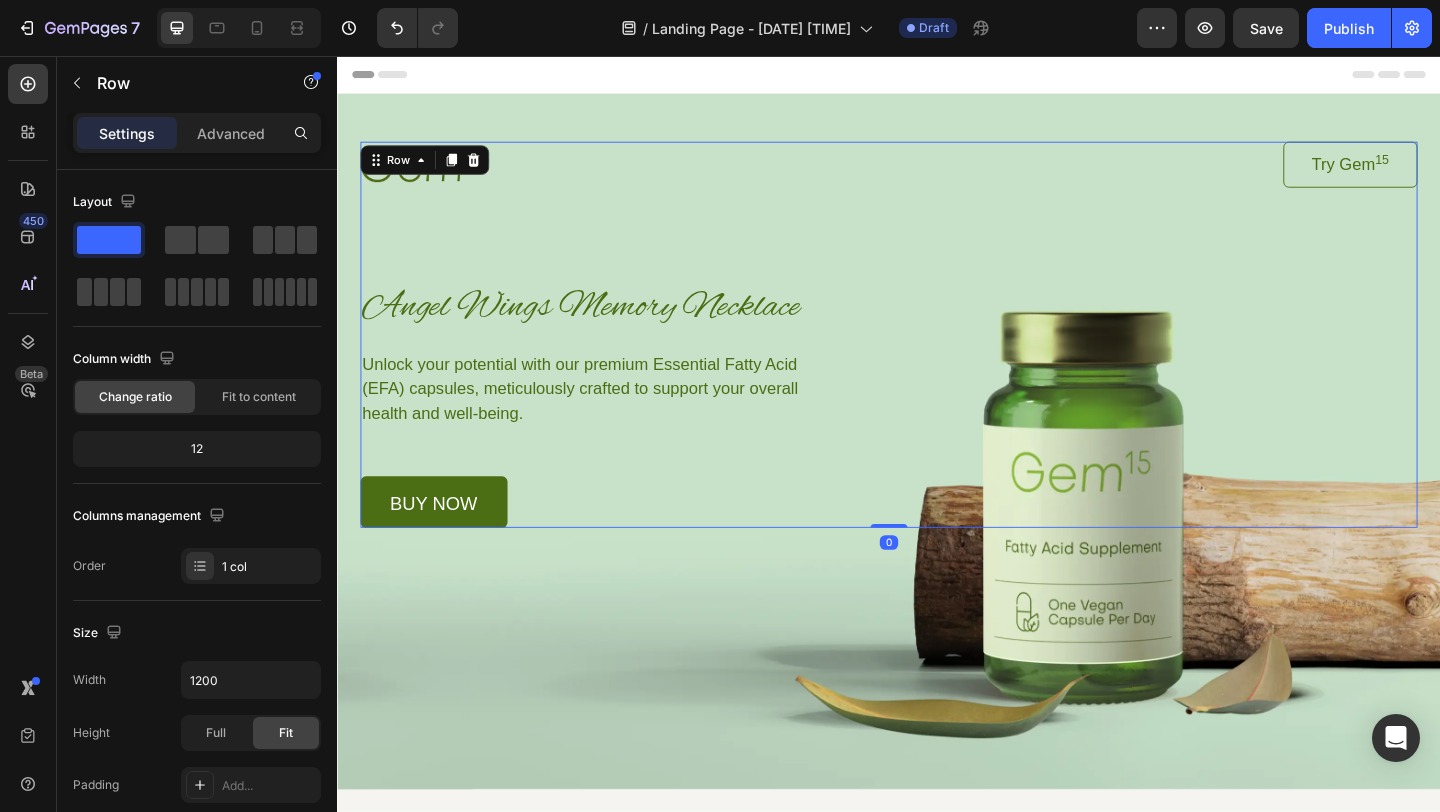 click on "Image Try Gem 15 Button Row Angel Wings Memory Necklace Heading Unlock your potential with our premium Essential Fatty Acid (EFA) capsules, meticulously crafted to support your overall health and well-being. Text Block buy now Button Row" at bounding box center [937, 359] 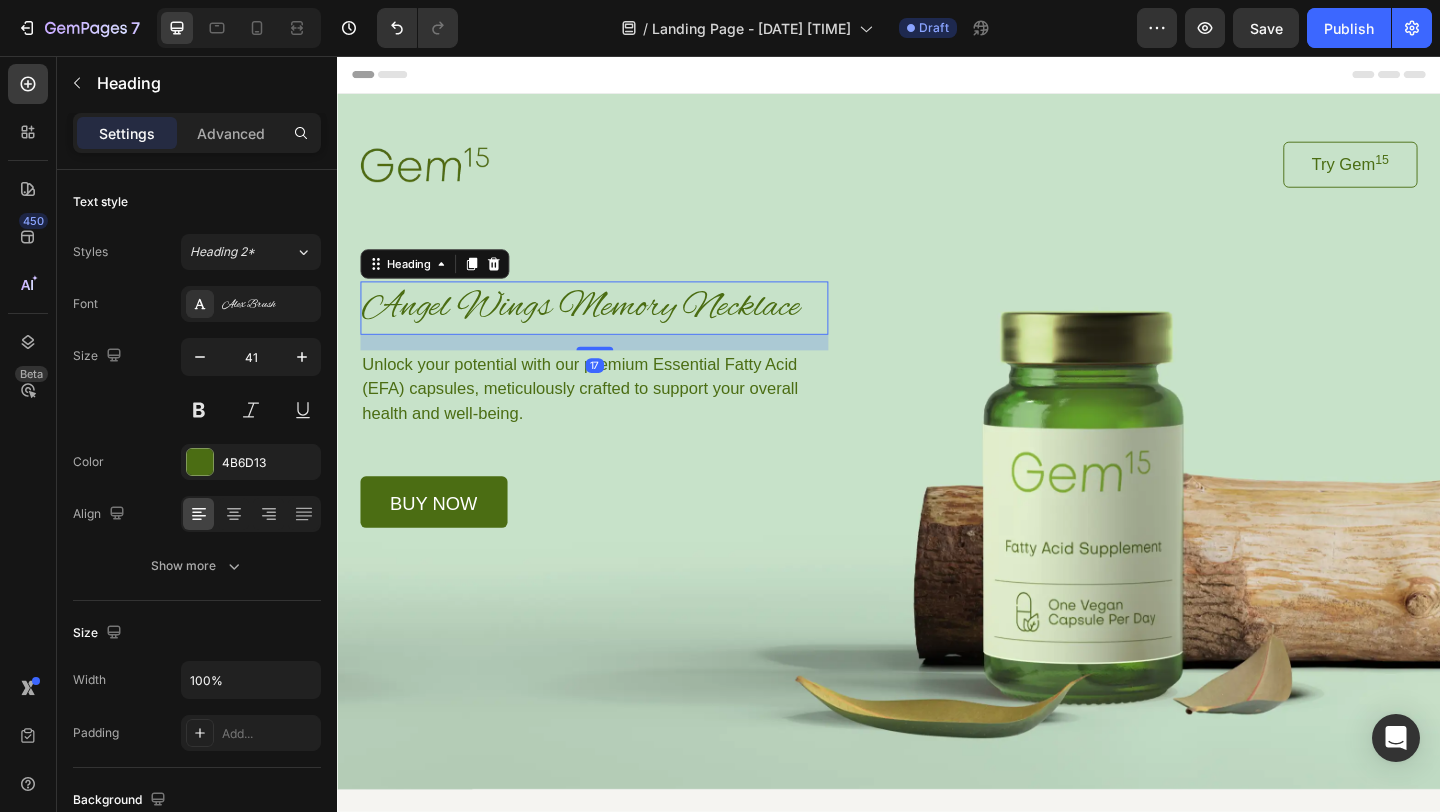 click on "Angel Wings Memory Necklace" at bounding box center [616, 330] 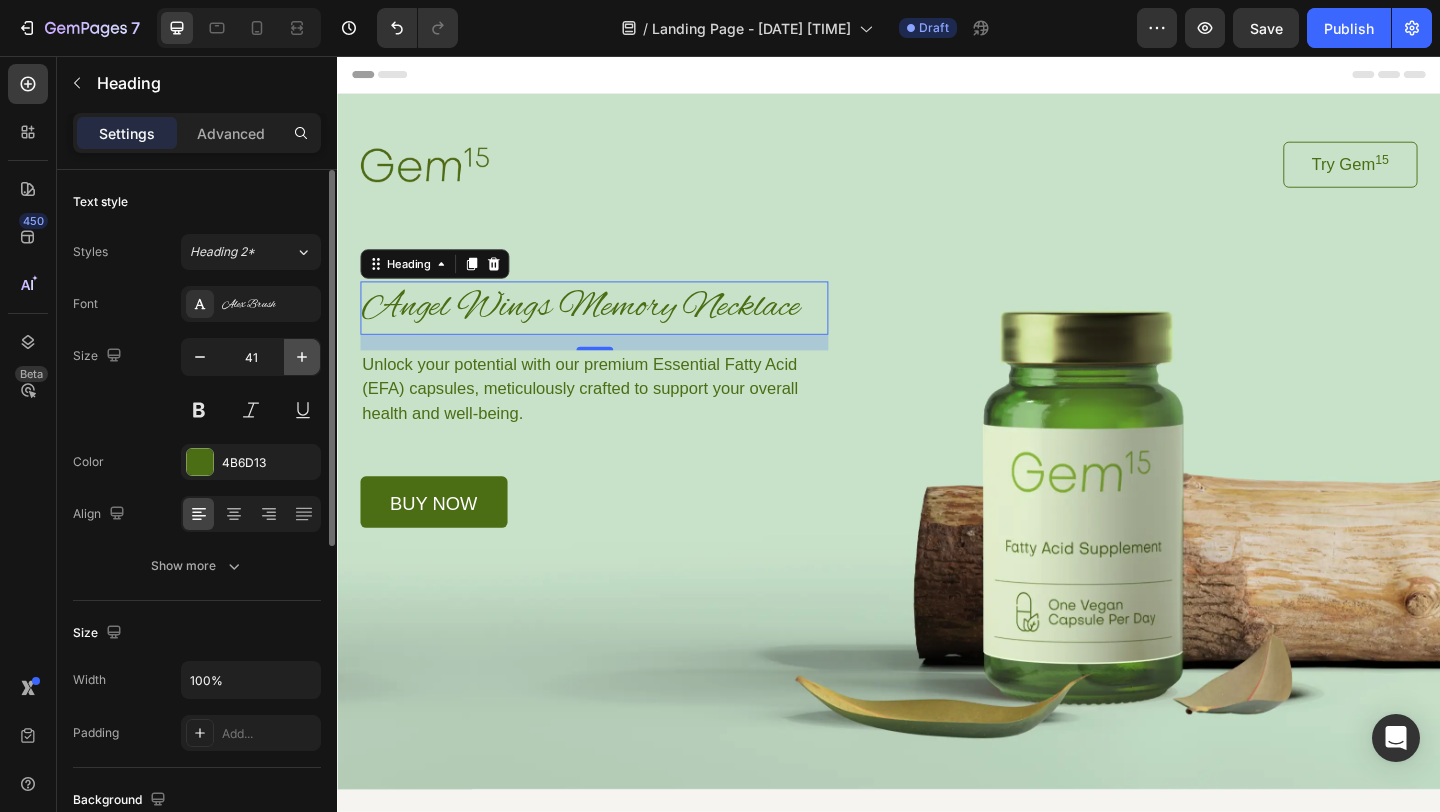 click 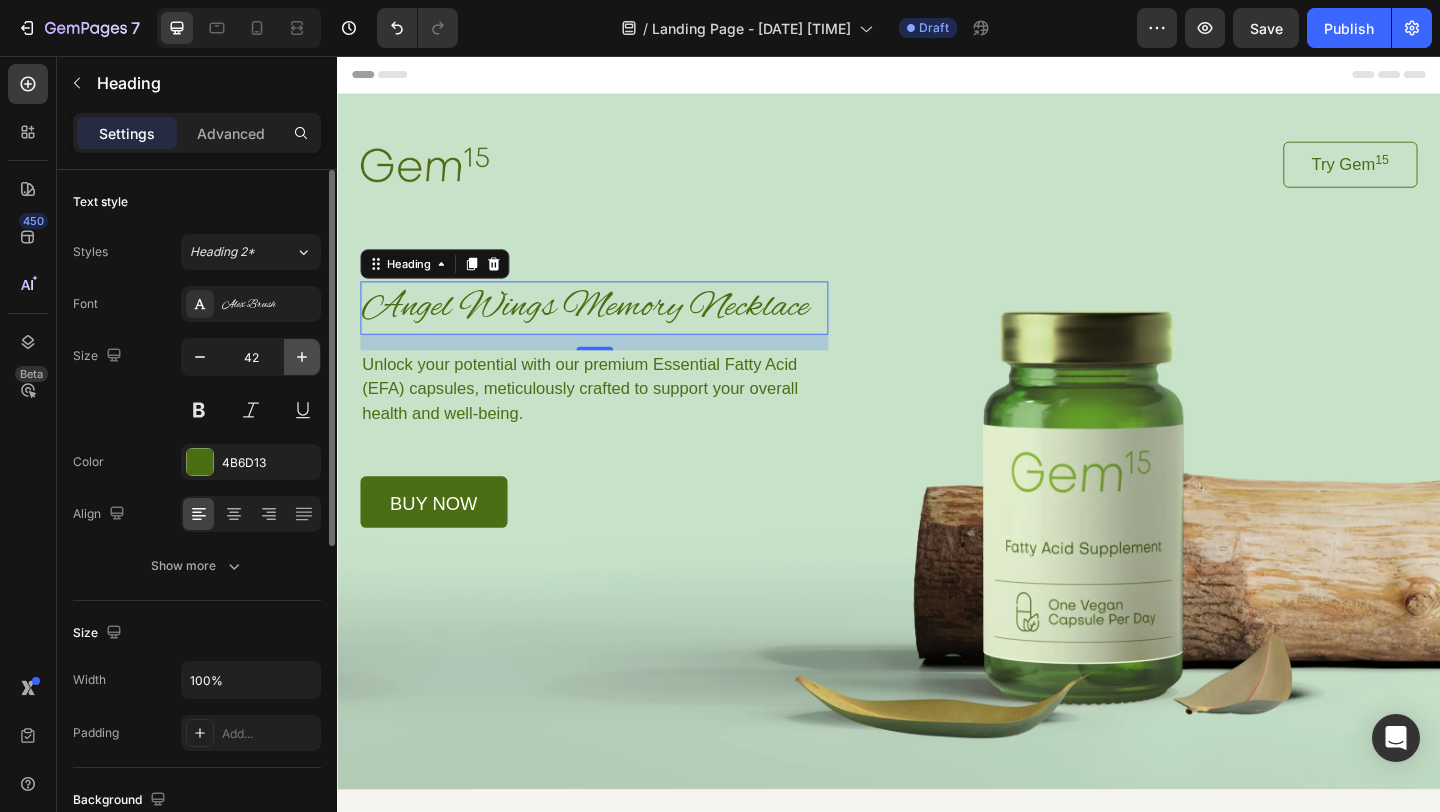 click 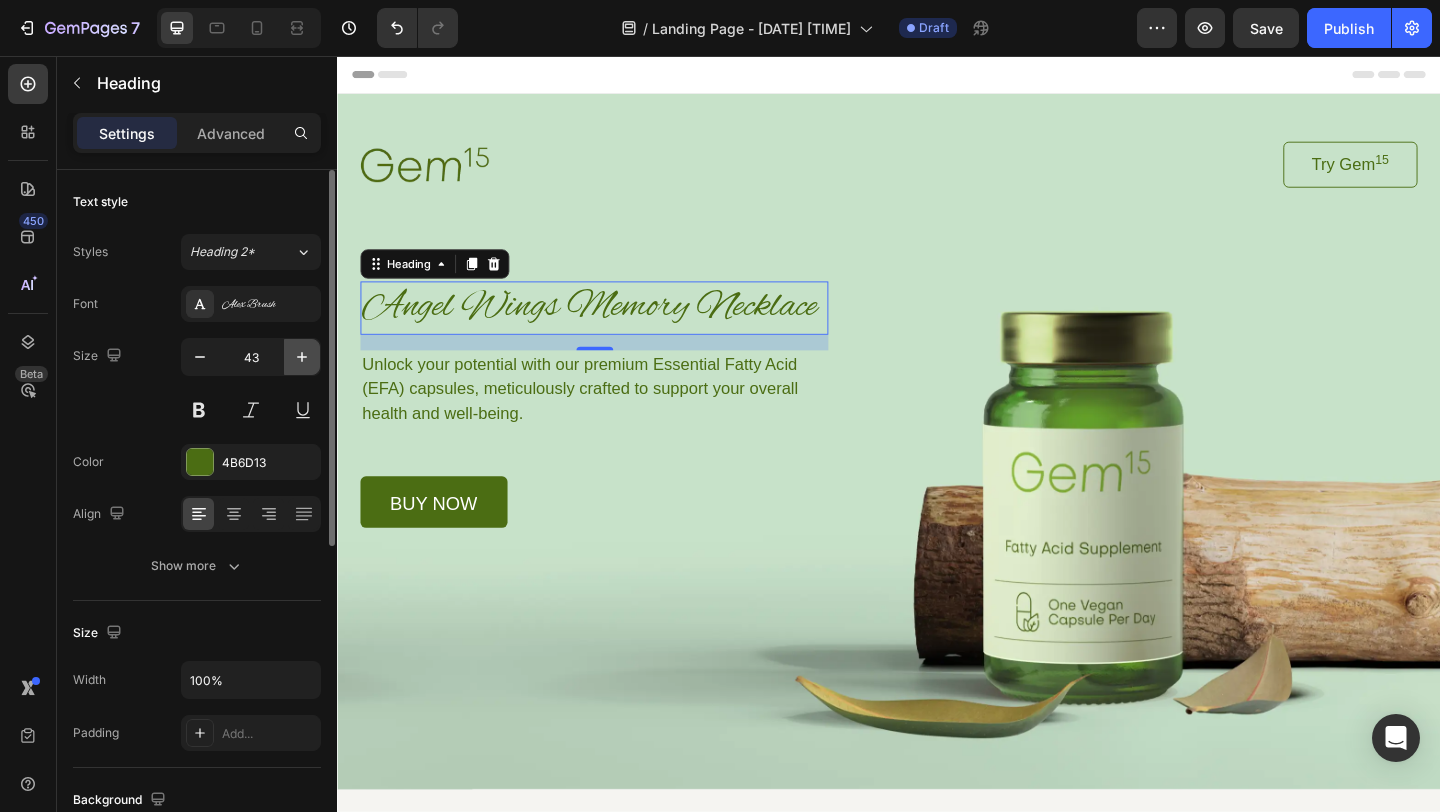 click 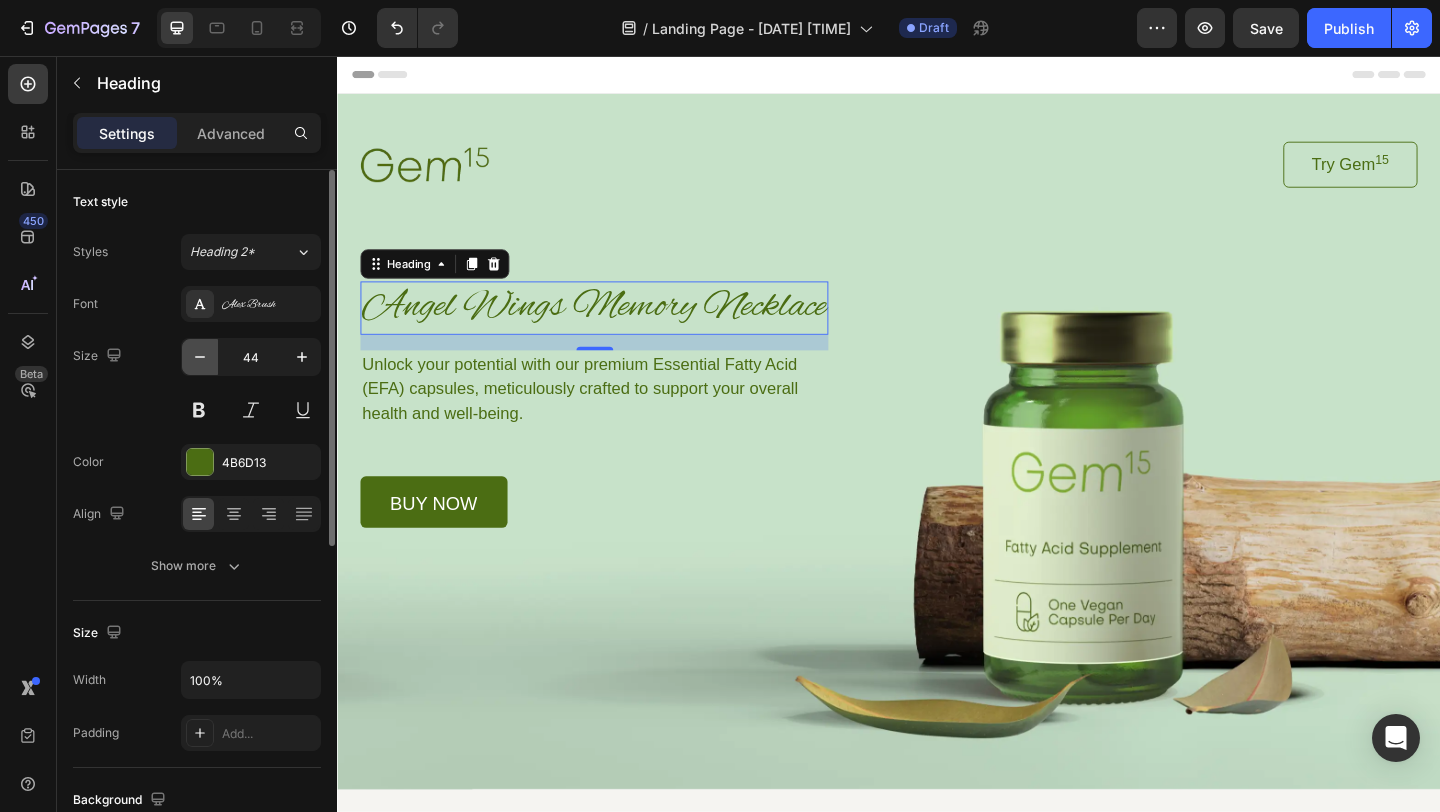 click at bounding box center (200, 357) 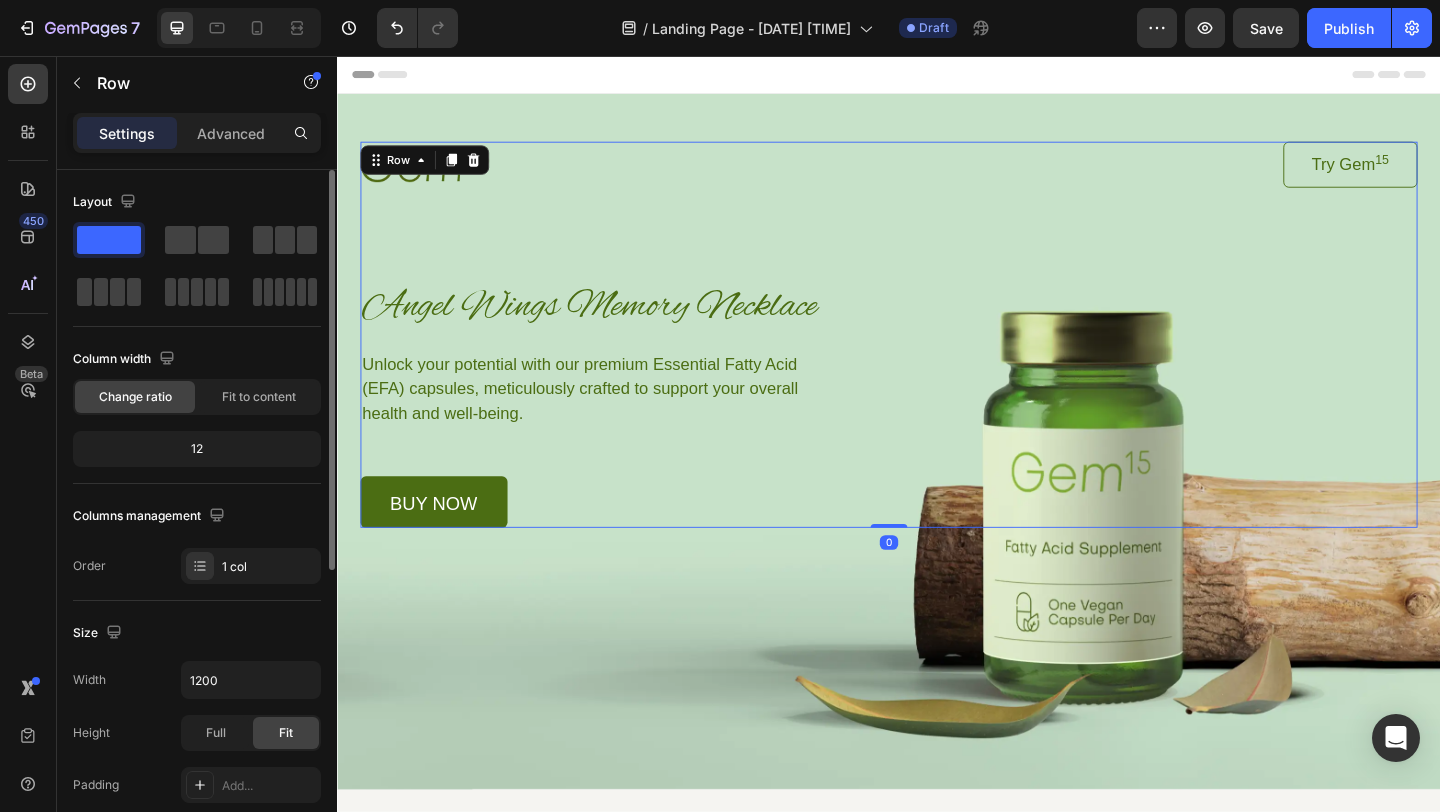 click on "Image Try Gem 15 Button Row Angel Wings Memory Necklace Heading Unlock your potential with our premium Essential Fatty Acid (EFA) capsules, meticulously crafted to support your overall health and well-being. Text Block buy now Button Row" at bounding box center [937, 359] 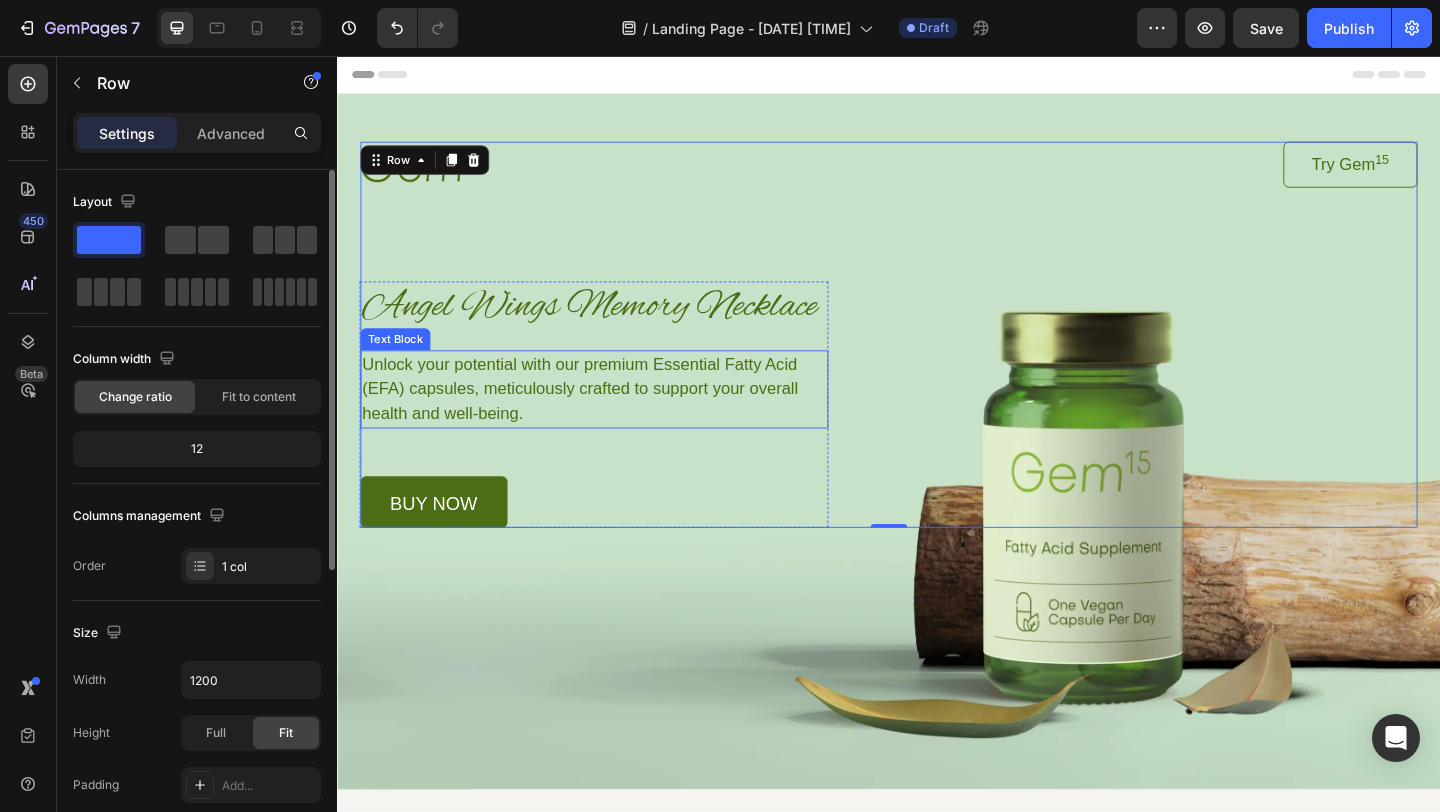 click on "Unlock your potential with our premium Essential Fatty Acid (EFA) capsules, meticulously crafted to support your overall health and well-being." at bounding box center (616, 418) 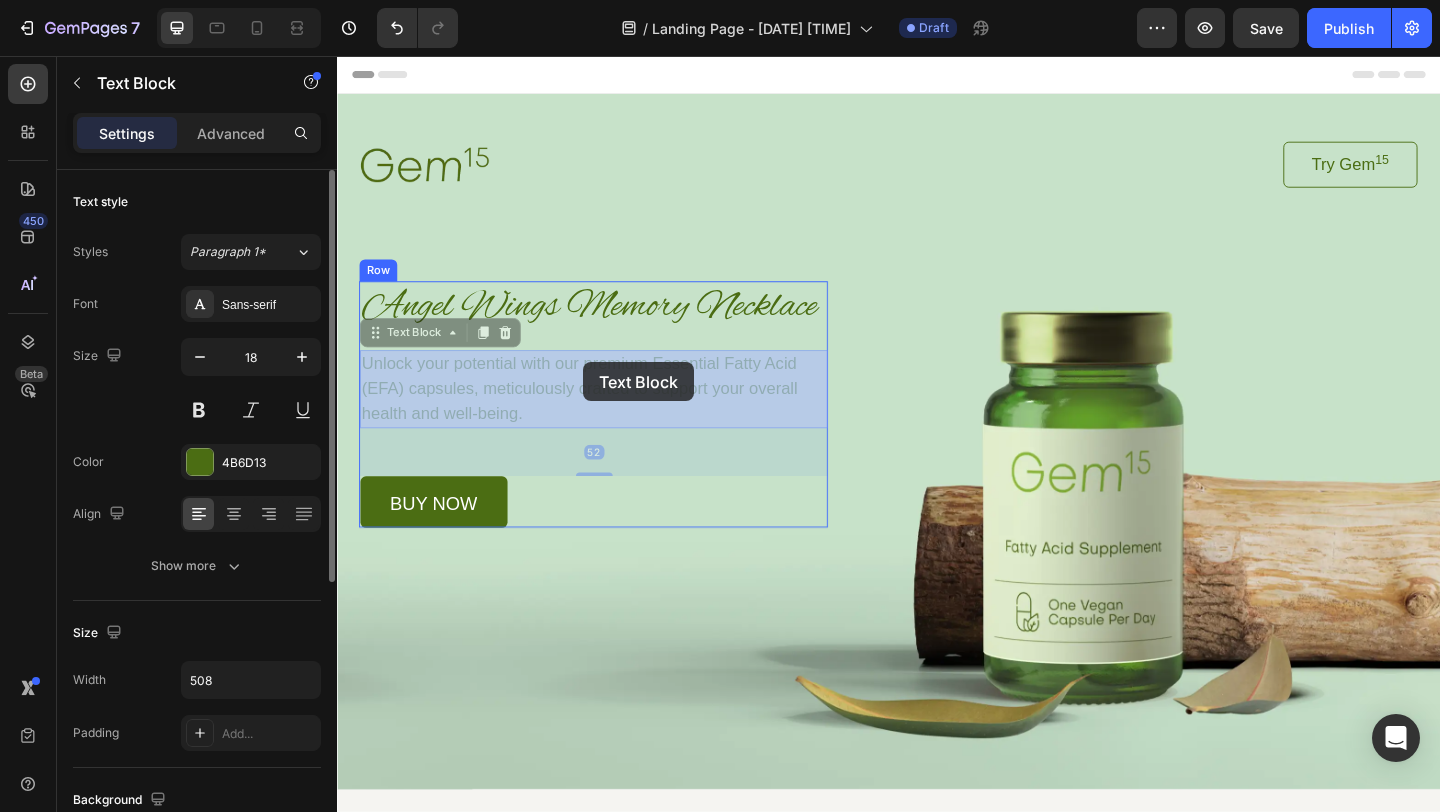 drag, startPoint x: 608, startPoint y: 409, endPoint x: 595, endPoint y: 389, distance: 23.853722 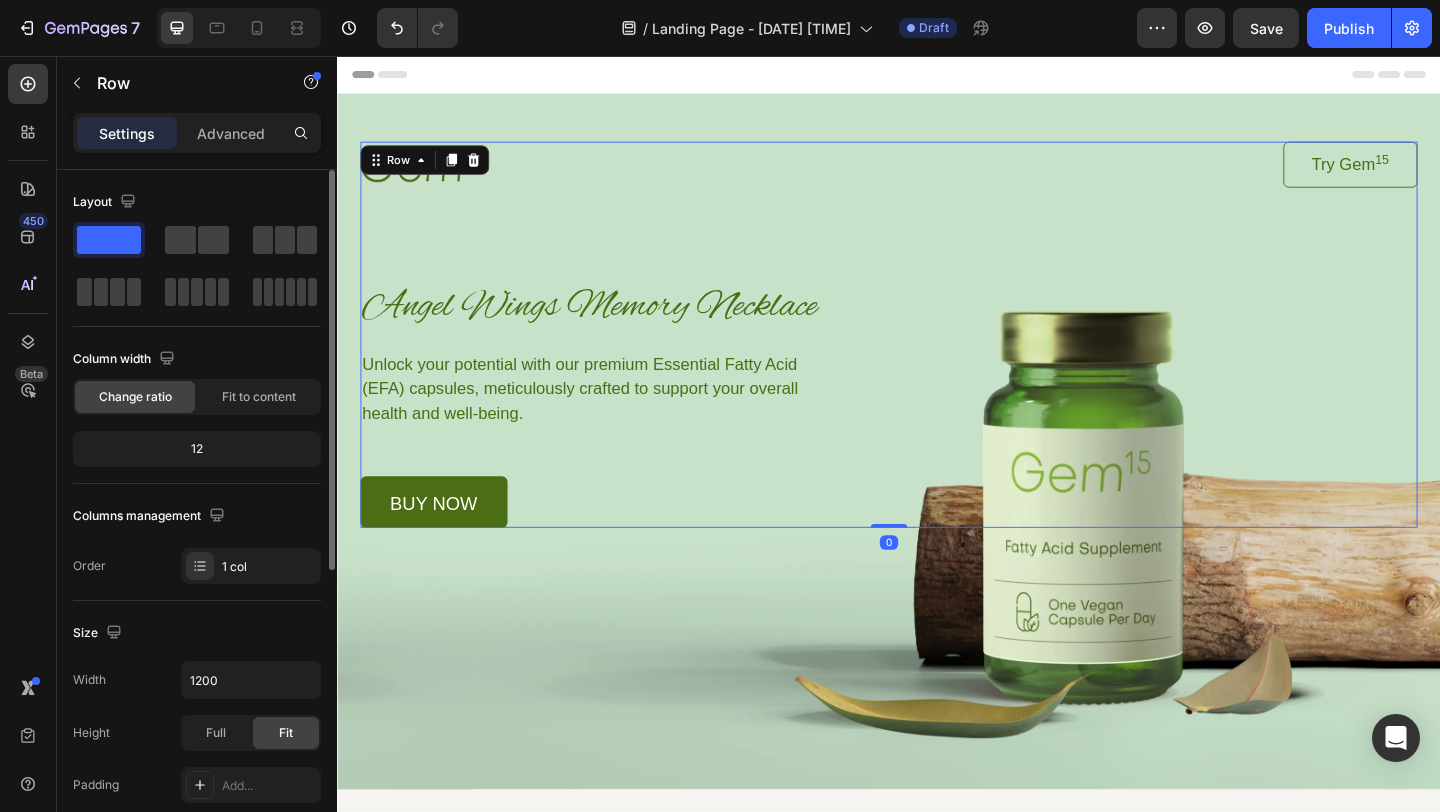 click on "Image Try Gem 15 Button Row Angel Wings Memory Necklace Heading Unlock your potential with our premium Essential Fatty Acid (EFA) capsules, meticulously crafted to support your overall health and well-being. Text Block buy now Button Row" at bounding box center [937, 359] 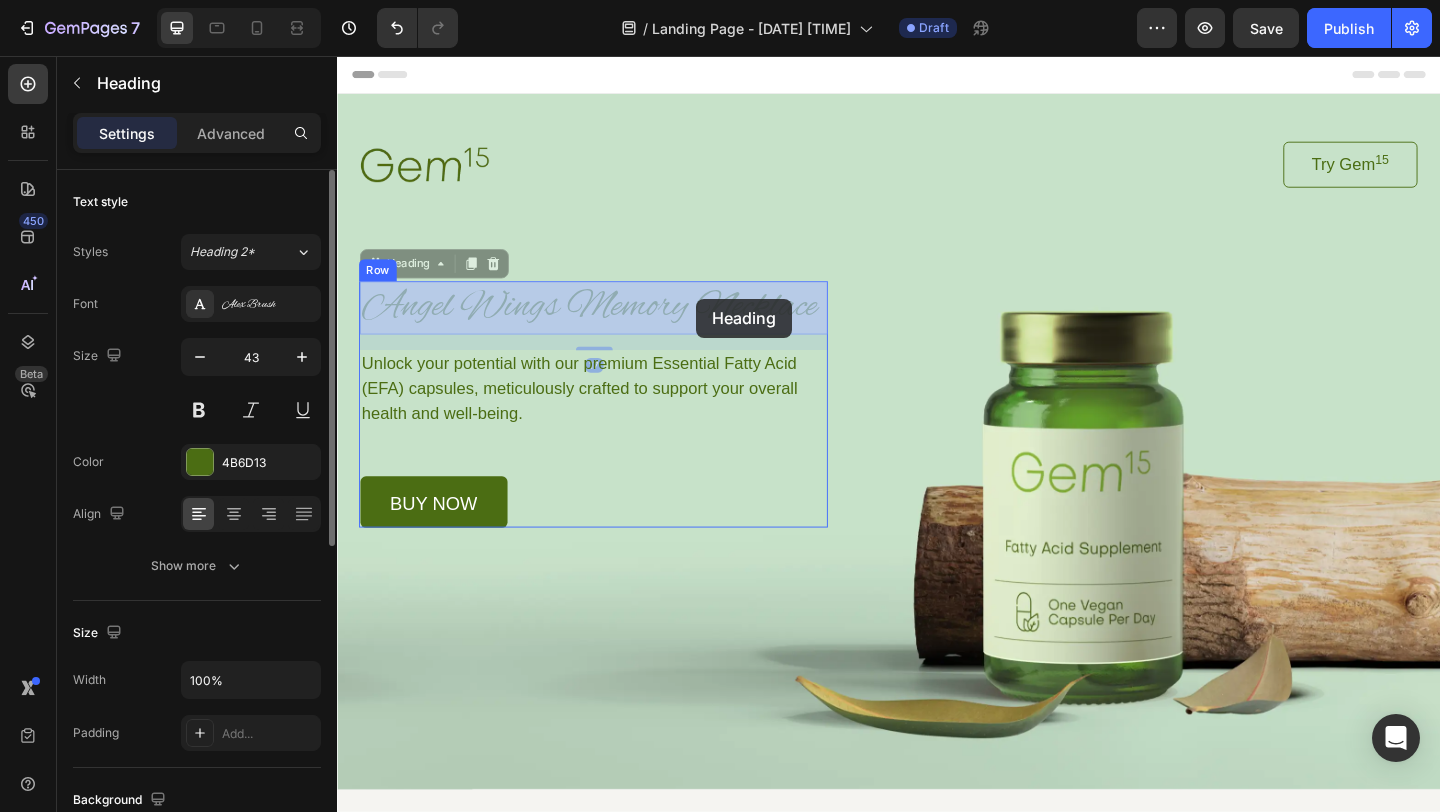 drag, startPoint x: 635, startPoint y: 325, endPoint x: 718, endPoint y: 318, distance: 83.294655 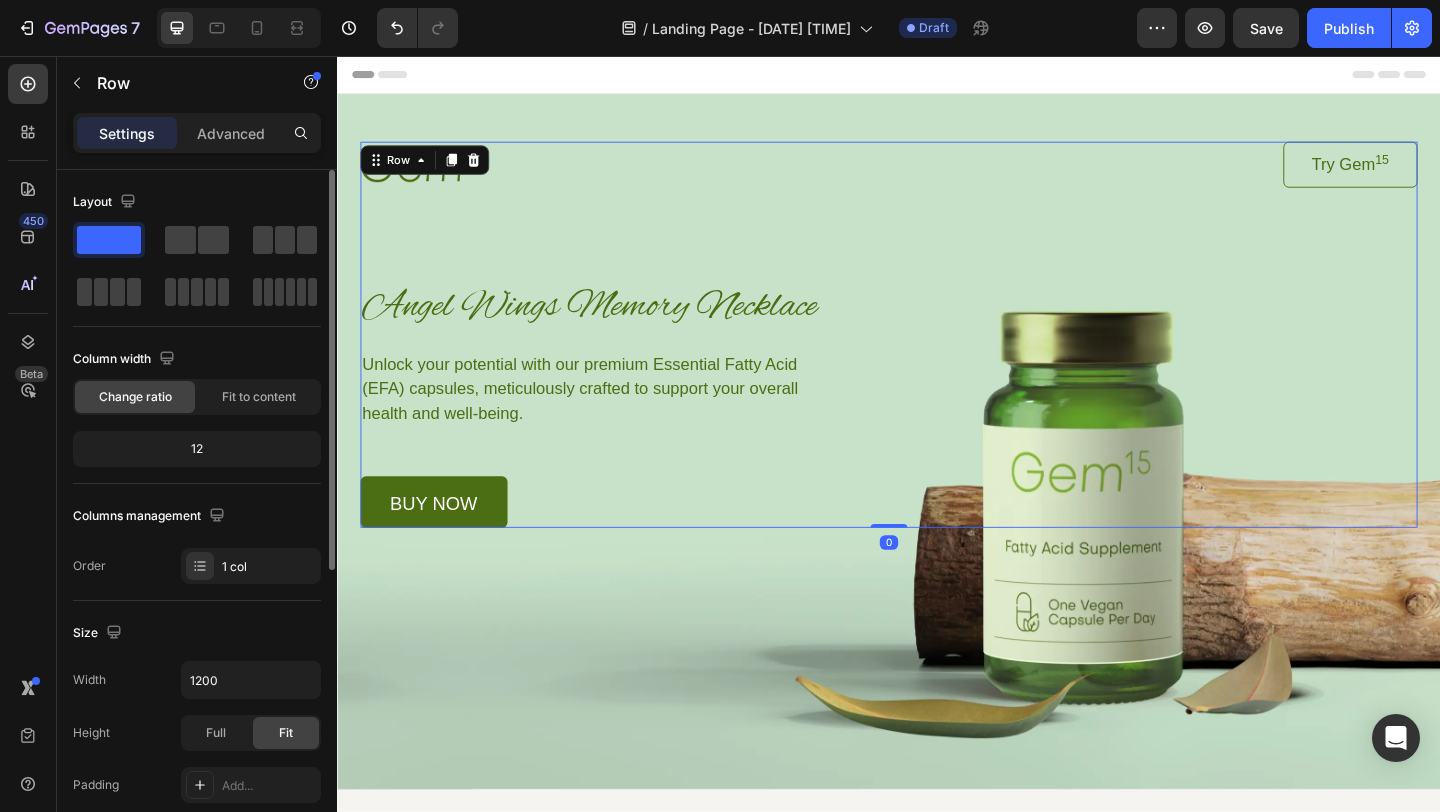 click on "Image Try Gem 15 Button Row Angel Wings Memory Necklace Heading Unlock your potential with our premium Essential Fatty Acid (EFA) capsules, meticulously crafted to support your overall health and well-being. Text Block buy now Button Row" at bounding box center [937, 359] 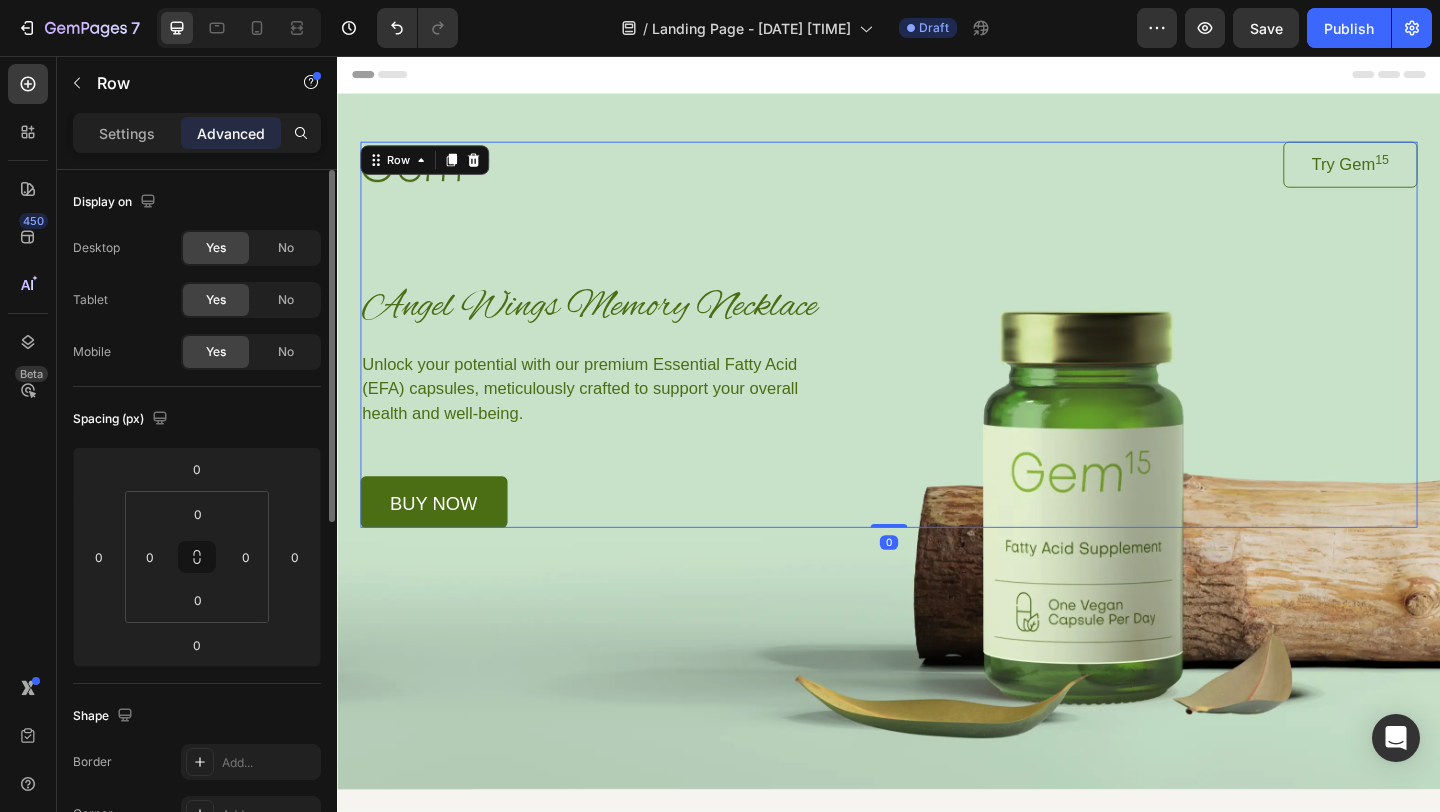 click on "Image Try Gem 15 Button Row Angel Wings Memory Necklace Heading Unlock your potential with our premium Essential Fatty Acid (EFA) capsules, meticulously crafted to support your overall health and well-being. Text Block buy now Button Row" at bounding box center [937, 359] 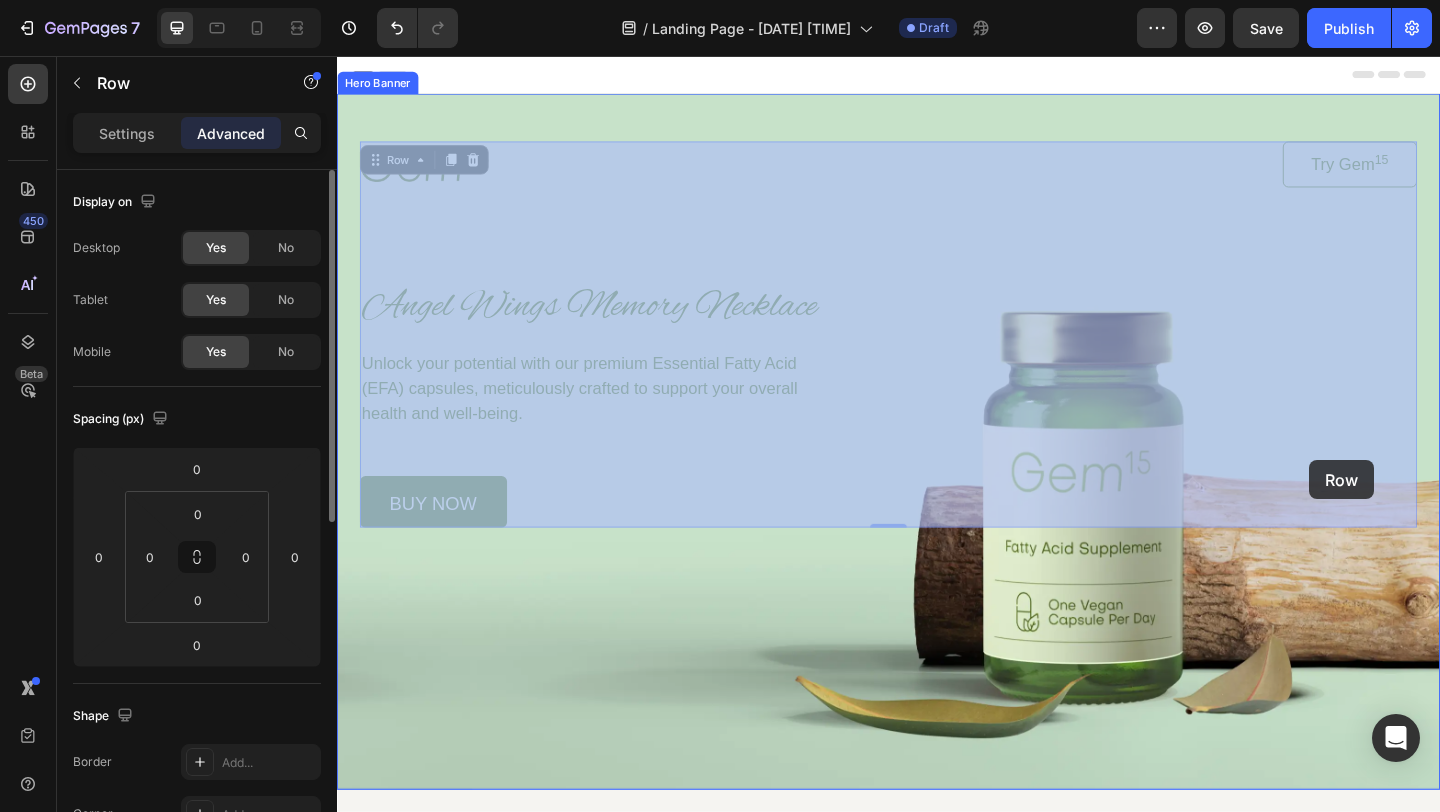drag, startPoint x: 1509, startPoint y: 561, endPoint x: 1387, endPoint y: 497, distance: 137.76791 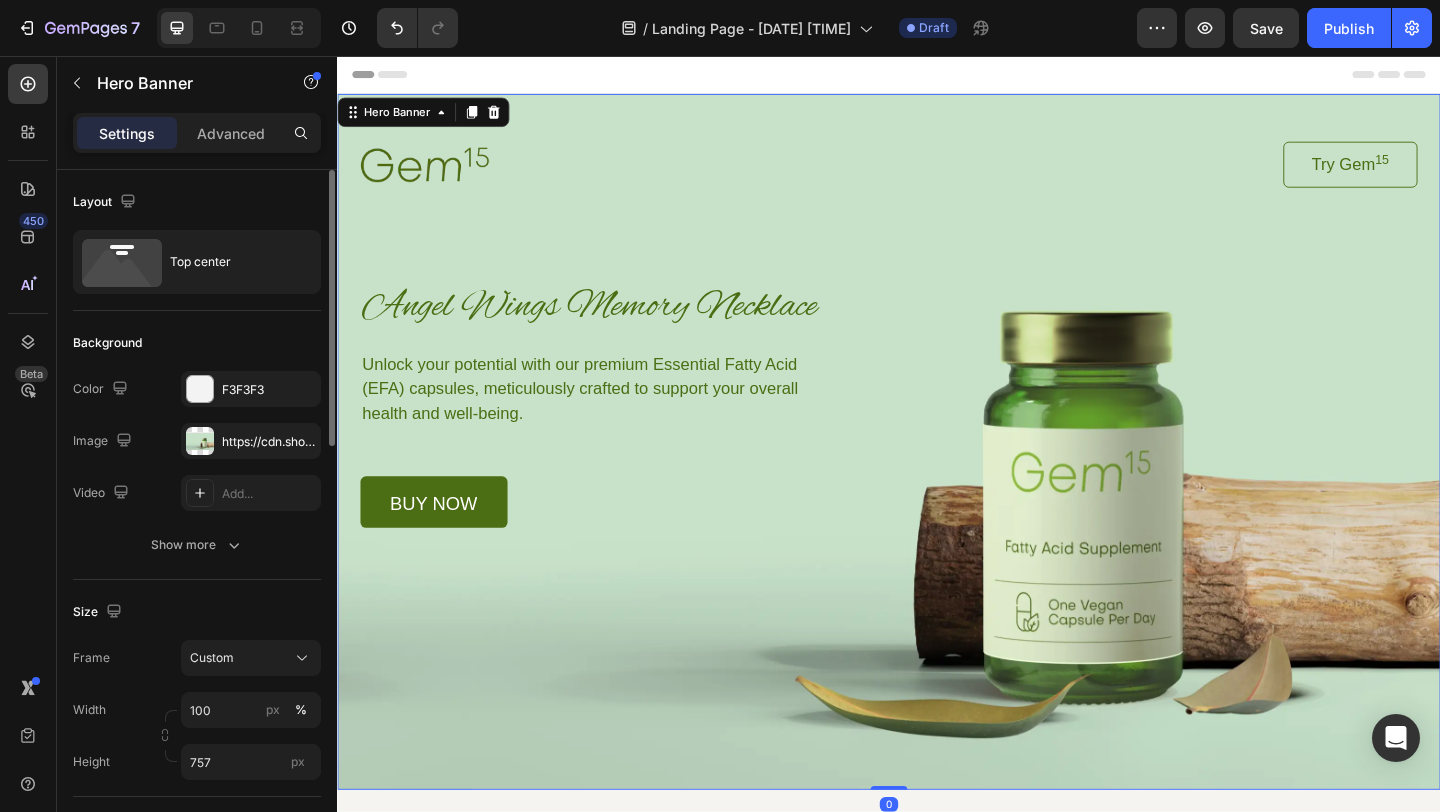 click at bounding box center (937, 475) 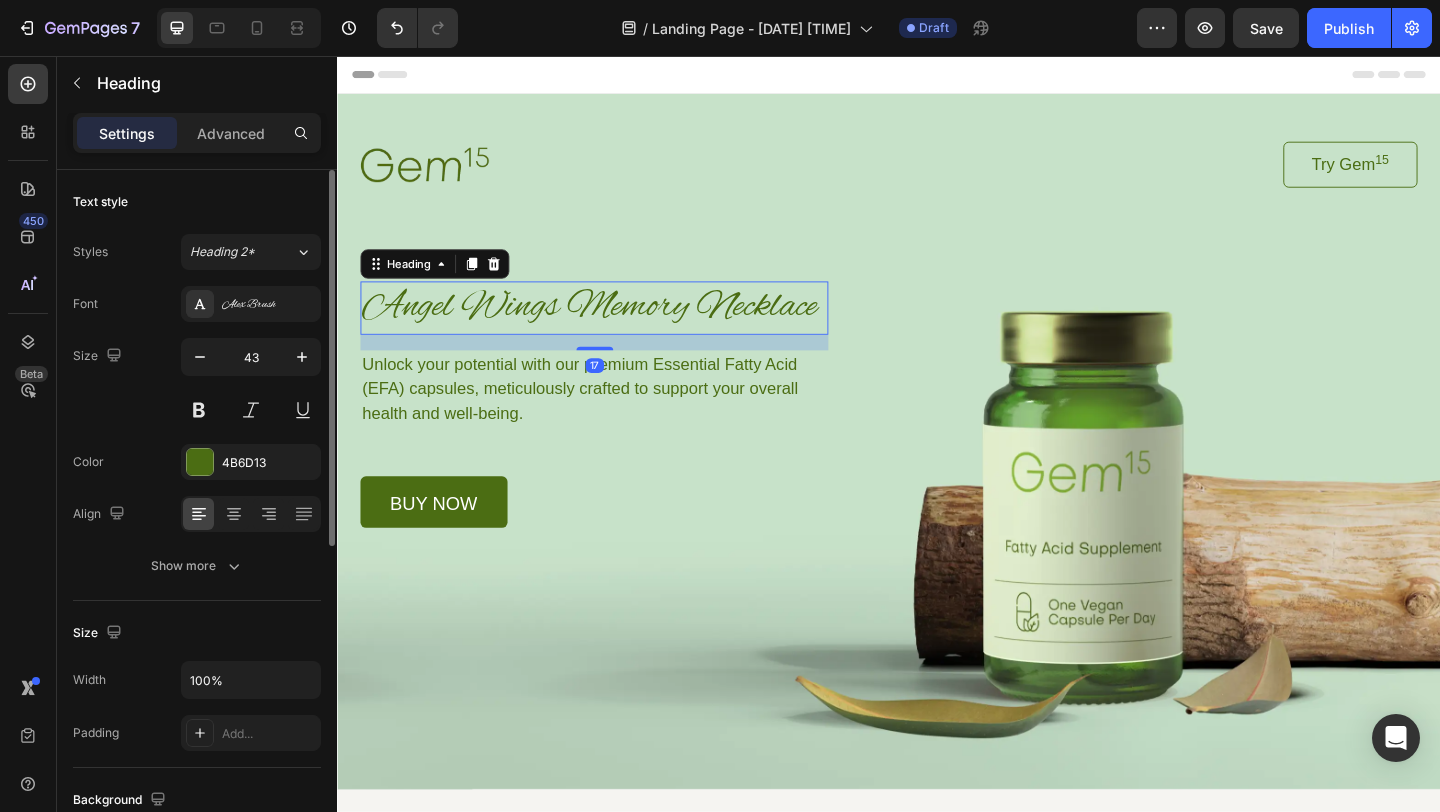 click on "Angel Wings Memory Necklace" at bounding box center [616, 330] 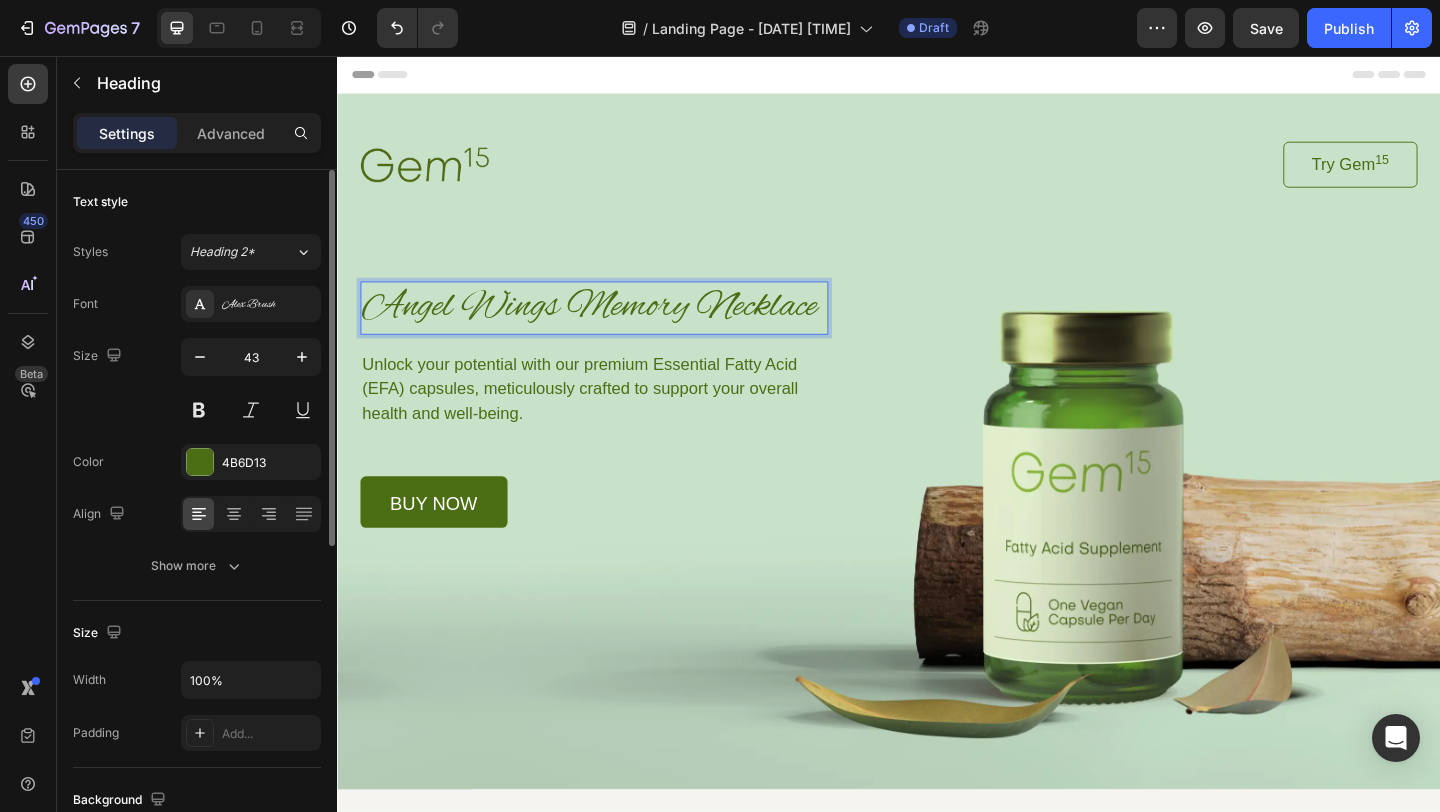 click on "Angel Wings Memory Necklace" at bounding box center [616, 330] 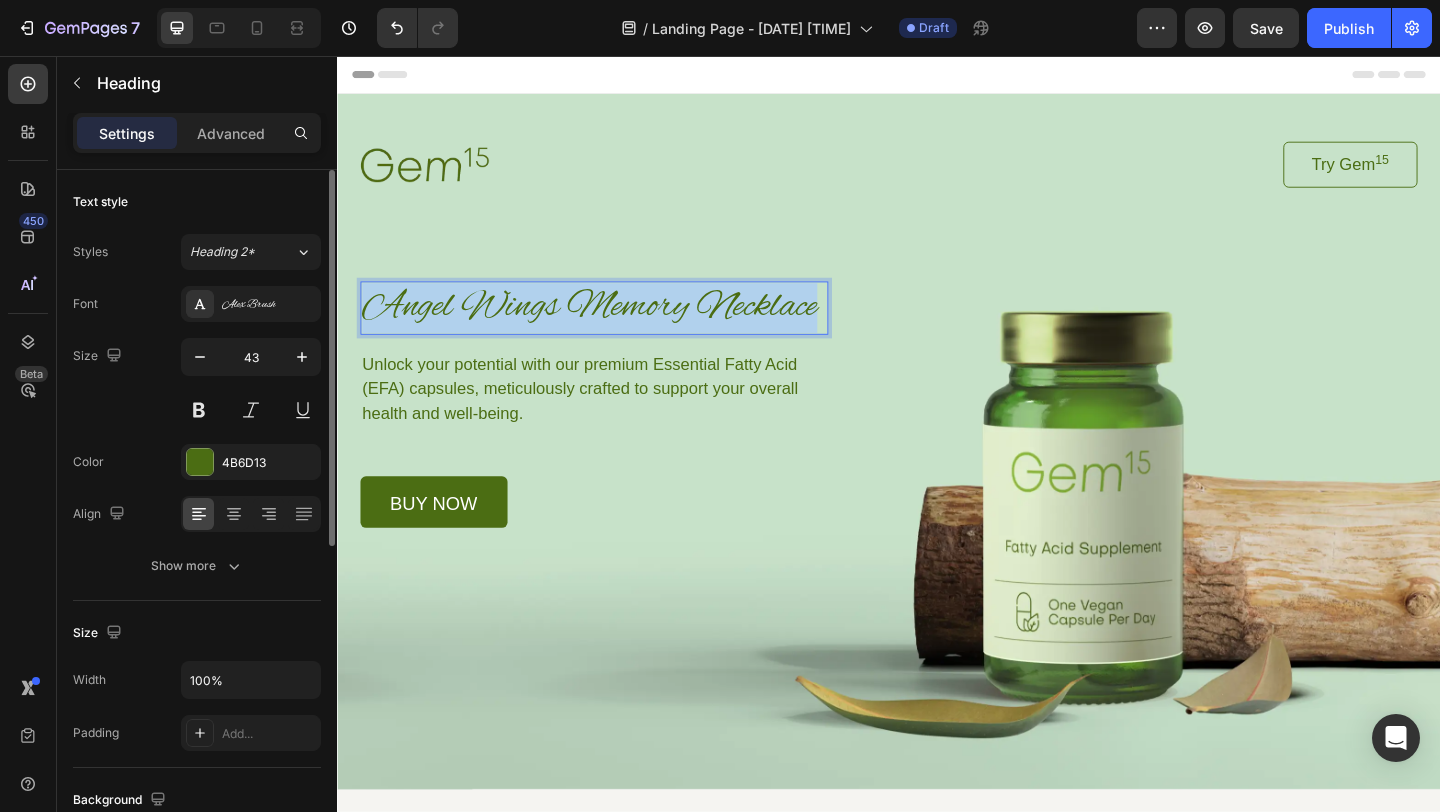 click on "Angel Wings Memory Necklace" at bounding box center [616, 330] 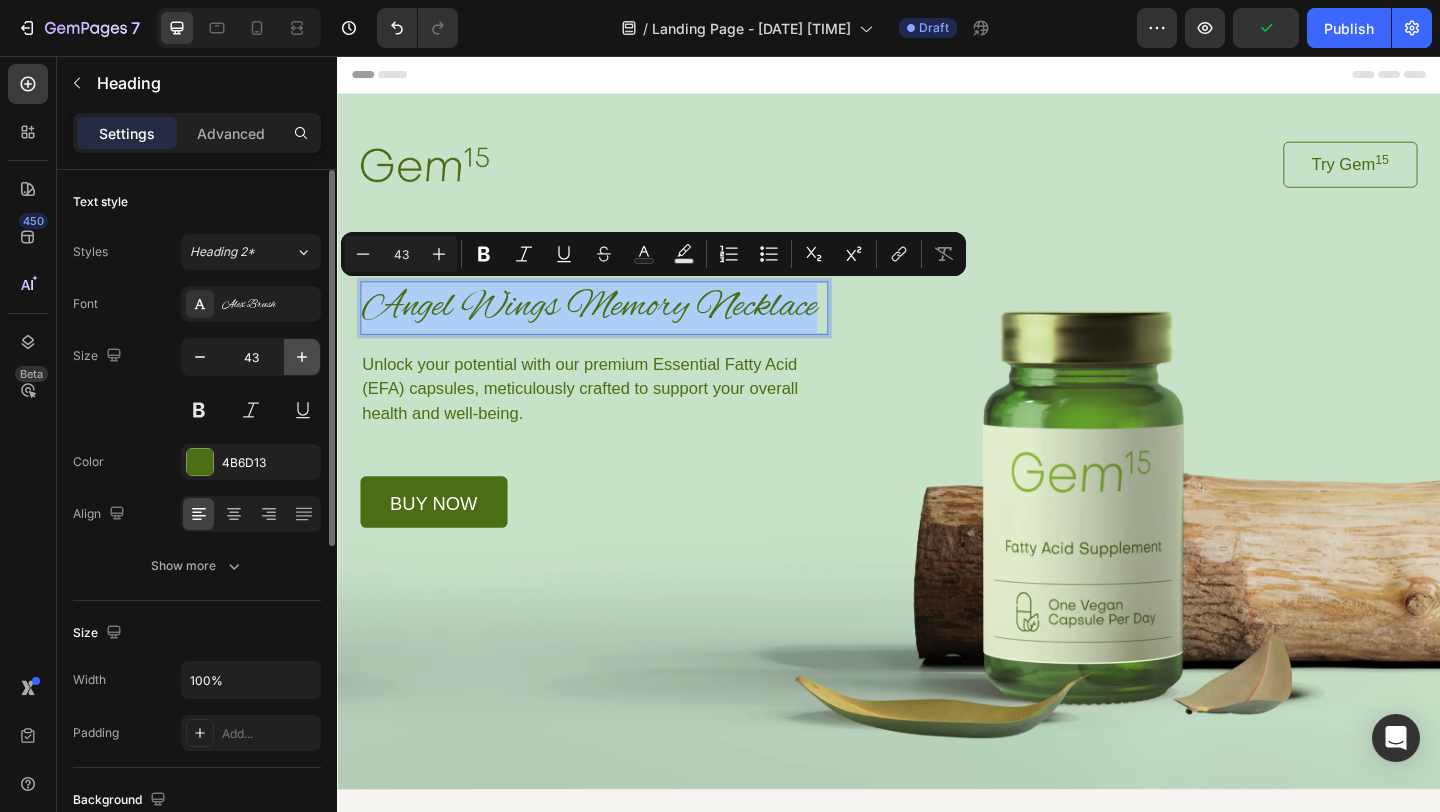 click 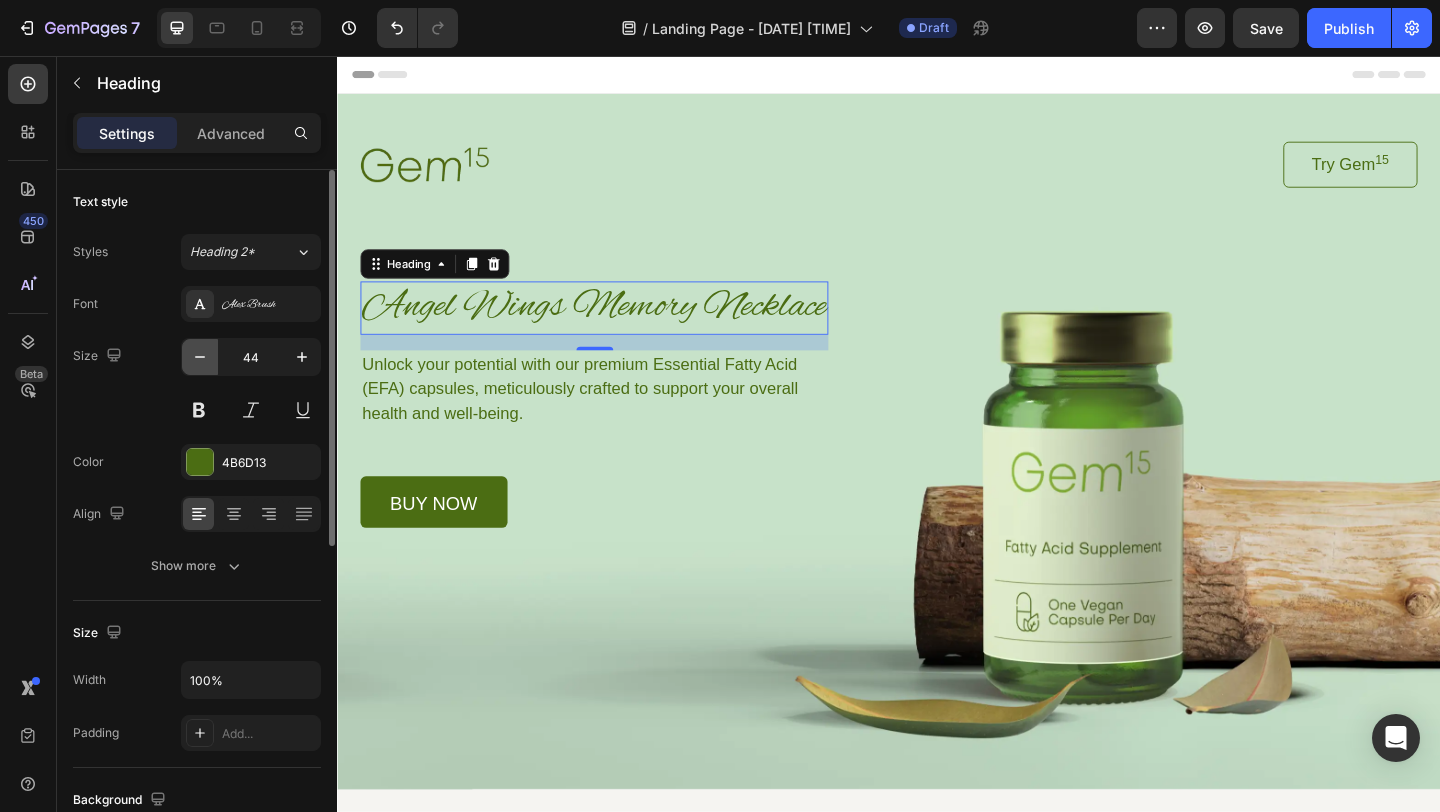 click 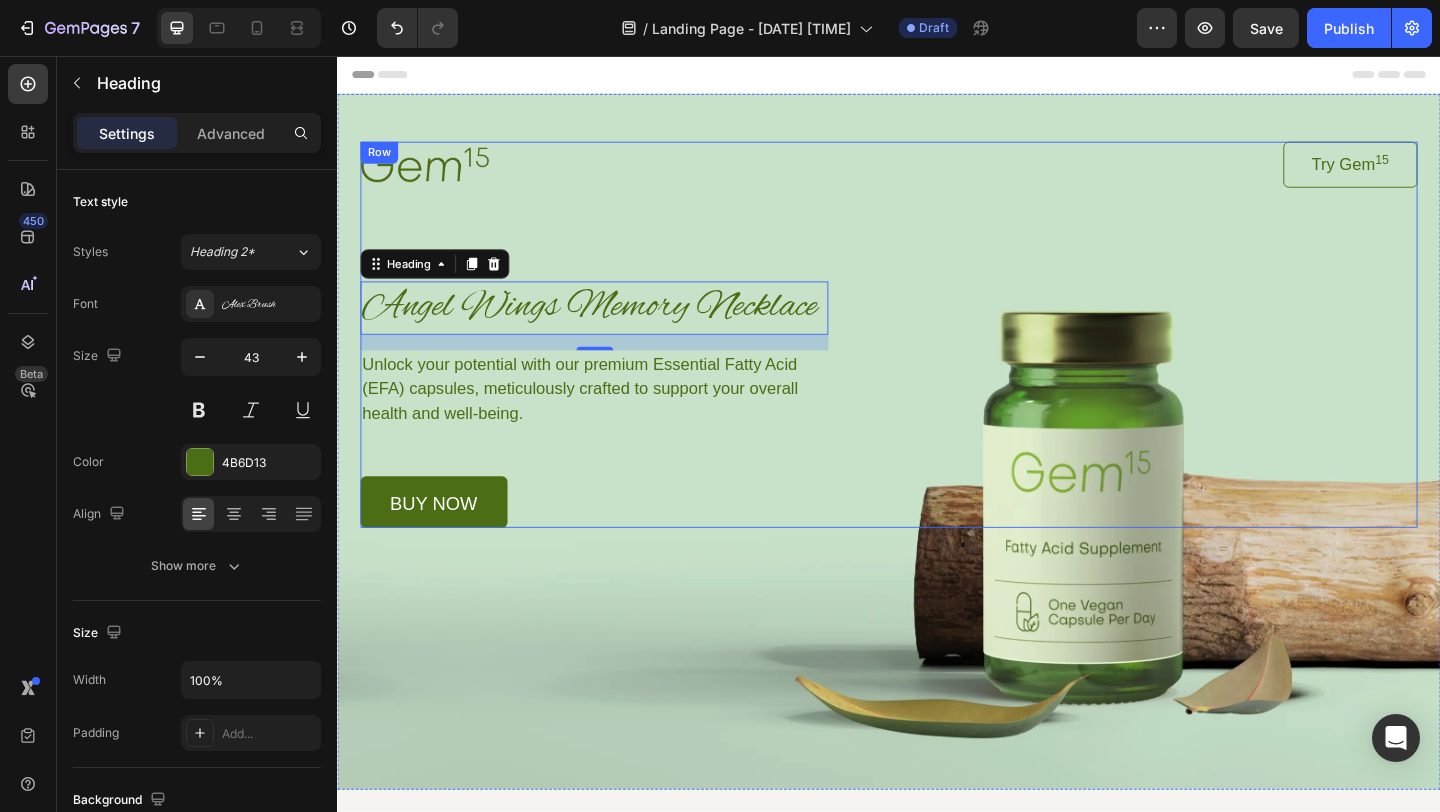click on "Image Try Gem 15 Button Row Angel Wings Memory Necklace Heading   17 Unlock your potential with our premium Essential Fatty Acid (EFA) capsules, meticulously crafted to support your overall health and well-being. Text Block buy now Button Row" at bounding box center [937, 359] 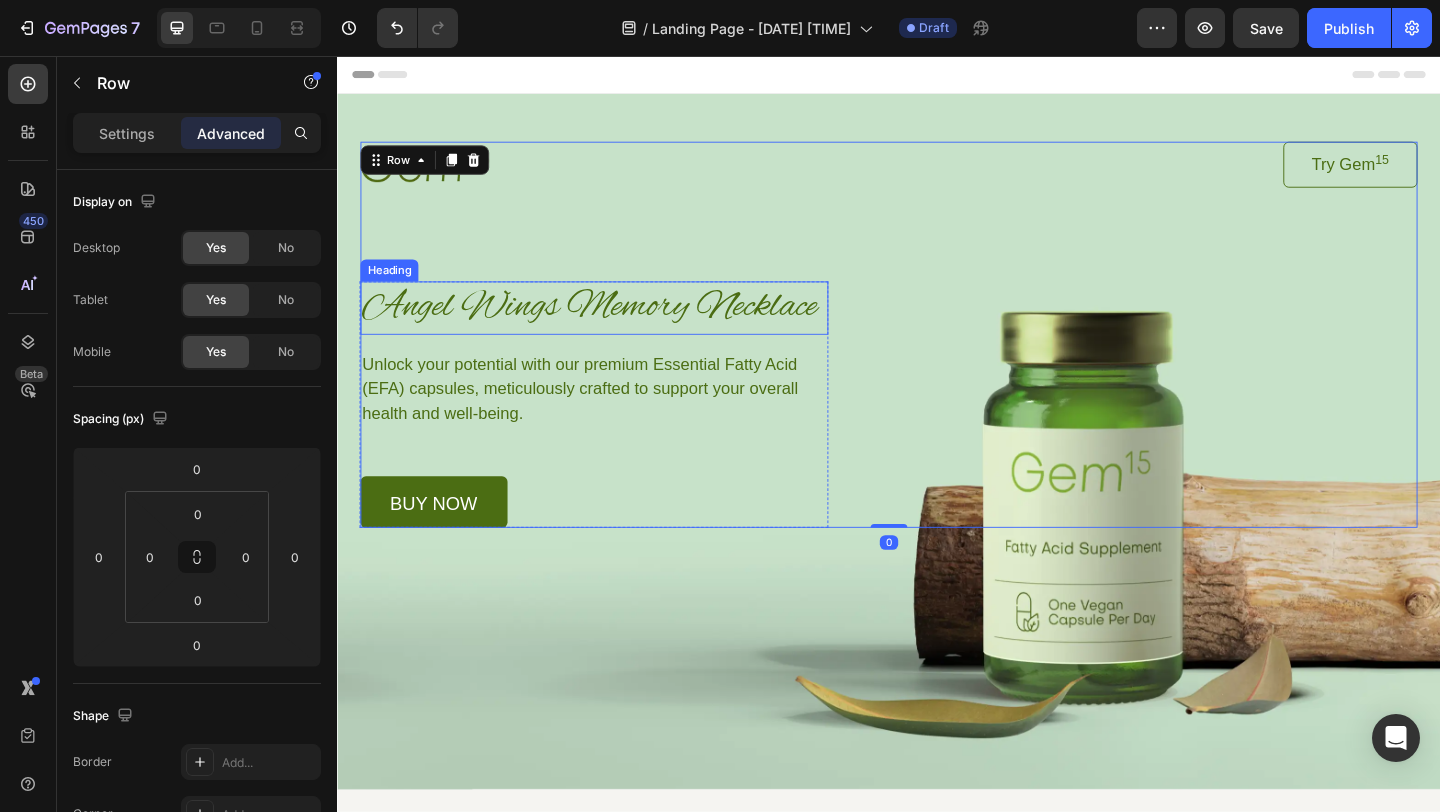 click on "Angel Wings Memory Necklace" at bounding box center (616, 330) 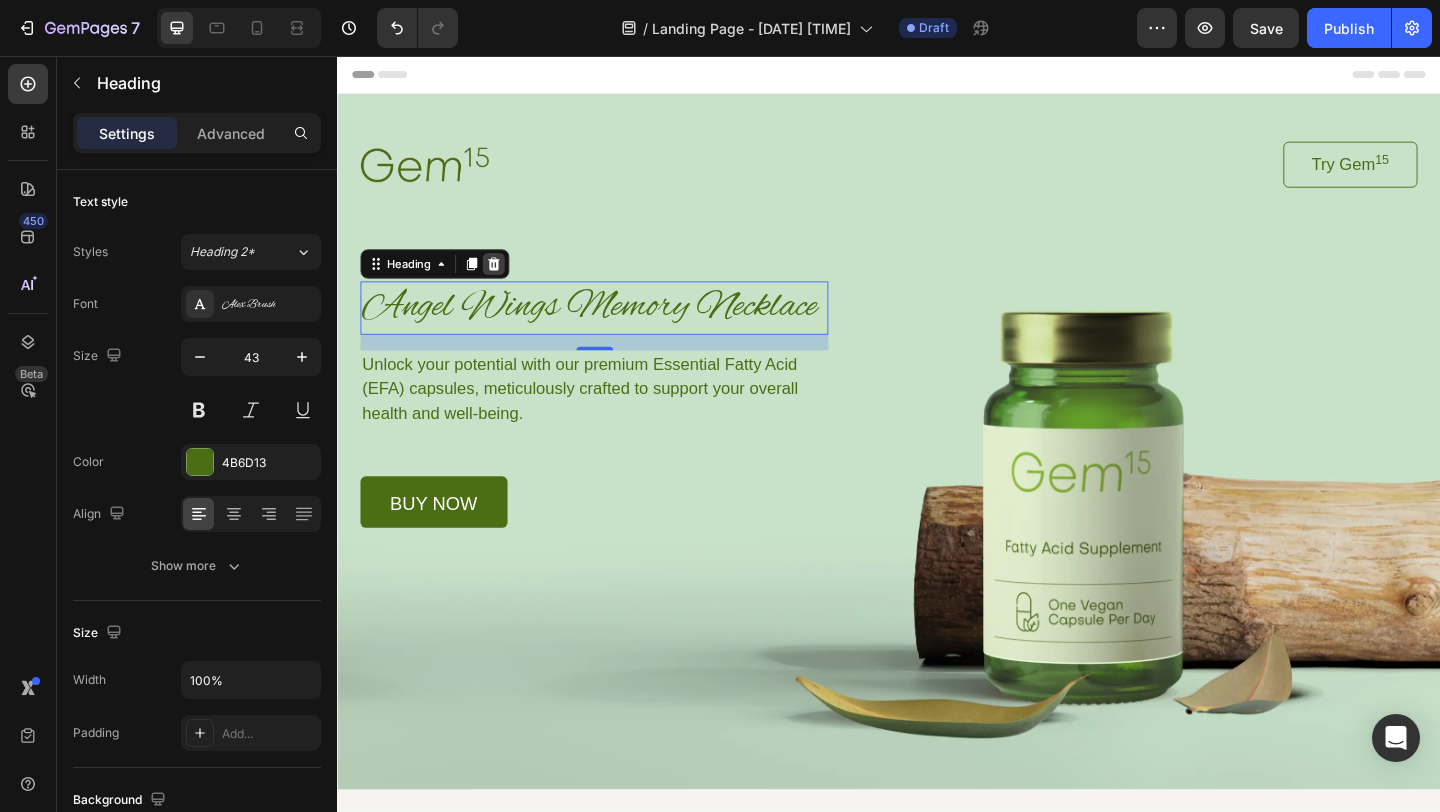 click 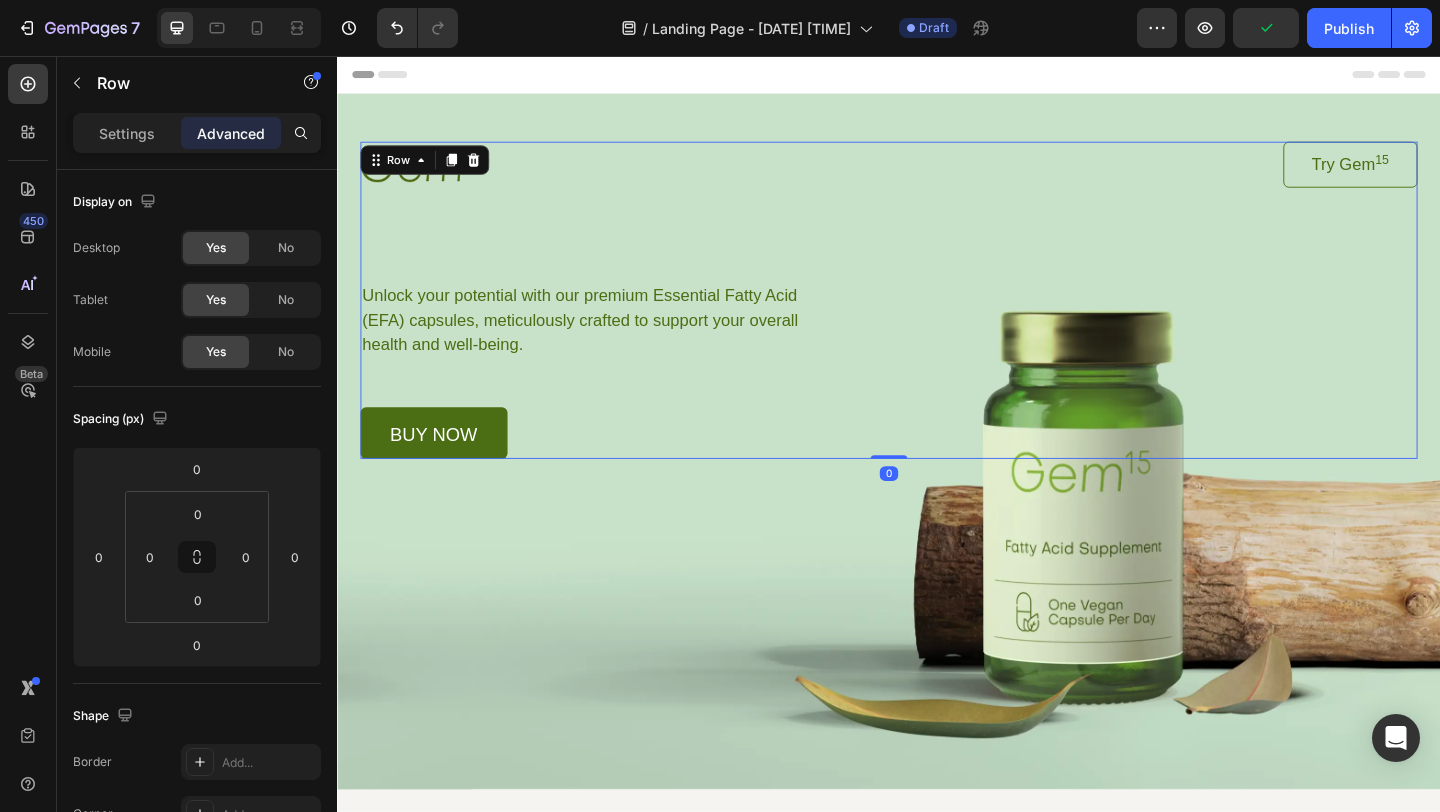 click on "Image Try Gem 15 Button Row Unlock your potential with our premium Essential Fatty Acid (EFA) capsules, meticulously crafted to support your overall health and well-being. Text Block buy now Button Row" at bounding box center (937, 321) 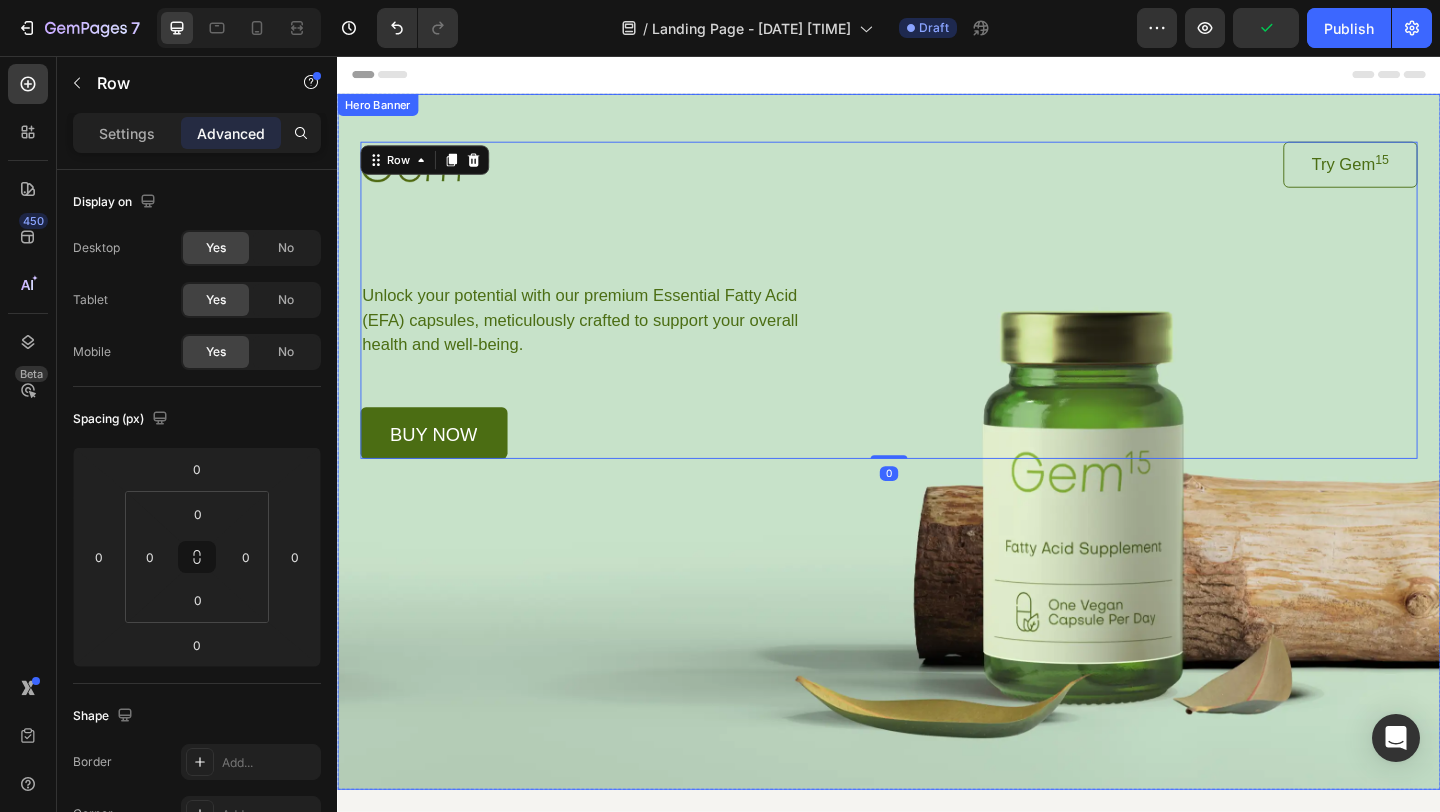 click at bounding box center (937, 475) 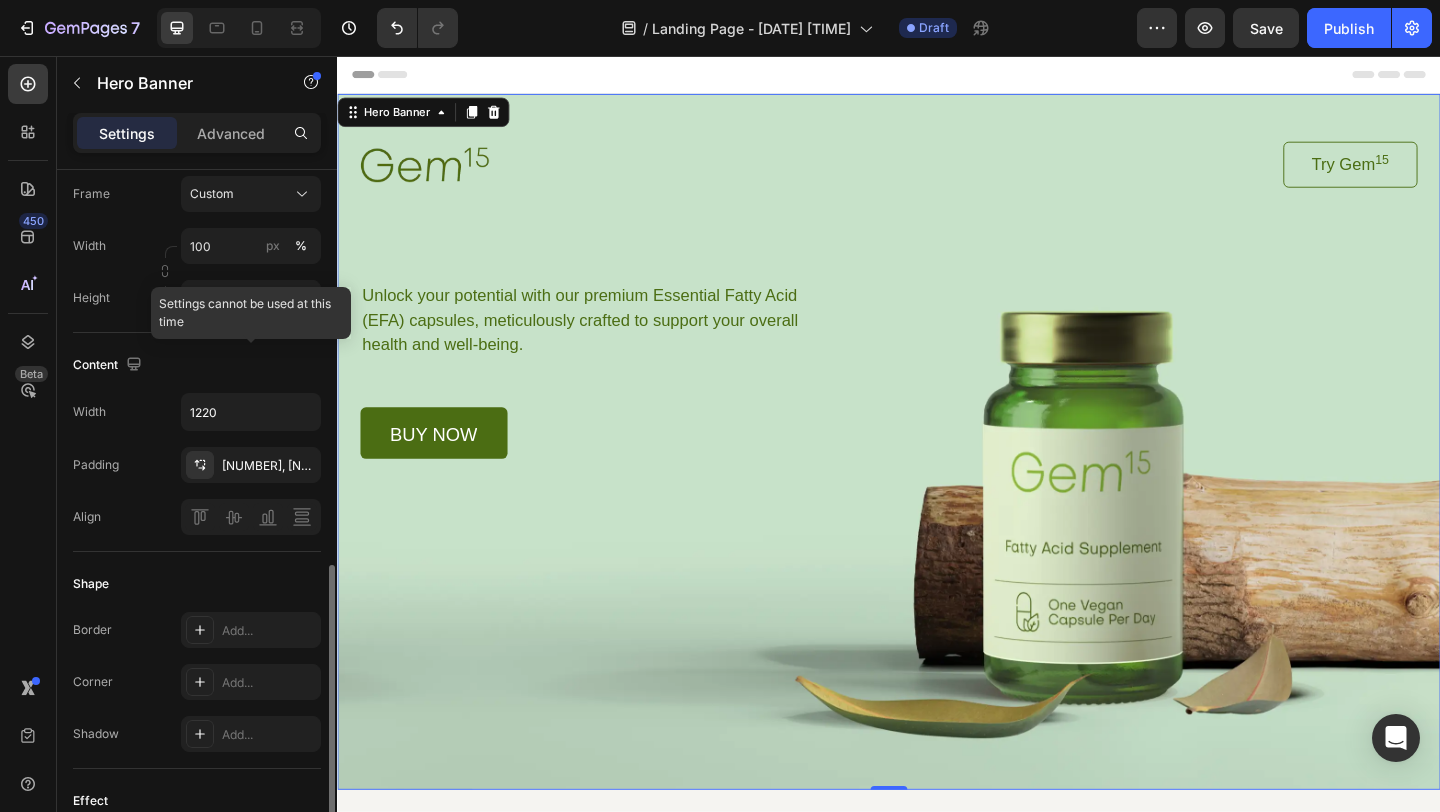 scroll, scrollTop: 0, scrollLeft: 0, axis: both 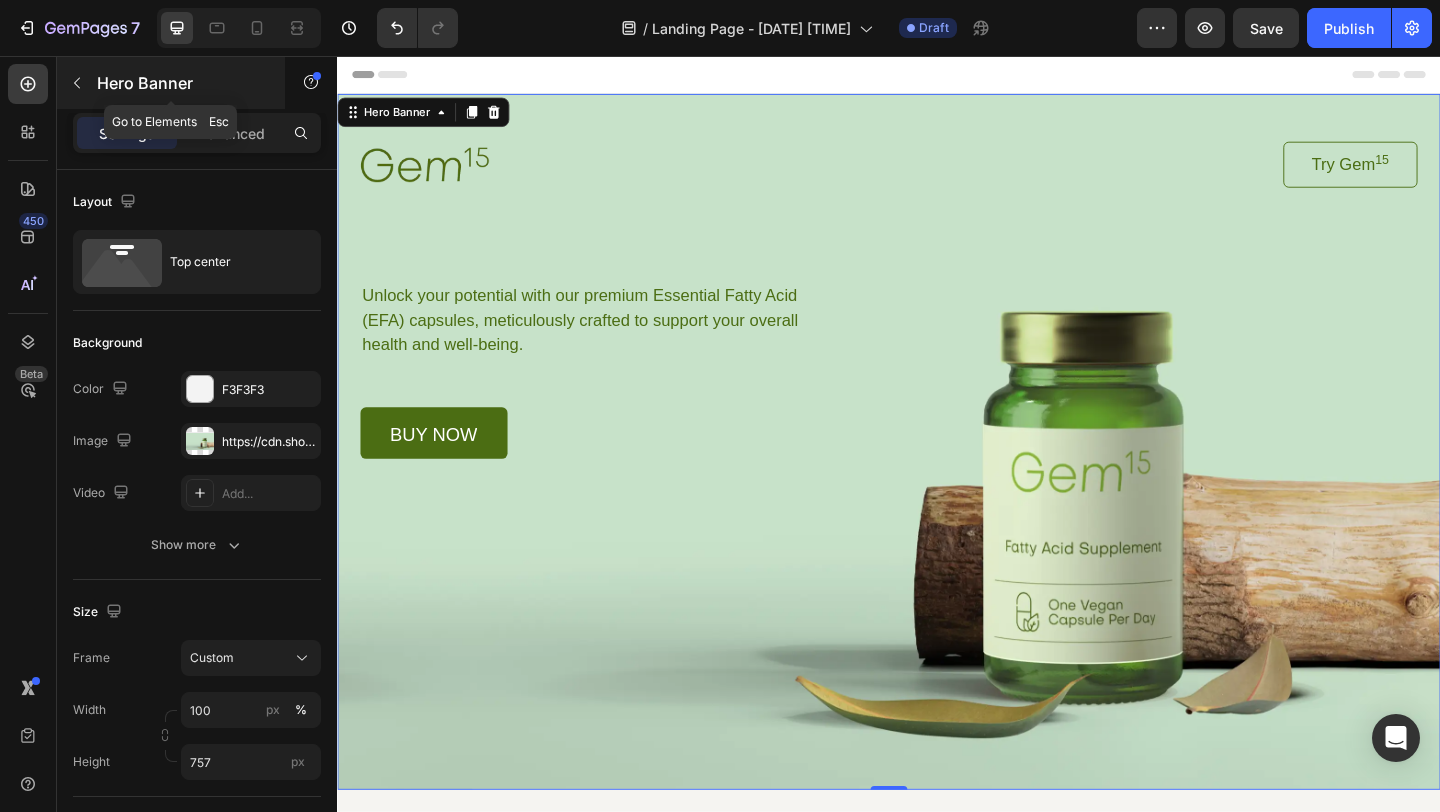 click 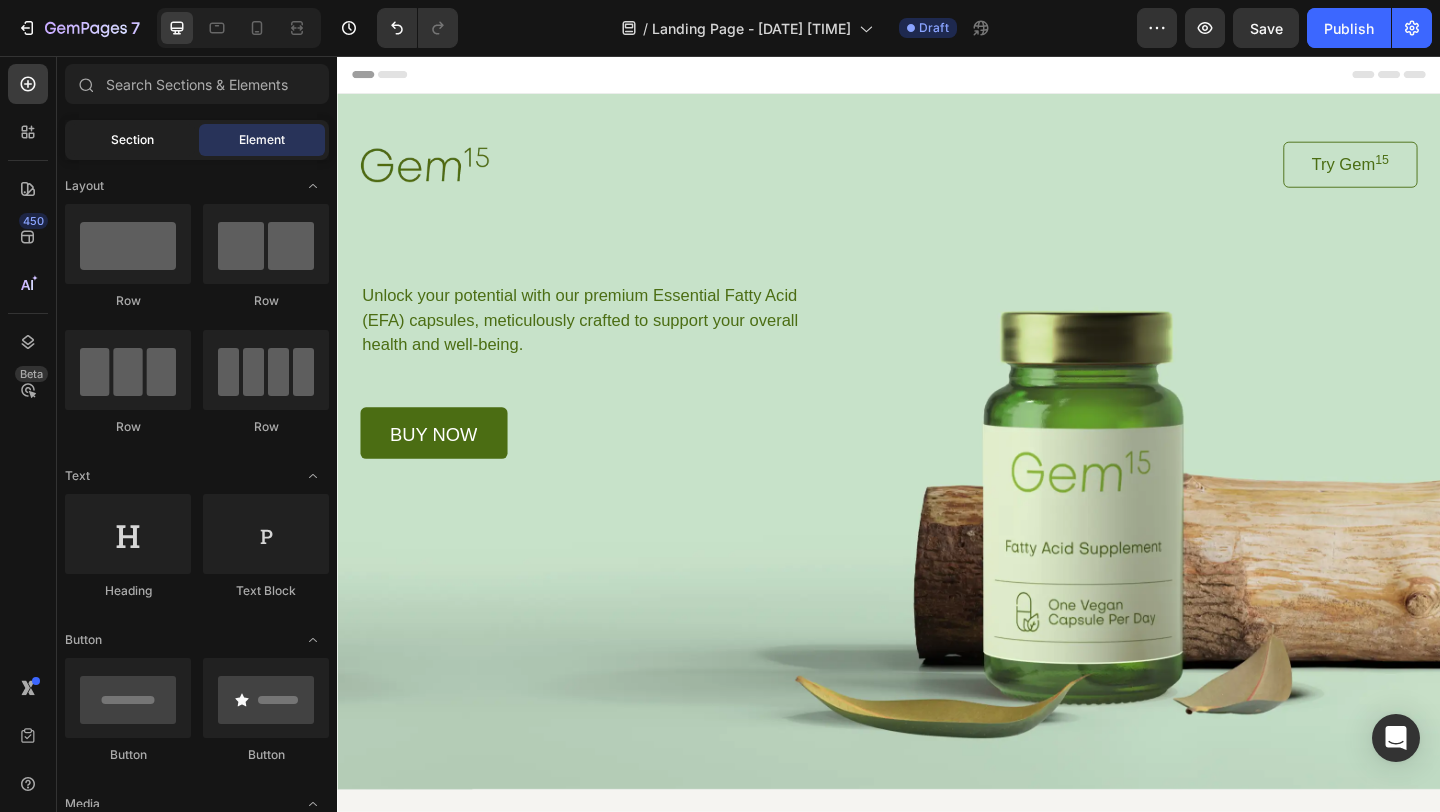 click on "Section" at bounding box center (132, 140) 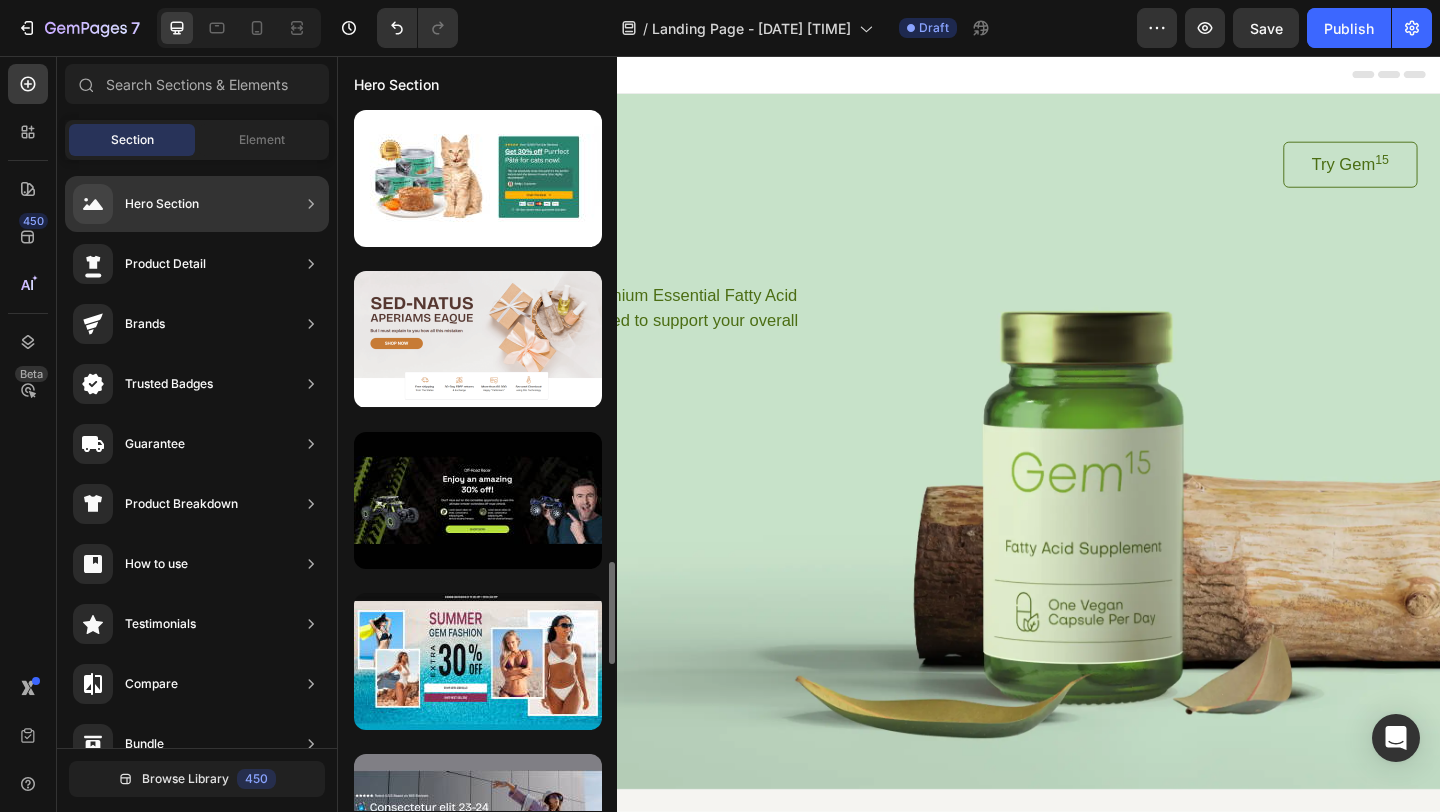 scroll, scrollTop: 3070, scrollLeft: 0, axis: vertical 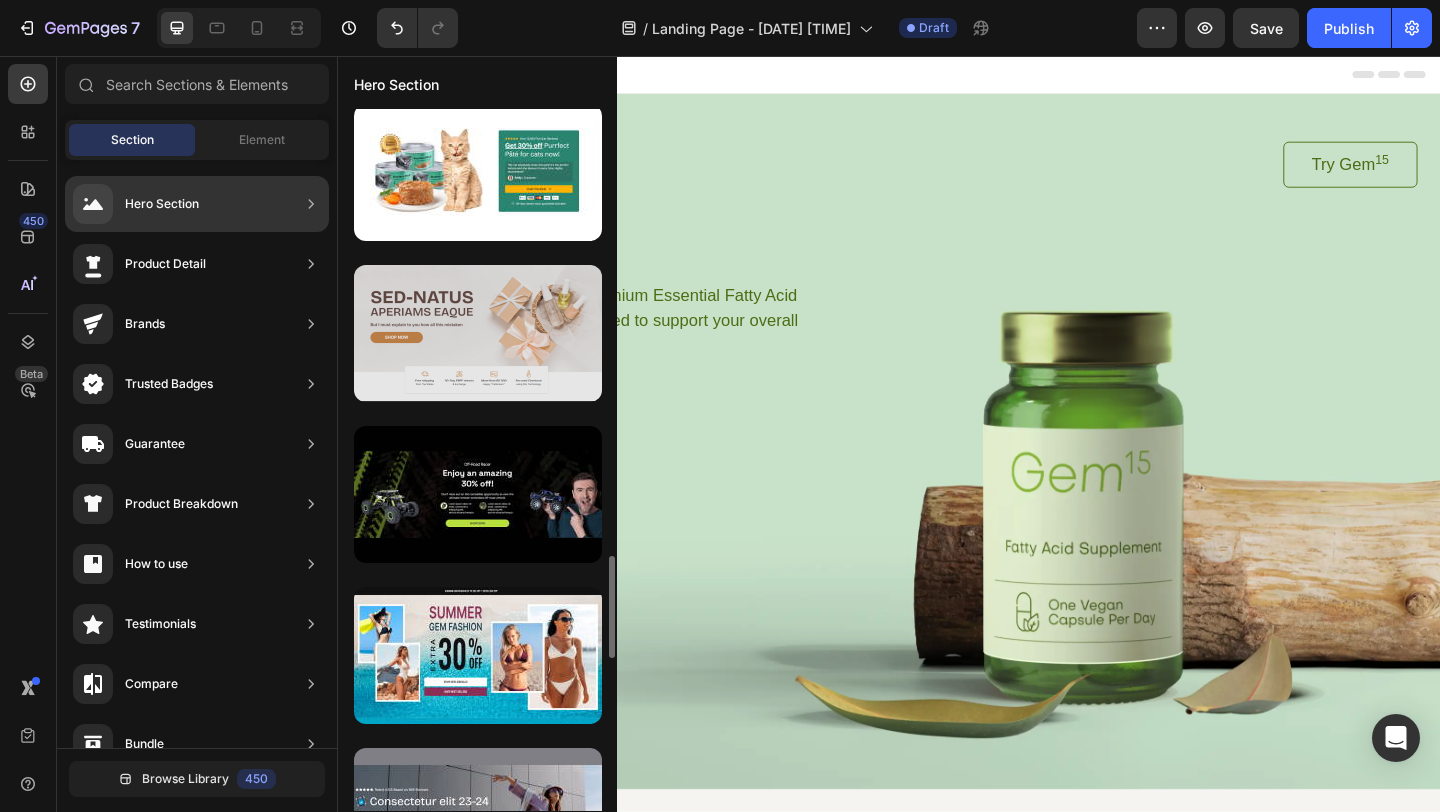 click at bounding box center (478, 333) 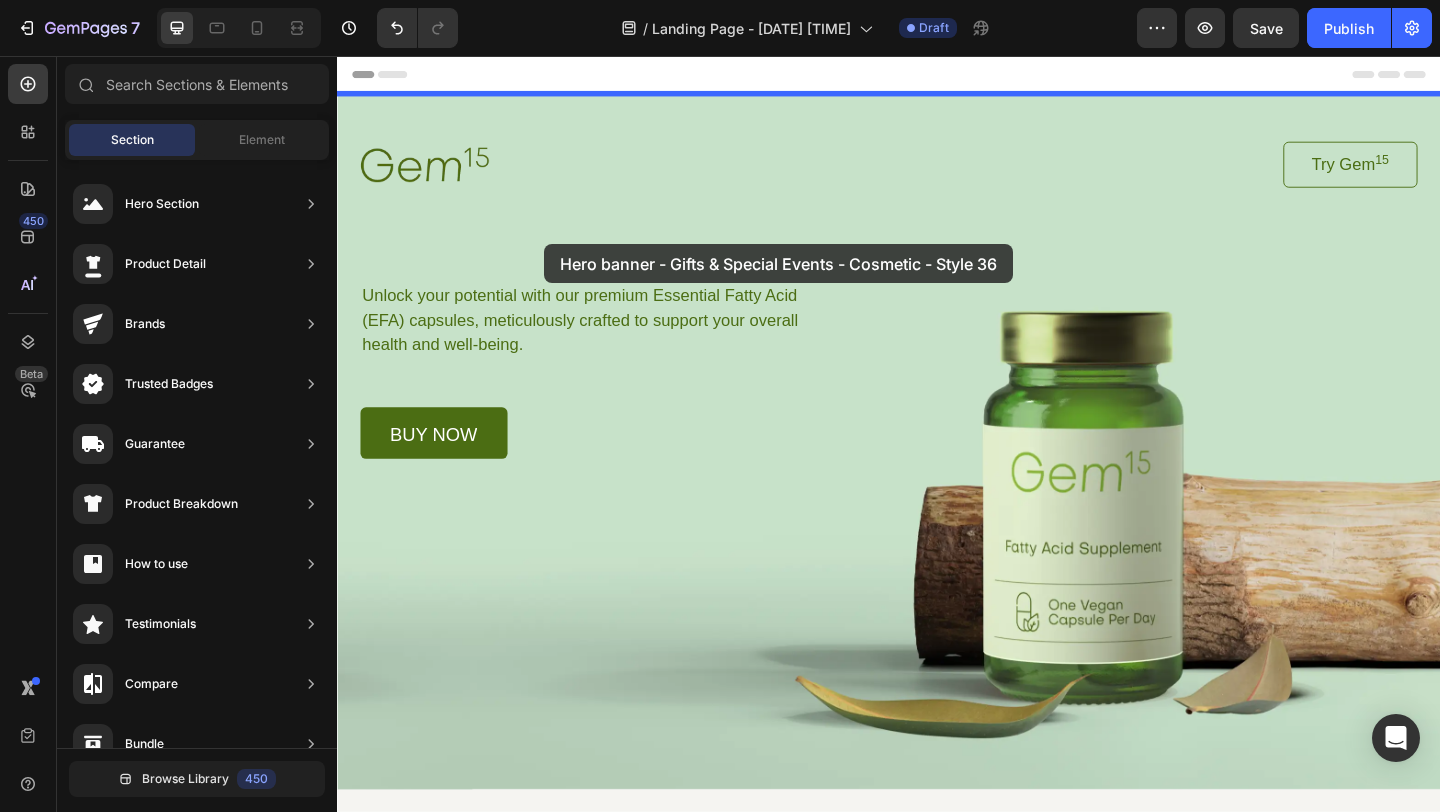 drag, startPoint x: 841, startPoint y: 390, endPoint x: 546, endPoint y: 261, distance: 321.97205 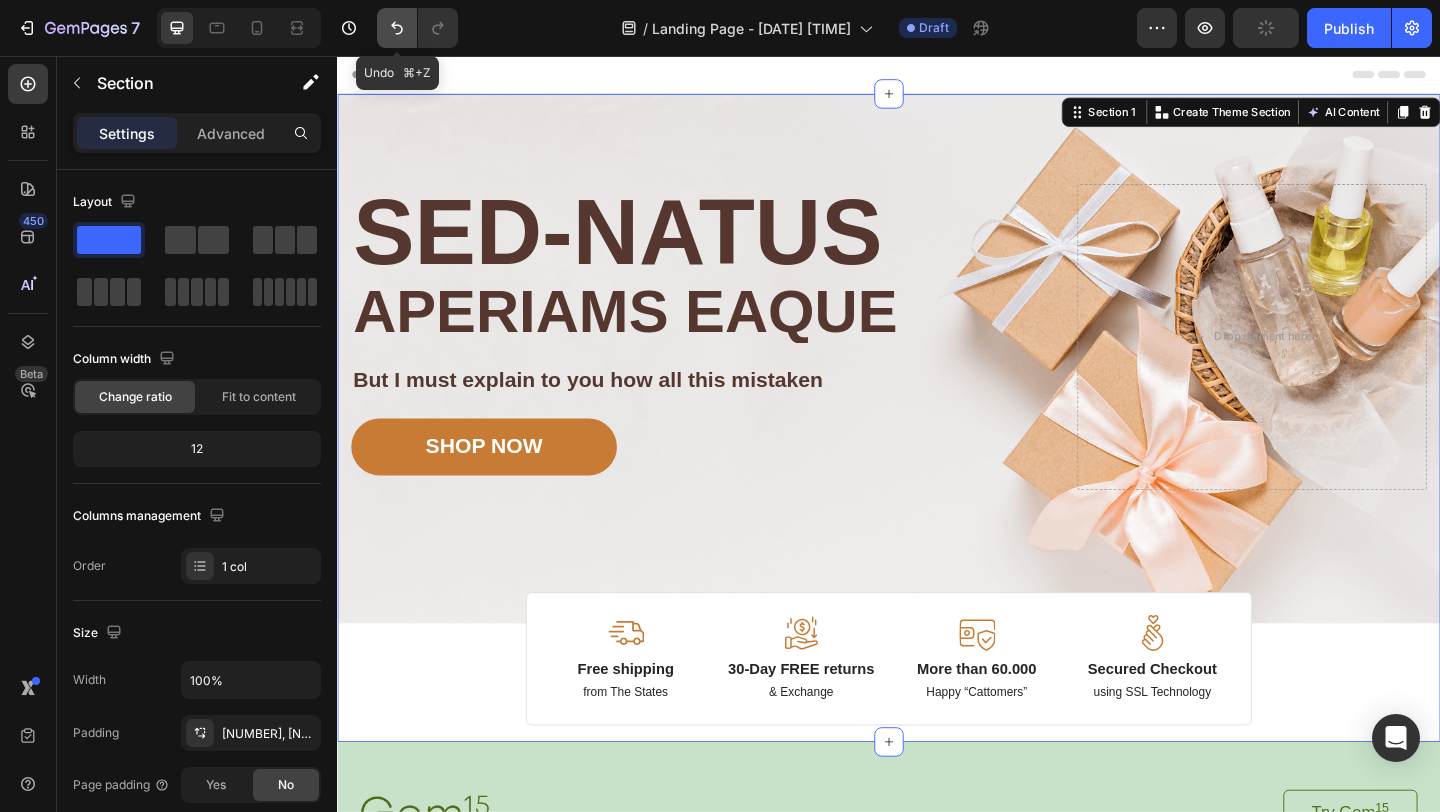 click 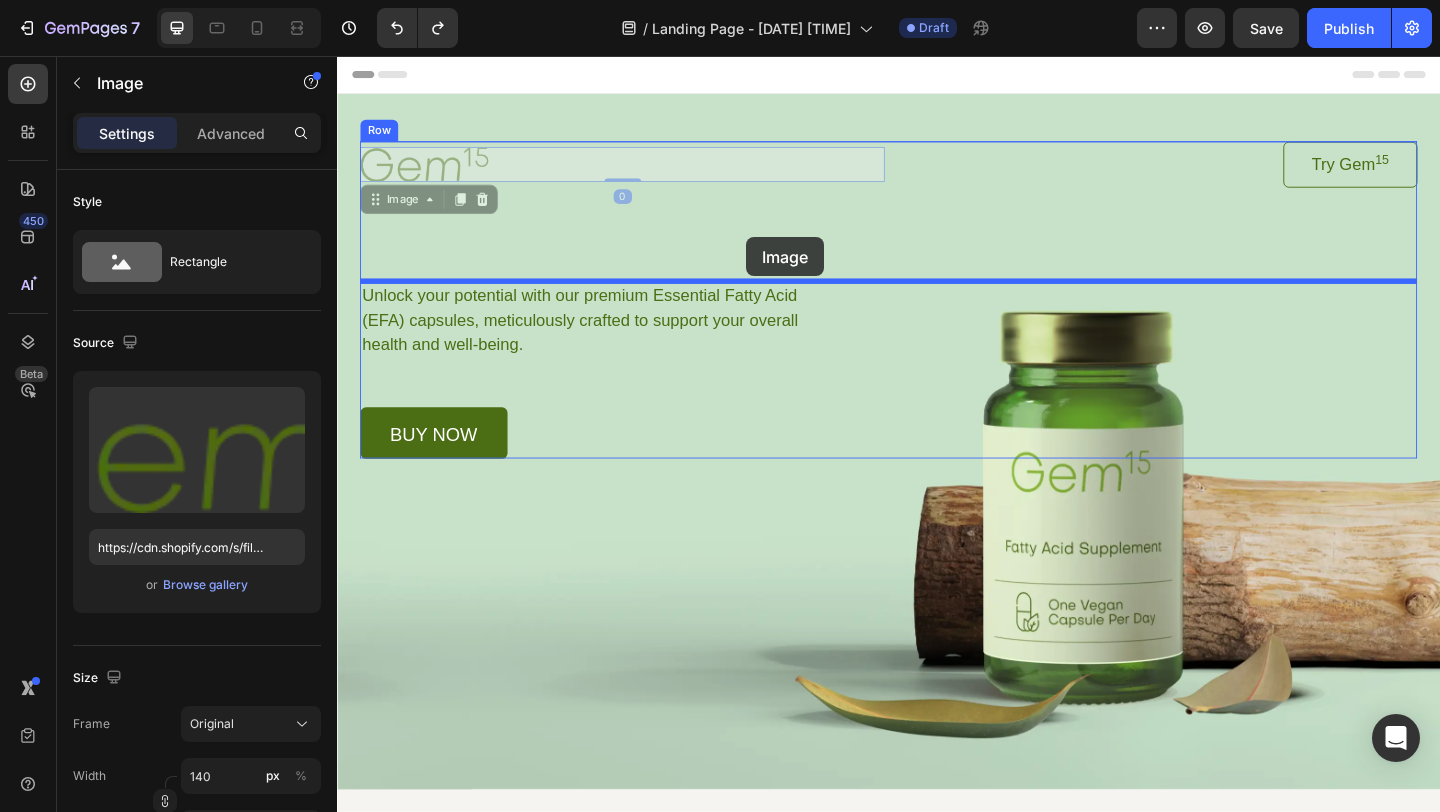 drag, startPoint x: 418, startPoint y: 184, endPoint x: 781, endPoint y: 252, distance: 369.31424 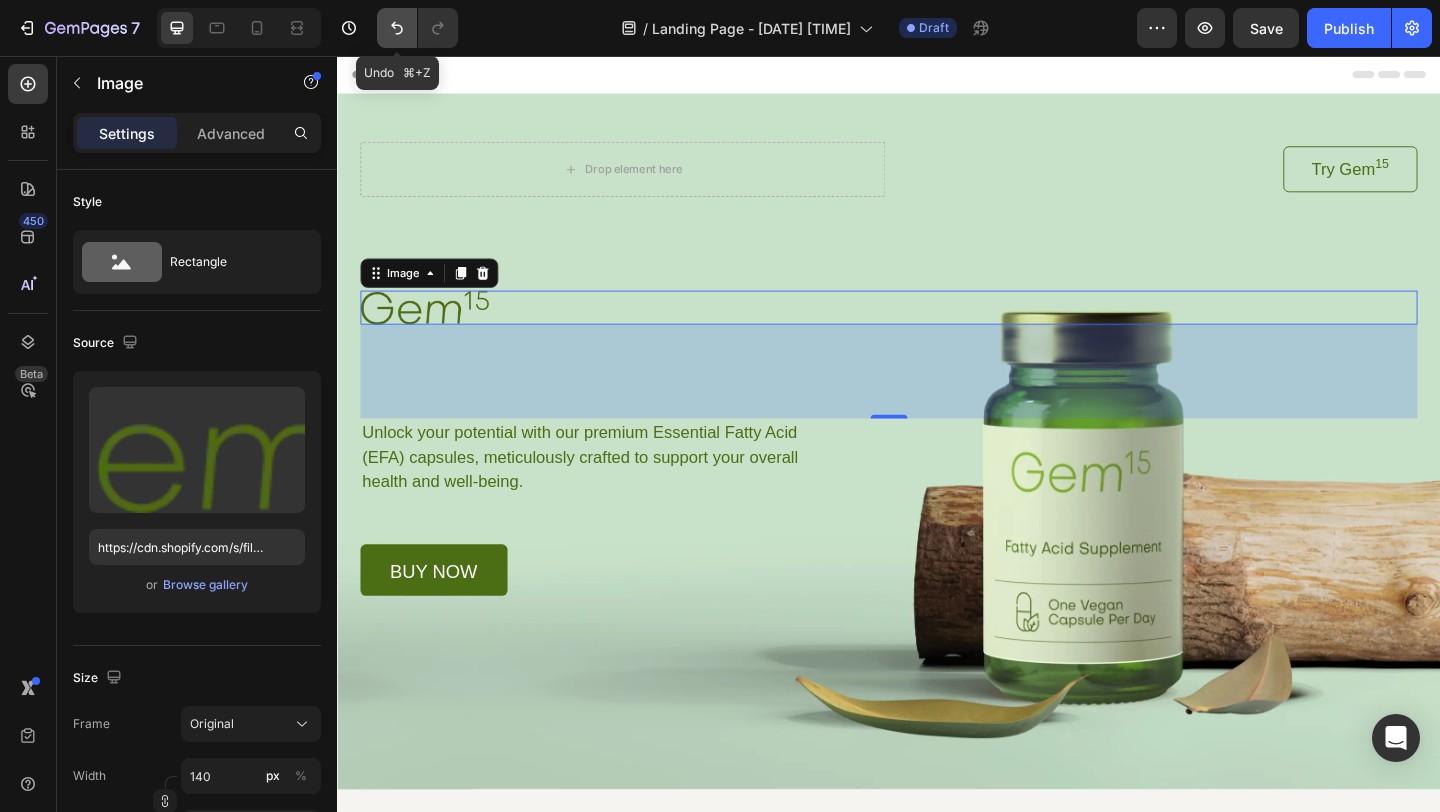 click 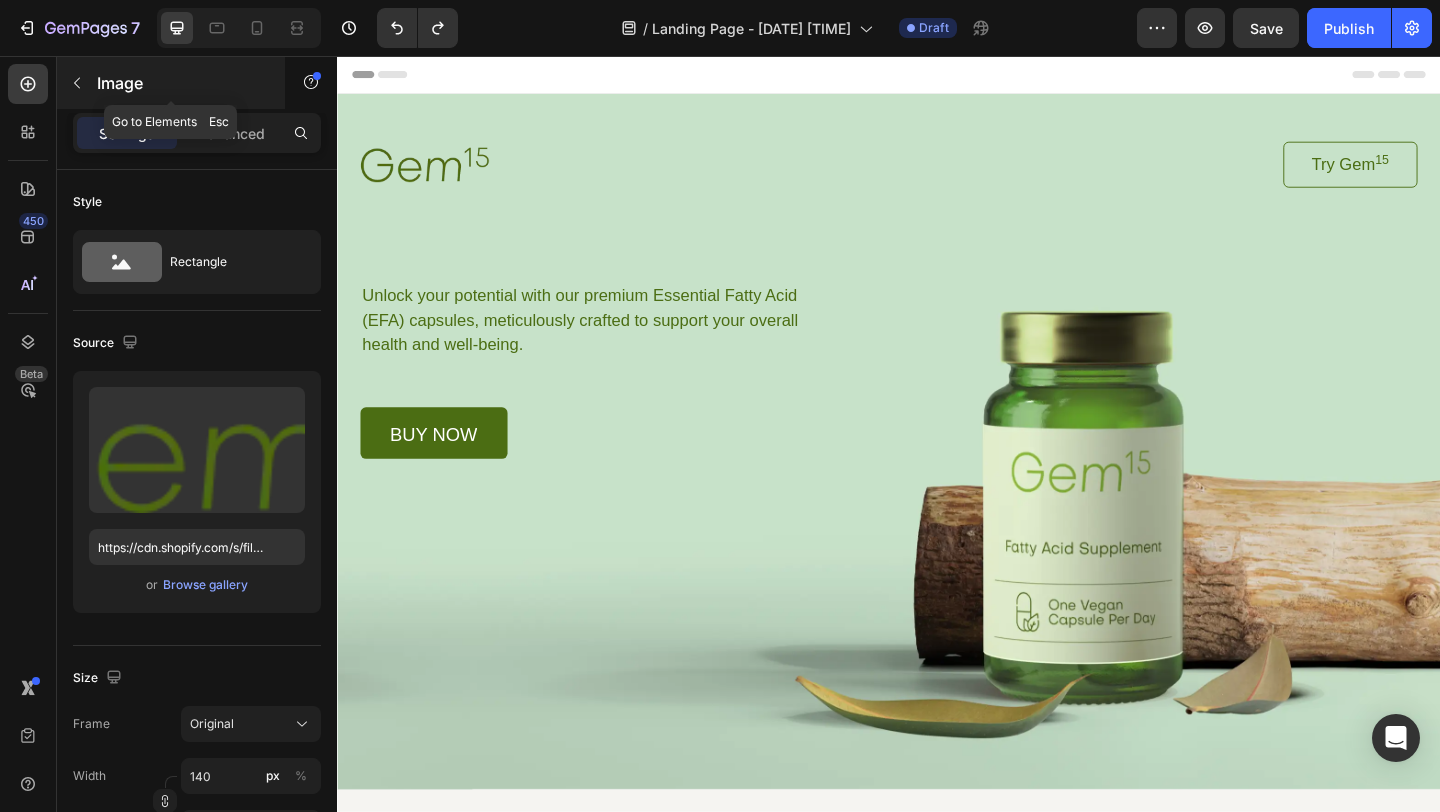 click at bounding box center (77, 83) 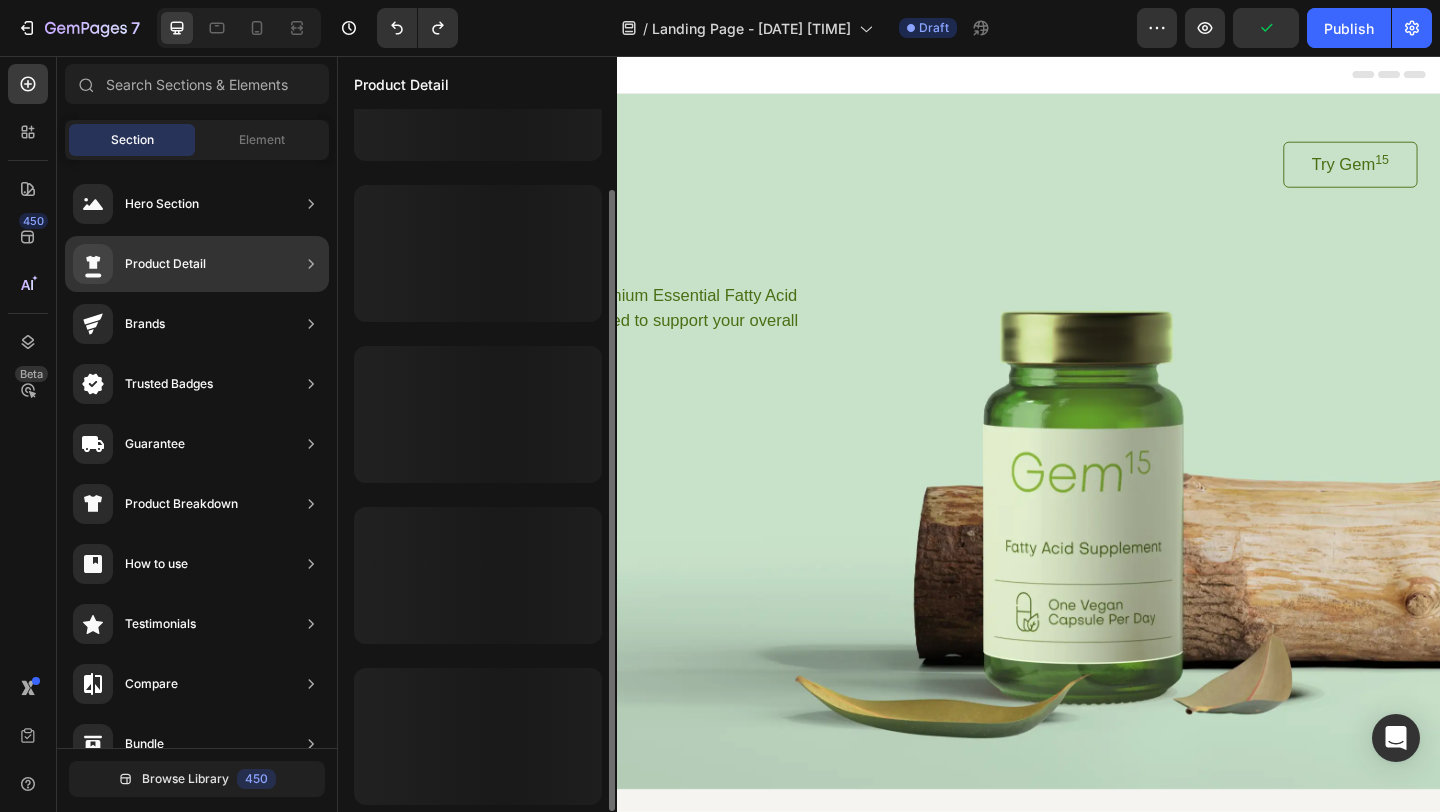 scroll, scrollTop: 91, scrollLeft: 0, axis: vertical 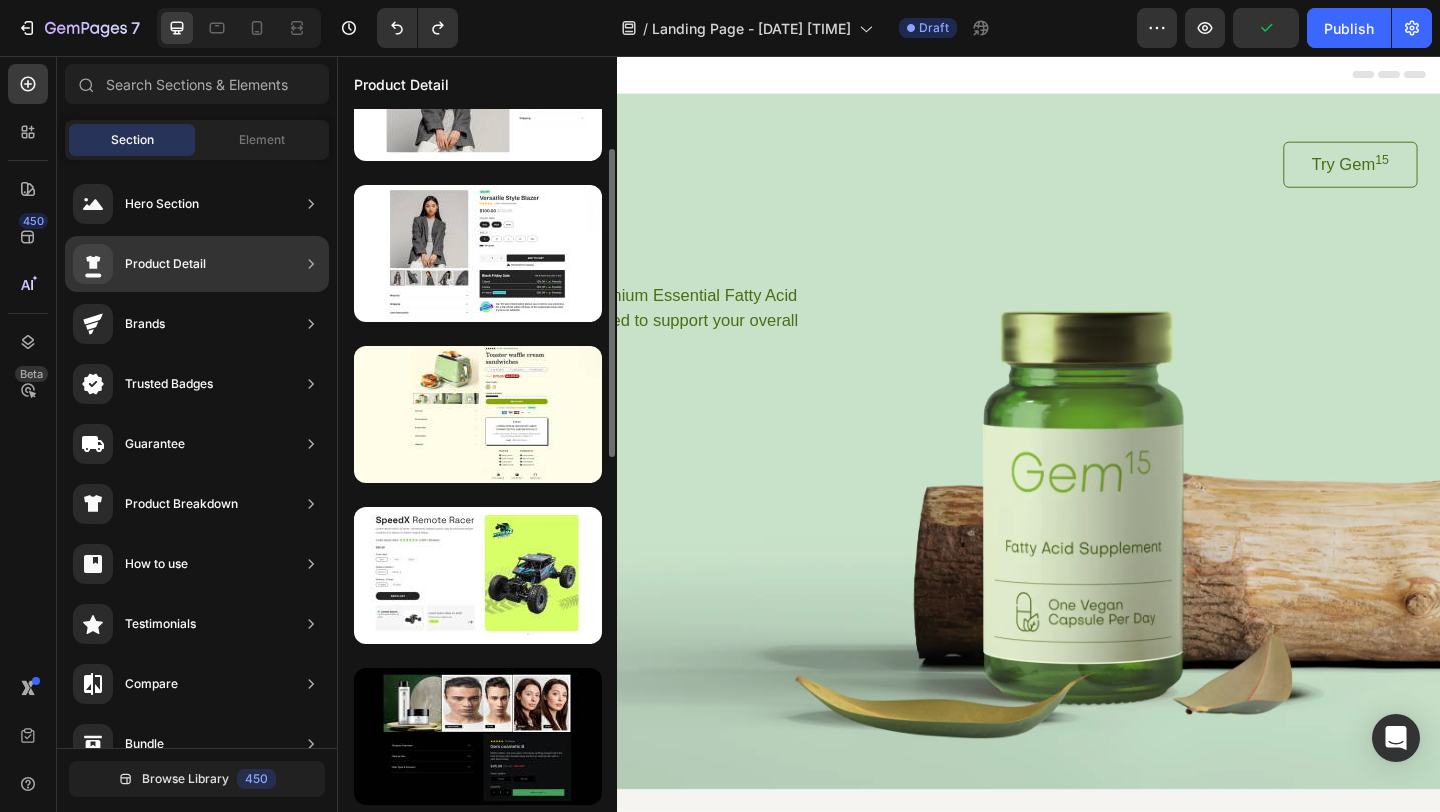click on "Product Detail" at bounding box center (165, 264) 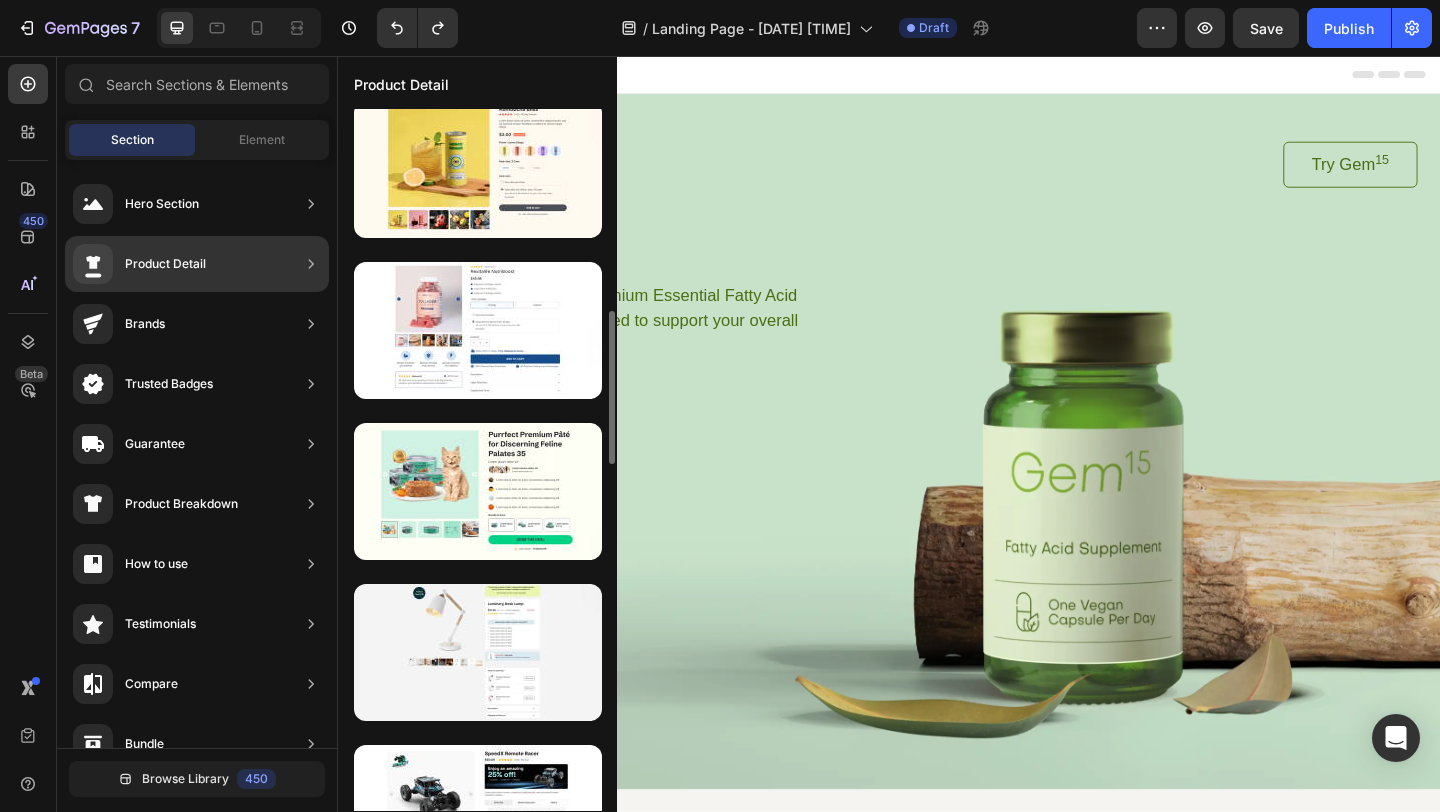 scroll, scrollTop: 0, scrollLeft: 0, axis: both 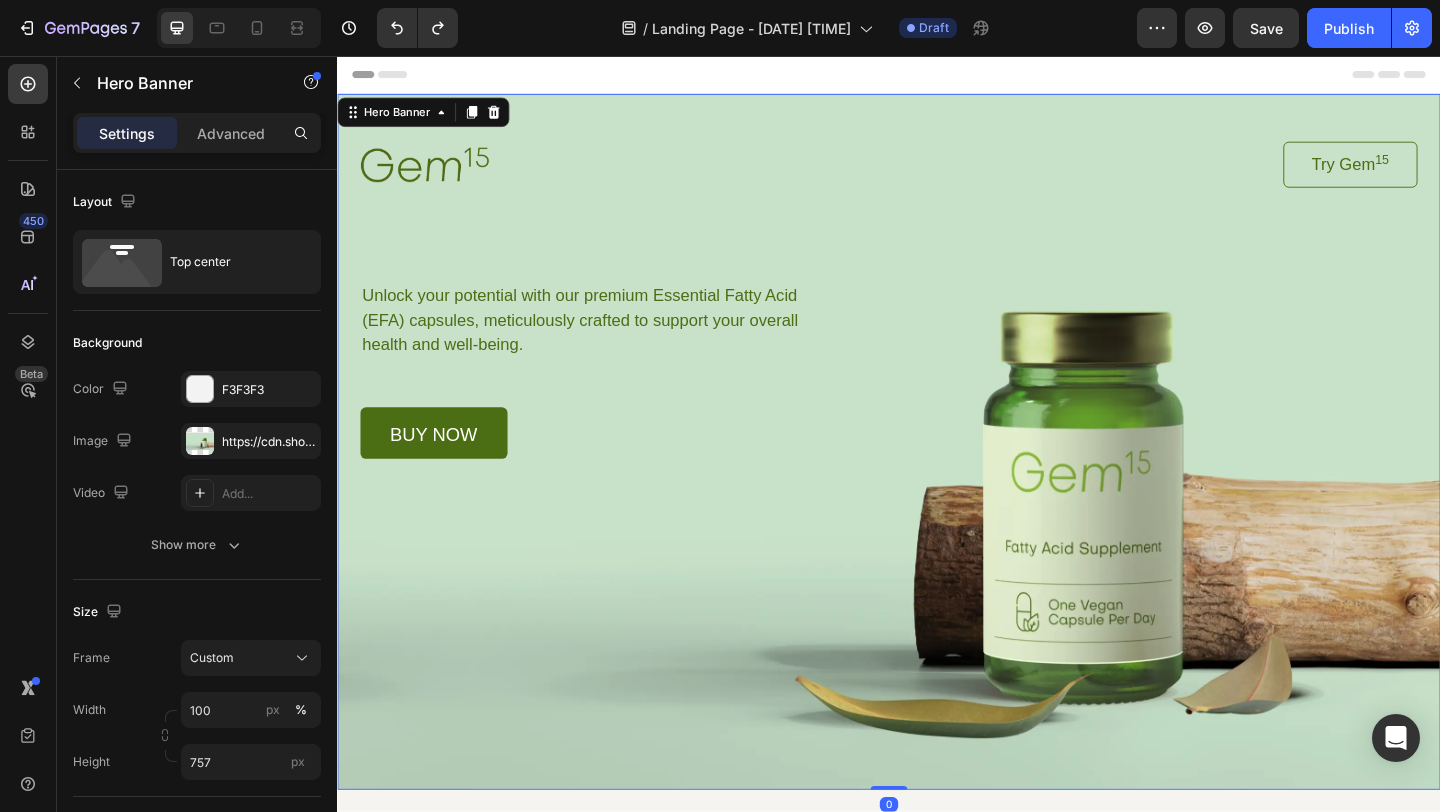click at bounding box center (937, 475) 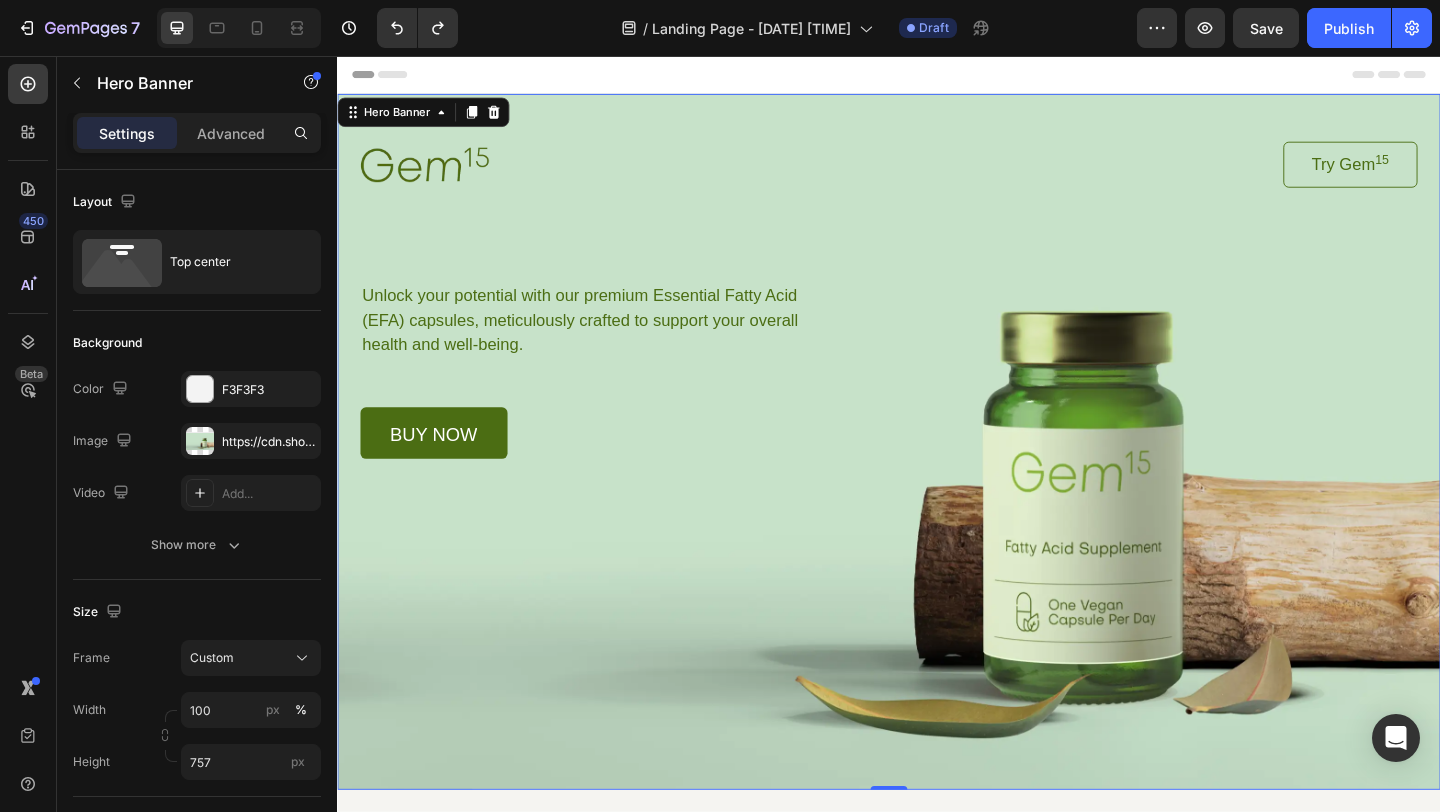 click at bounding box center (937, 475) 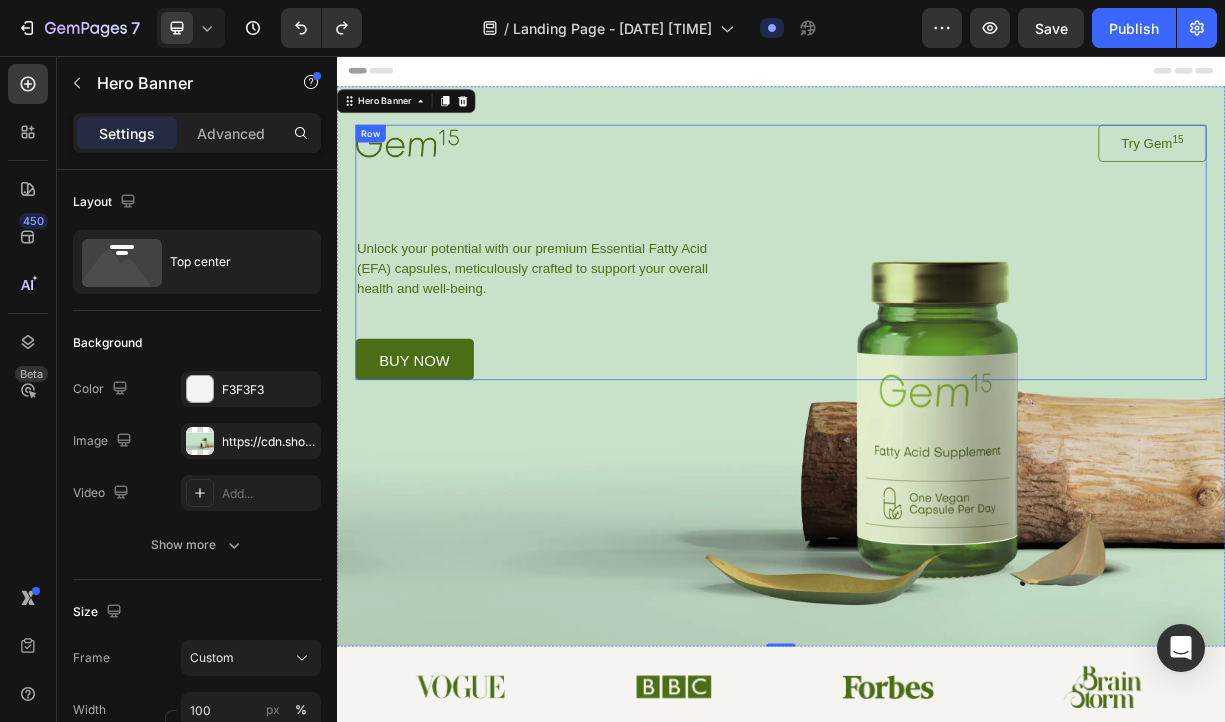 click on "Image Try Gem 15 Button Row Unlock your potential with our premium Essential Fatty Acid (EFA) capsules, meticulously crafted to support your overall health and well-being. Text Block buy now Button Row" at bounding box center (937, 321) 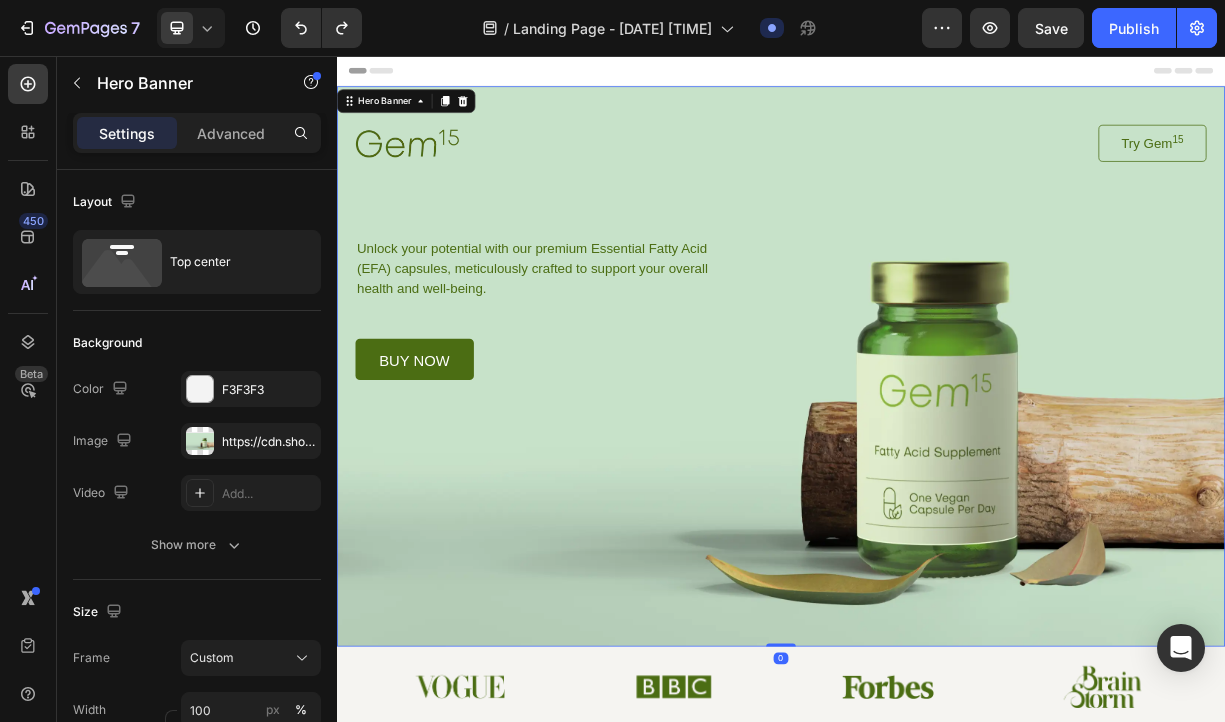 click at bounding box center [937, 475] 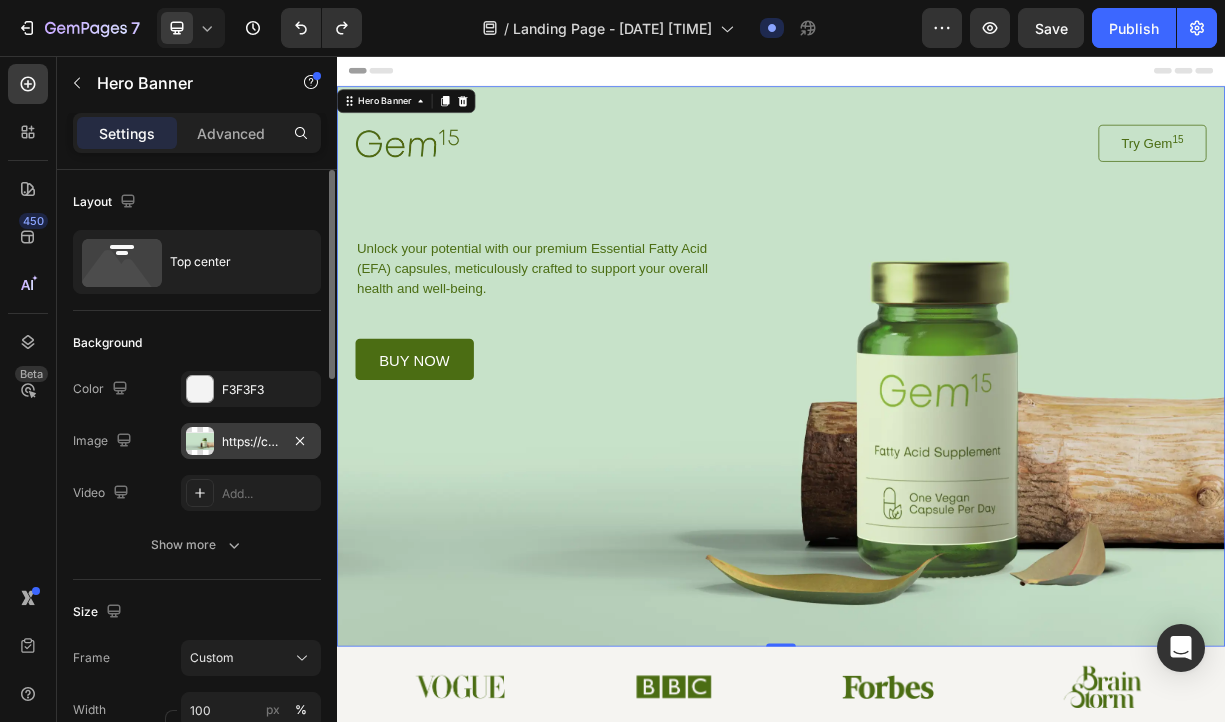 click on "https://cdn.shopify.com/s/files/1/0890/4825/2701/files/gempages_565628530025562987-8b38a53d-b85a-4117-9d01-197a244a1a1e.webp" at bounding box center [251, 442] 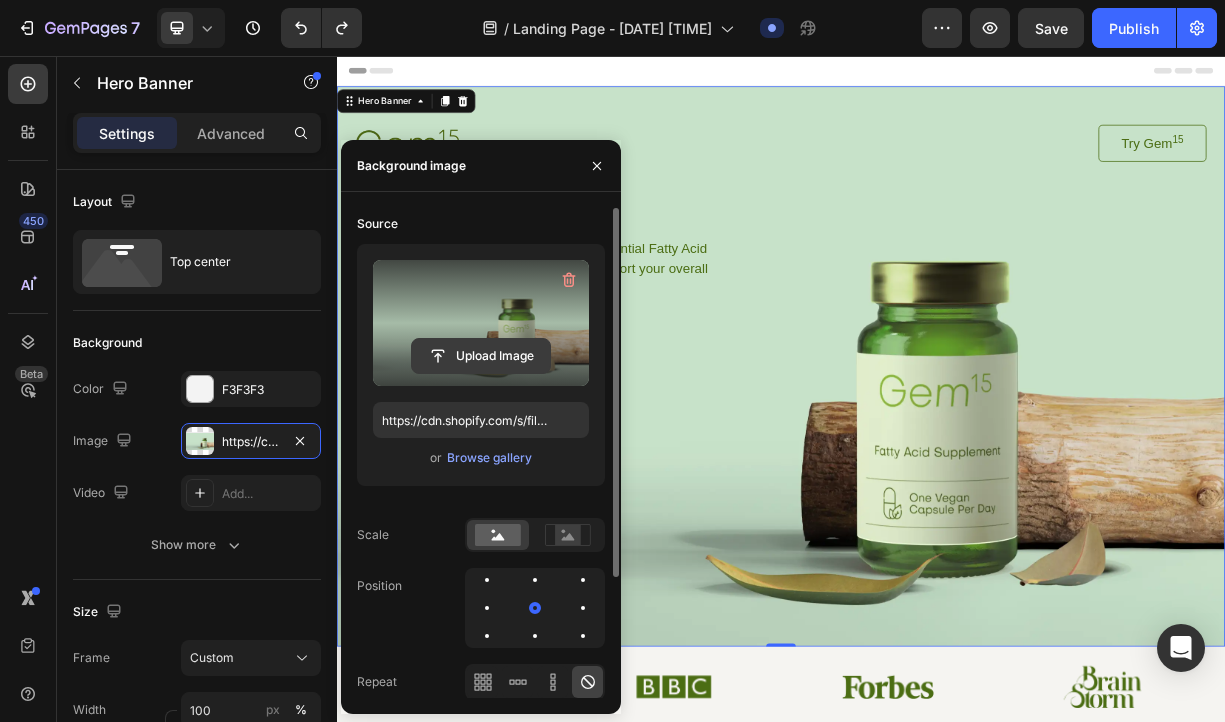 click 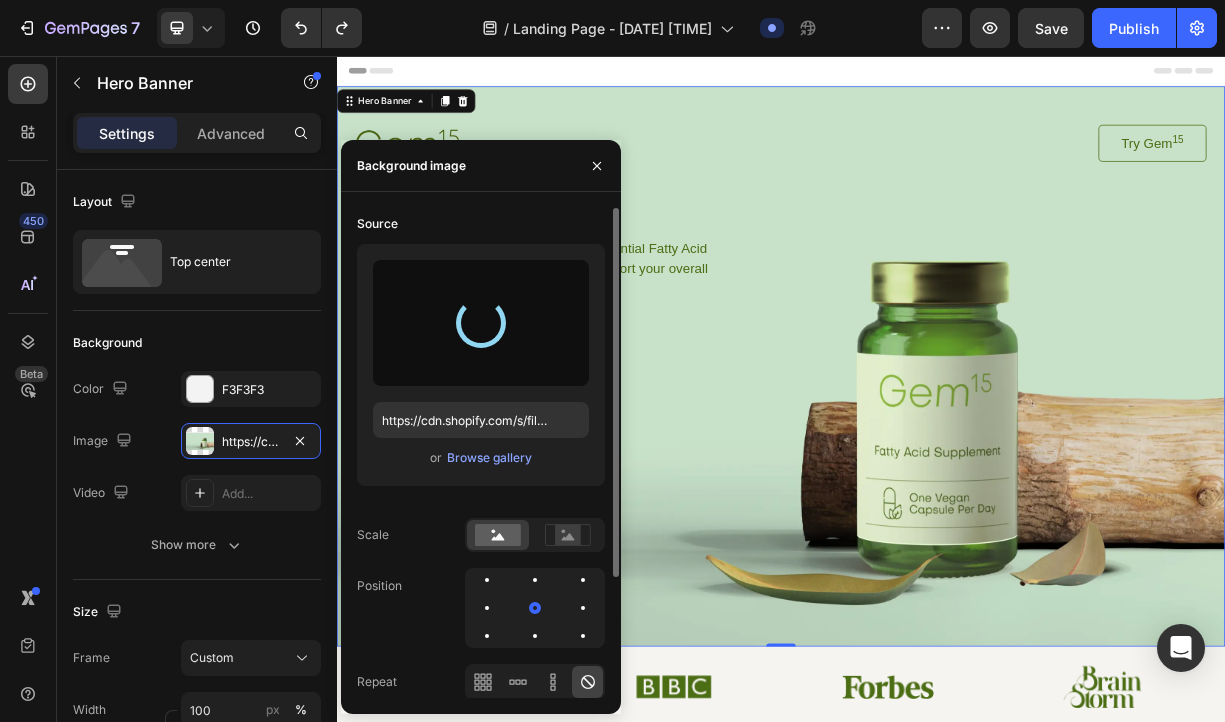 type on "https://cdn.shopify.com/s/files/1/0890/4825/2701/files/gempages_565628530025562987-948171b4-ee96-417b-b891-8f6b40962ad4.svg" 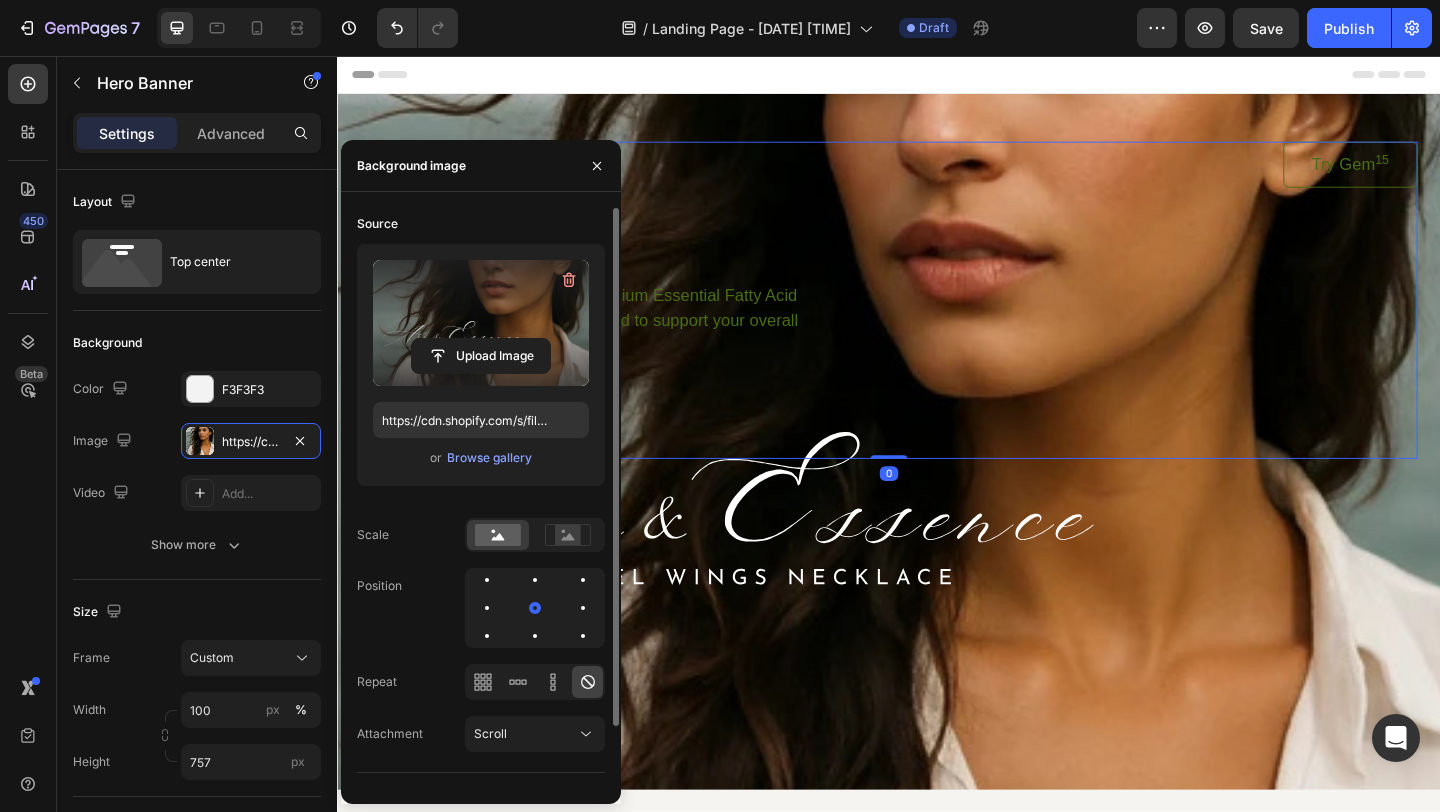 click on "Image Try Gem 15 Button Row Unlock your potential with our premium Essential Fatty Acid (EFA) capsules, meticulously crafted to support your overall health and well-being. Text Block buy now Button Row" at bounding box center (937, 321) 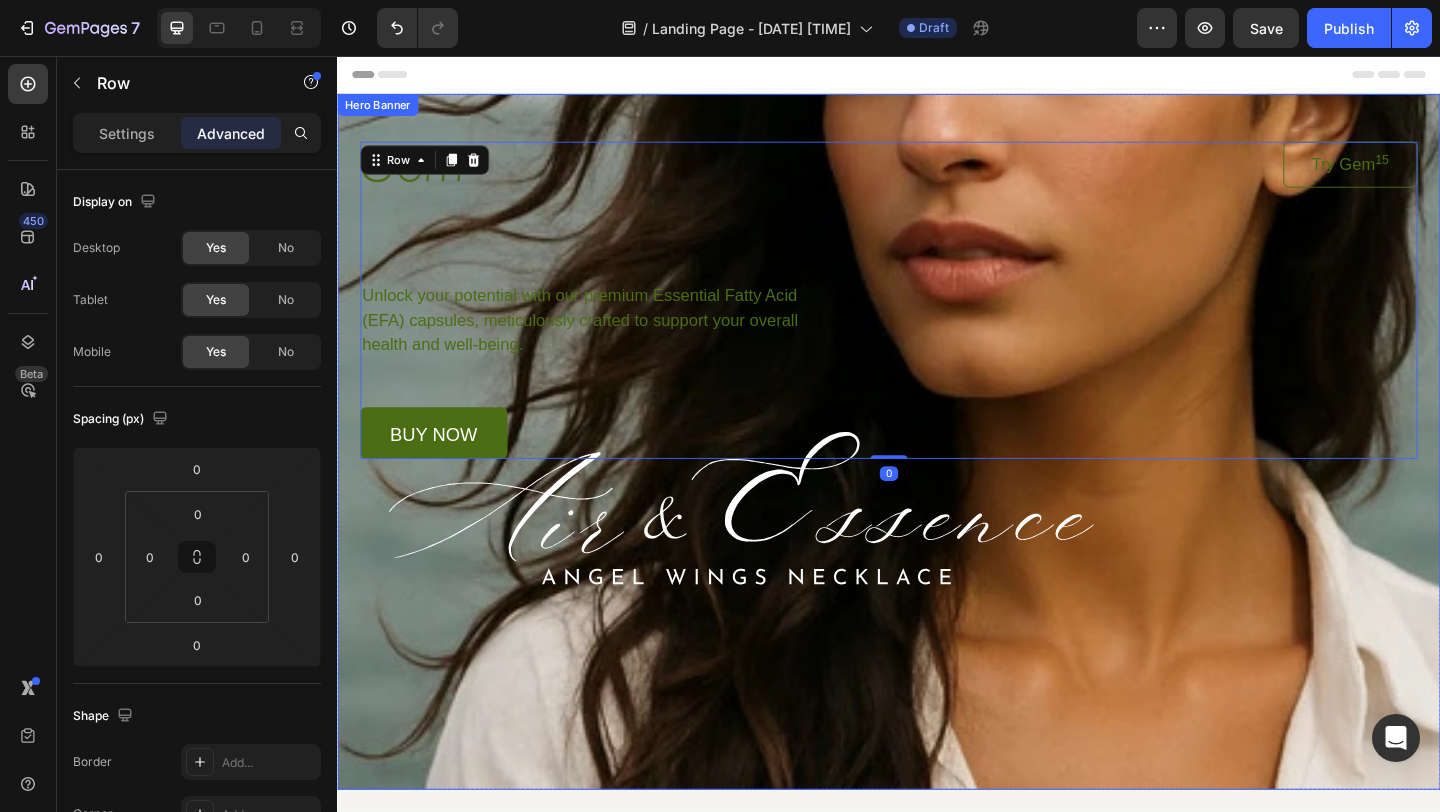 click at bounding box center [937, 475] 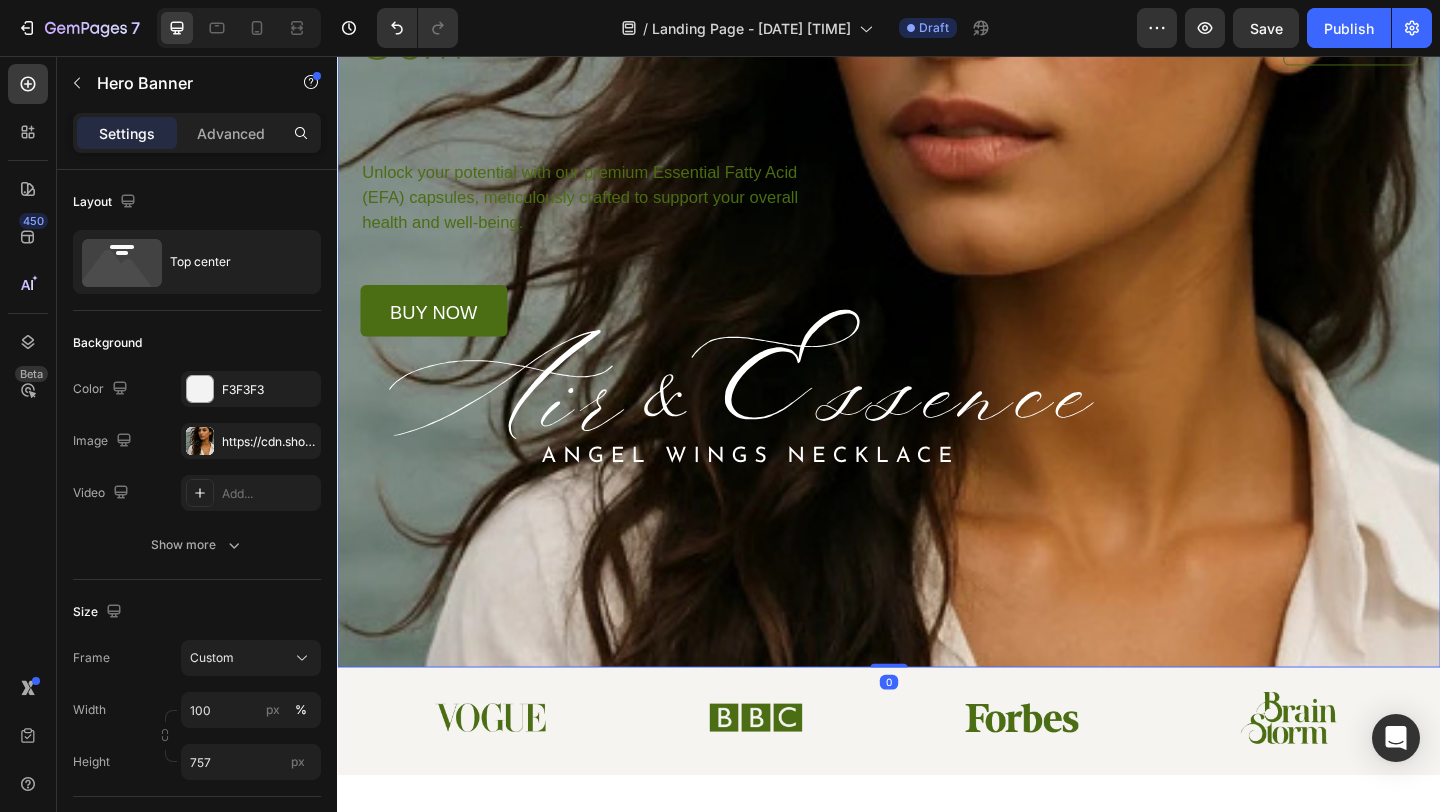 scroll, scrollTop: 135, scrollLeft: 0, axis: vertical 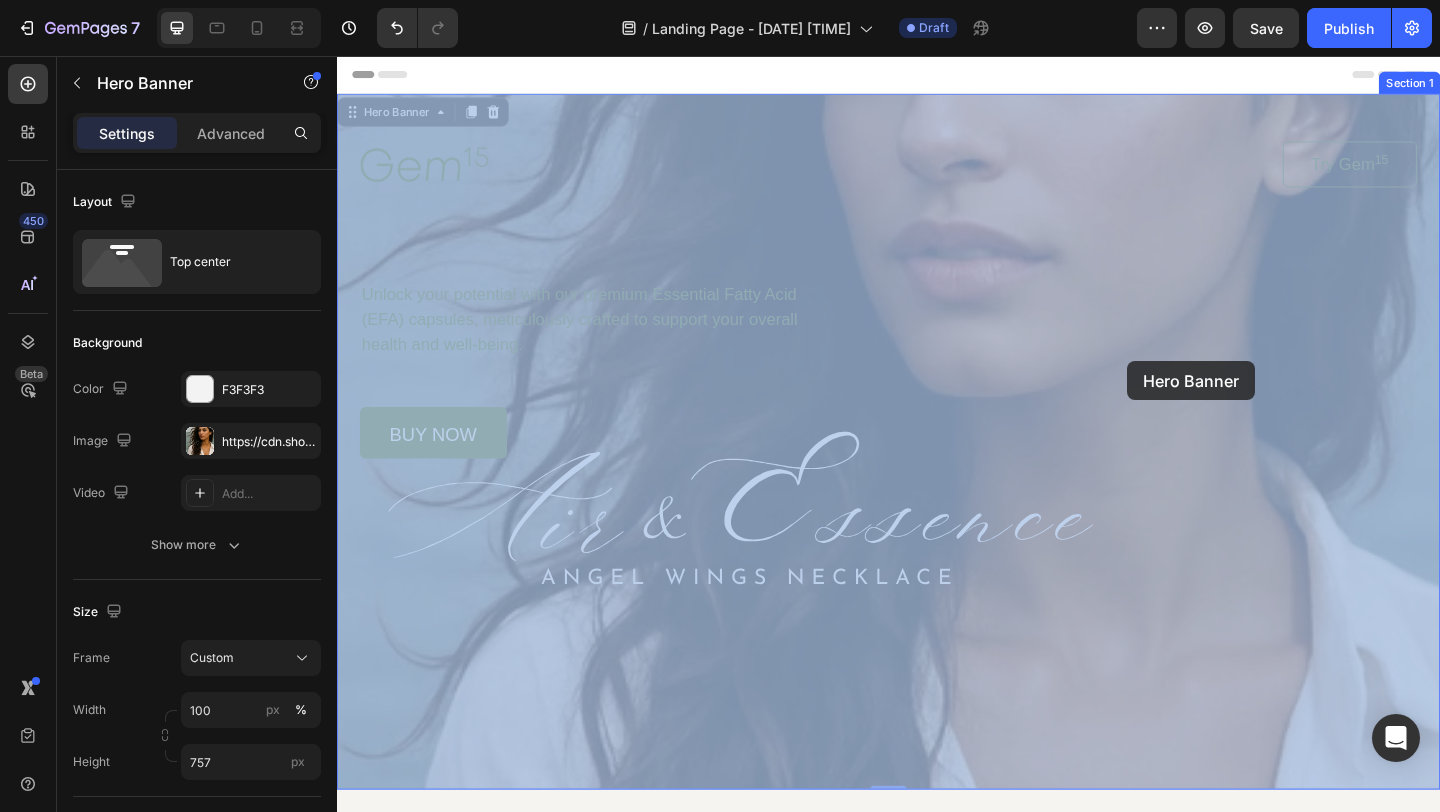drag, startPoint x: 1208, startPoint y: 509, endPoint x: 1180, endPoint y: 400, distance: 112.53888 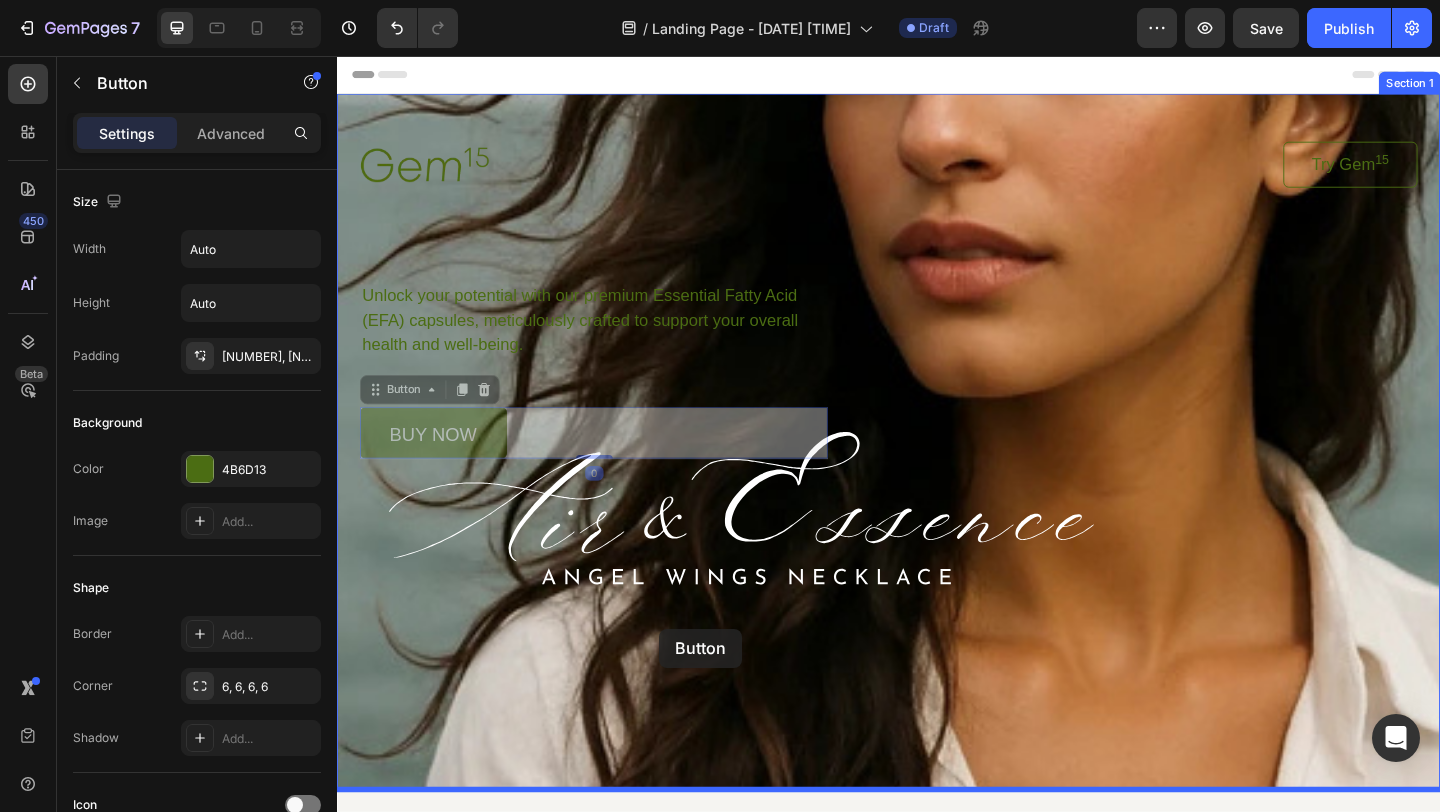 drag, startPoint x: 496, startPoint y: 465, endPoint x: 687, endPoint y: 679, distance: 286.8397 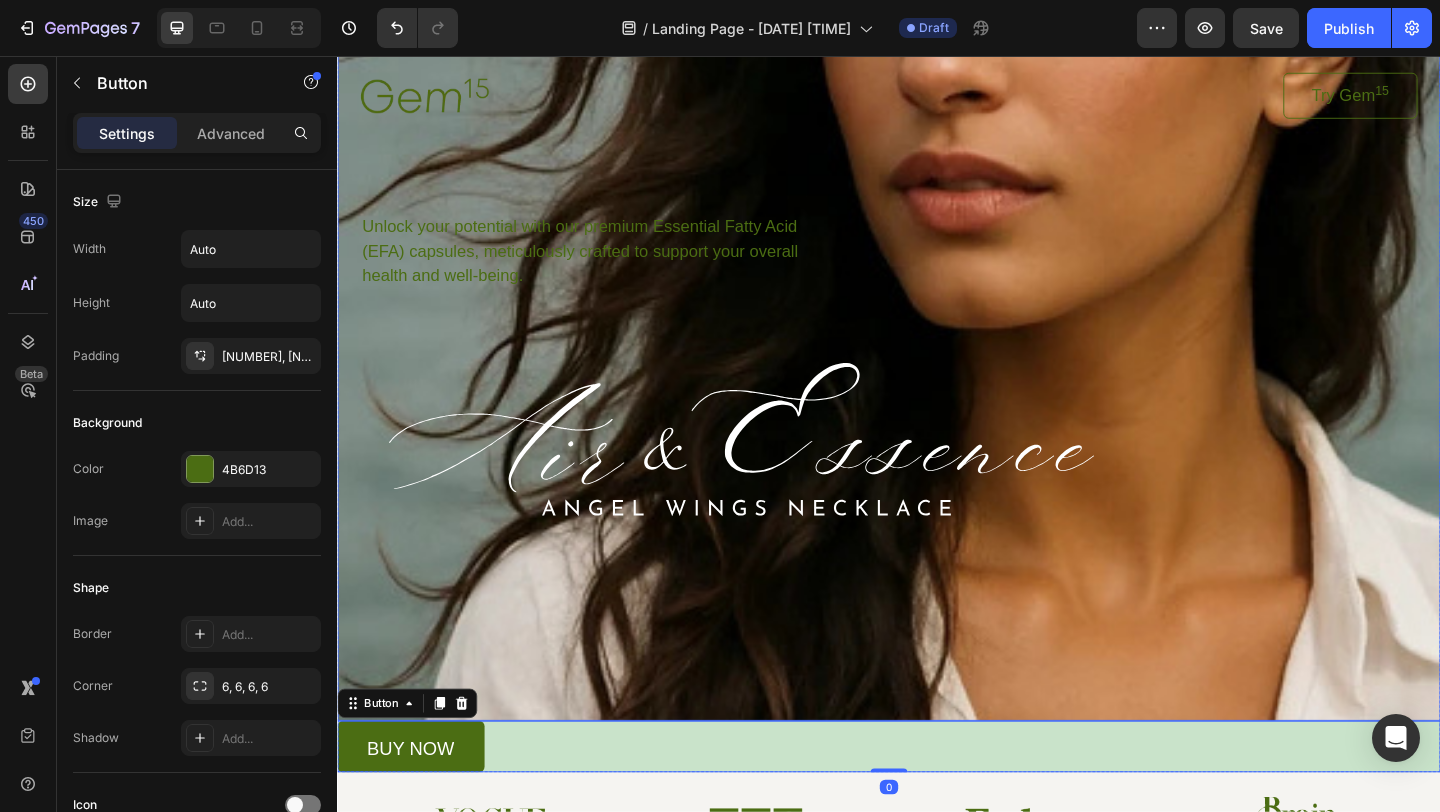 scroll, scrollTop: 95, scrollLeft: 0, axis: vertical 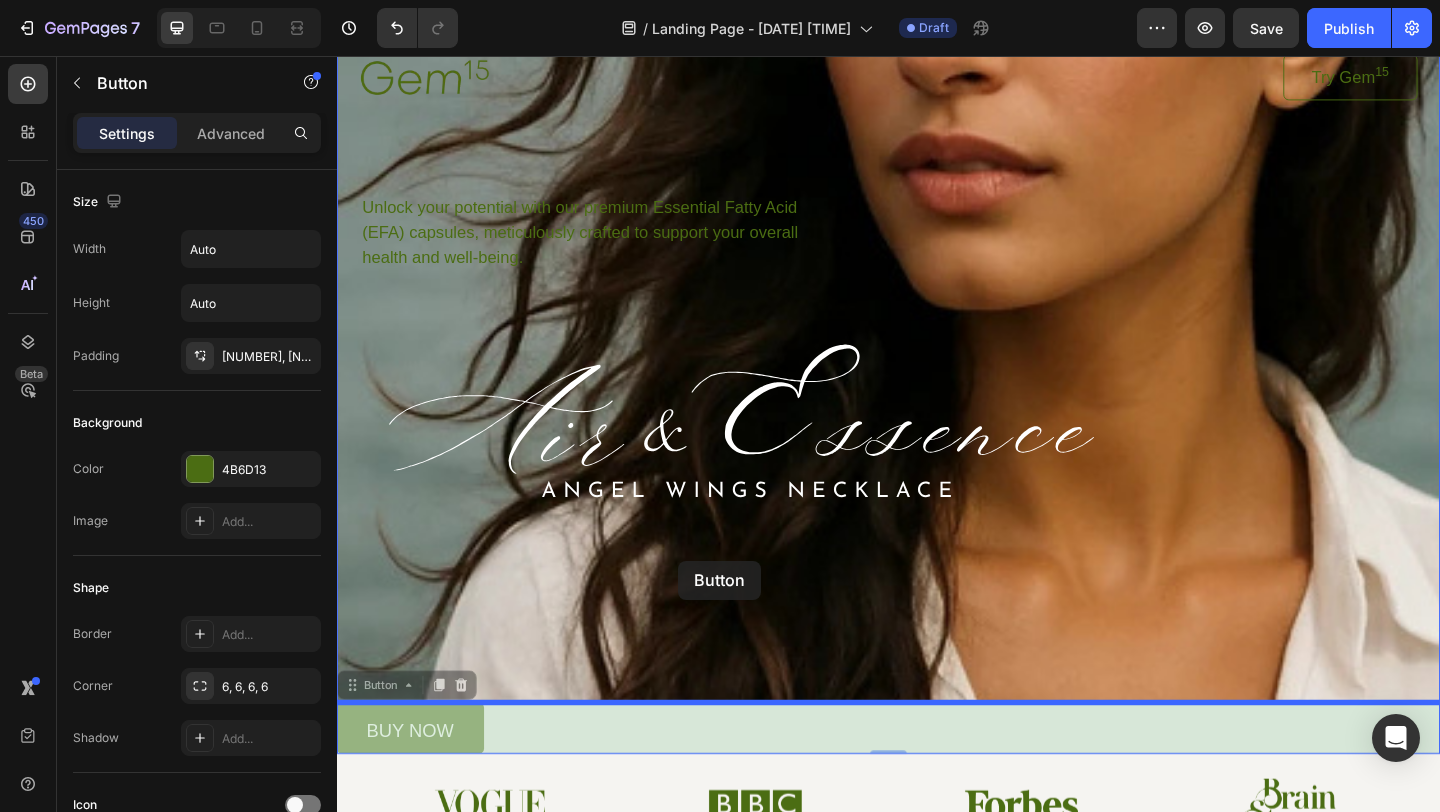 drag, startPoint x: 464, startPoint y: 783, endPoint x: 708, endPoint y: 605, distance: 302.0265 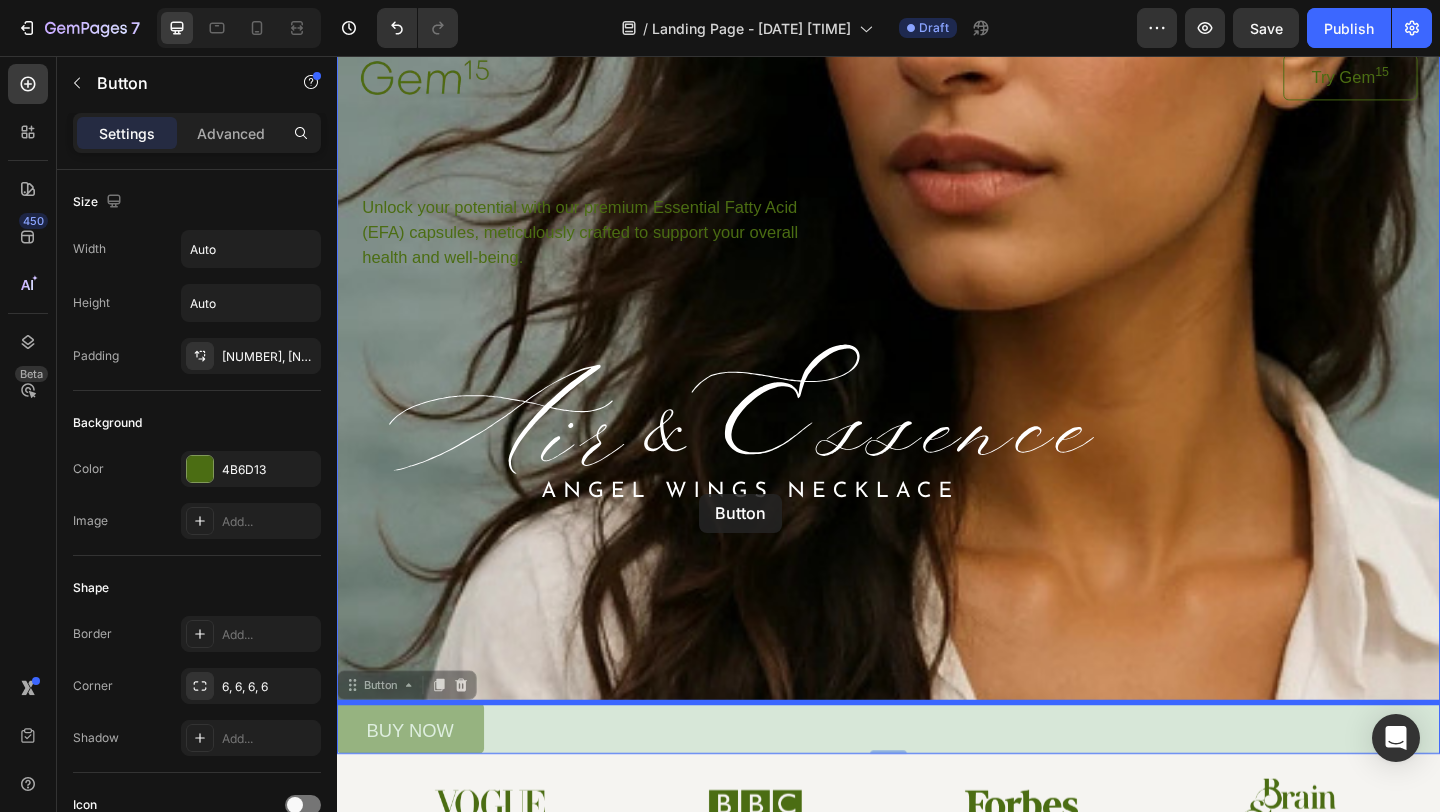 drag, startPoint x: 479, startPoint y: 792, endPoint x: 731, endPoint y: 532, distance: 362.08286 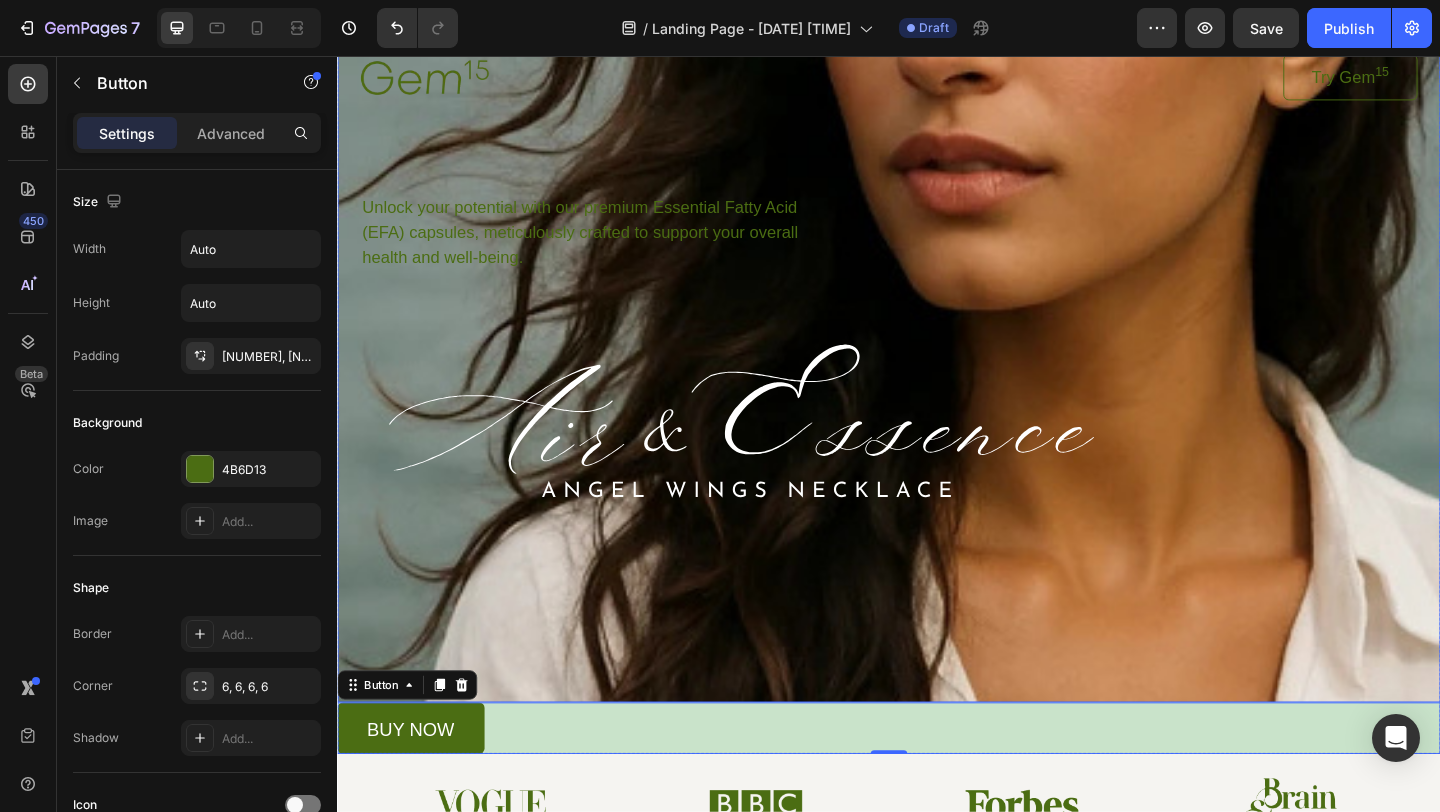 click at bounding box center [937, 380] 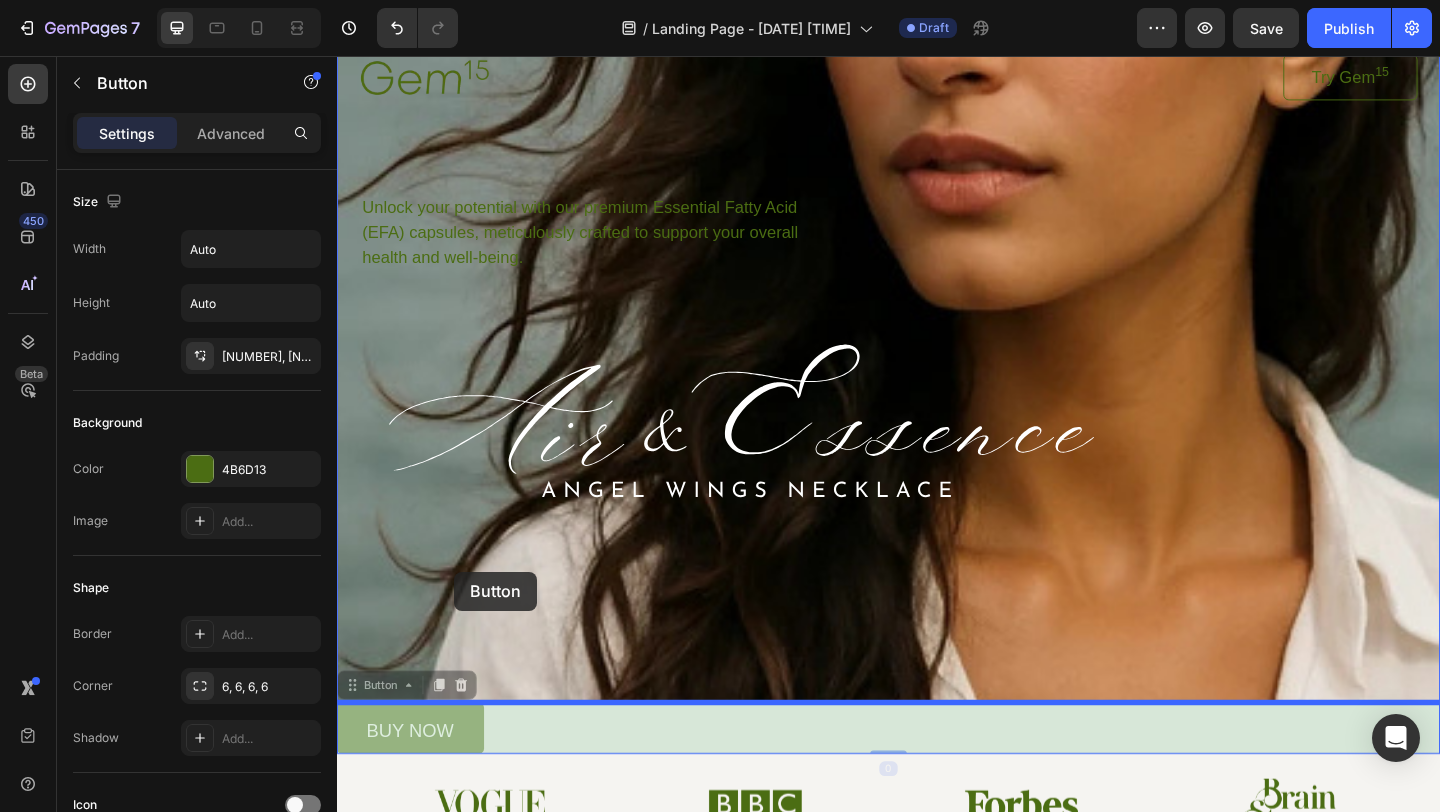 drag, startPoint x: 462, startPoint y: 777, endPoint x: 462, endPoint y: 616, distance: 161 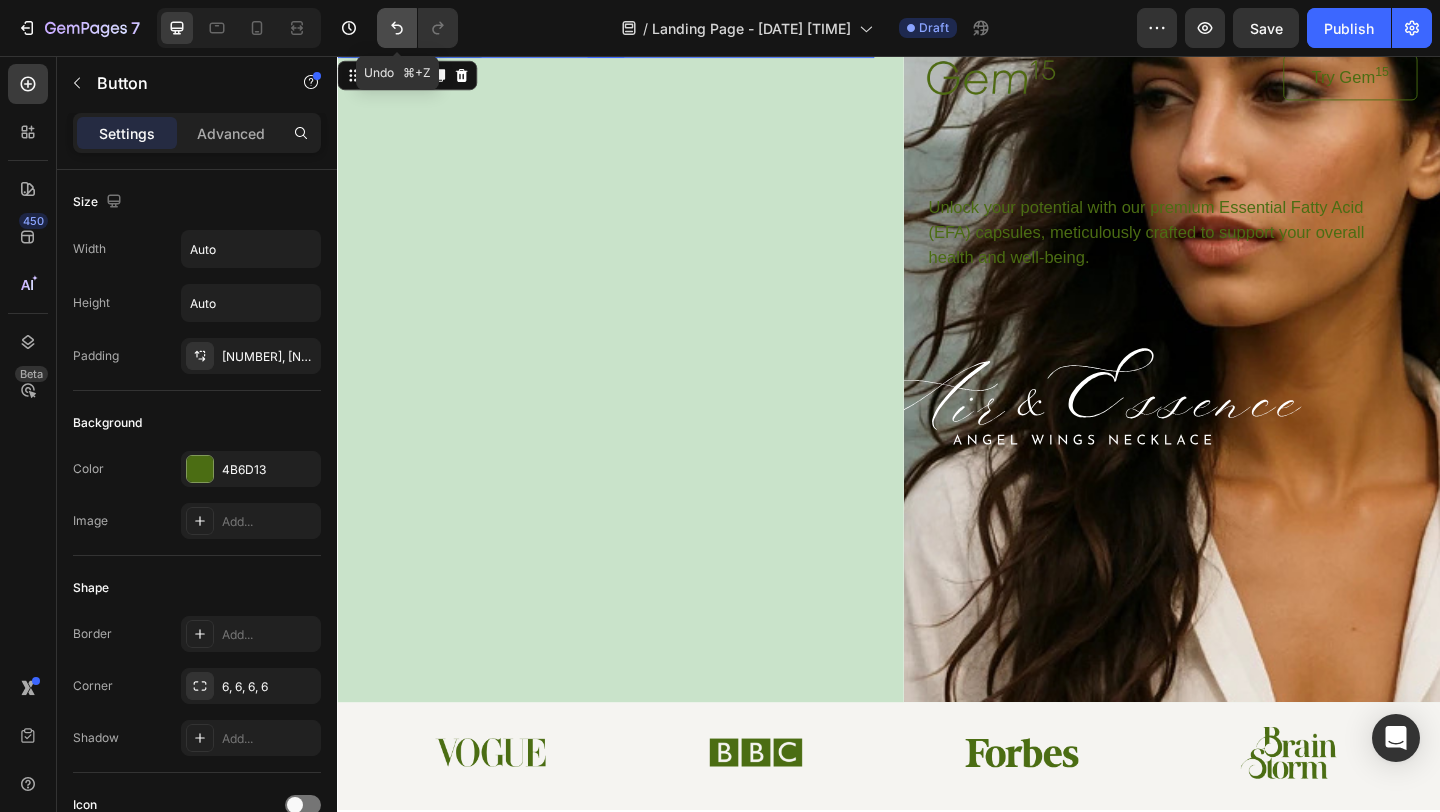 click 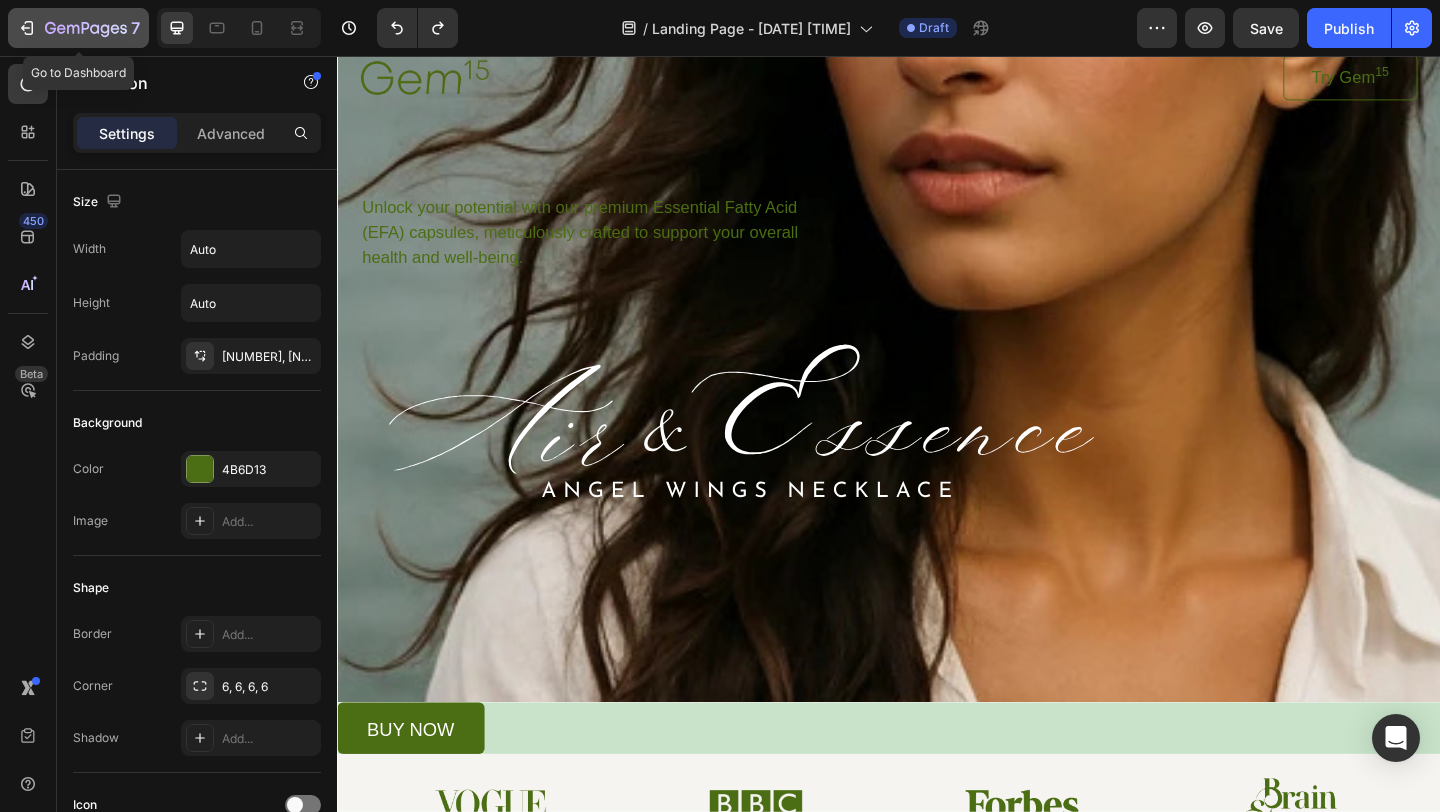 click 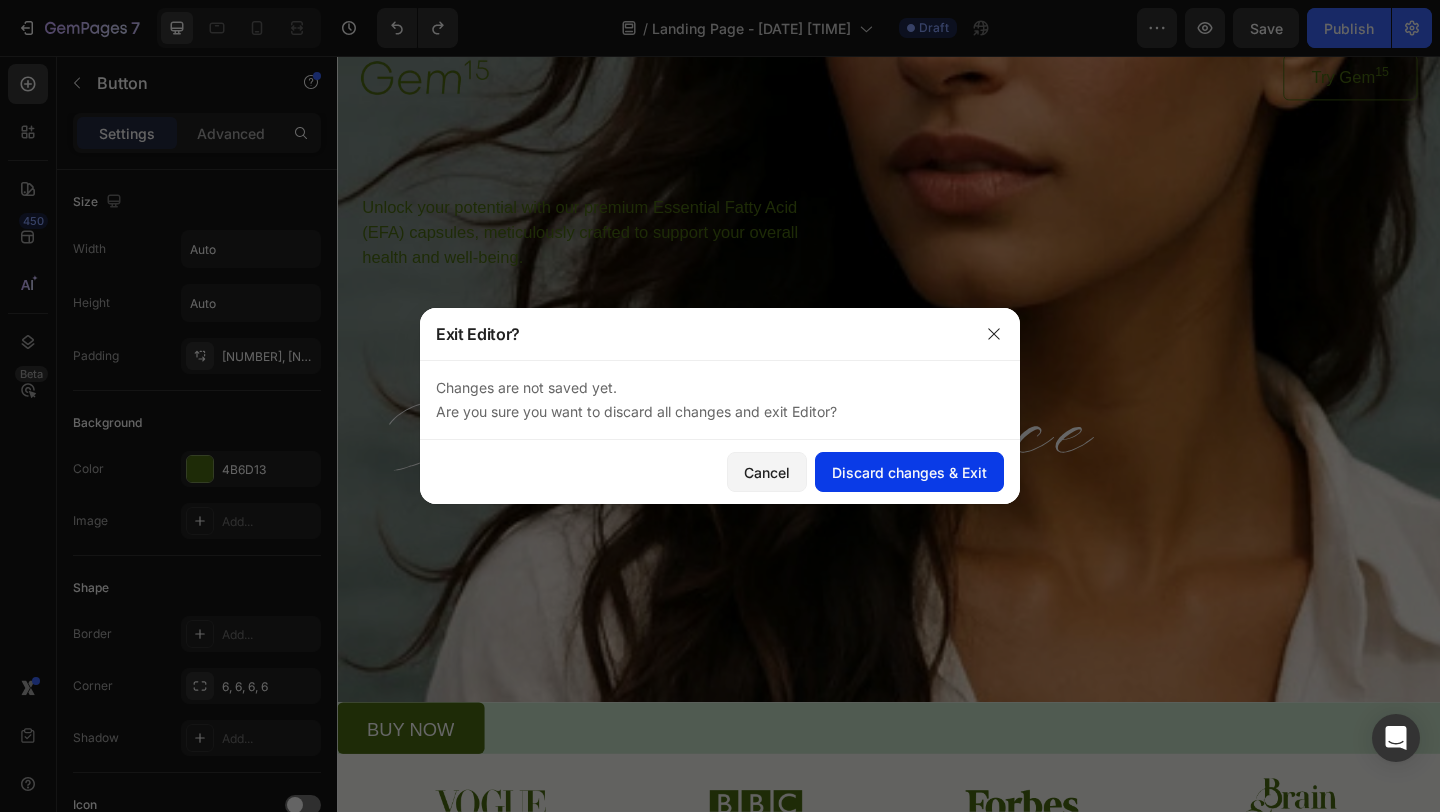 click on "Discard changes & Exit" at bounding box center [909, 472] 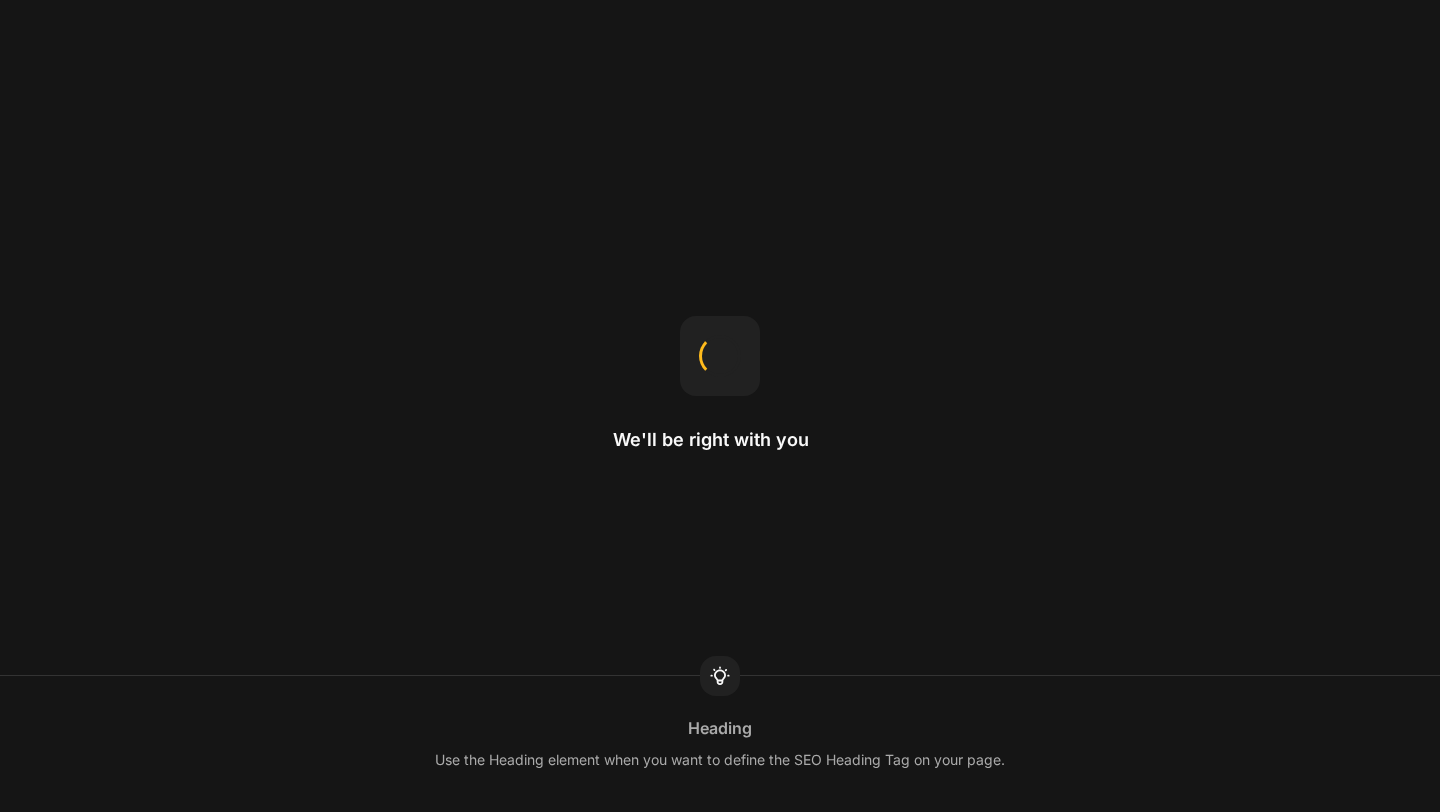 scroll, scrollTop: 0, scrollLeft: 0, axis: both 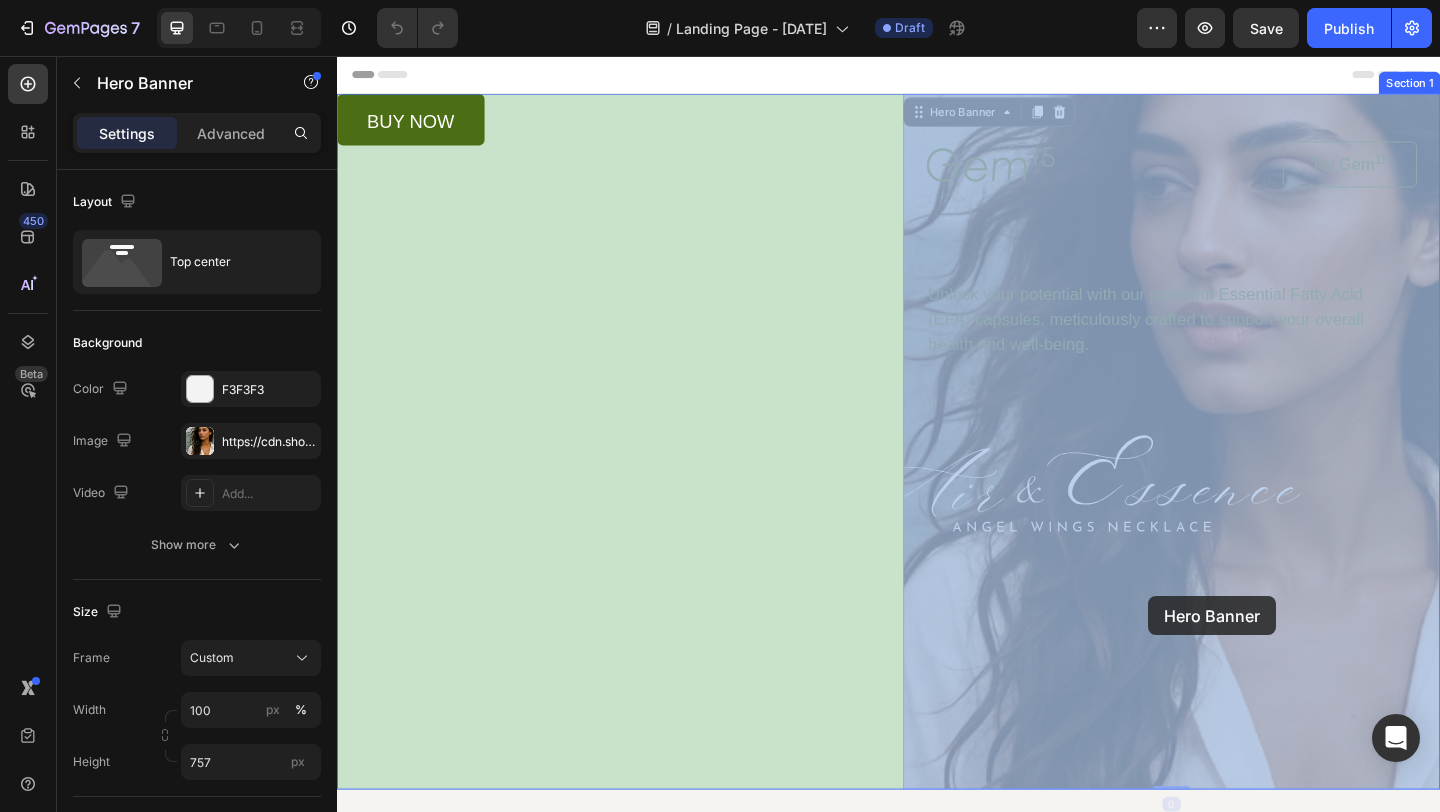 drag, startPoint x: 1117, startPoint y: 644, endPoint x: 1210, endPoint y: 641, distance: 93.04838 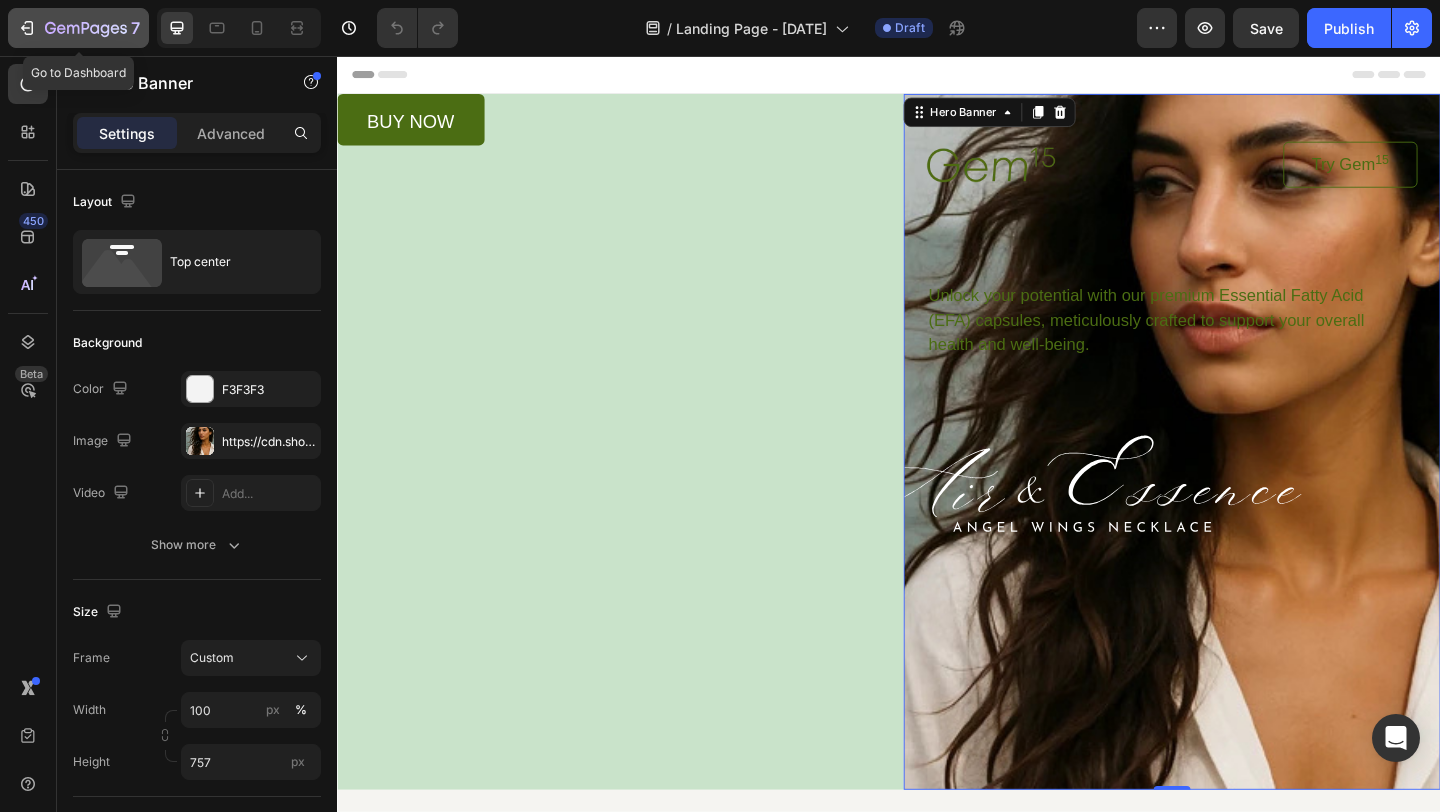 click 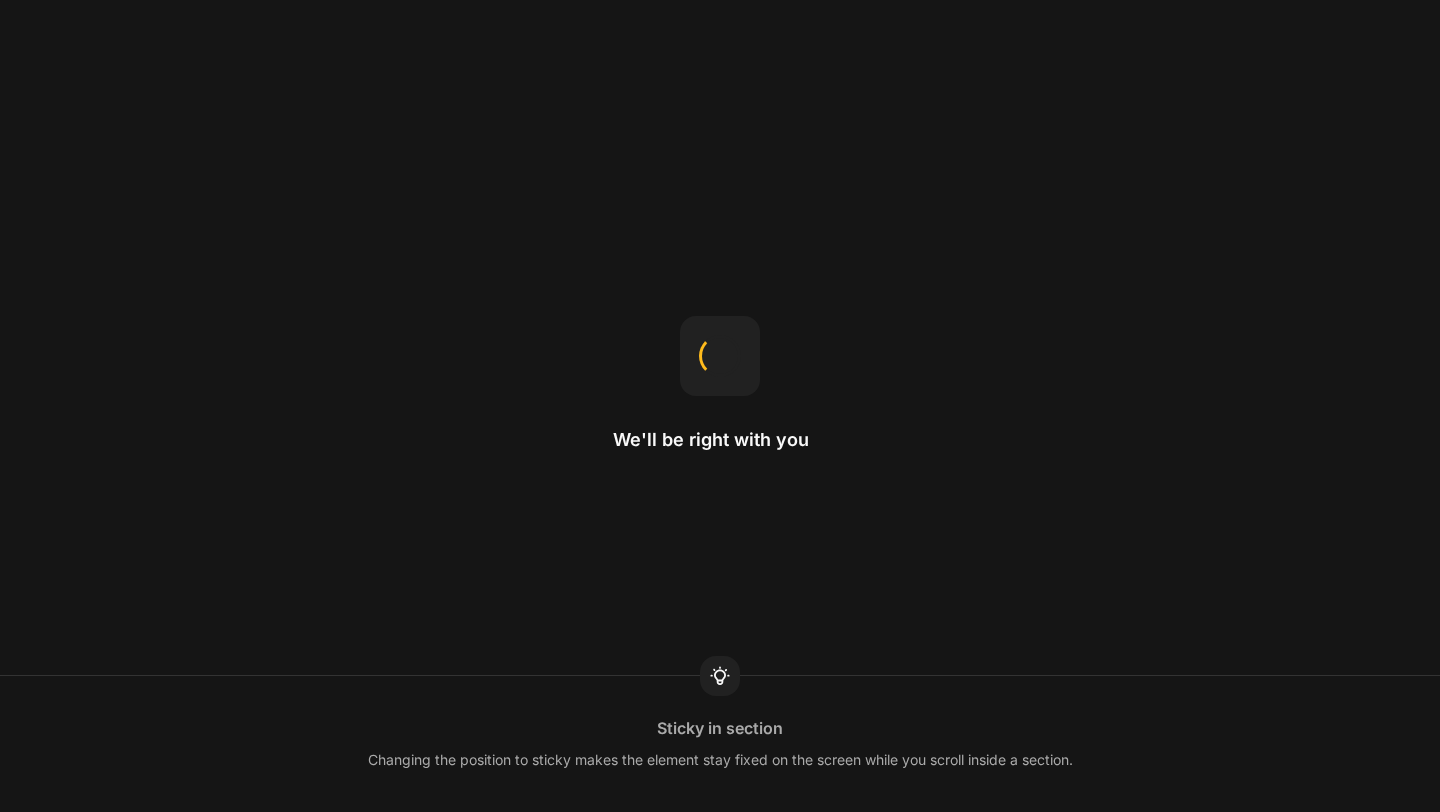 scroll, scrollTop: 0, scrollLeft: 0, axis: both 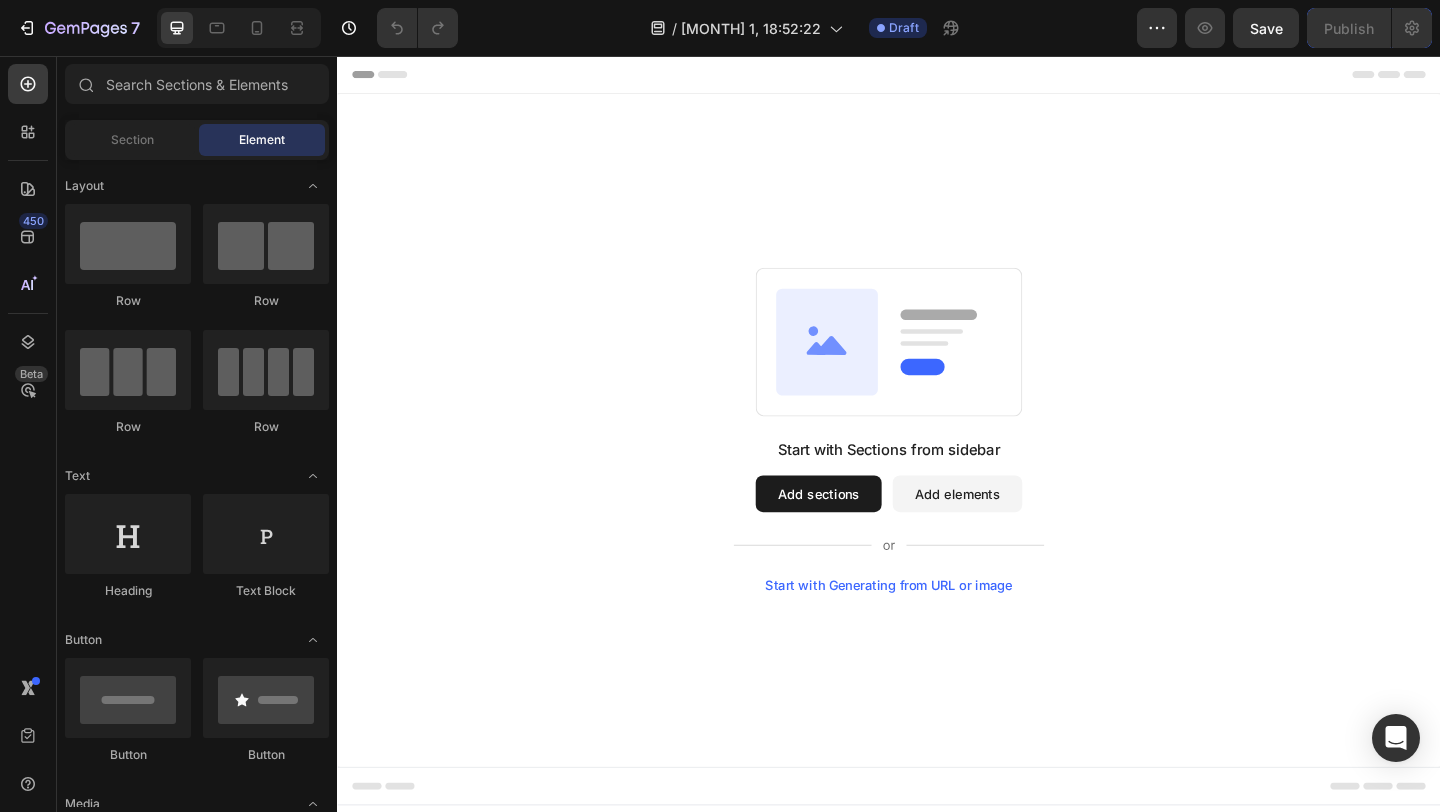 click on "Add sections" at bounding box center [860, 532] 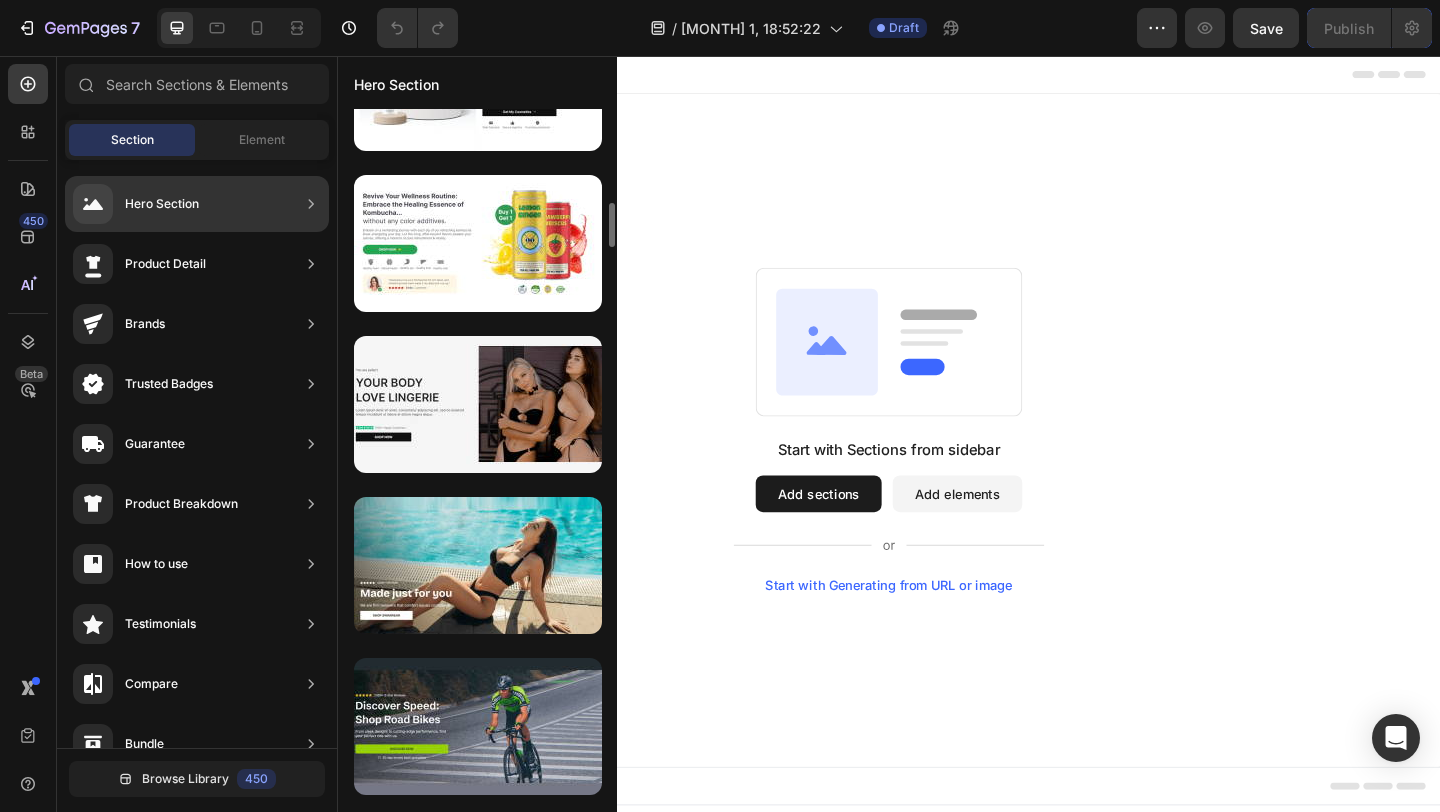 scroll, scrollTop: 1395, scrollLeft: 0, axis: vertical 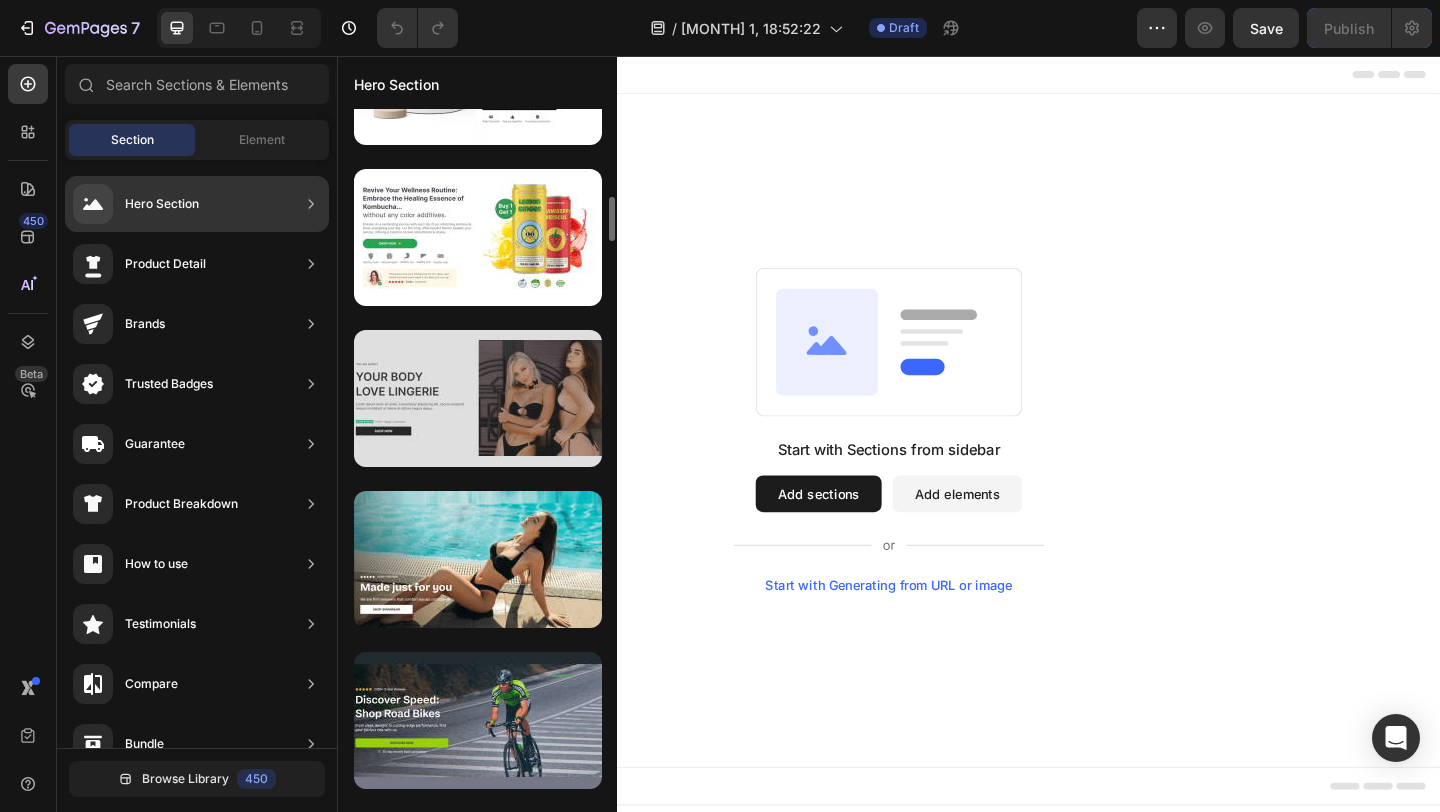 click at bounding box center [478, 398] 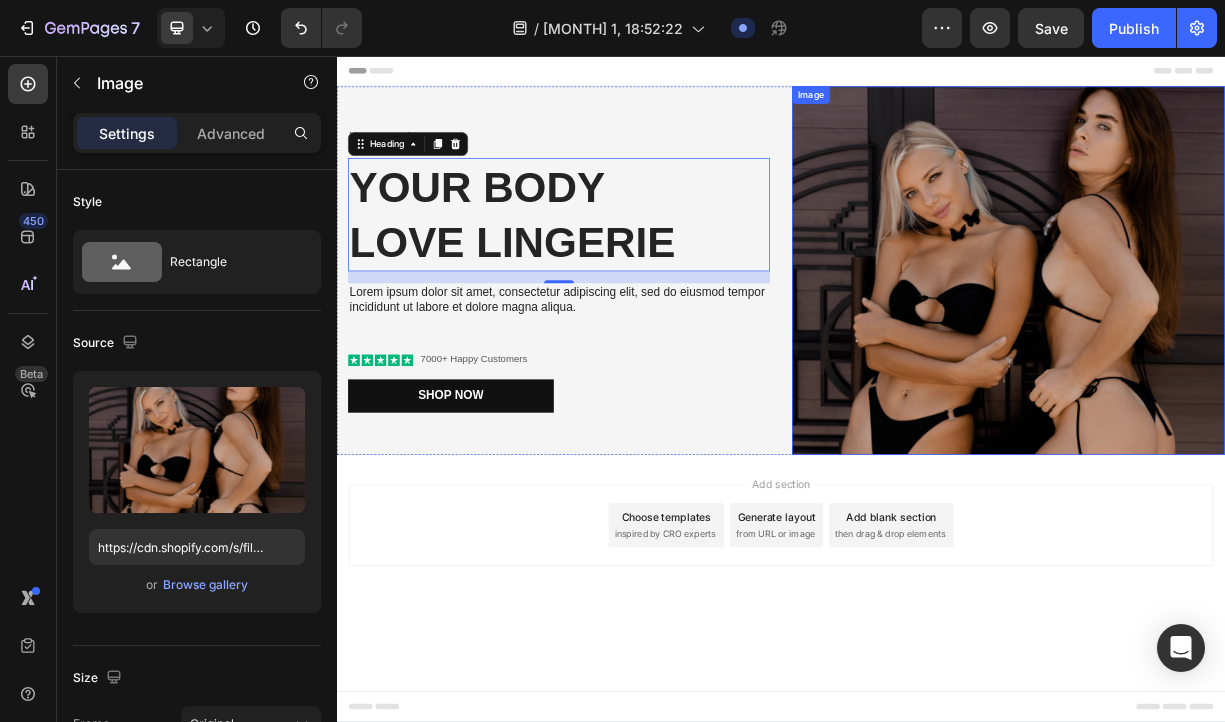 click at bounding box center (1244, 346) 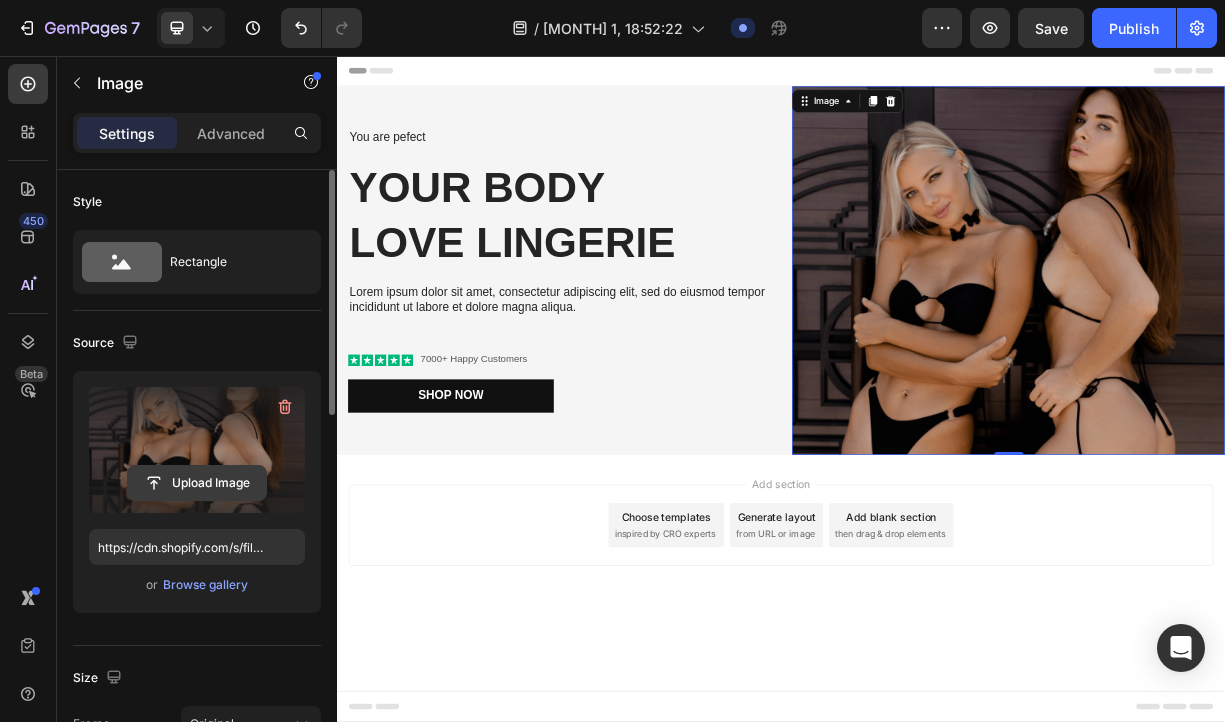 click 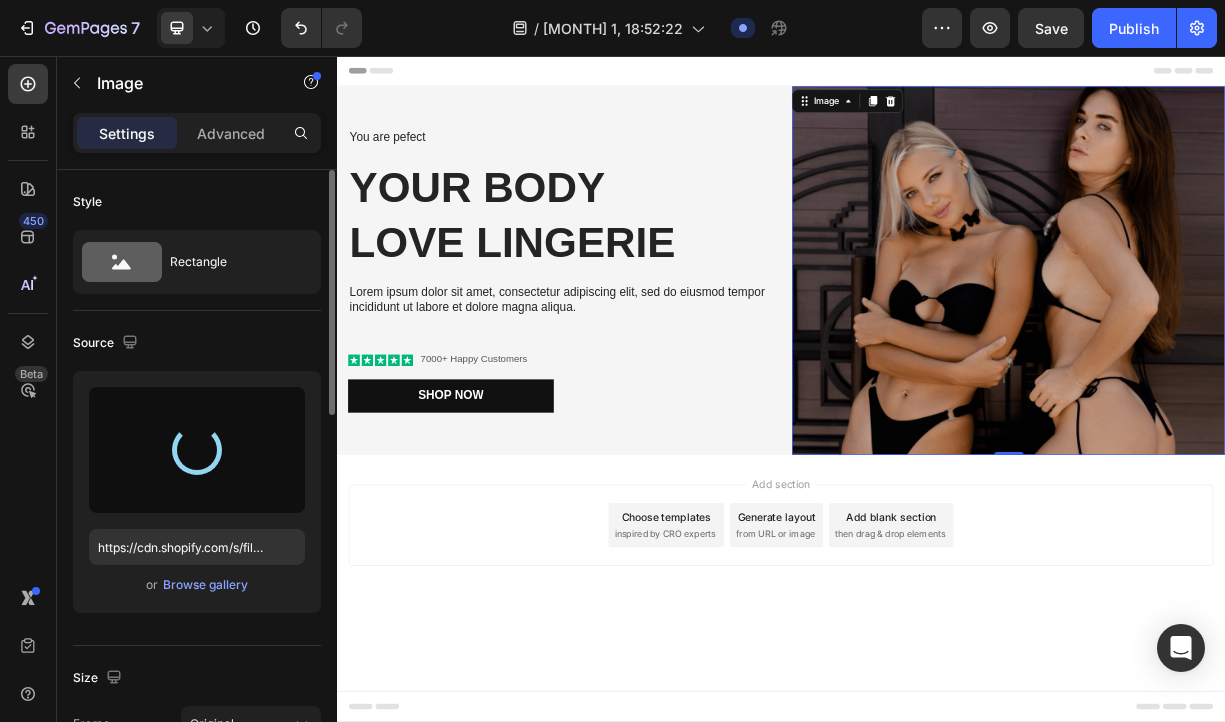 type on "https://cdn.shopify.com/s/files/1/0890/4825/2701/files/gempages_565628530025562987-948171b4-ee96-417b-b891-8f6b40962ad4.svg" 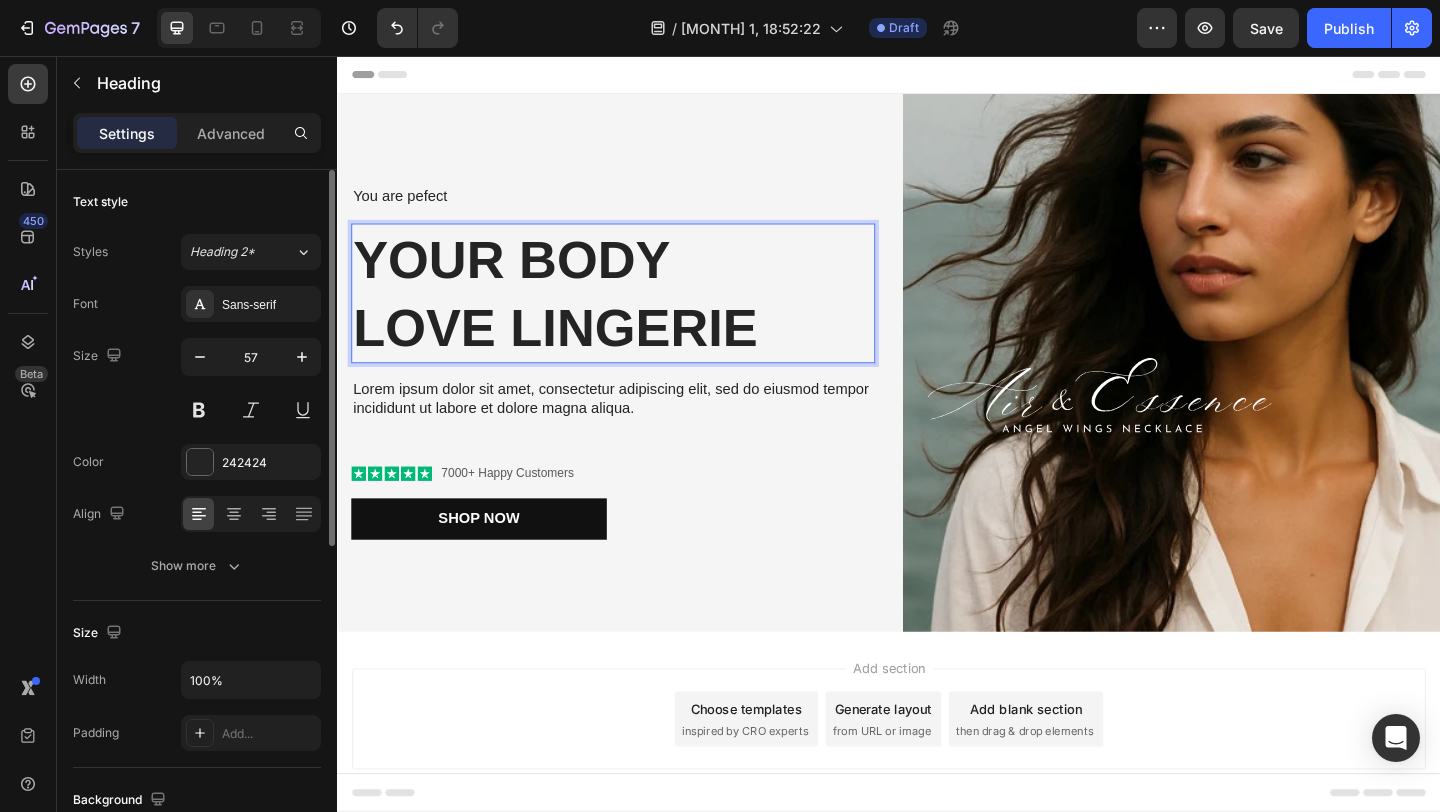 click on "Your Body love Lingerie" at bounding box center [637, 314] 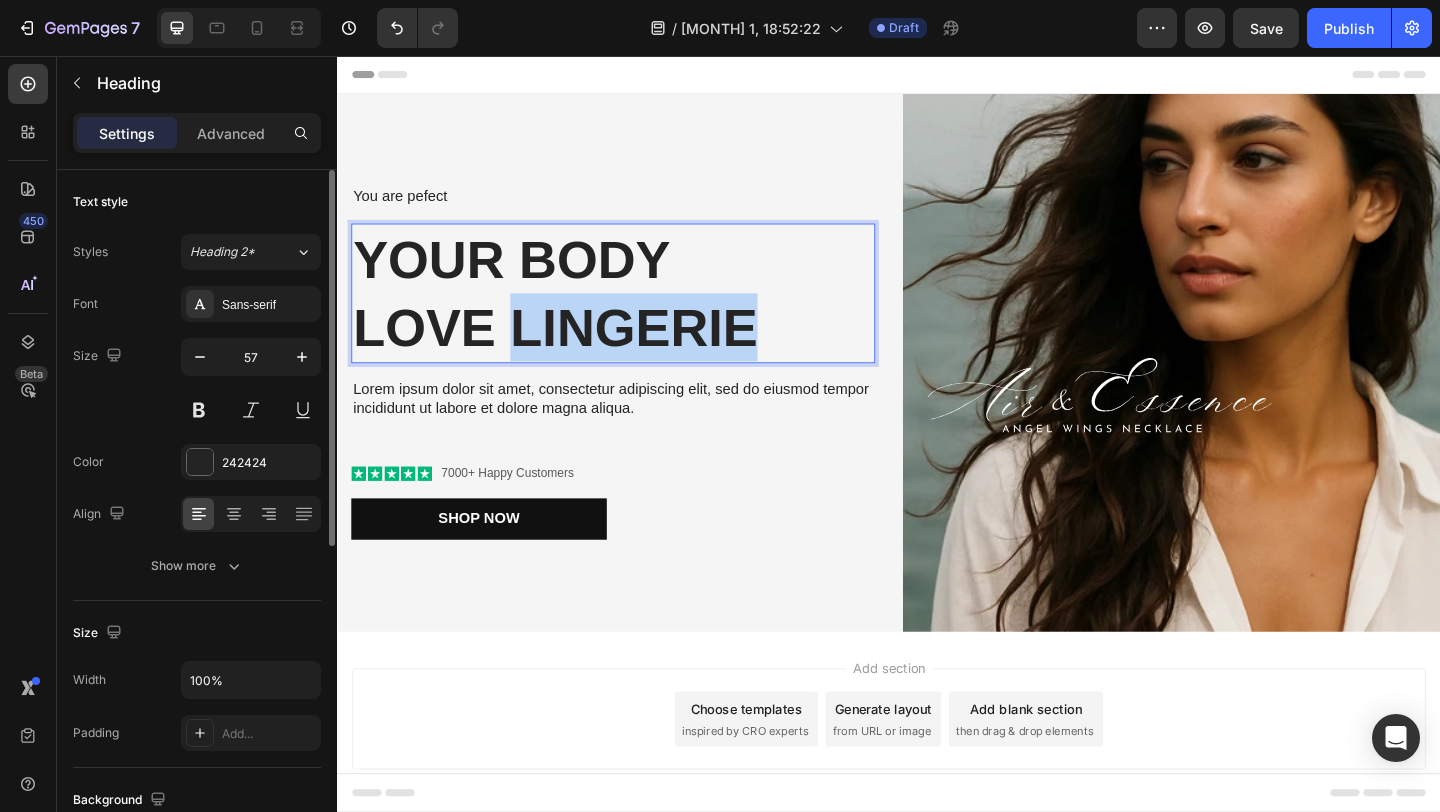click on "Your Body love Lingerie" at bounding box center [637, 314] 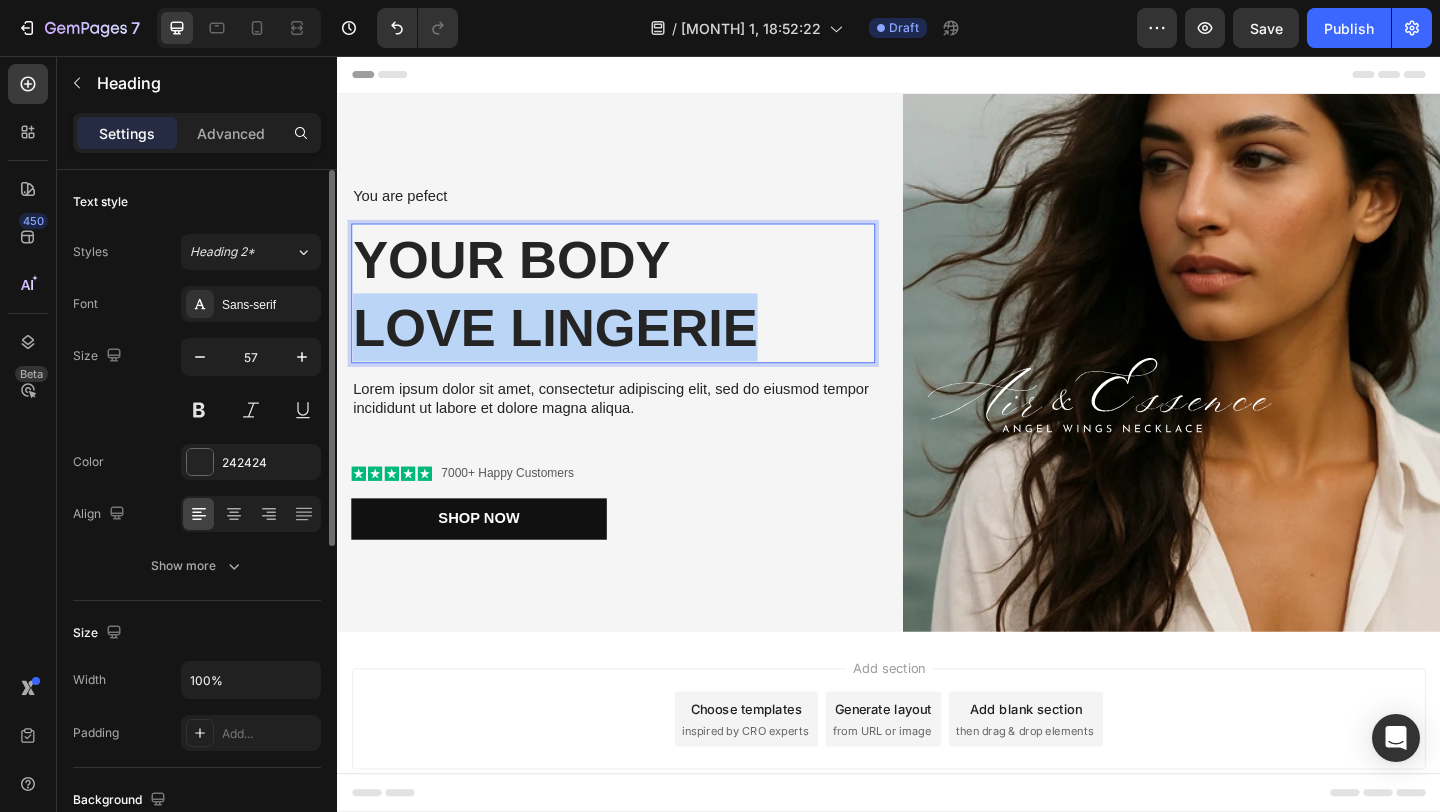 click on "Your Body love Lingerie" at bounding box center [637, 314] 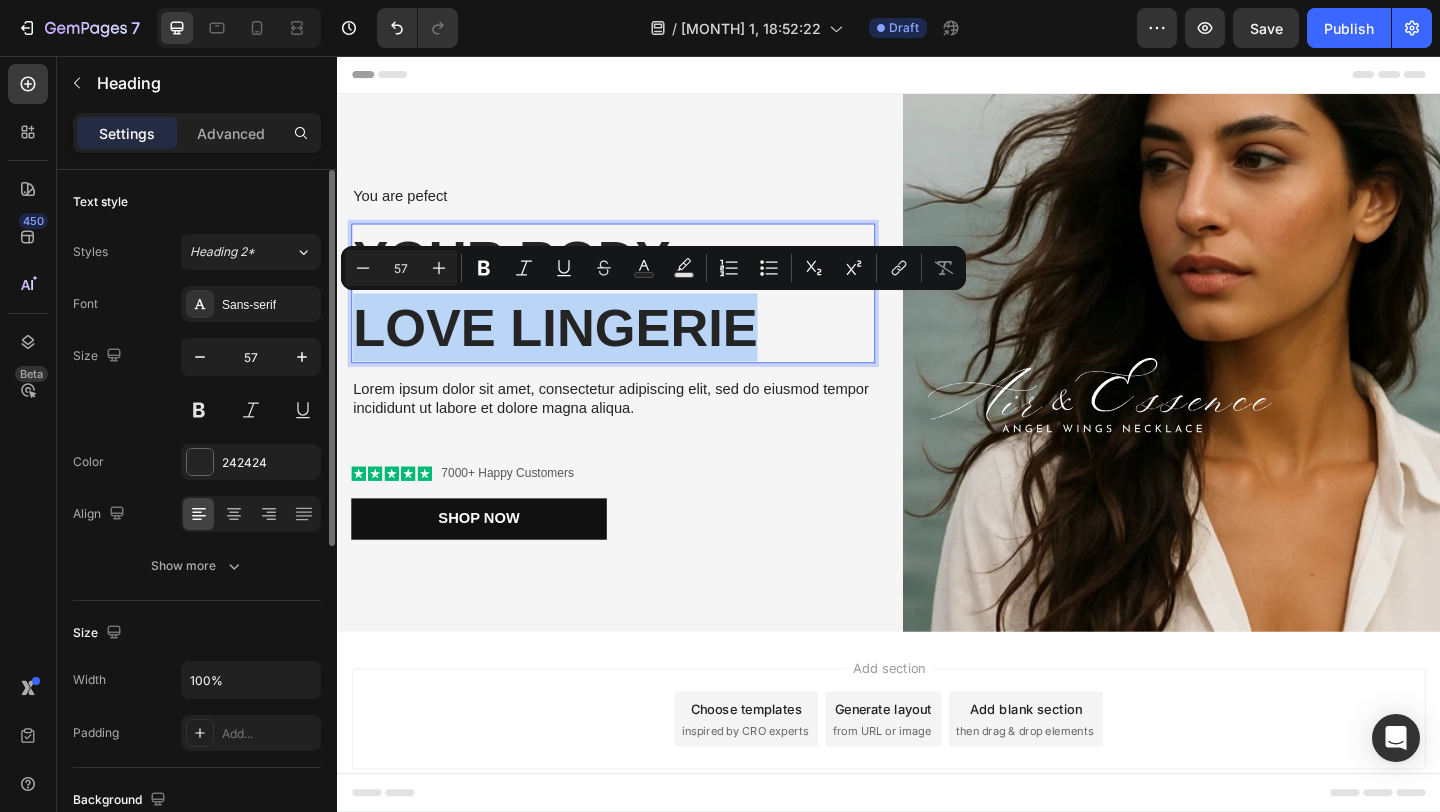 click on "Your Body love Lingerie" at bounding box center [637, 314] 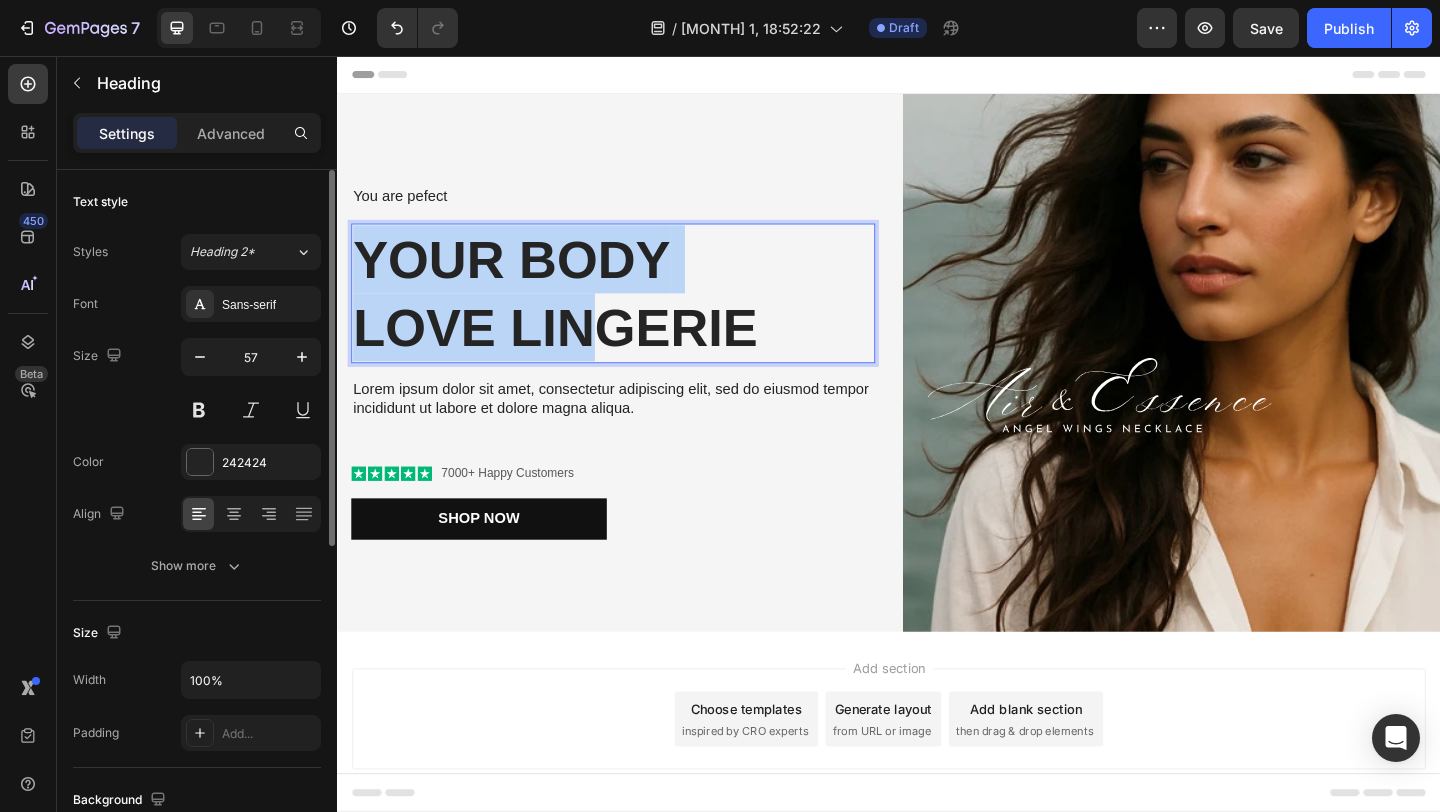 drag, startPoint x: 363, startPoint y: 272, endPoint x: 636, endPoint y: 337, distance: 280.63144 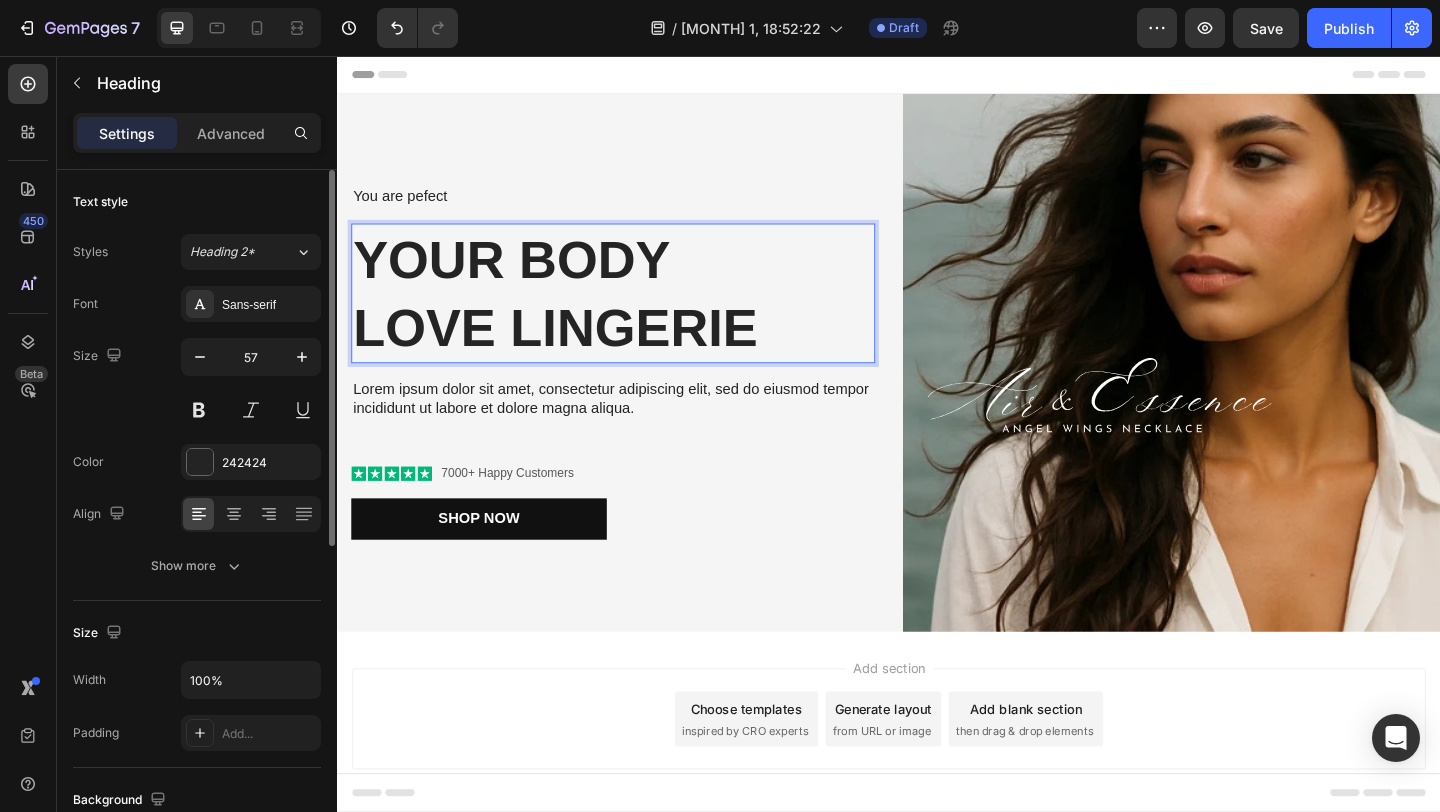 click on "Your Body love Lingerie" at bounding box center (637, 314) 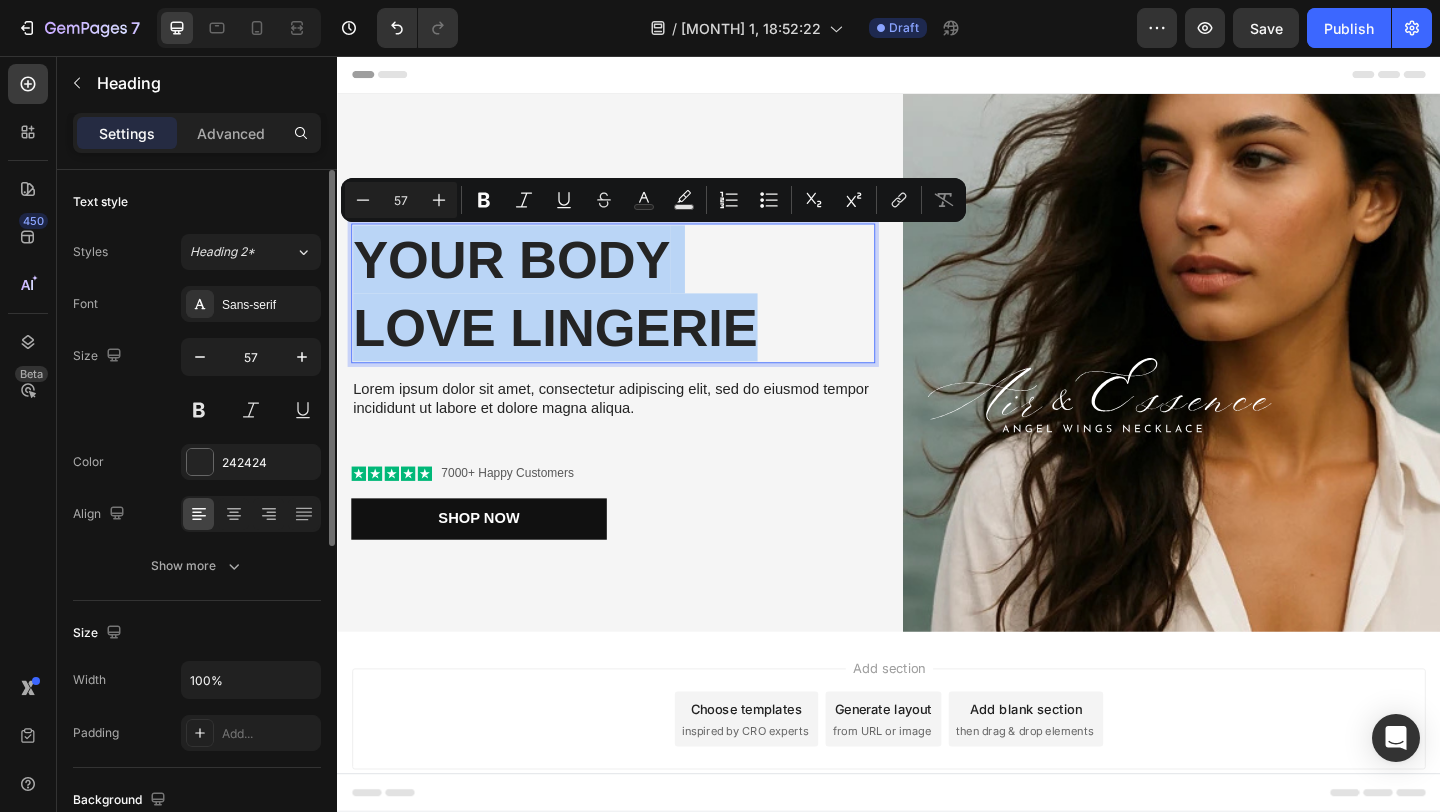 drag, startPoint x: 799, startPoint y: 347, endPoint x: 351, endPoint y: 269, distance: 454.73947 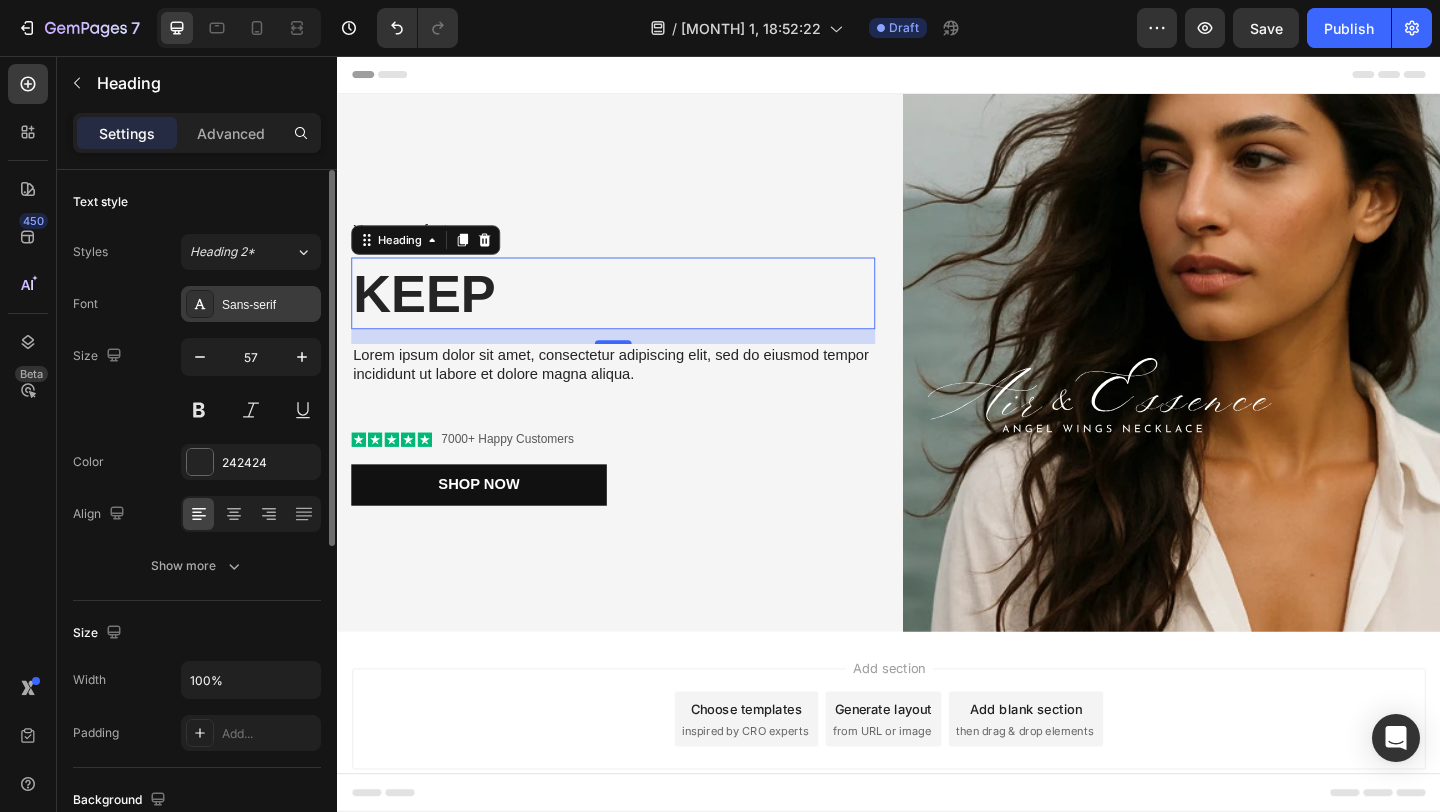 click on "Sans-serif" at bounding box center (269, 305) 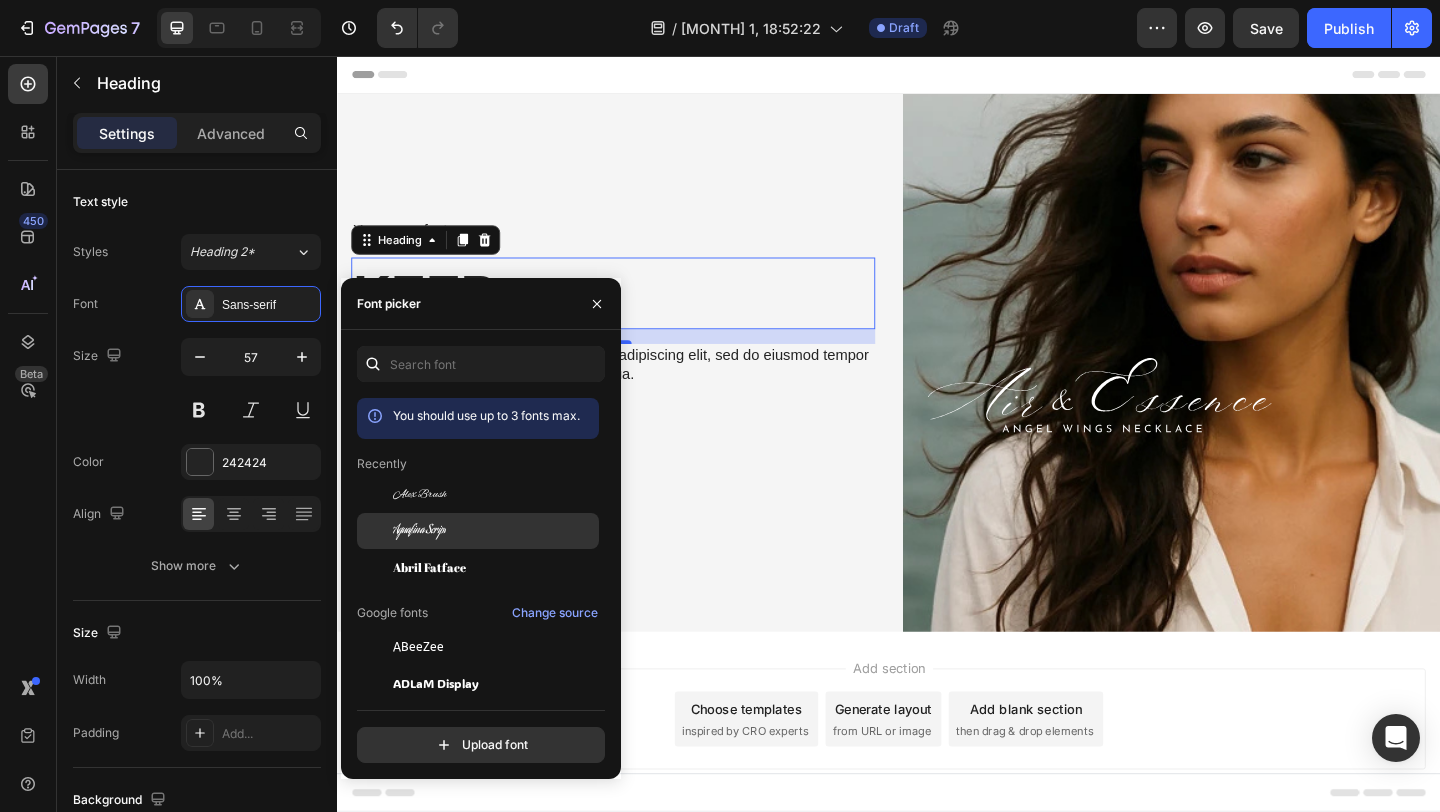 click on "Aguafina Script" at bounding box center (419, 531) 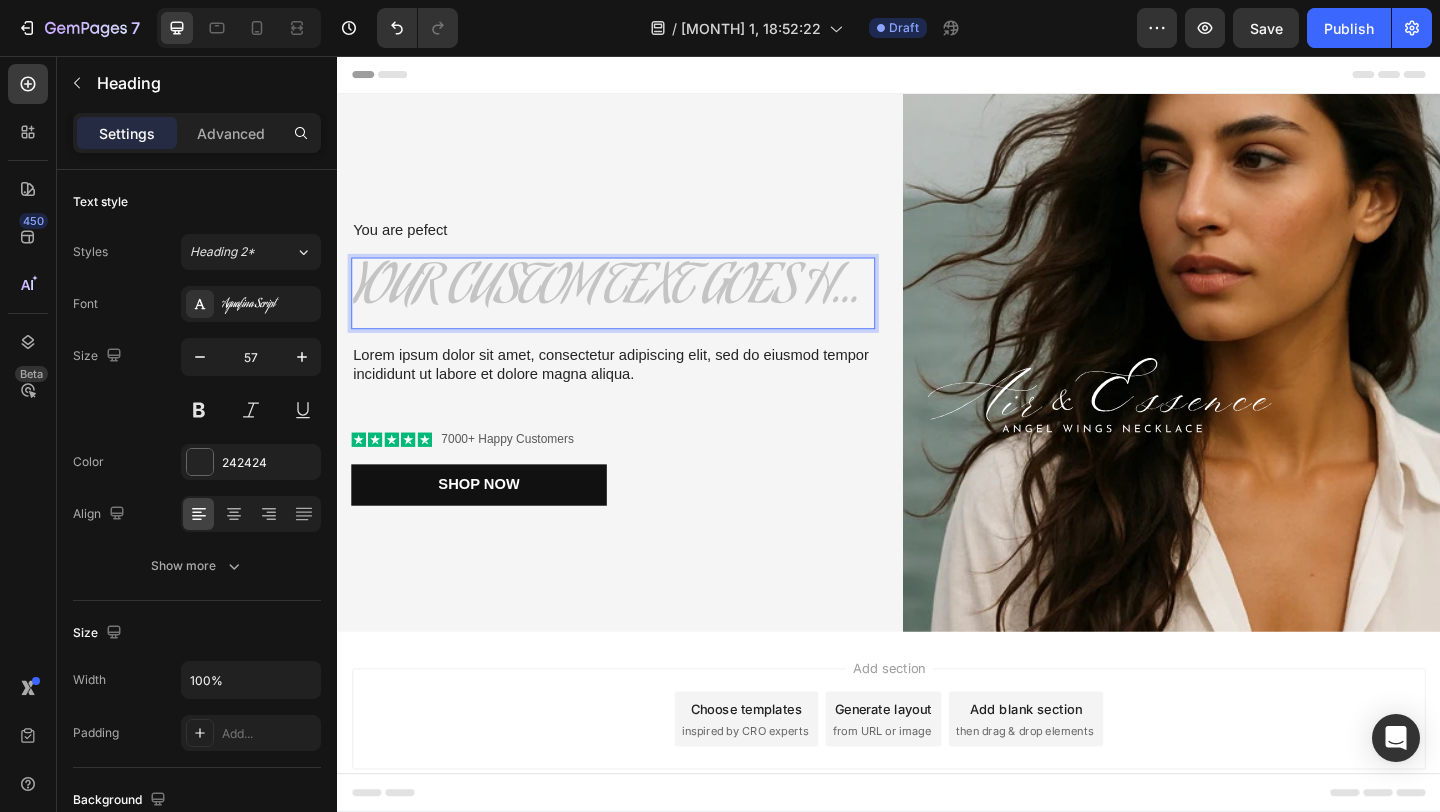 click at bounding box center [637, 314] 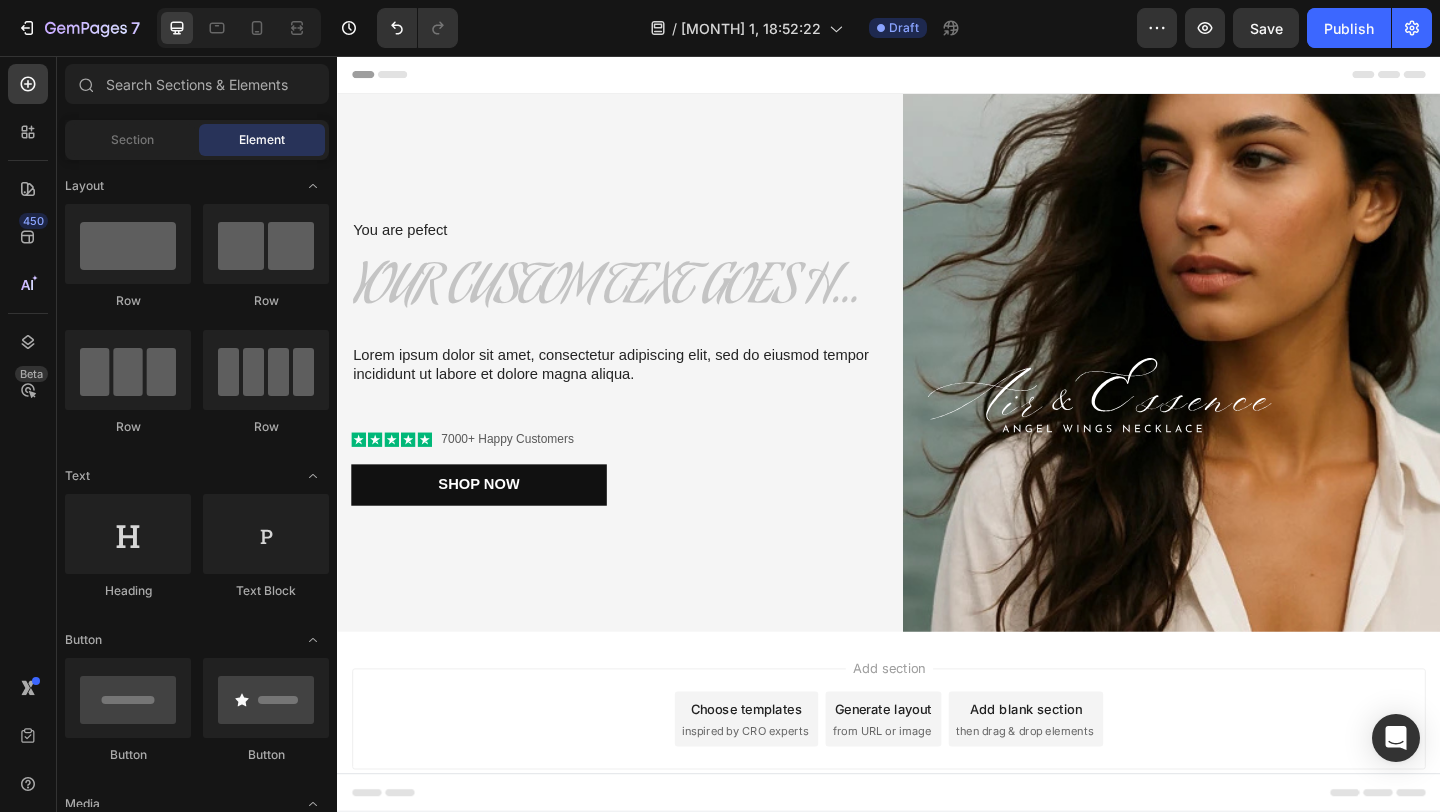 click on "Add section Choose templates inspired by CRO experts Generate layout from URL or image Add blank section then drag & drop elements" at bounding box center (937, 805) 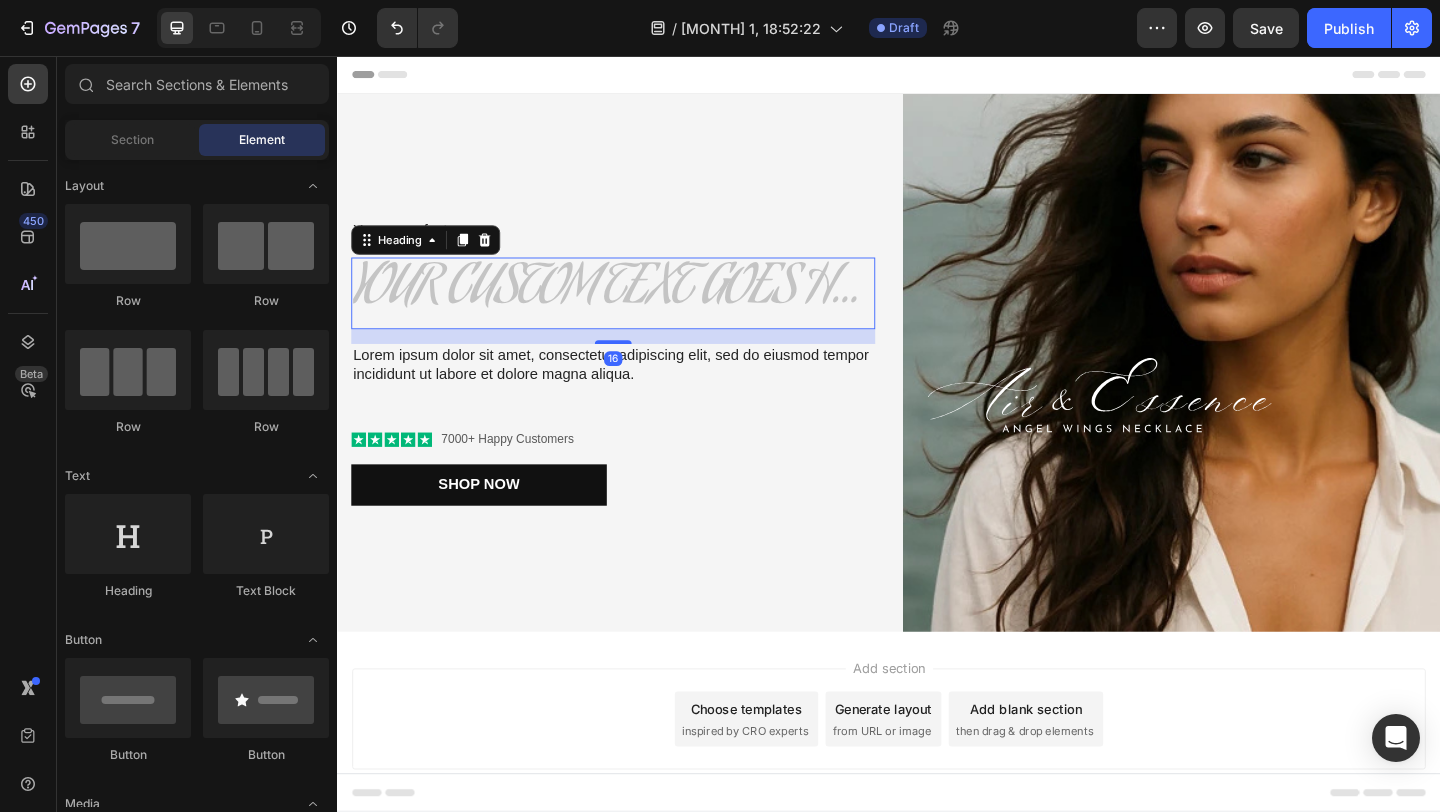 click at bounding box center (637, 314) 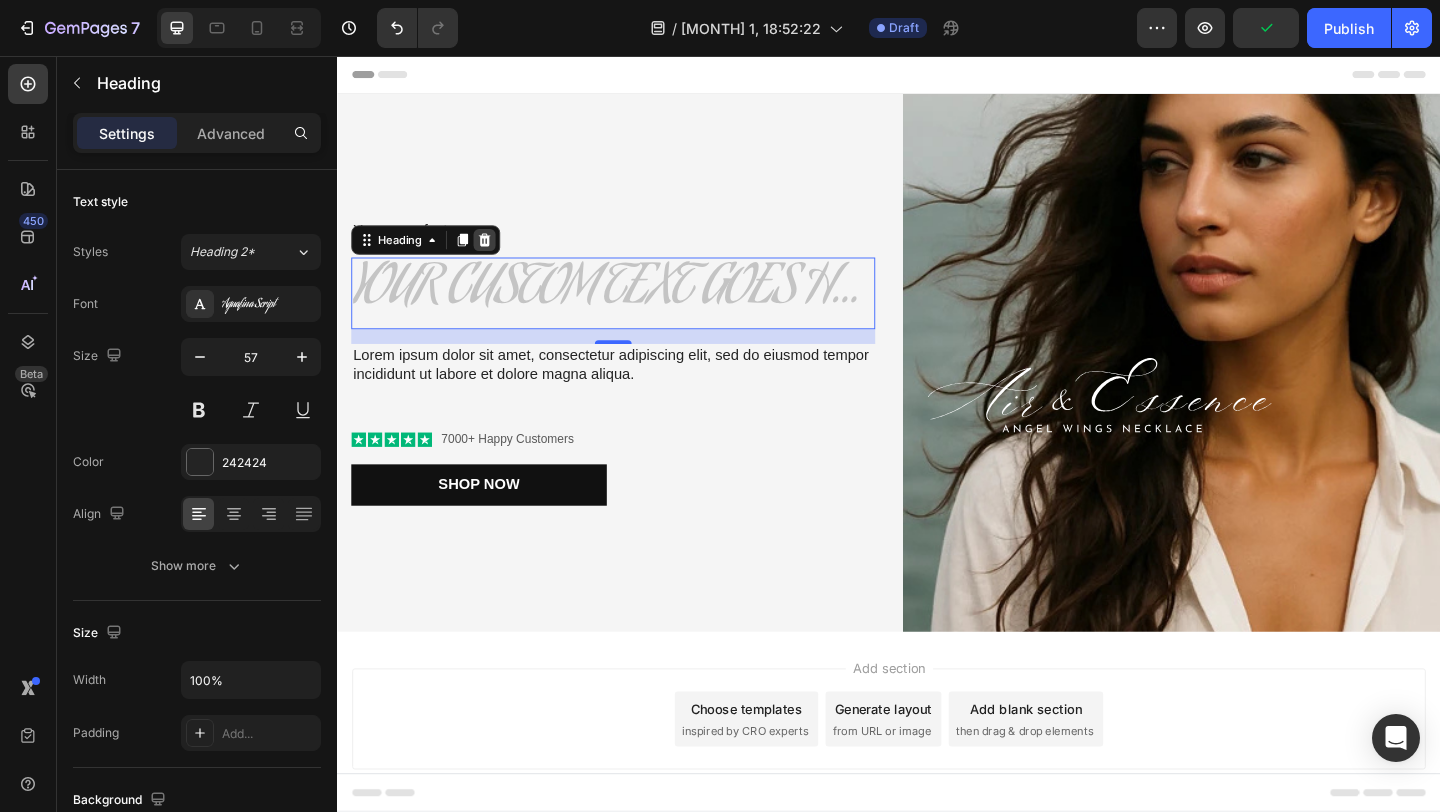 click 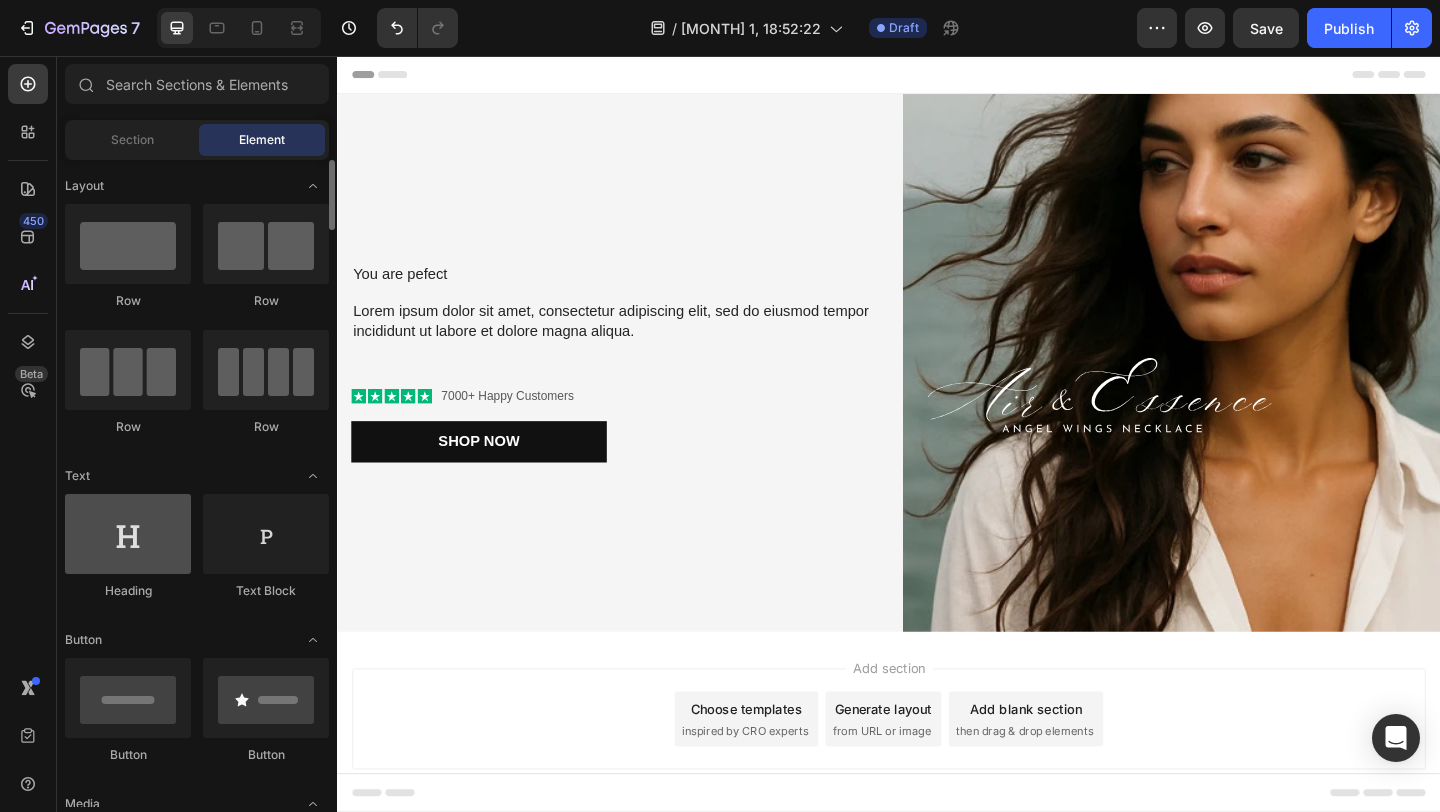 click at bounding box center [128, 534] 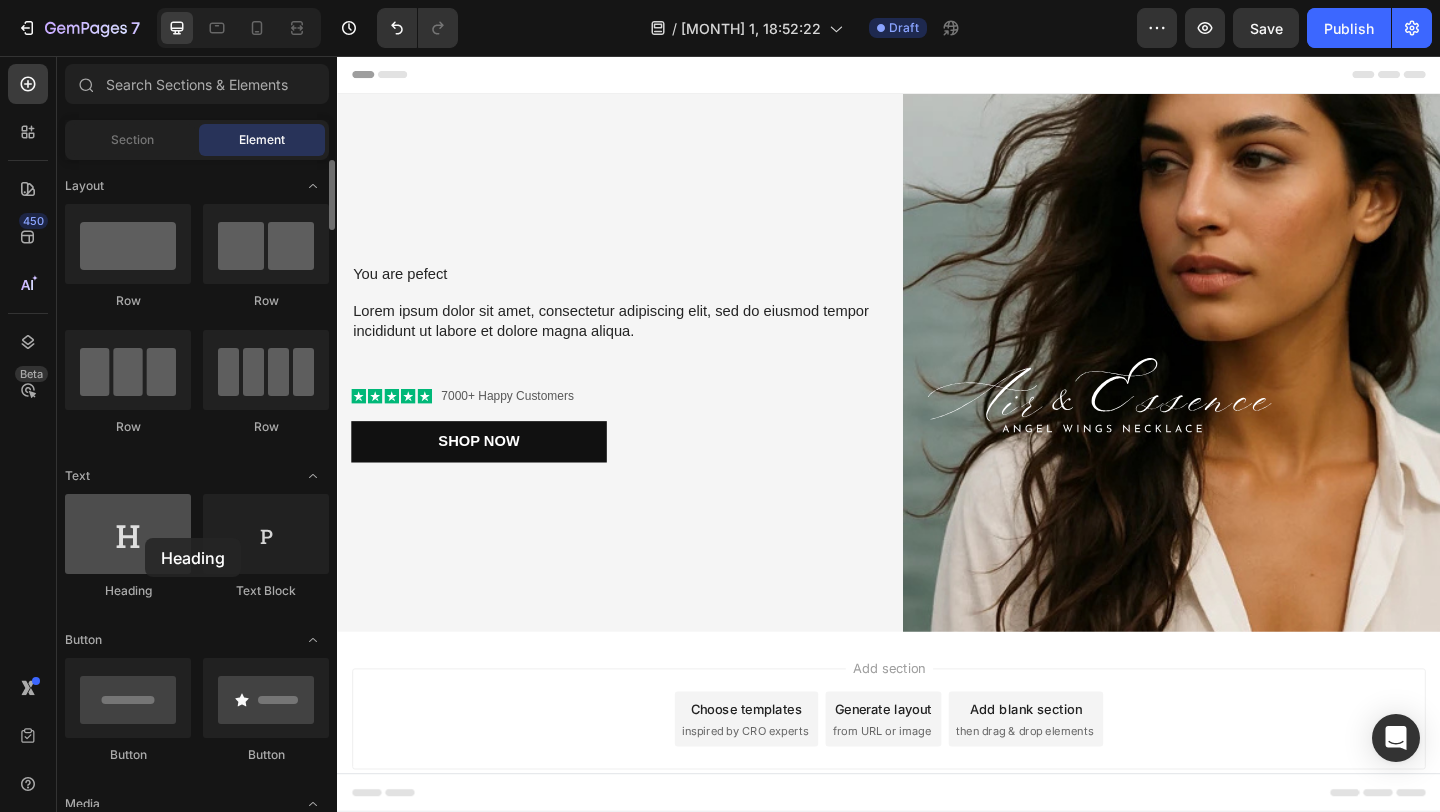 click at bounding box center [128, 534] 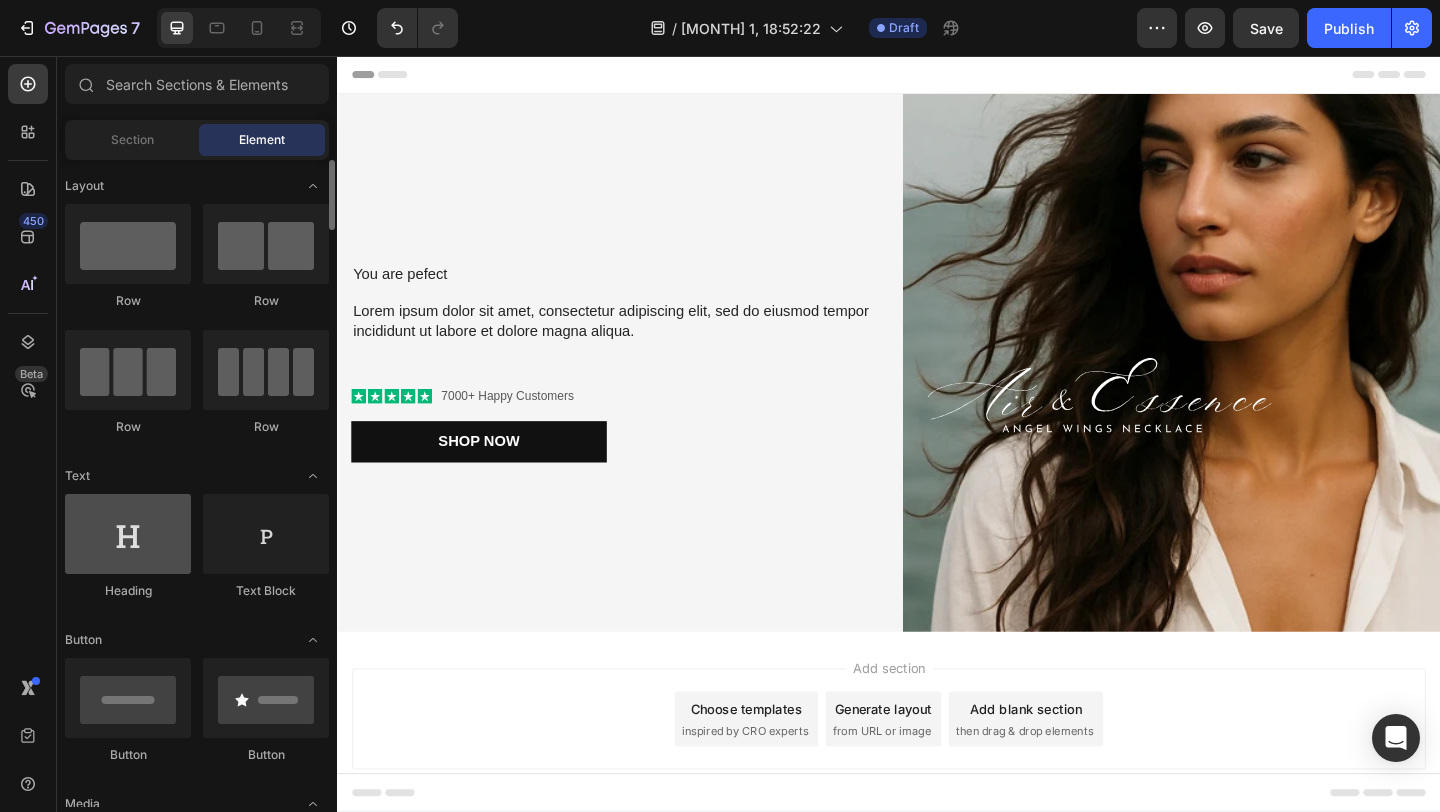 click at bounding box center (128, 534) 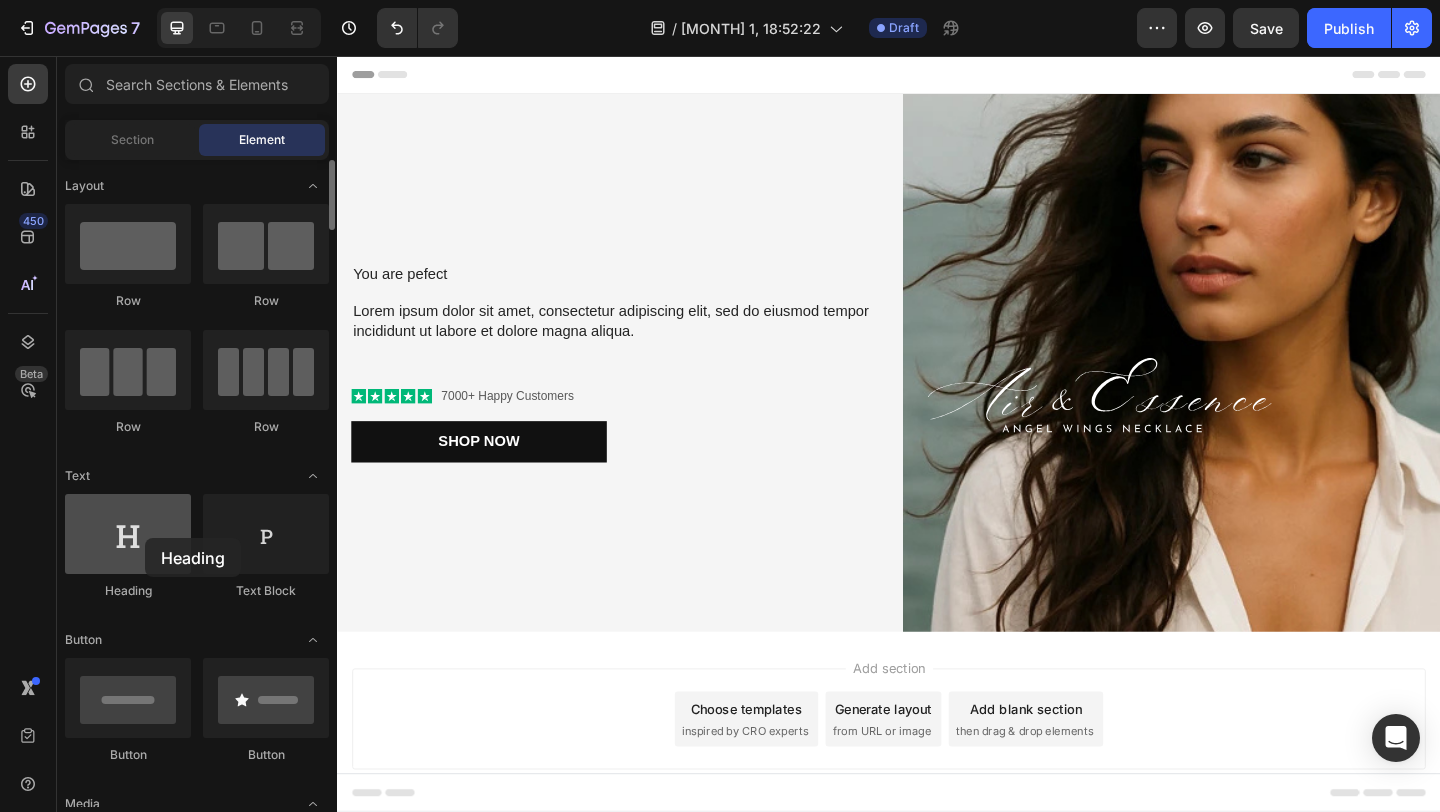 click at bounding box center (128, 534) 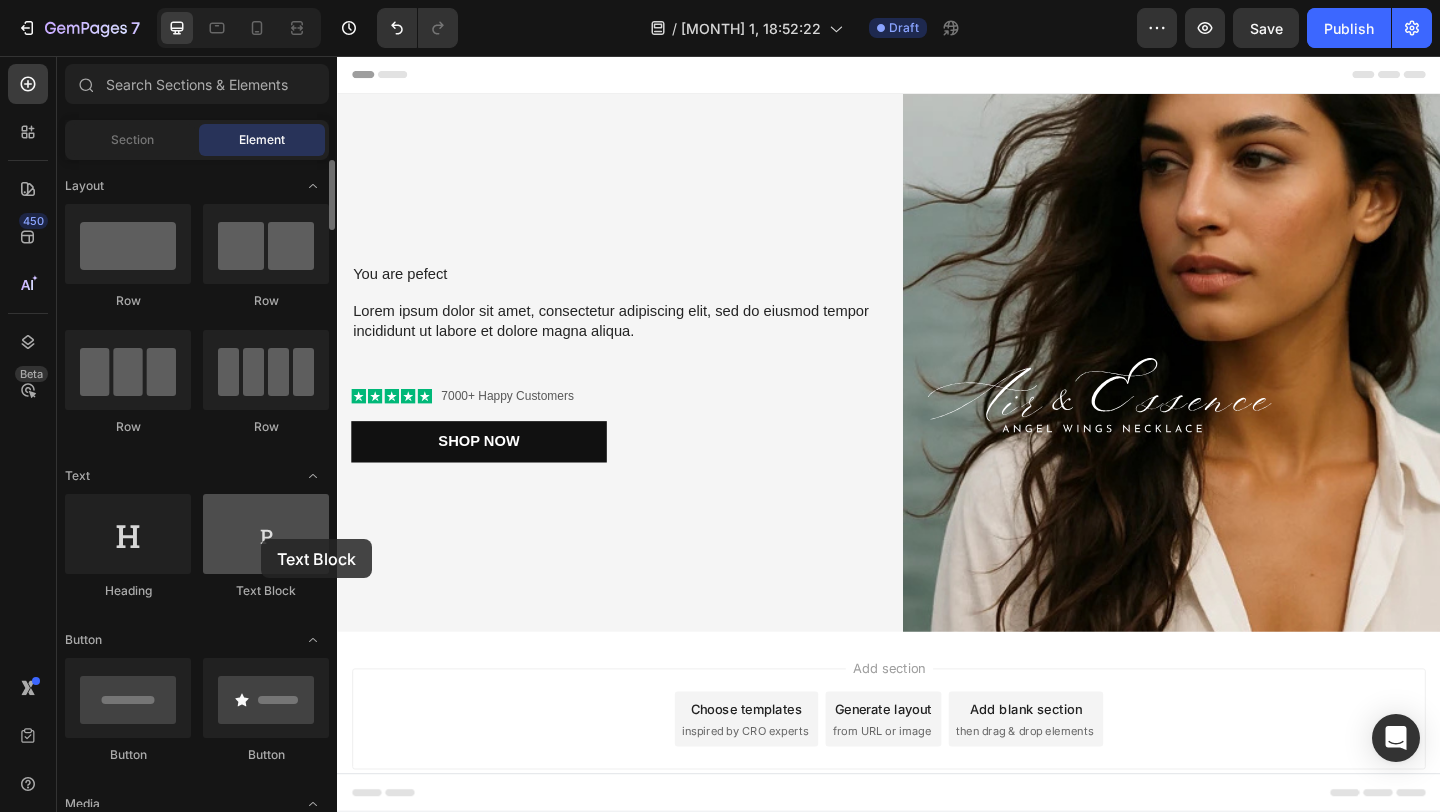 click at bounding box center (266, 534) 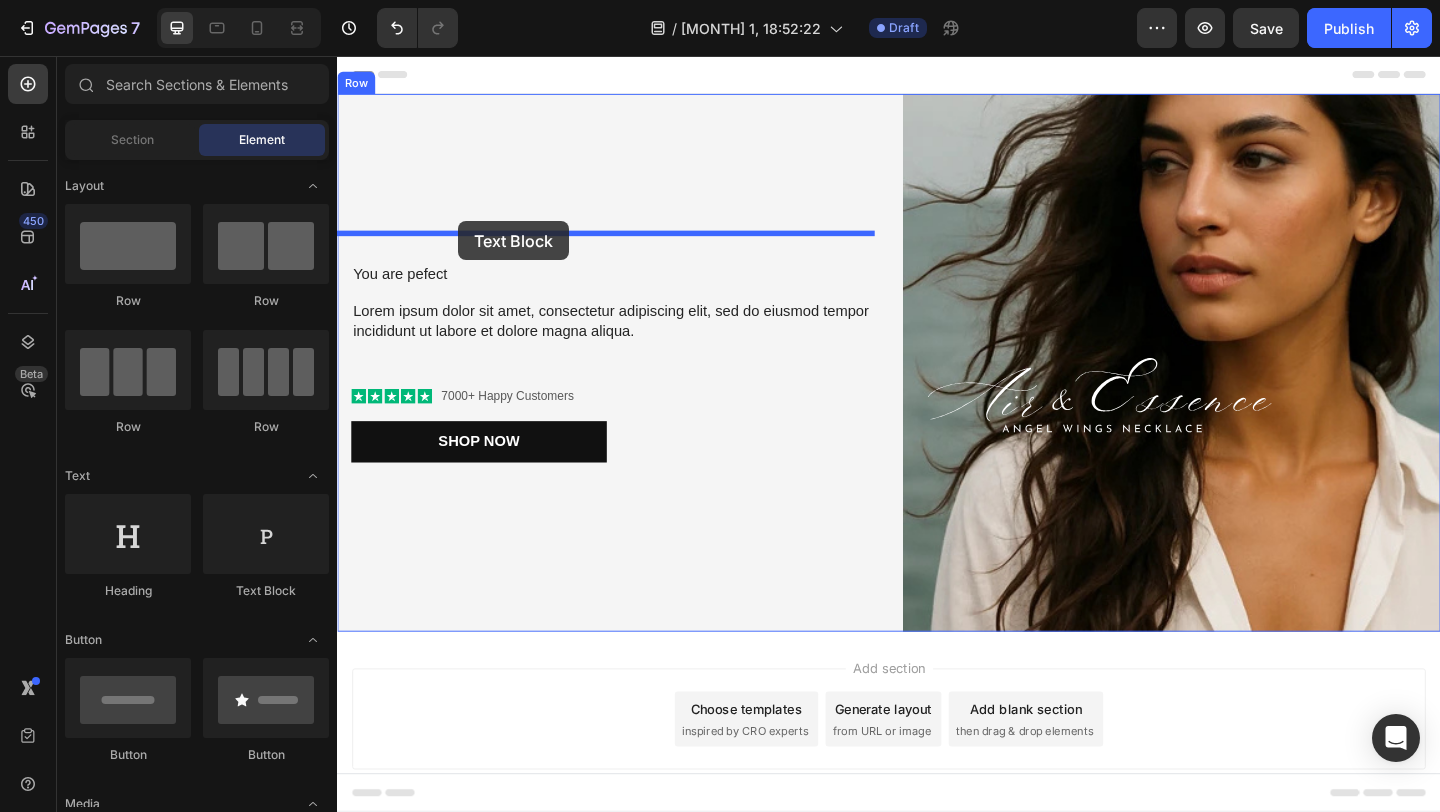 drag, startPoint x: 598, startPoint y: 595, endPoint x: 469, endPoint y: 236, distance: 381.47345 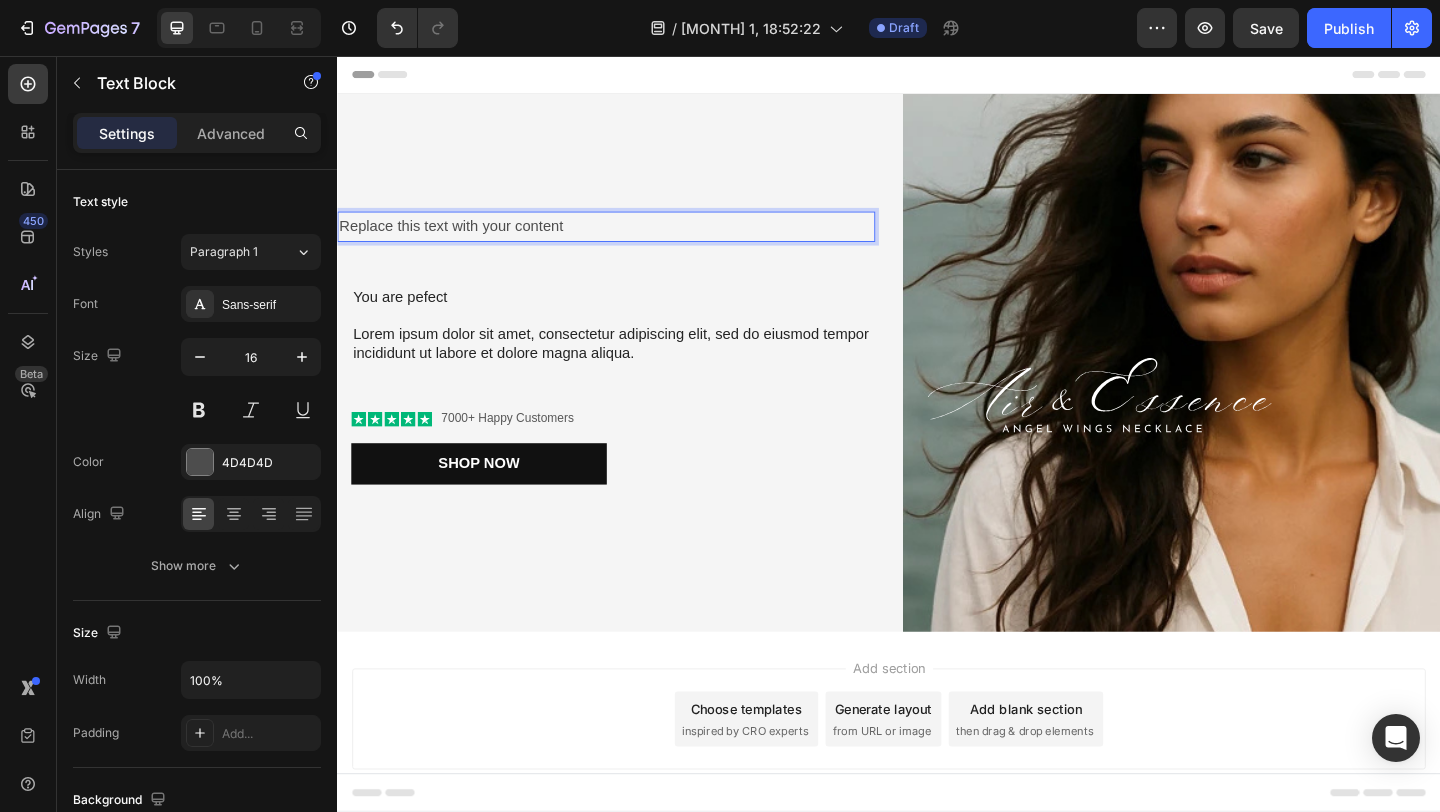 click on "Replace this text with your content" at bounding box center [629, 241] 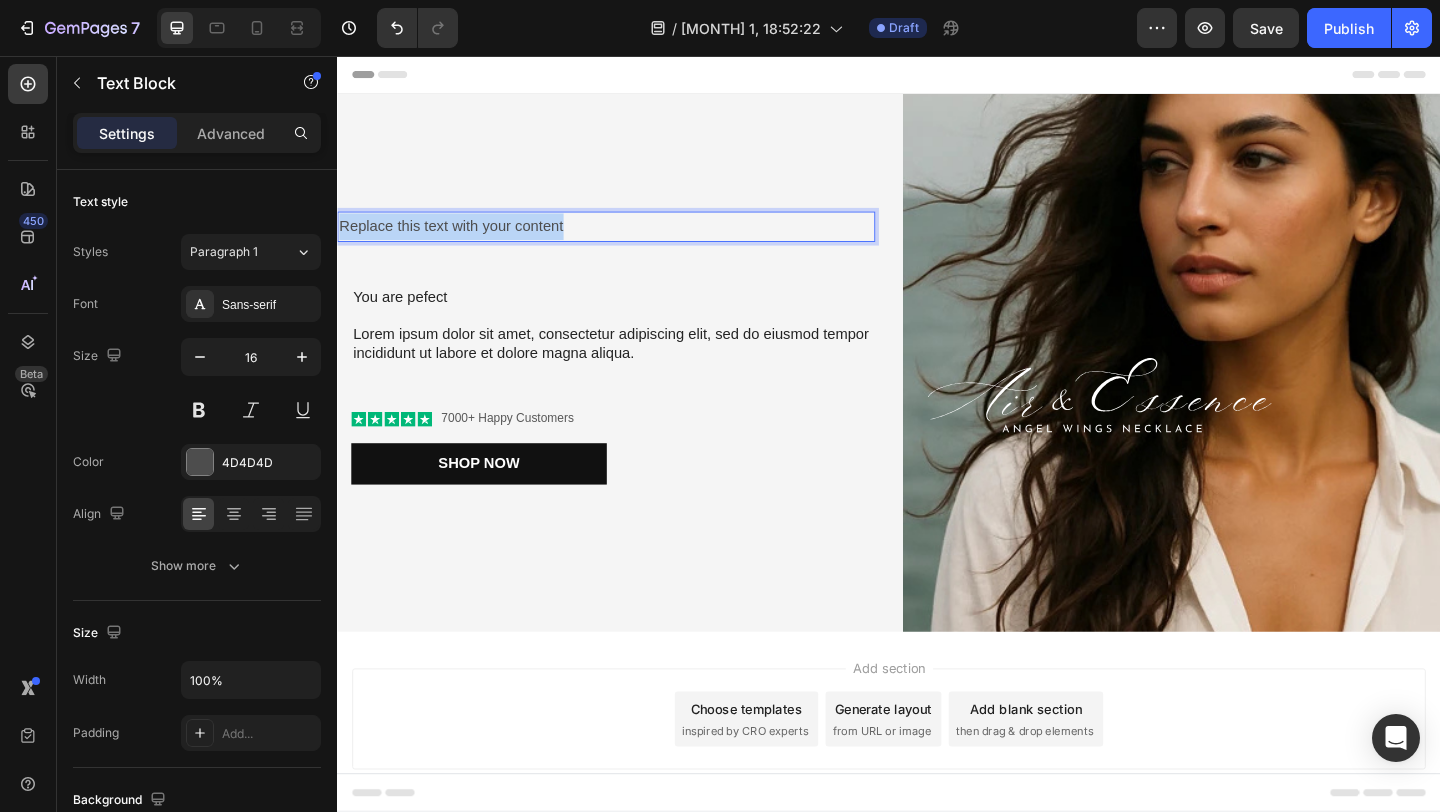 click on "Replace this text with your content" at bounding box center [629, 241] 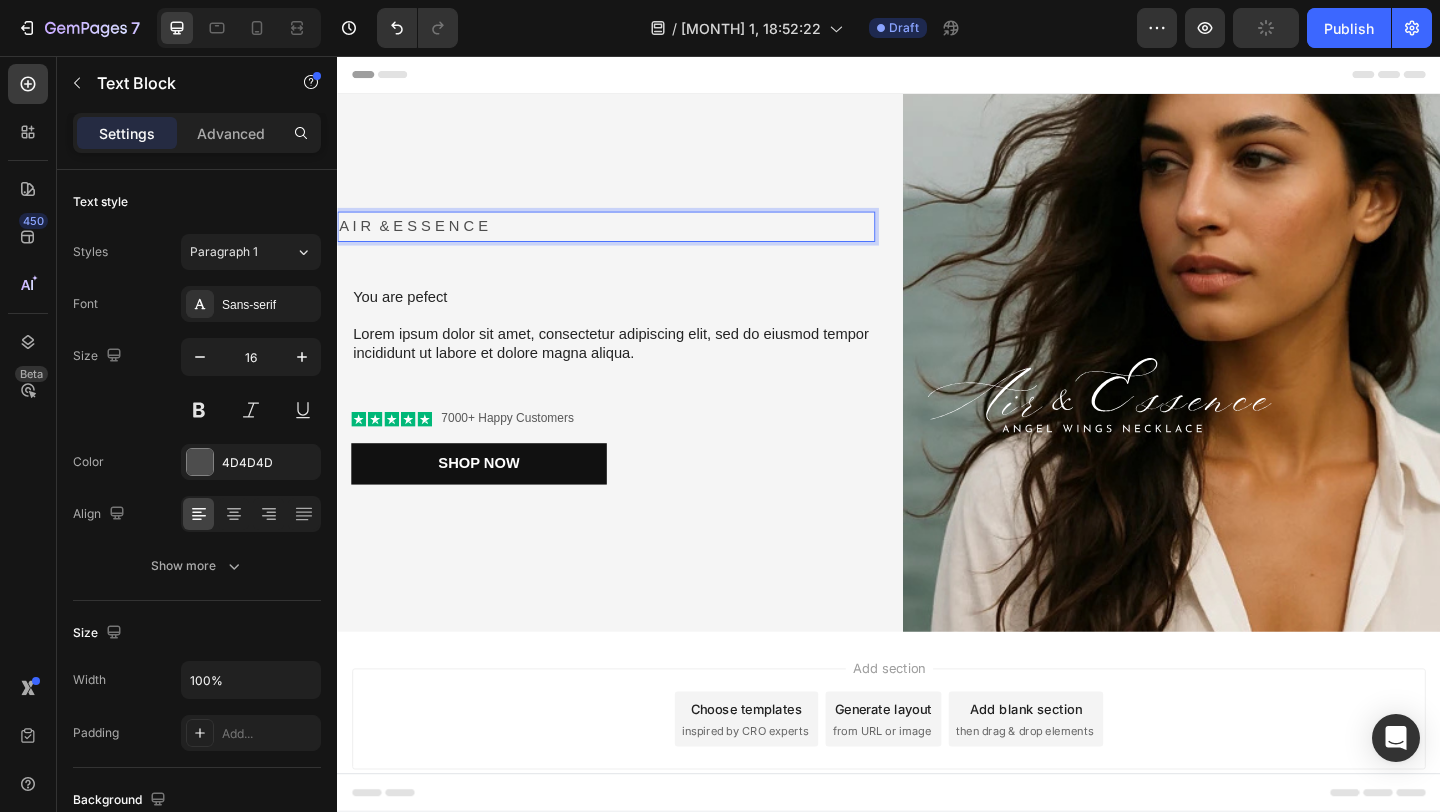 click on "A I R  & E S S E N C E" at bounding box center [629, 241] 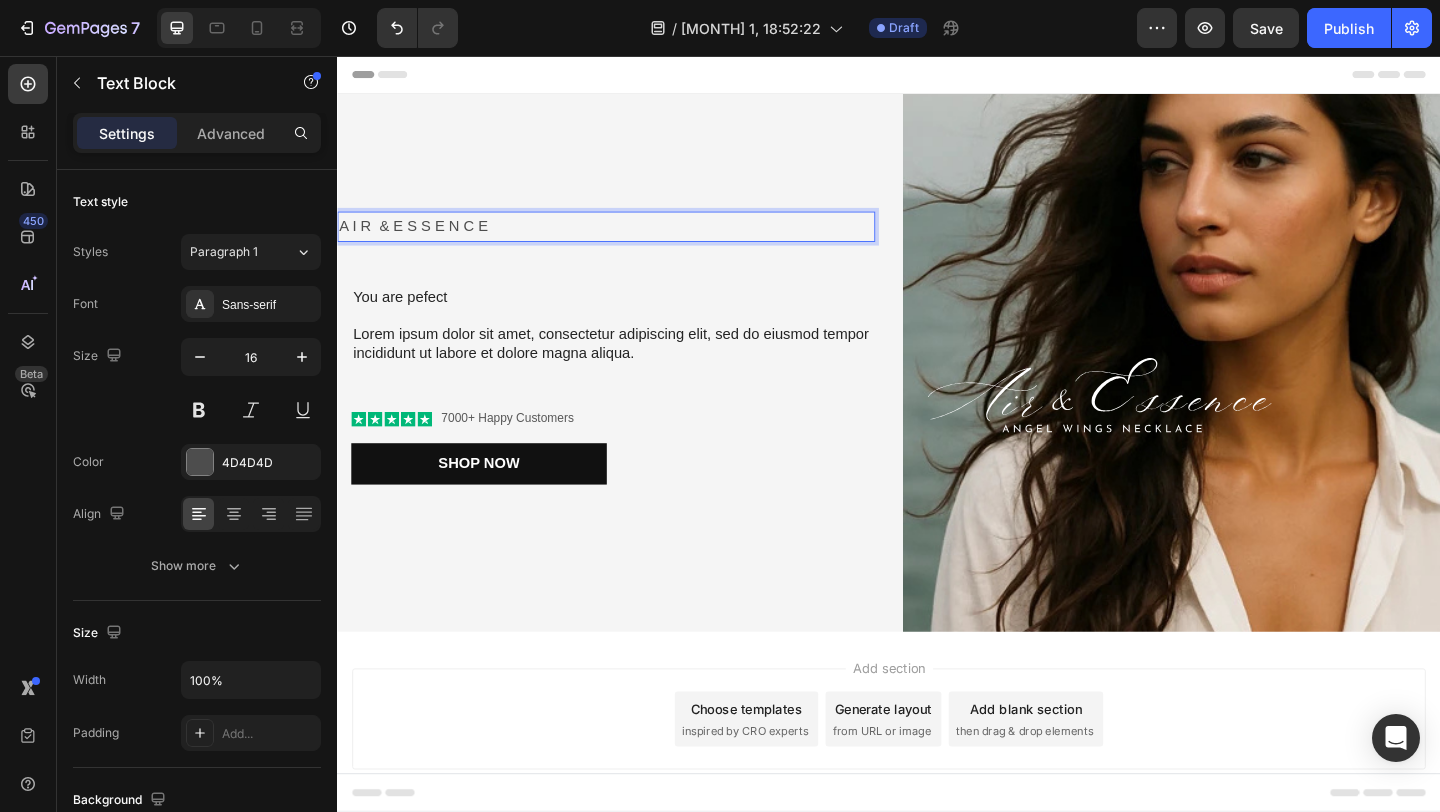 click on "A I R  & E S S E N C E" at bounding box center [629, 241] 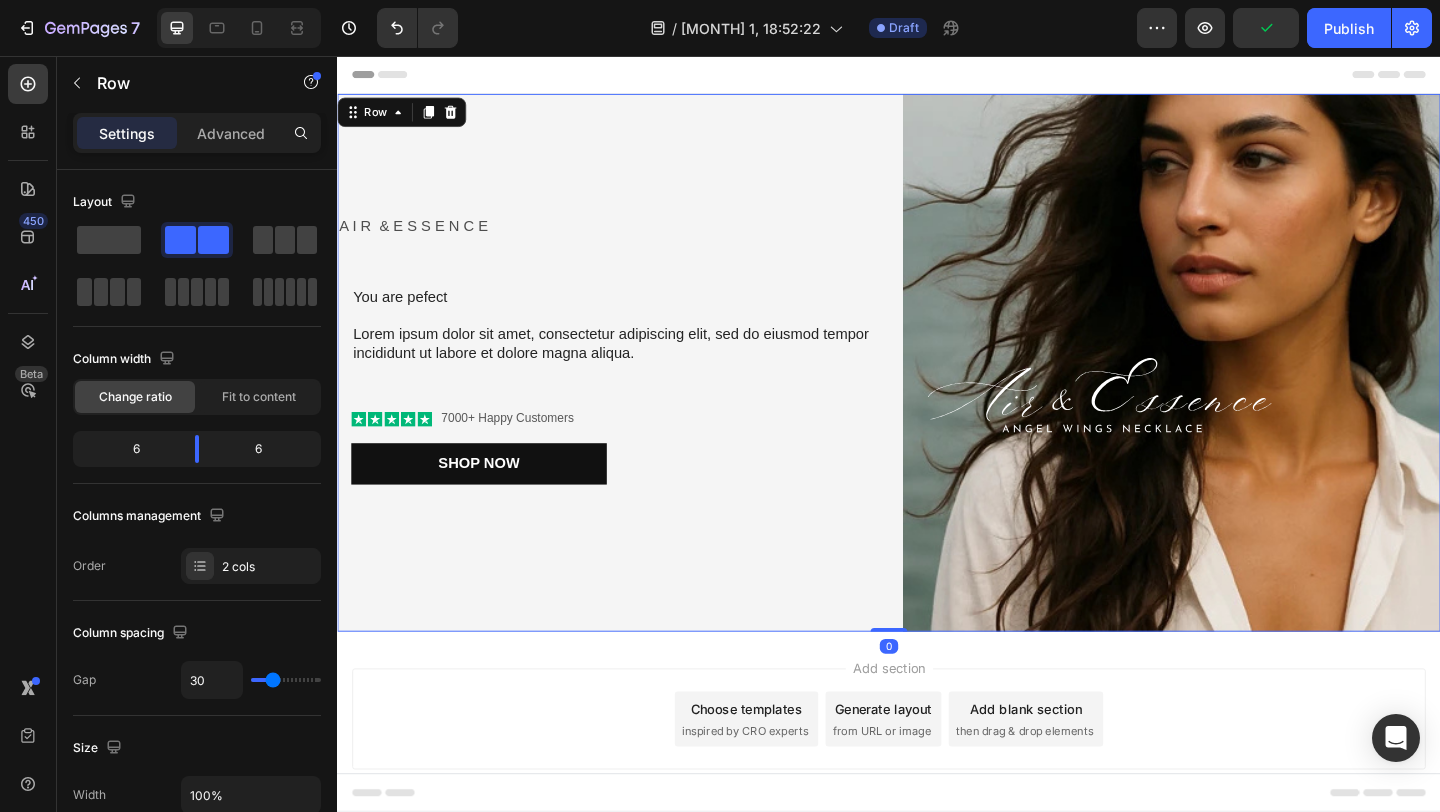 click on "A I R  & E S S E N C E Text Block You are pefect Text Block Lorem ipsum dolor sit amet, consectetur adipiscing elit, sed do eiusmod tempor incididunt ut labore et dolore magna aliqua. Text Block
Icon
Icon
Icon
Icon
Icon Icon List 7000+ Happy Customers Text Block Row Shop Now Button Row" at bounding box center (629, 389) 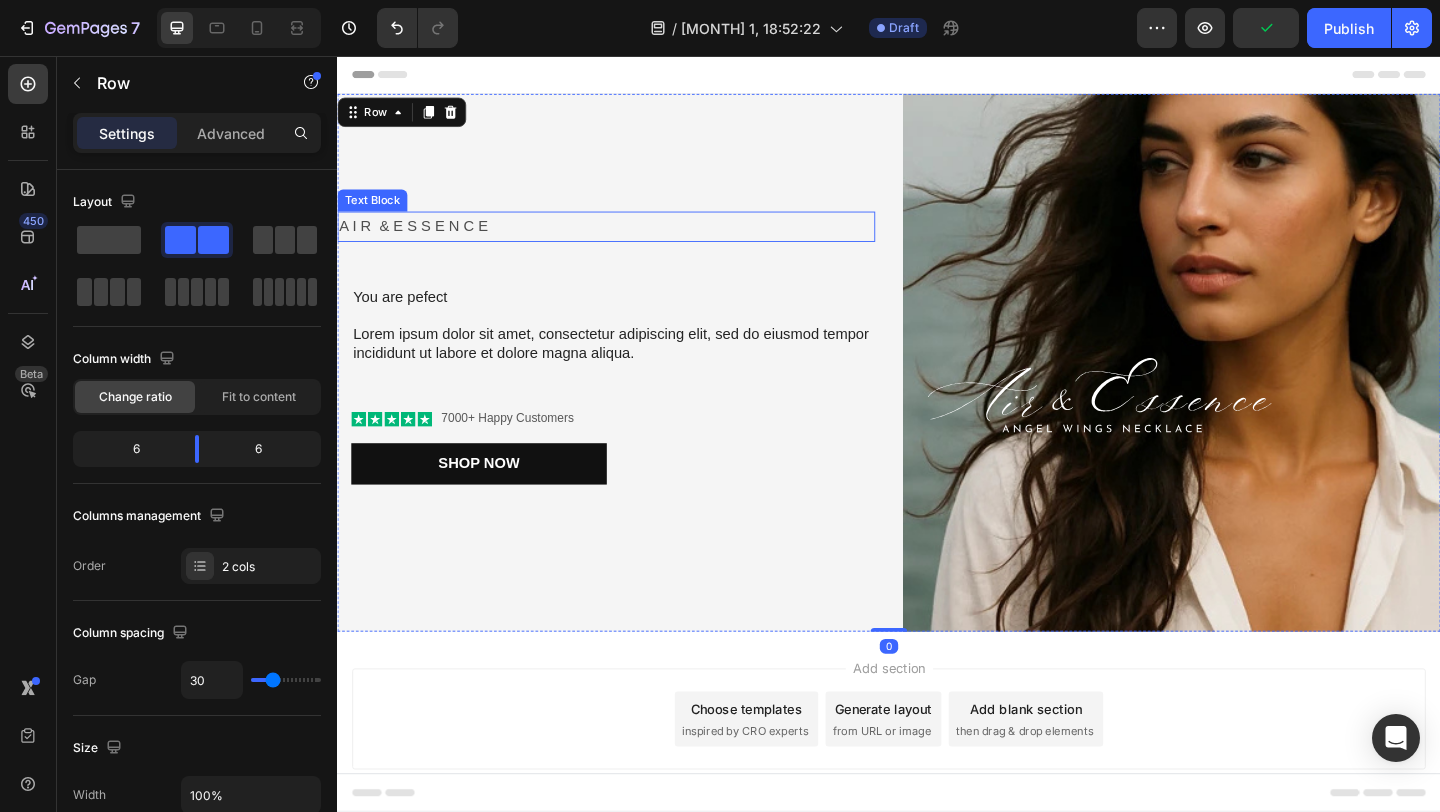click on "A I R  & E S S E N C E" at bounding box center [629, 241] 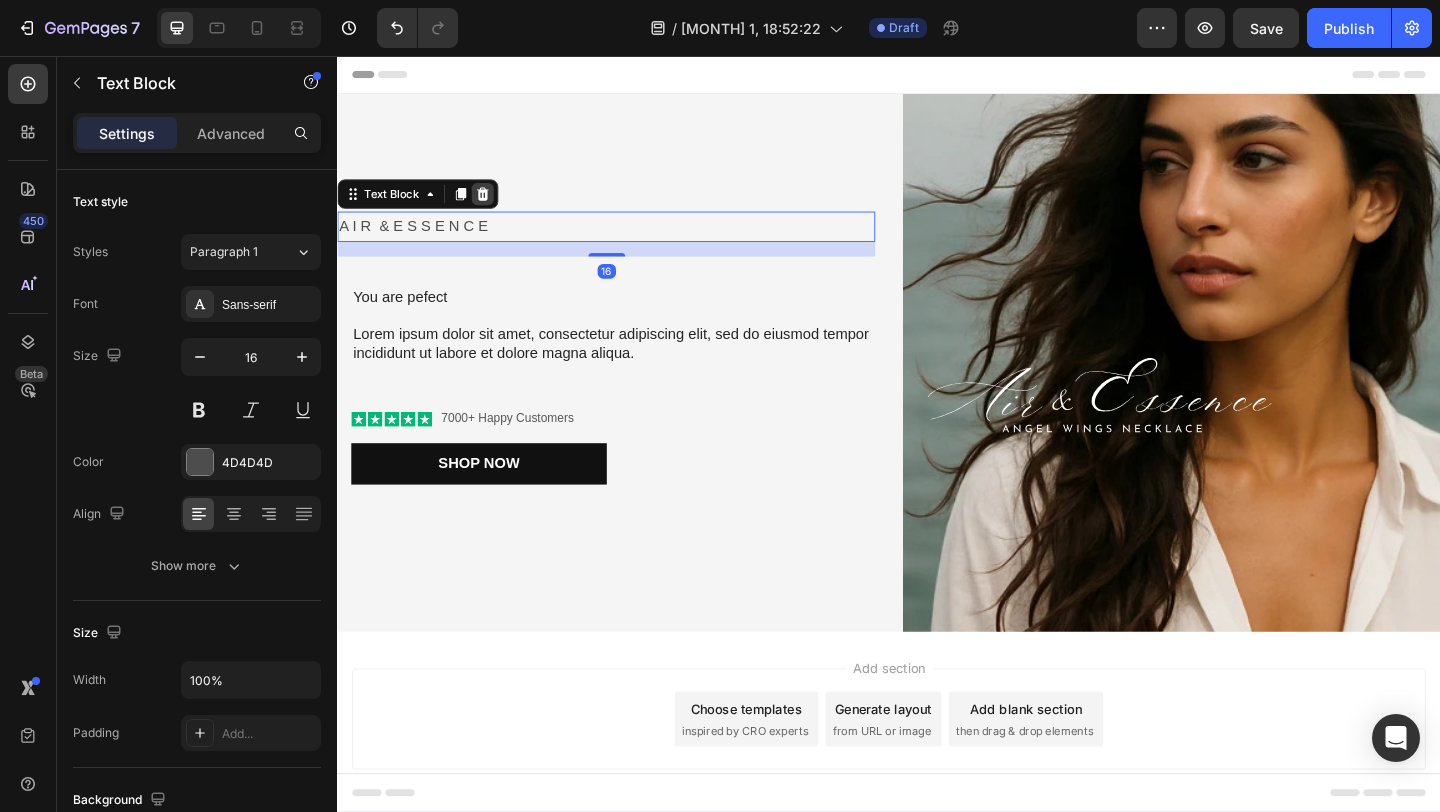 click 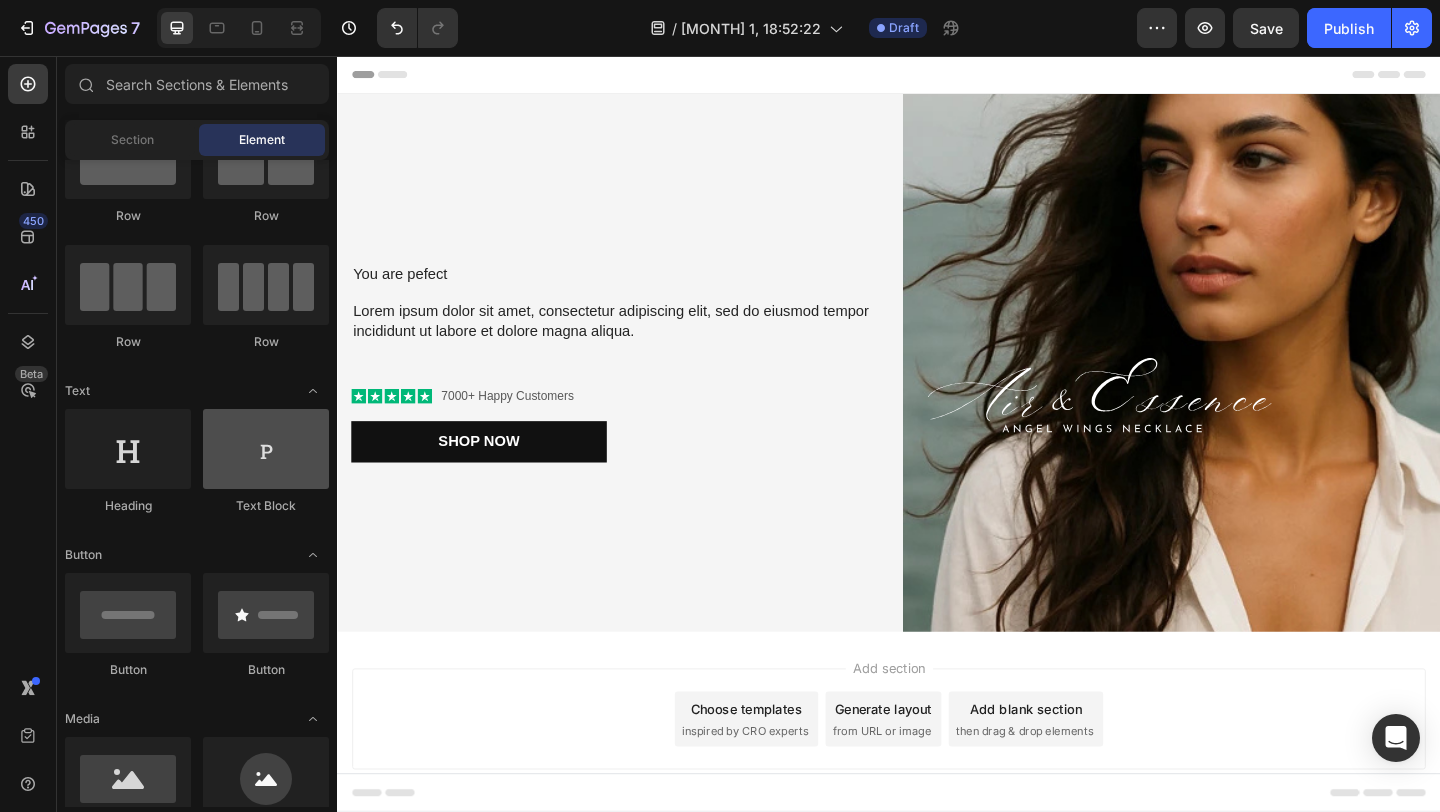 scroll, scrollTop: 0, scrollLeft: 0, axis: both 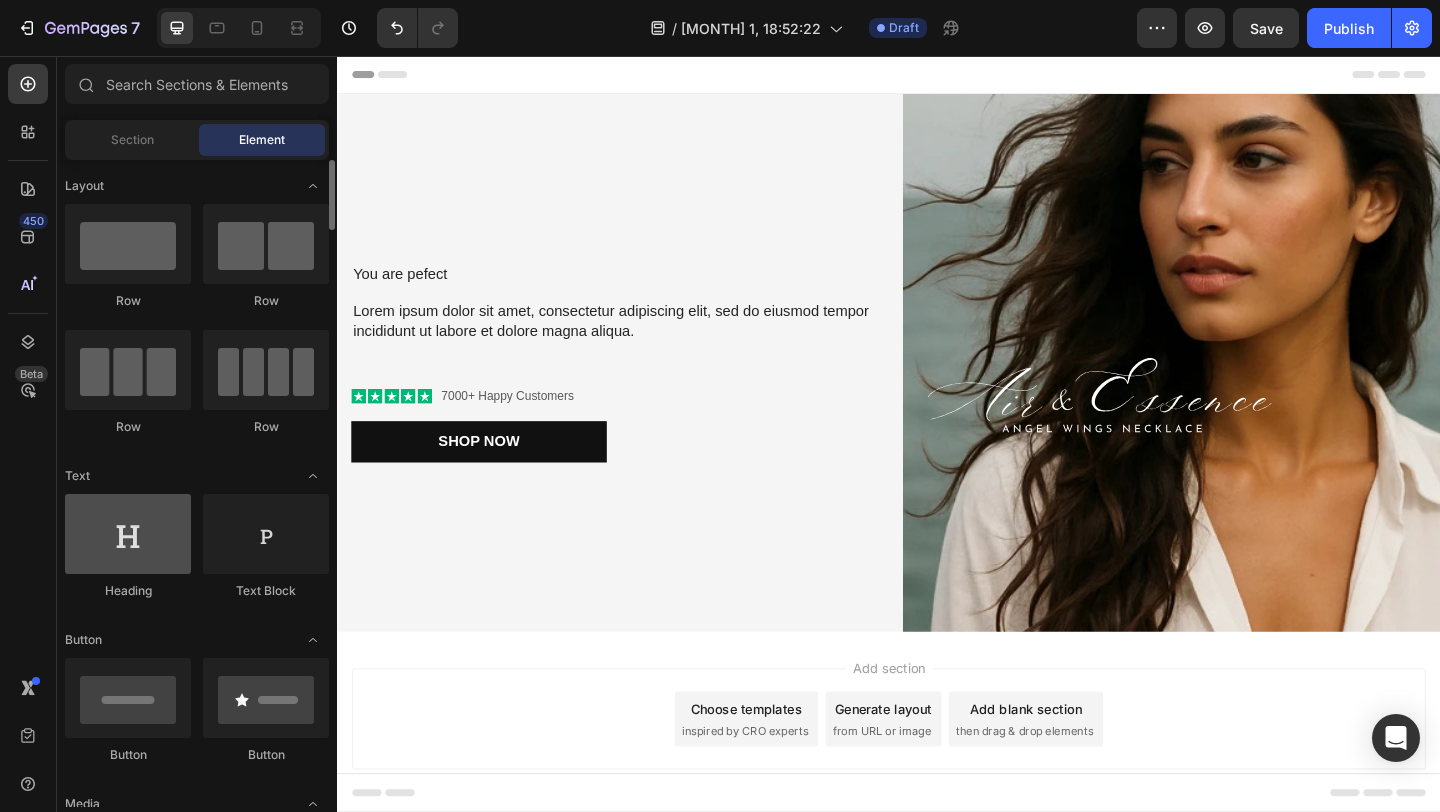 click at bounding box center (128, 534) 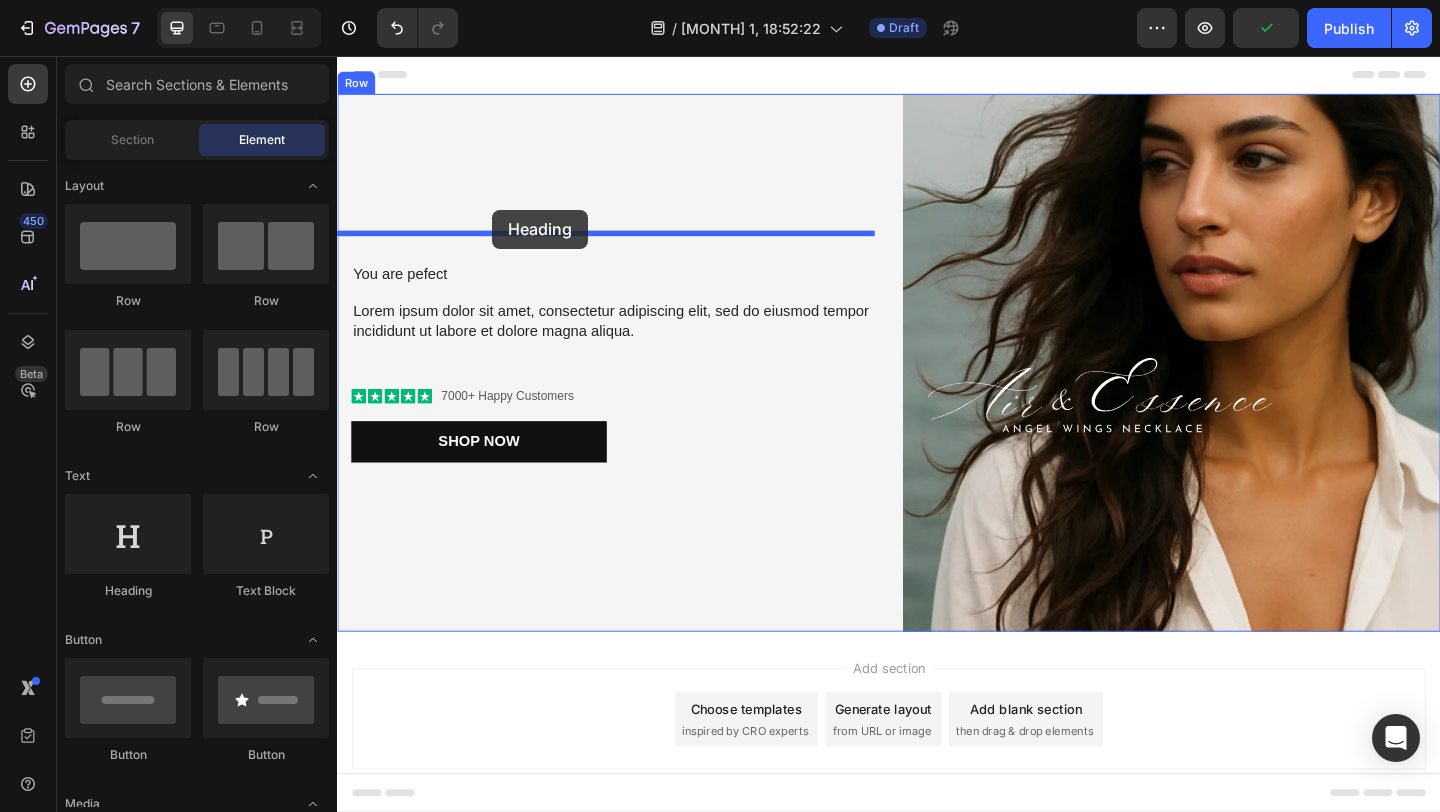 drag, startPoint x: 484, startPoint y: 603, endPoint x: 503, endPoint y: 222, distance: 381.47345 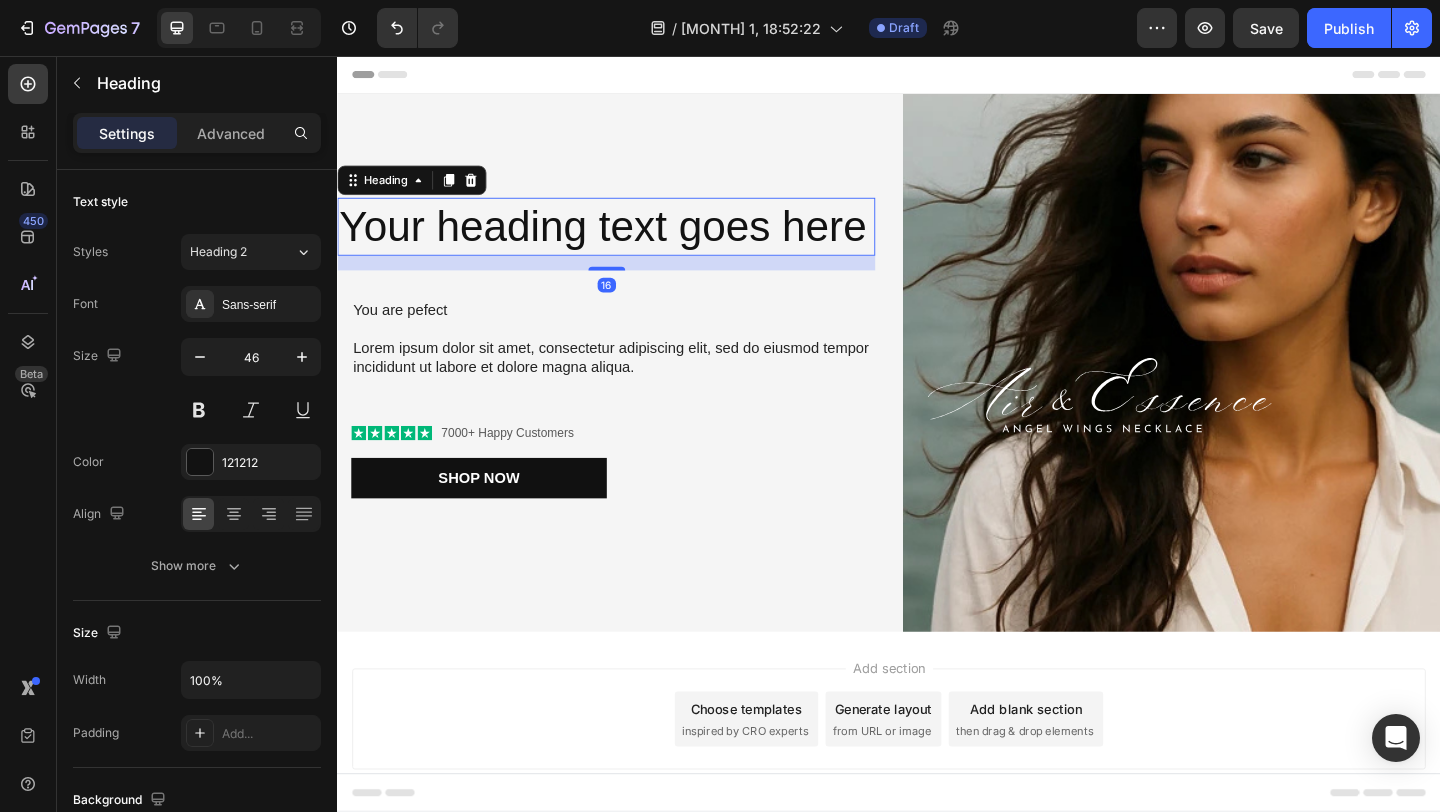 click on "Your heading text goes here" at bounding box center (629, 242) 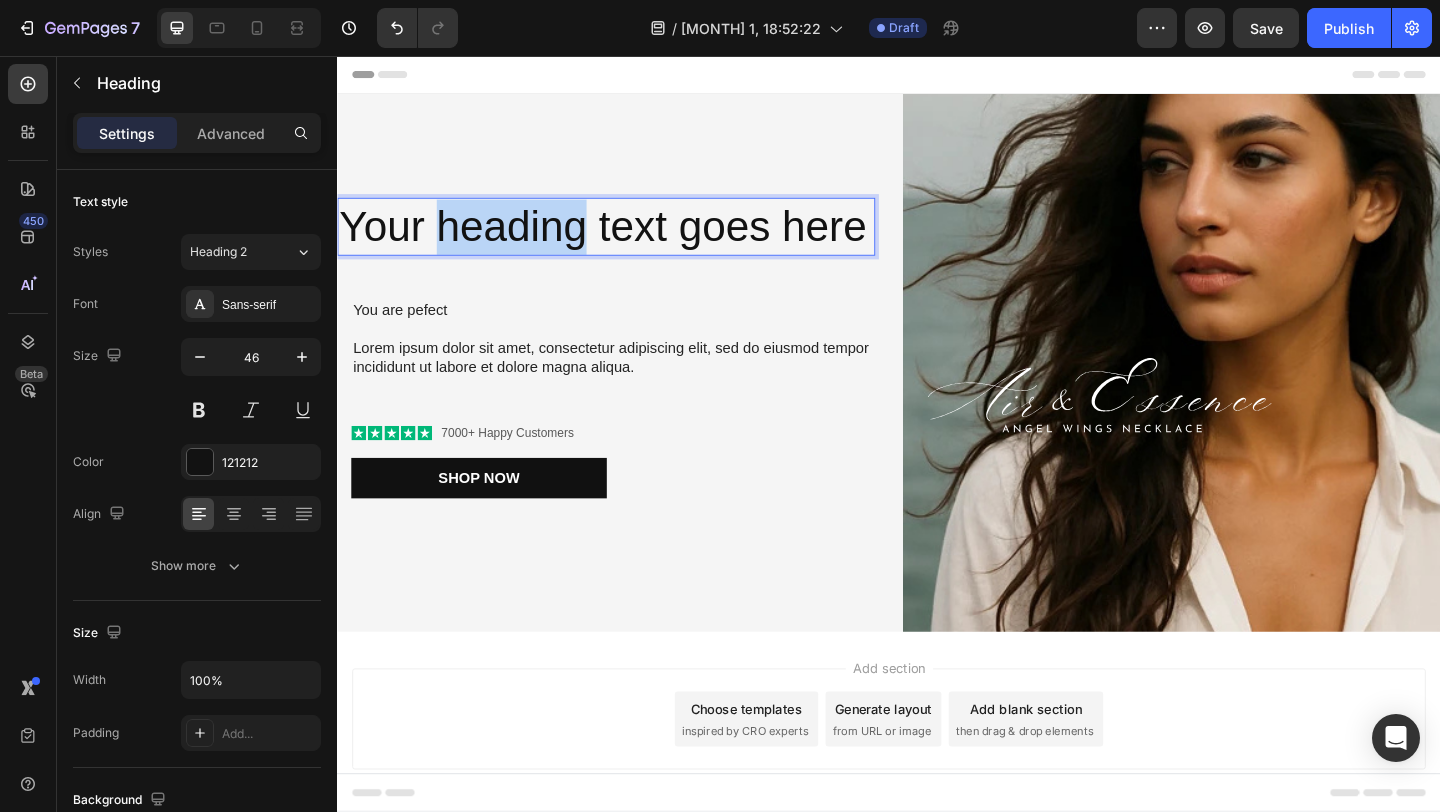 click on "Your heading text goes here" at bounding box center (629, 242) 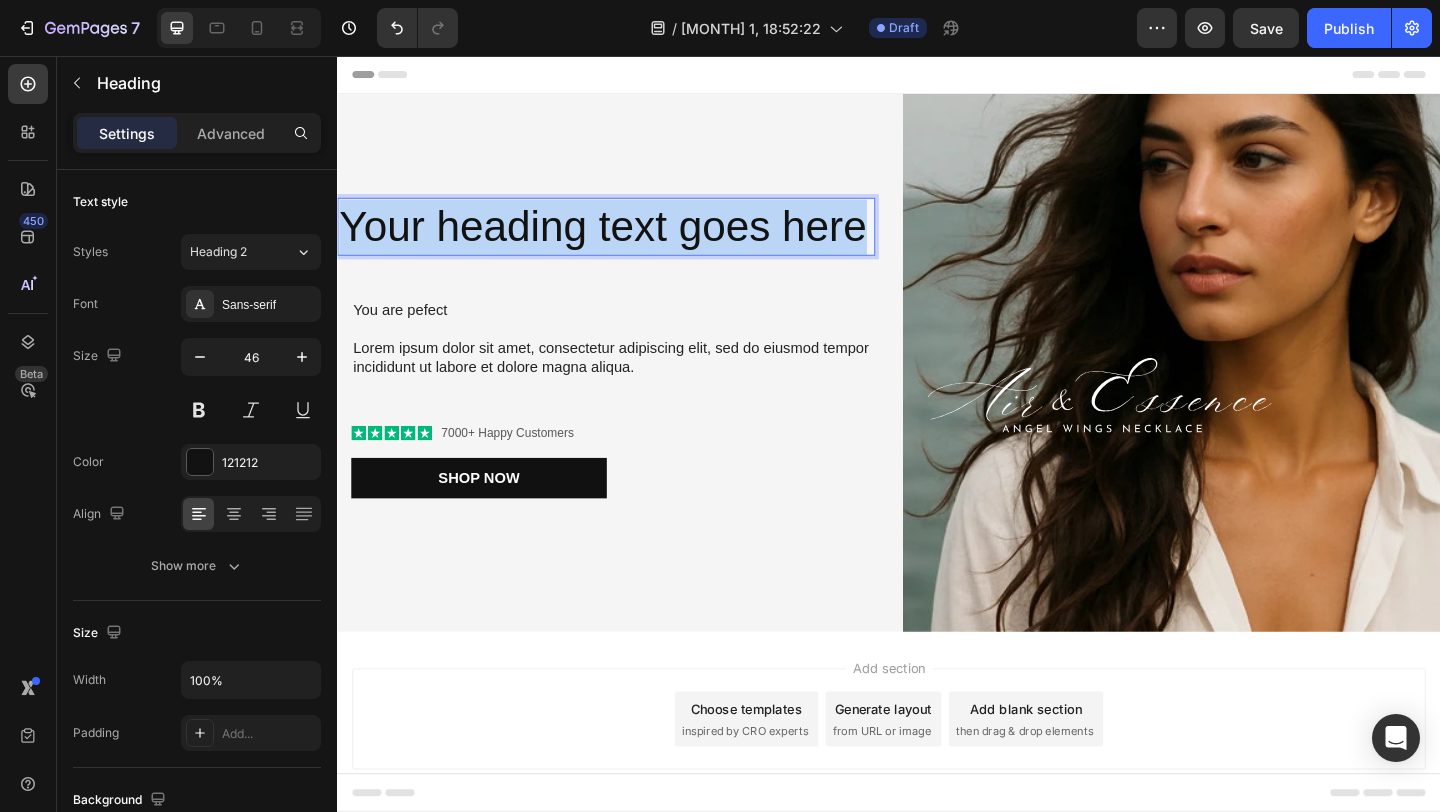 click on "Your heading text goes here" at bounding box center [629, 242] 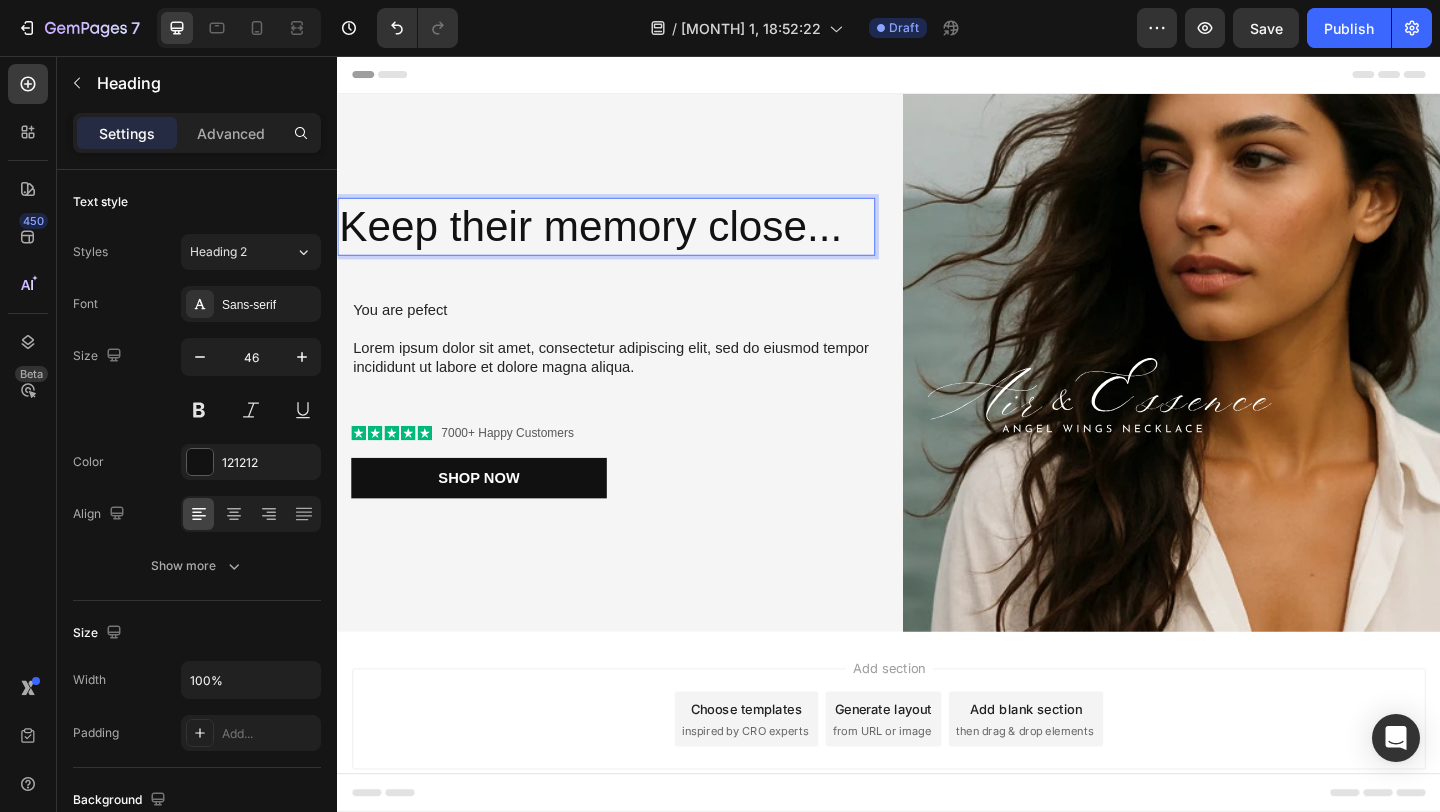 click on "Keep their memory close..." at bounding box center [629, 242] 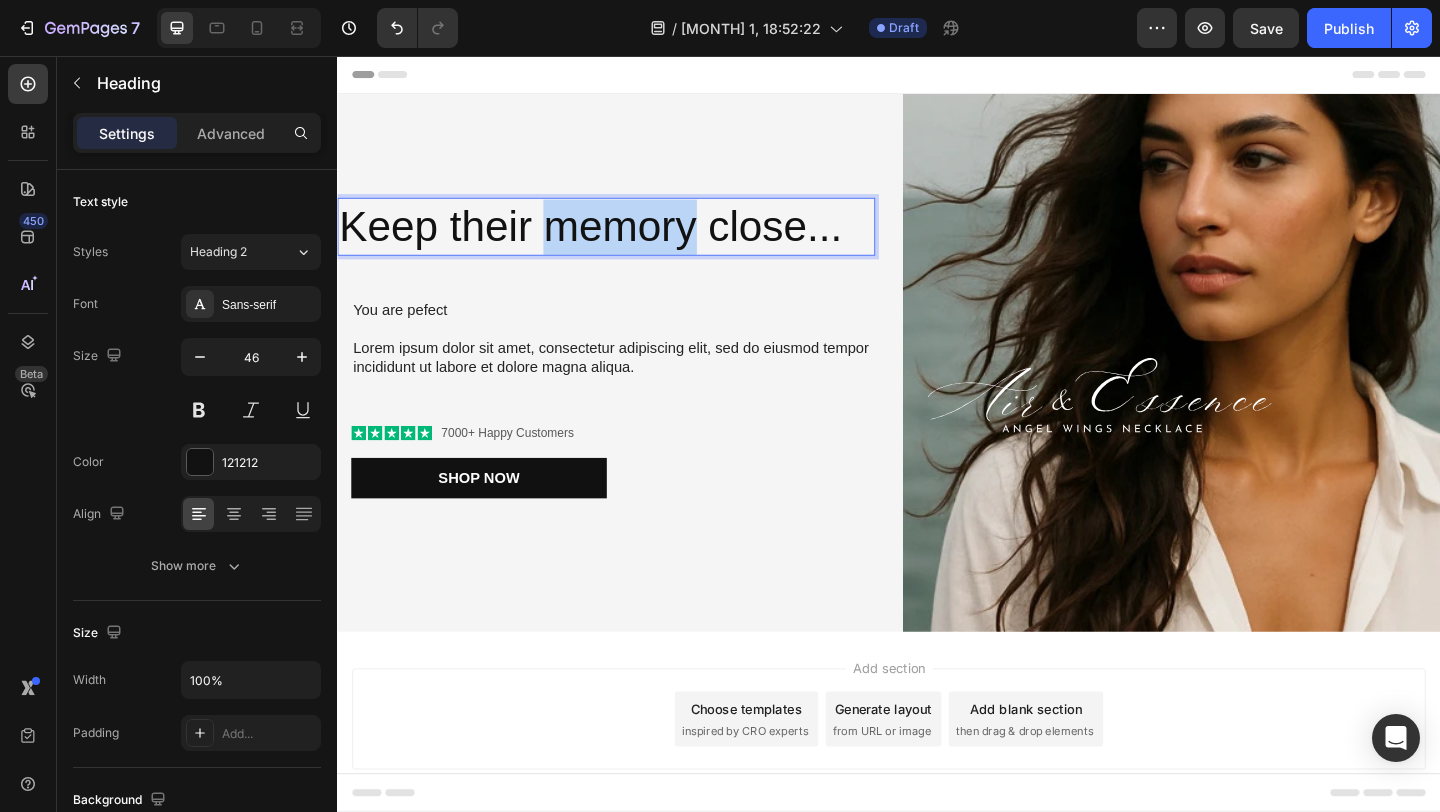 click on "Keep their memory close..." at bounding box center [629, 242] 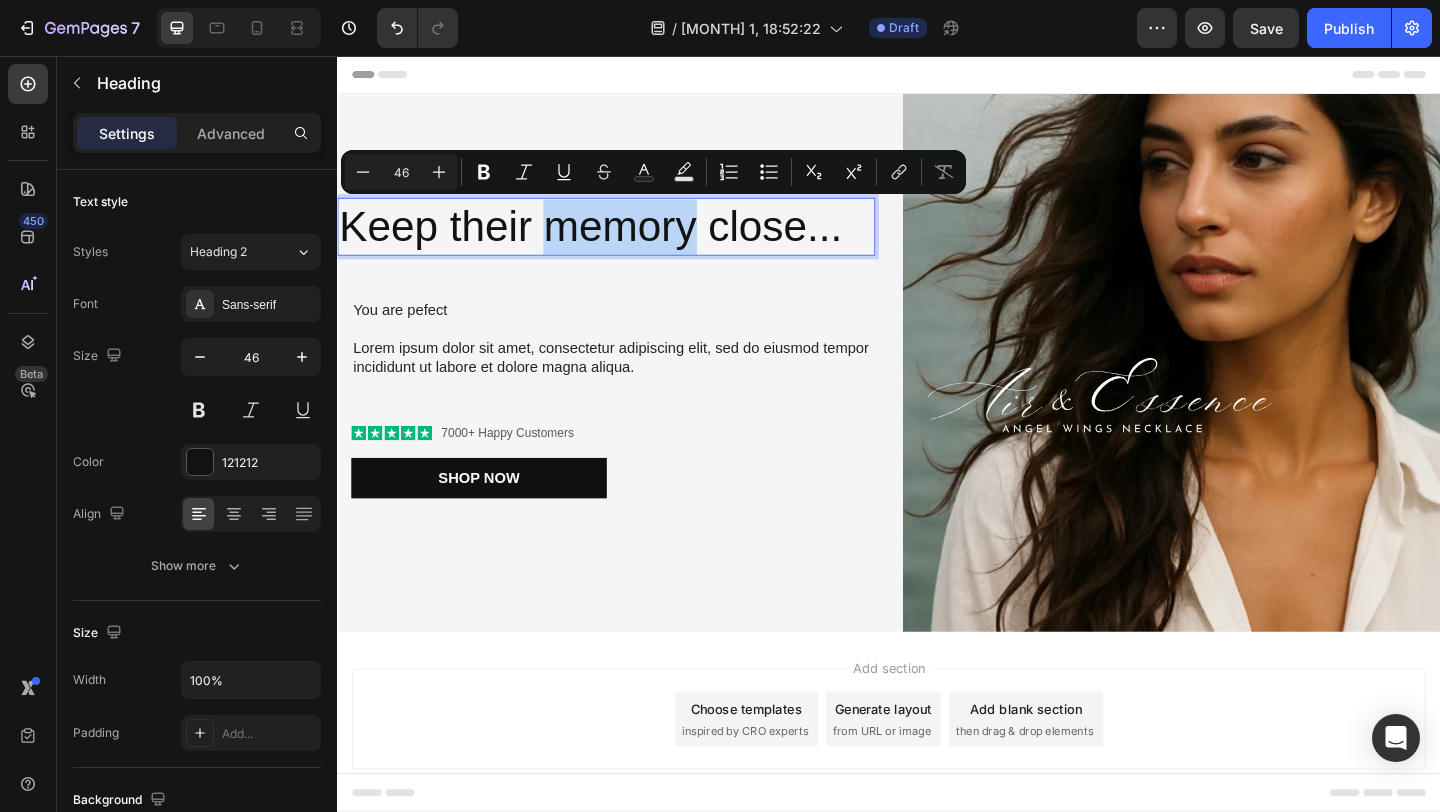click on "Keep their memory close..." at bounding box center [629, 242] 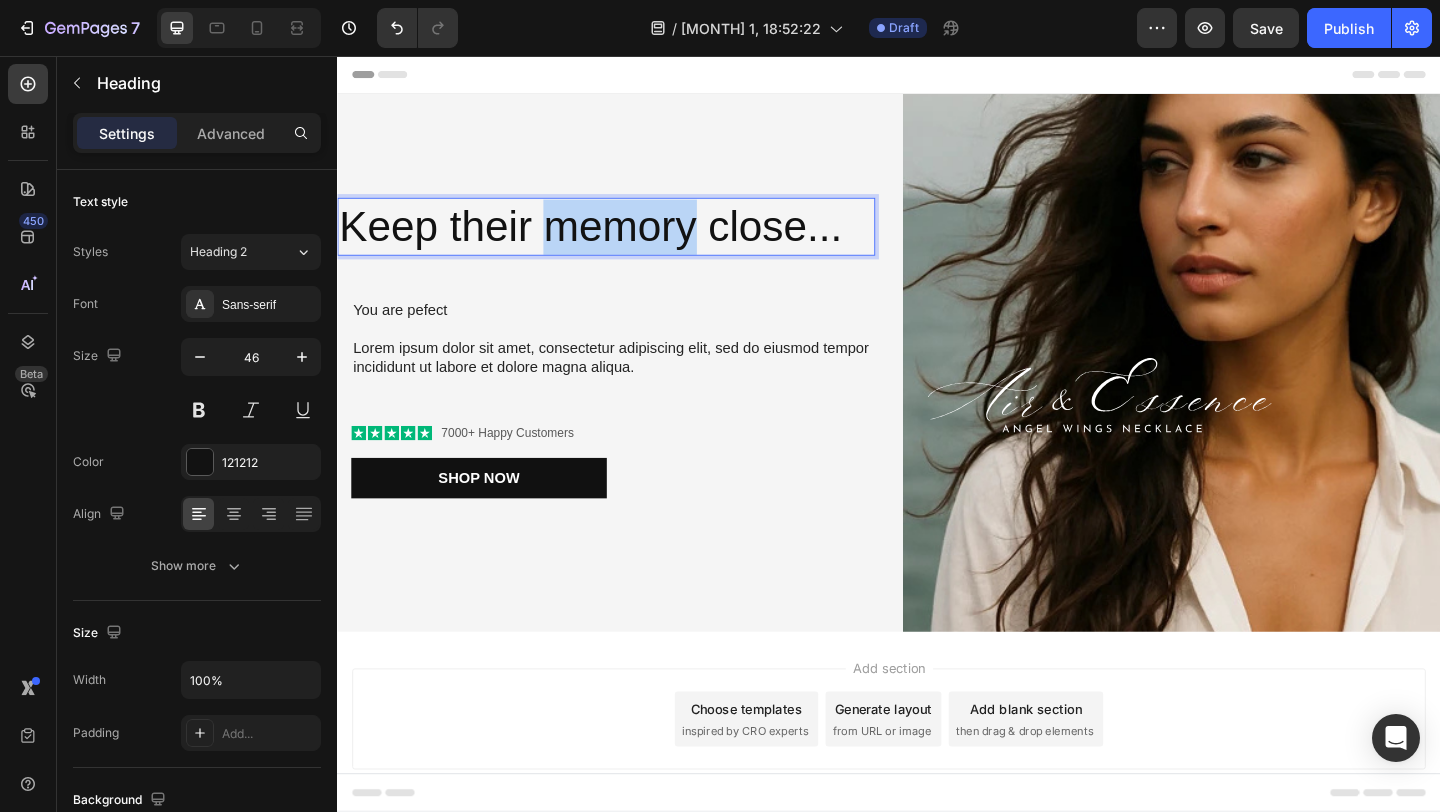 click on "Keep their memory close..." at bounding box center [629, 242] 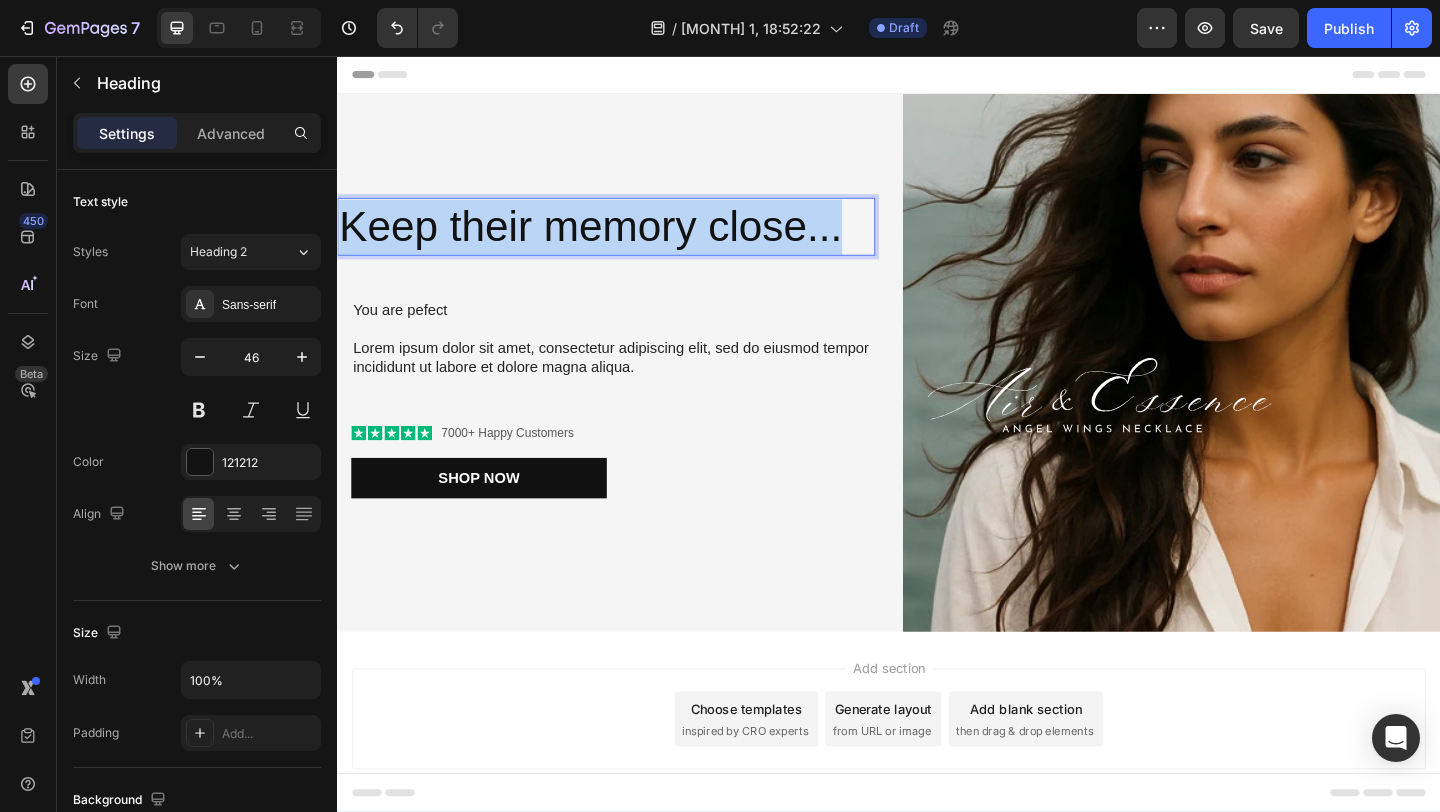 click on "Keep their memory close..." at bounding box center (629, 242) 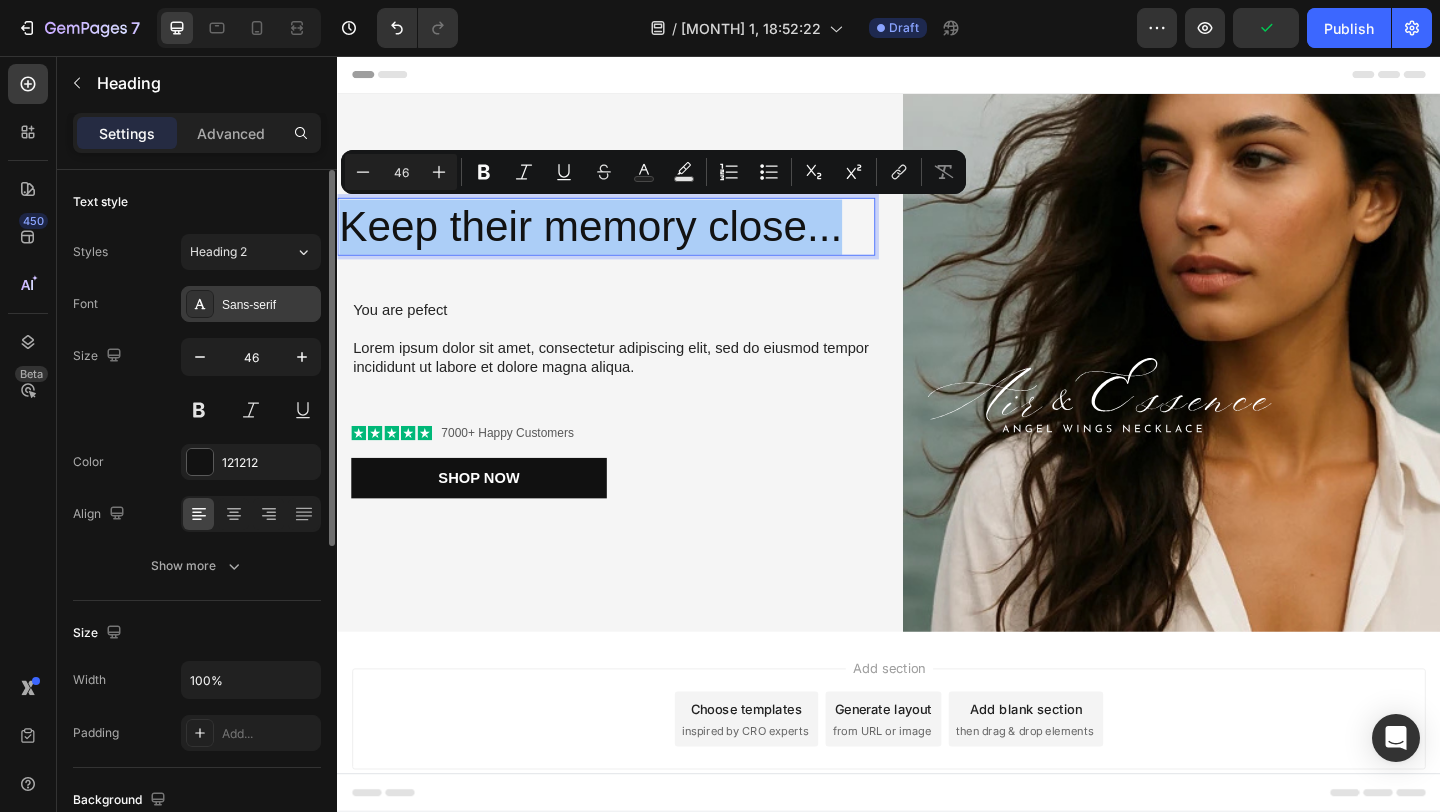 click on "Sans-serif" at bounding box center [269, 305] 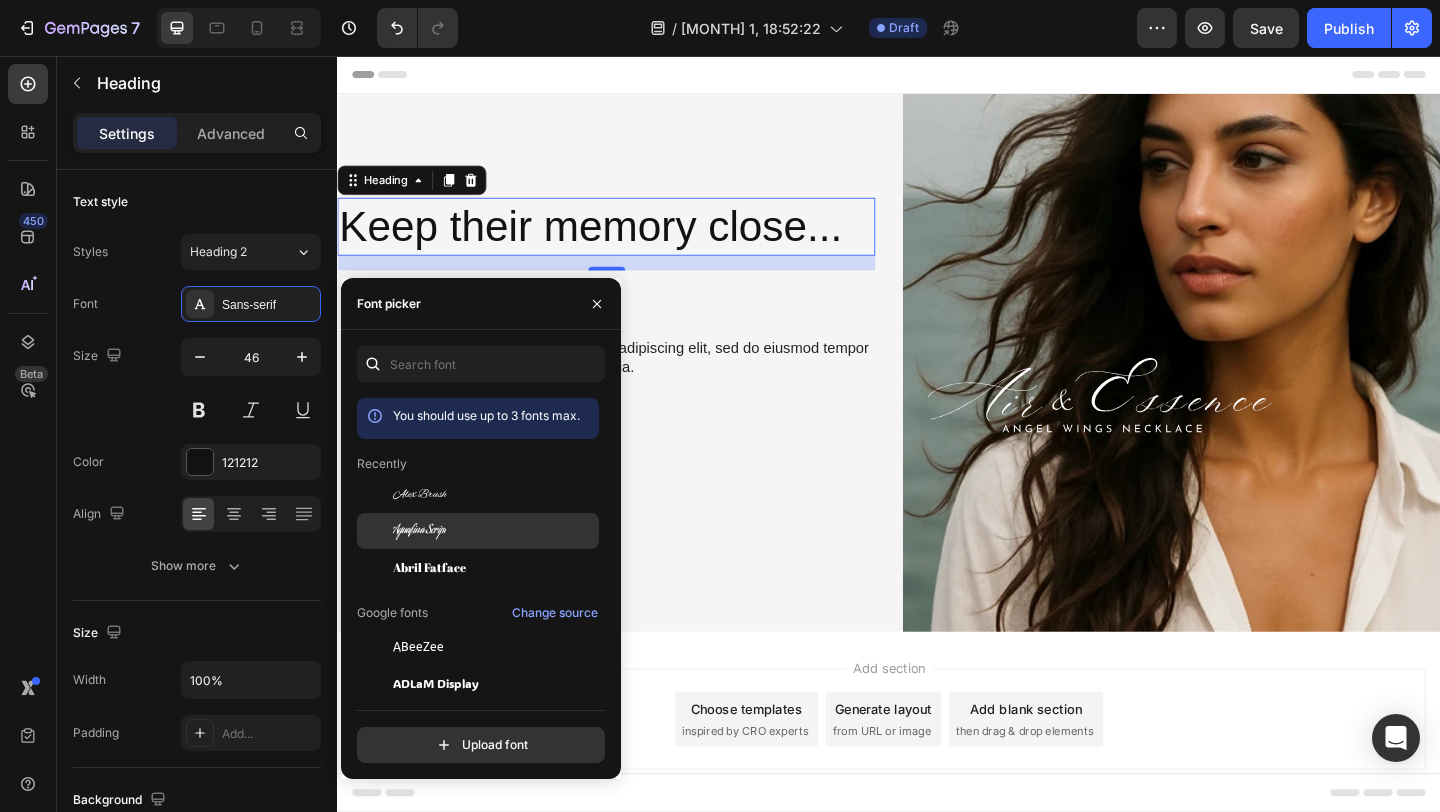 click on "Aguafina Script" at bounding box center (419, 531) 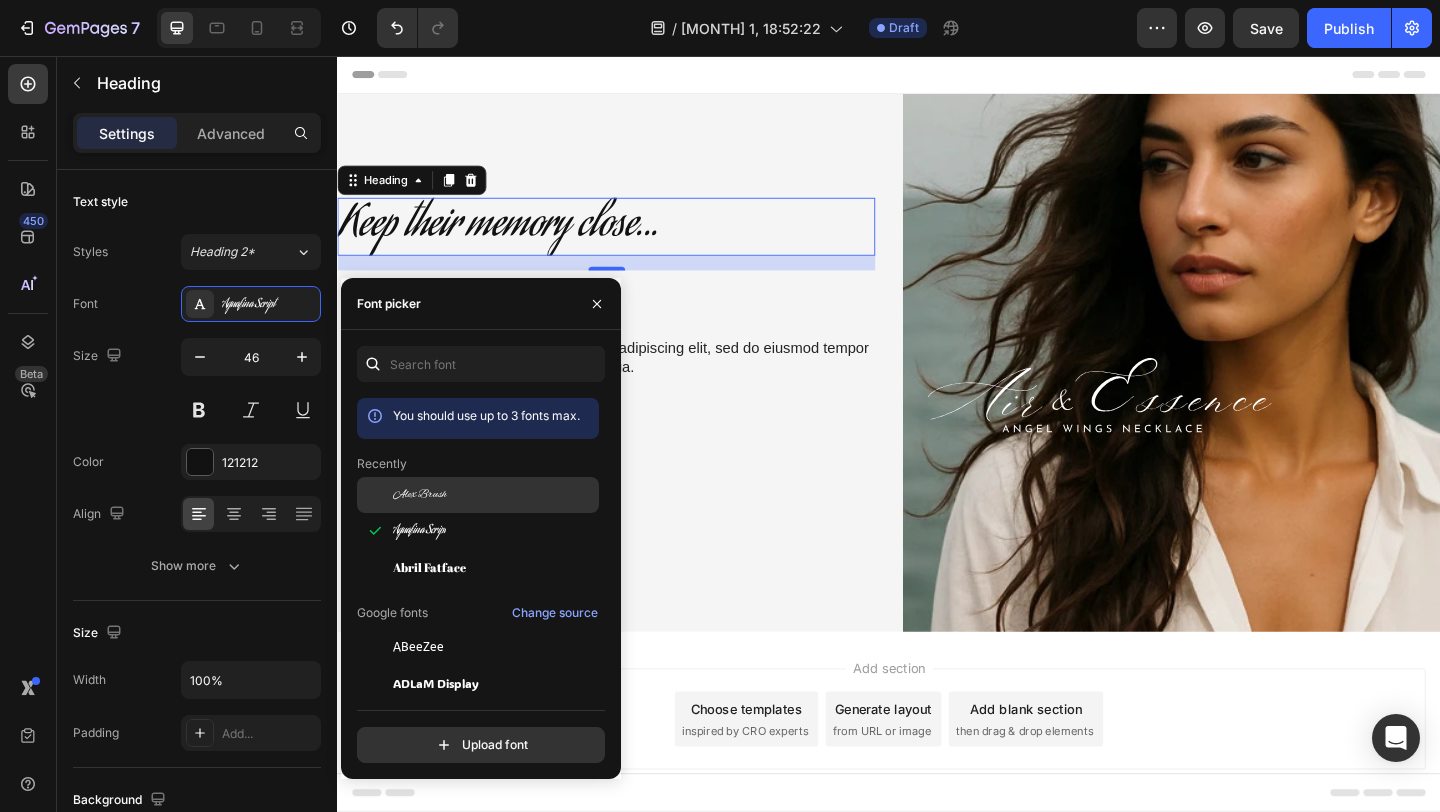 click on "Alex Brush" at bounding box center [420, 495] 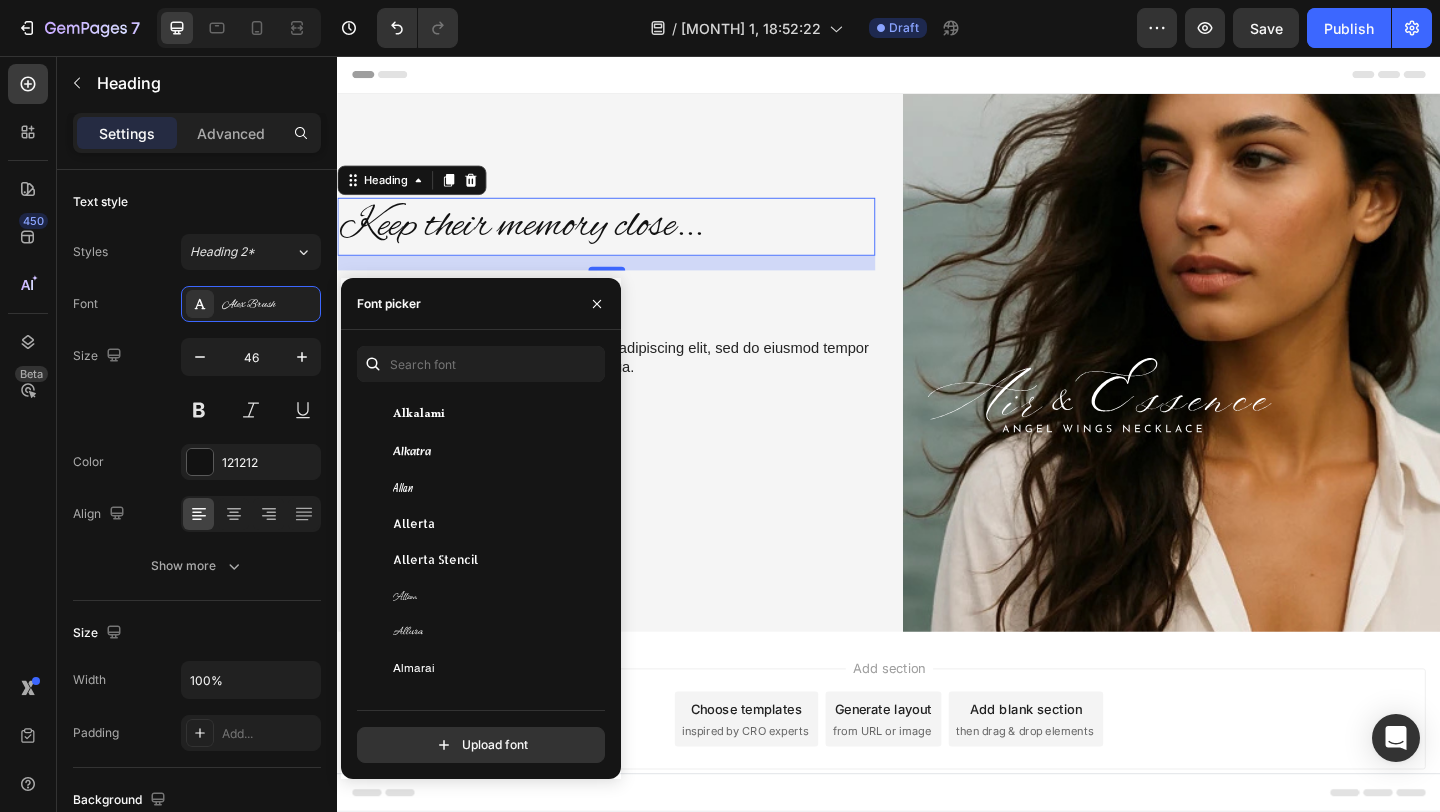 scroll, scrollTop: 1726, scrollLeft: 0, axis: vertical 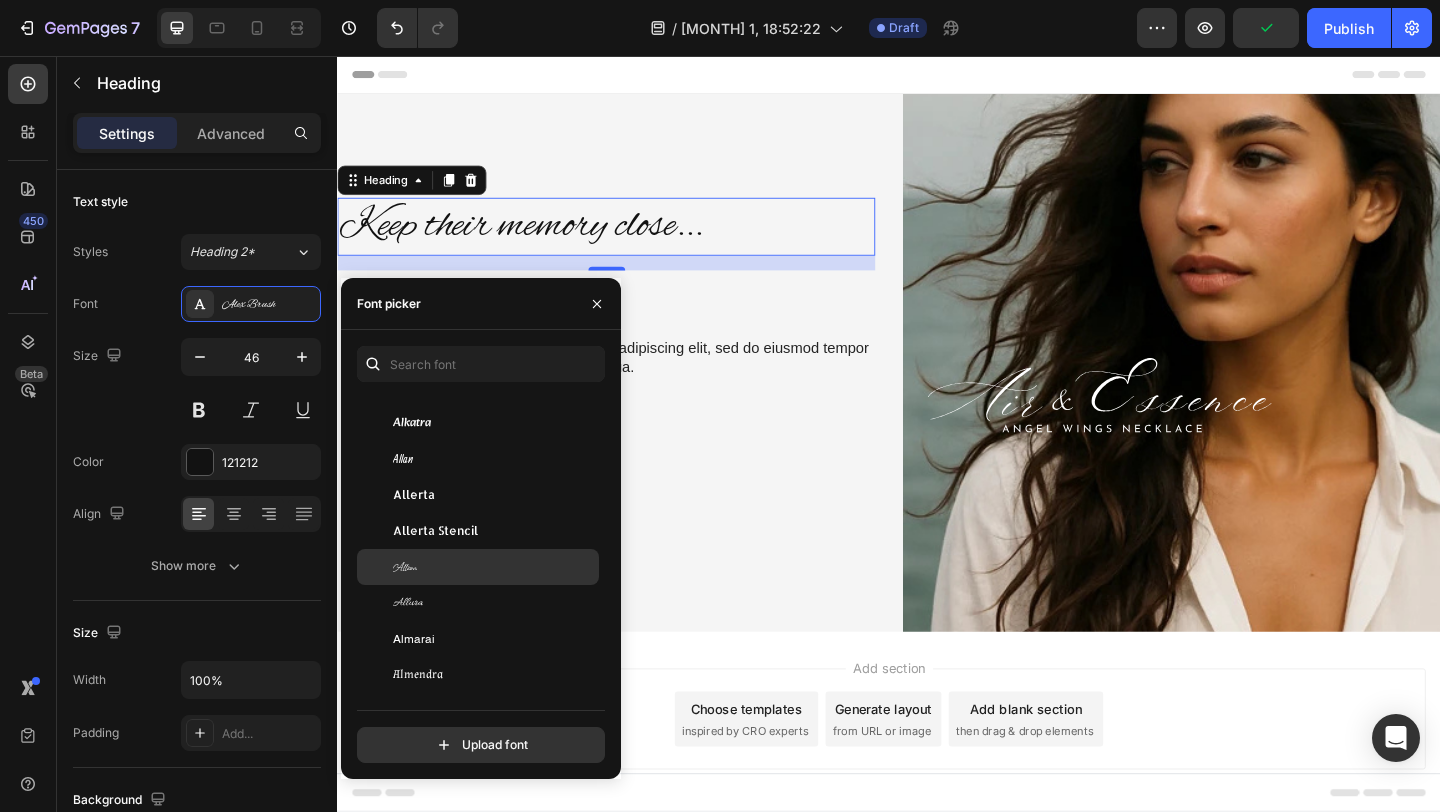 click on "Allison" at bounding box center (405, 567) 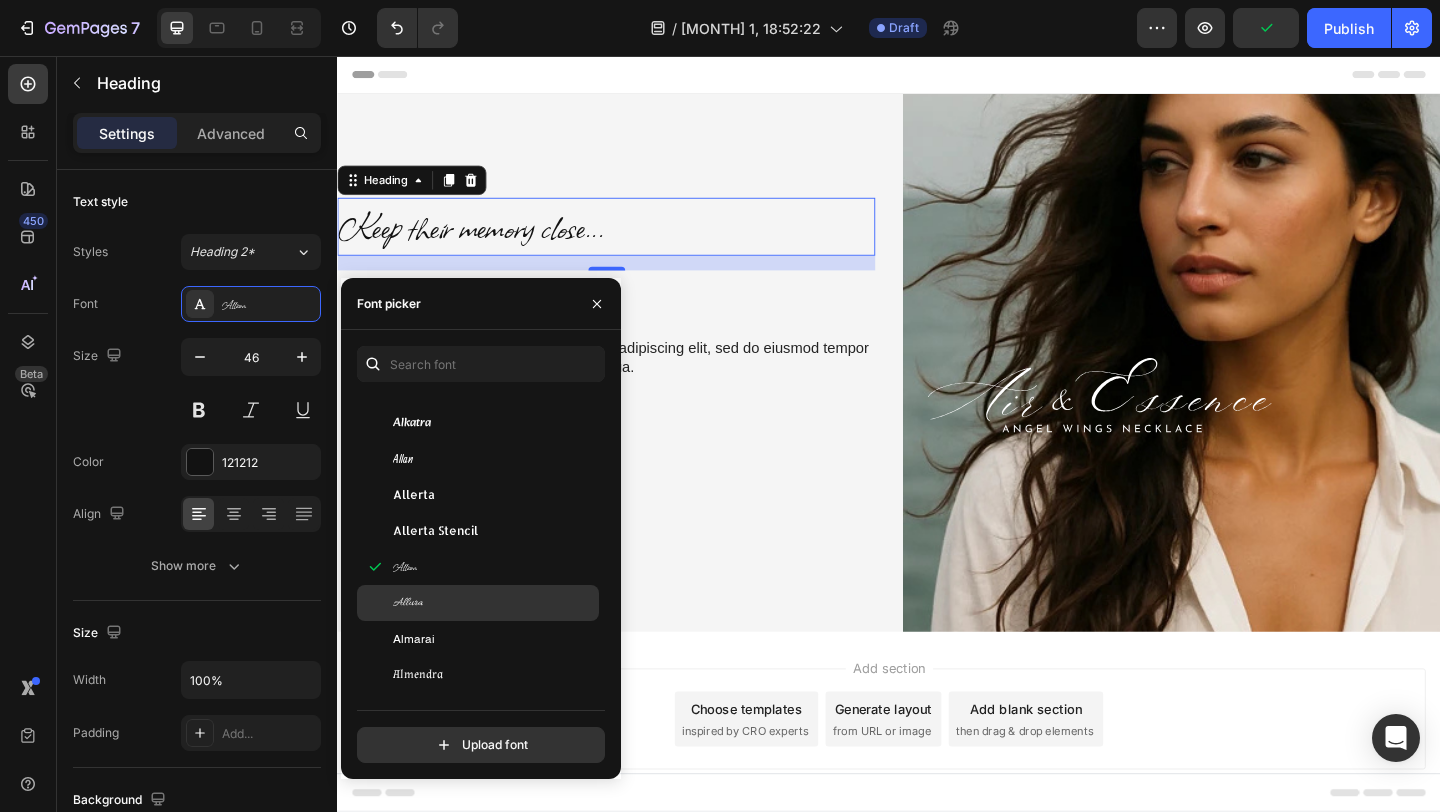 click on "Allura" at bounding box center (408, 603) 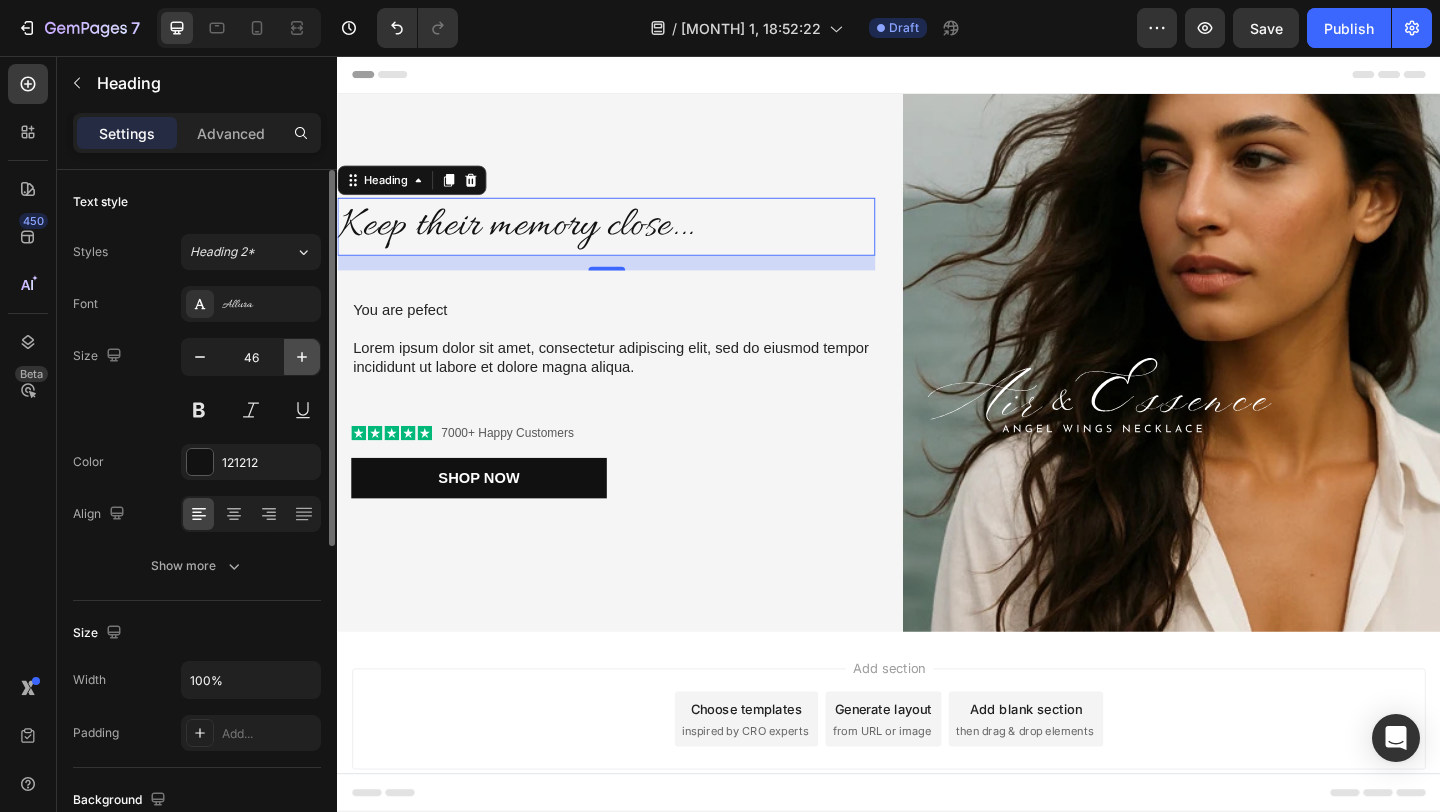 click 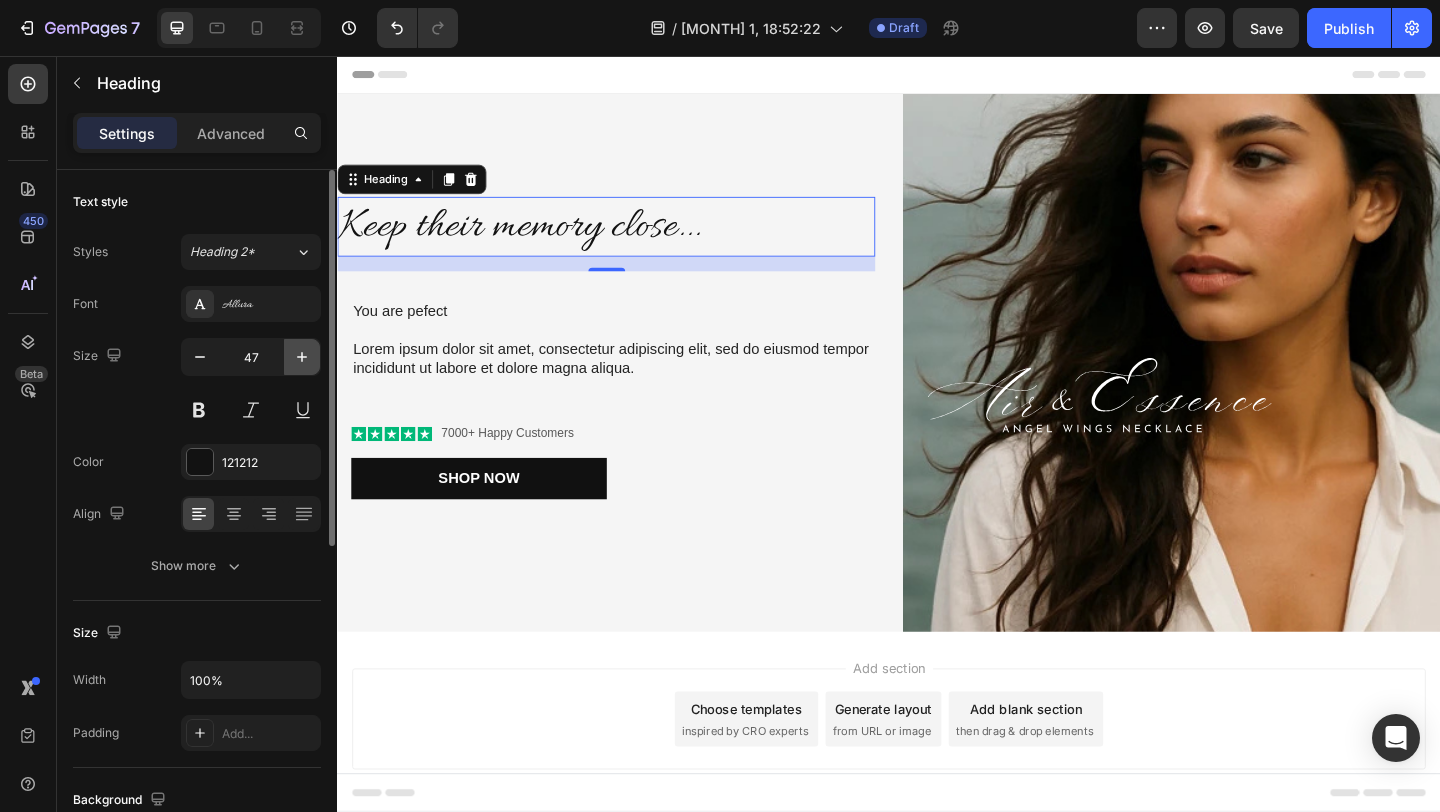 click 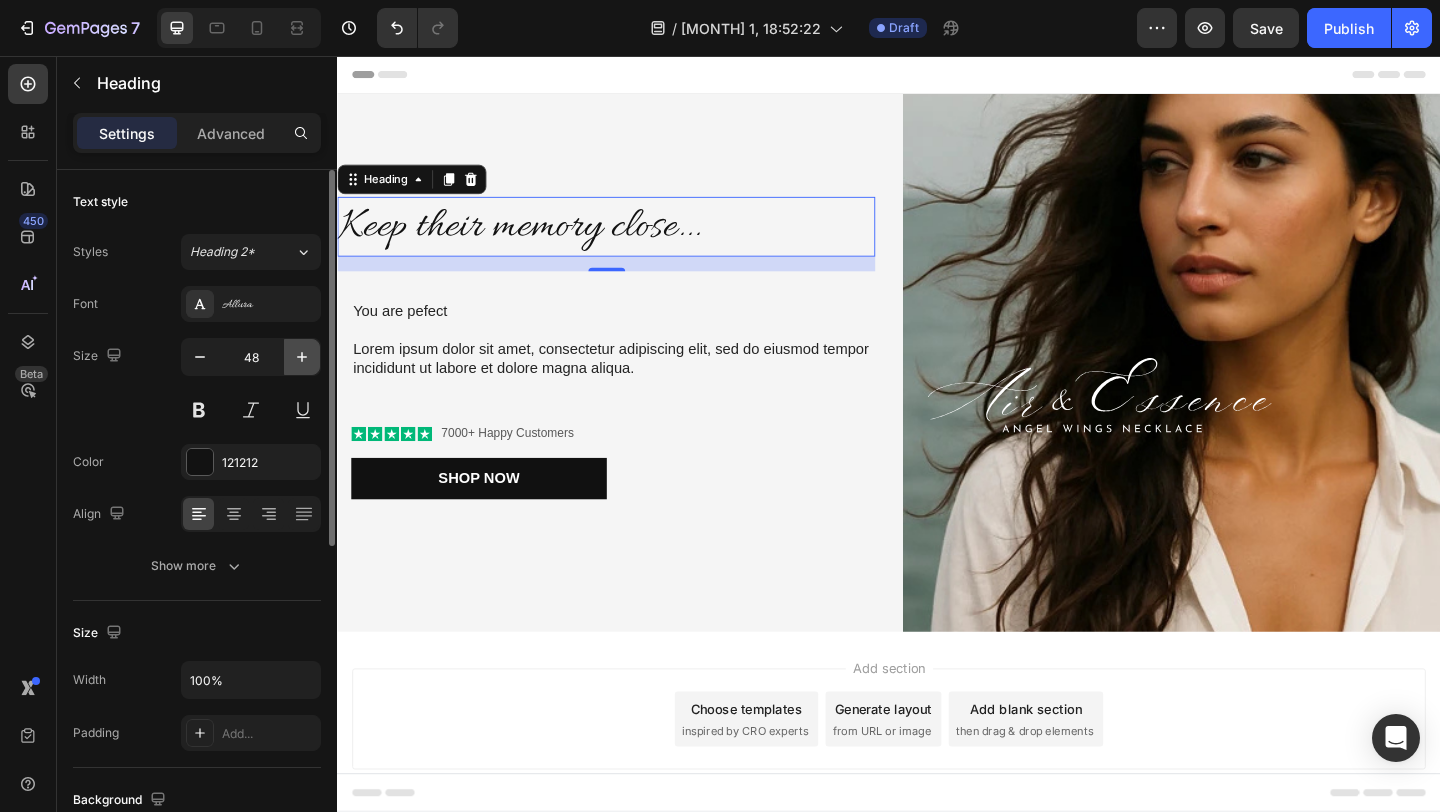 click 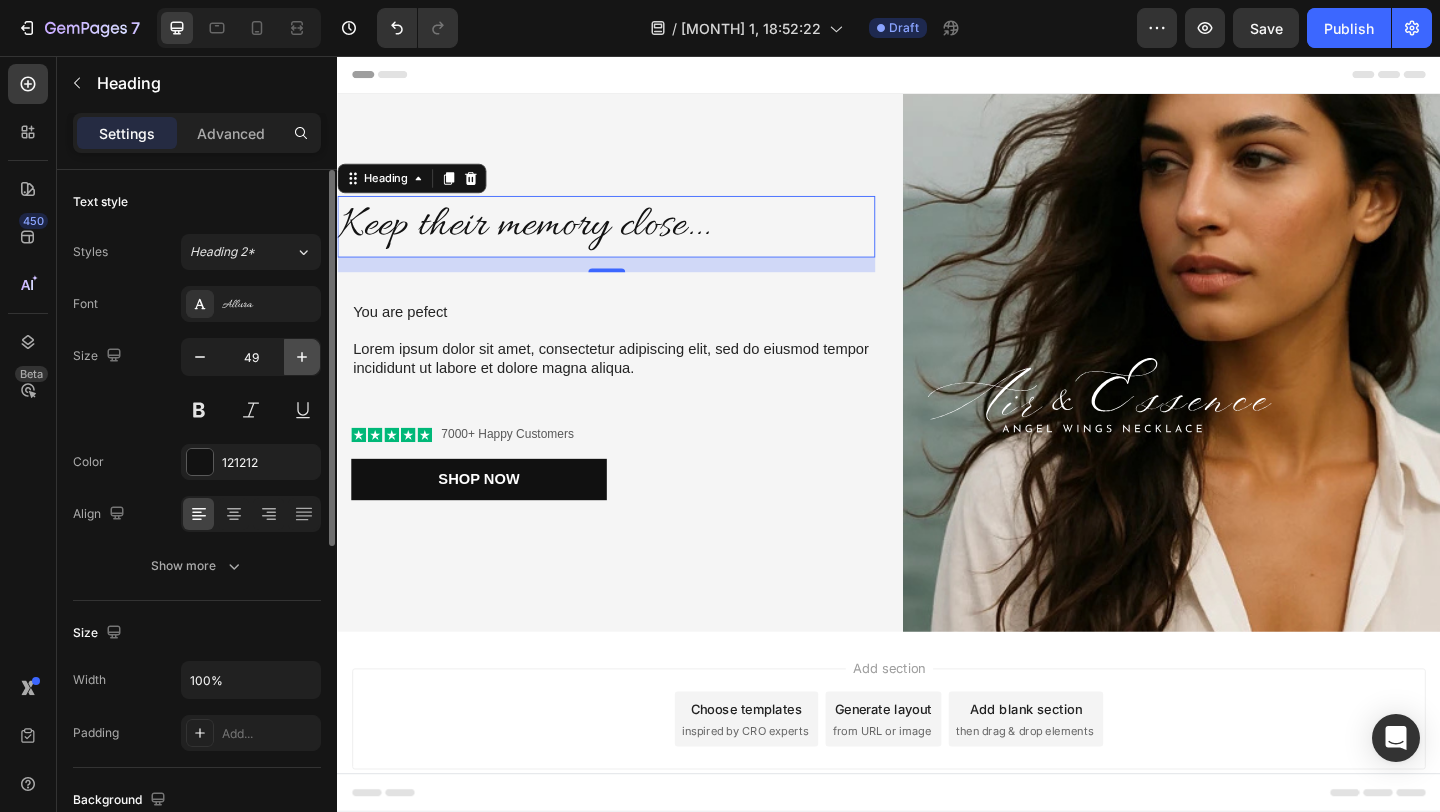 click 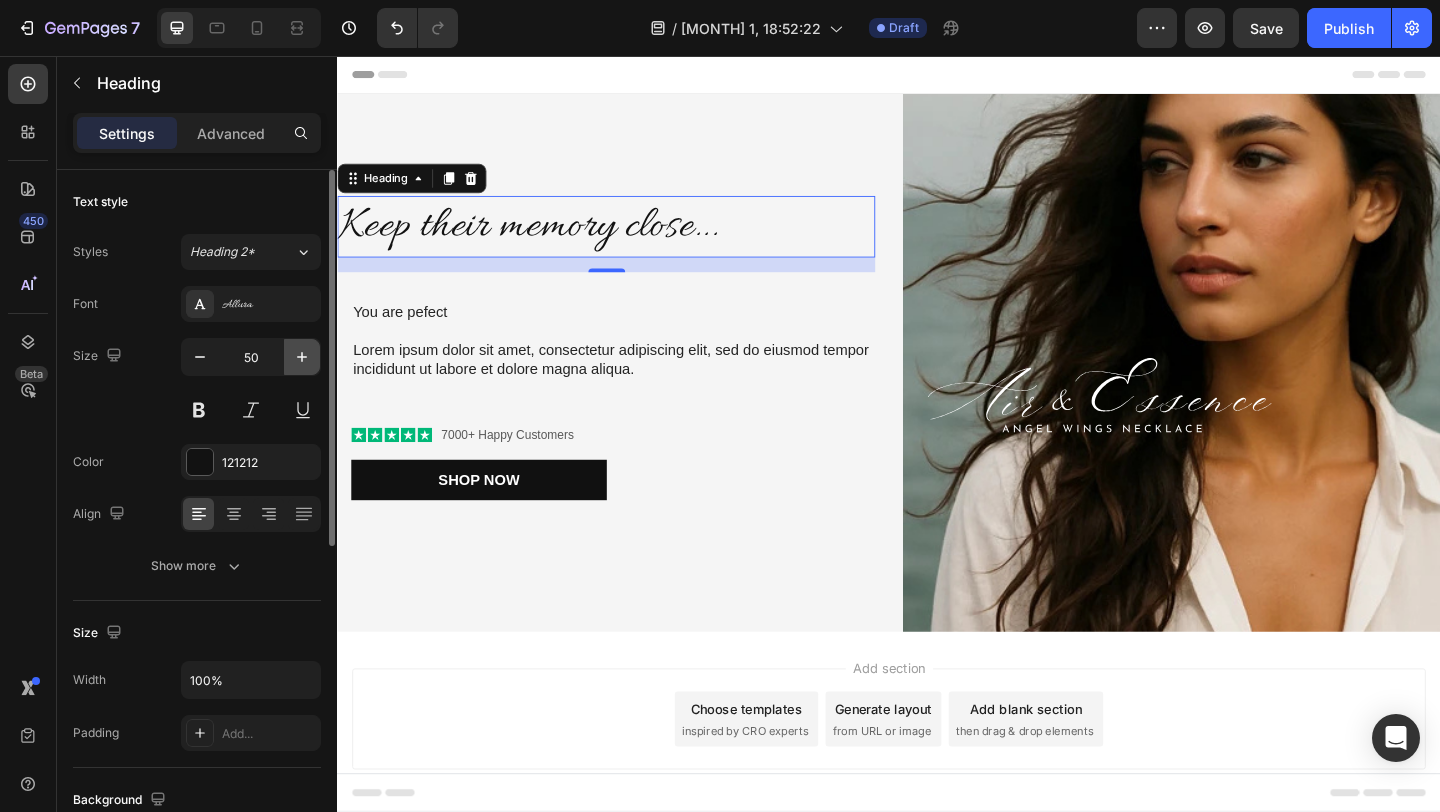 click 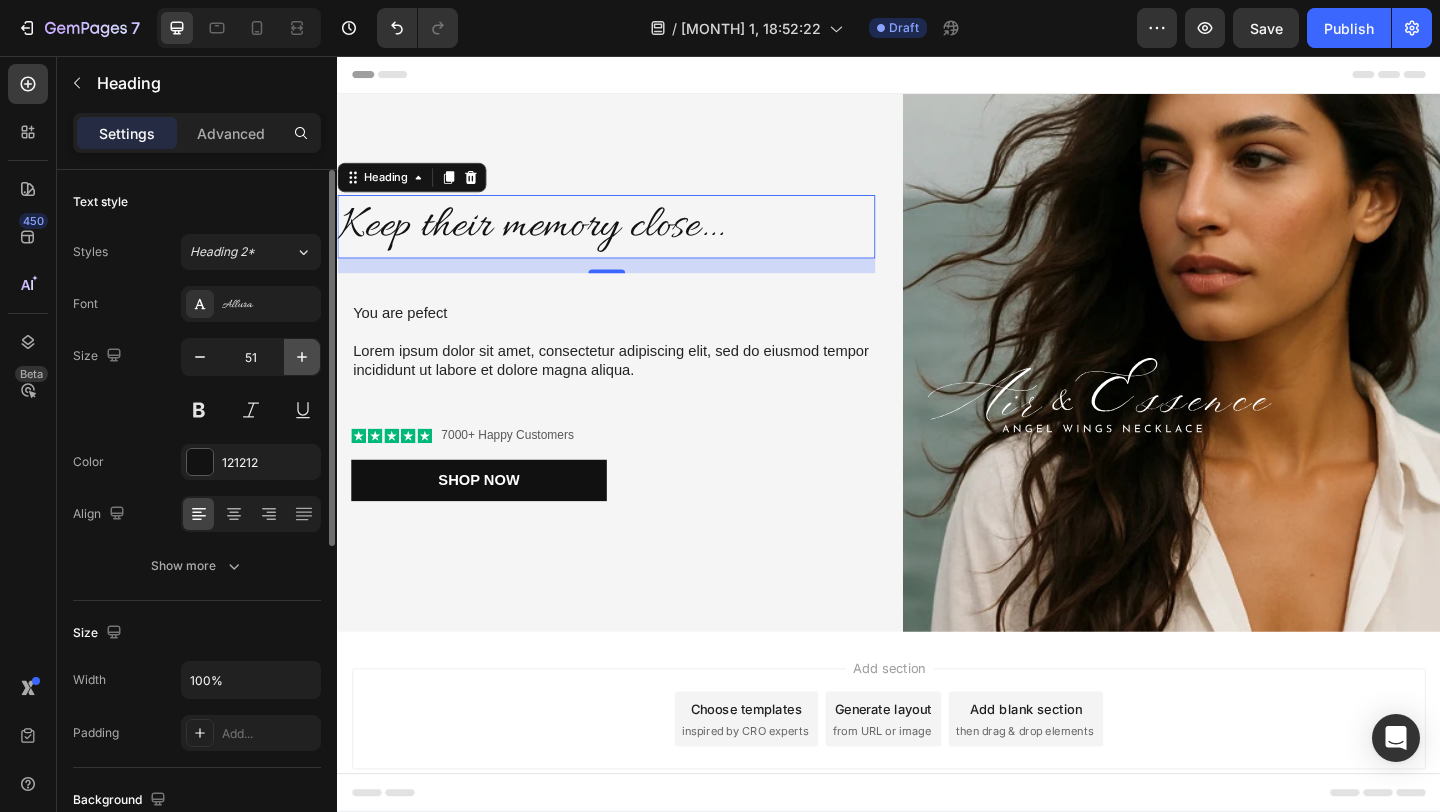 click 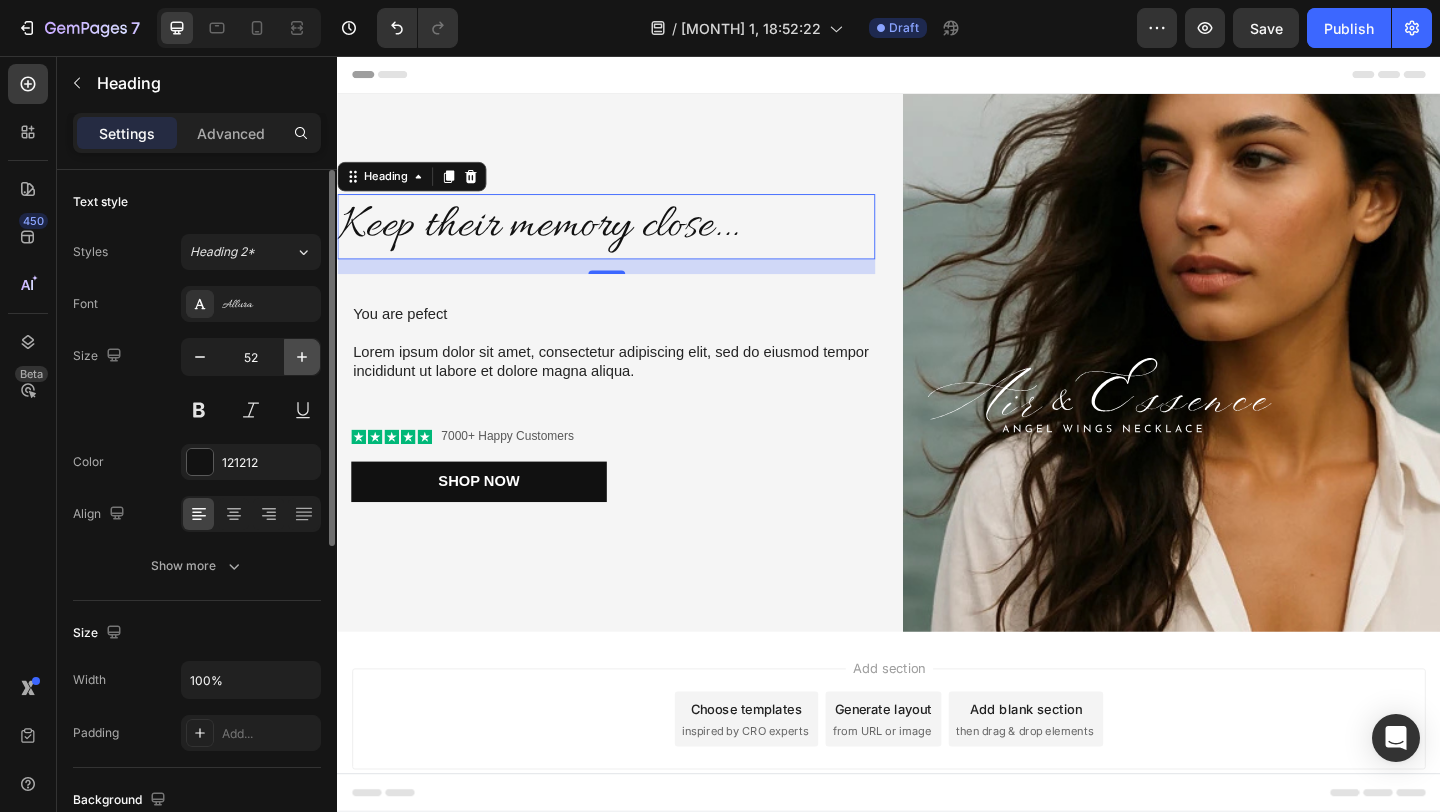 click 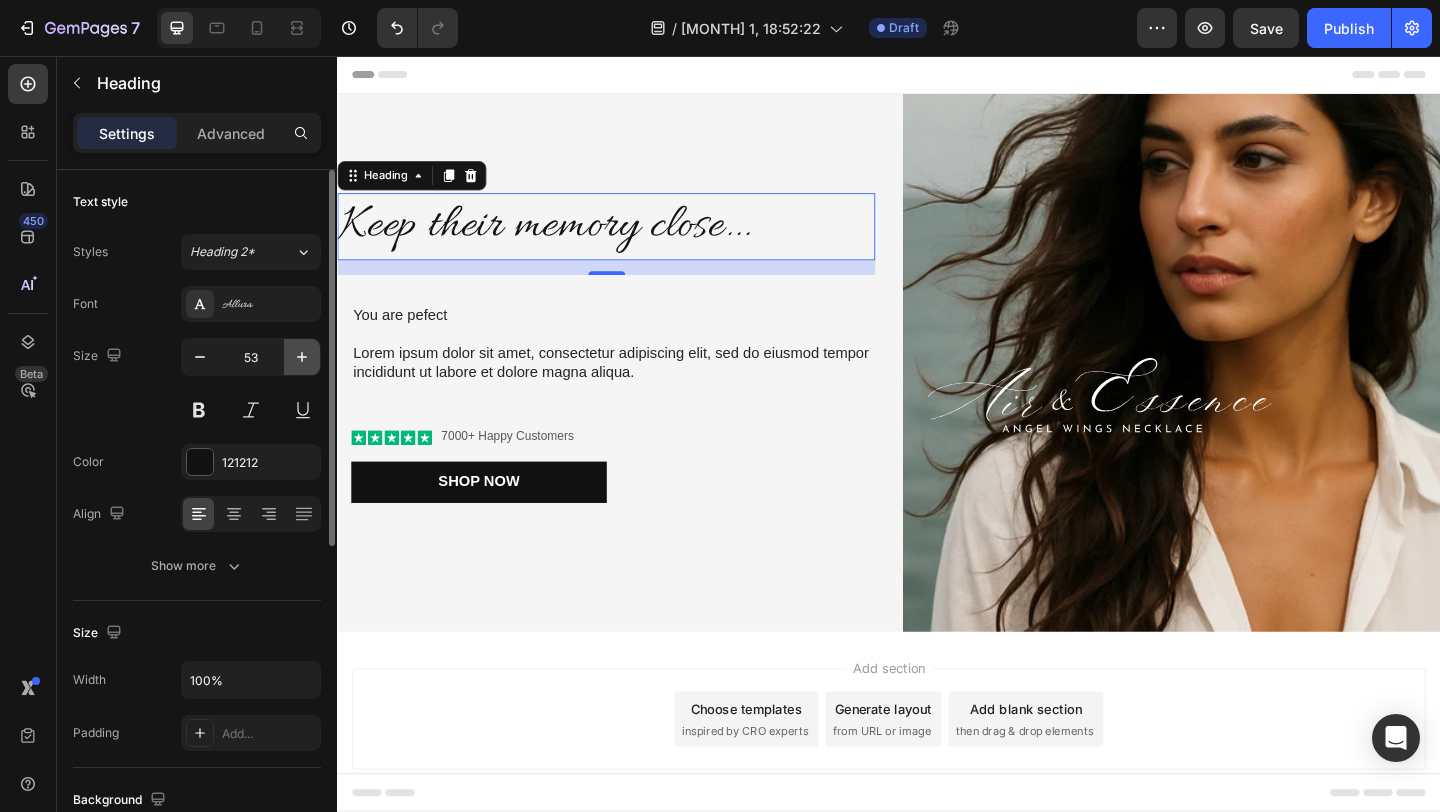 click 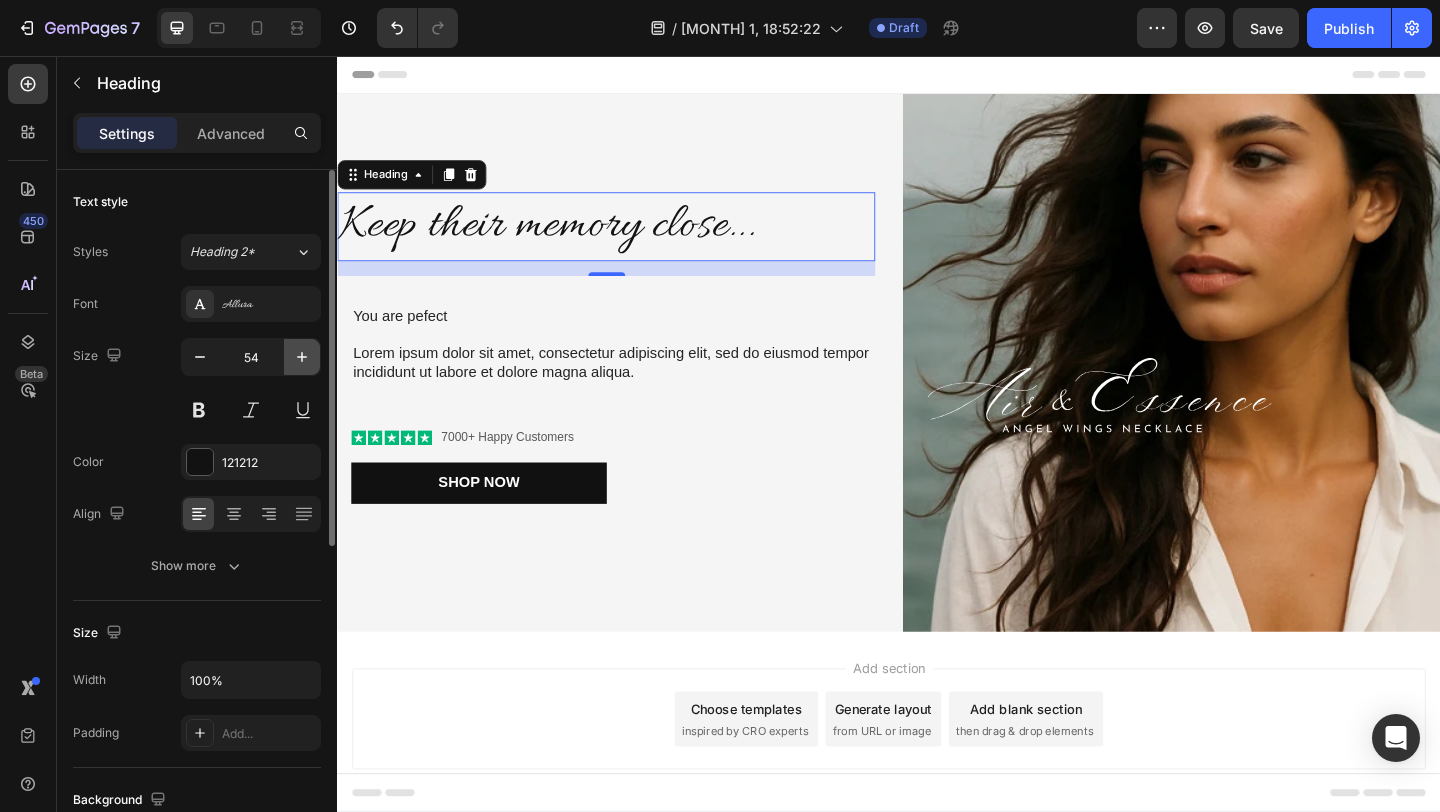 click 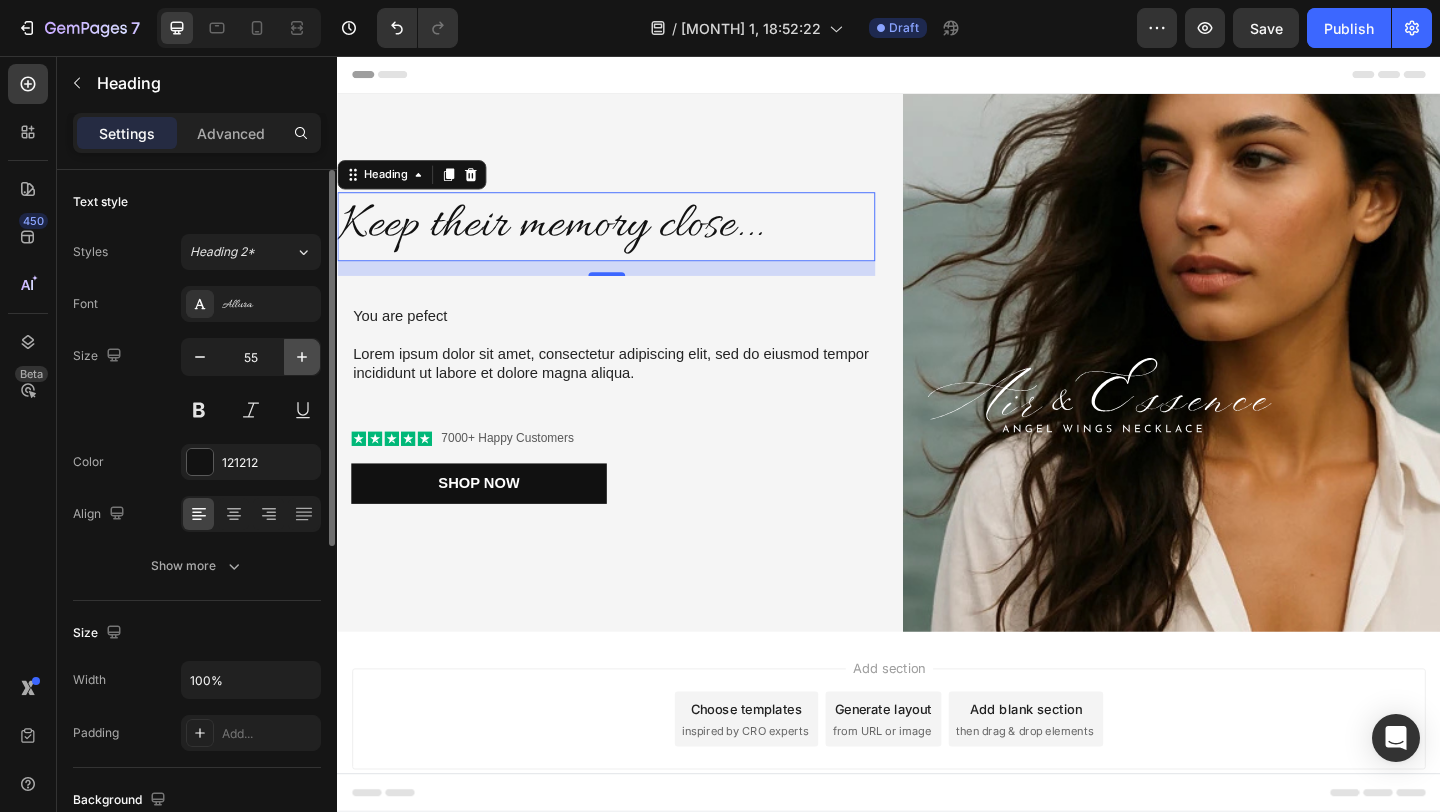 click 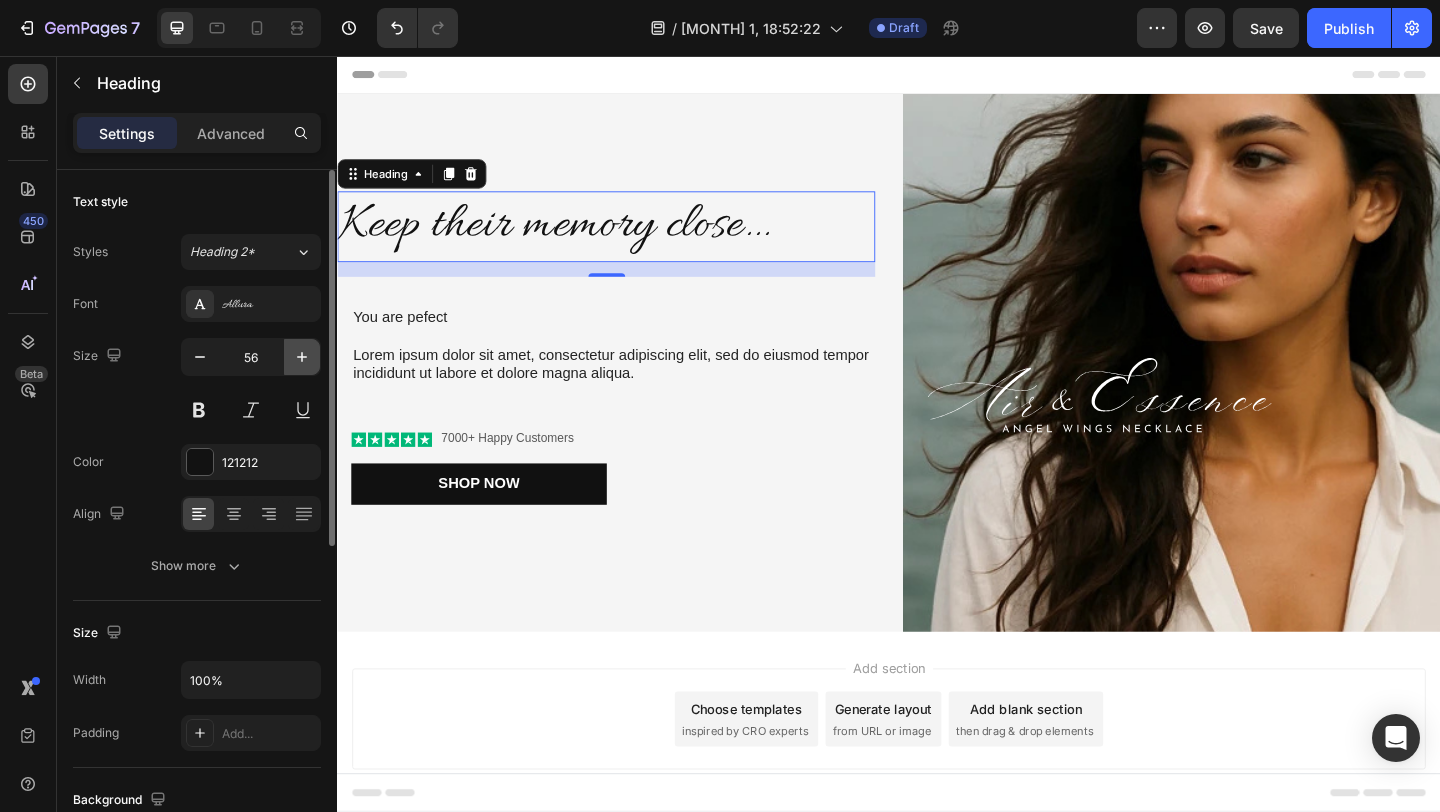 click 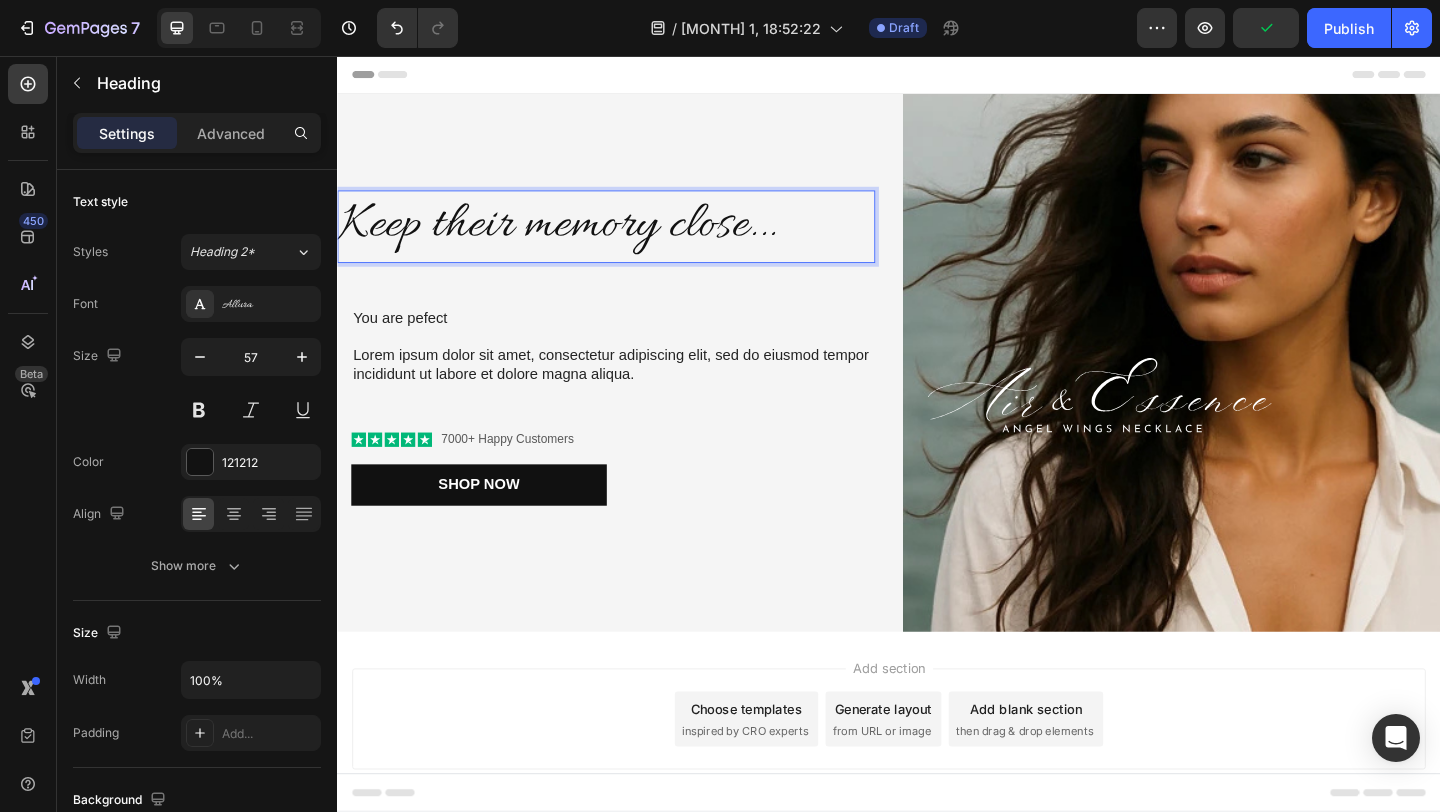 click on "Keep their memory close..." at bounding box center (629, 241) 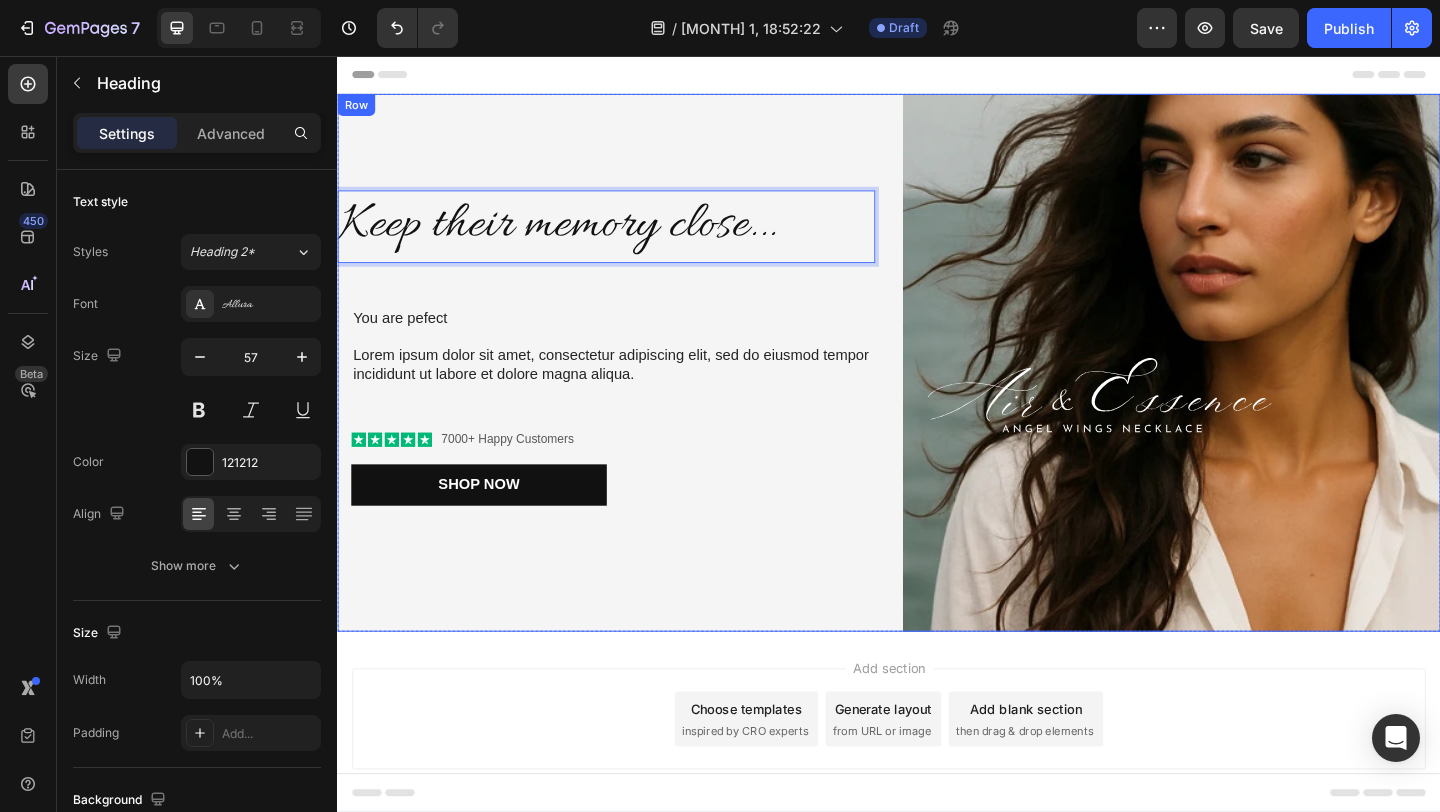 click on "Keep their memory close... Heading   16 You are pefect Text Block Lorem ipsum dolor sit amet, consectetur adipiscing elit, sed do eiusmod tempor incididunt ut labore et dolore magna aliqua. Text Block
Icon
Icon
Icon
Icon
Icon Icon List 7000+ Happy Customers Text Block Row Shop Now Button Row" at bounding box center [629, 389] 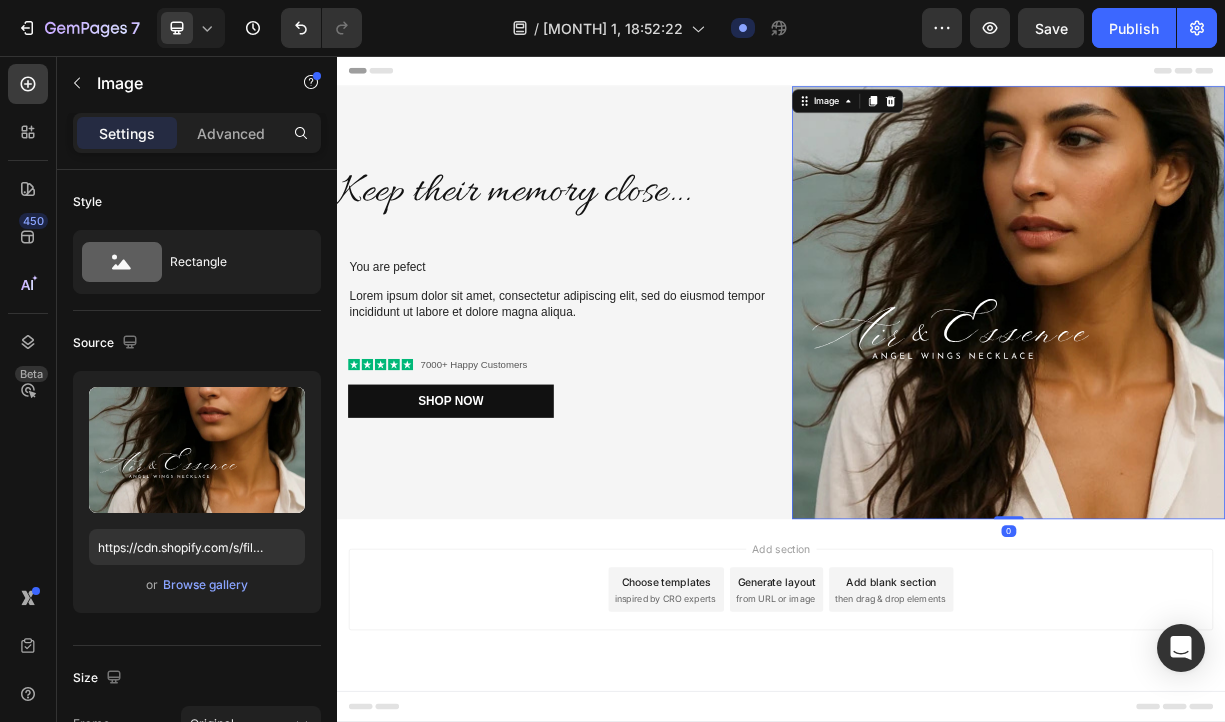 click at bounding box center (1244, 389) 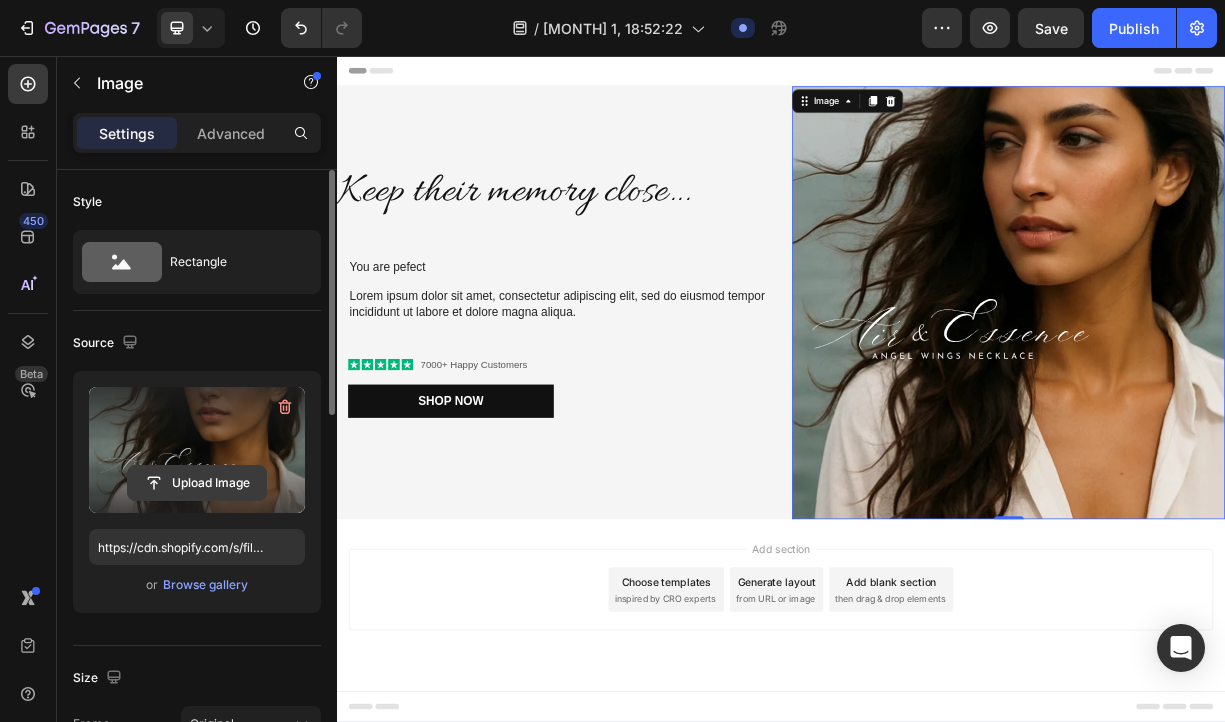 click 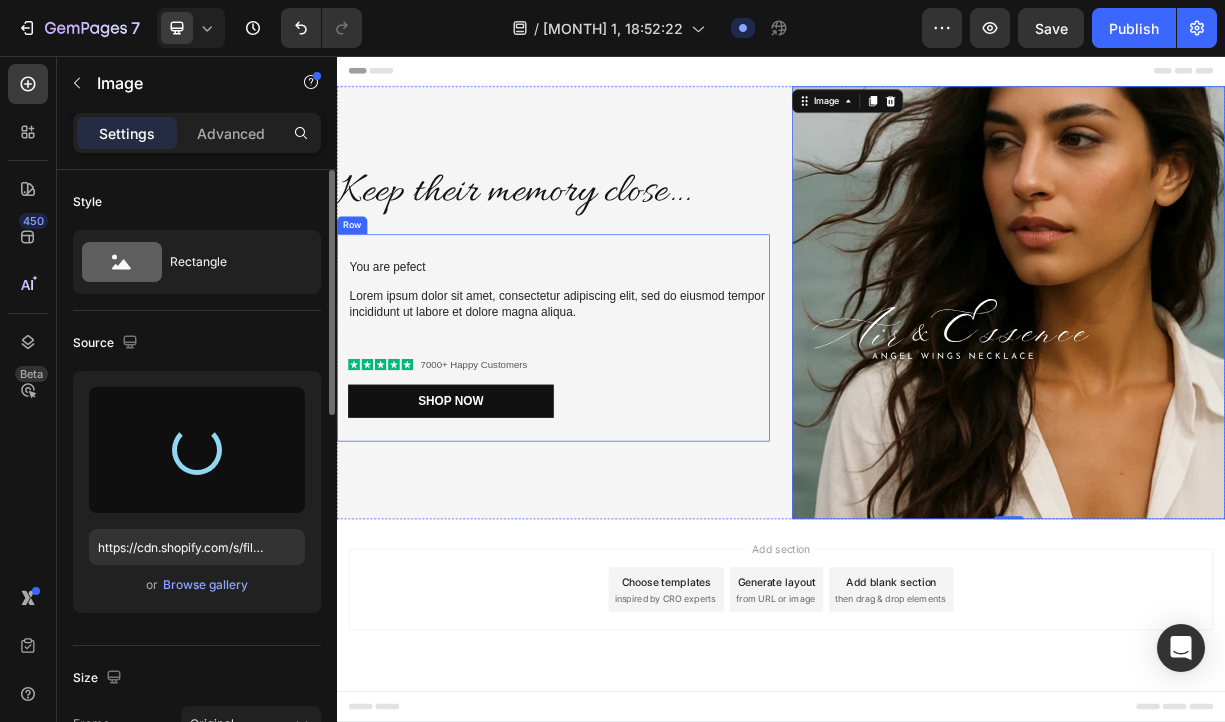 type on "https://cdn.shopify.com/s/files/1/0890/4825/2701/files/gempages_565628530025562987-7f24cbd8-028e-47c9-8719-6c3bf9852480.webp" 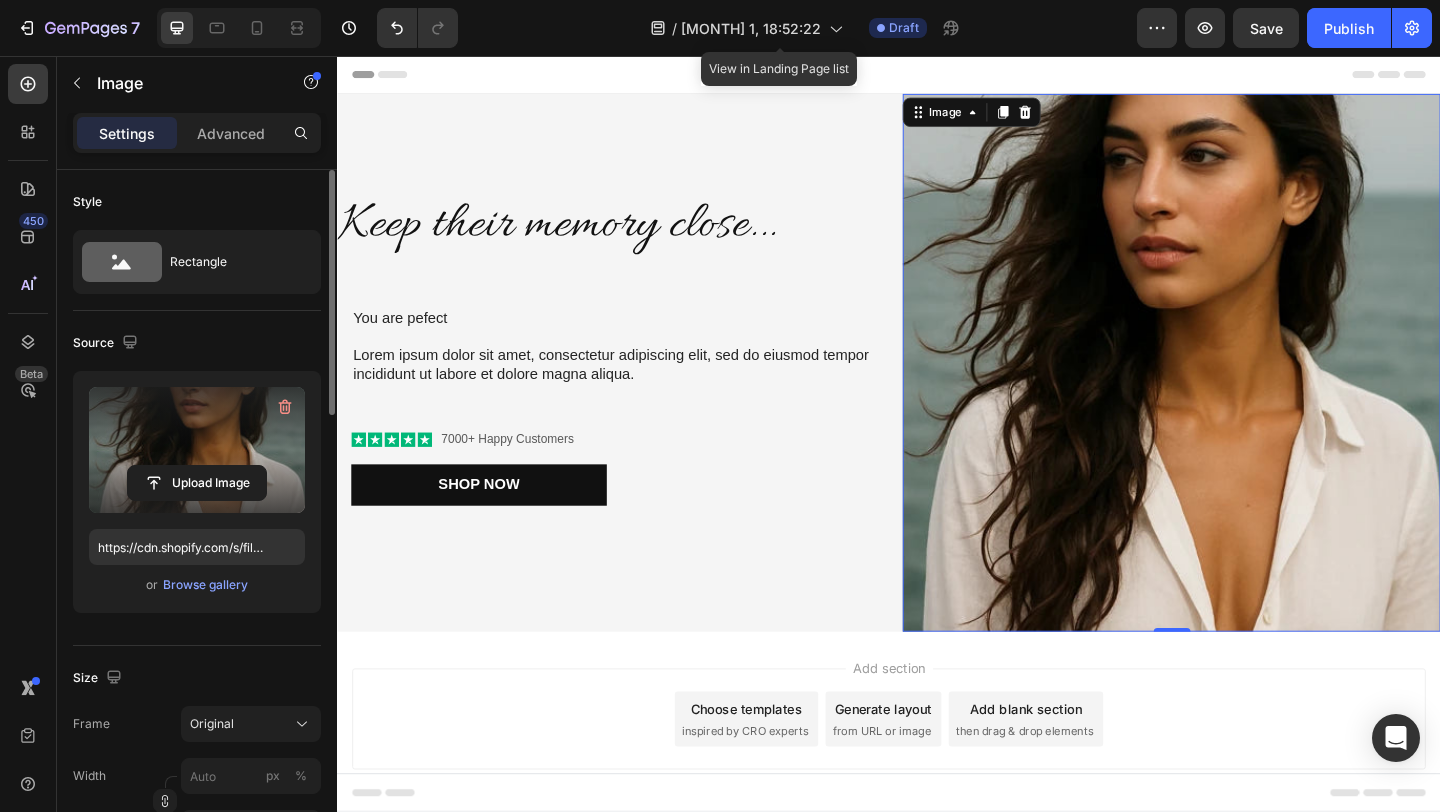 click at bounding box center (1244, 389) 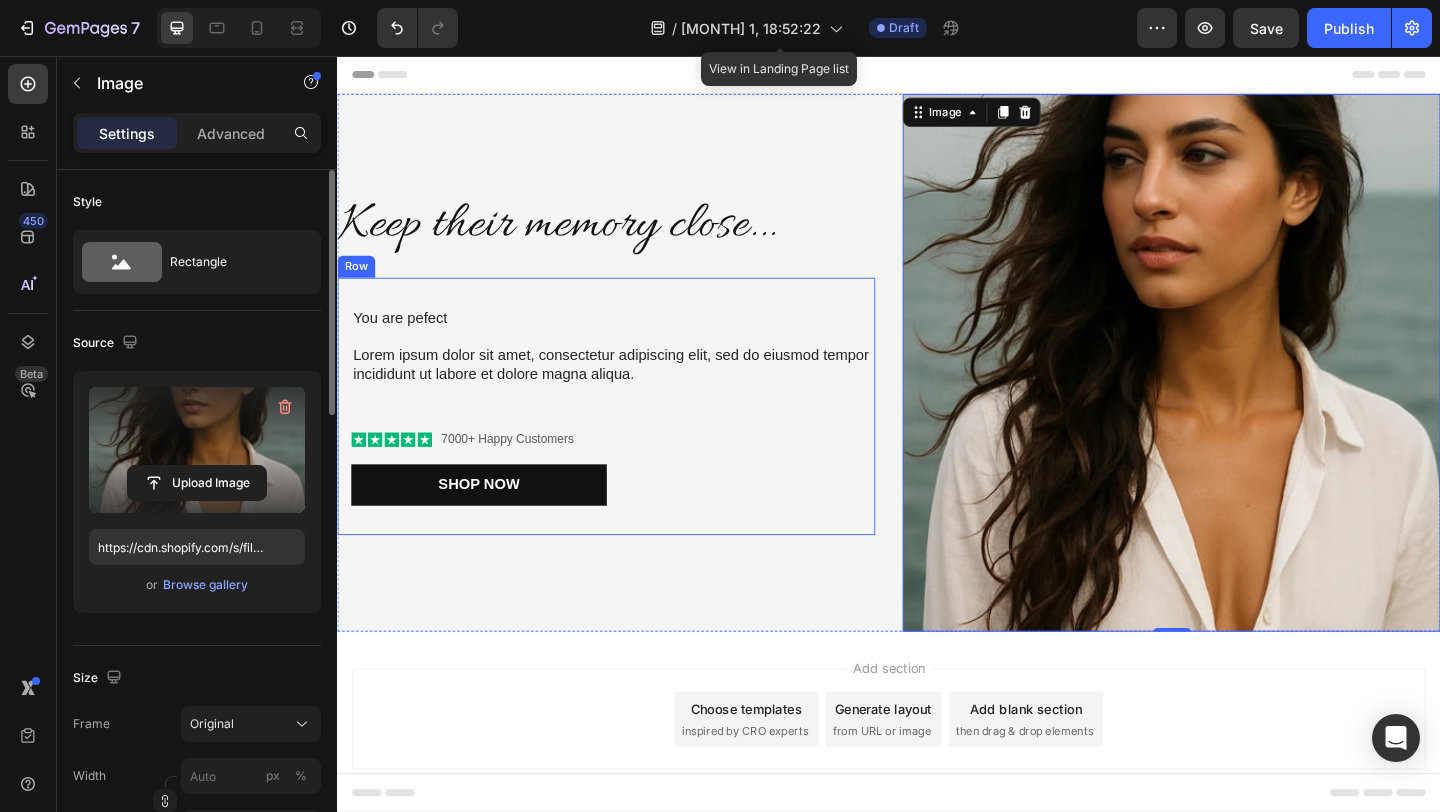 scroll, scrollTop: 49, scrollLeft: 0, axis: vertical 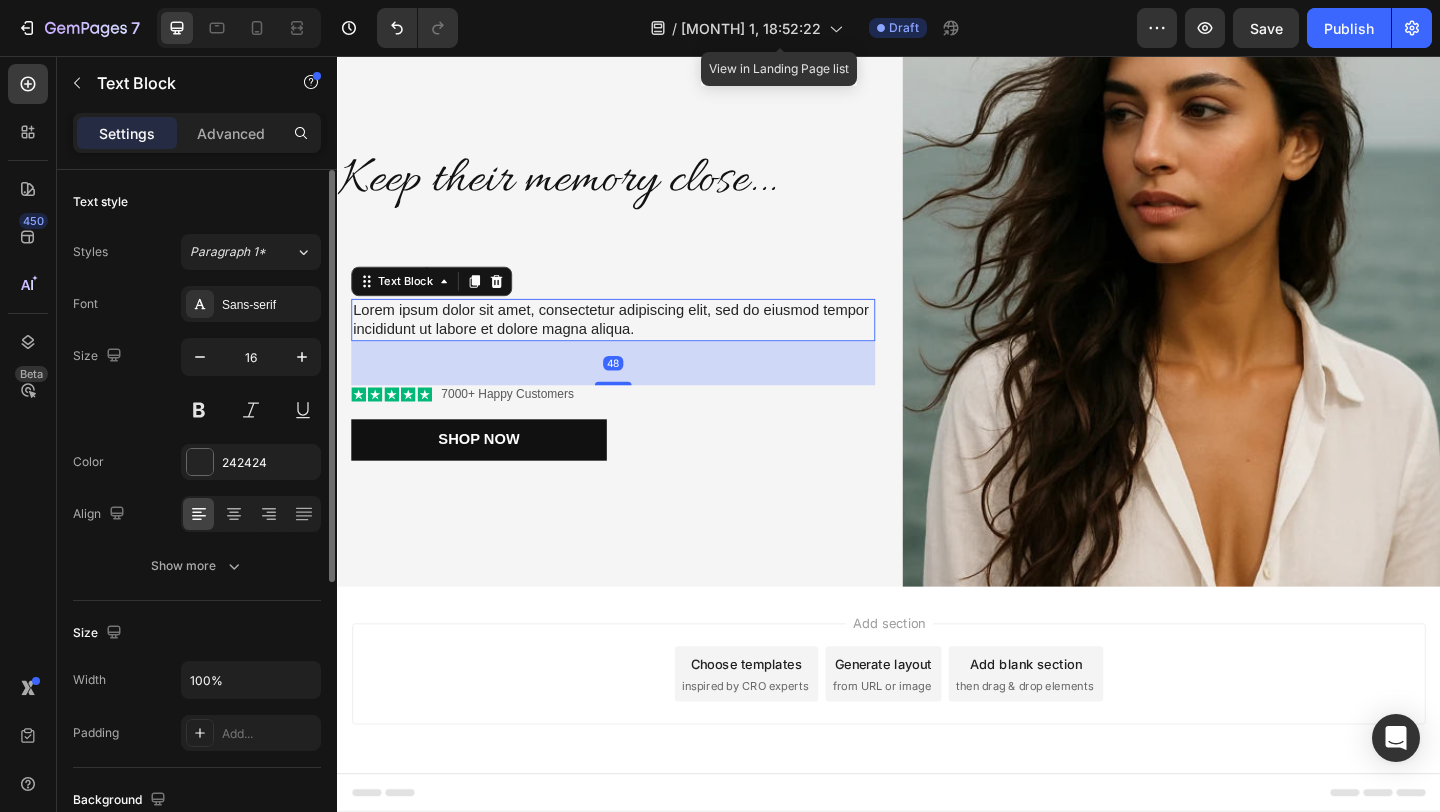 click on "Lorem ipsum dolor sit amet, consectetur adipiscing elit, sed do eiusmod tempor incididunt ut labore et dolore magna aliqua." at bounding box center (637, 343) 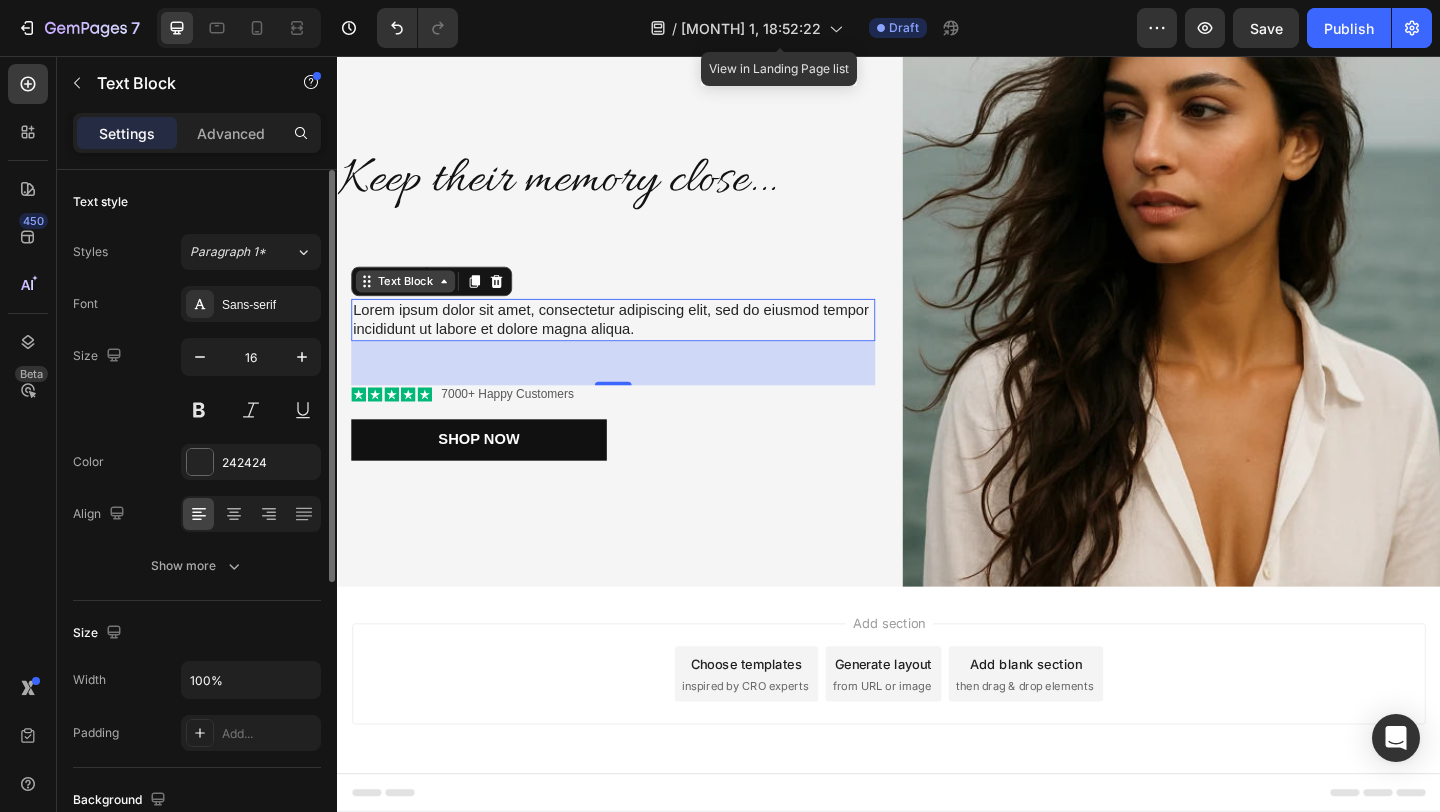 click 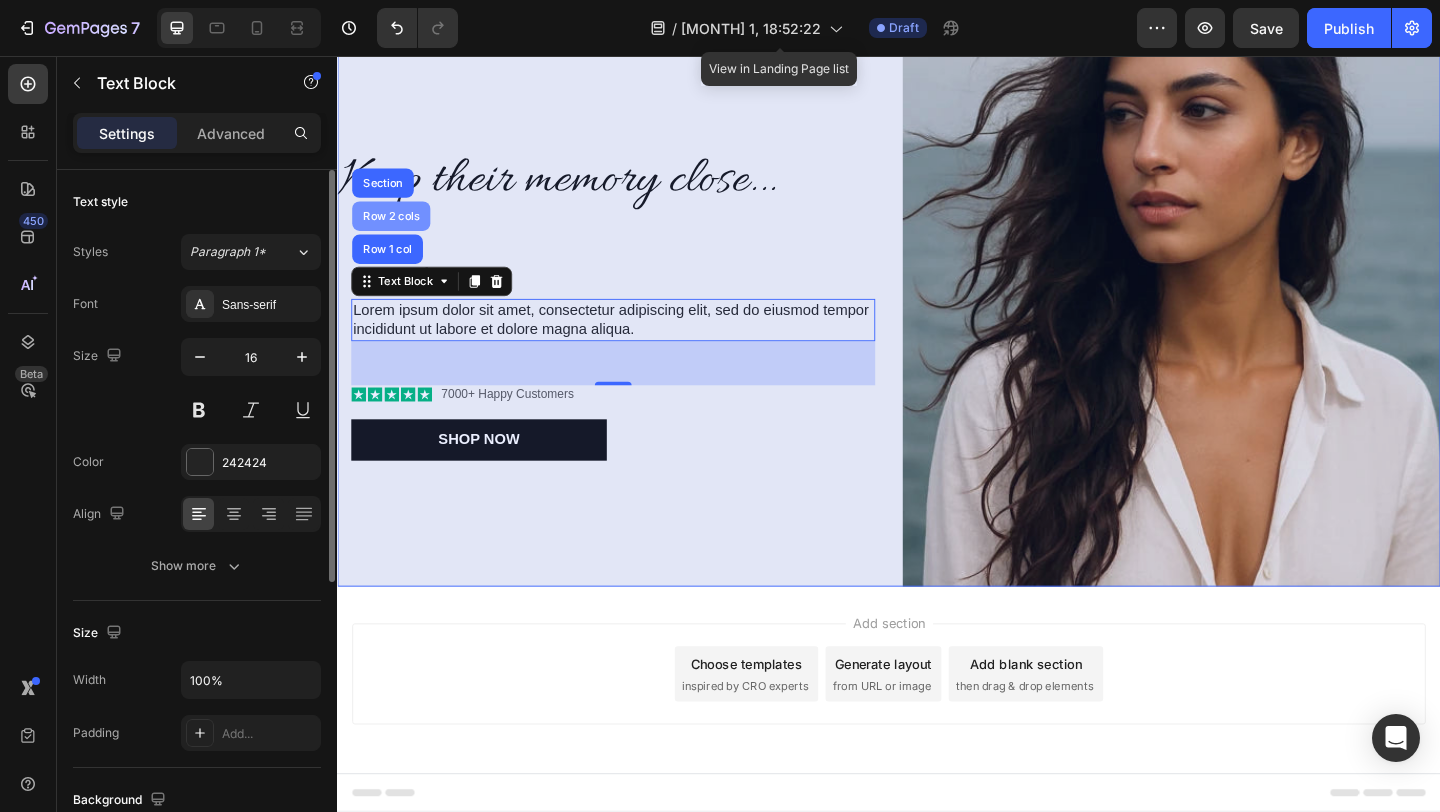 click on "Row 2 cols" at bounding box center [395, 230] 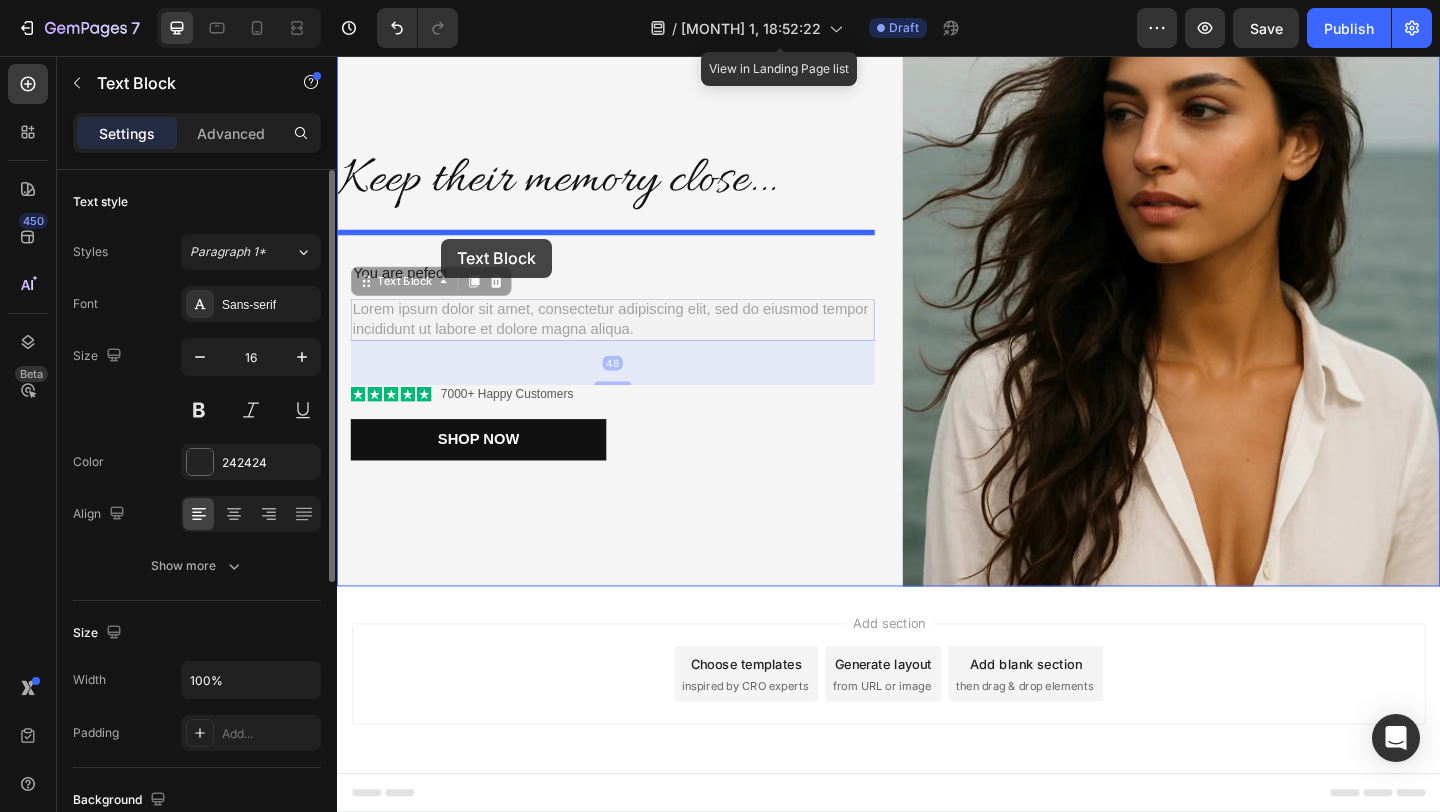 drag, startPoint x: 461, startPoint y: 332, endPoint x: 450, endPoint y: 255, distance: 77.781746 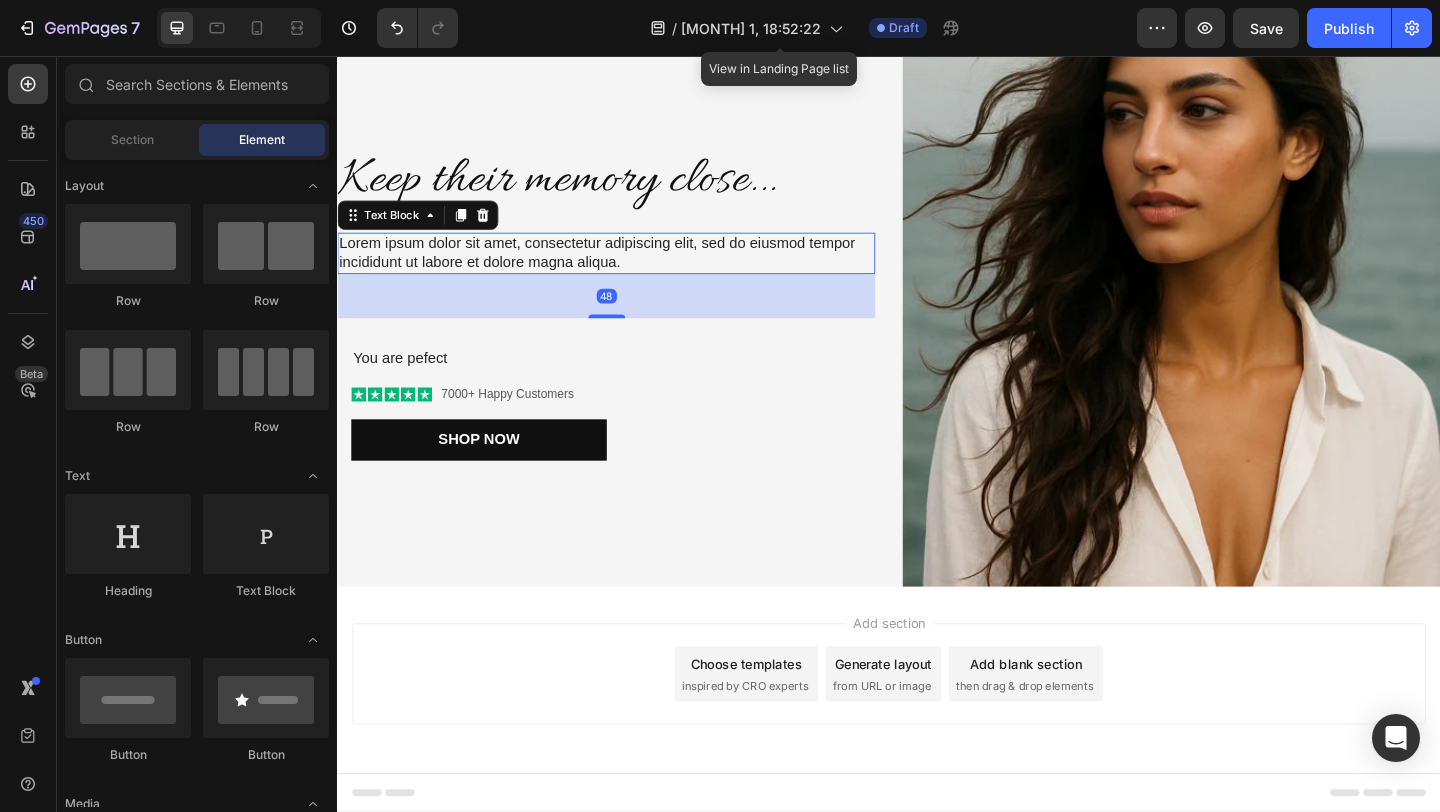 click on "Add section Choose templates inspired by CRO experts Generate layout from URL or image Add blank section then drag & drop elements" at bounding box center (937, 728) 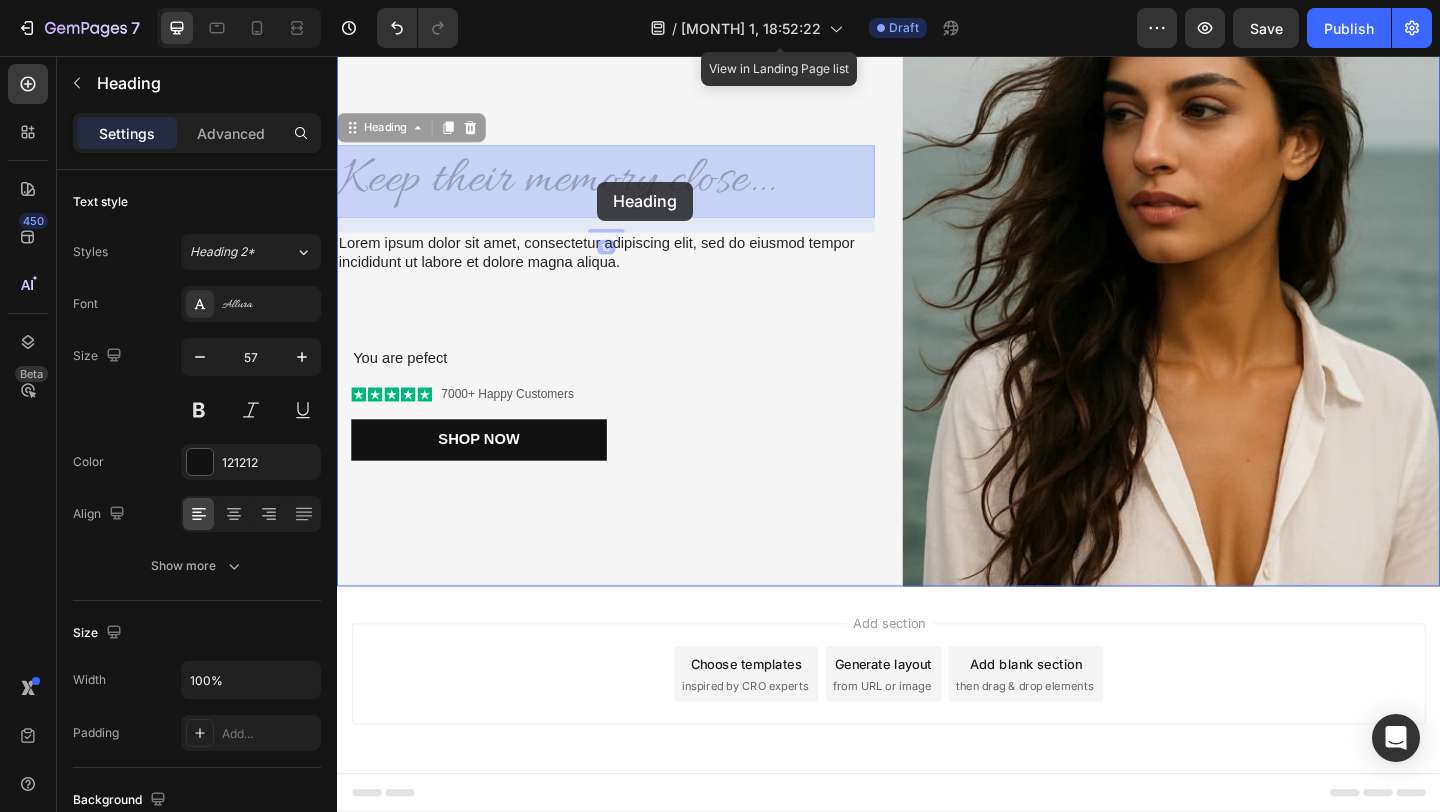 scroll, scrollTop: 2, scrollLeft: 0, axis: vertical 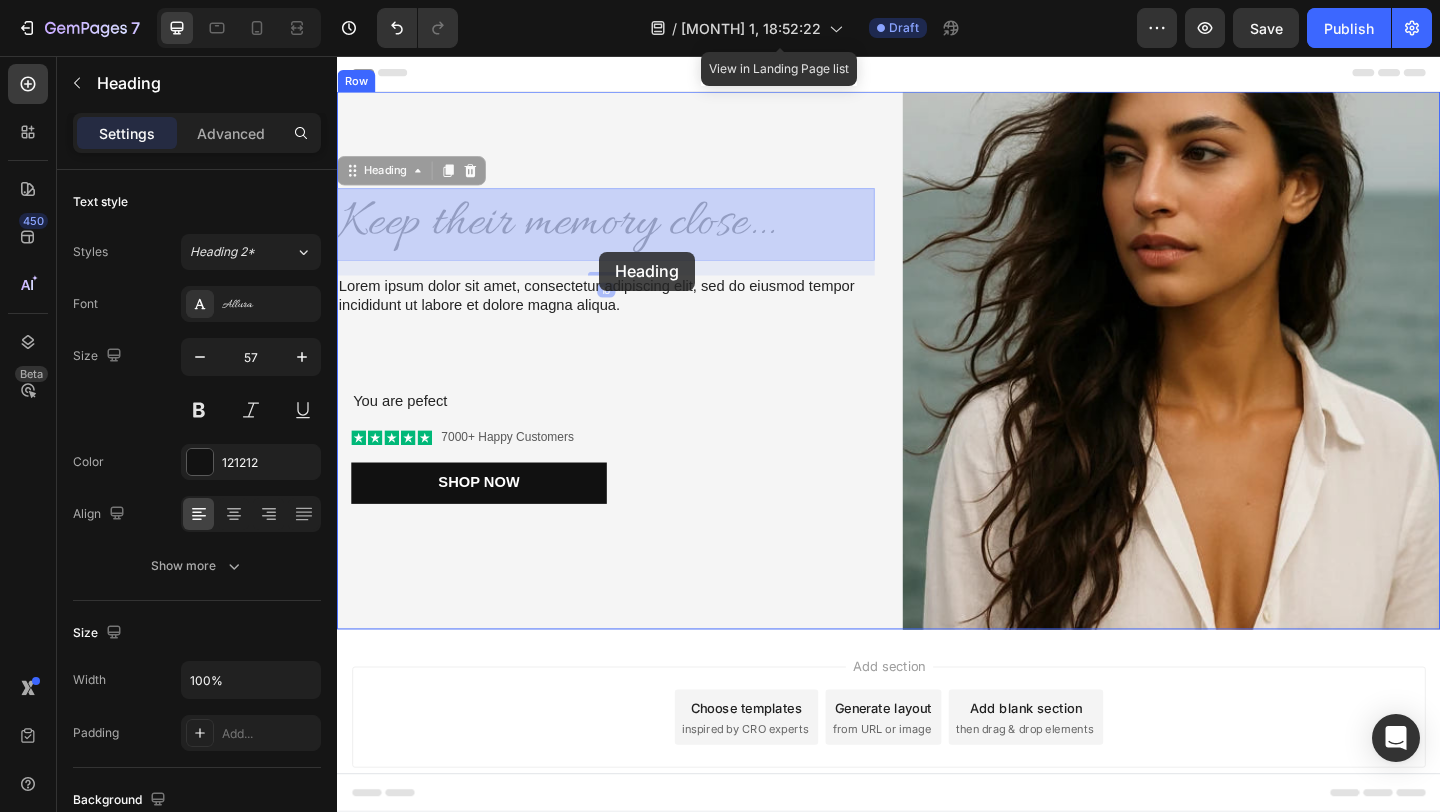 drag, startPoint x: 620, startPoint y: 184, endPoint x: 615, endPoint y: 260, distance: 76.1643 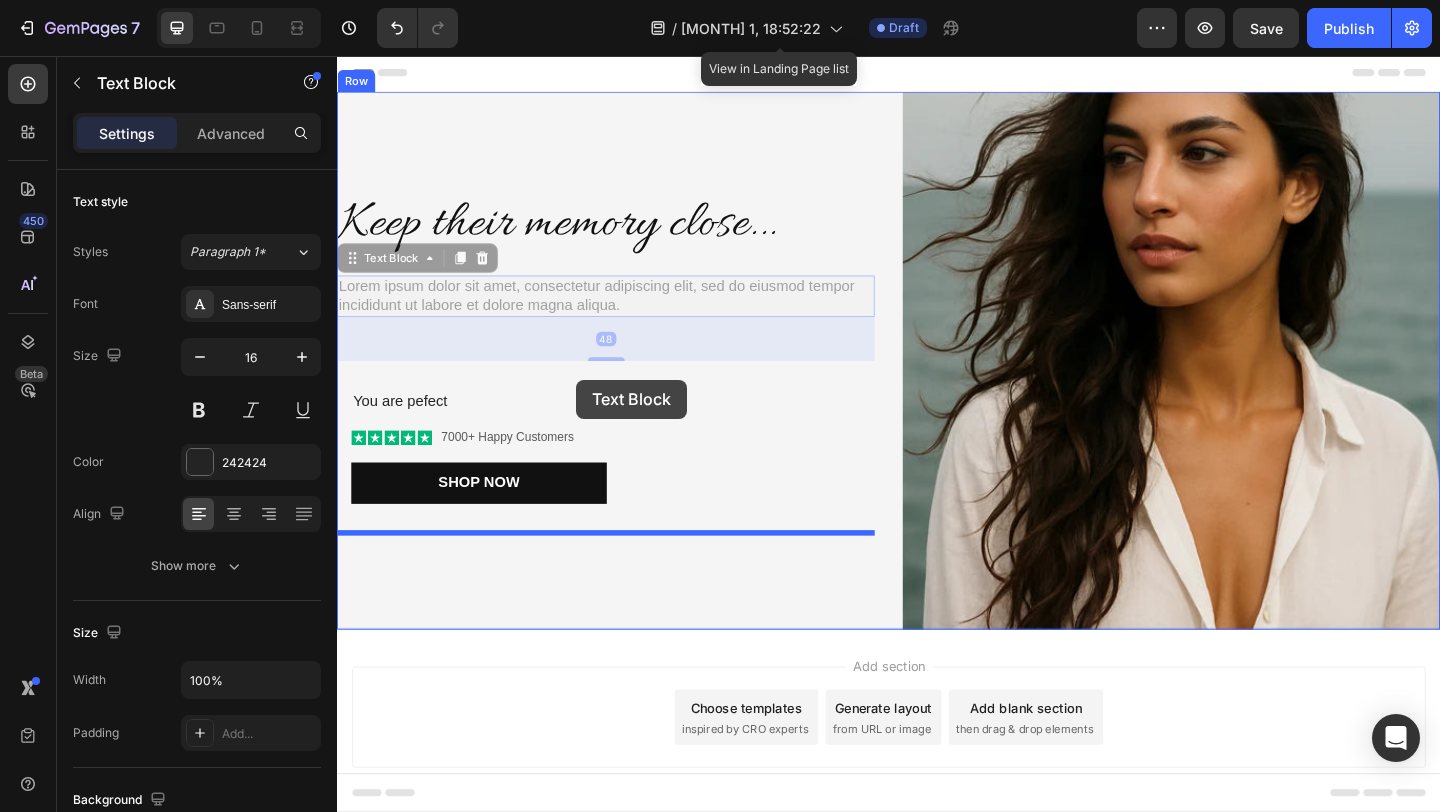 drag, startPoint x: 596, startPoint y: 311, endPoint x: 582, endPoint y: 397, distance: 87.13208 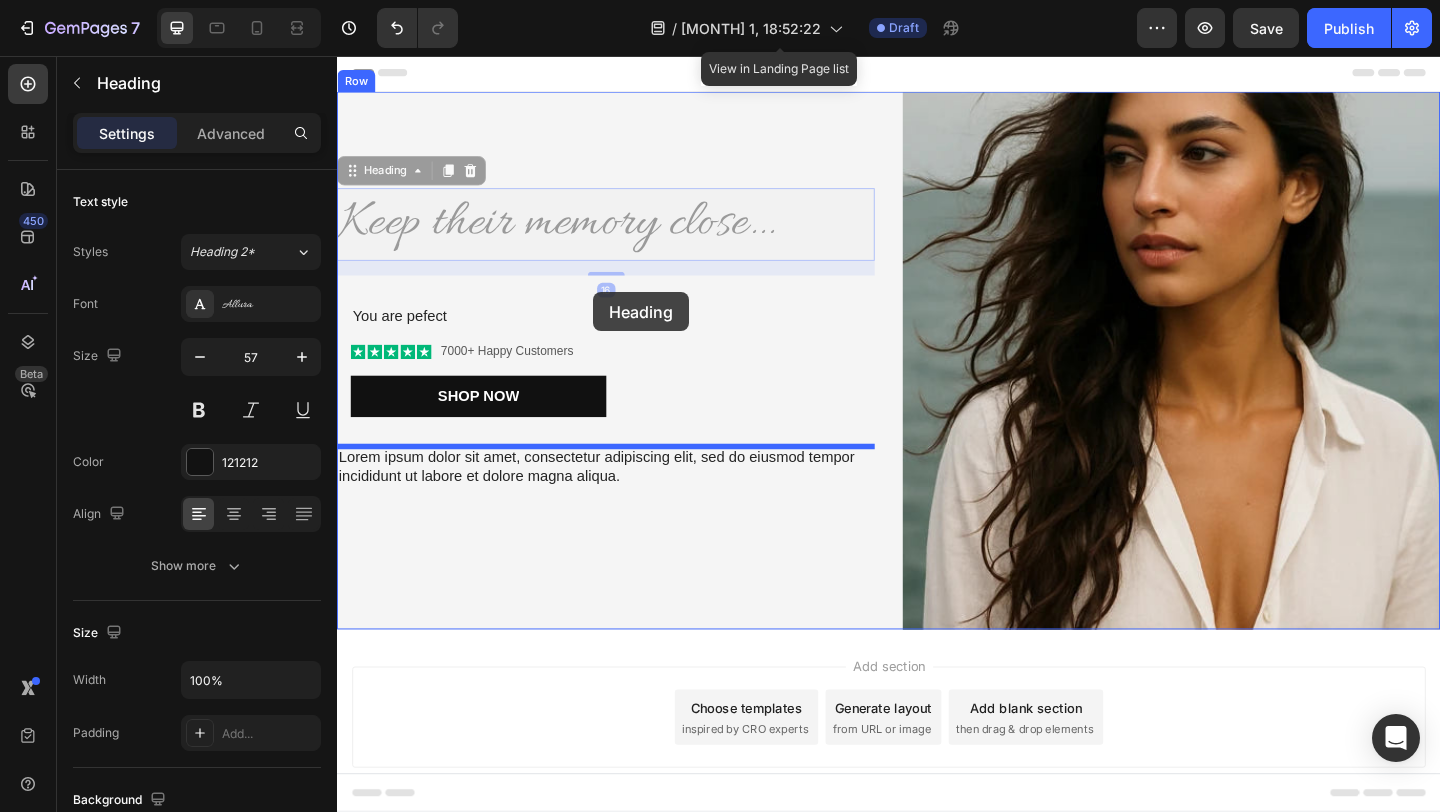 drag, startPoint x: 614, startPoint y: 237, endPoint x: 601, endPoint y: 292, distance: 56.515484 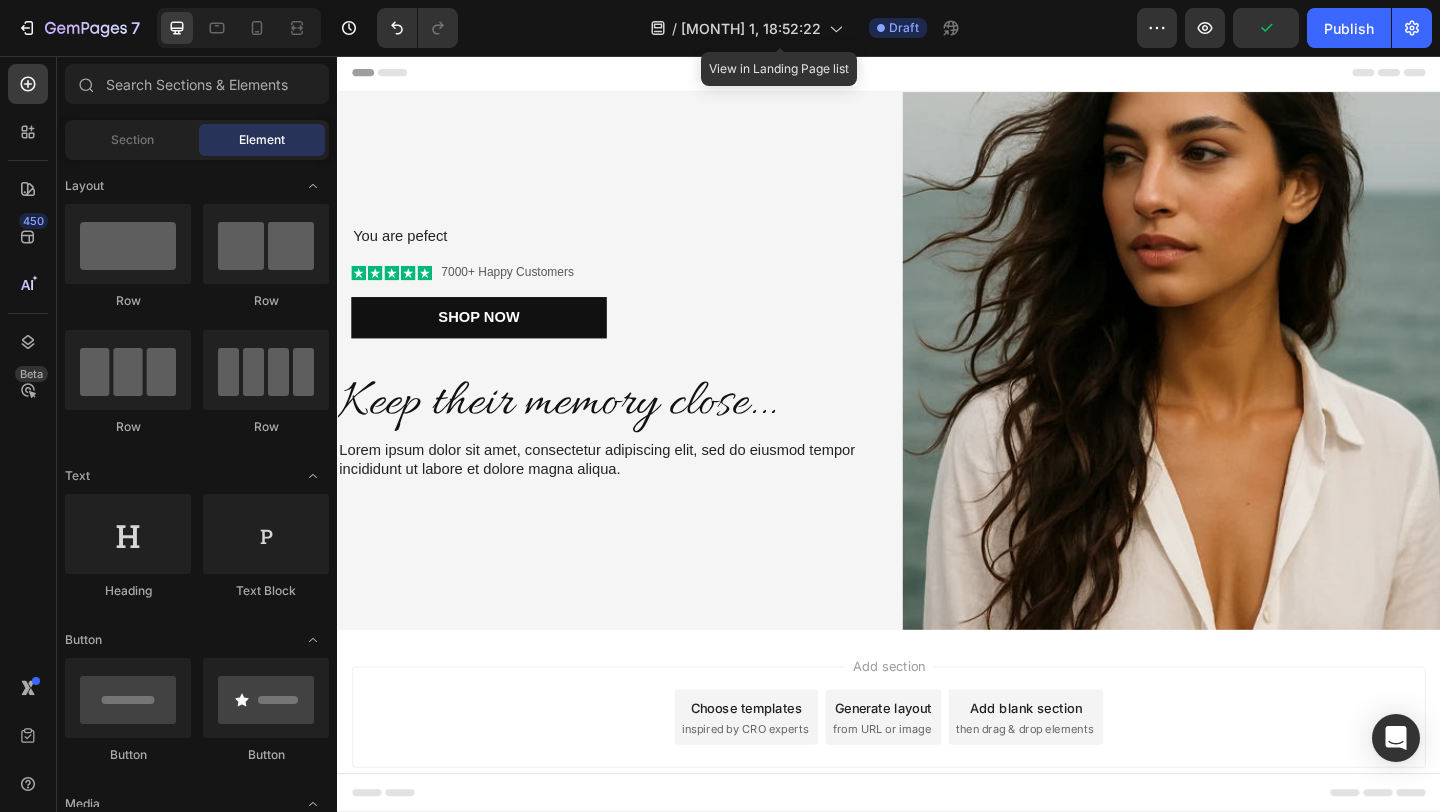 click on "Add section Choose templates inspired by CRO experts Generate layout from URL or image Add blank section then drag & drop elements" at bounding box center (937, 775) 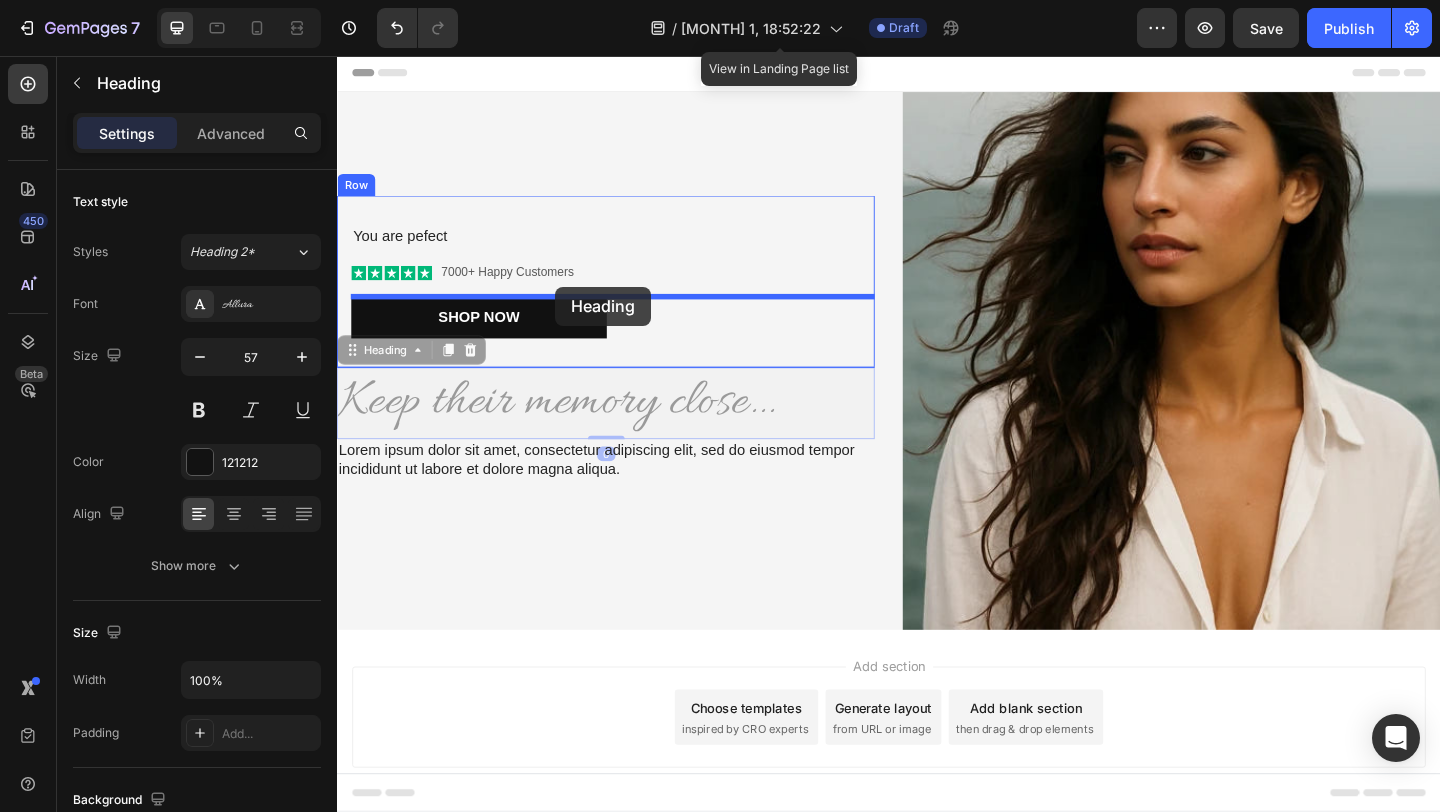 drag, startPoint x: 589, startPoint y: 424, endPoint x: 567, endPoint y: 306, distance: 120.033325 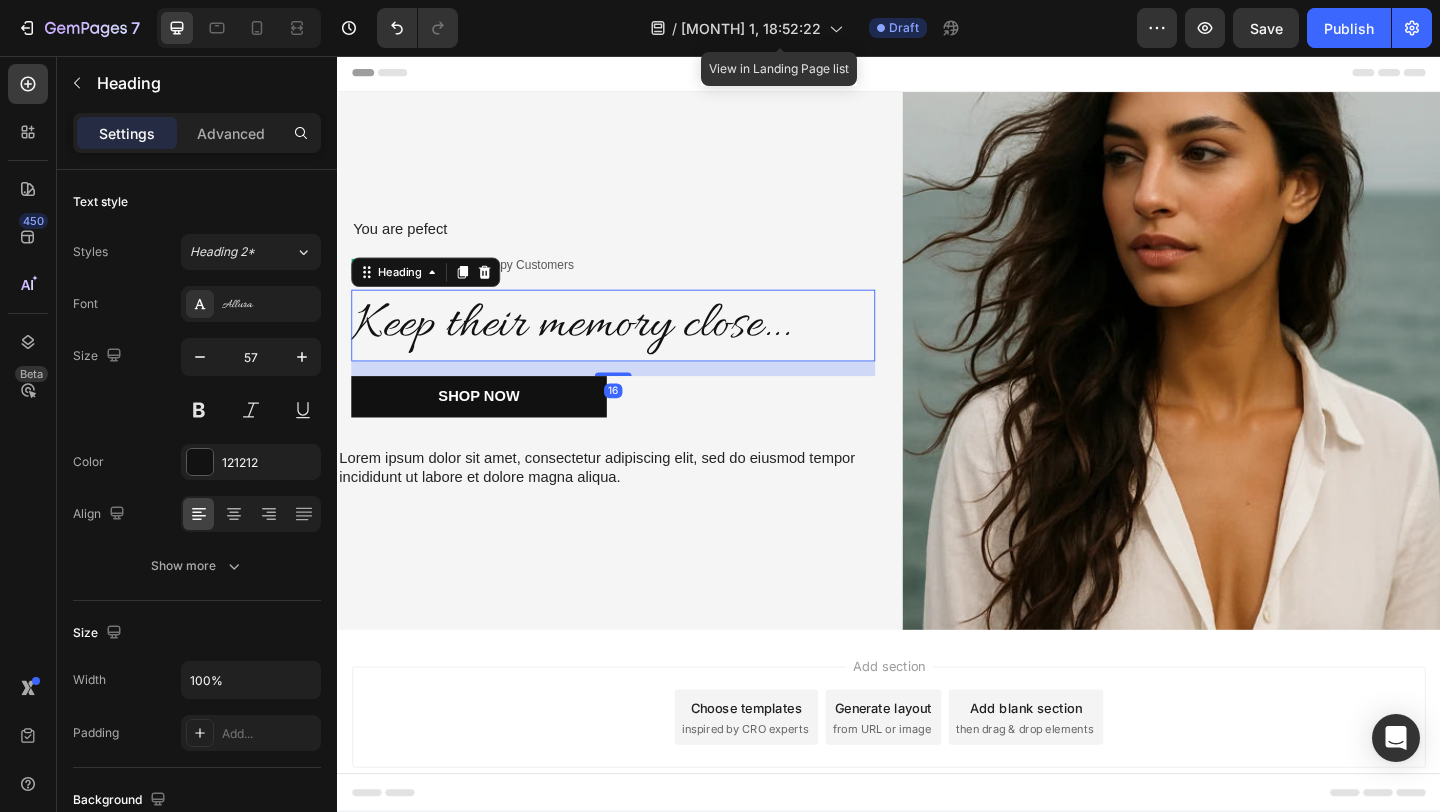 click on "Add section Choose templates inspired by CRO experts Generate layout from URL or image Add blank section then drag & drop elements" at bounding box center [937, 803] 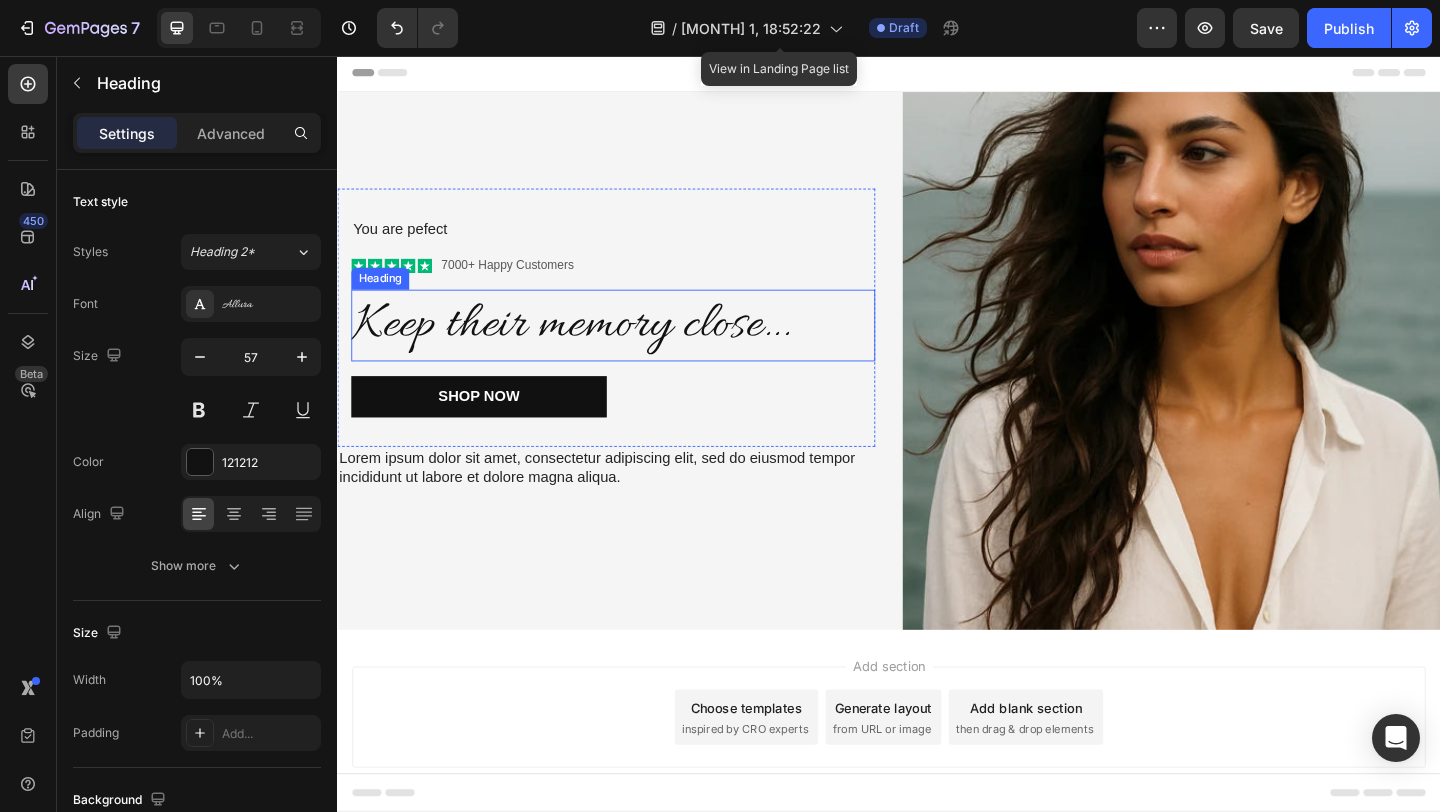 click on "Keep their memory close..." at bounding box center (637, 349) 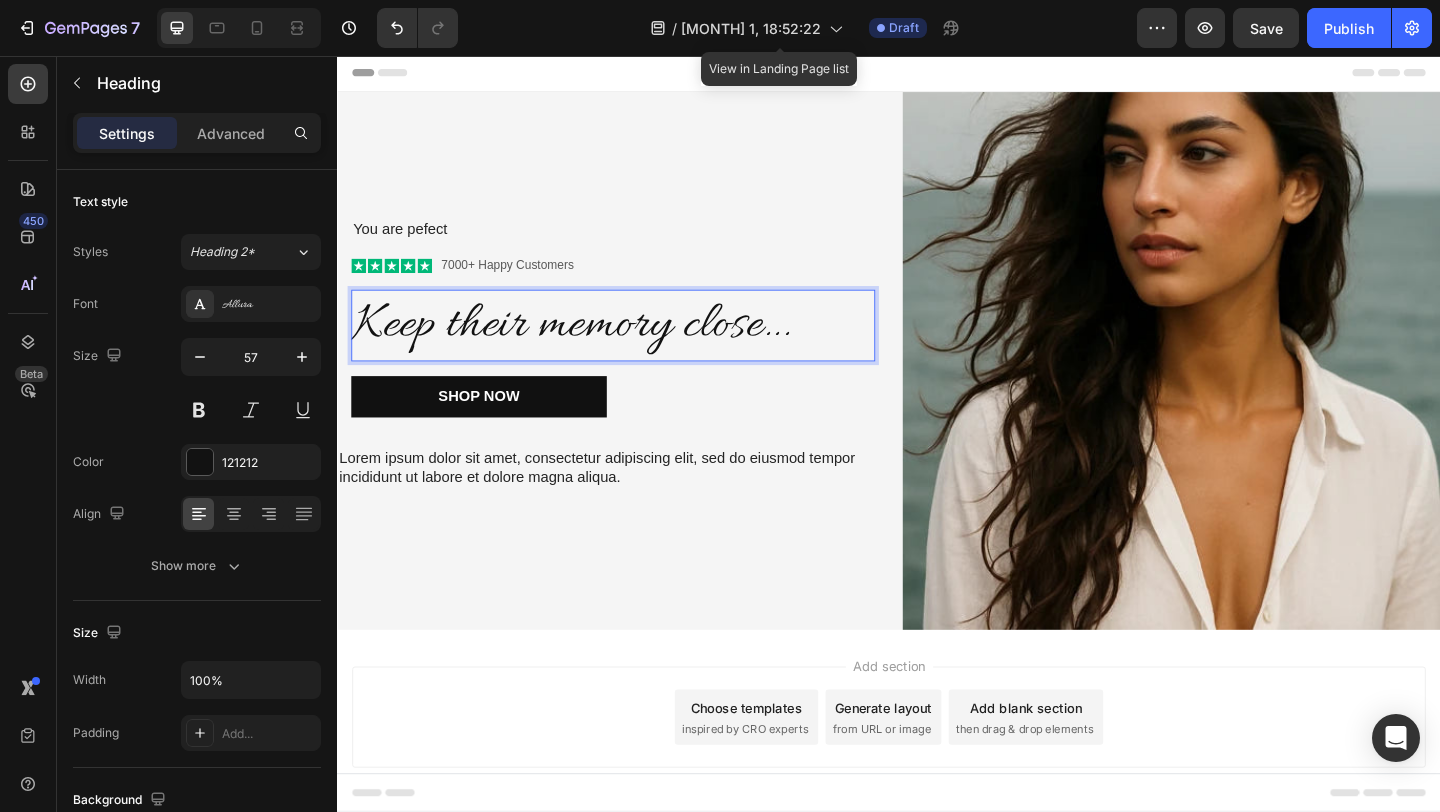 click on "Keep their memory close..." at bounding box center [637, 349] 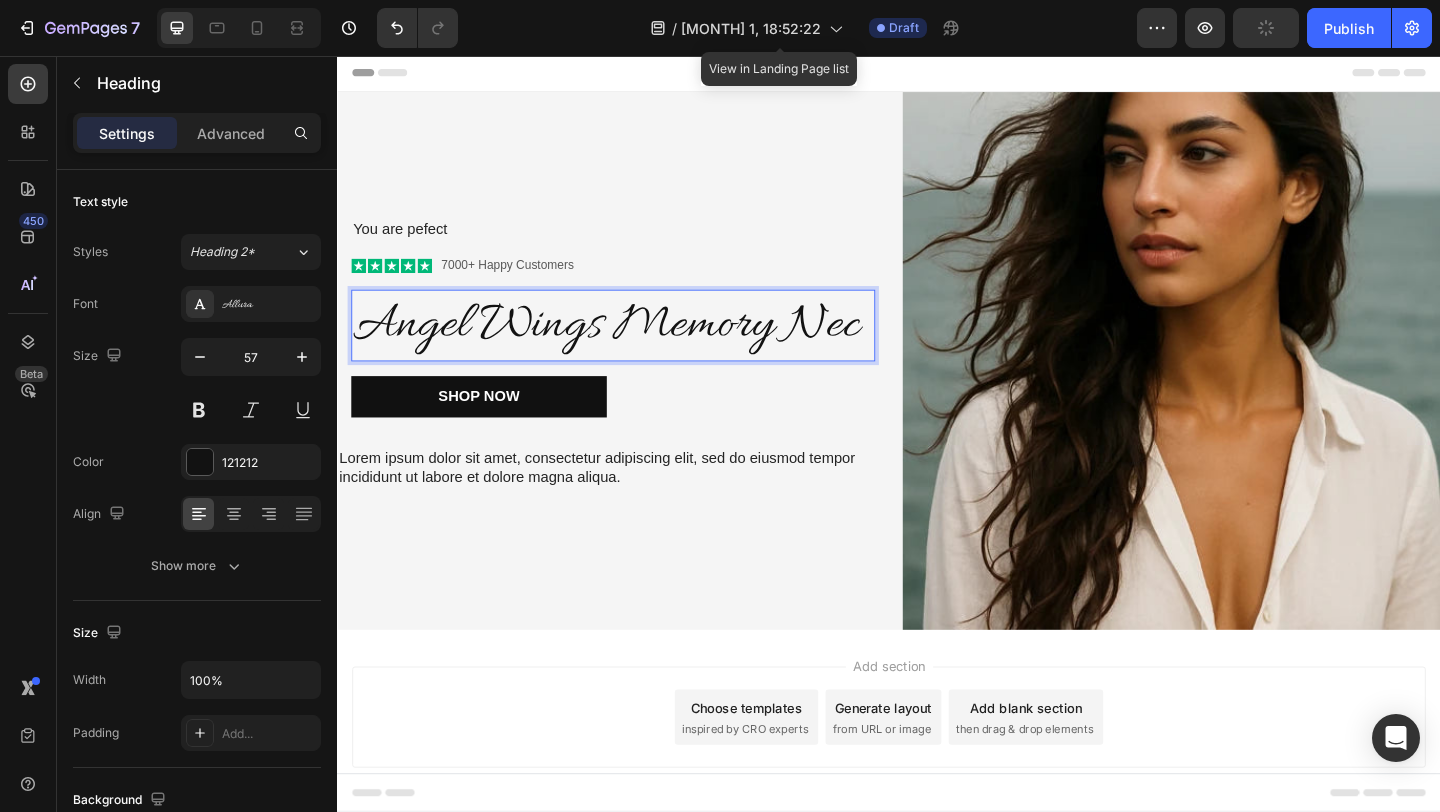 scroll, scrollTop: 0, scrollLeft: 0, axis: both 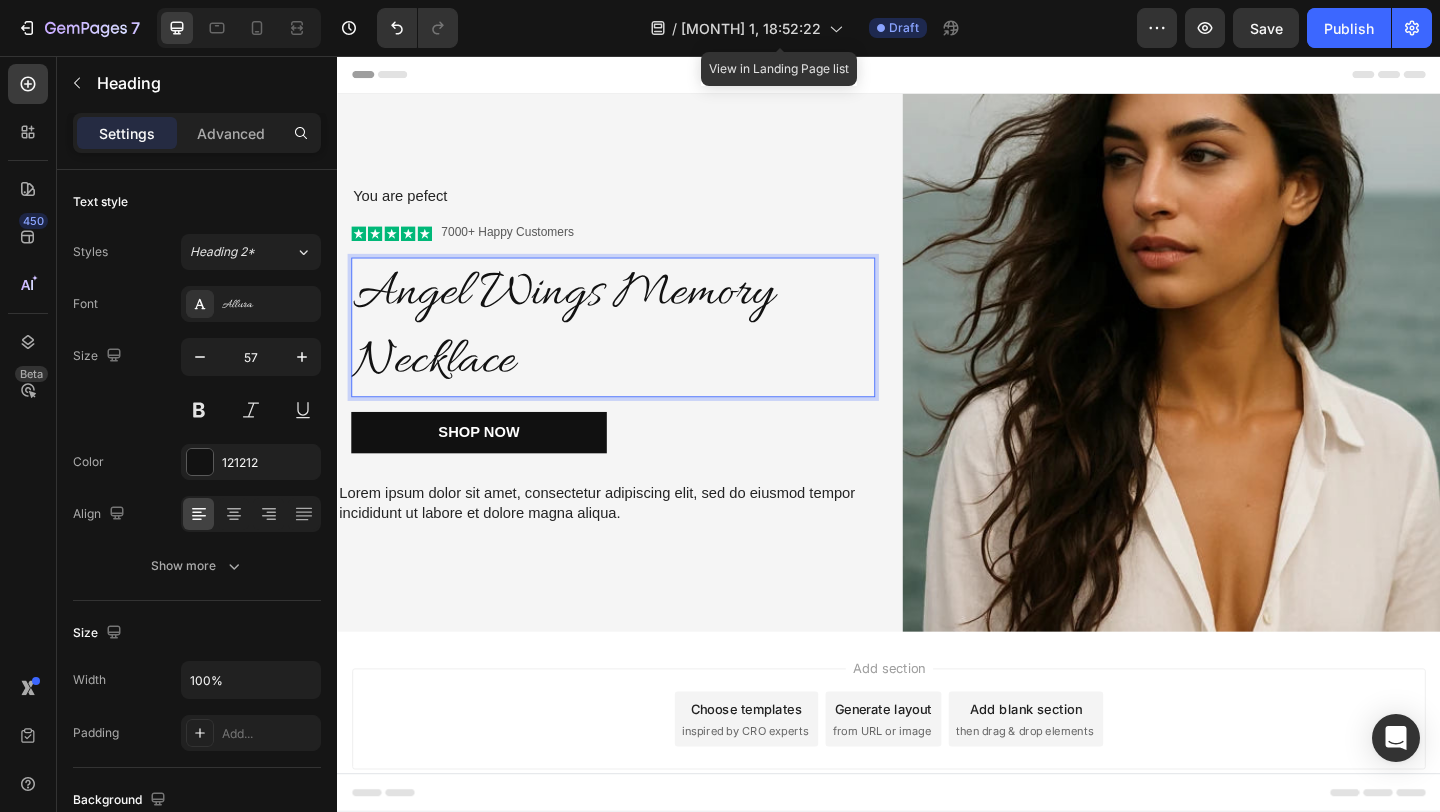 click on "Angel Wings Memory Necklace" at bounding box center [637, 351] 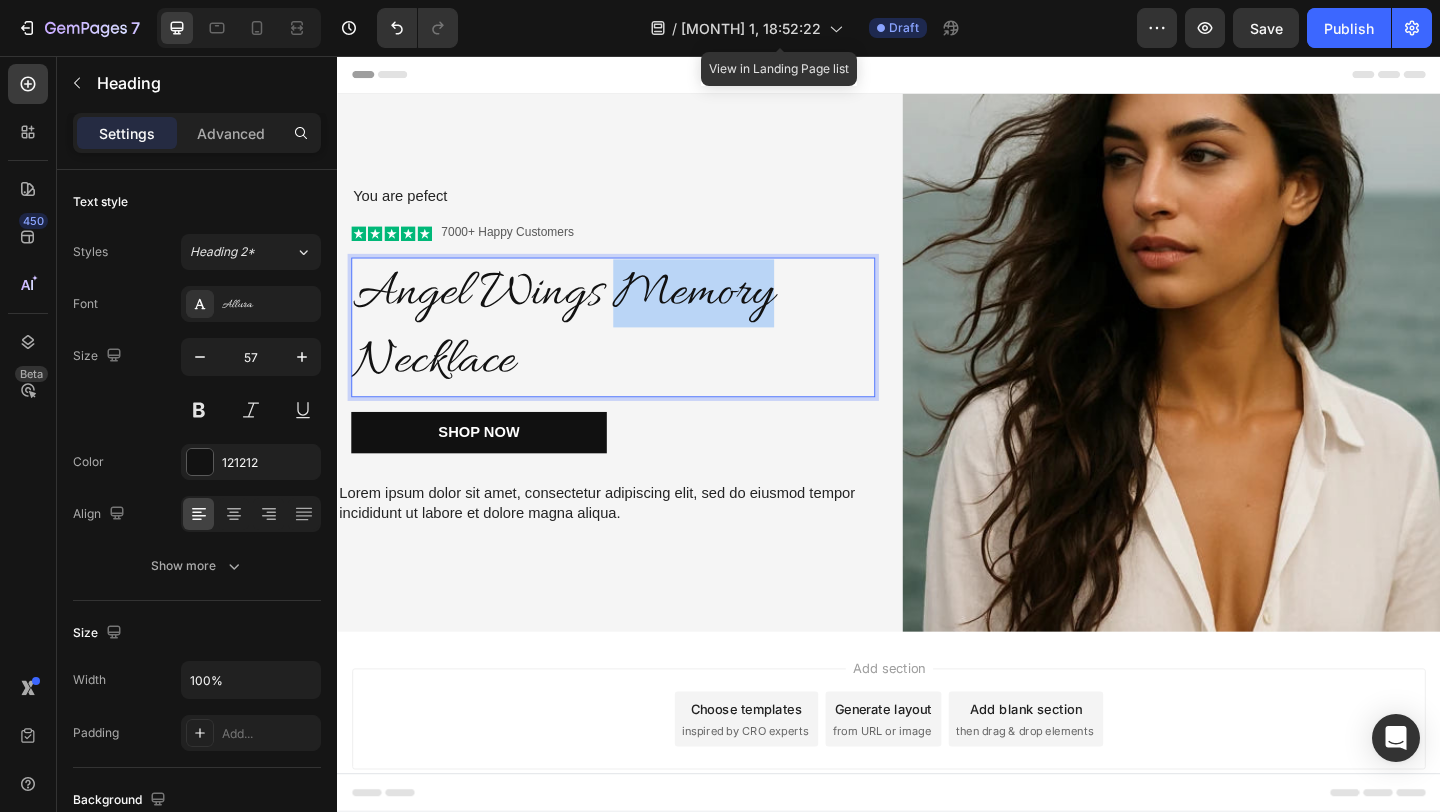click on "Angel Wings Memory Necklace" at bounding box center [637, 351] 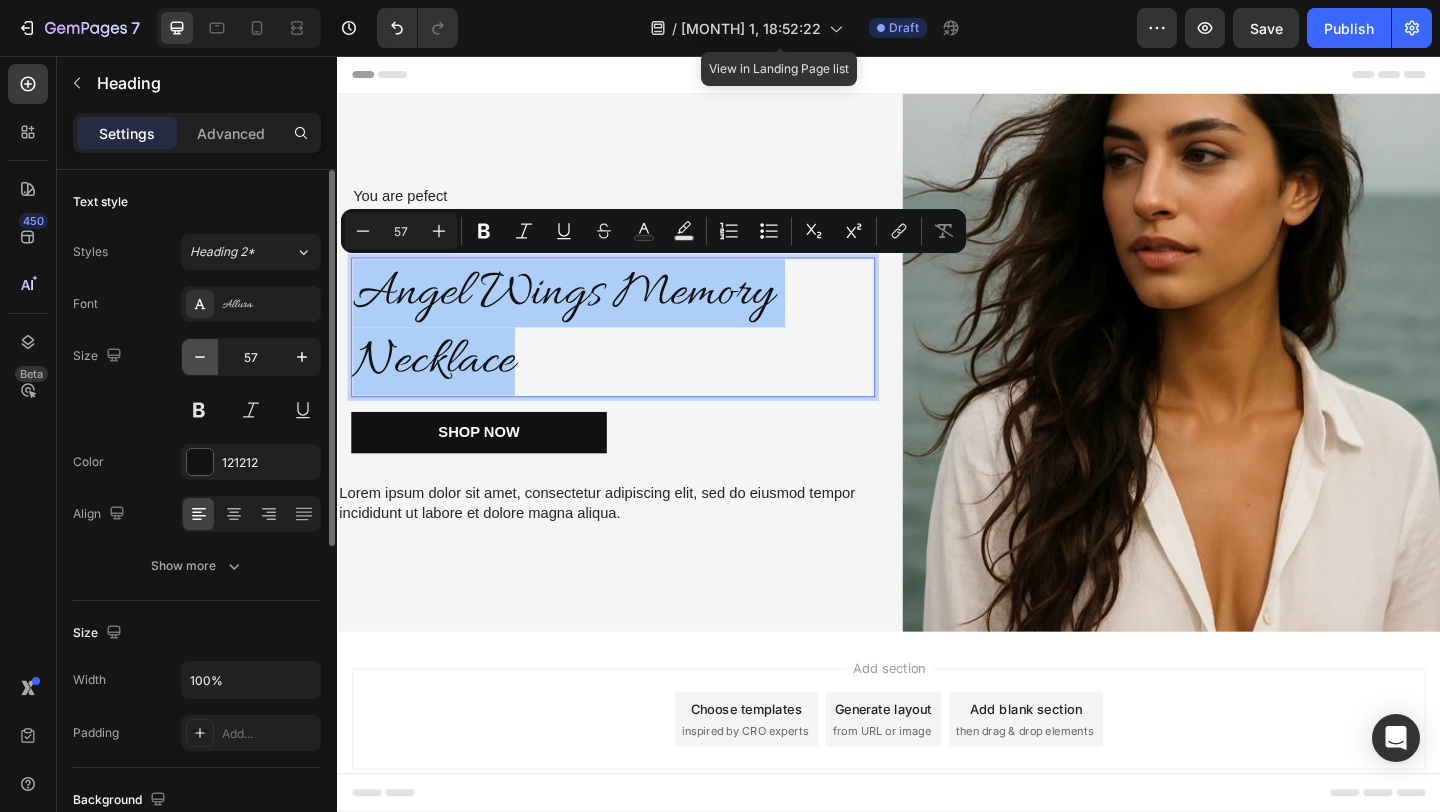 click 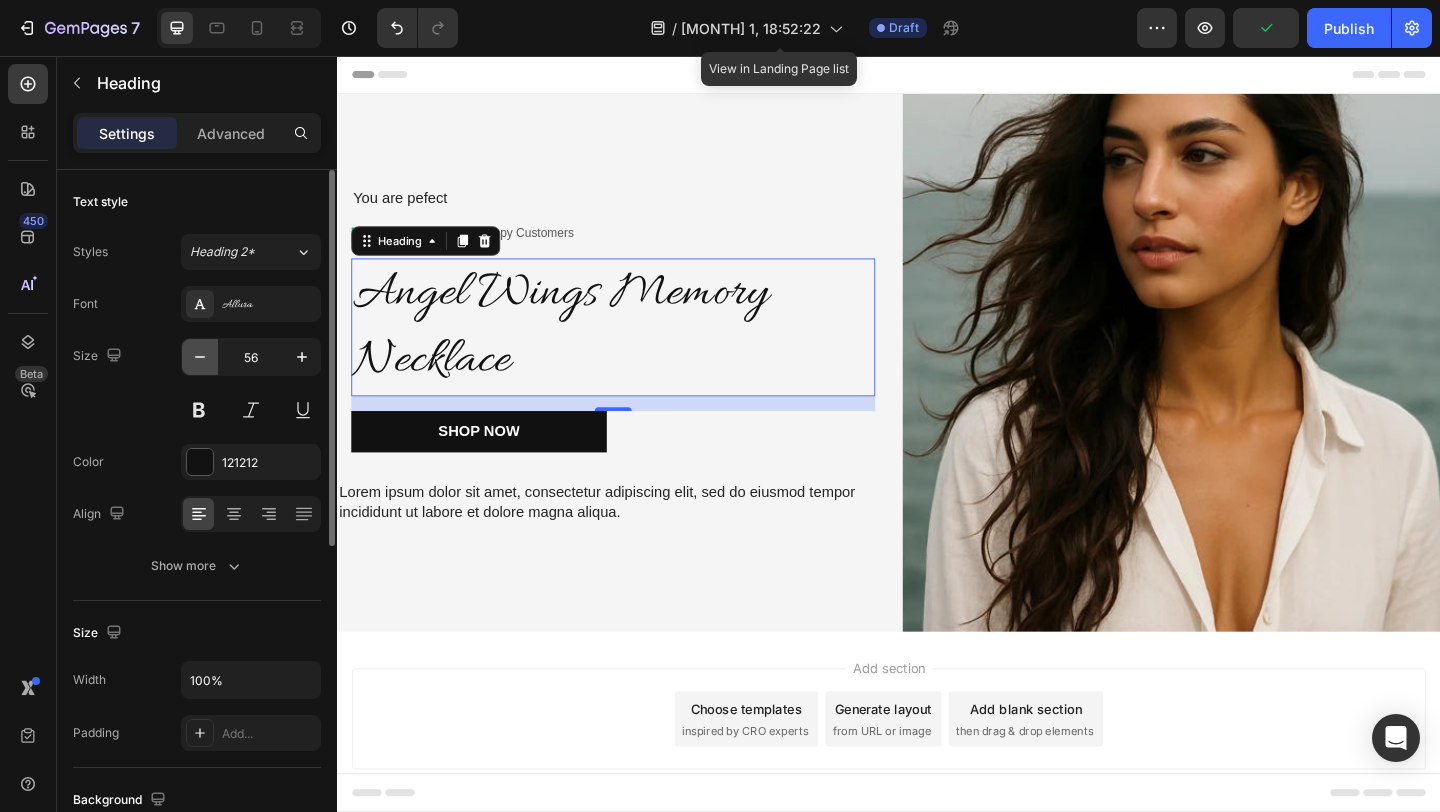 click 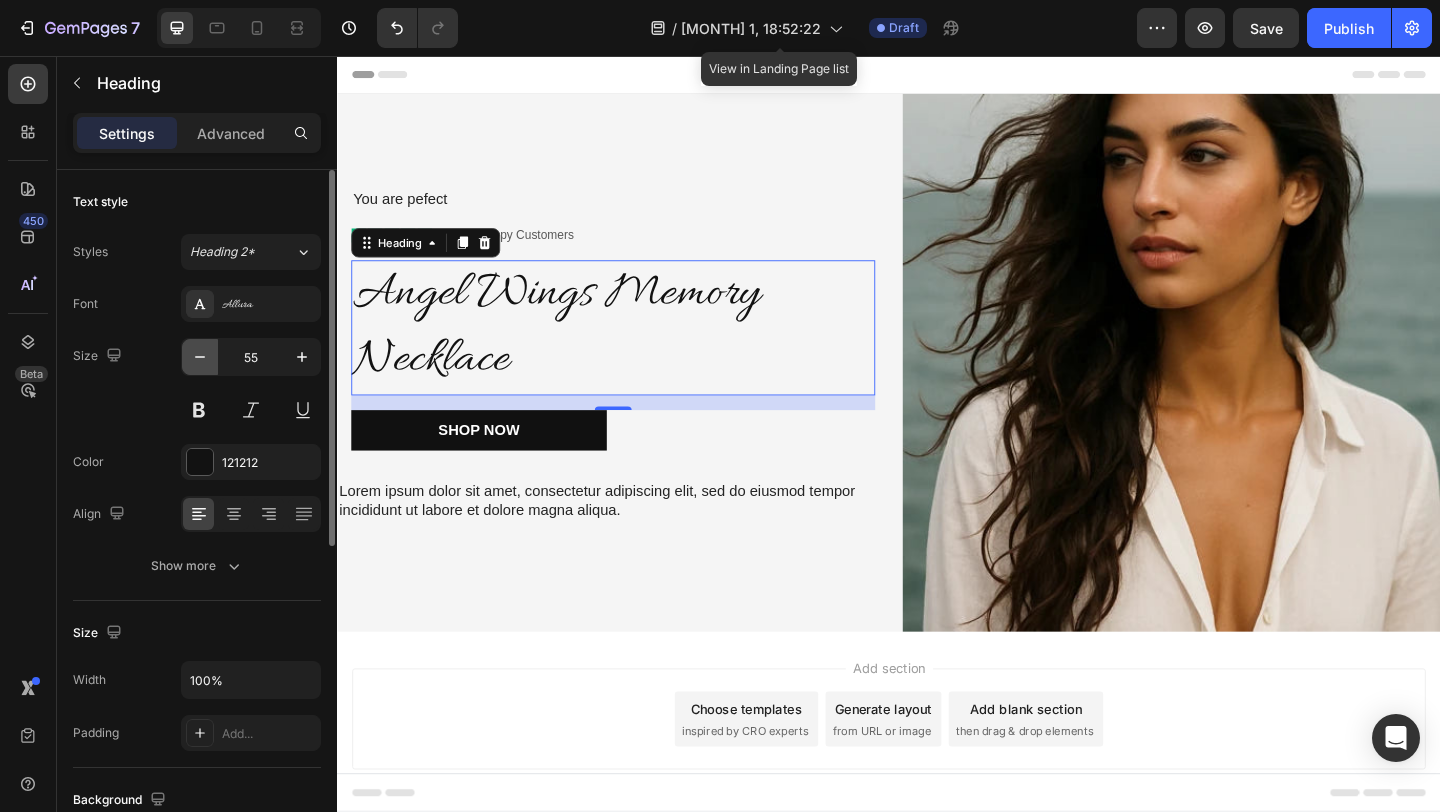 click 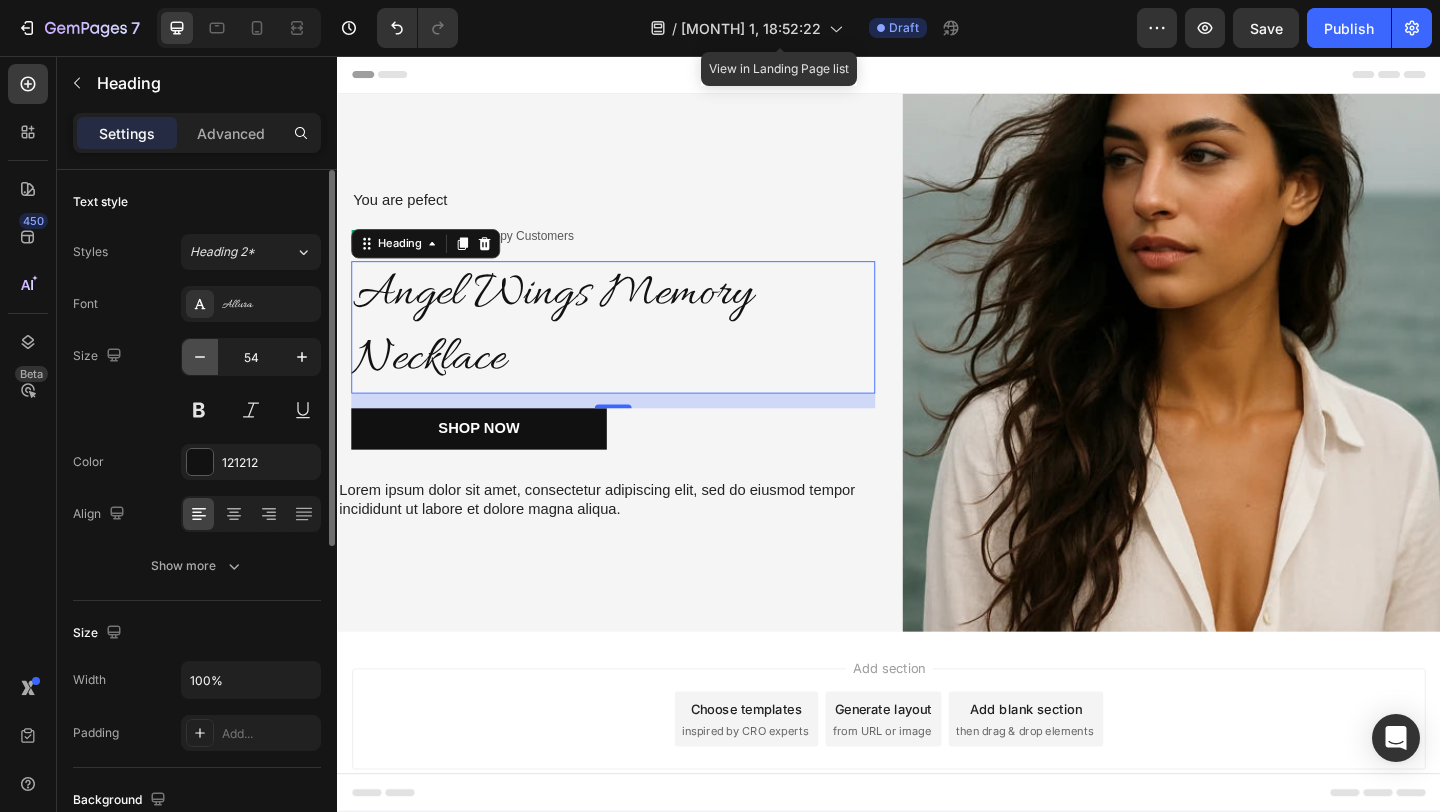 click 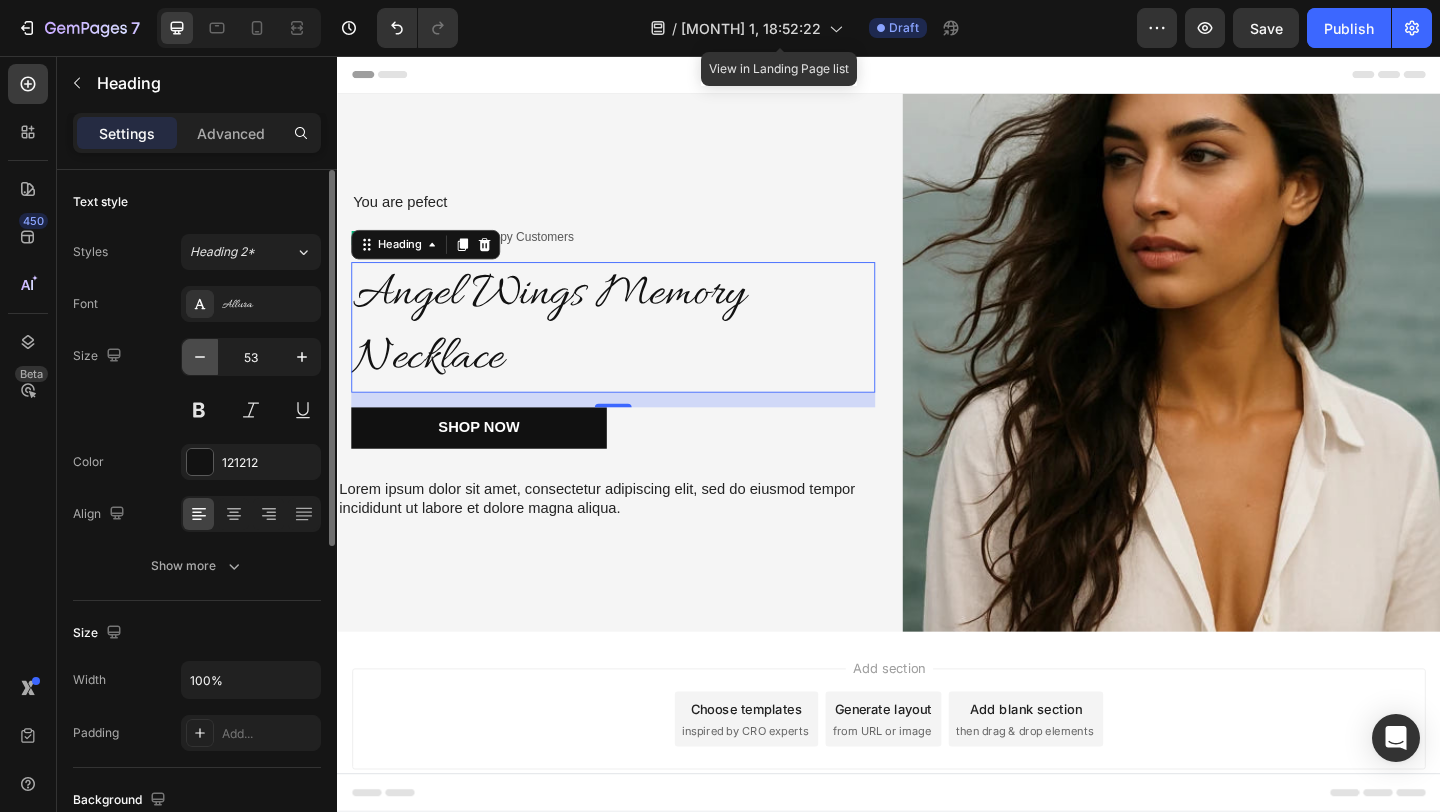 click 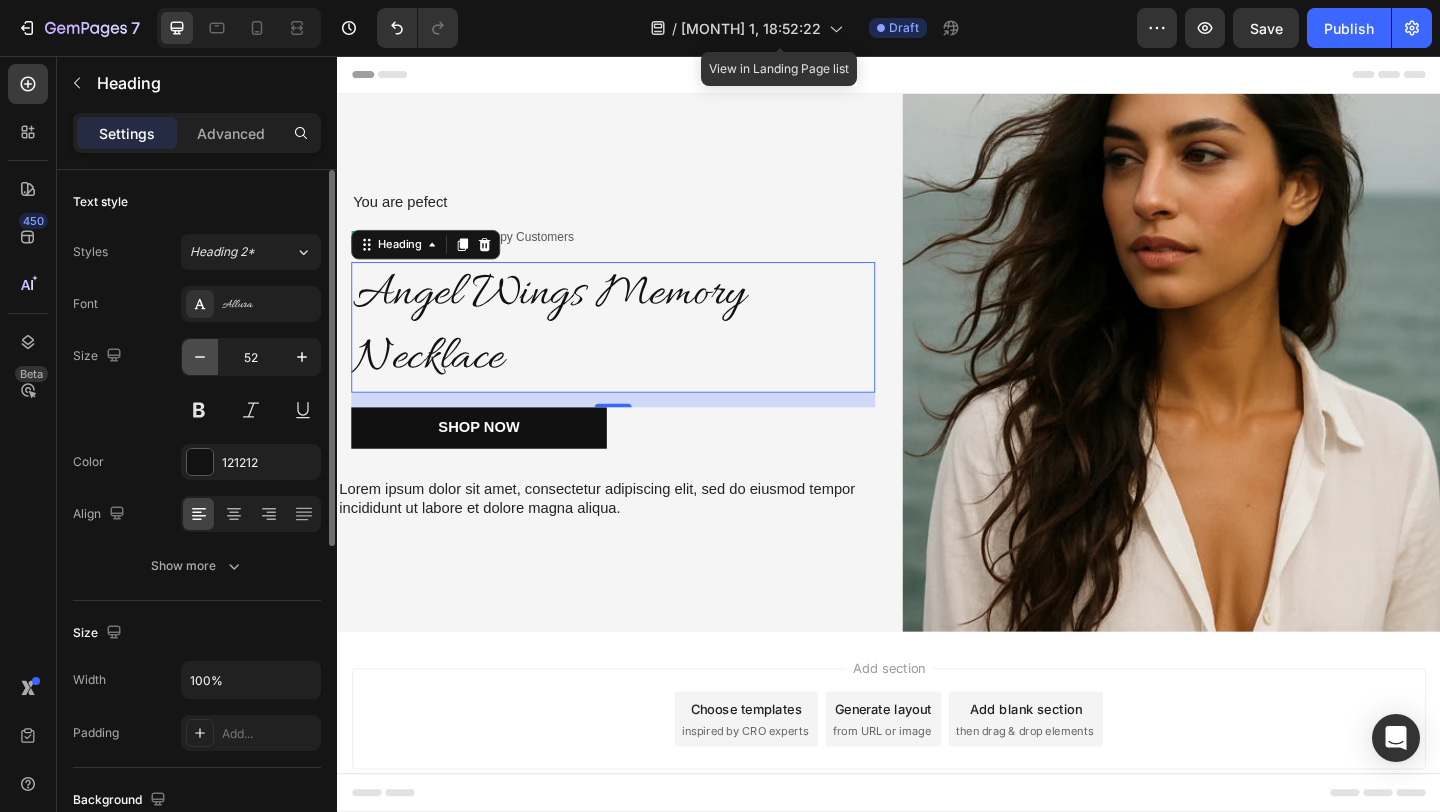 click 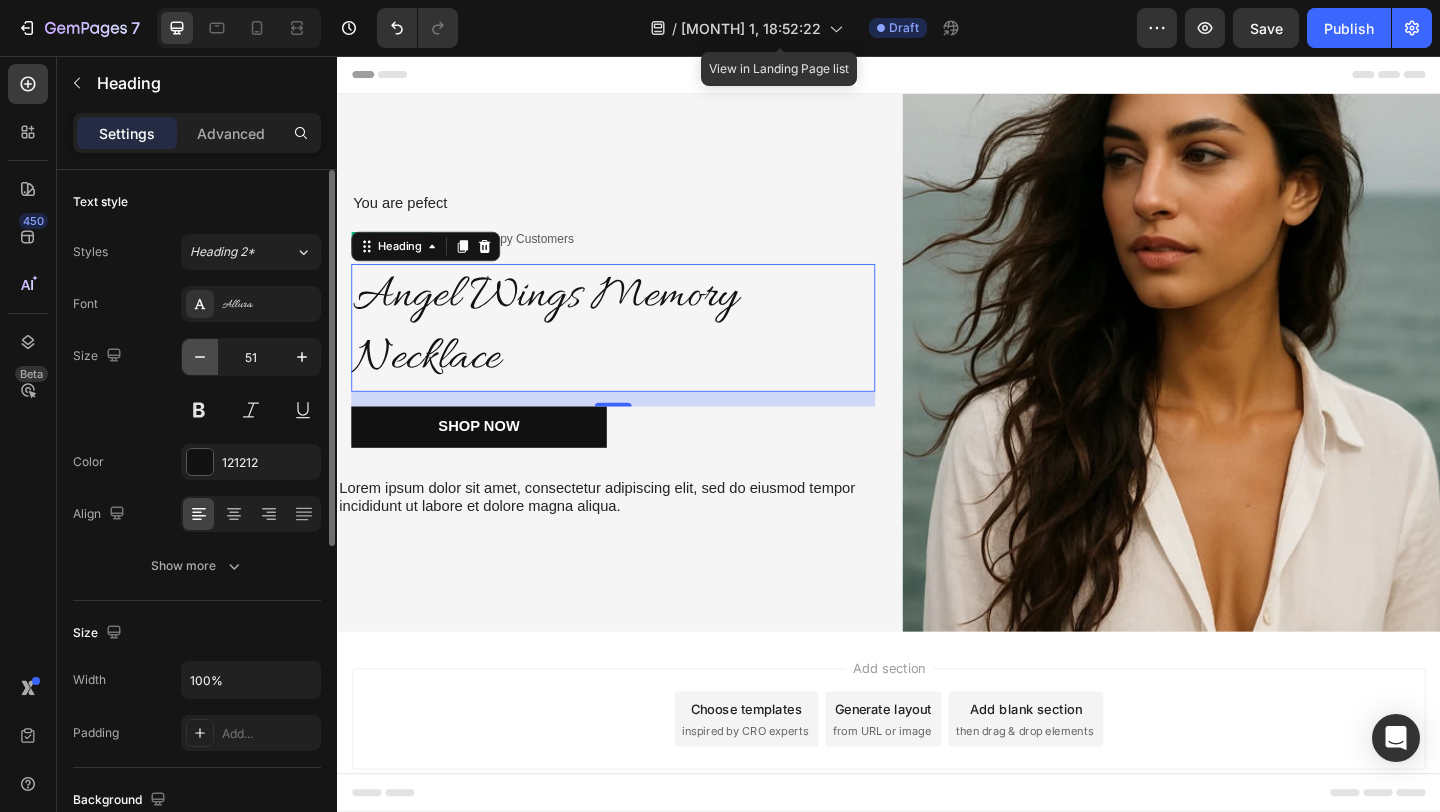 click 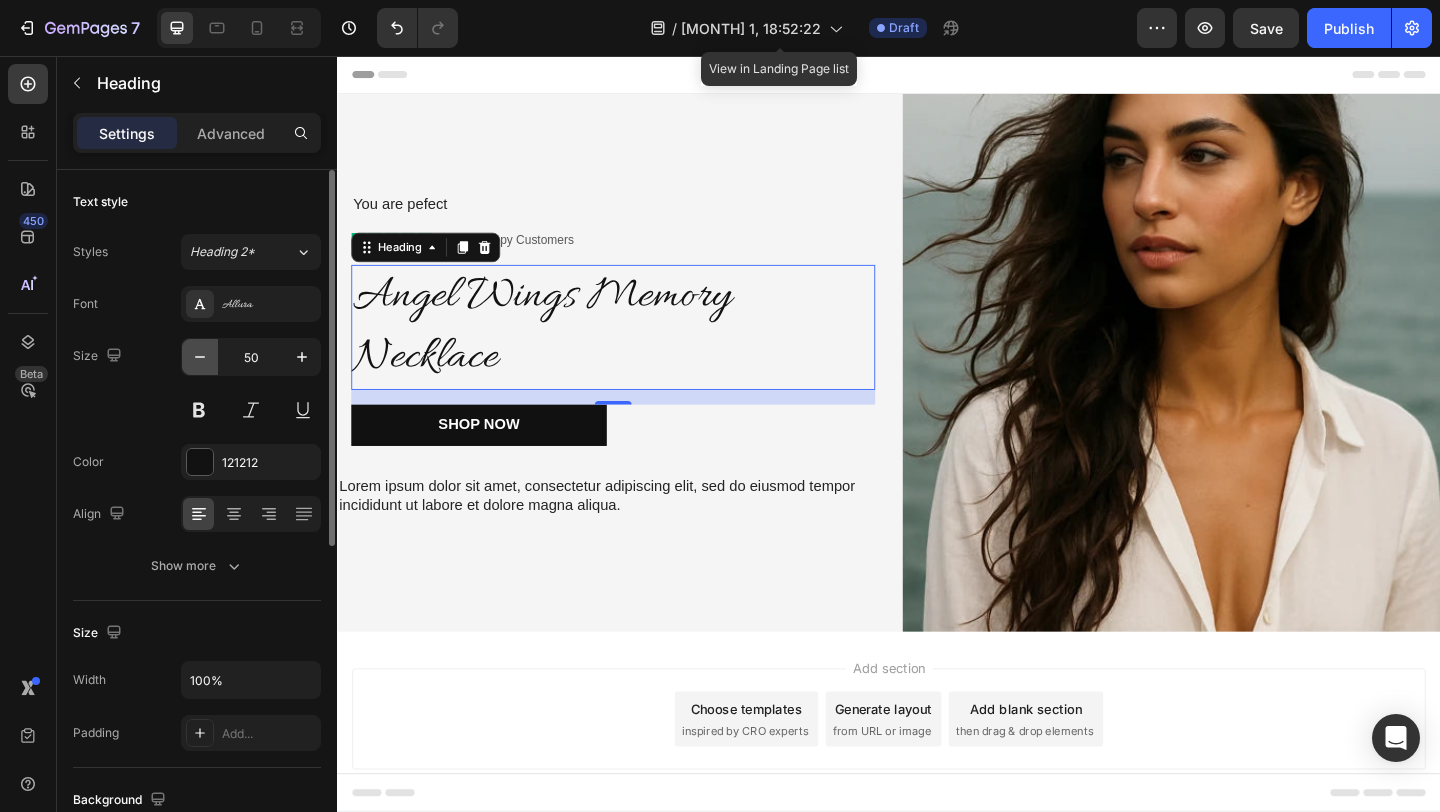 click 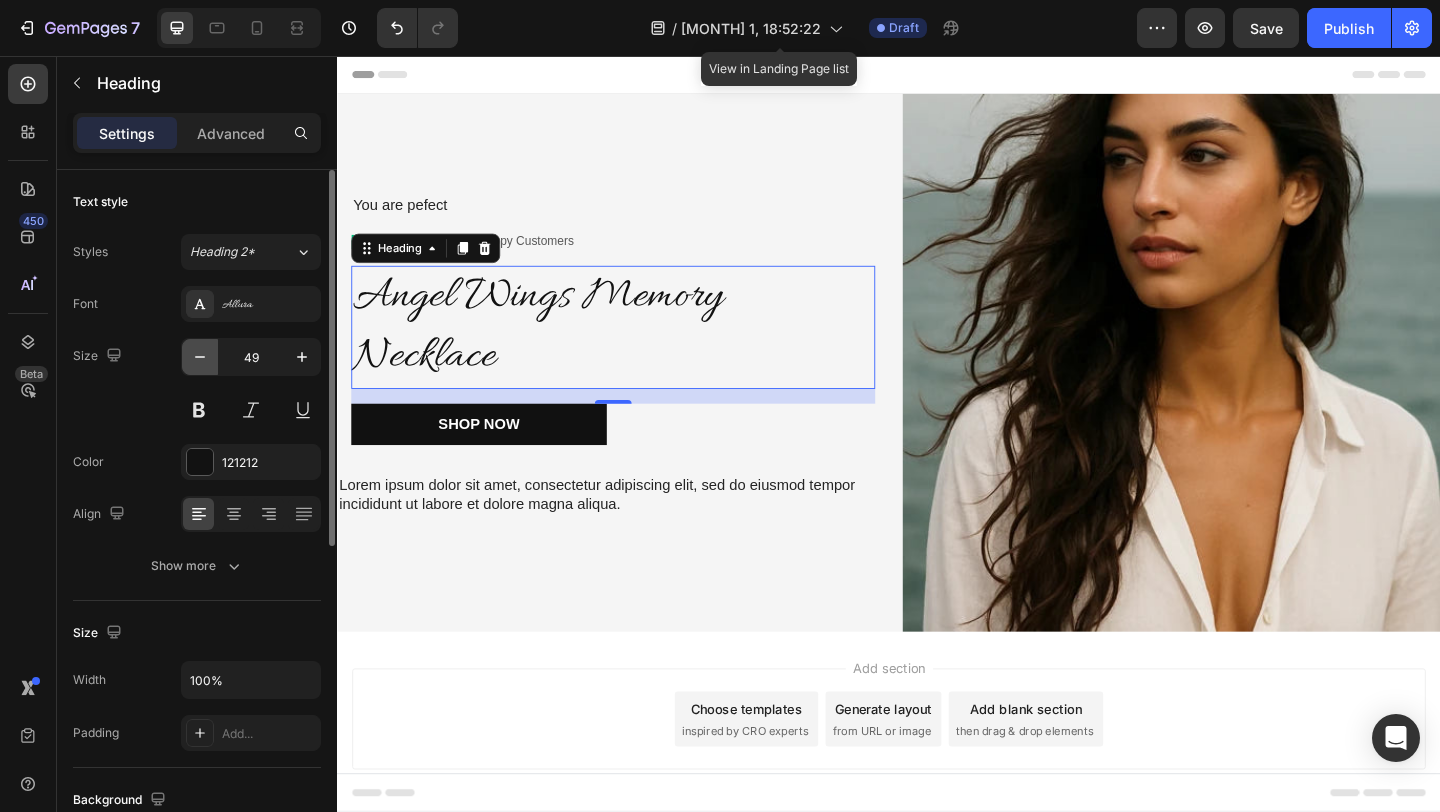 click 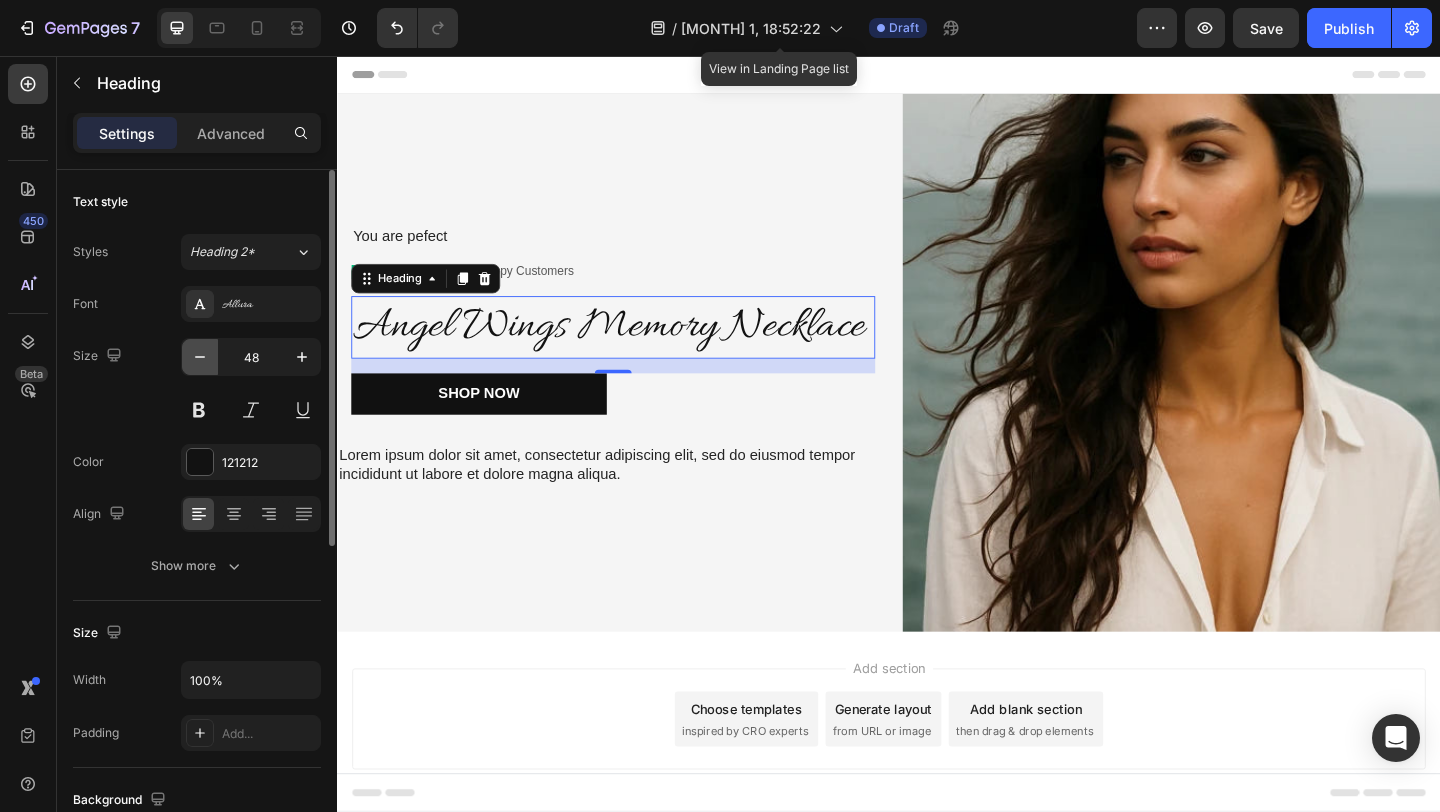 click 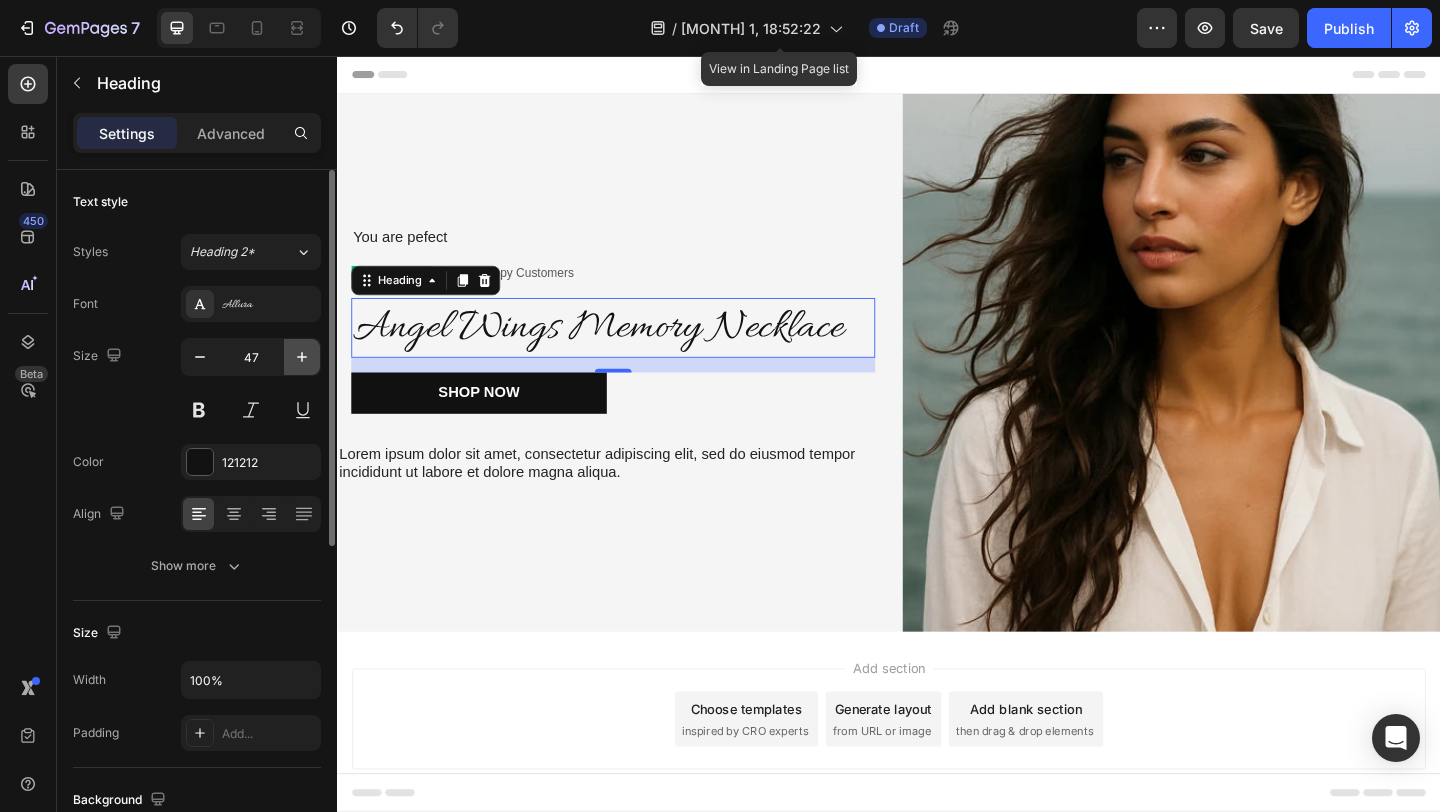 click 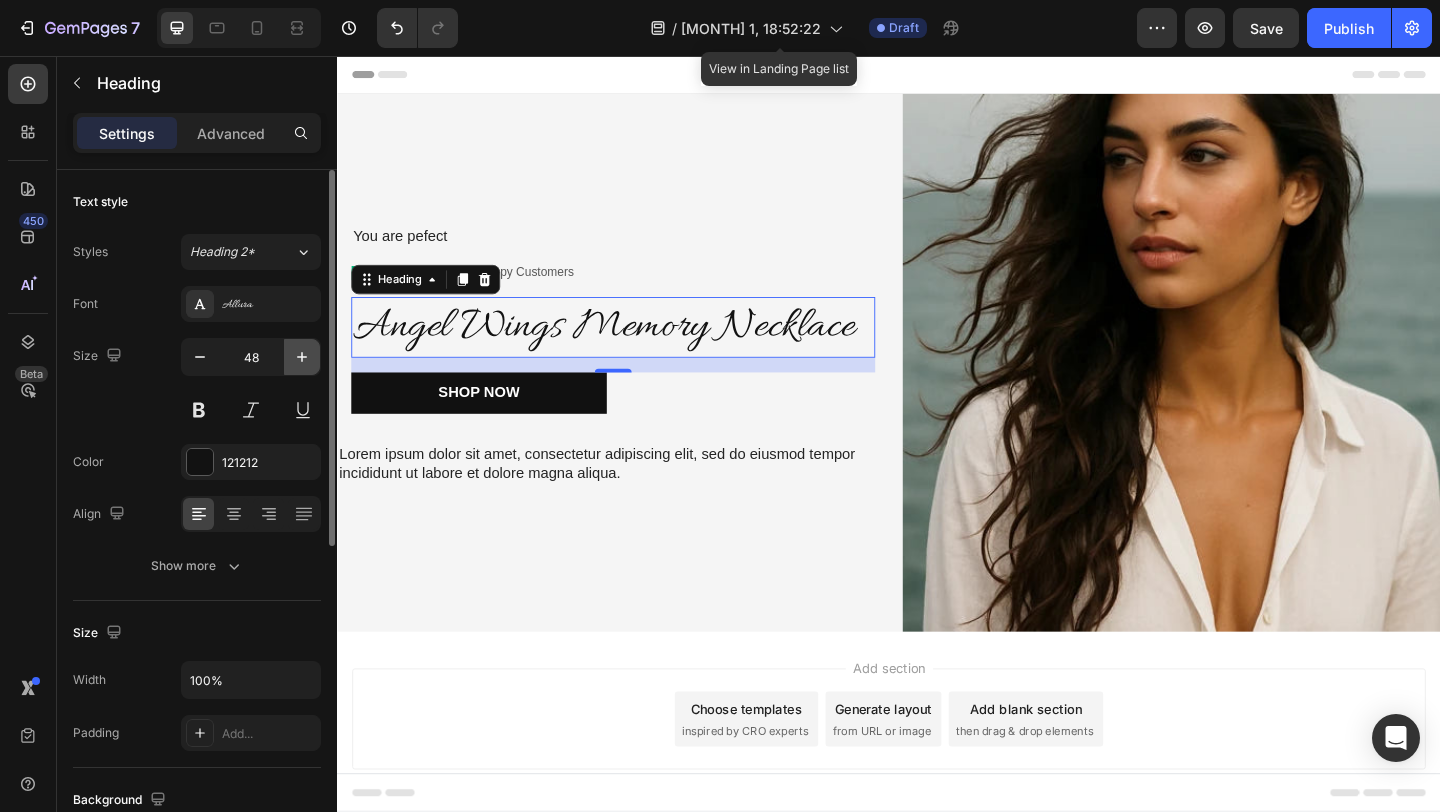 click 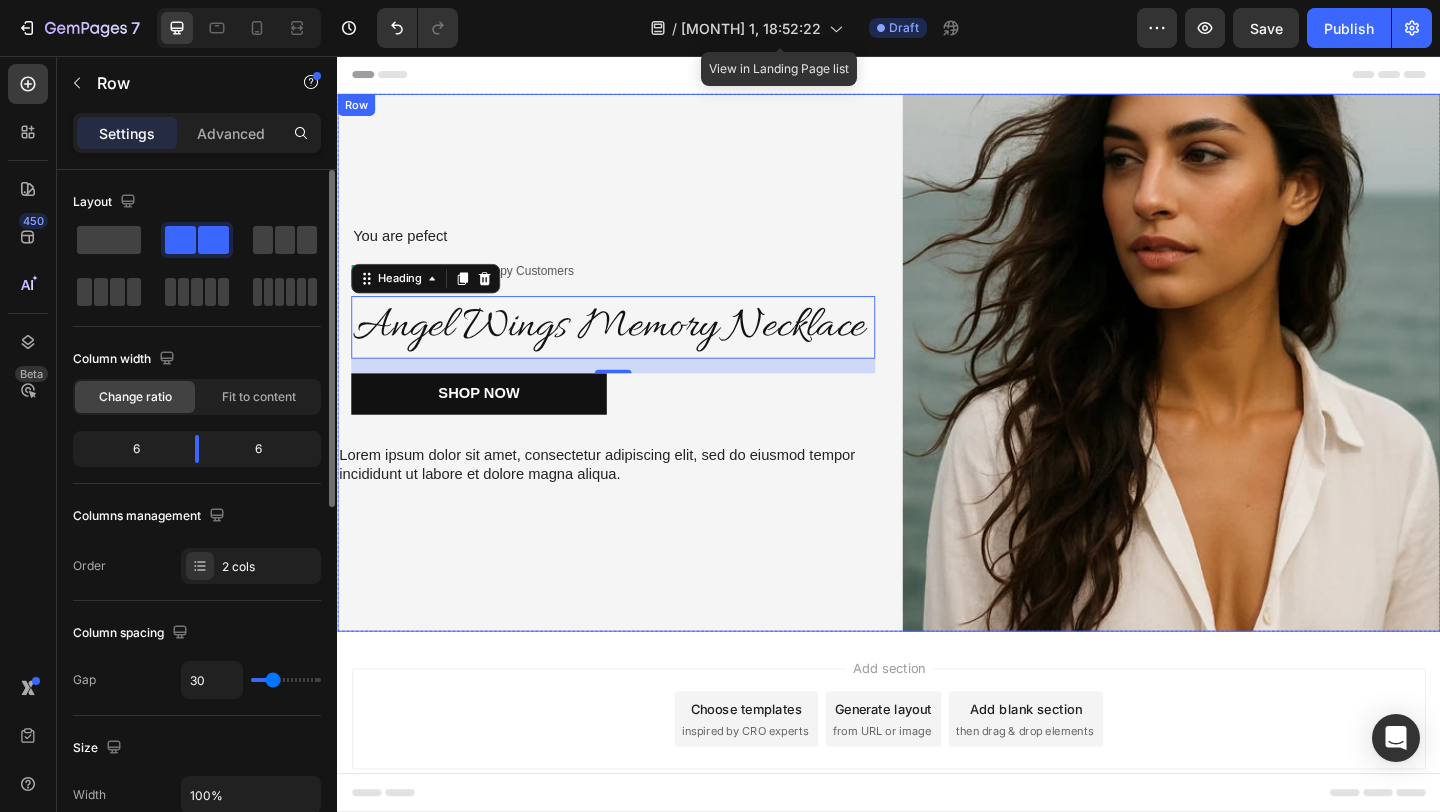 click on "You are pefect Text Block
Icon
Icon
Icon
Icon
Icon Icon List 7000+ Happy Customers Text Block Row Angel Wings Memory Necklace Heading   16 Shop Now Button Row Lorem ipsum dolor sit amet, consectetur adipiscing elit, sed do eiusmod tempor incididunt ut labore et dolore magna aliqua. Text Block" at bounding box center [629, 389] 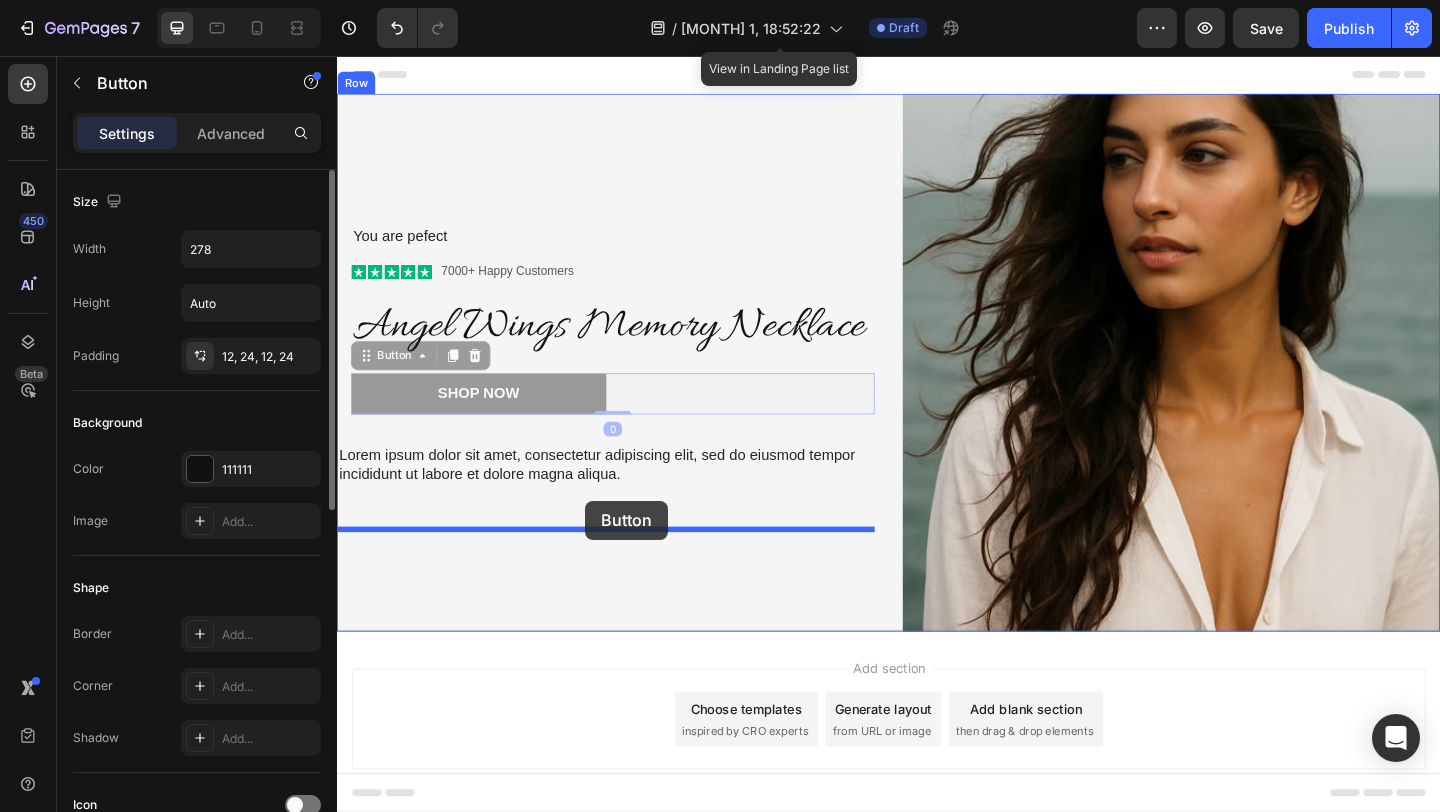 drag, startPoint x: 593, startPoint y: 423, endPoint x: 600, endPoint y: 534, distance: 111.220505 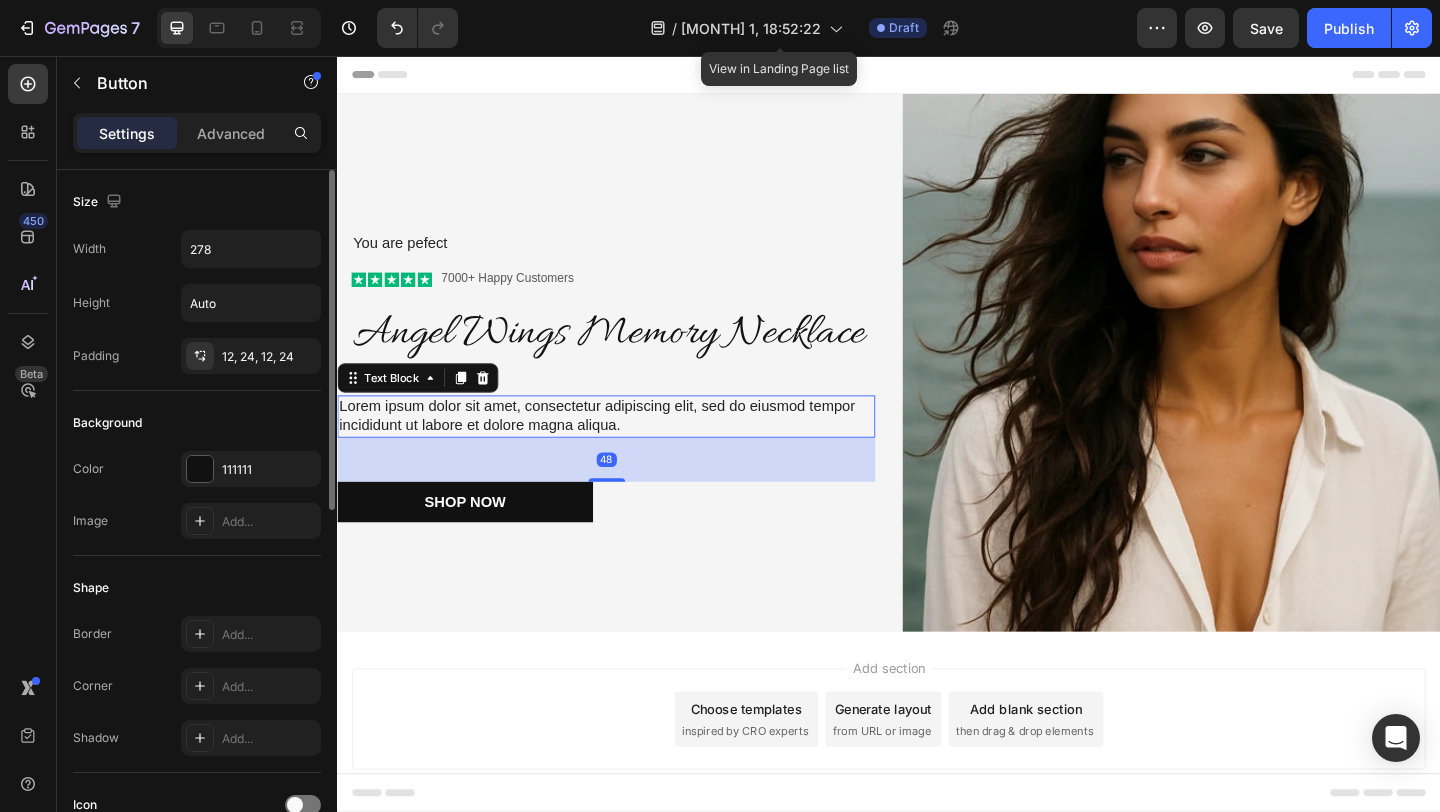 click on "Lorem ipsum dolor sit amet, consectetur adipiscing elit, sed do eiusmod tempor incididunt ut labore et dolore magna aliqua." at bounding box center [629, 448] 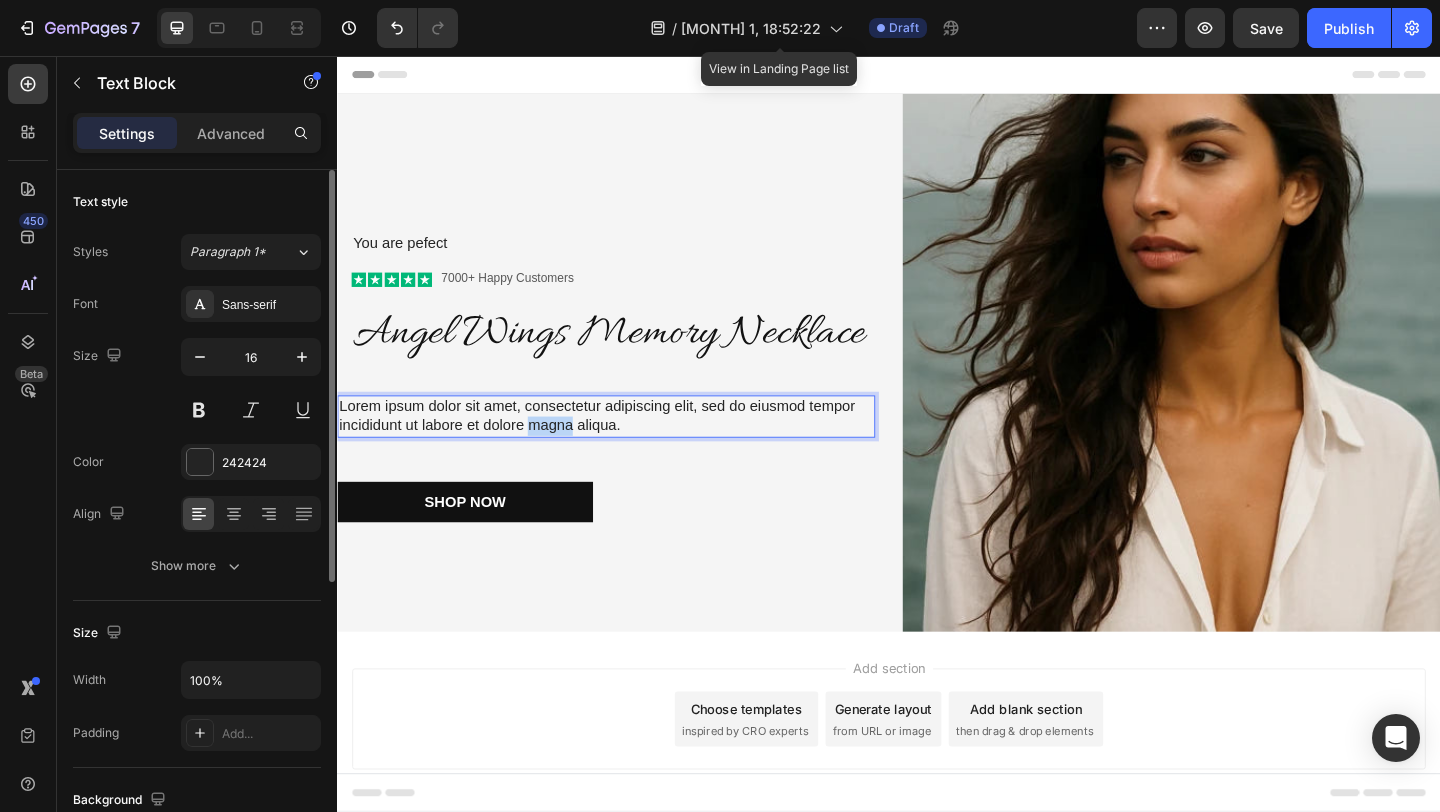 click on "Lorem ipsum dolor sit amet, consectetur adipiscing elit, sed do eiusmod tempor incididunt ut labore et dolore magna aliqua." at bounding box center (629, 448) 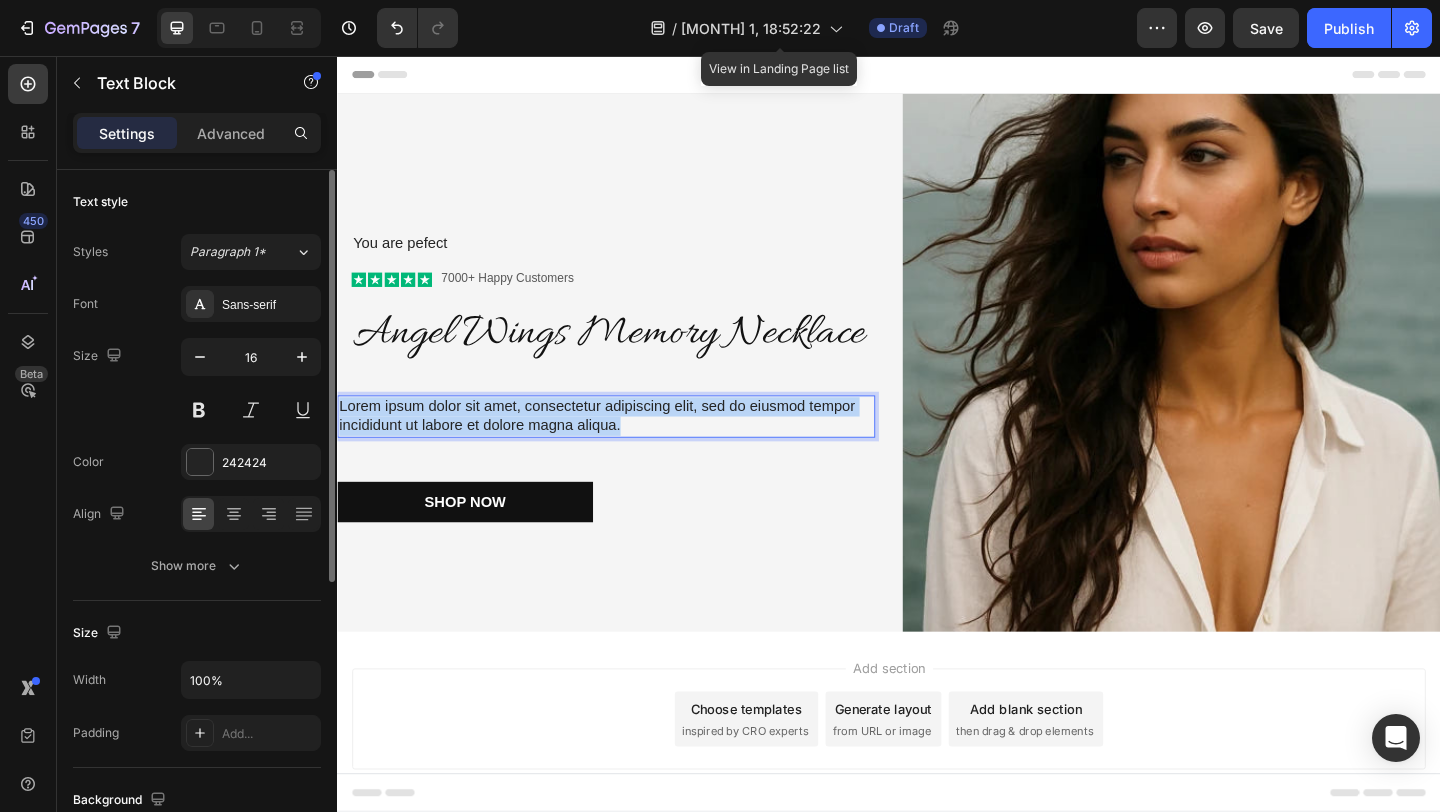 click on "Lorem ipsum dolor sit amet, consectetur adipiscing elit, sed do eiusmod tempor incididunt ut labore et dolore magna aliqua." at bounding box center (629, 448) 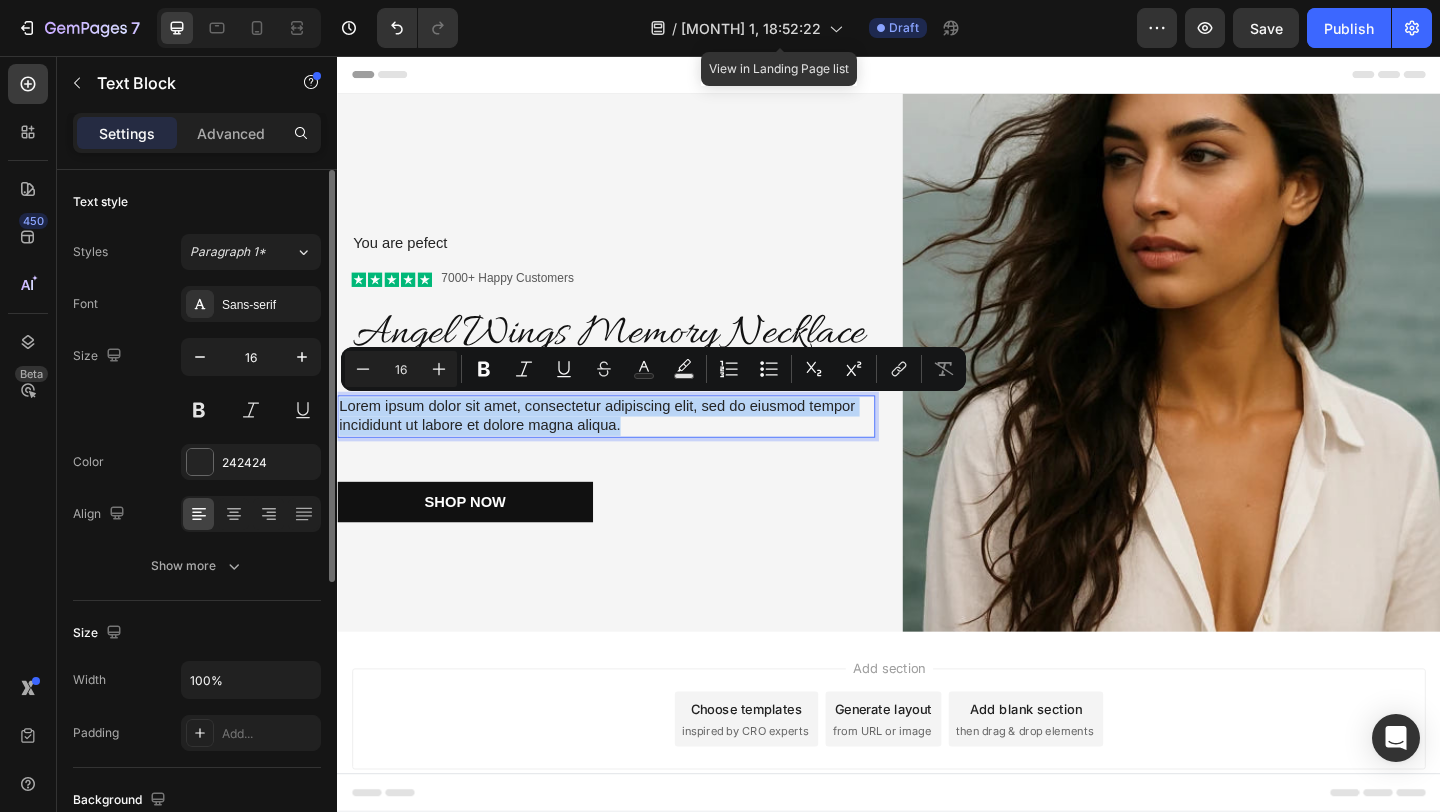 click on "Lorem ipsum dolor sit amet, consectetur adipiscing elit, sed do eiusmod tempor incididunt ut labore et dolore magna aliqua." at bounding box center [629, 448] 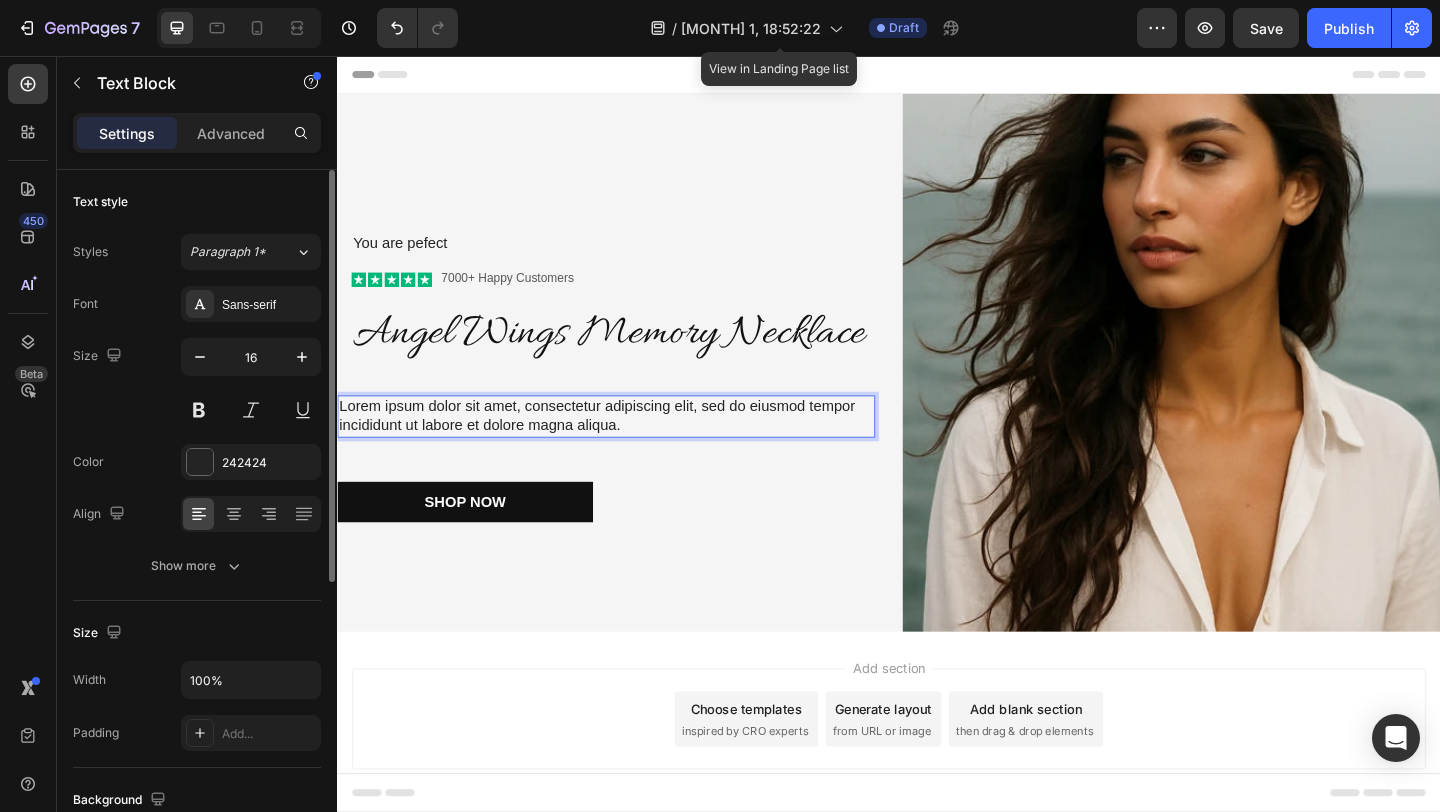 click on "Lorem ipsum dolor sit amet, consectetur adipiscing elit, sed do eiusmod tempor incididunt ut labore et dolore magna aliqua." at bounding box center [629, 448] 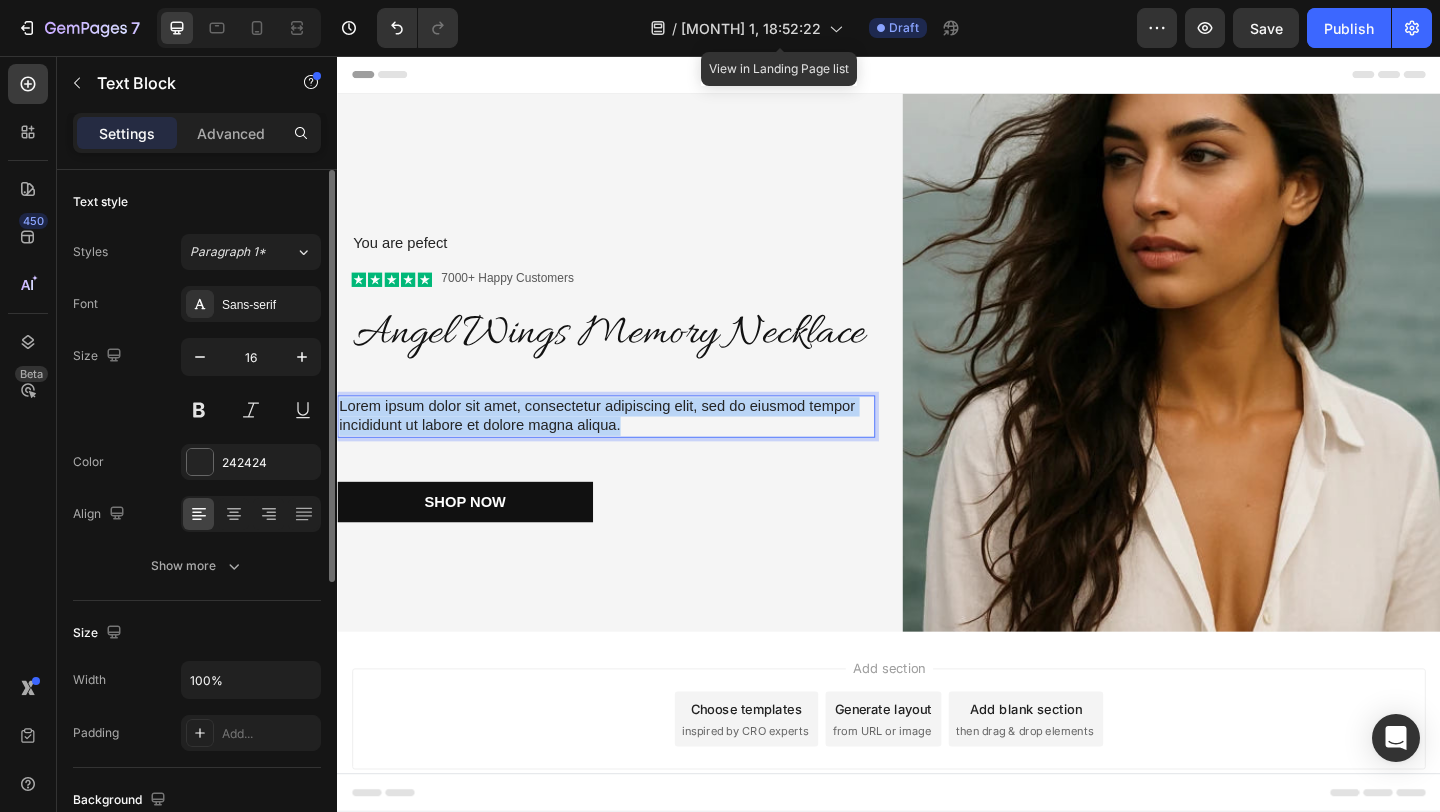 click on "Lorem ipsum dolor sit amet, consectetur adipiscing elit, sed do eiusmod tempor incididunt ut labore et dolore magna aliqua." at bounding box center [629, 448] 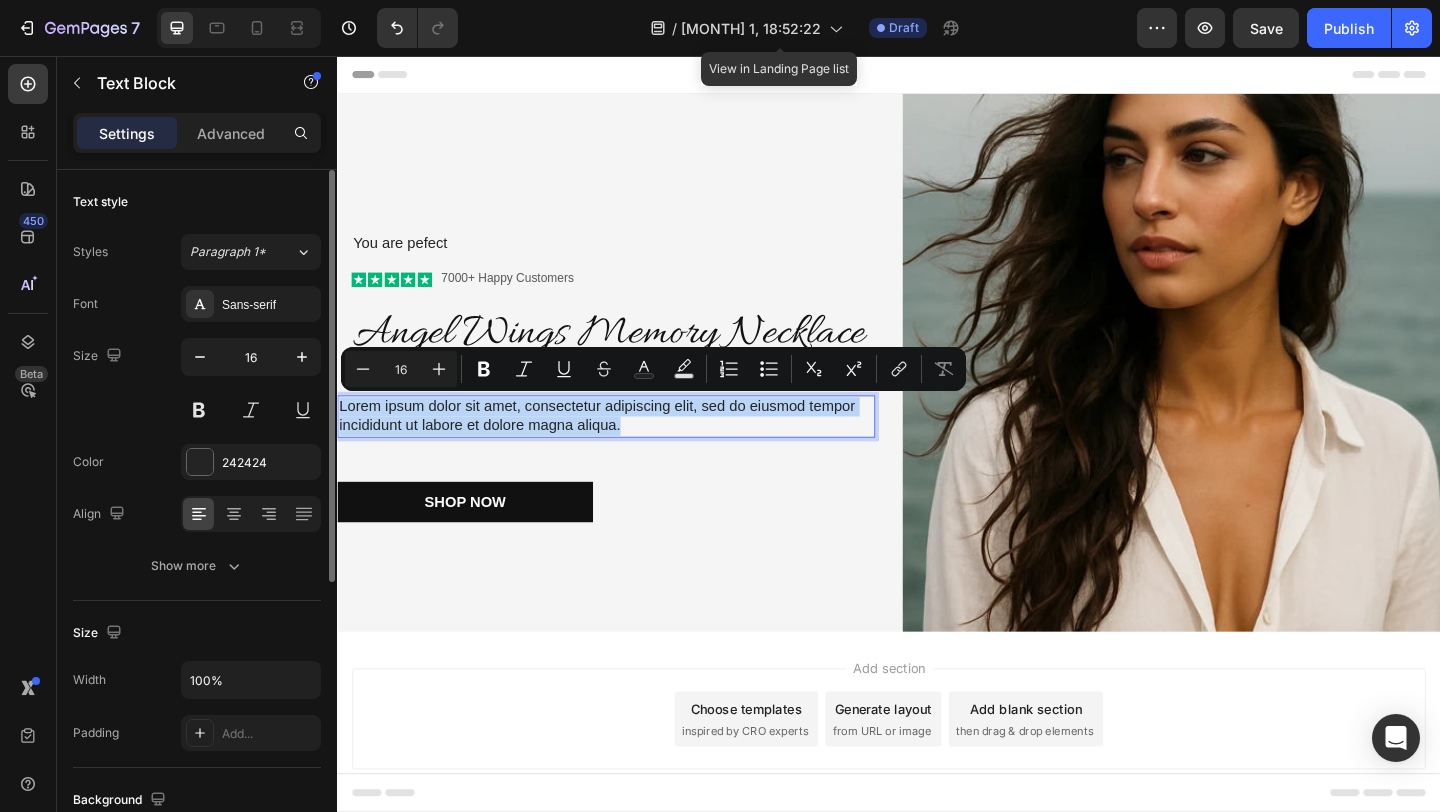 click on "Lorem ipsum dolor sit amet, consectetur adipiscing elit, sed do eiusmod tempor incididunt ut labore et dolore magna aliqua." at bounding box center (629, 448) 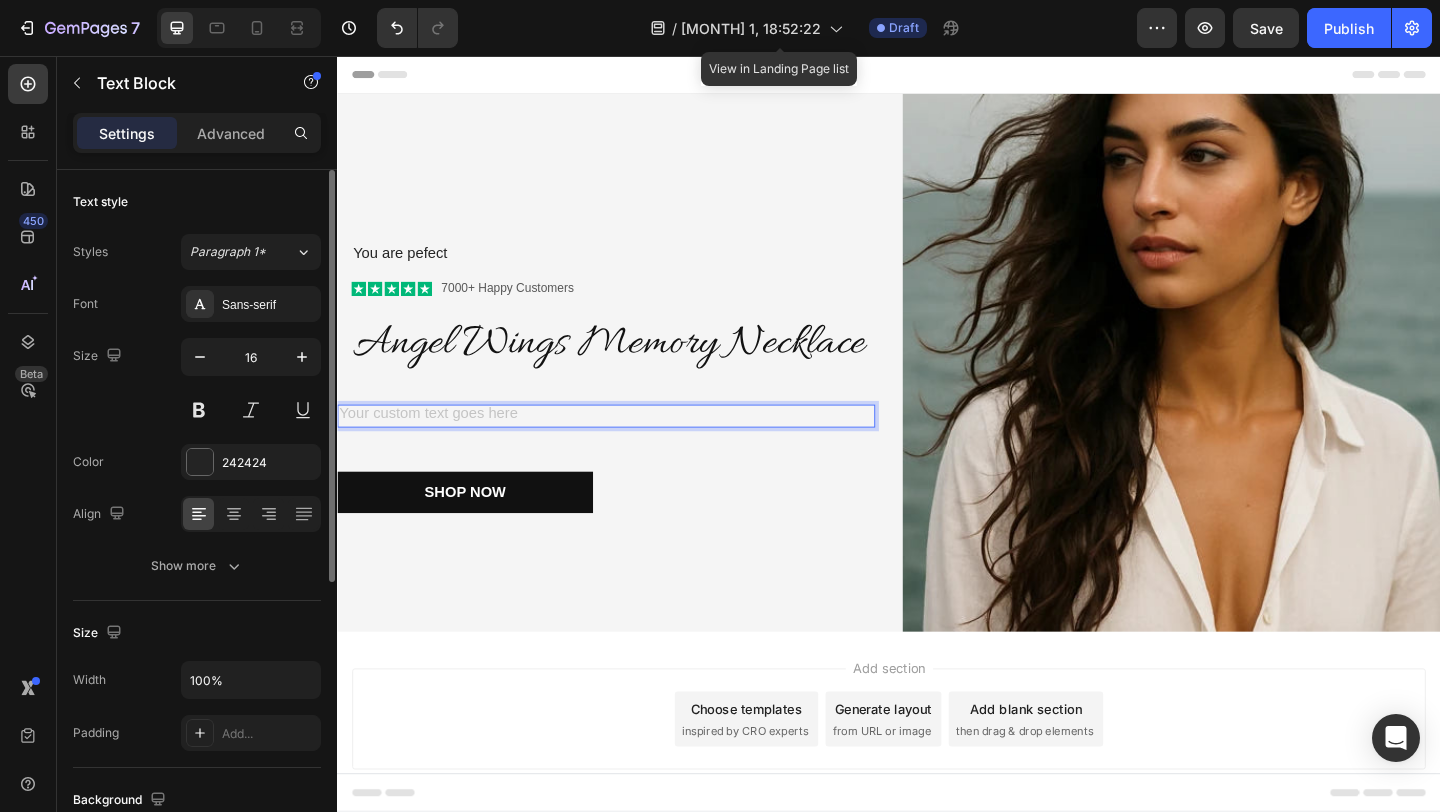 click at bounding box center [629, 447] 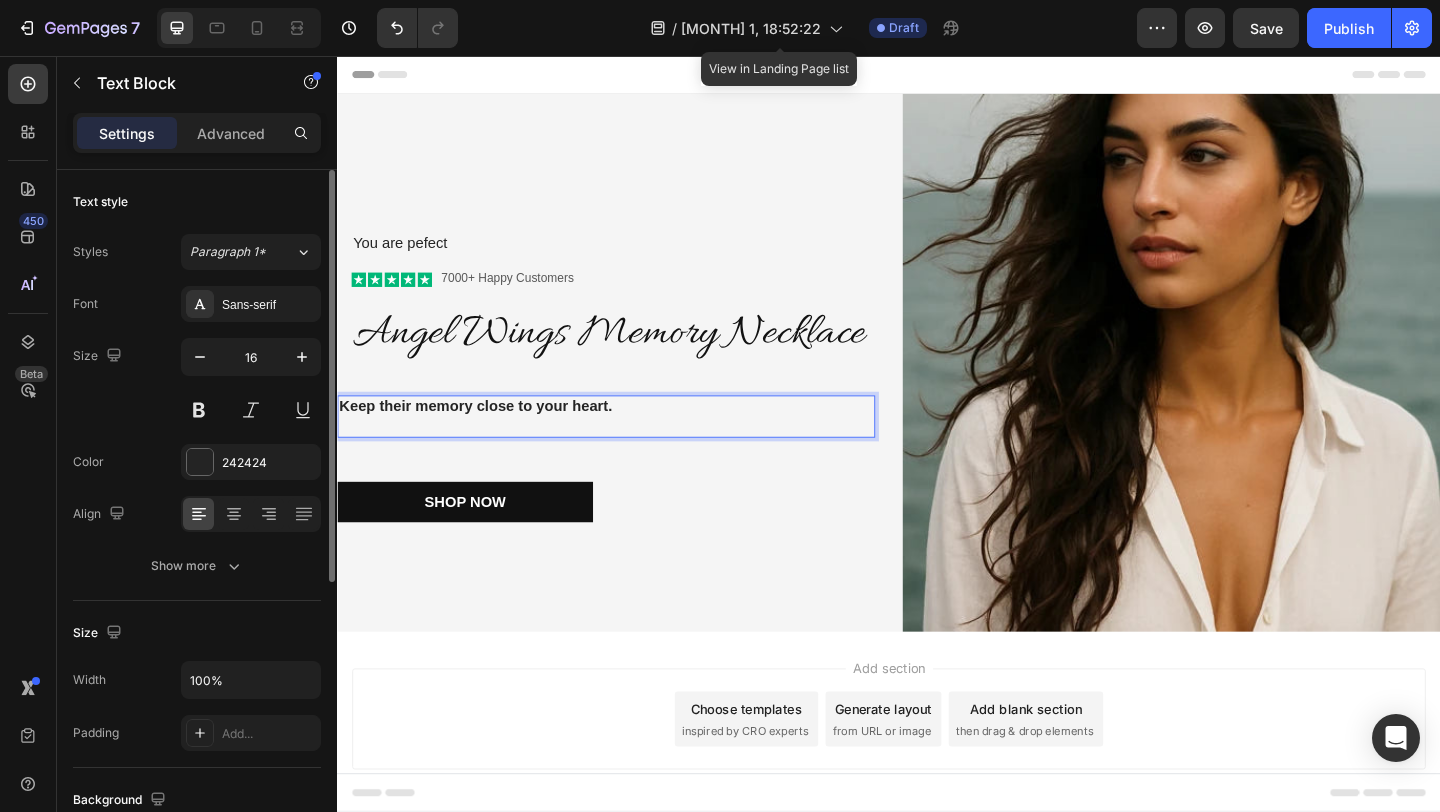 click on "Keep their memory close to your heart." at bounding box center [487, 436] 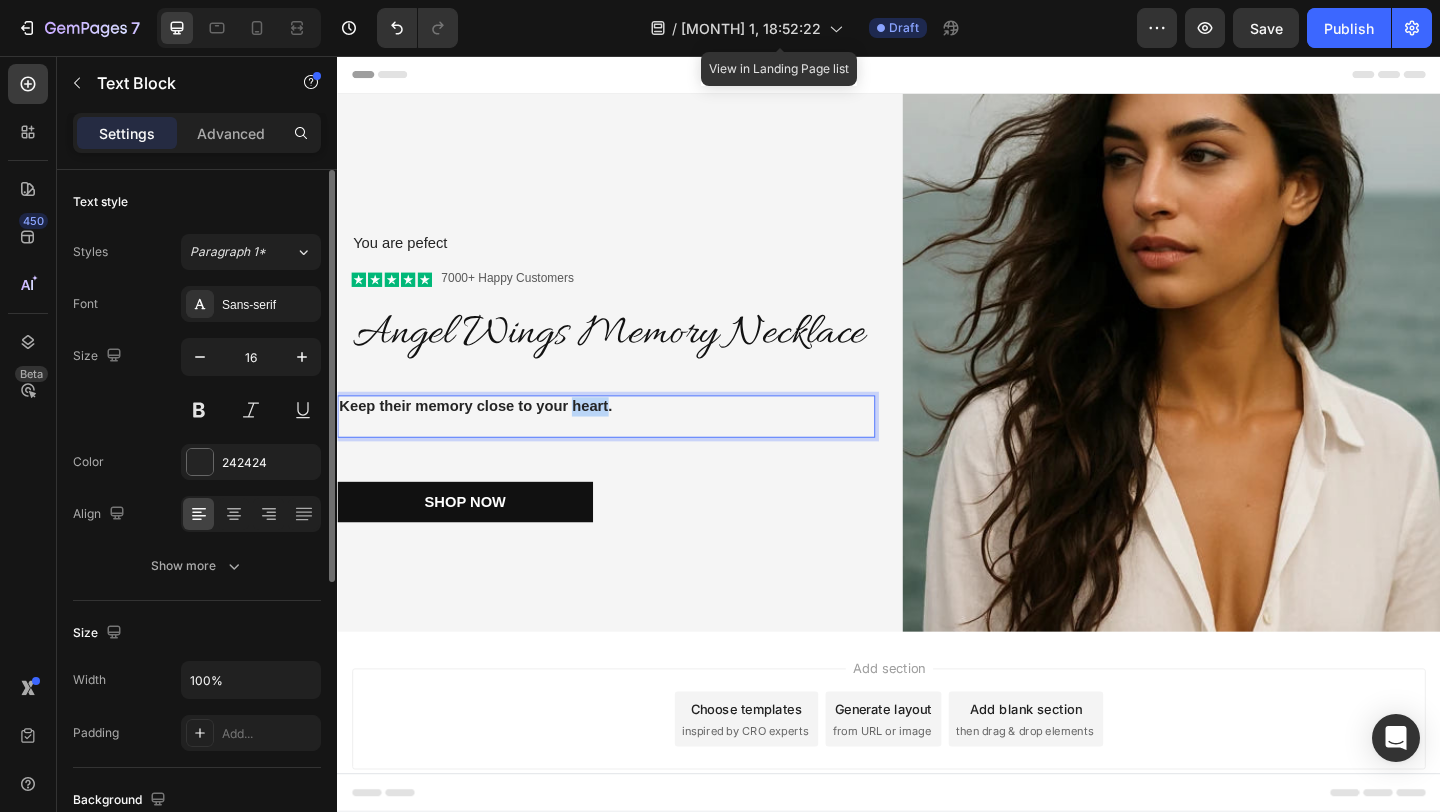 click on "Keep their memory close to your heart." at bounding box center [487, 436] 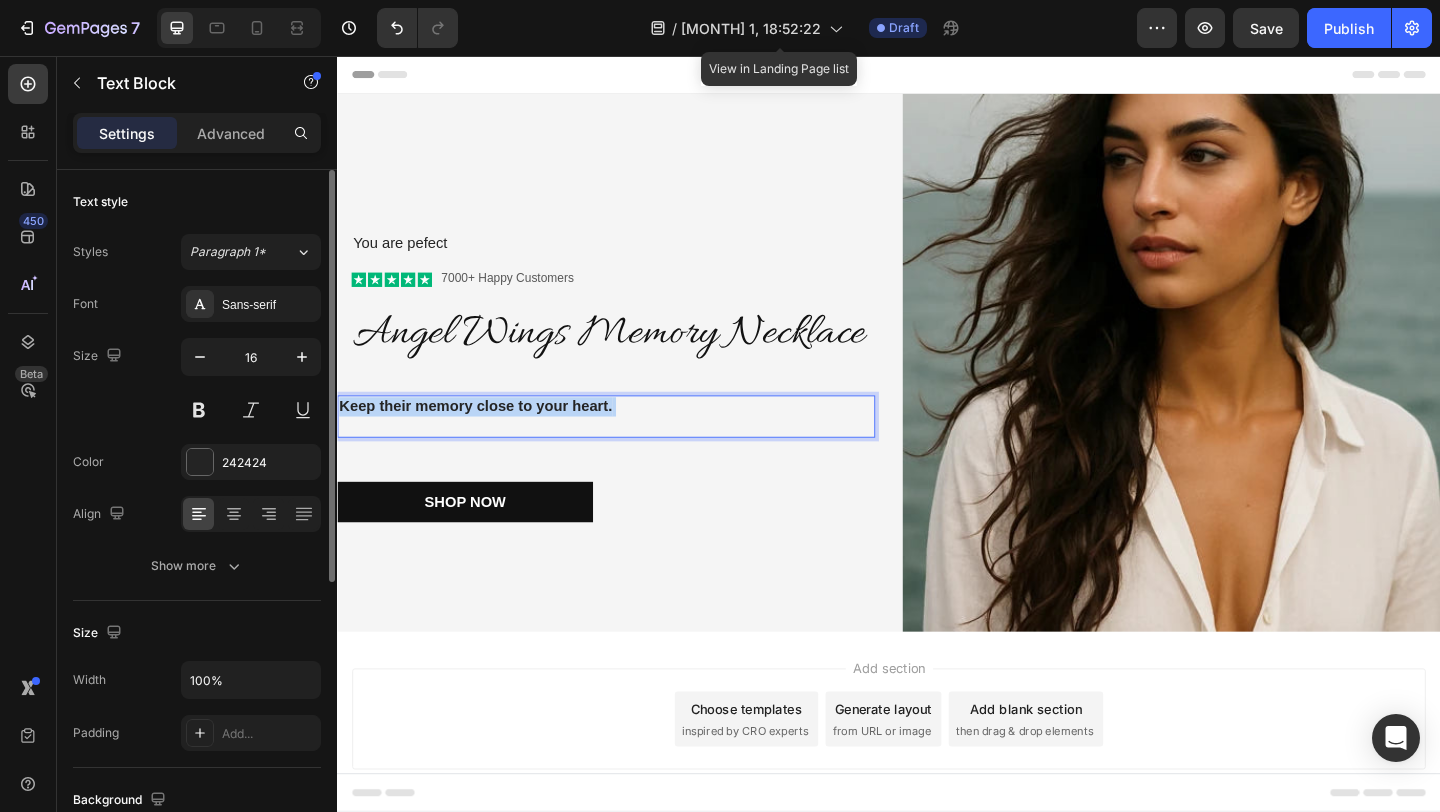 click on "Keep their memory close to your heart." at bounding box center (487, 436) 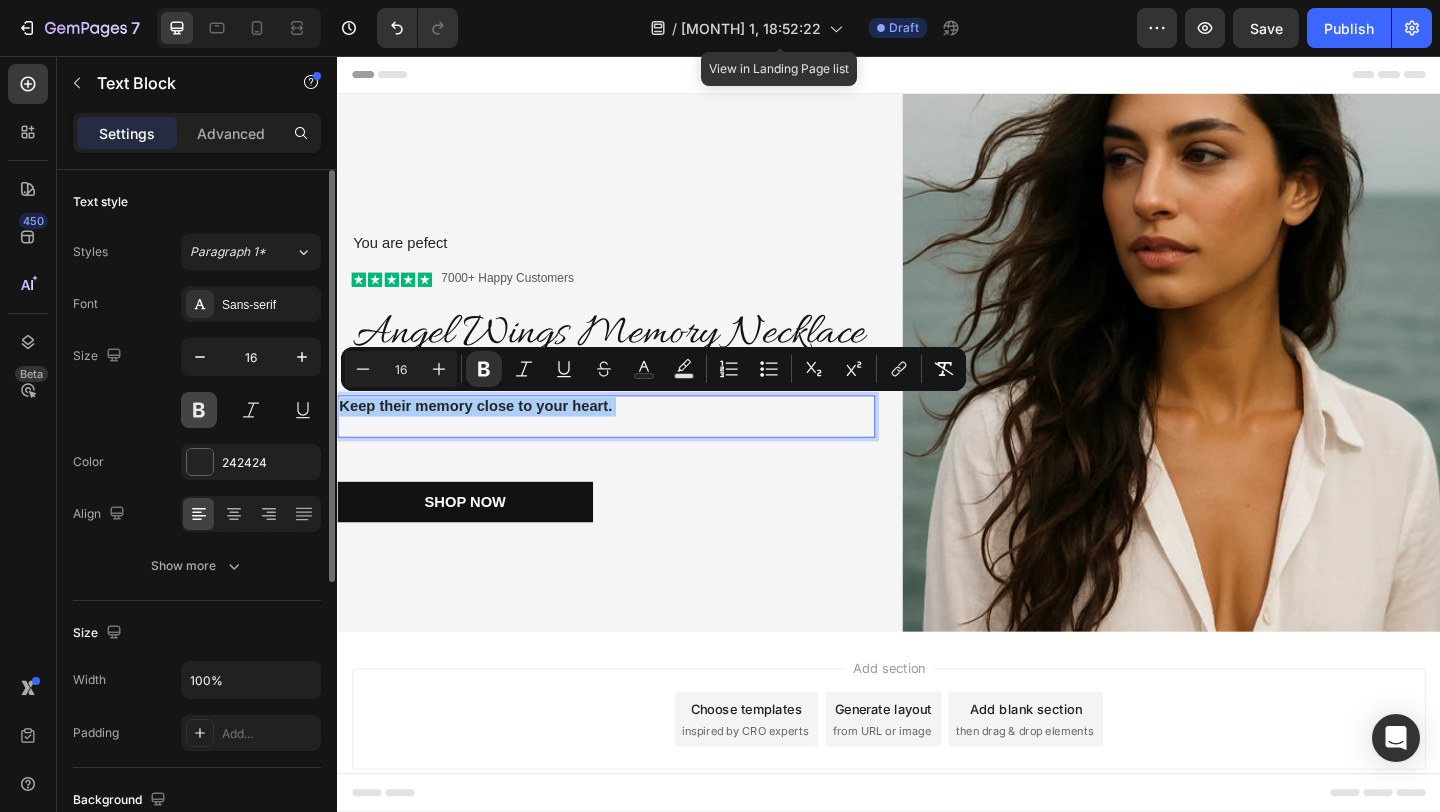 click at bounding box center (199, 410) 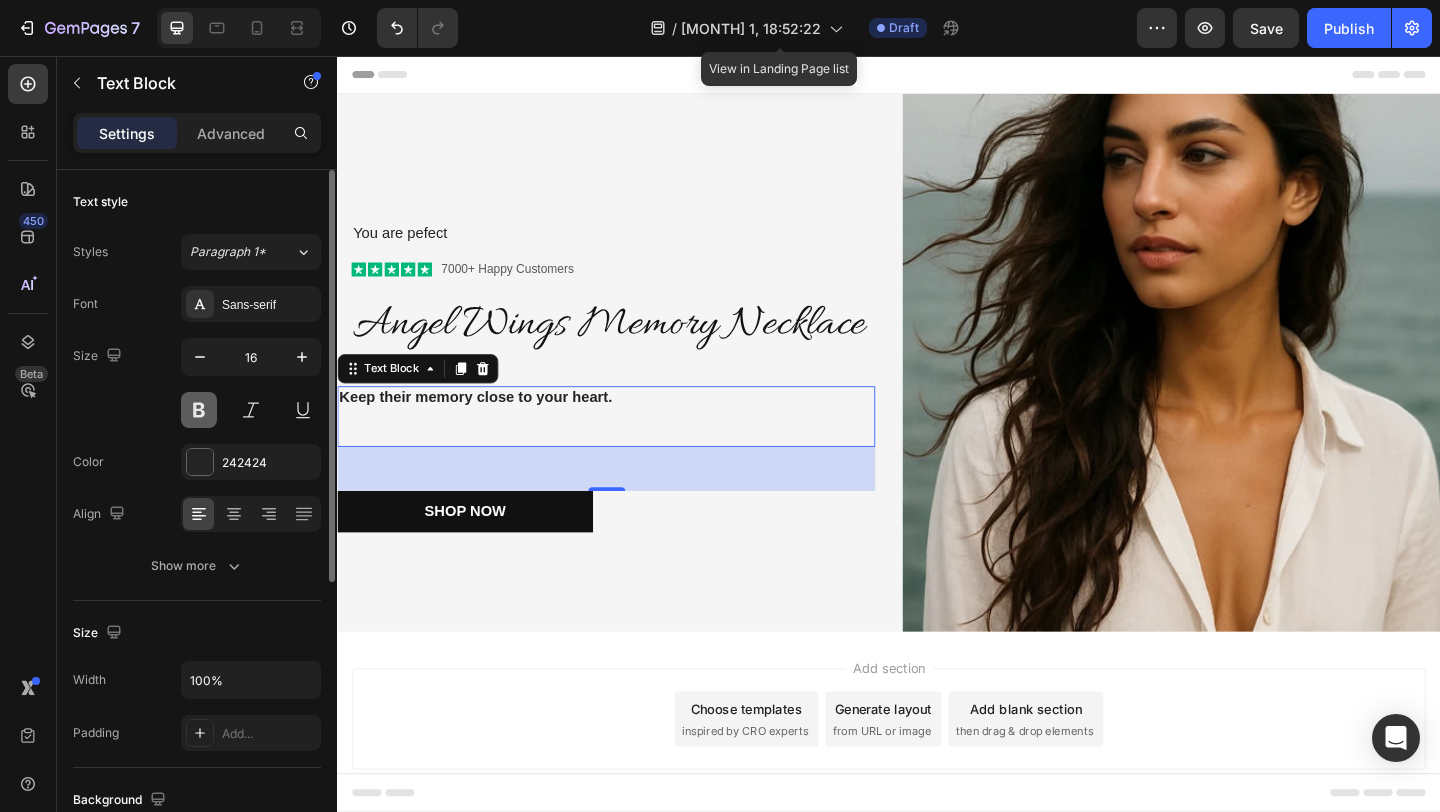 click at bounding box center [199, 410] 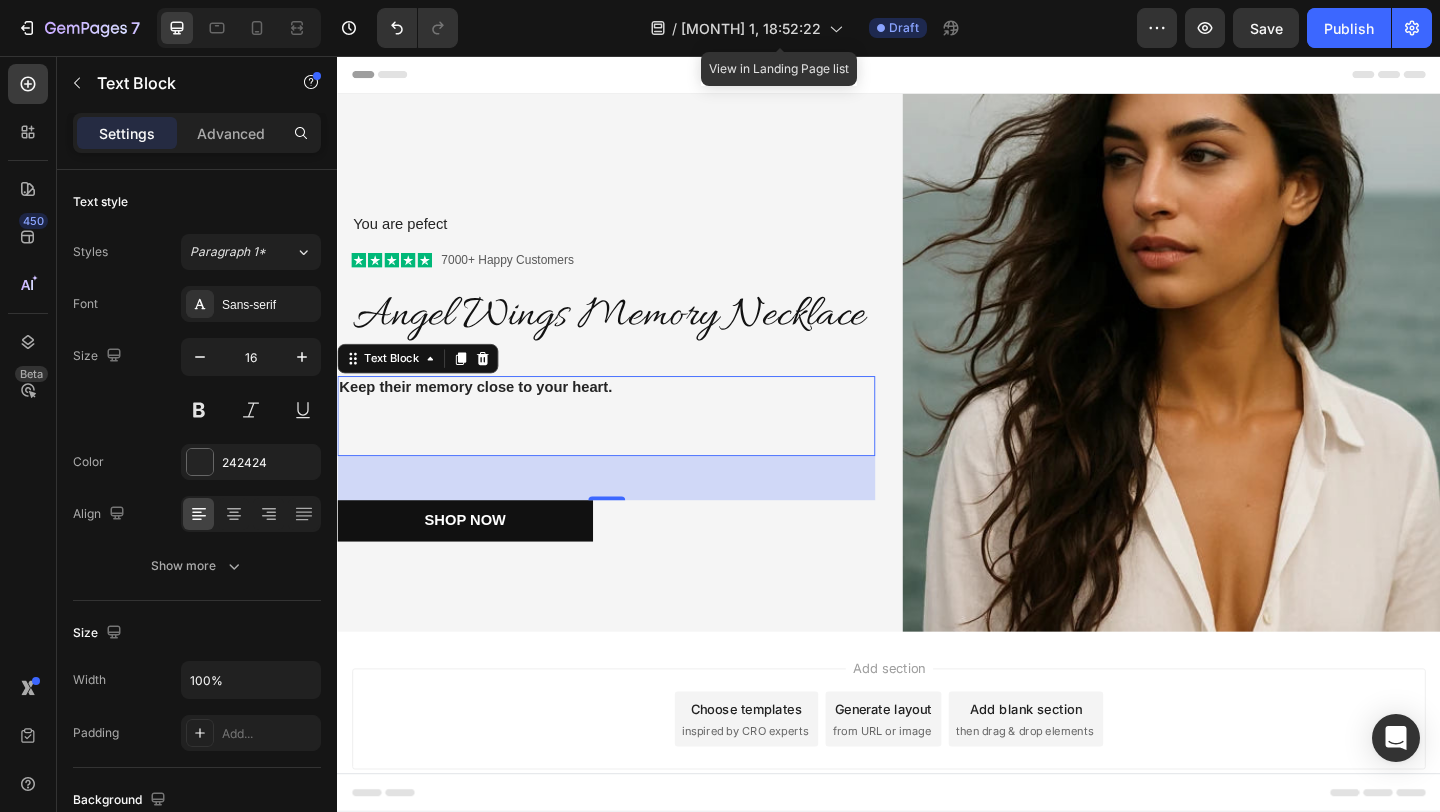 click on "Keep their memory close to your heart." at bounding box center (629, 447) 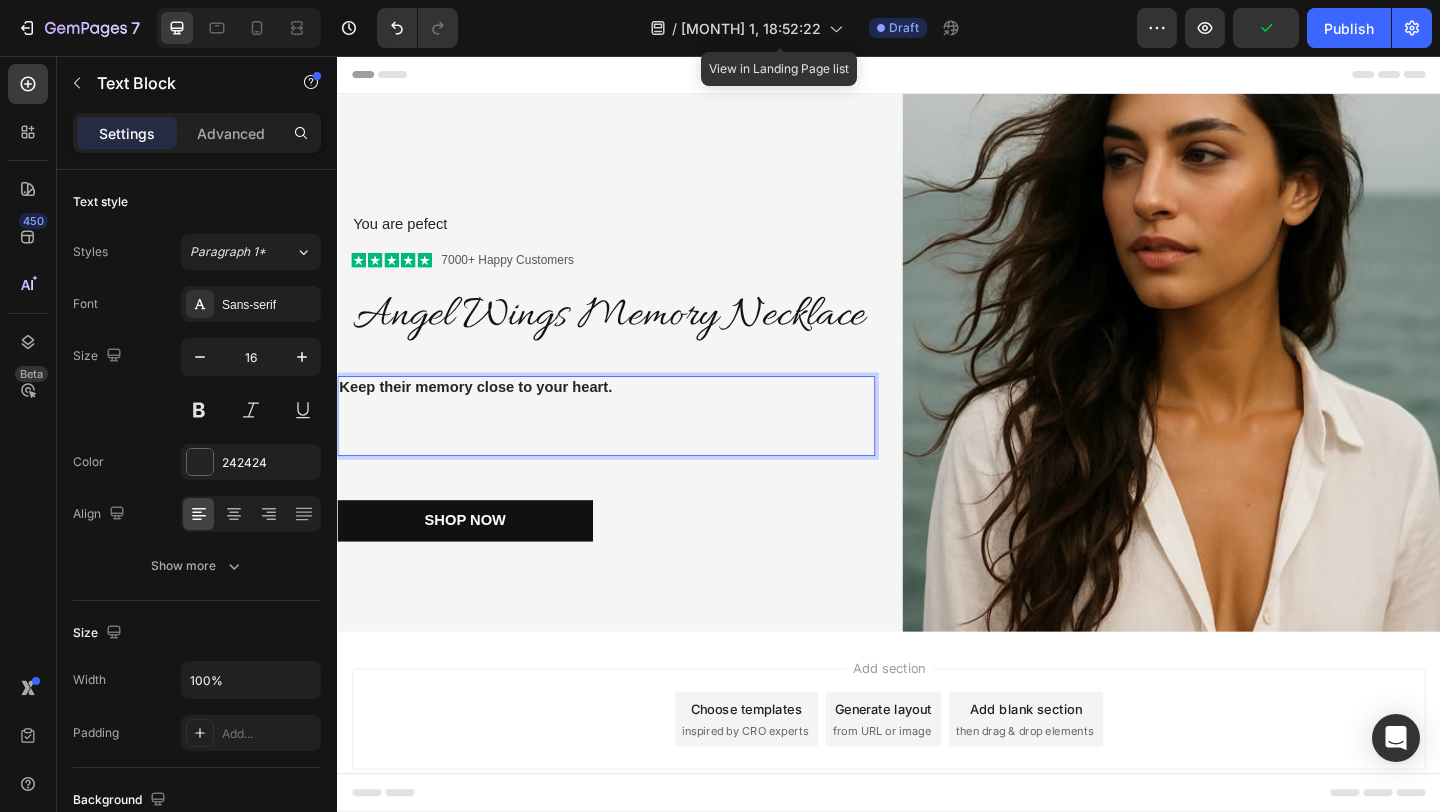 click on "Keep their memory close to your heart." at bounding box center (629, 447) 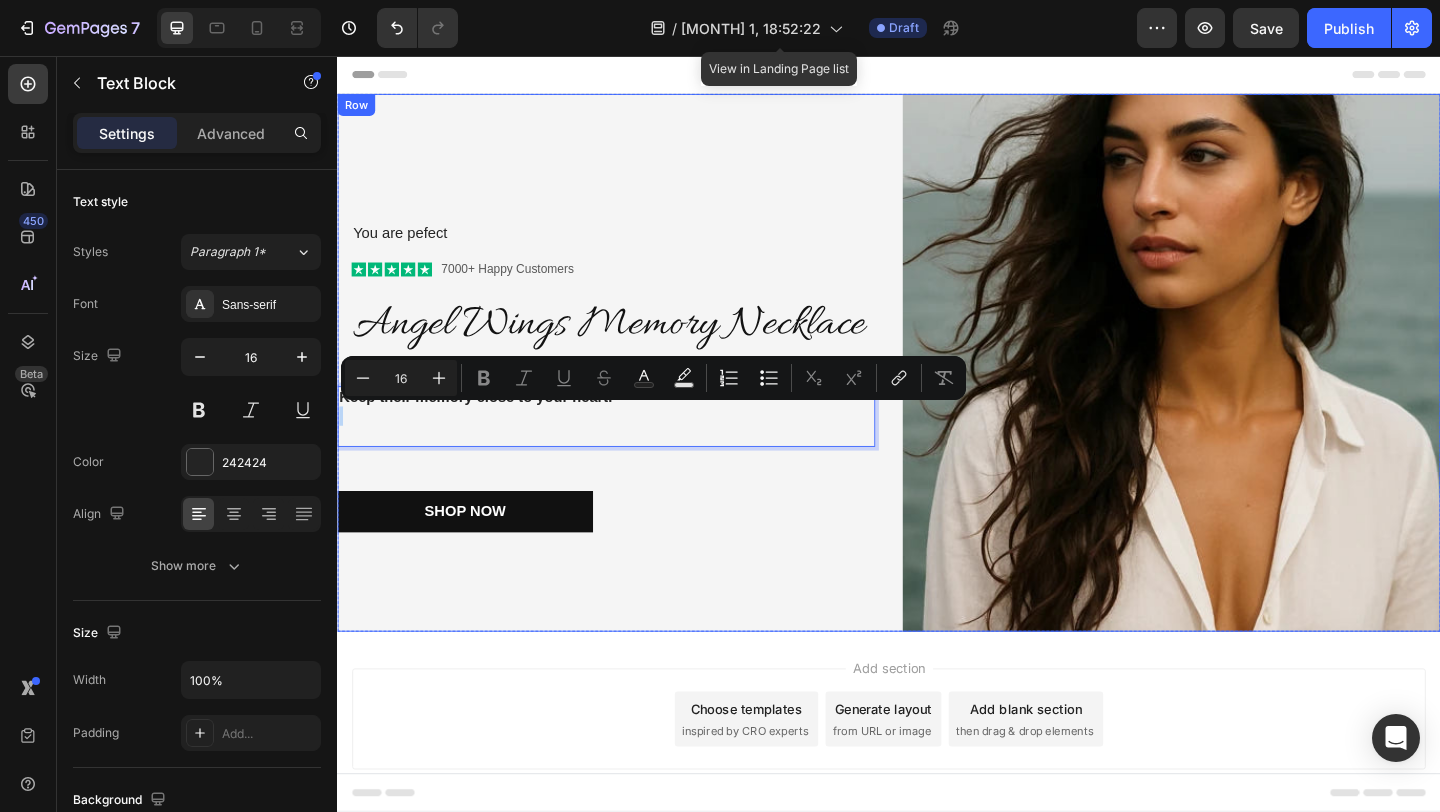 drag, startPoint x: 748, startPoint y: 444, endPoint x: 513, endPoint y: 484, distance: 238.37994 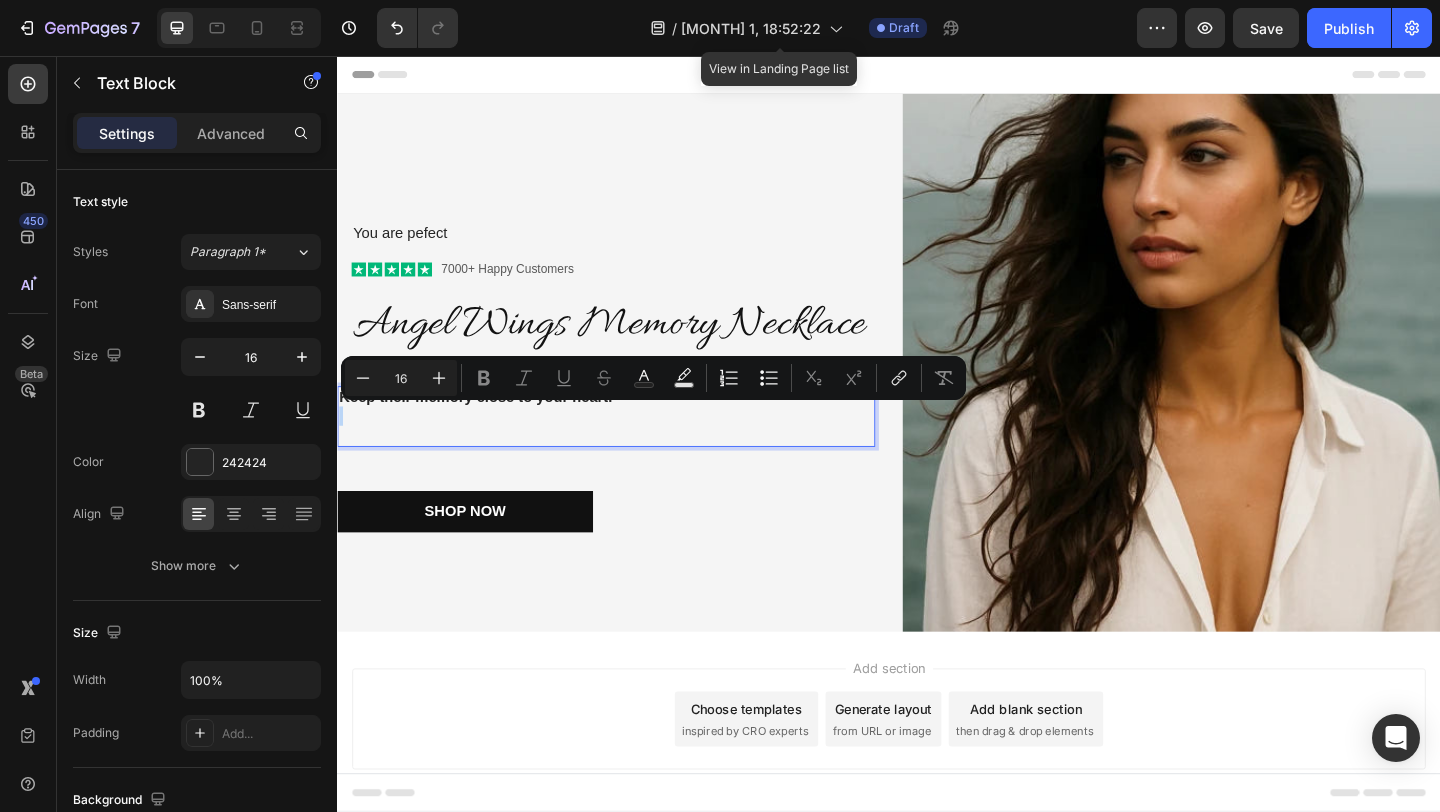 click on "Keep their memory close to your heart." at bounding box center [629, 448] 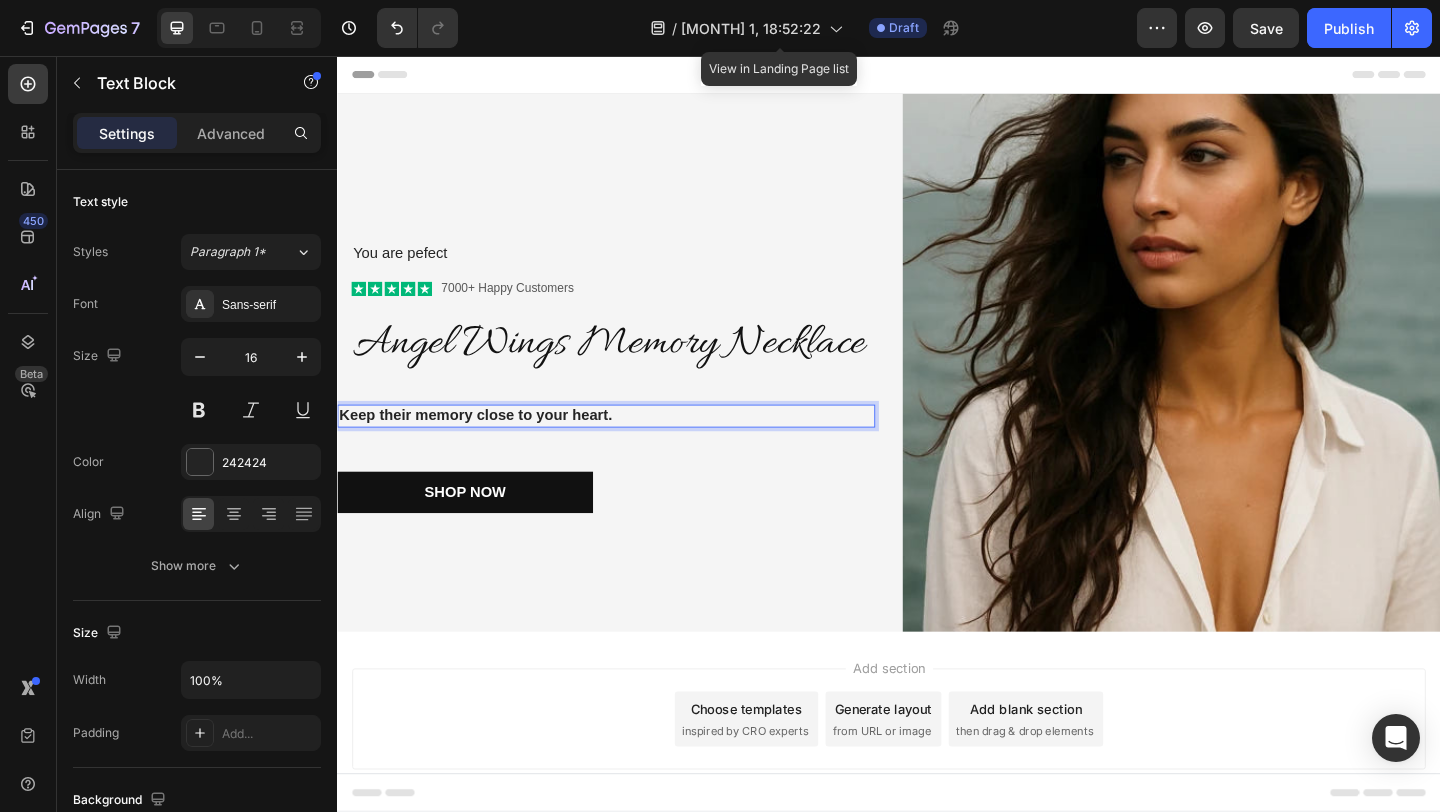click on "Keep their memory close to your heart." at bounding box center [487, 446] 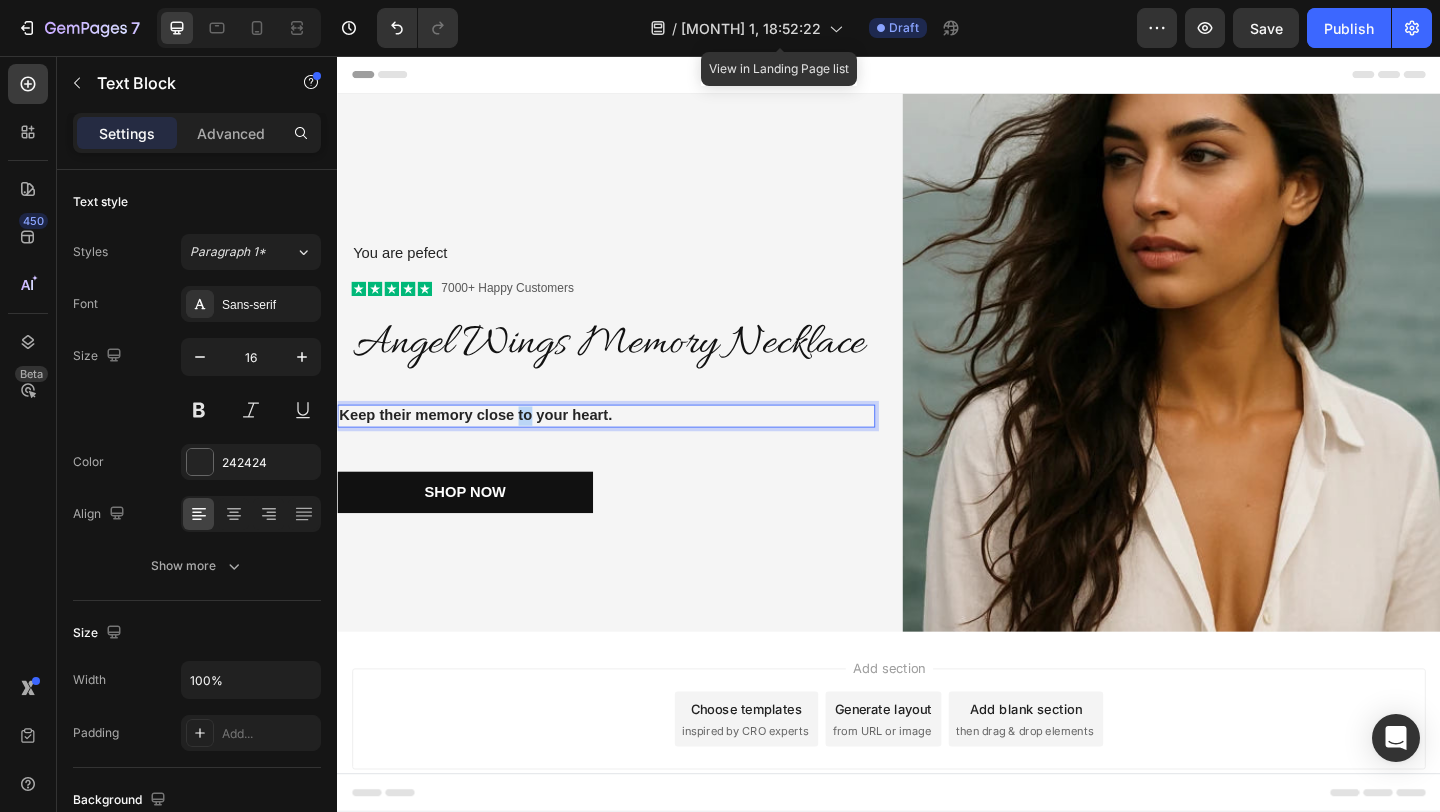 click on "Keep their memory close to your heart." at bounding box center (487, 446) 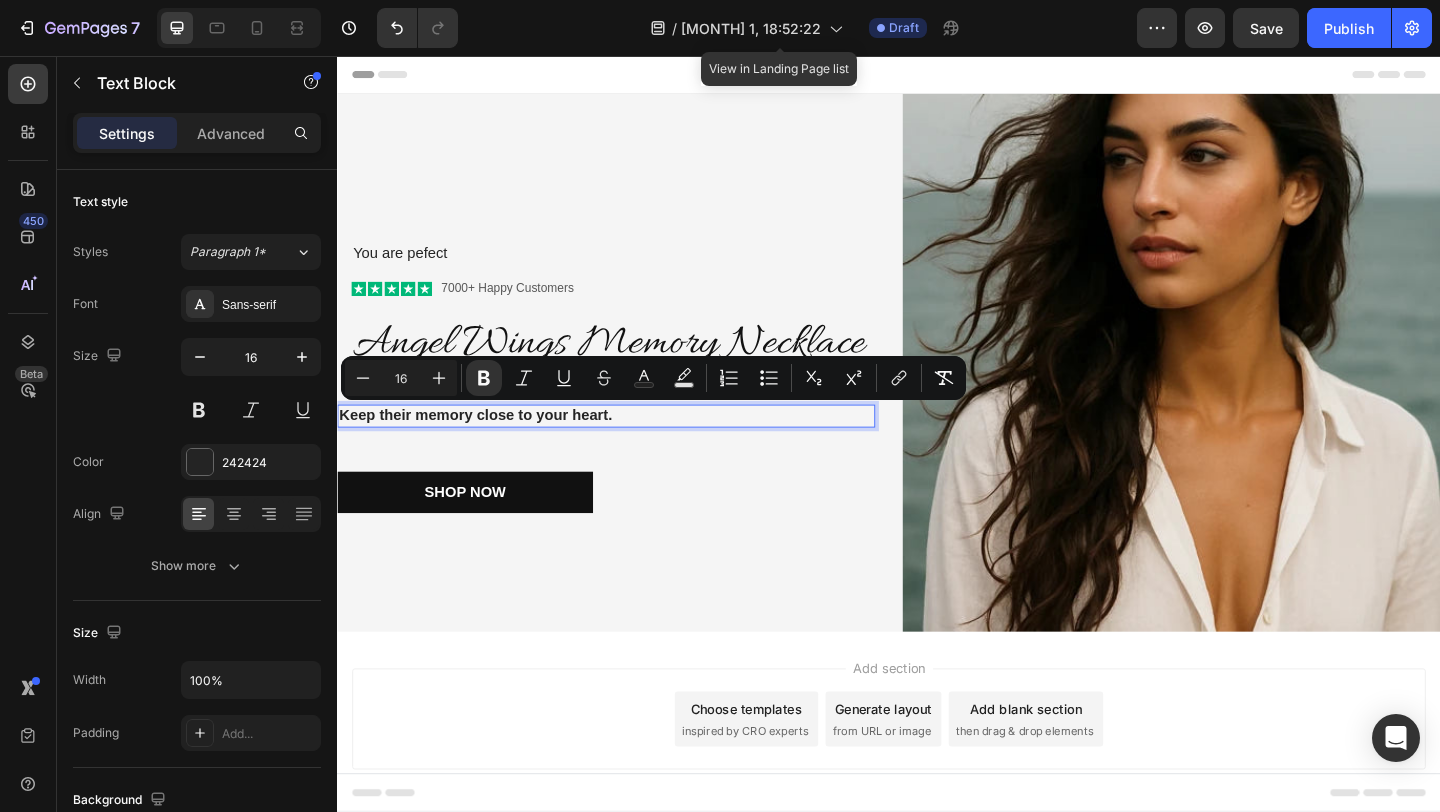 click on "Keep their memory close to your heart." at bounding box center (629, 447) 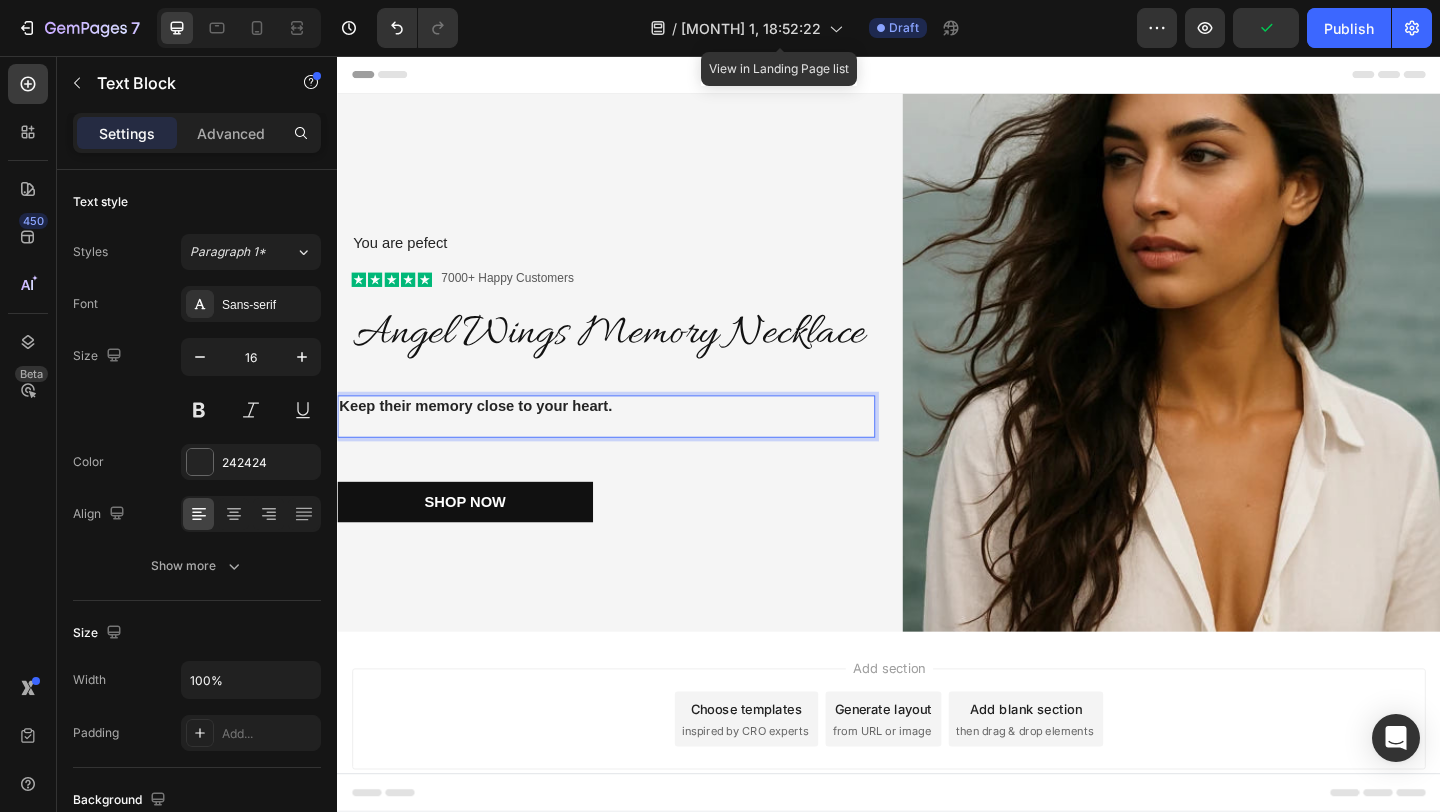 click on "Keep their memory close to your heart." at bounding box center (487, 436) 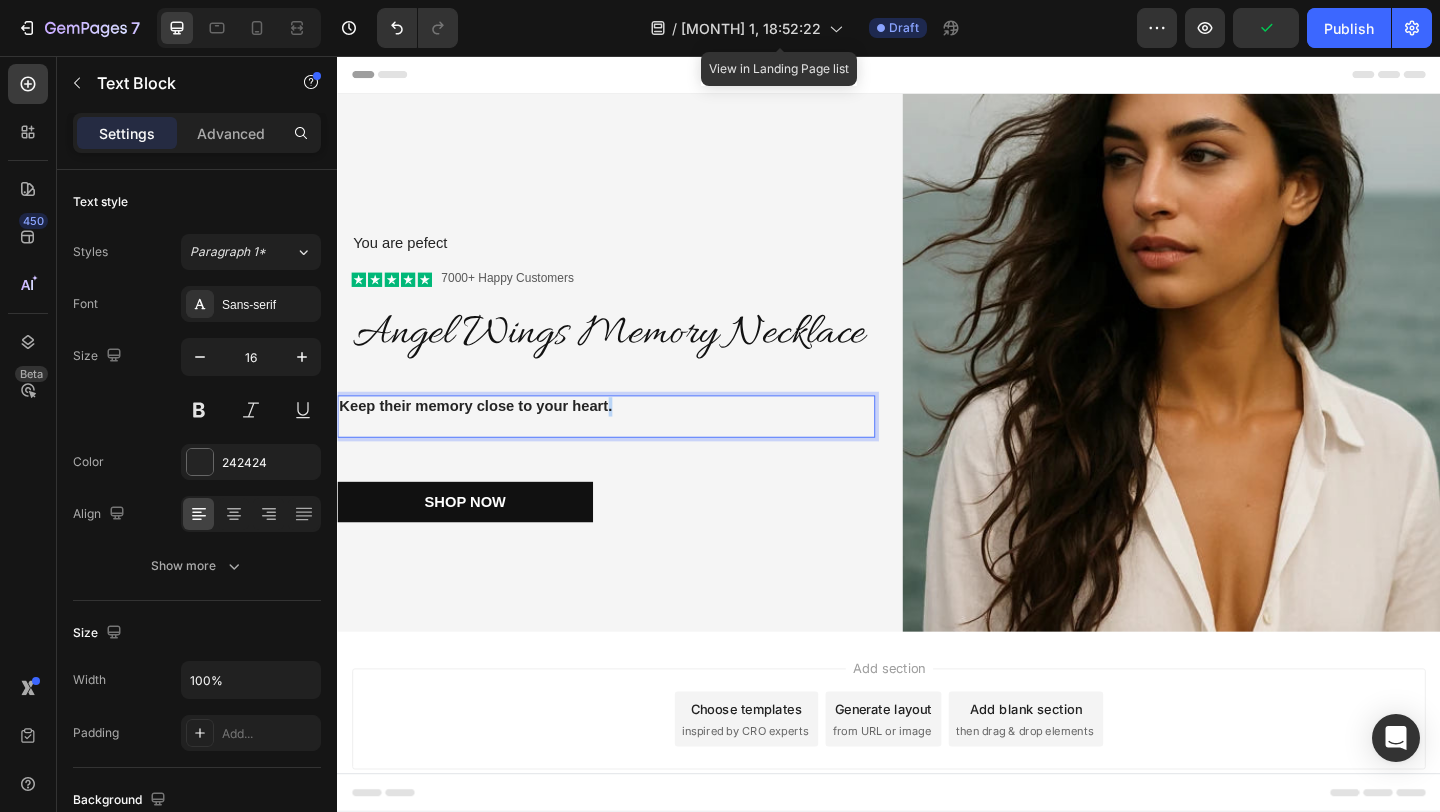 click on "Keep their memory close to your heart." at bounding box center [487, 436] 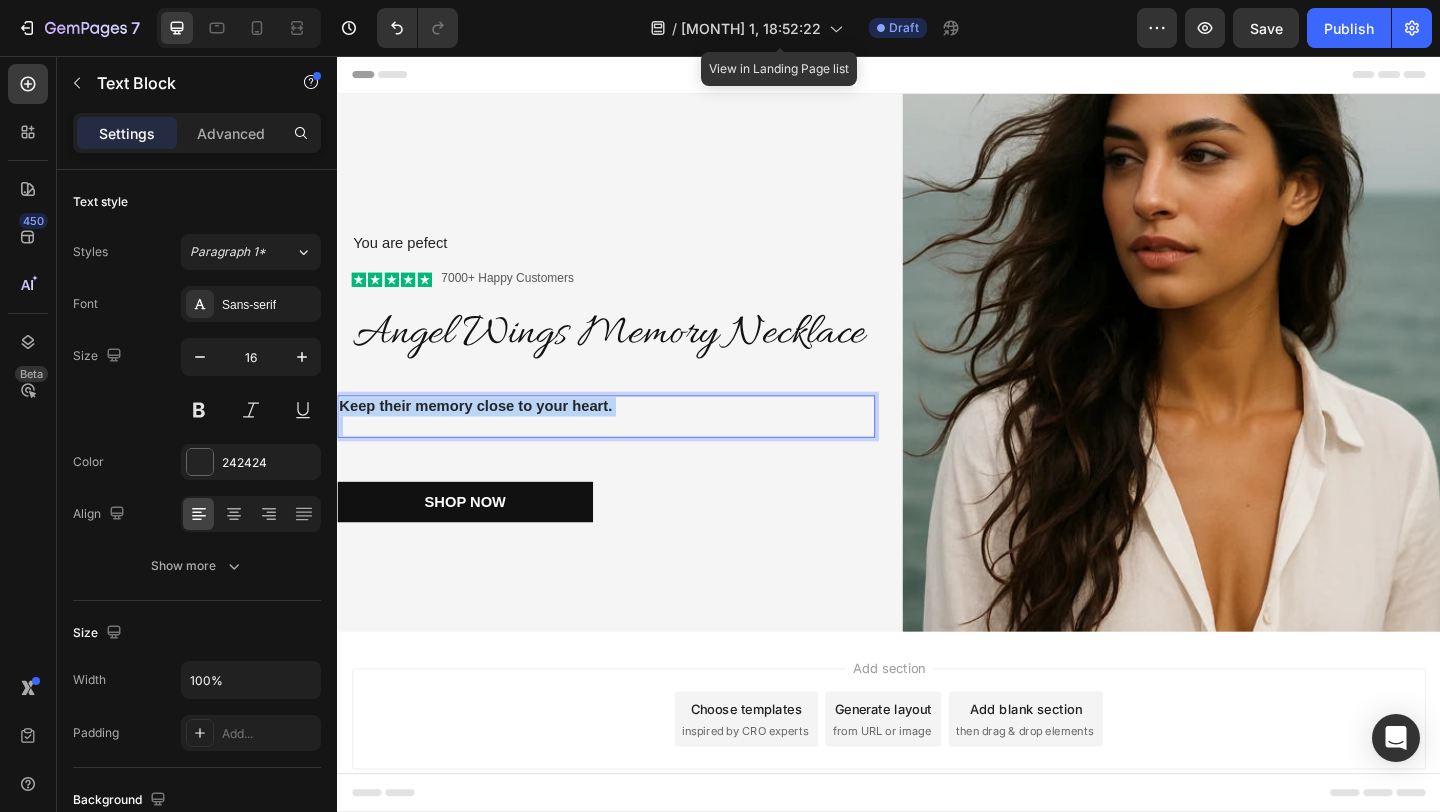 click on "Keep their memory close to your heart." at bounding box center [487, 436] 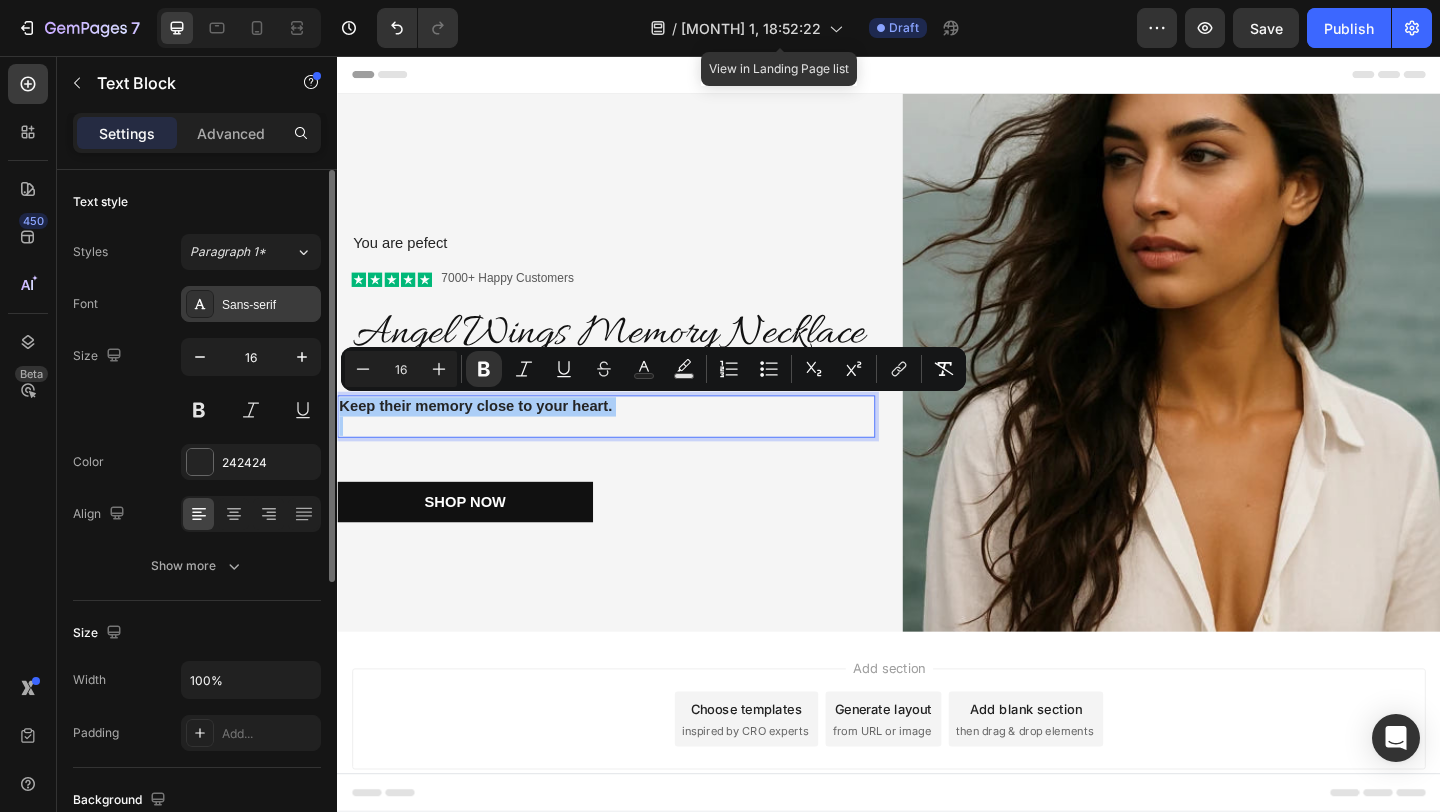 click on "Sans-serif" at bounding box center [269, 305] 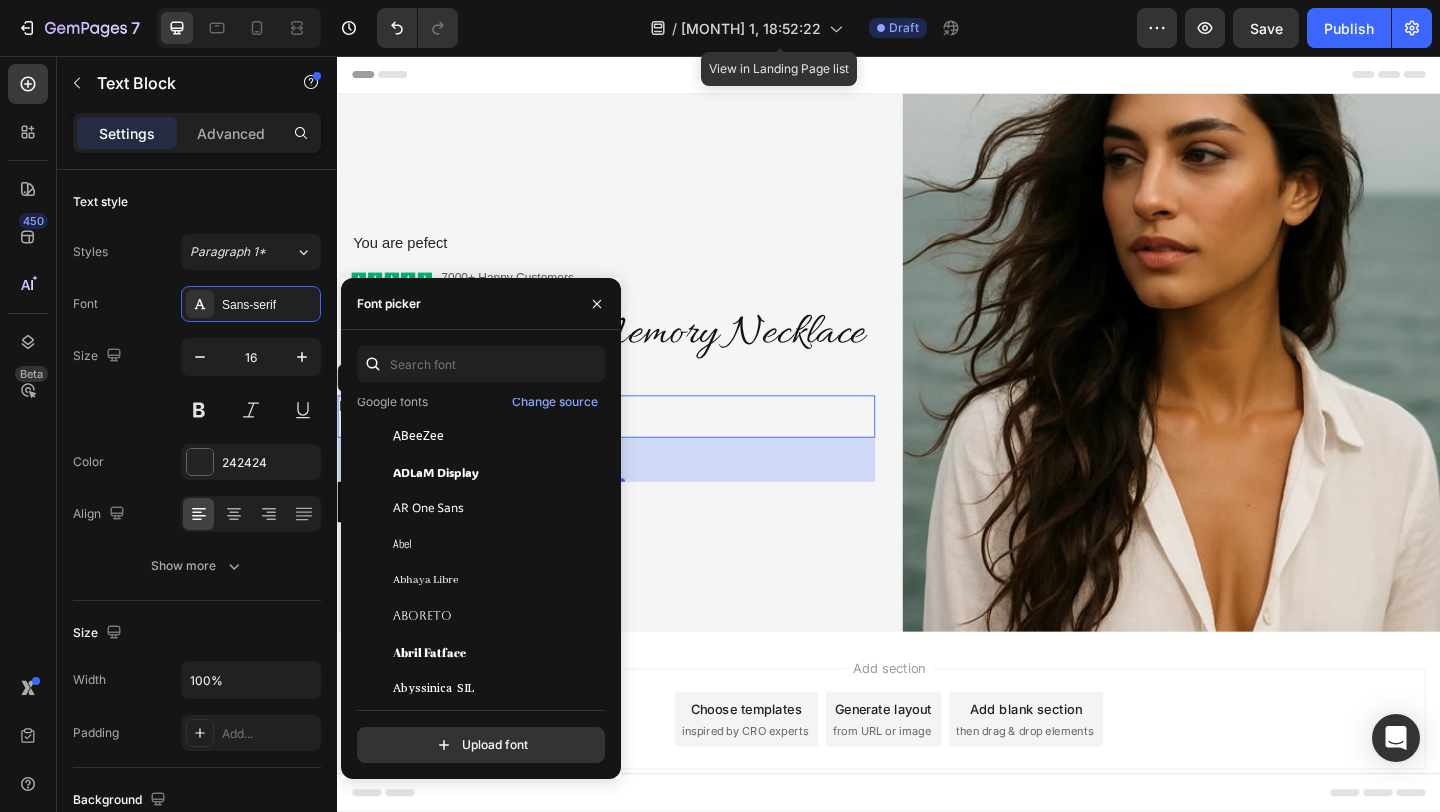 scroll, scrollTop: 213, scrollLeft: 0, axis: vertical 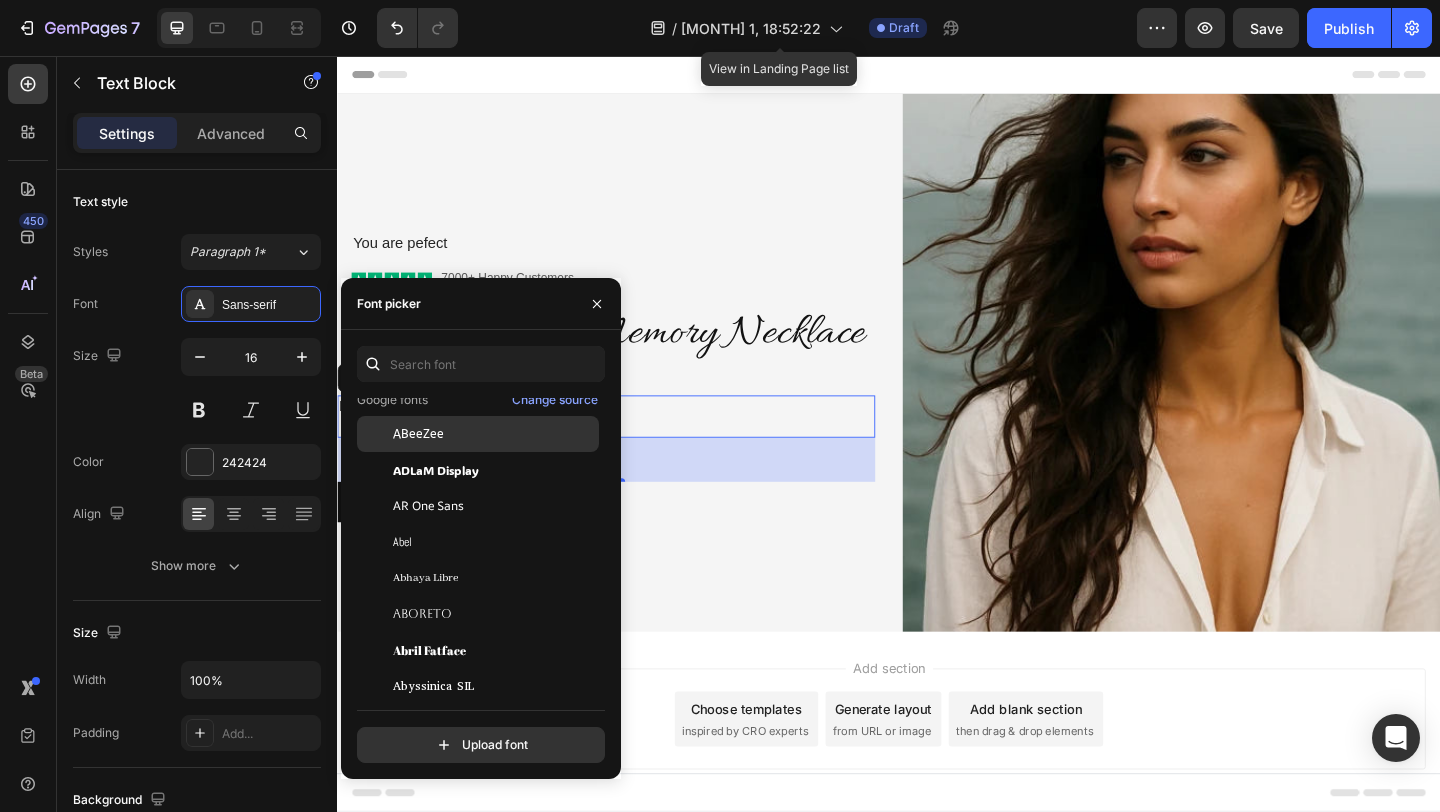 click on "ABeeZee" at bounding box center (418, 434) 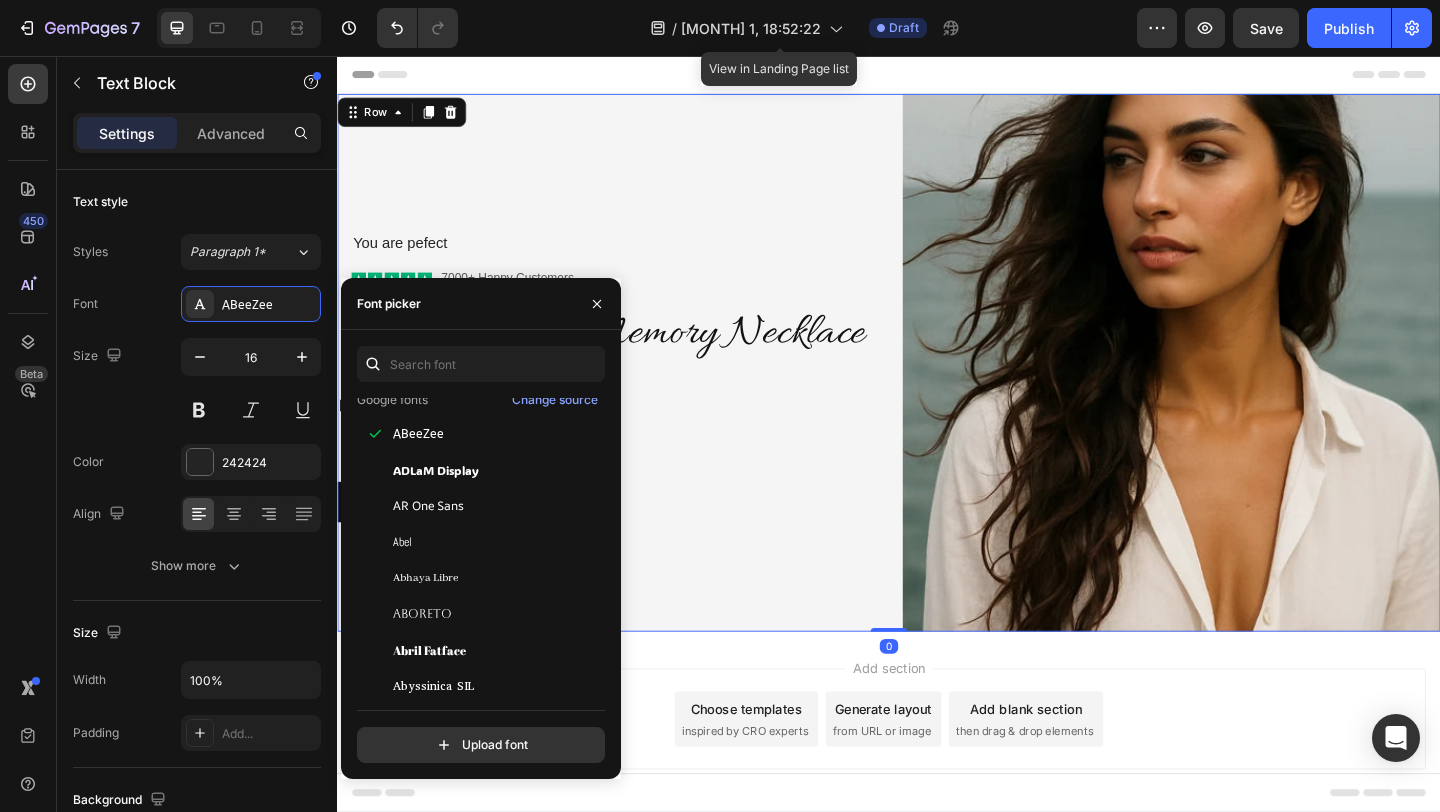 click on "You are pefect Text Block
Icon
Icon
Icon
Icon
Icon Icon List 7000+ Happy Customers Text Block Row Angel Wings Memory Necklace Heading Row Keep their memory close to your heart. Text Block Shop Now Button" at bounding box center (629, 389) 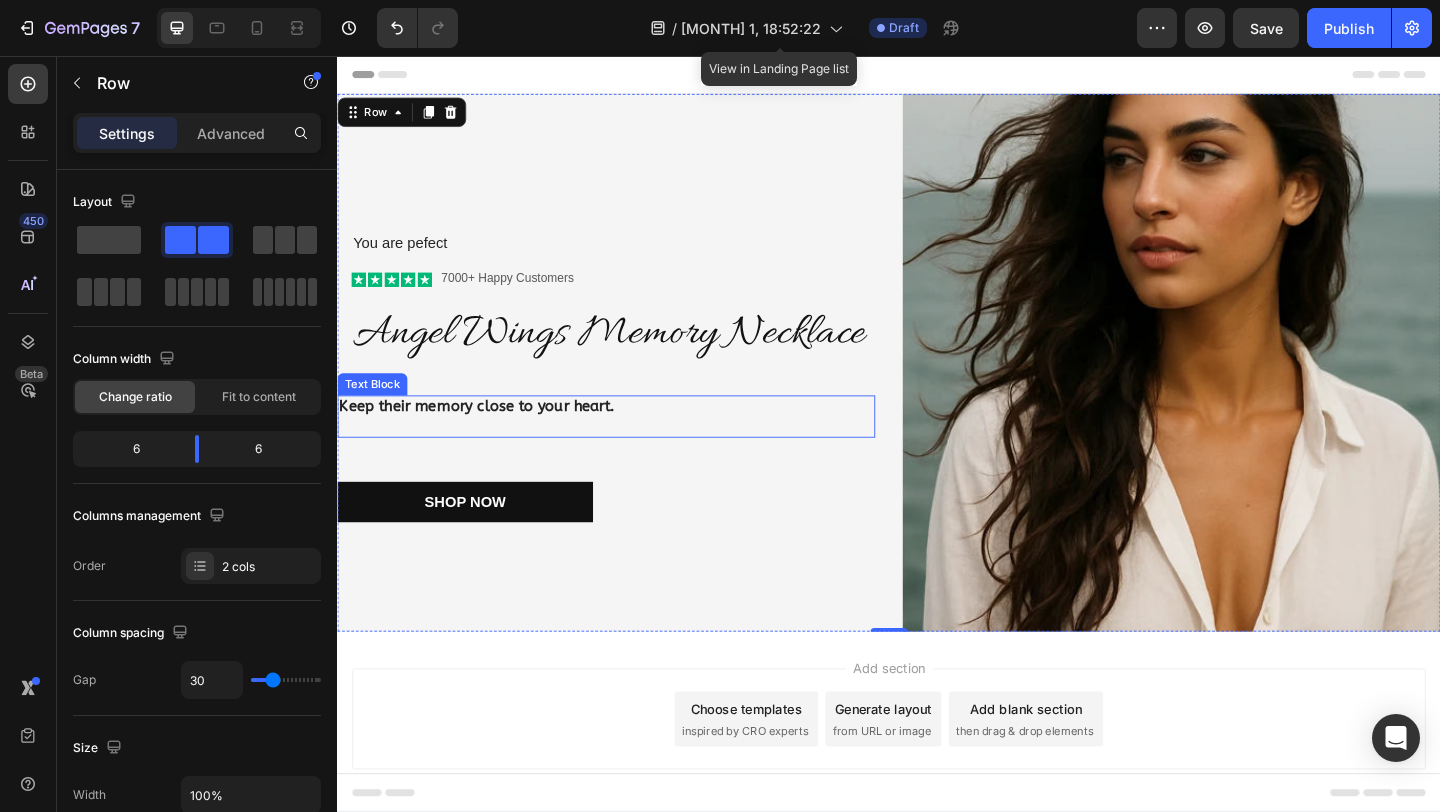 click on "Keep their memory close to your heart." at bounding box center (489, 436) 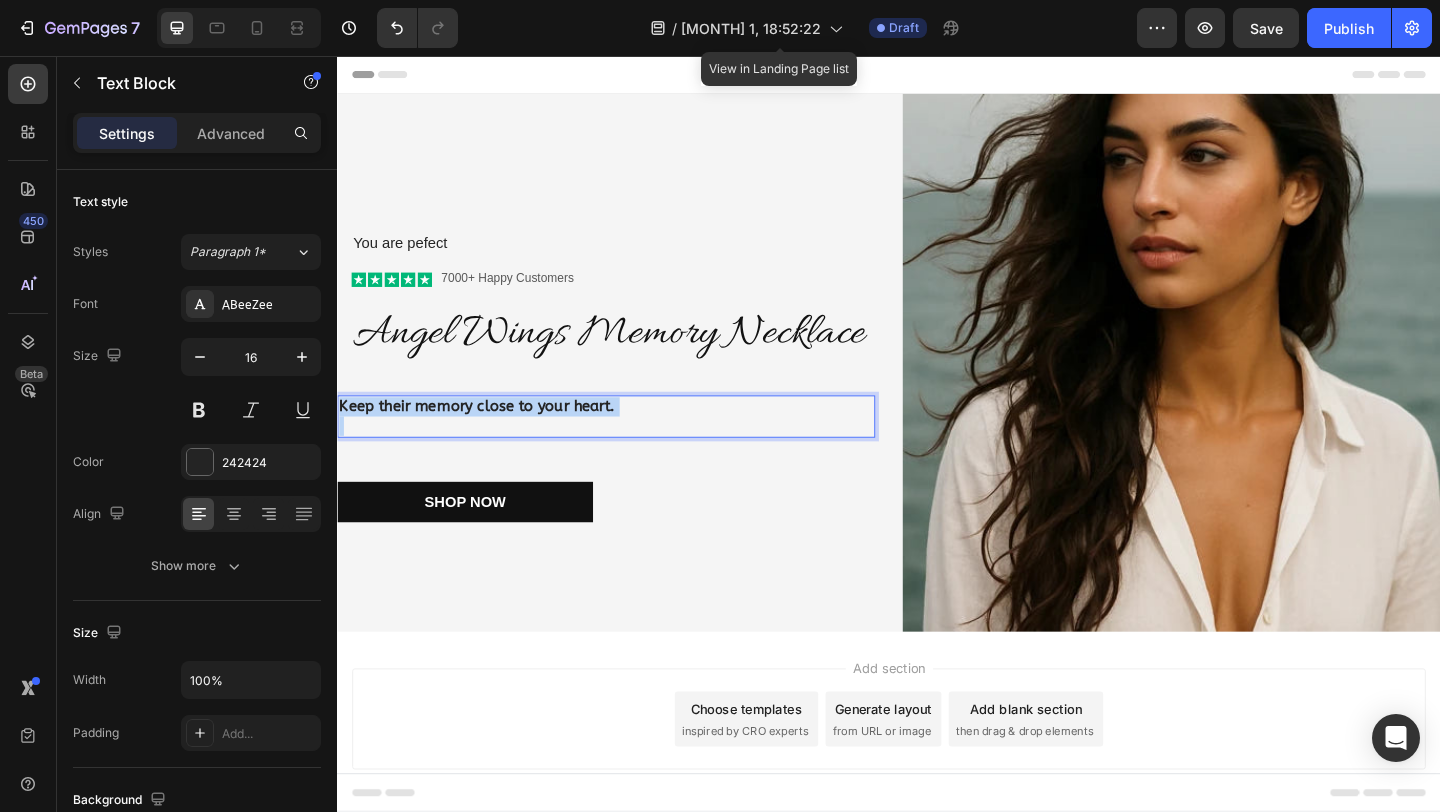 click on "Keep their memory close to your heart." at bounding box center (489, 436) 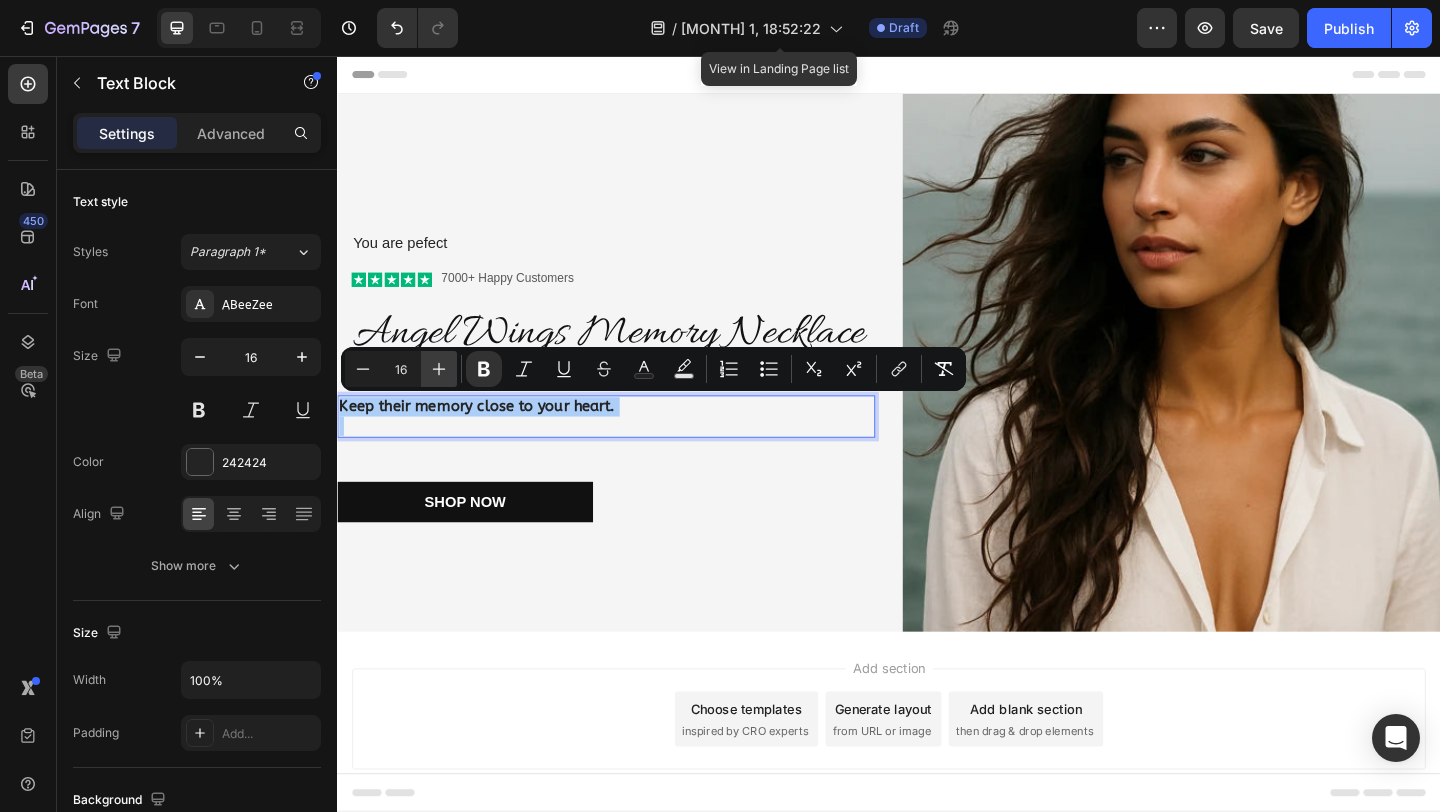 click 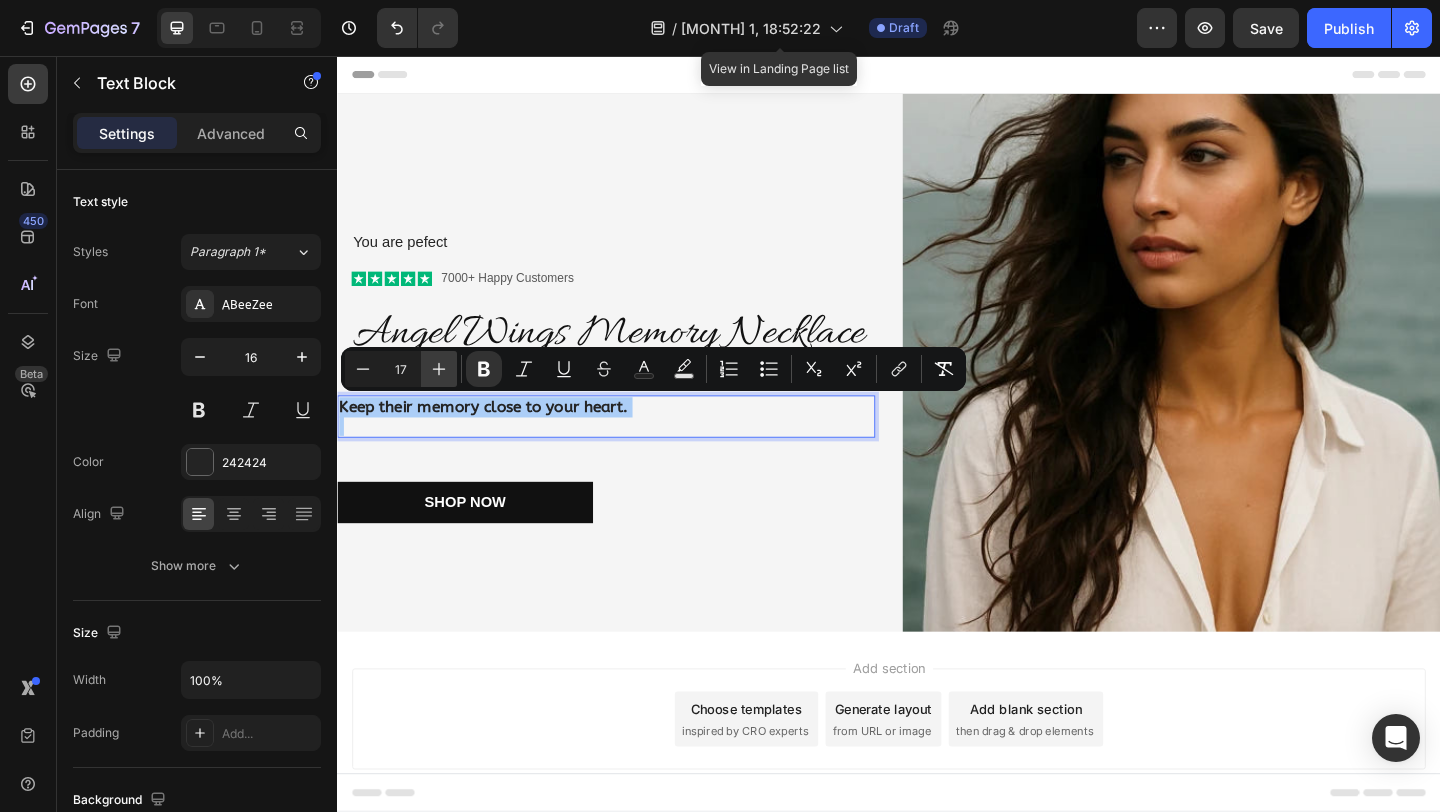 click 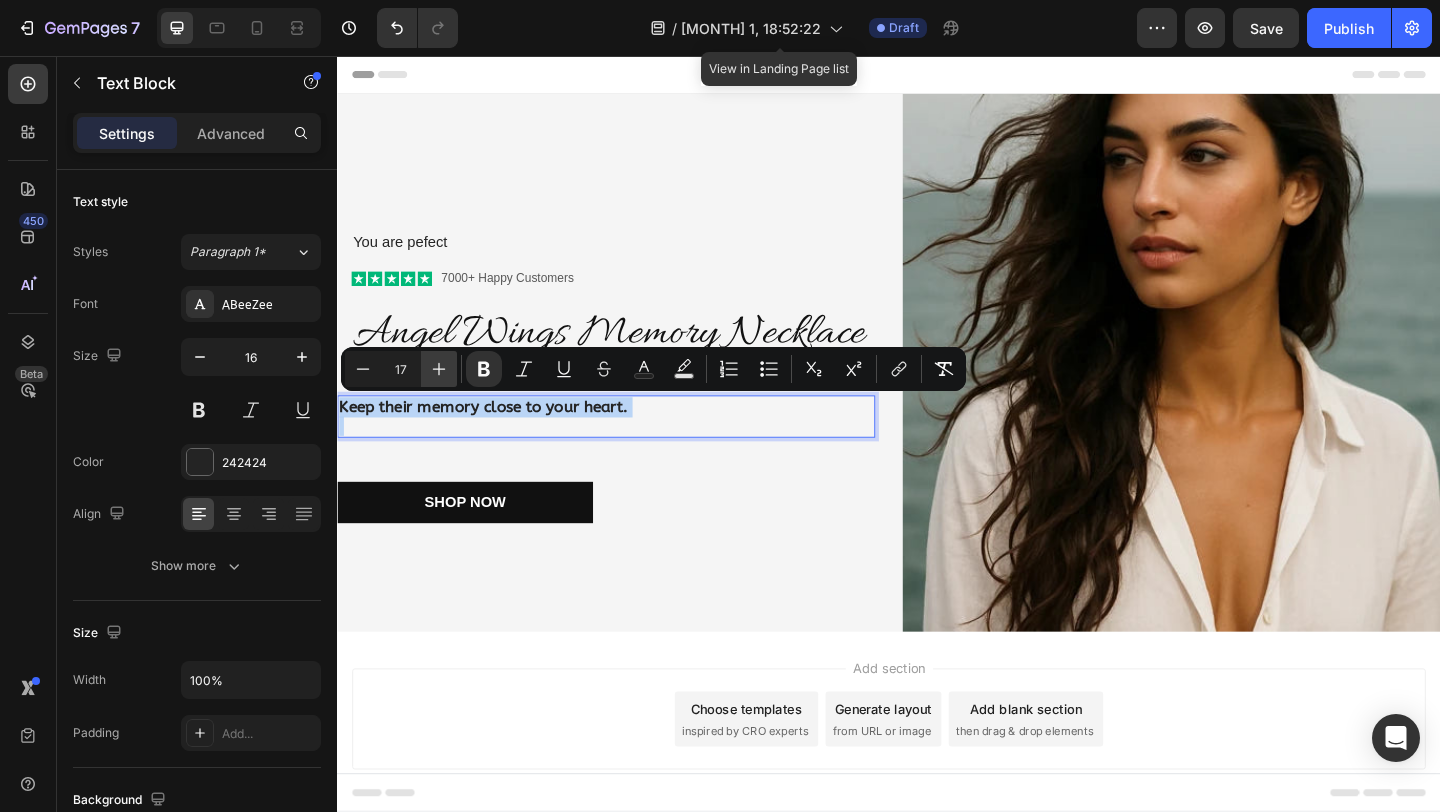 type on "18" 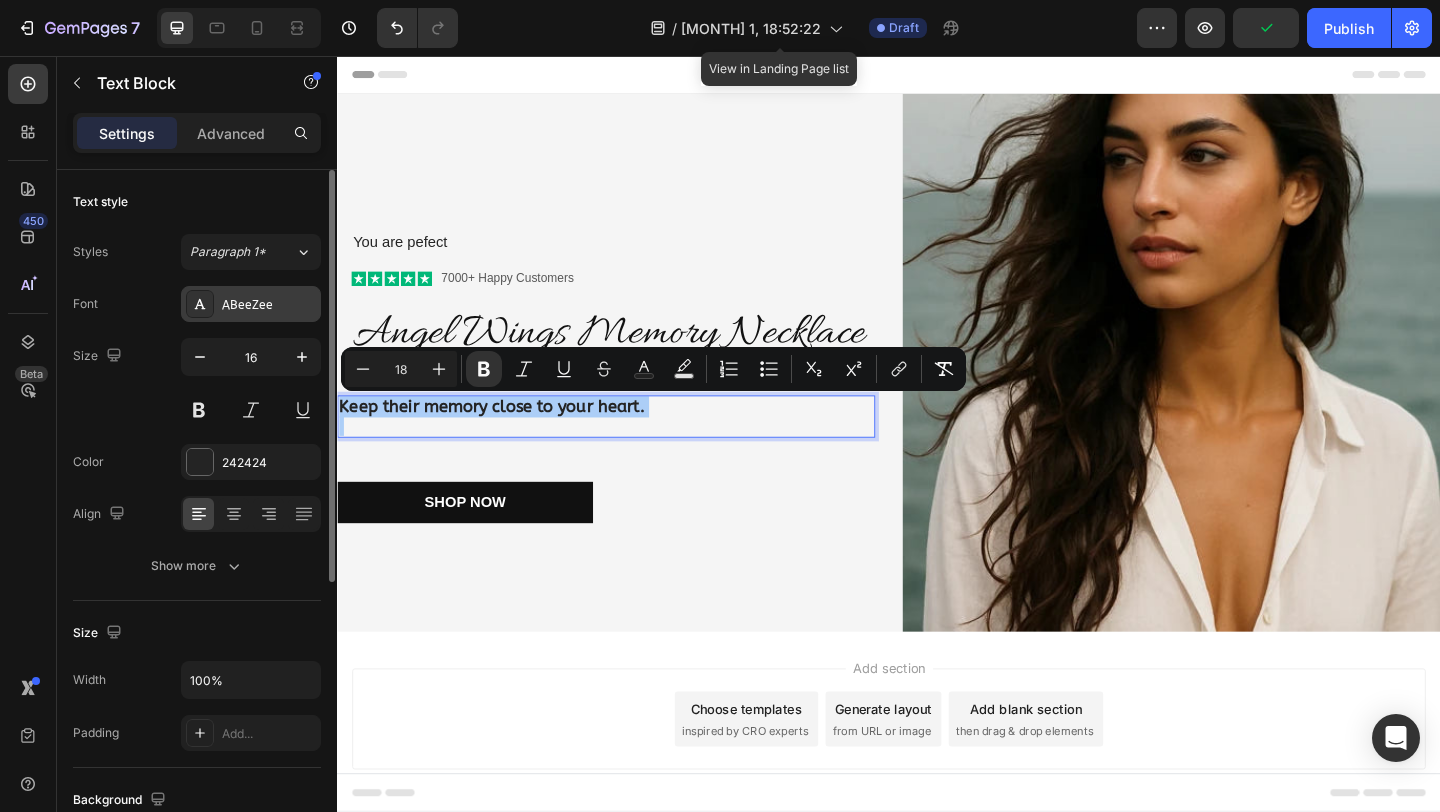 click on "ABeeZee" at bounding box center [269, 305] 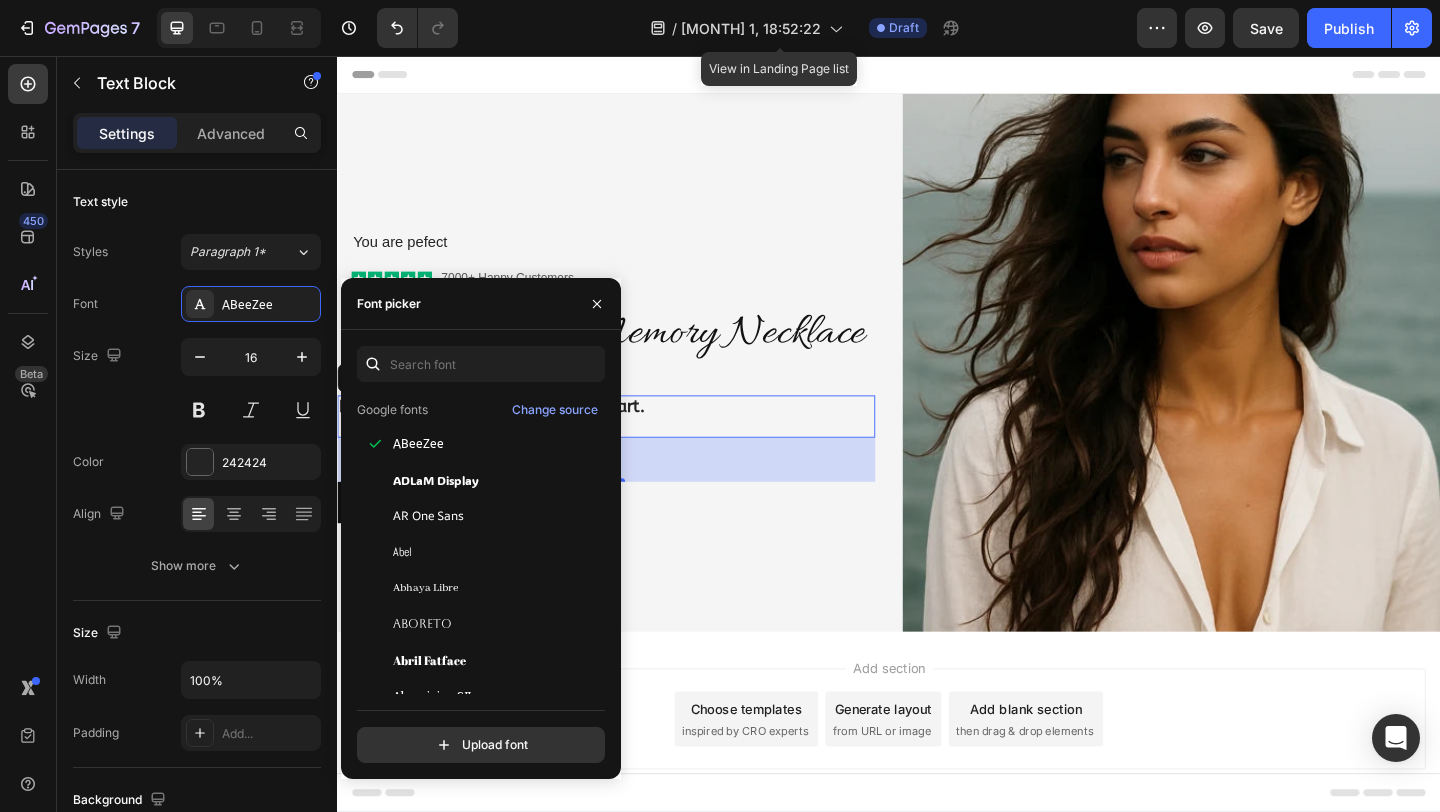 scroll, scrollTop: 208, scrollLeft: 0, axis: vertical 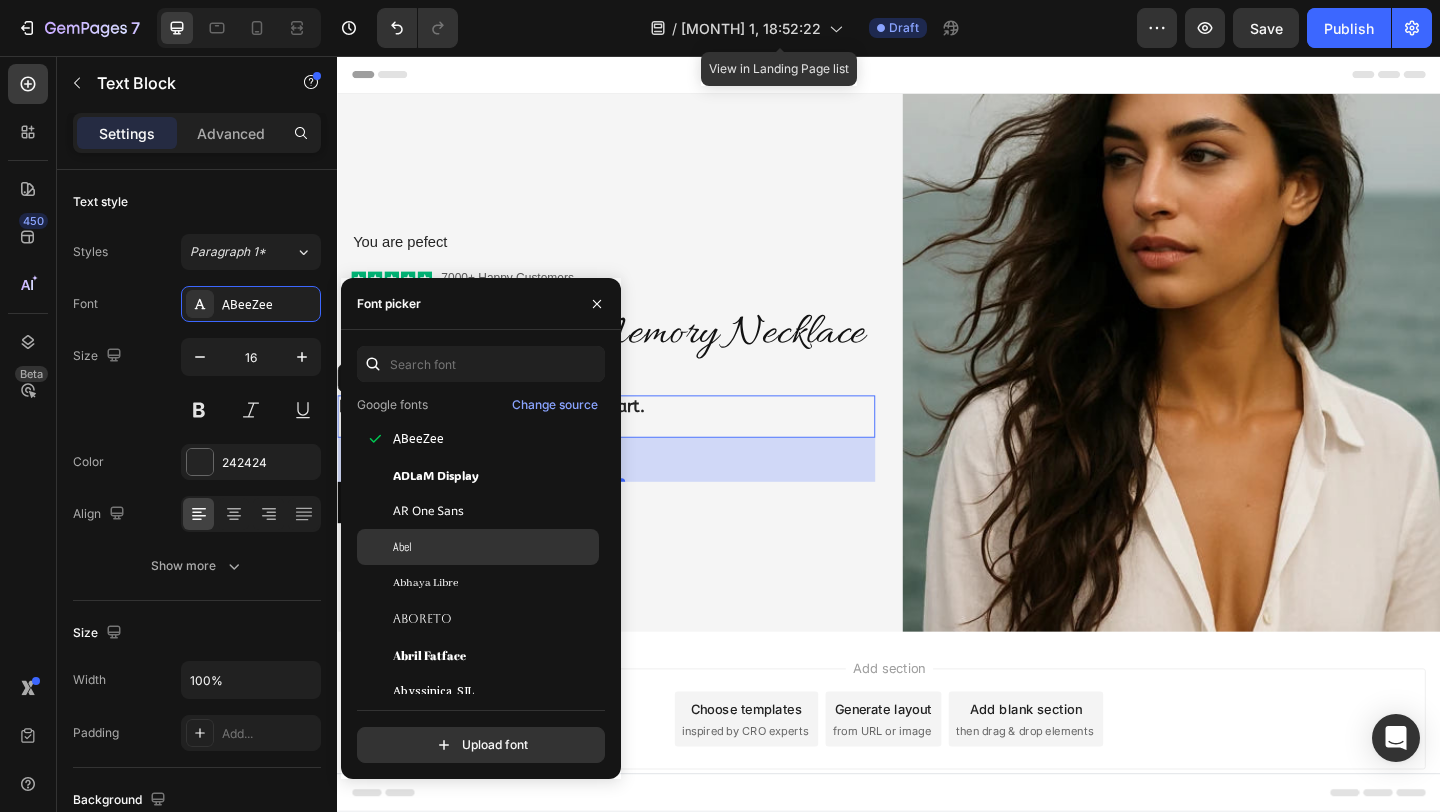 click on "Abel" at bounding box center [402, 547] 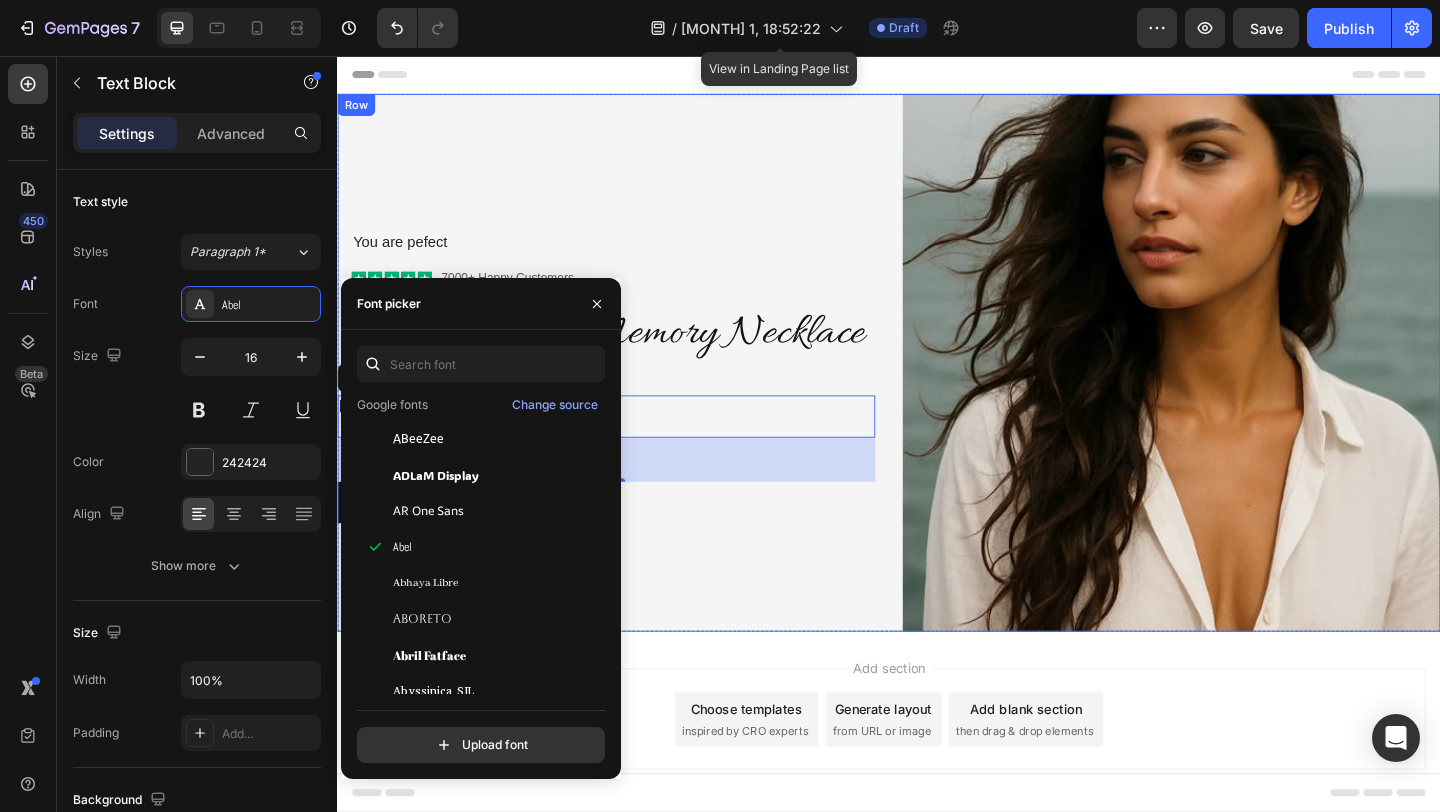 click on "You are pefect Text Block
Icon
Icon
Icon
Icon
Icon Icon List 7000+ Happy Customers Text Block Row Angel Wings Memory Necklace Heading Row Keep their memory close to your heart. Text Block   48 Shop Now Button" at bounding box center [629, 389] 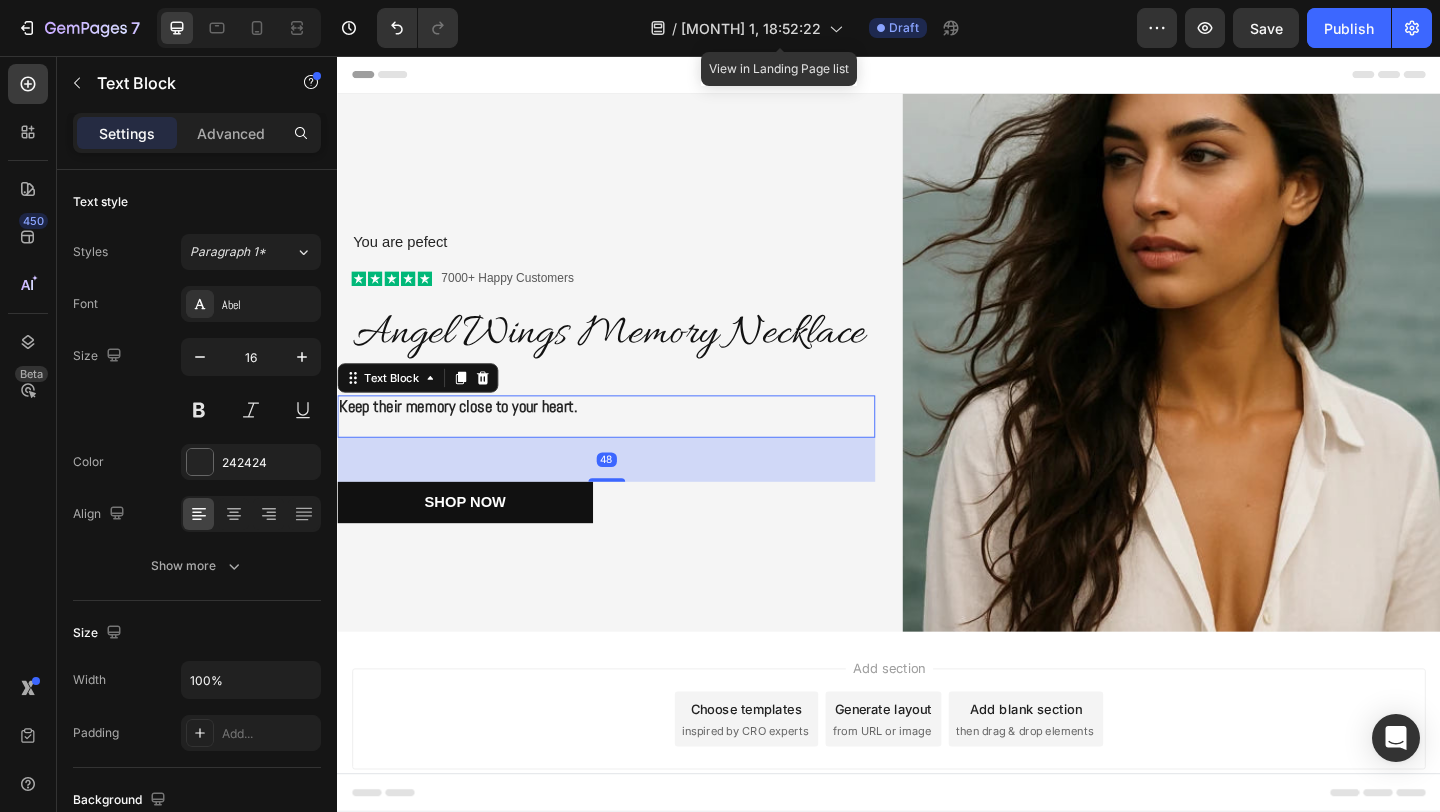 click on "Keep their memory close to your heart." at bounding box center [468, 436] 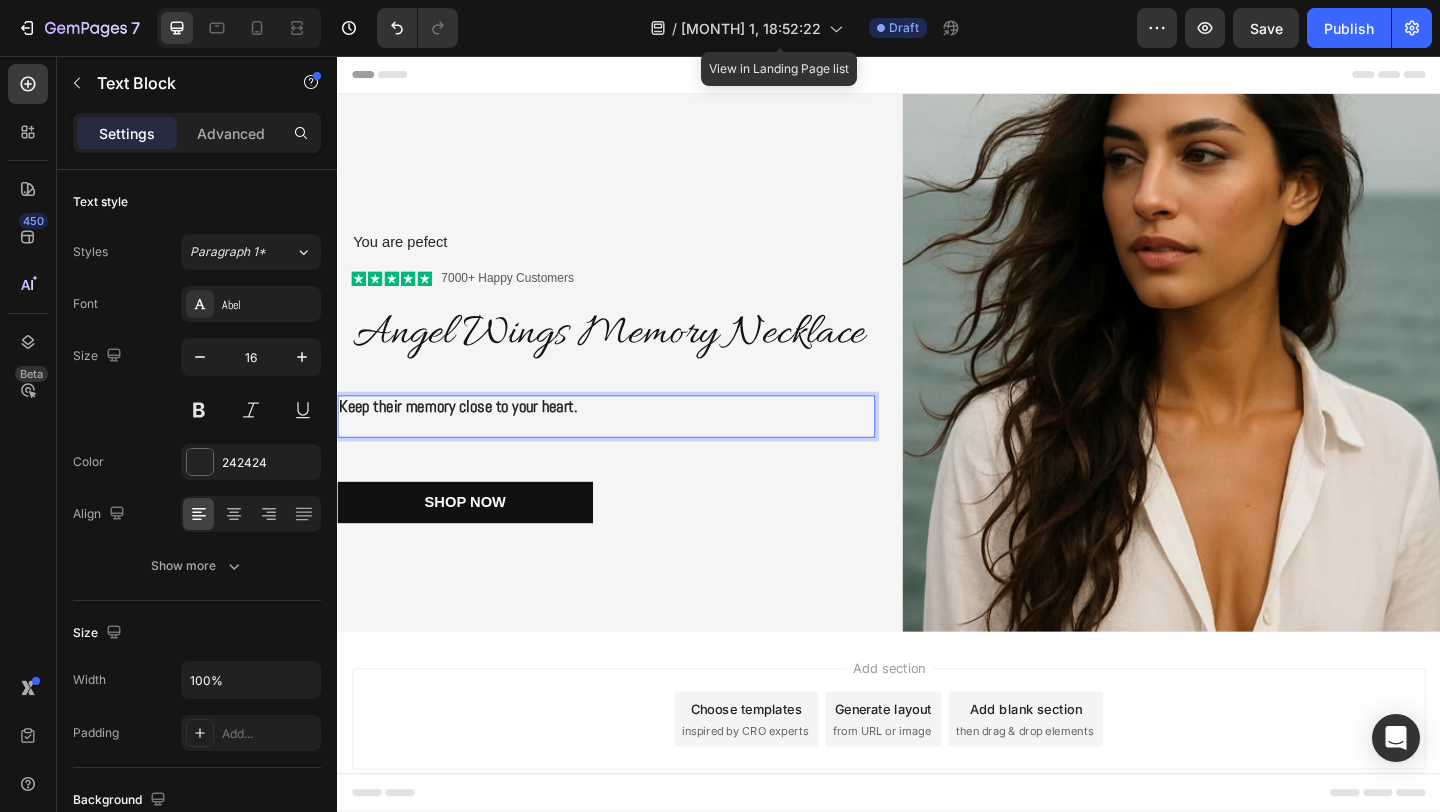 click on "Keep their memory close to your heart." at bounding box center [468, 436] 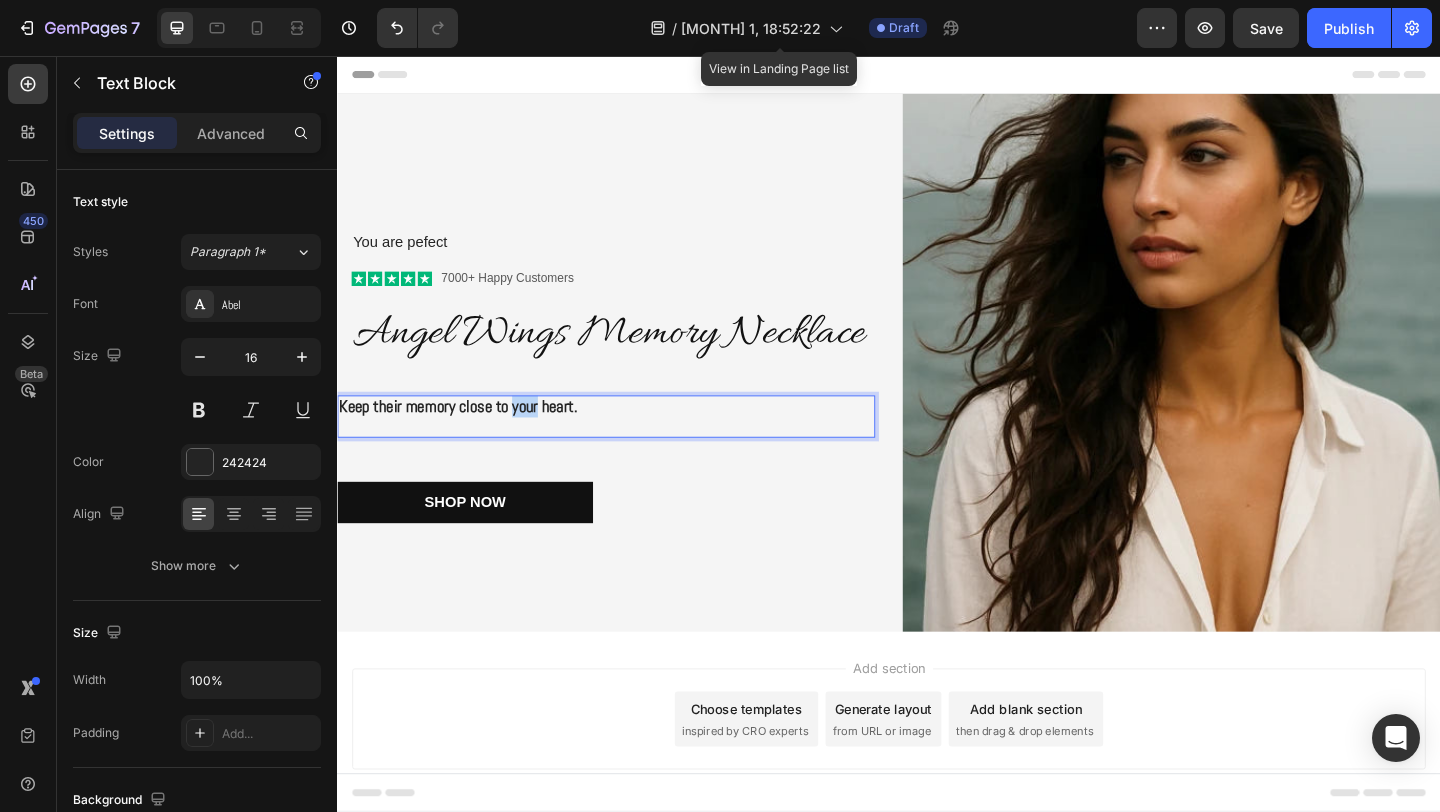 click on "Keep their memory close to your heart." at bounding box center (468, 436) 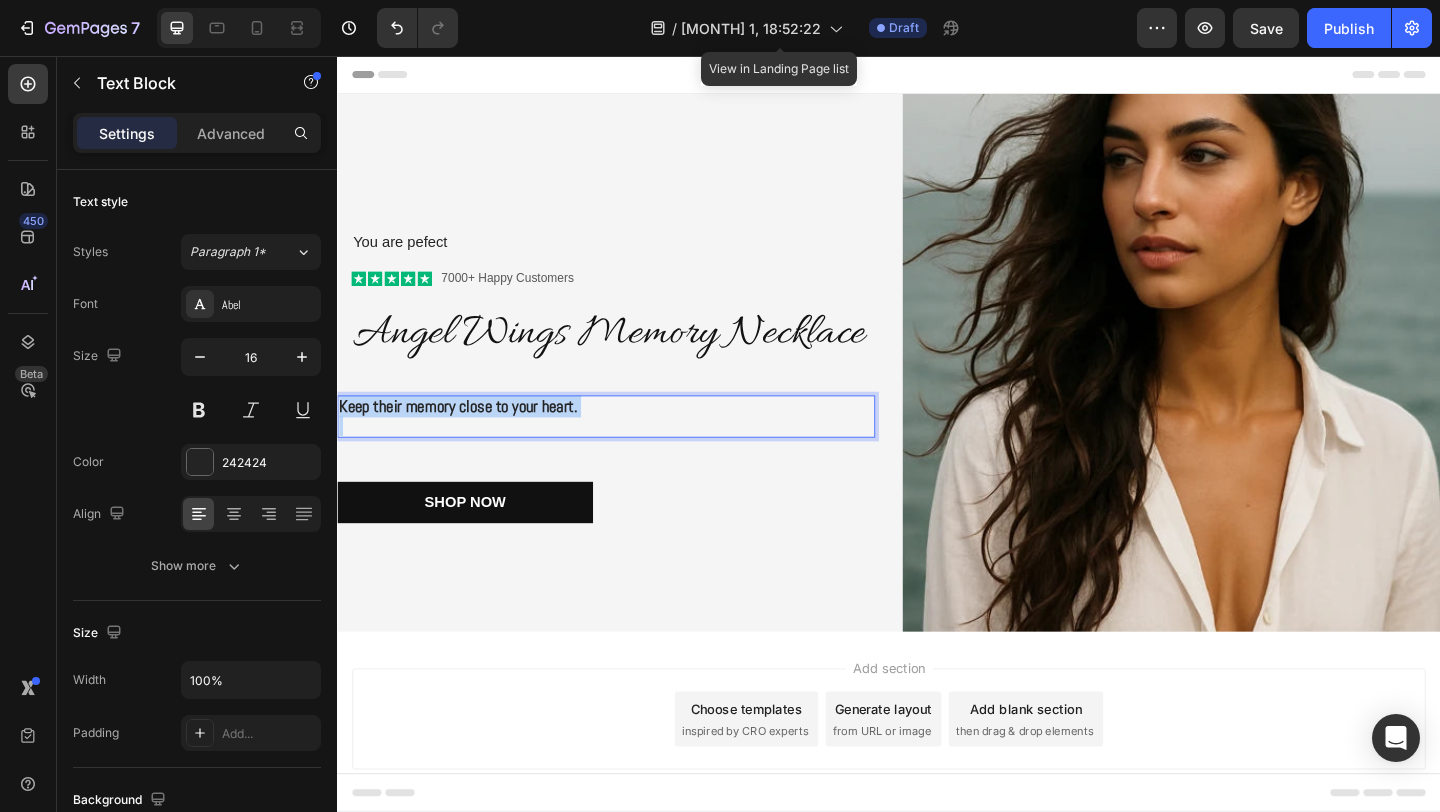 click on "Keep their memory close to your heart." at bounding box center [468, 436] 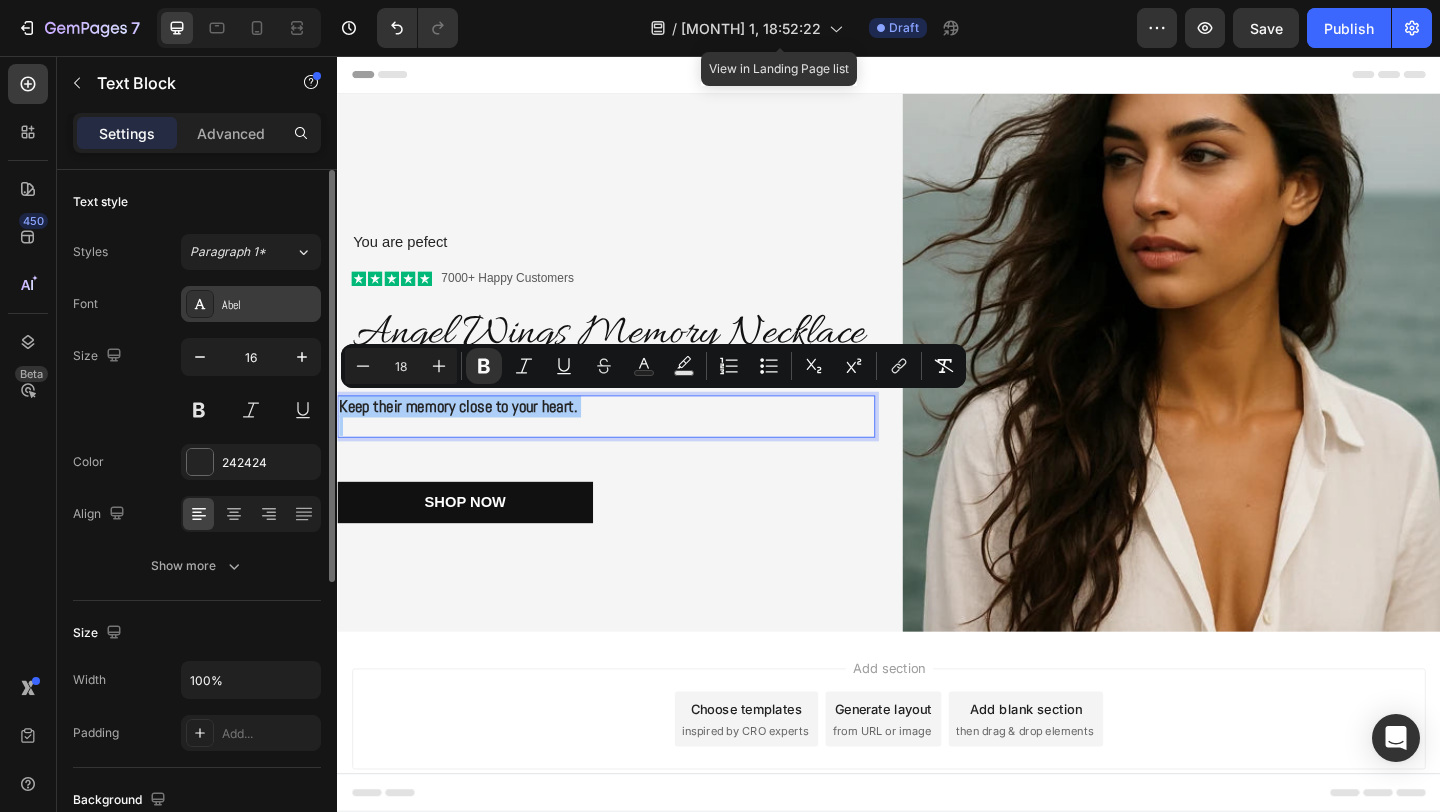 click on "Abel" at bounding box center [269, 305] 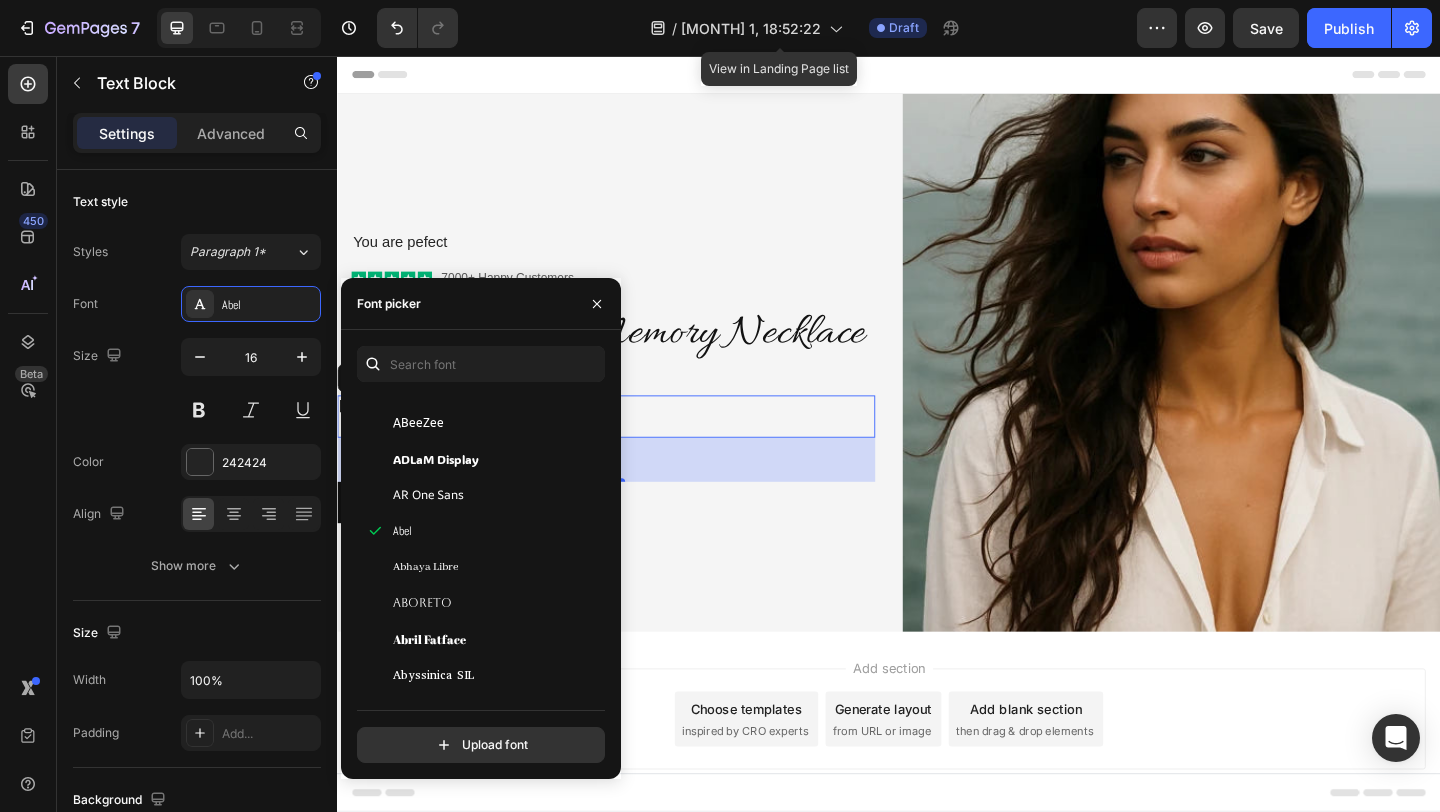 scroll, scrollTop: 237, scrollLeft: 0, axis: vertical 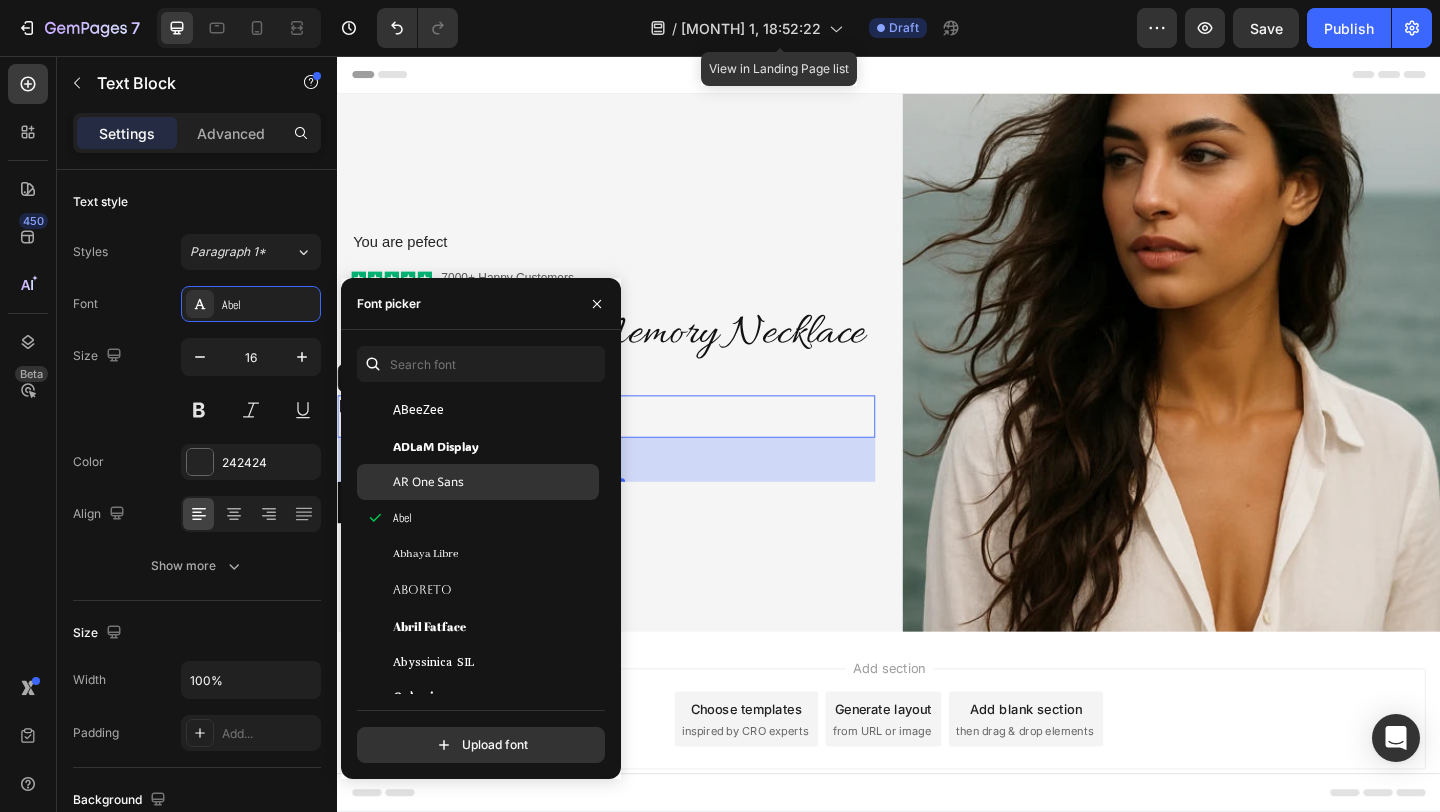 click on "AR One Sans" at bounding box center (428, 482) 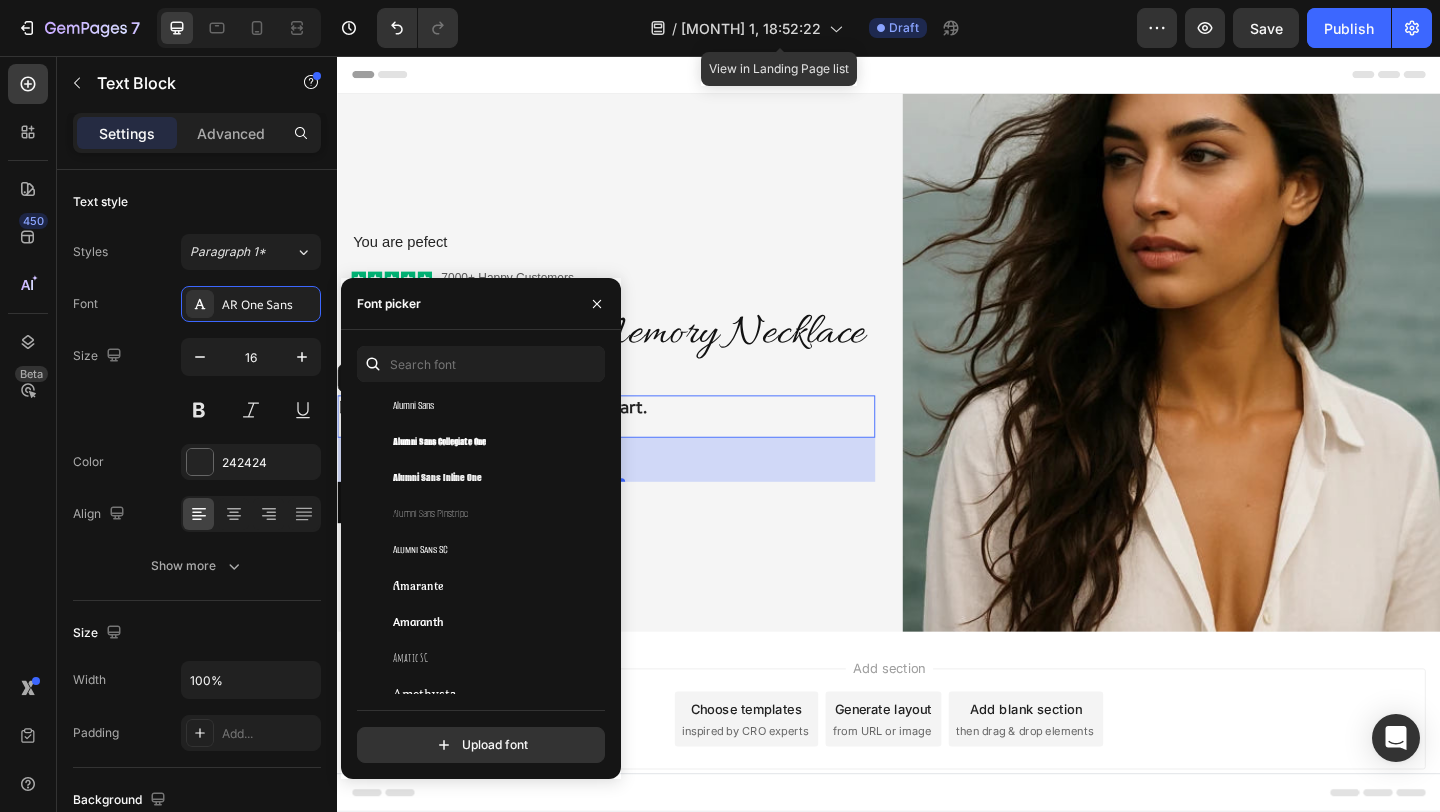 scroll, scrollTop: 2130, scrollLeft: 0, axis: vertical 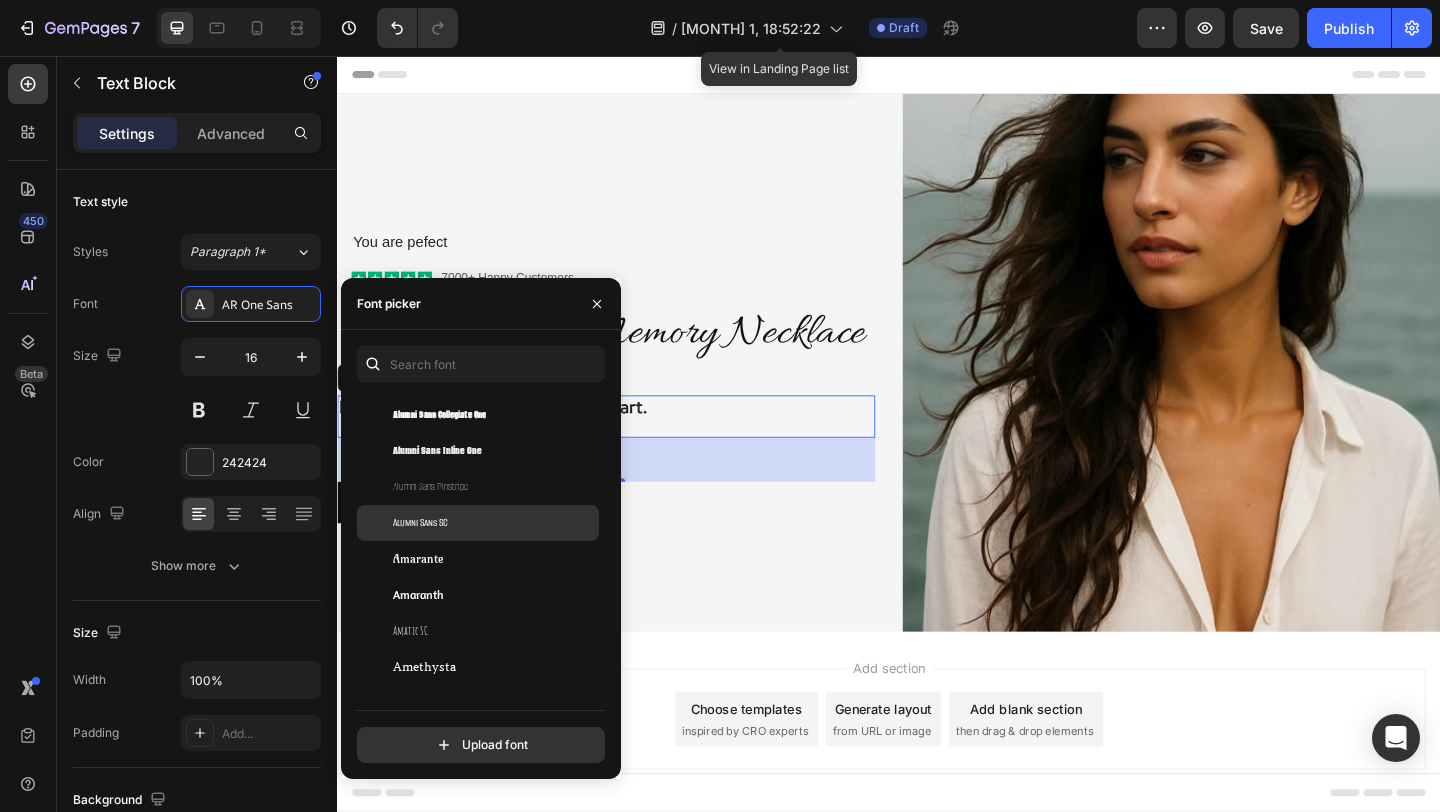 click on "Alumni Sans SC" at bounding box center [494, 523] 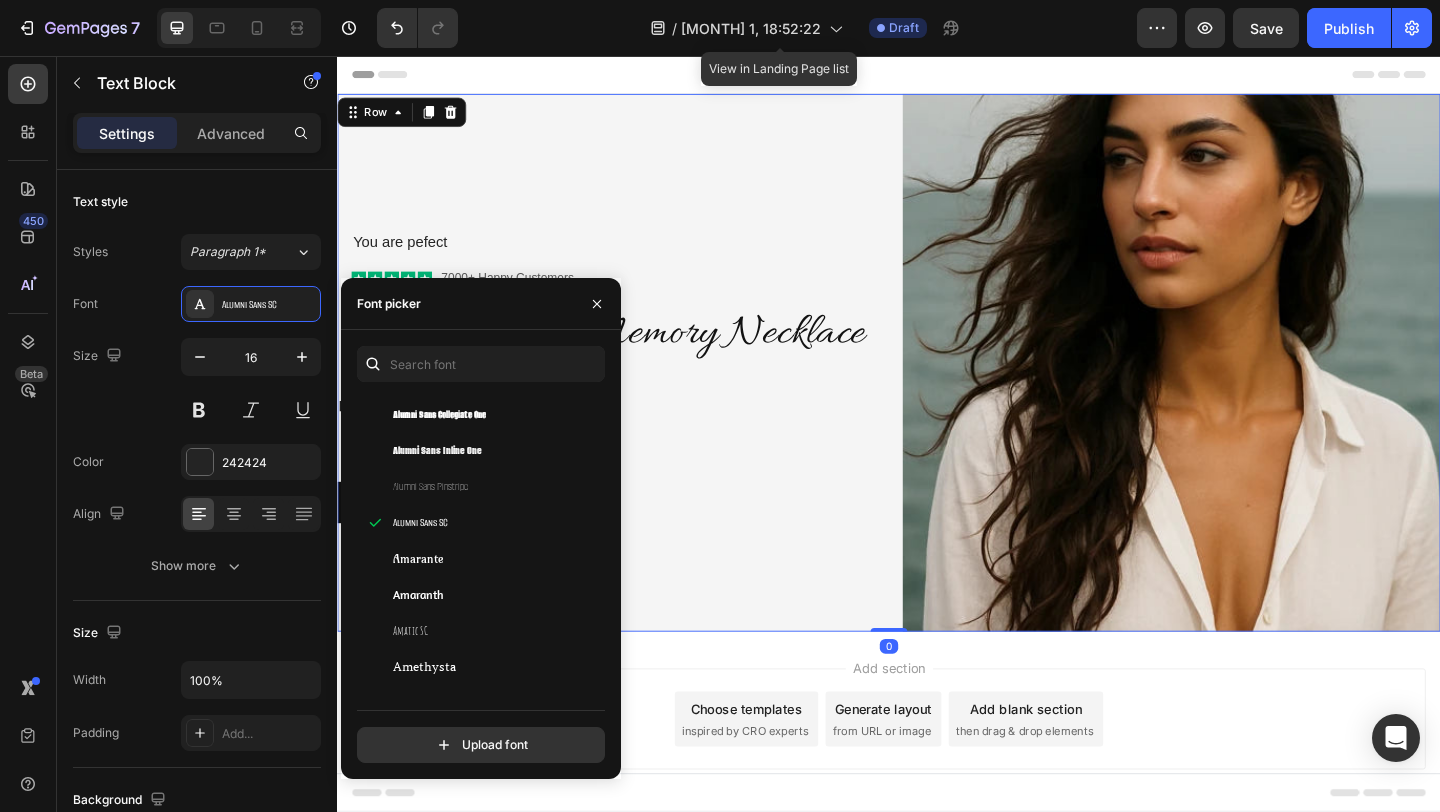 click on "You are pefect Text Block
Icon
Icon
Icon
Icon
Icon Icon List 7000+ Happy Customers Text Block Row Angel Wings Memory Necklace Heading Row Keep their memory close to your heart. Text Block Shop Now Button" at bounding box center [629, 389] 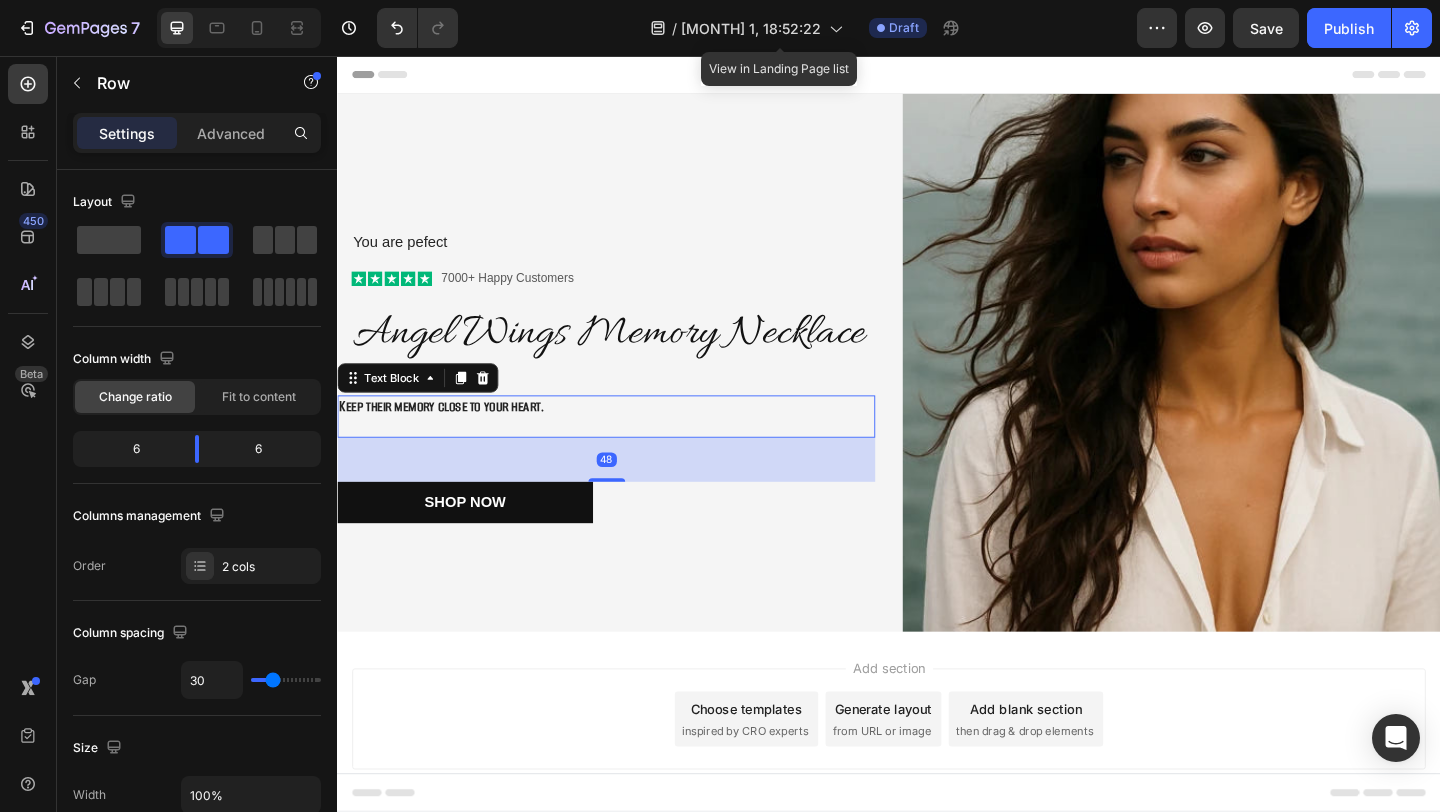 click on "Keep their memory close to your heart." at bounding box center [450, 436] 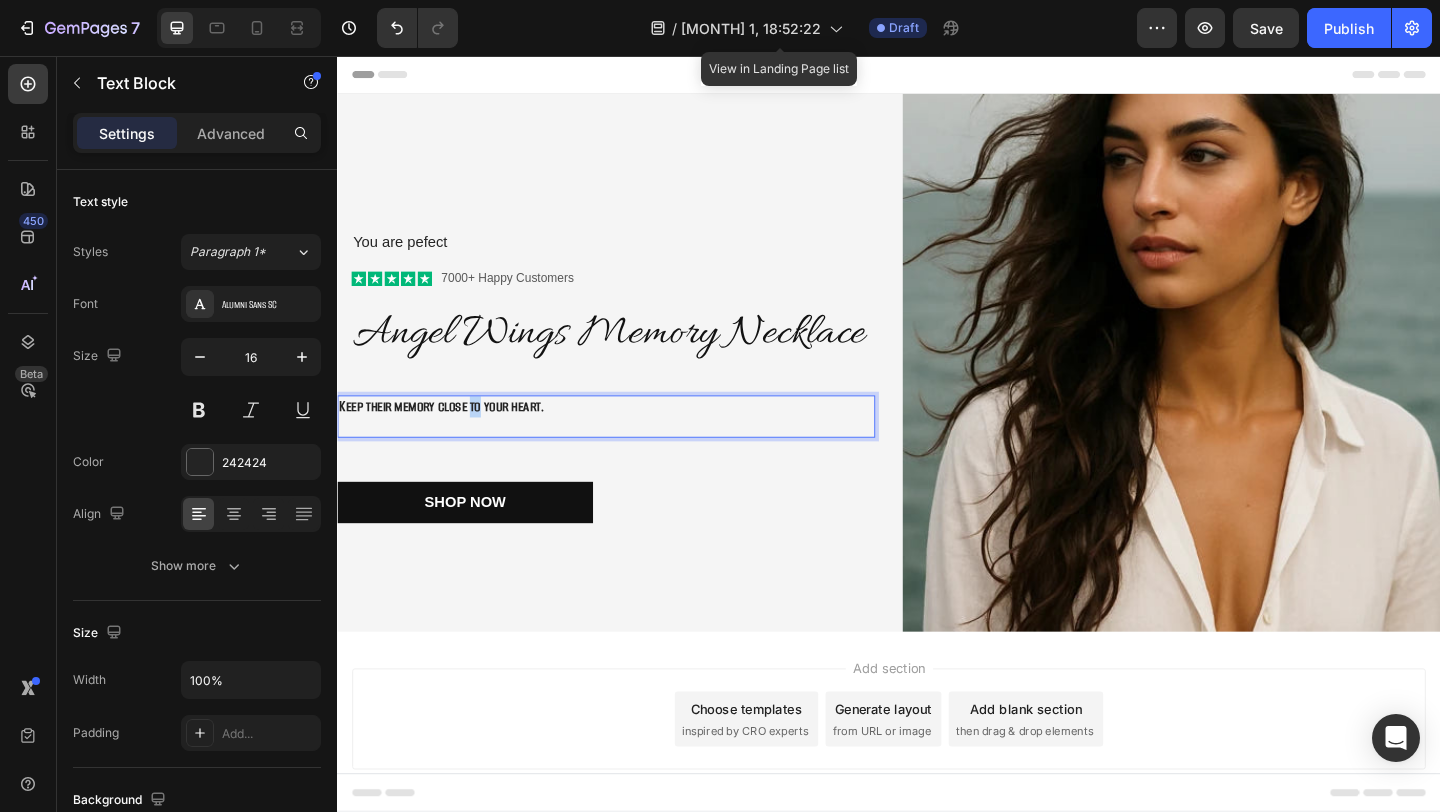 click on "Keep their memory close to your heart." at bounding box center (450, 436) 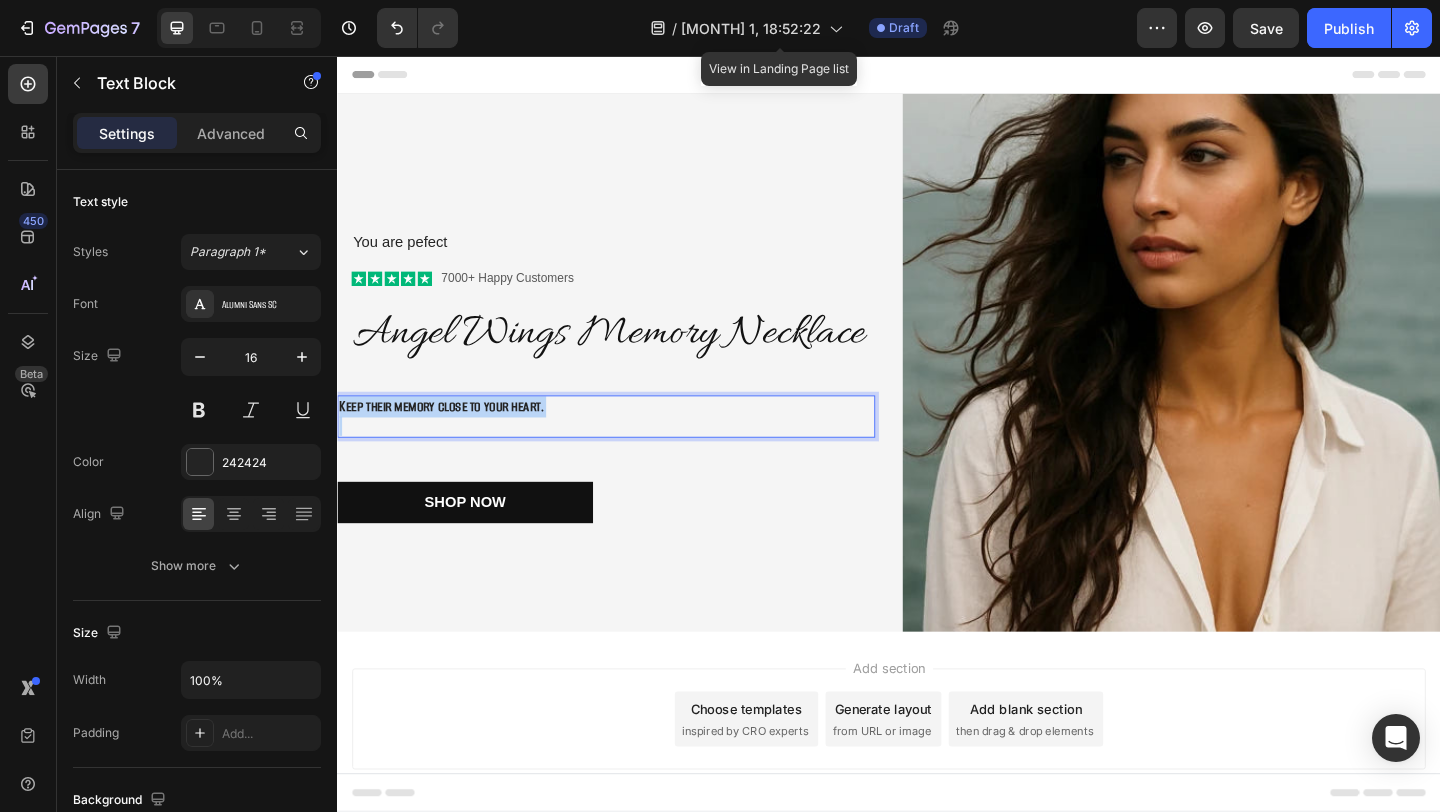 click on "Keep their memory close to your heart." at bounding box center [450, 436] 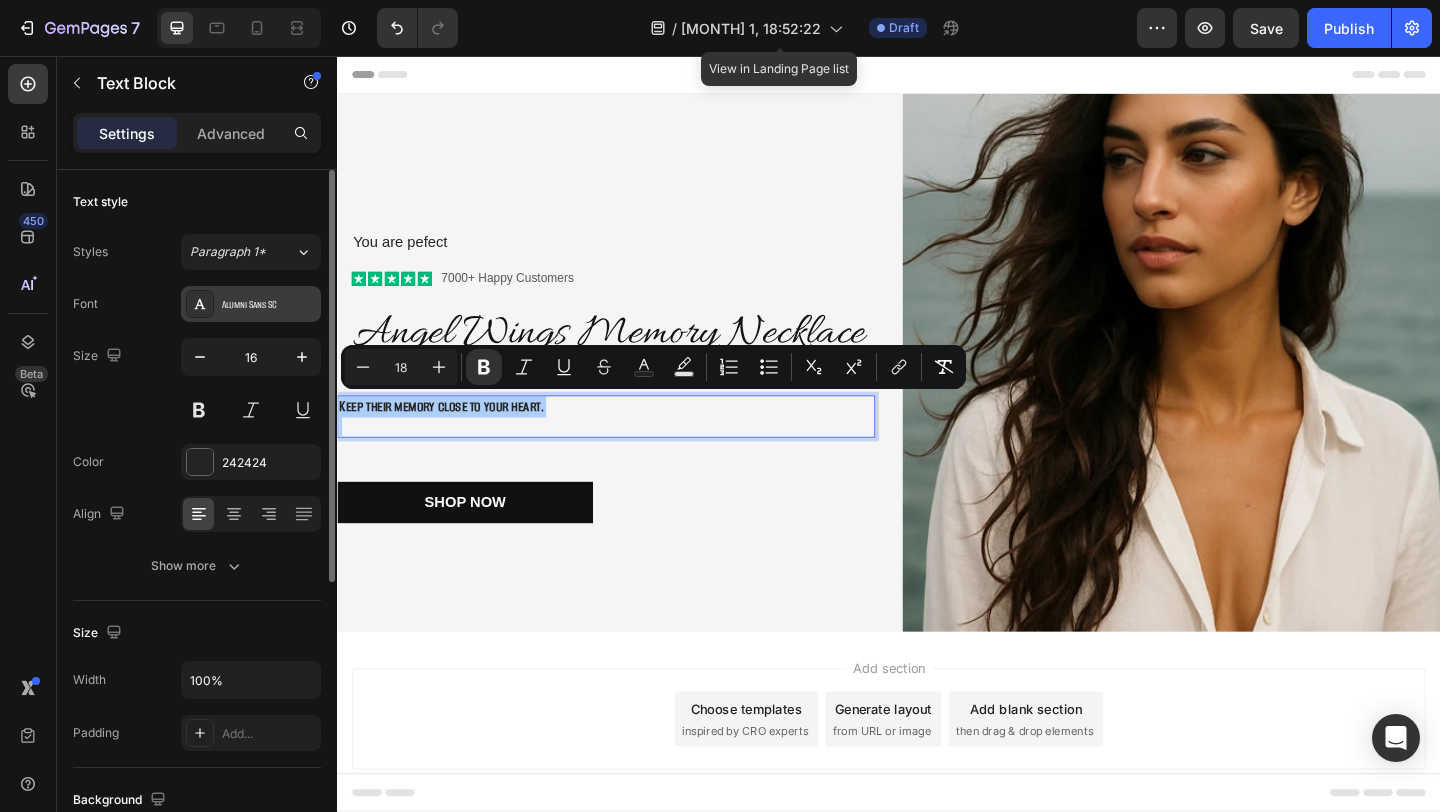 click on "Alumni Sans SC" at bounding box center (269, 305) 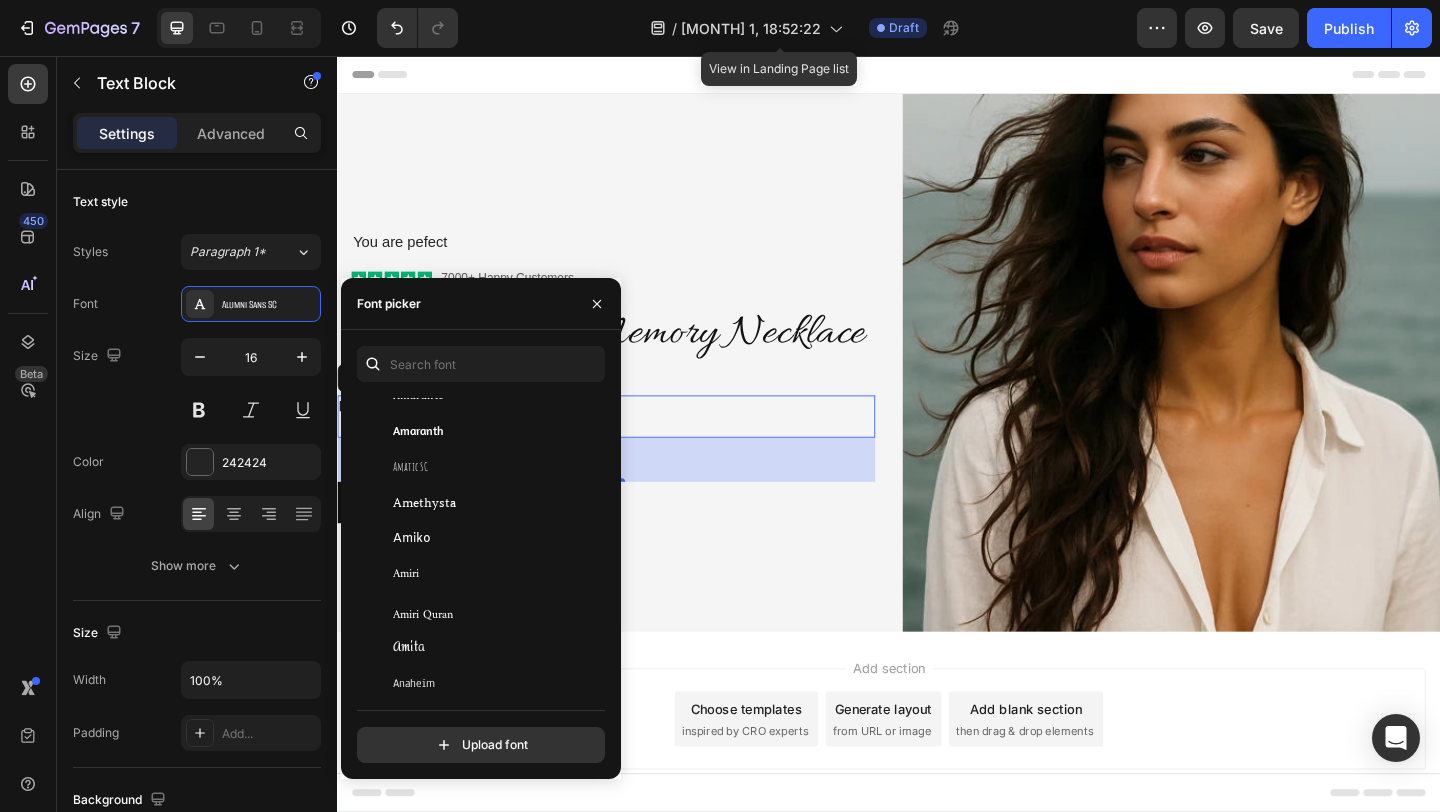 scroll, scrollTop: 2297, scrollLeft: 0, axis: vertical 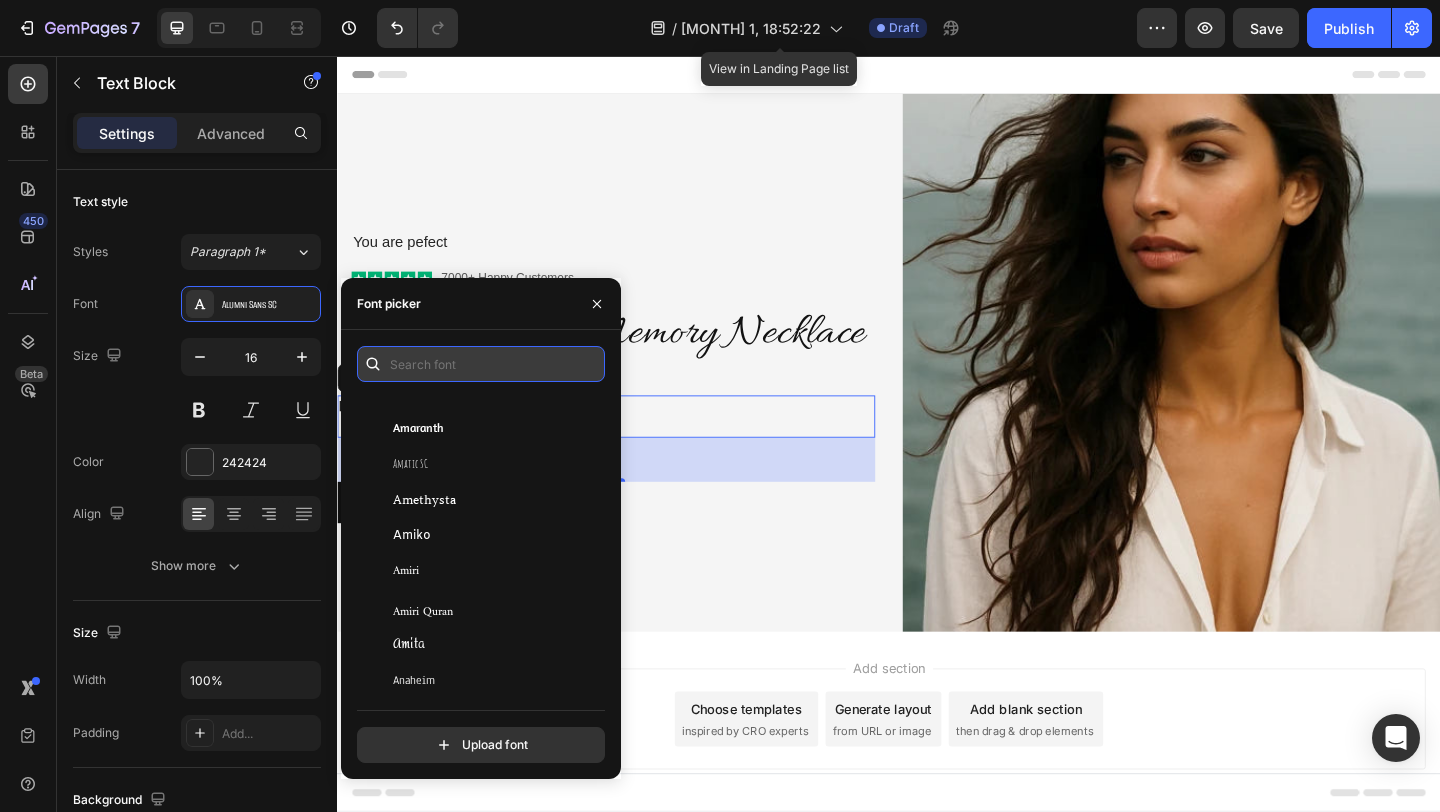 click at bounding box center [481, 364] 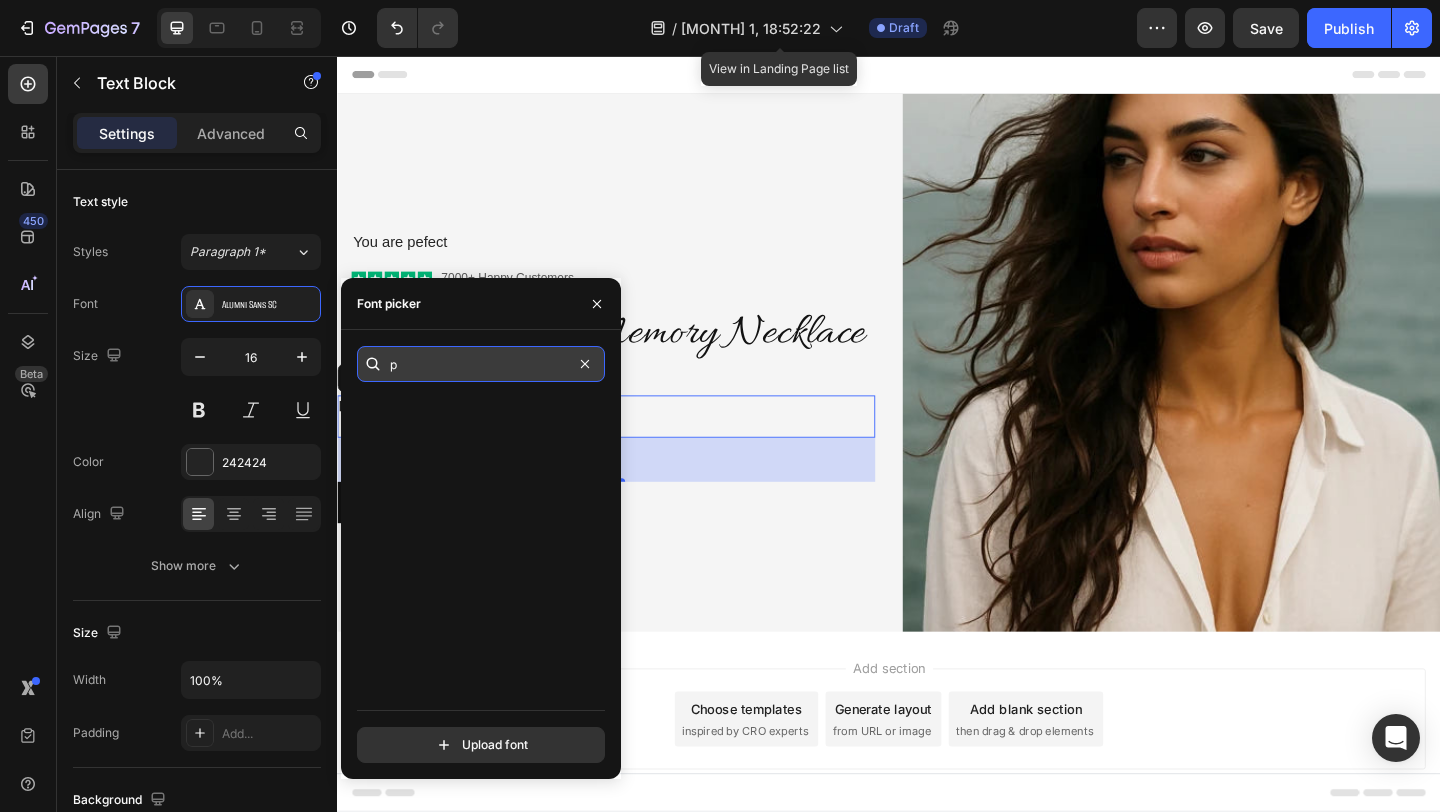 scroll, scrollTop: 0, scrollLeft: 0, axis: both 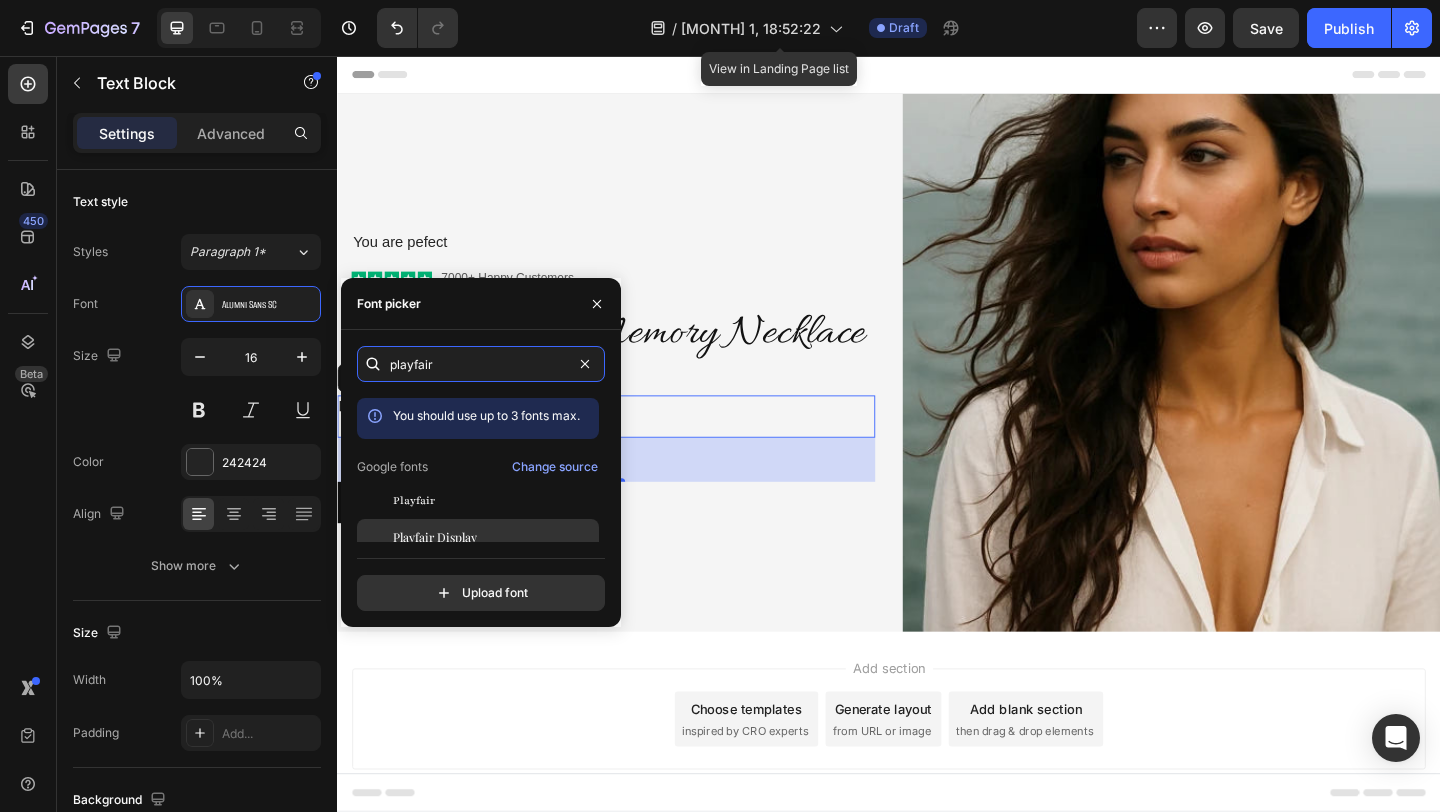 type on "playfair" 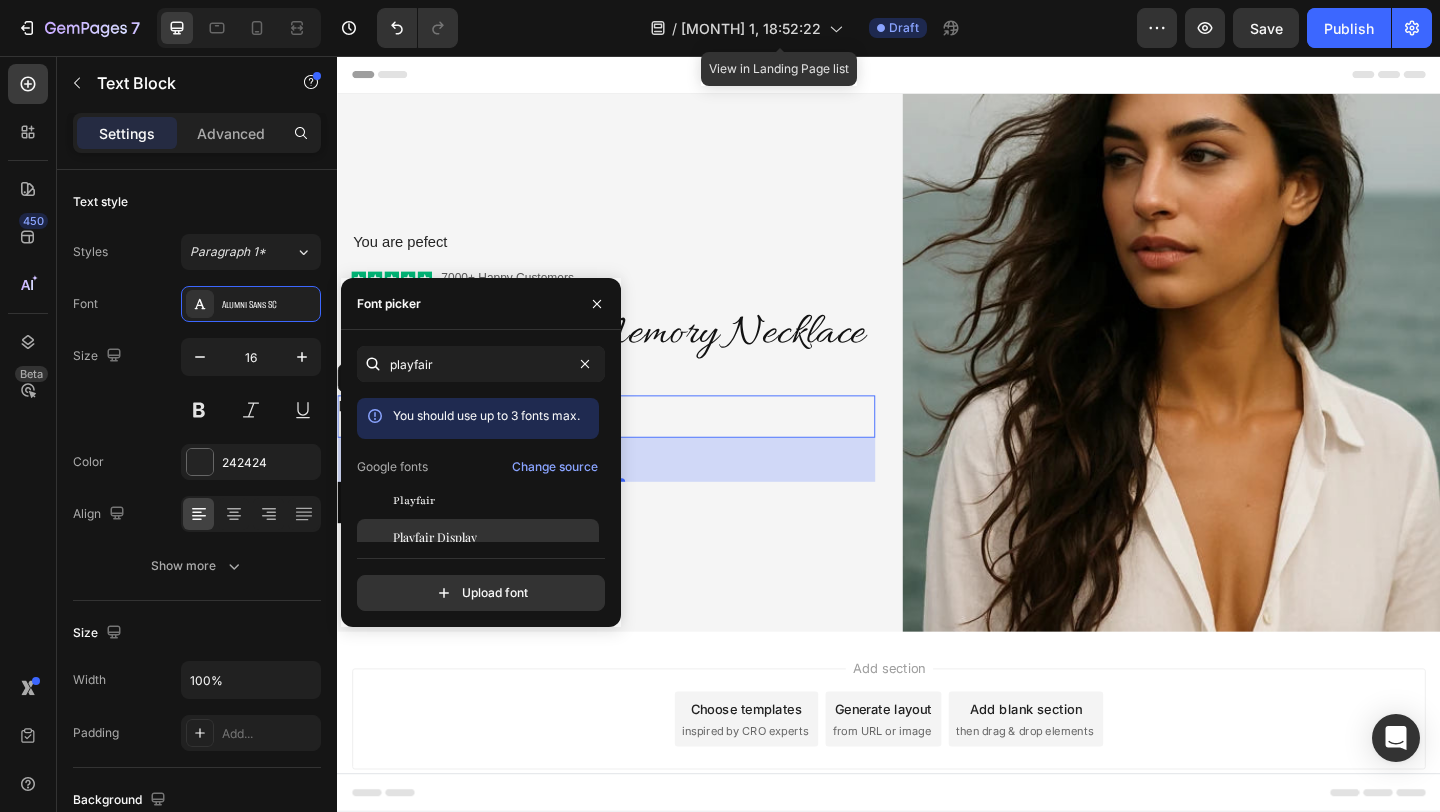 click on "Playfair Display" at bounding box center [435, 537] 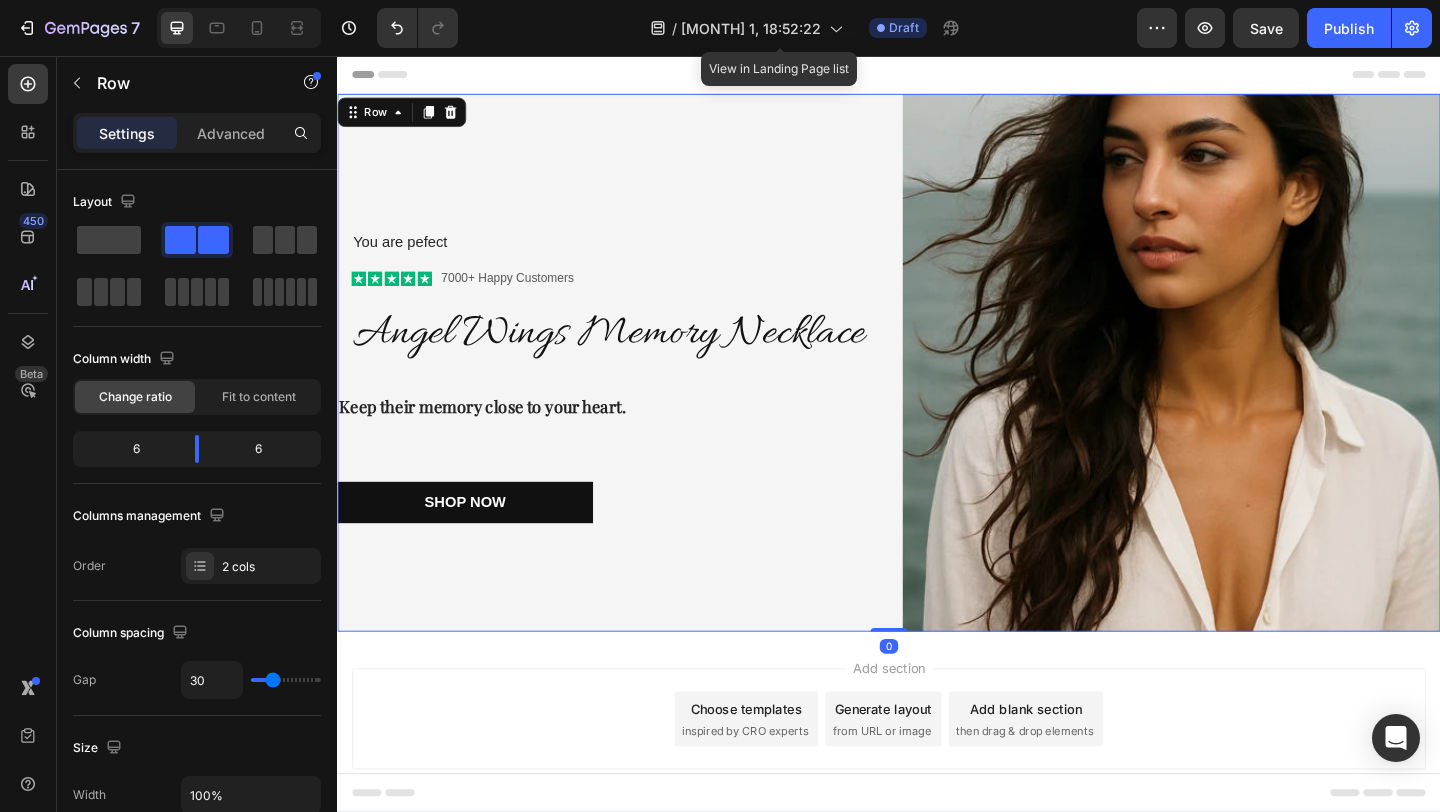 click on "You are pefect Text Block
Icon
Icon
Icon
Icon
Icon Icon List 7000+ Happy Customers Text Block Row Angel Wings Memory Necklace Heading Row Keep their memory close to your heart. Text Block Shop Now Button" at bounding box center [629, 389] 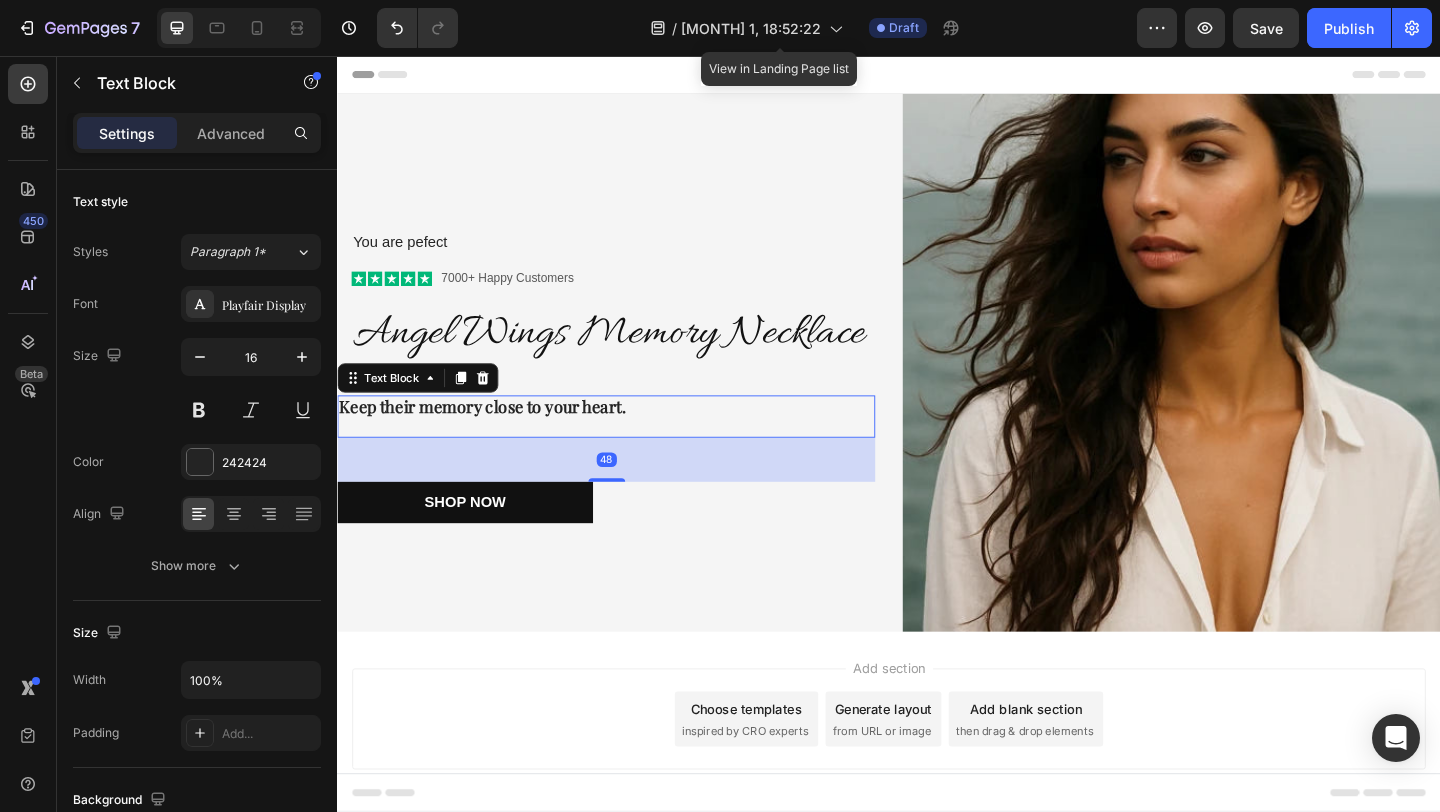 click on "Keep their memory close to your heart." at bounding box center [495, 437] 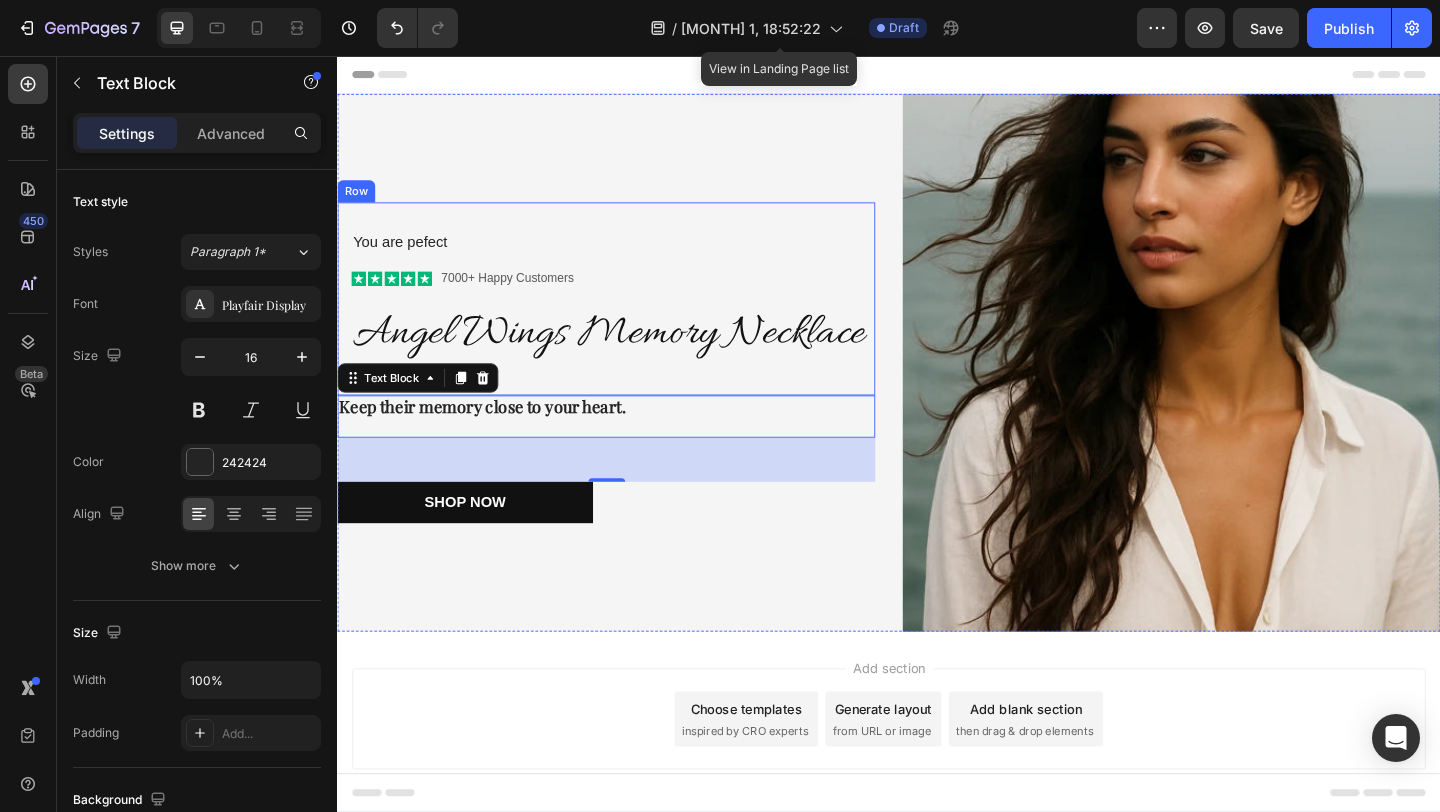 click on "You are pefect Text Block
Icon
Icon
Icon
Icon
Icon Icon List 7000+ Happy Customers Text Block Row Angel Wings Memory Necklace Heading Row" at bounding box center (629, 319) 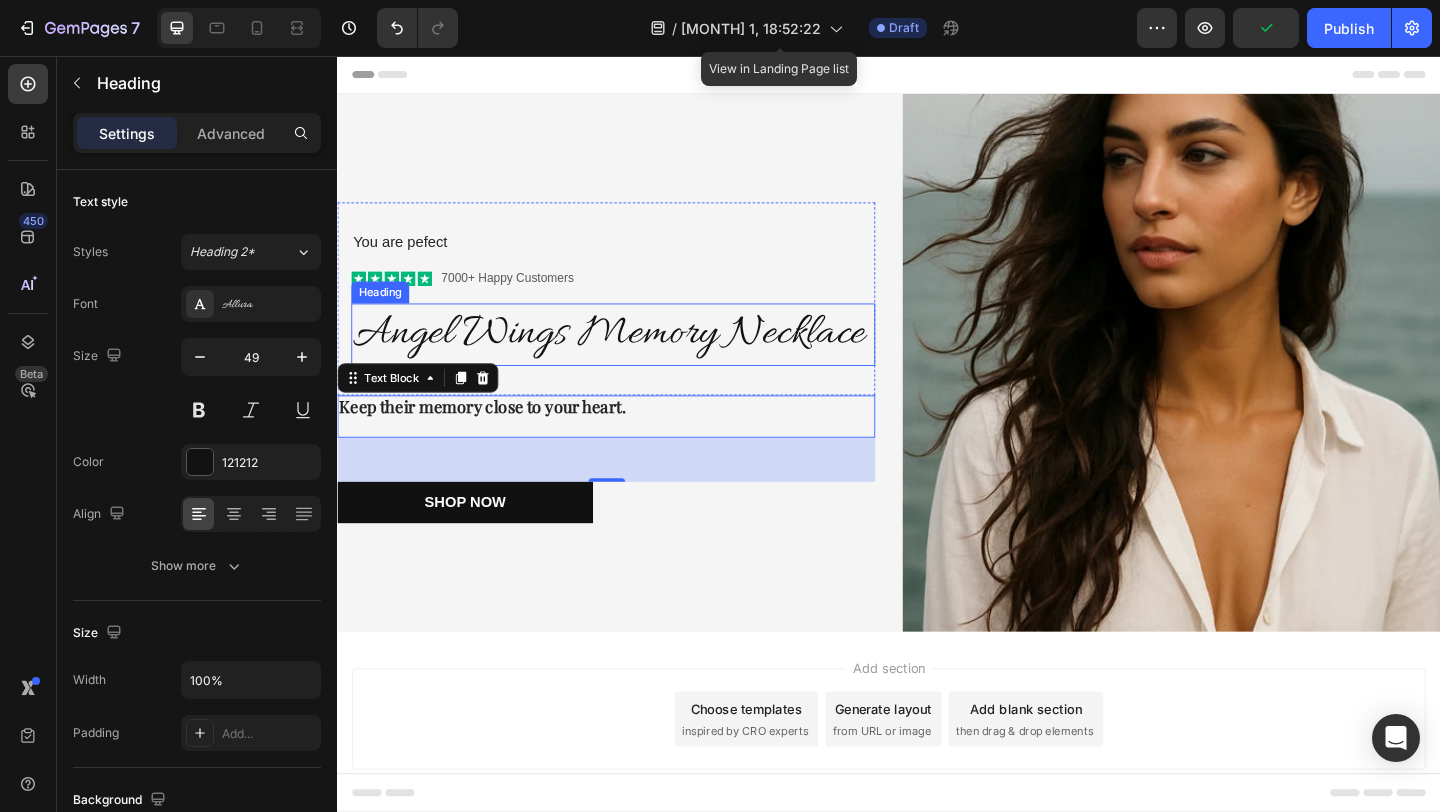 click on "Angel Wings Memory Necklace" at bounding box center [637, 359] 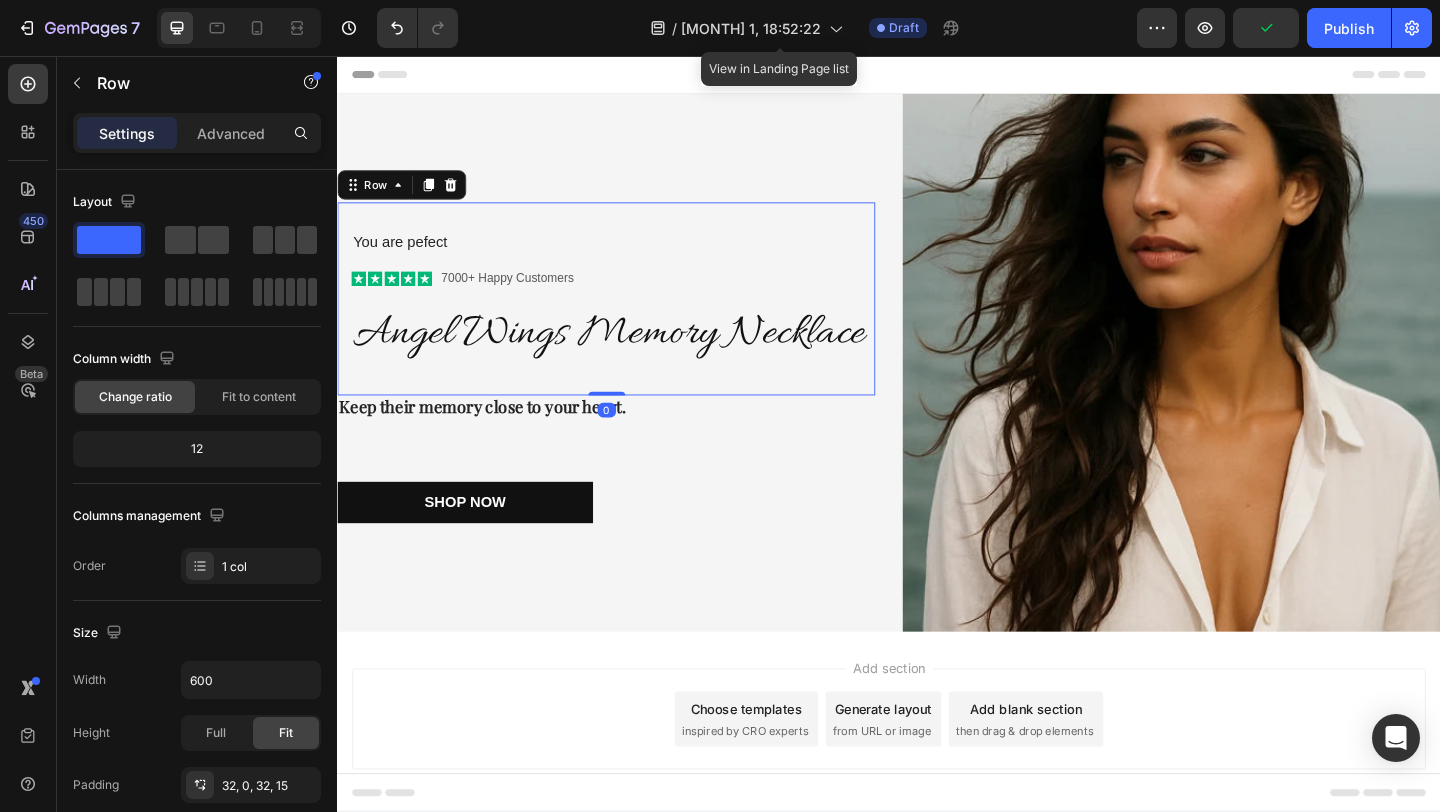 click on "You are pefect Text Block
Icon
Icon
Icon
Icon
Icon Icon List 7000+ Happy Customers Text Block Row Angel Wings Memory Necklace Heading Row   0" at bounding box center (629, 319) 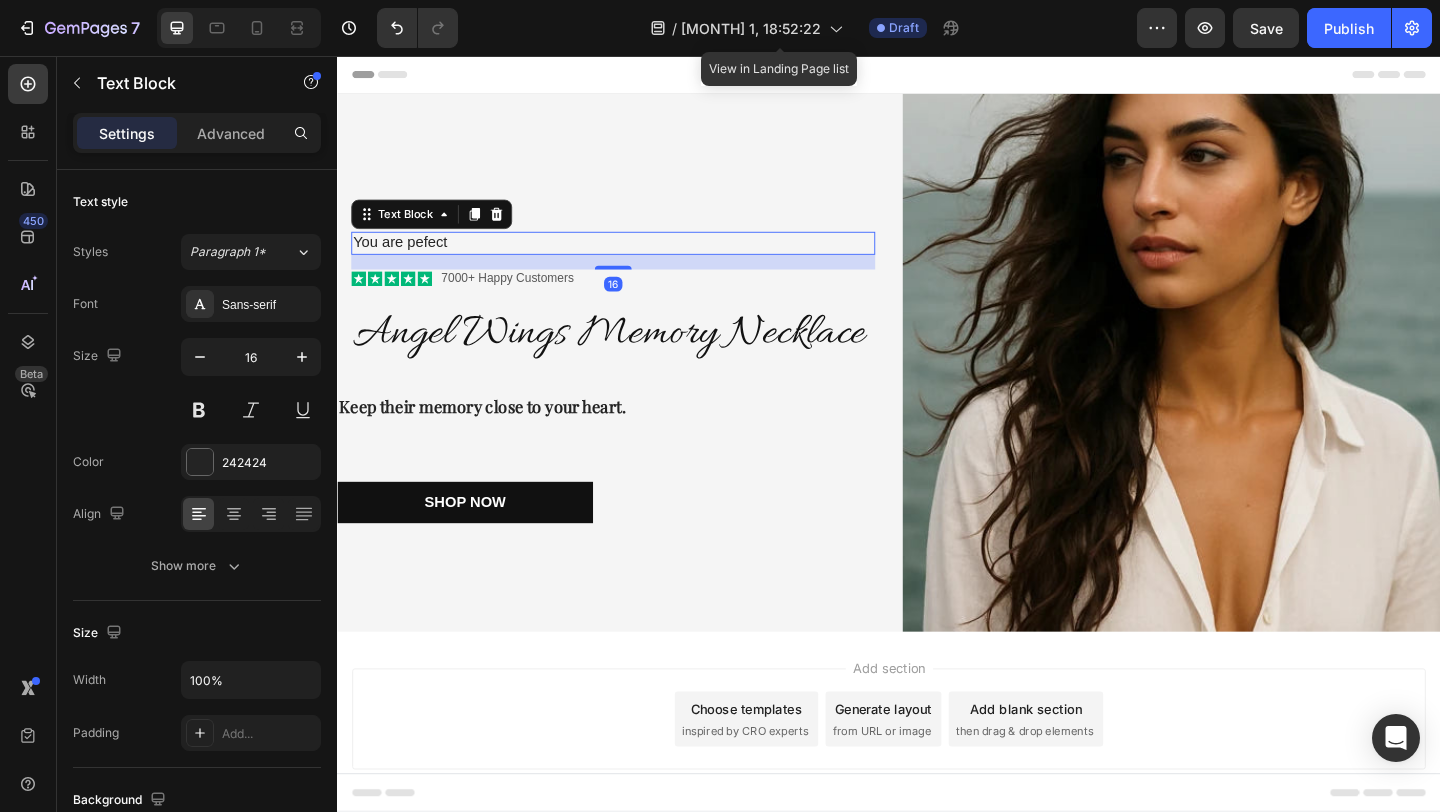 click on "You are pefect" at bounding box center [637, 259] 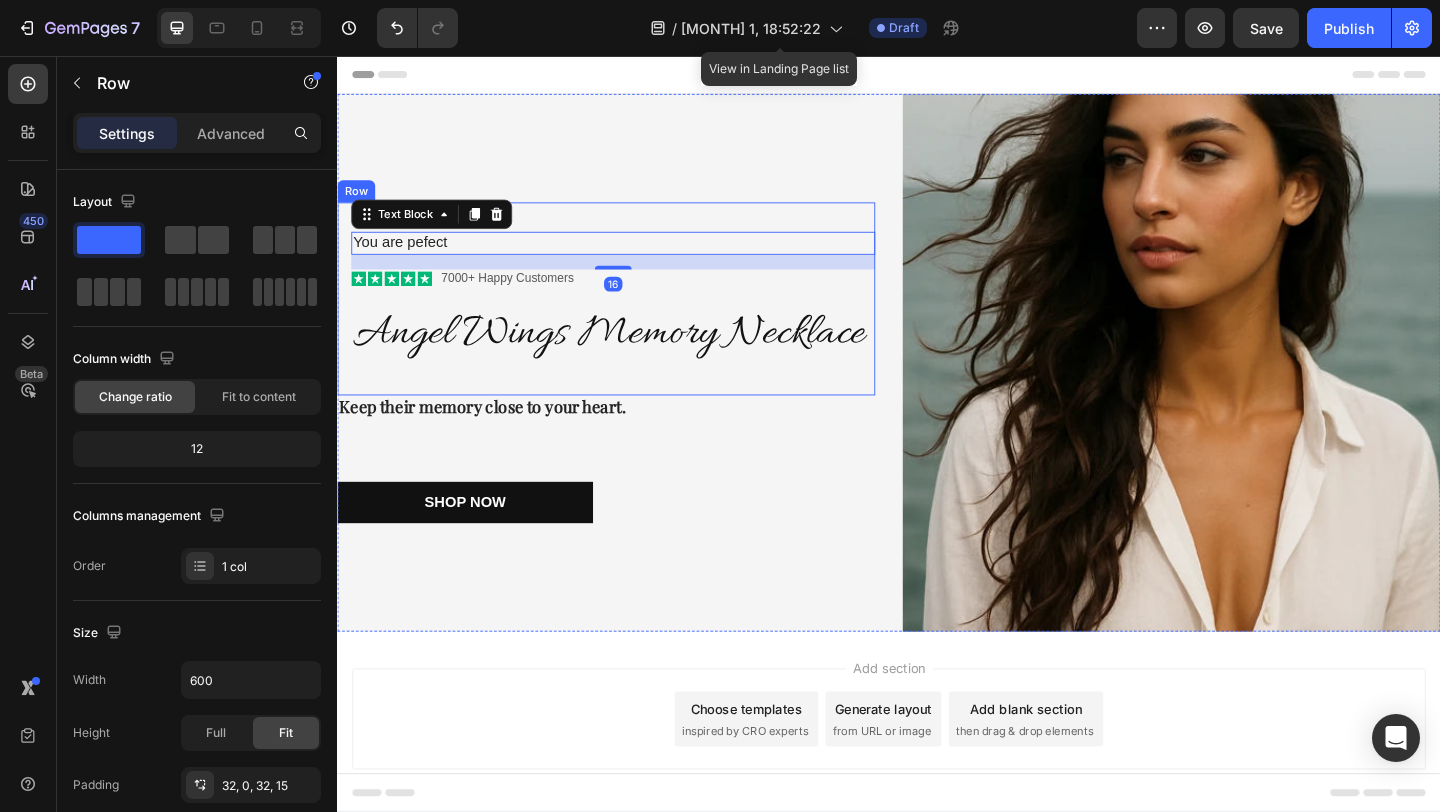 click on "You are pefect Text Block   16
Icon
Icon
Icon
Icon
Icon Icon List 7000+ Happy Customers Text Block Row Angel Wings Memory Necklace Heading Row" at bounding box center [629, 319] 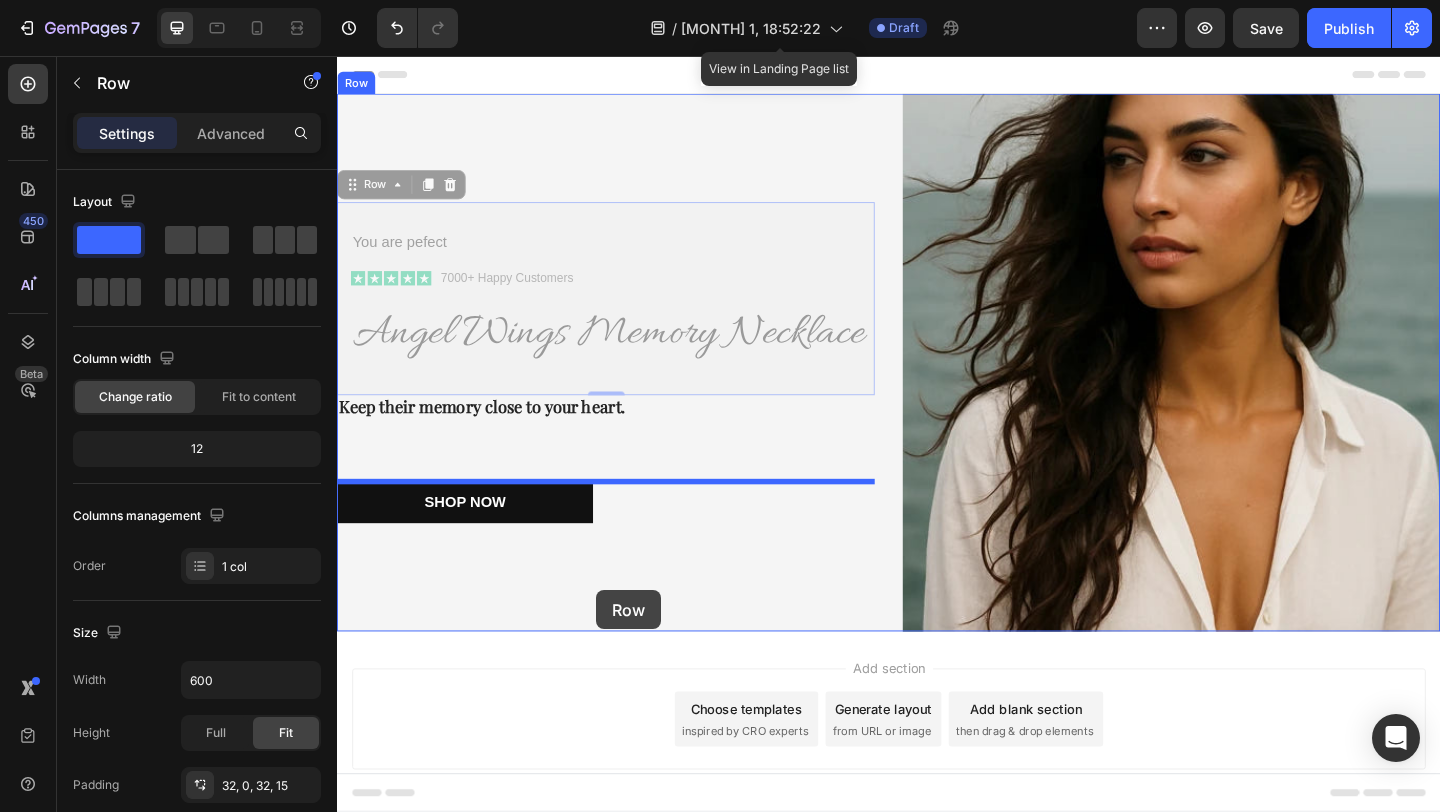 drag, startPoint x: 632, startPoint y: 415, endPoint x: 607, endPoint y: 637, distance: 223.40323 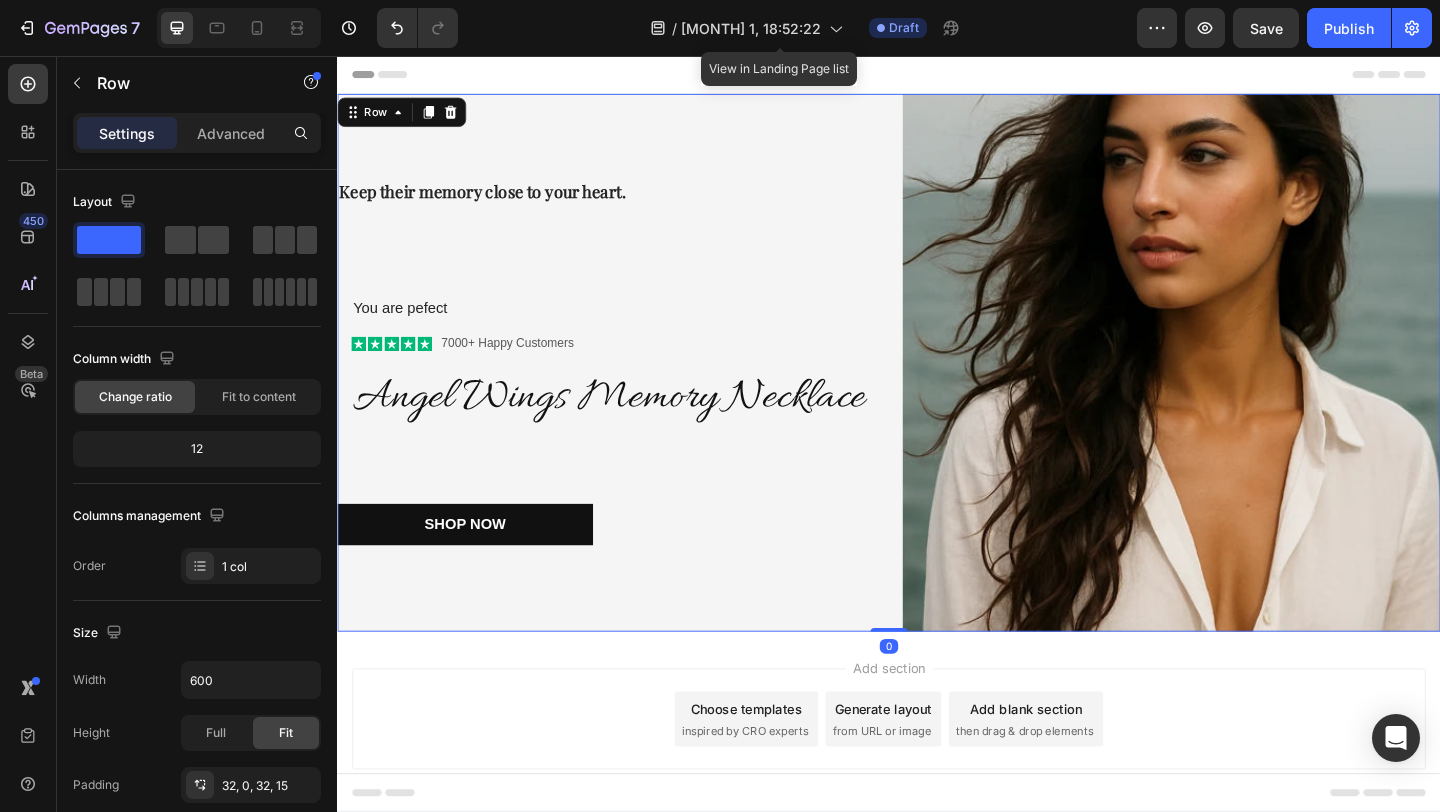 click on "Keep their memory close to your heart. Text Block You are pefect Text Block
Icon
Icon
Icon
Icon
Icon Icon List 7000+ Happy Customers Text Block Row Angel Wings Memory Necklace Heading Row Shop Now Button" at bounding box center [629, 389] 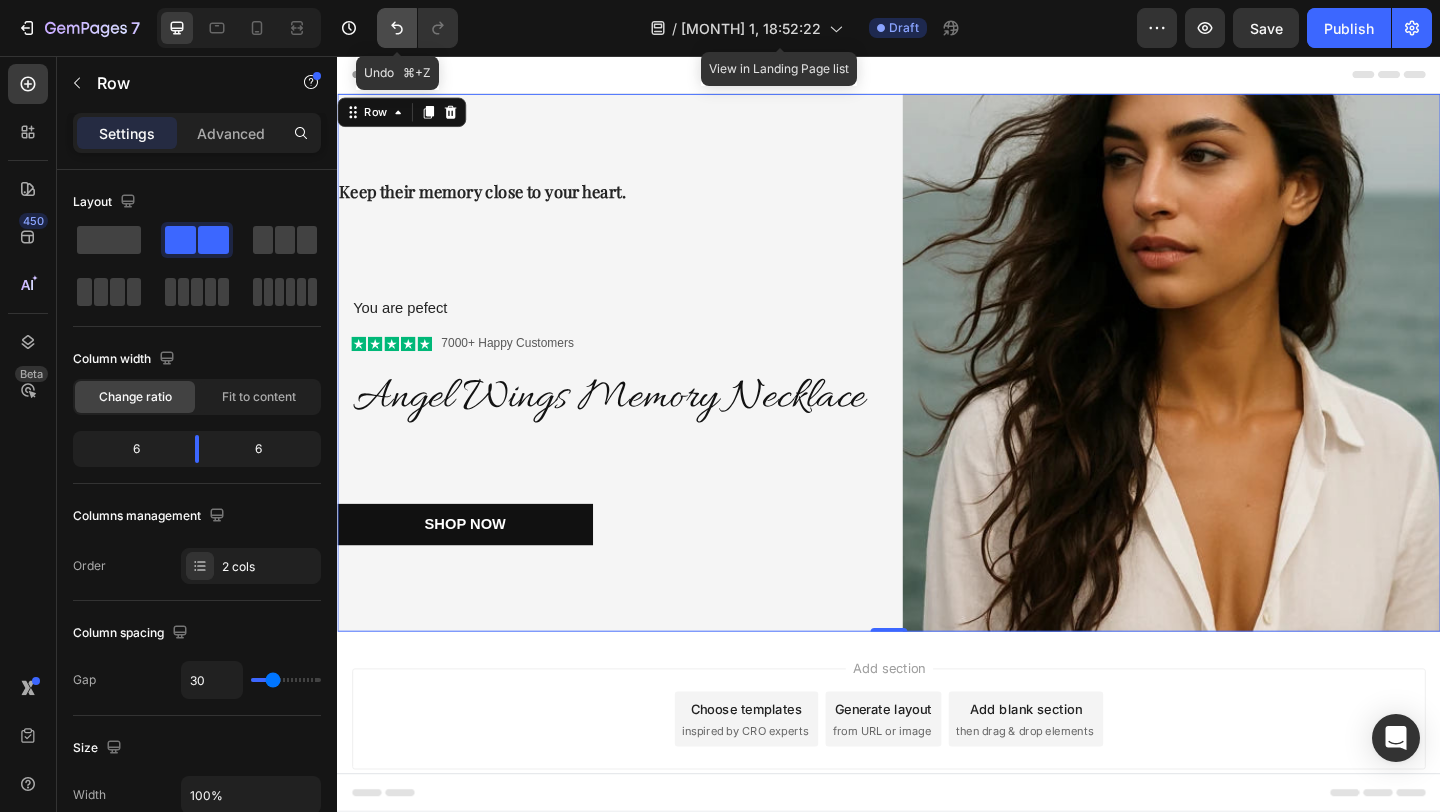 click 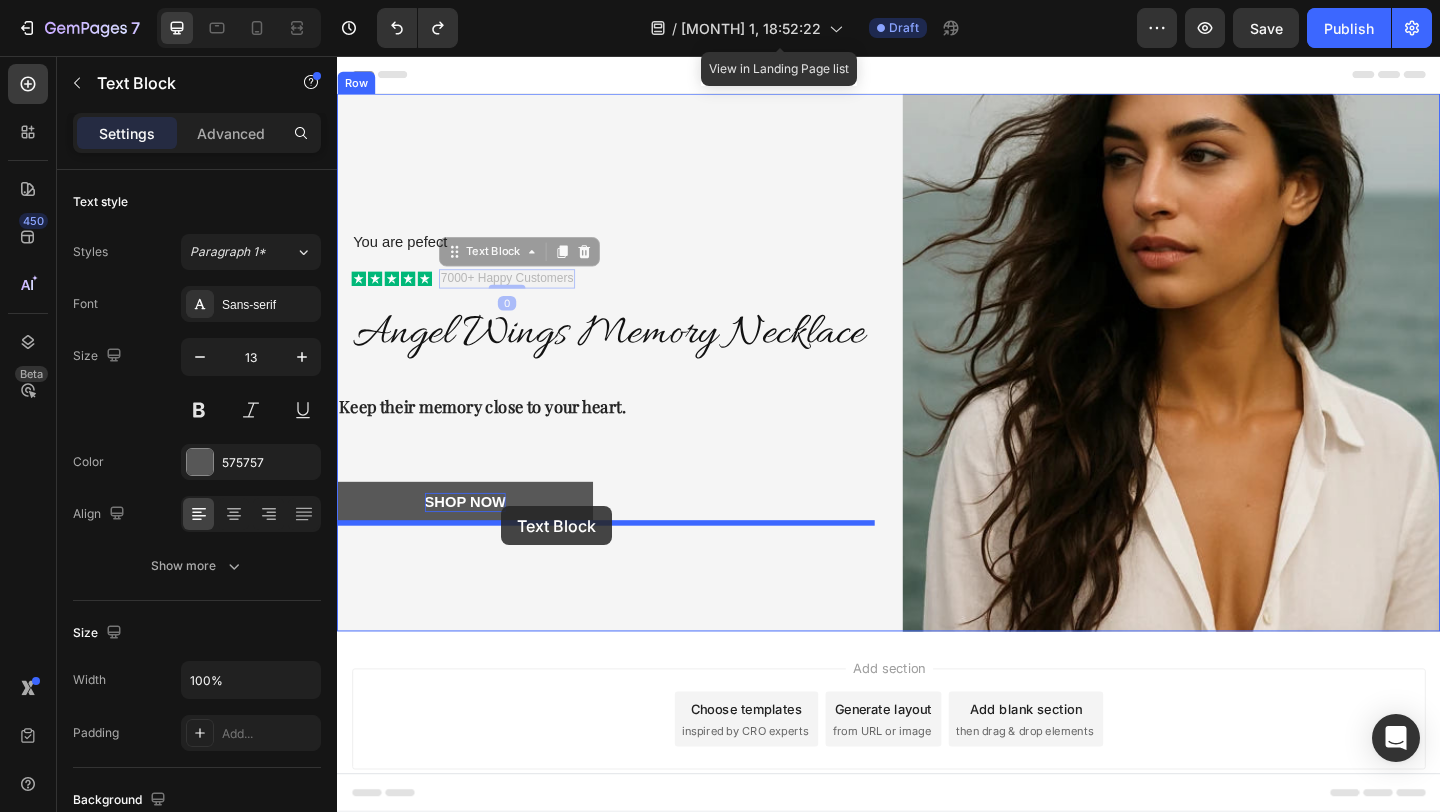 drag, startPoint x: 511, startPoint y: 294, endPoint x: 508, endPoint y: 546, distance: 252.01785 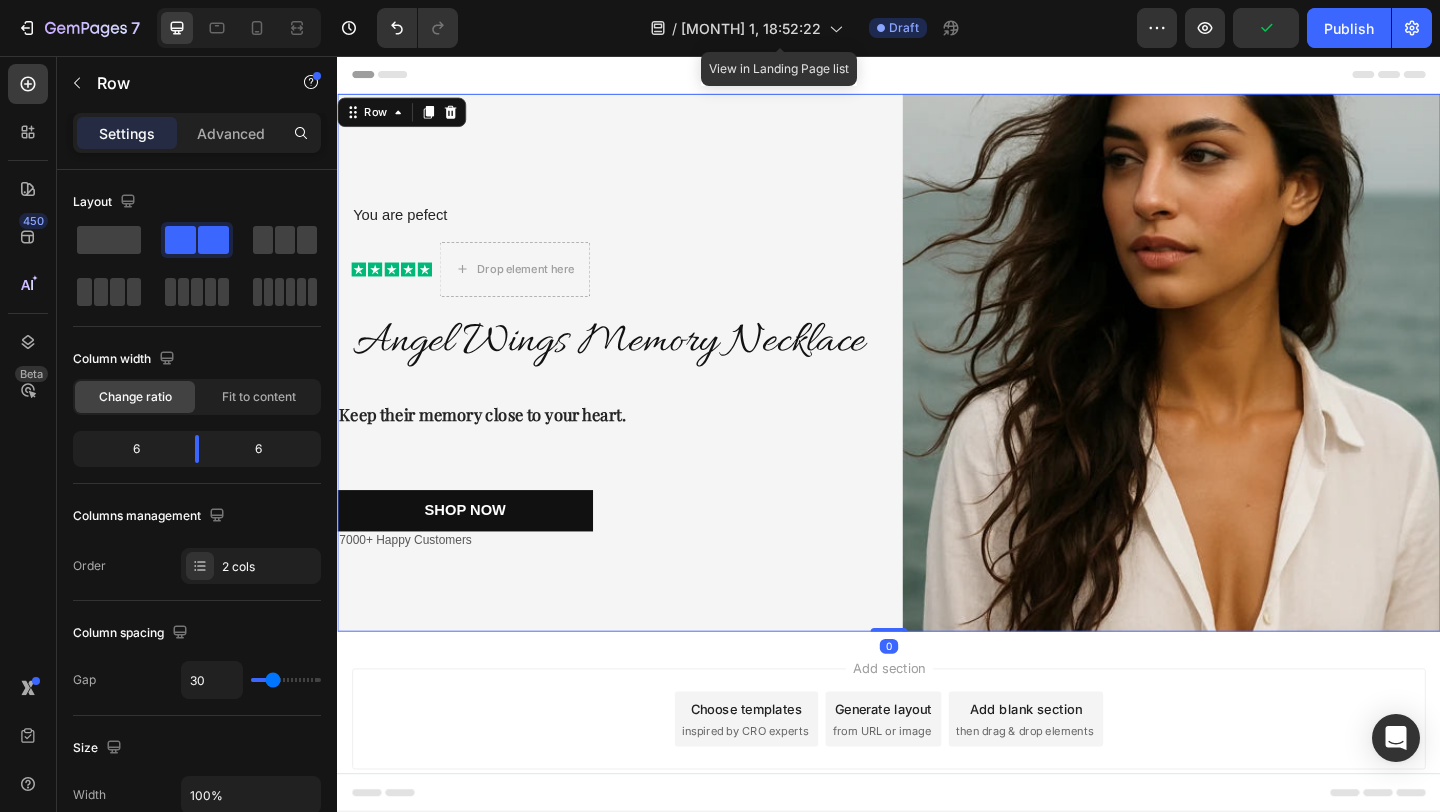 click on "You are pefect Text Block
Icon
Icon
Icon
Icon
Icon Icon List
Drop element here Row Angel Wings Memory Necklace Heading Row Keep their memory close to your heart. Text Block Shop Now Button 7000+ Happy Customers Text Block" at bounding box center (629, 389) 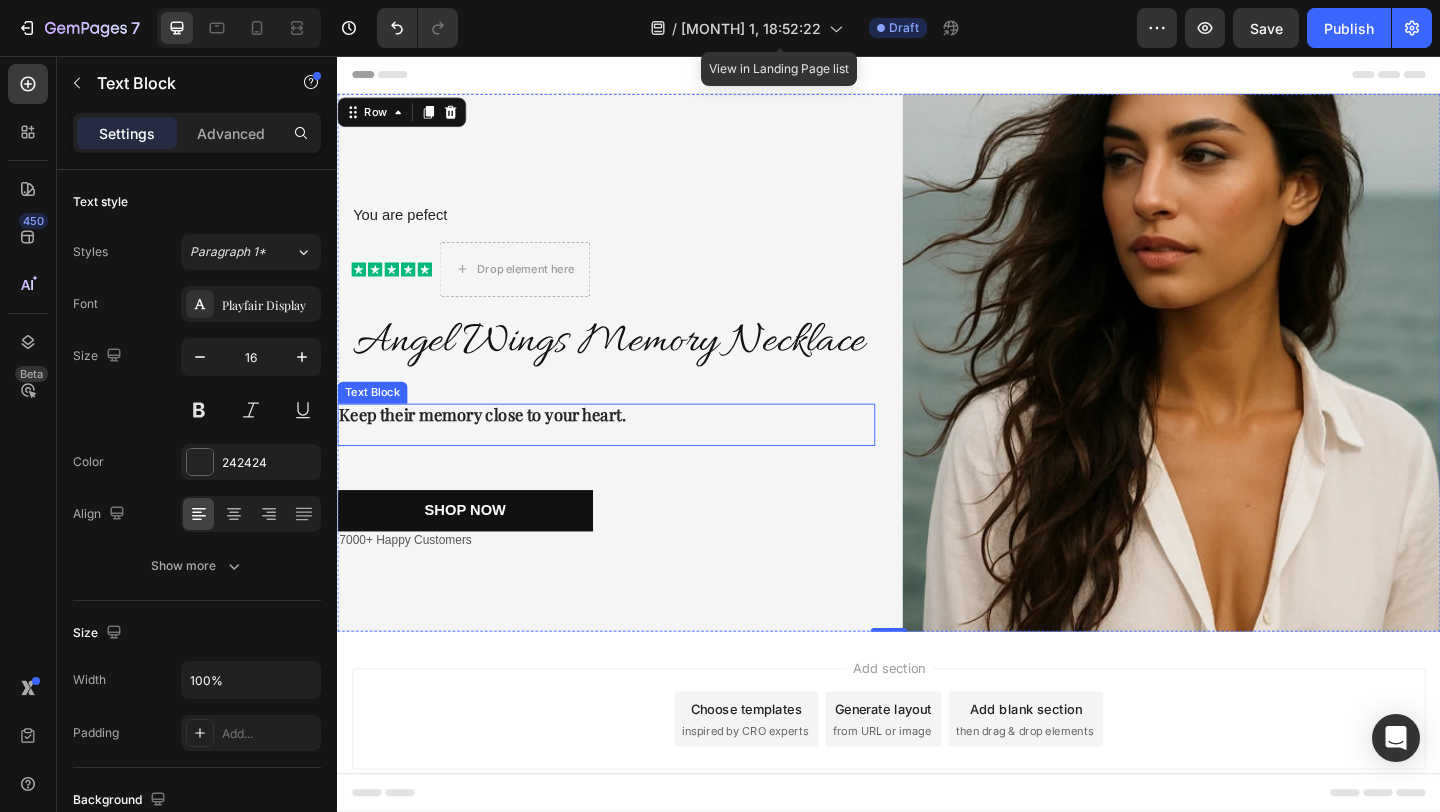 click on "Keep their memory close to your heart." at bounding box center (495, 446) 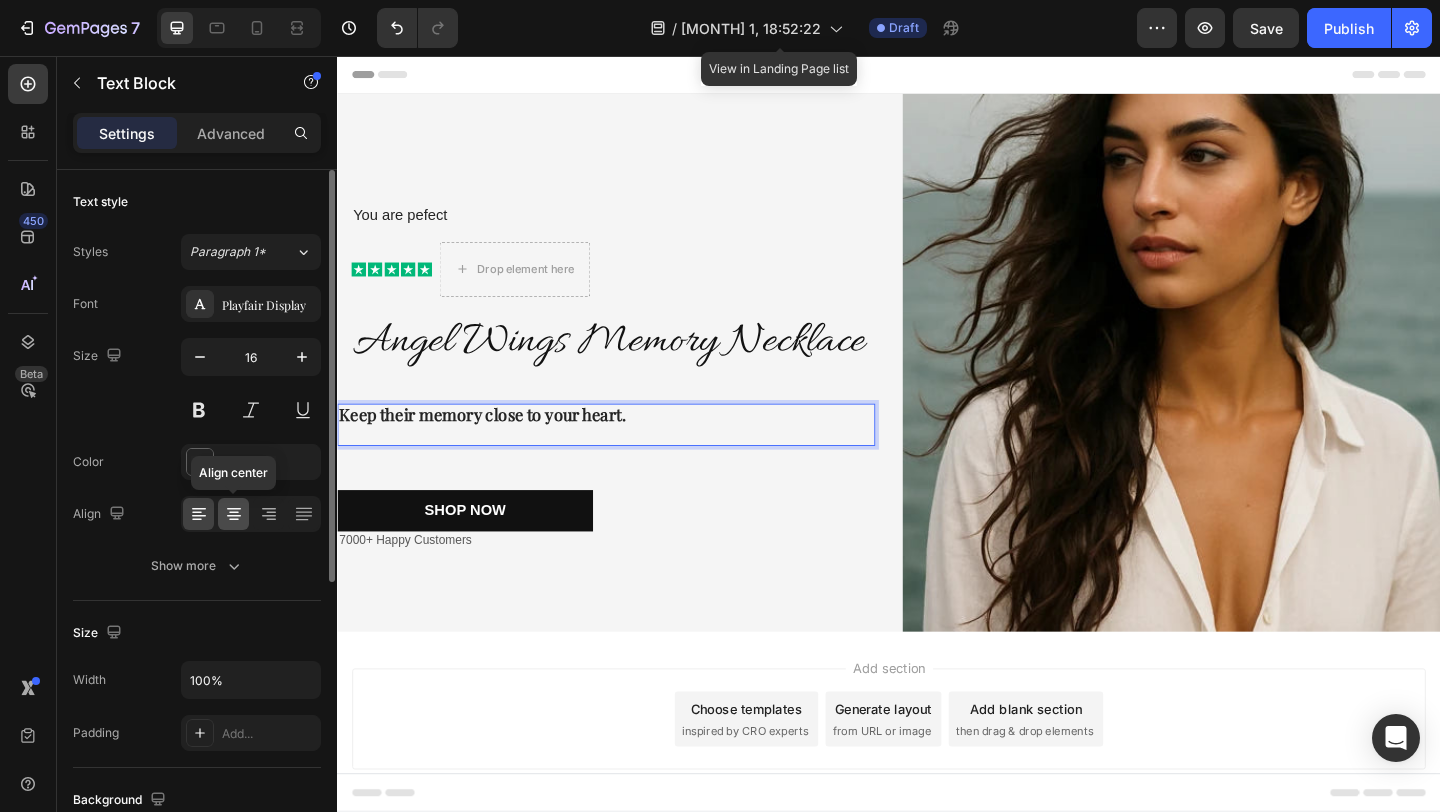 click 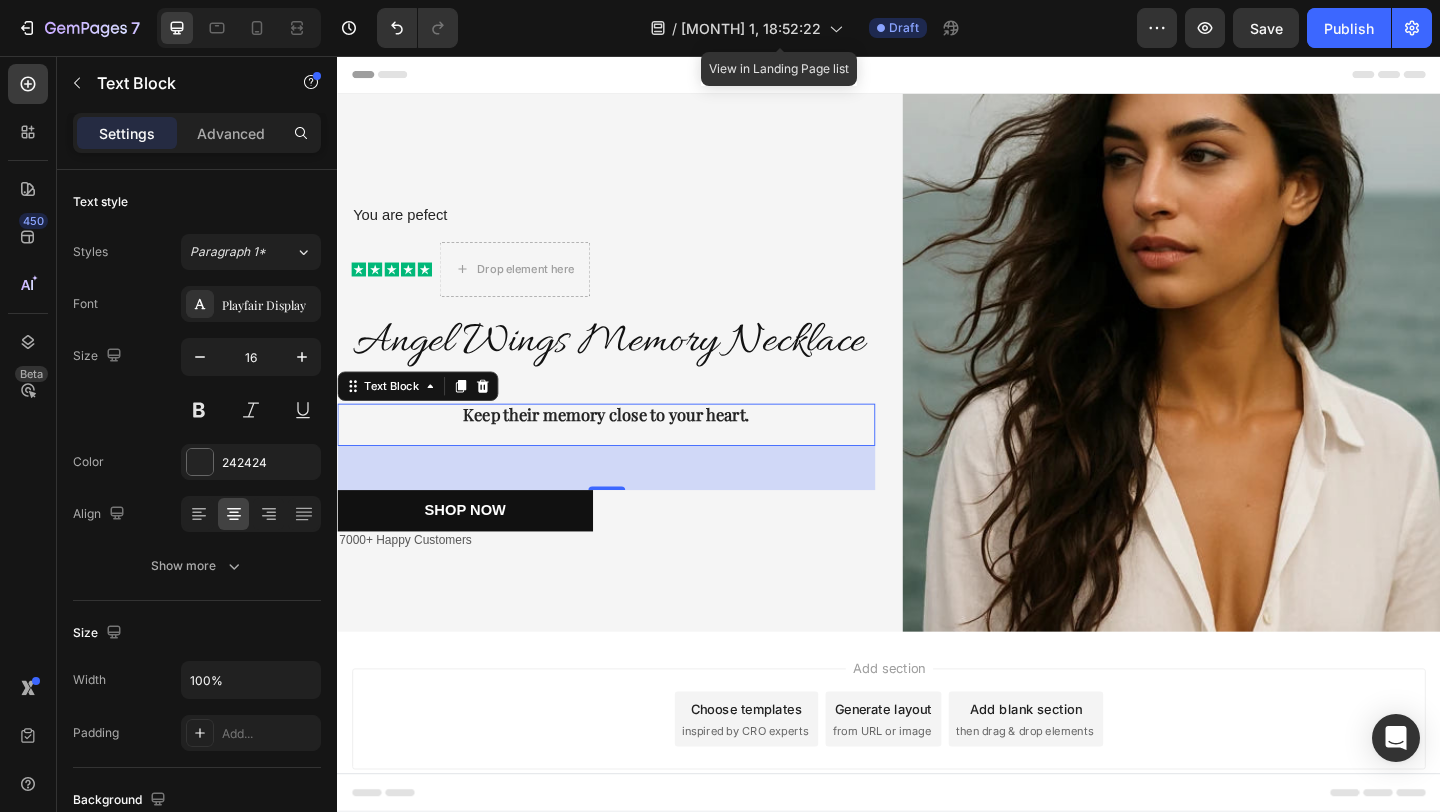 click on "Keep their memory close to your heart." at bounding box center [630, 446] 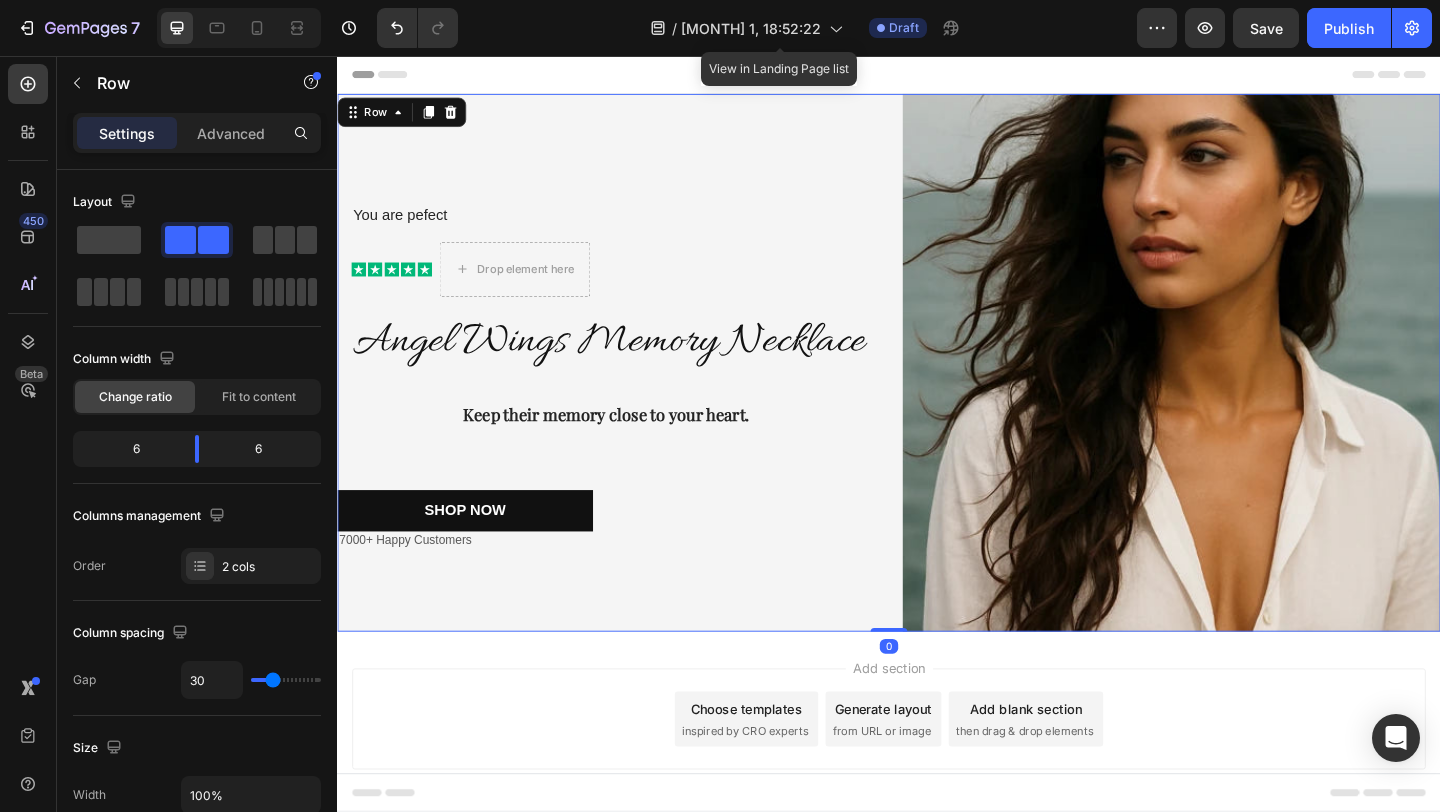 click on "You are pefect Text Block
Icon
Icon
Icon
Icon
Icon Icon List
Drop element here Row Angel Wings Memory Necklace Heading Row Keep their memory close to your heart. Text Block Shop Now Button 7000+ Happy Customers Text Block" at bounding box center [629, 389] 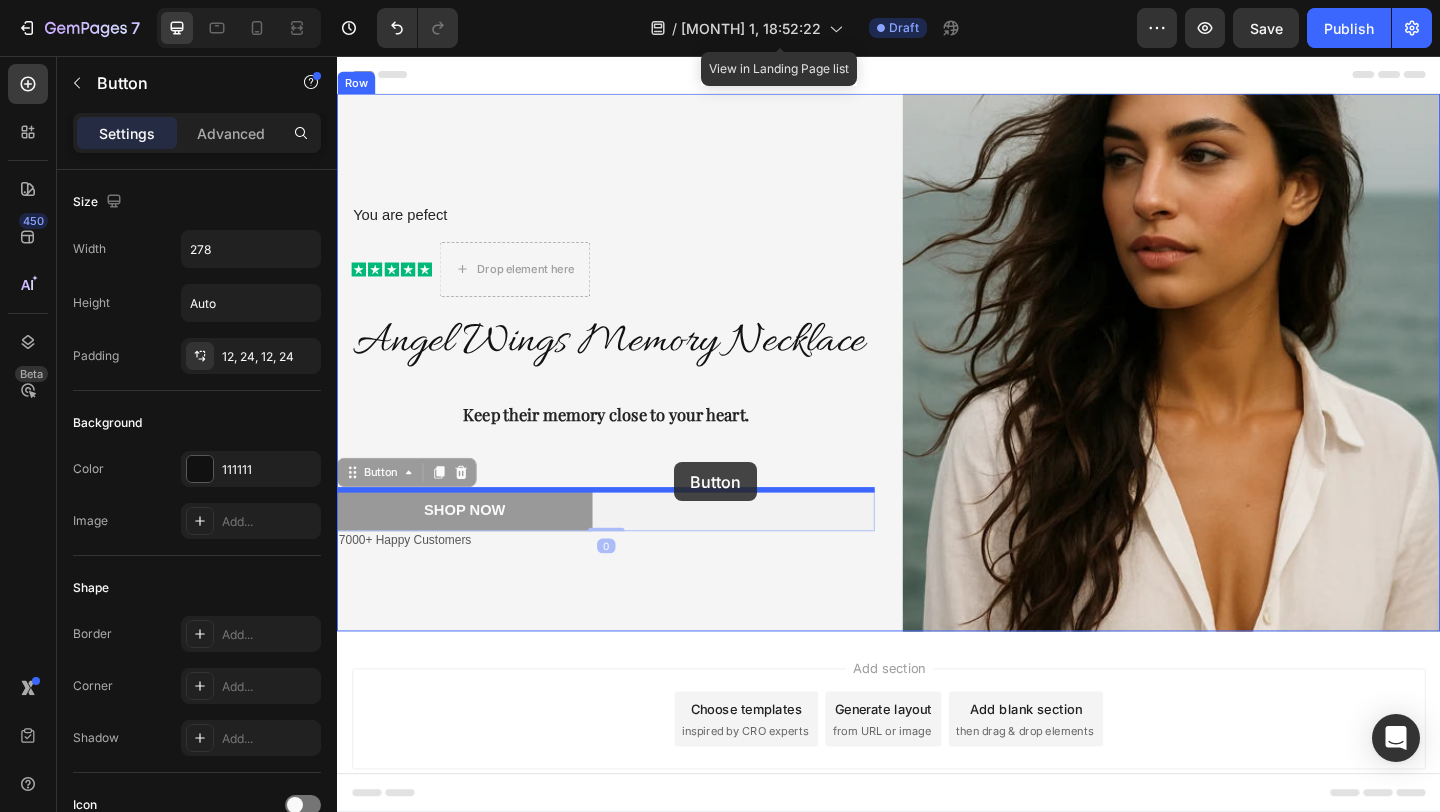 drag, startPoint x: 559, startPoint y: 553, endPoint x: 696, endPoint y: 496, distance: 148.38463 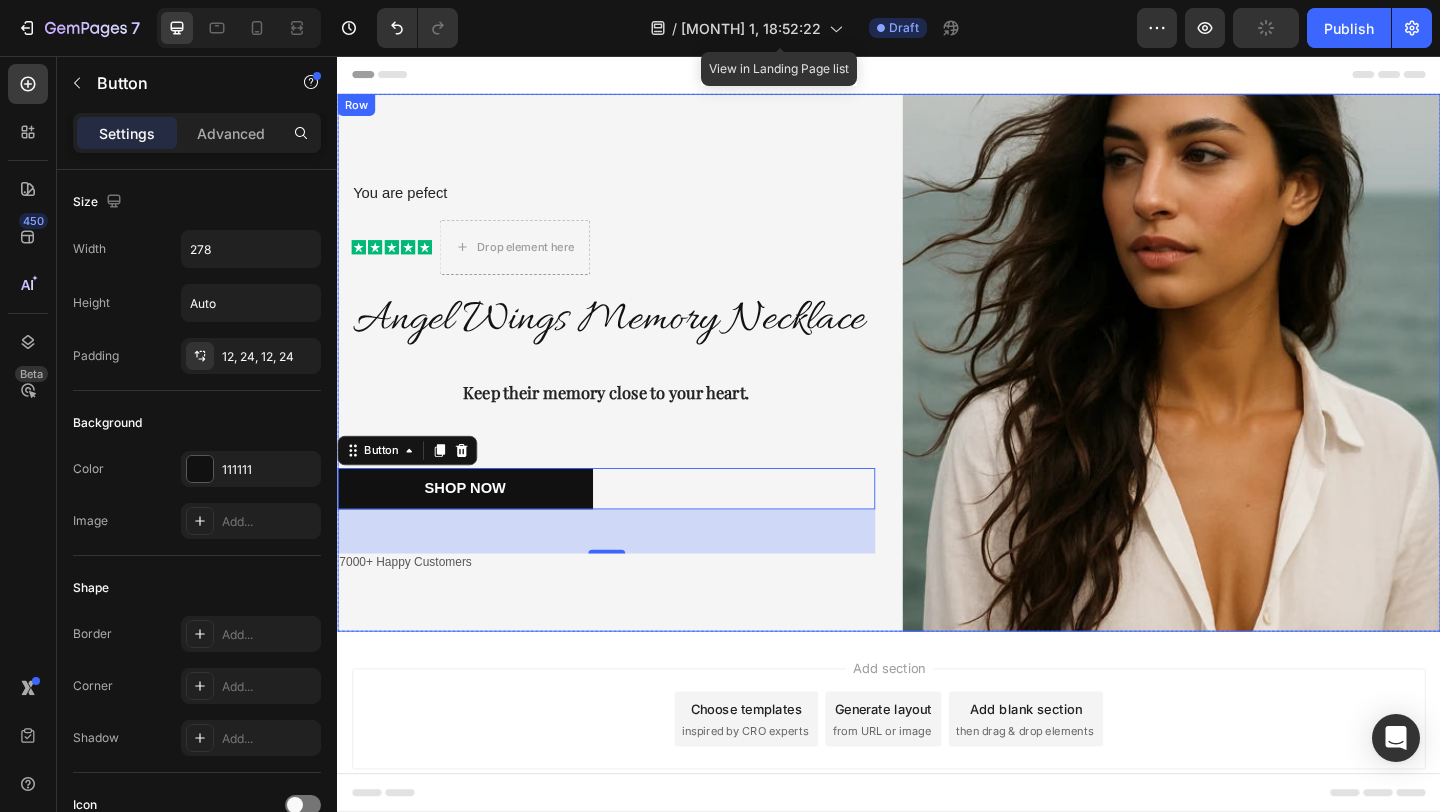 click on "You are pefect Text Block
Icon
Icon
Icon
Icon
Icon Icon List
Drop element here Row Angel Wings Memory Necklace Heading Row Keep their memory close to your heart. Text Block Shop Now Button   0 7000+ Happy Customers Text Block" at bounding box center [629, 389] 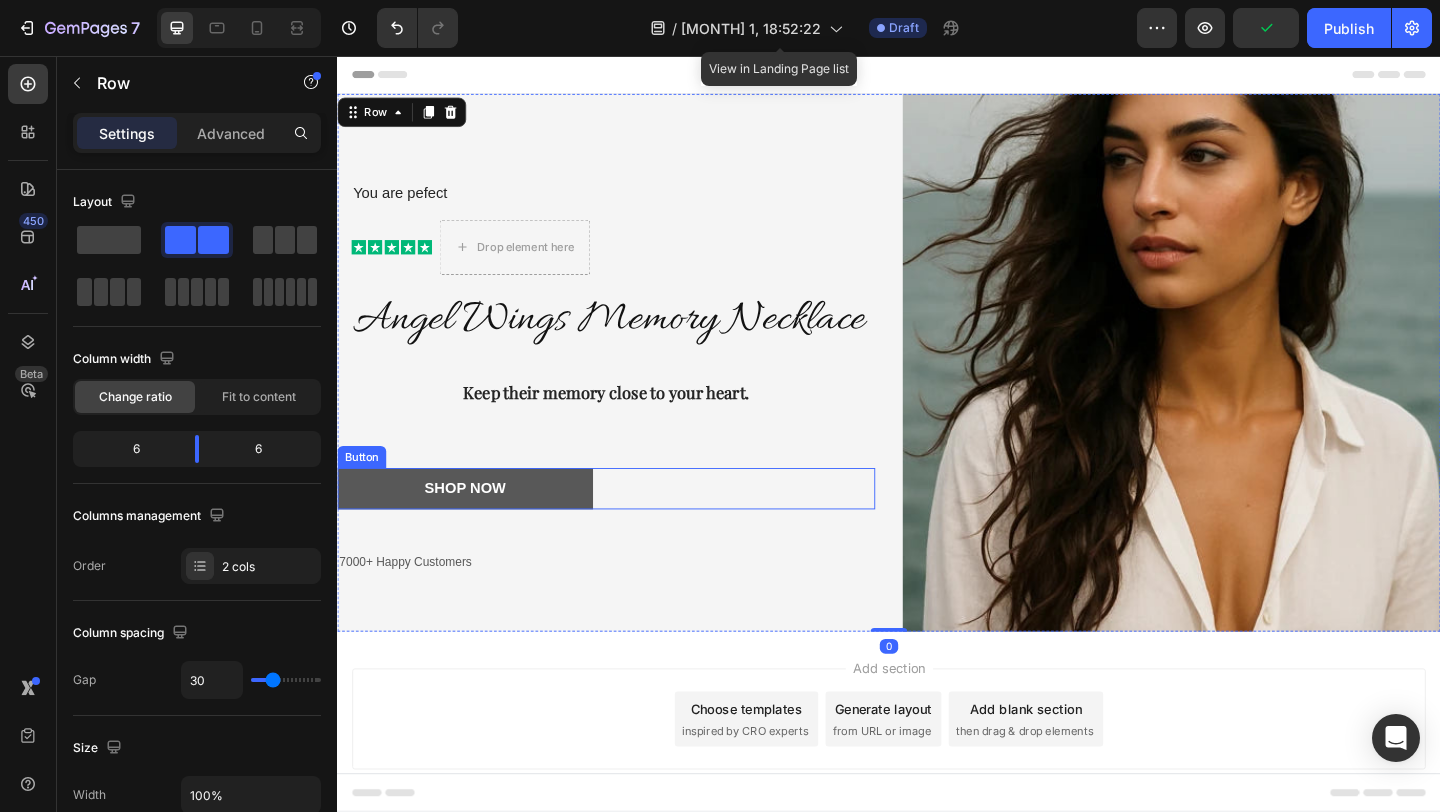 click on "Shop Now" at bounding box center (476, 526) 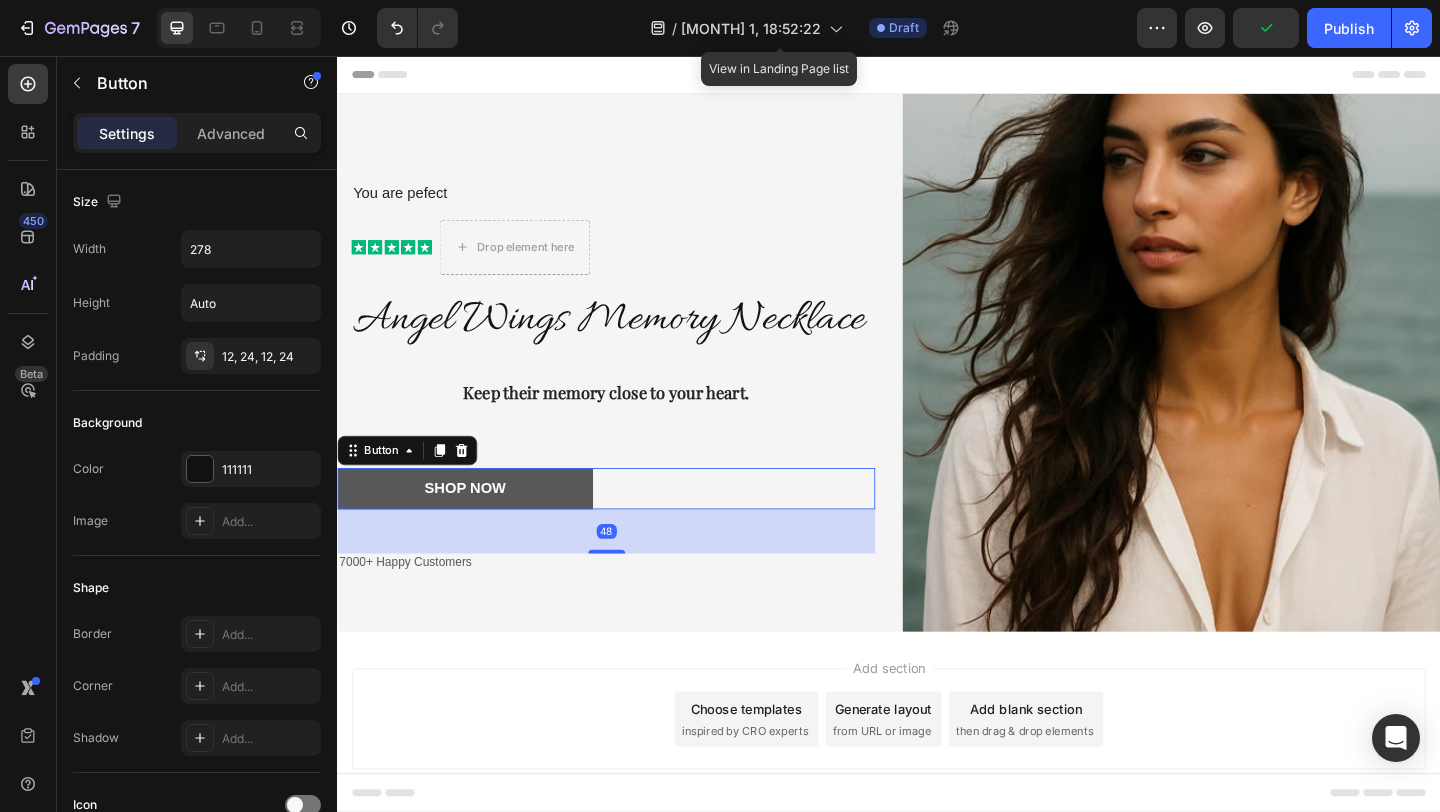 click on "Shop Now" at bounding box center [476, 526] 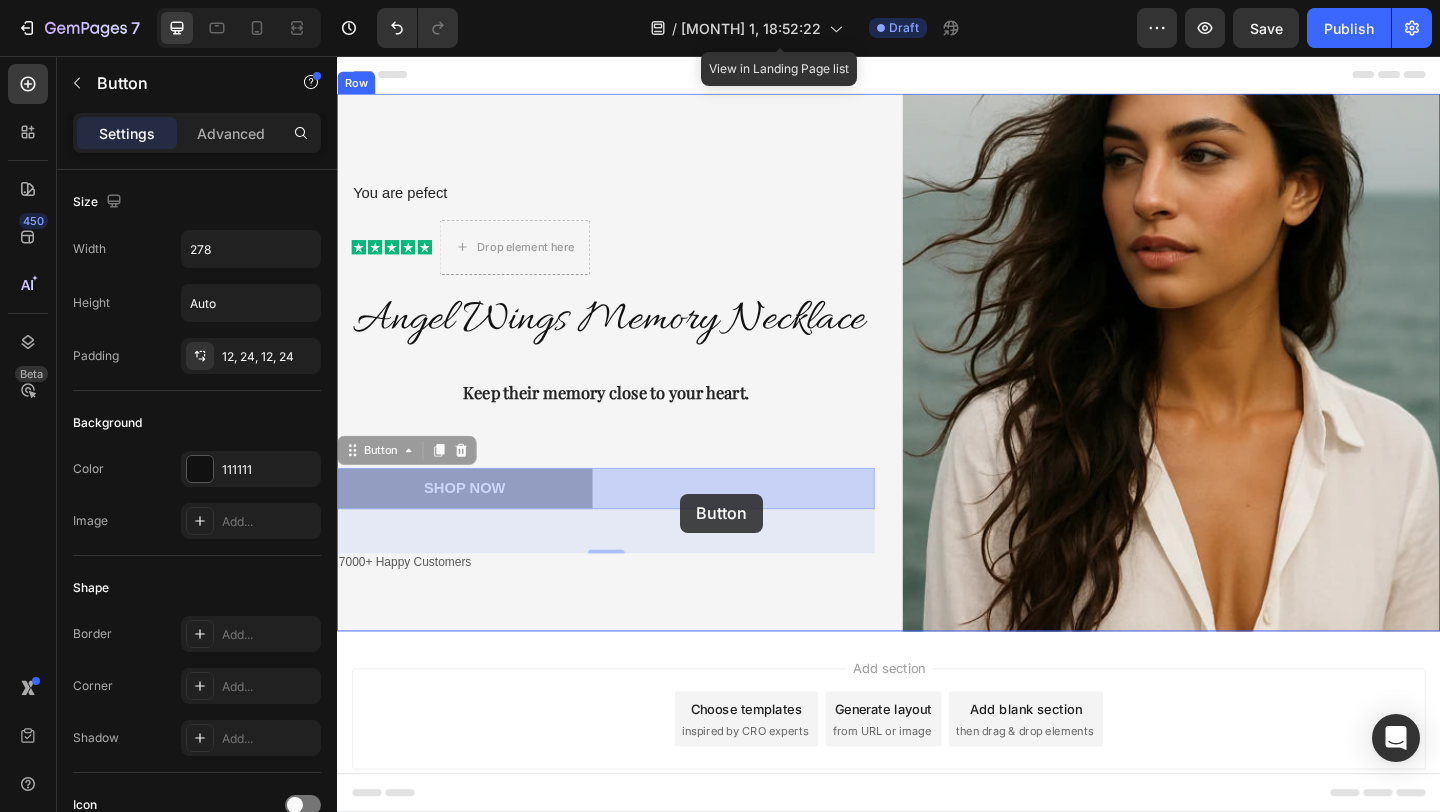 drag, startPoint x: 918, startPoint y: 525, endPoint x: 709, endPoint y: 534, distance: 209.1937 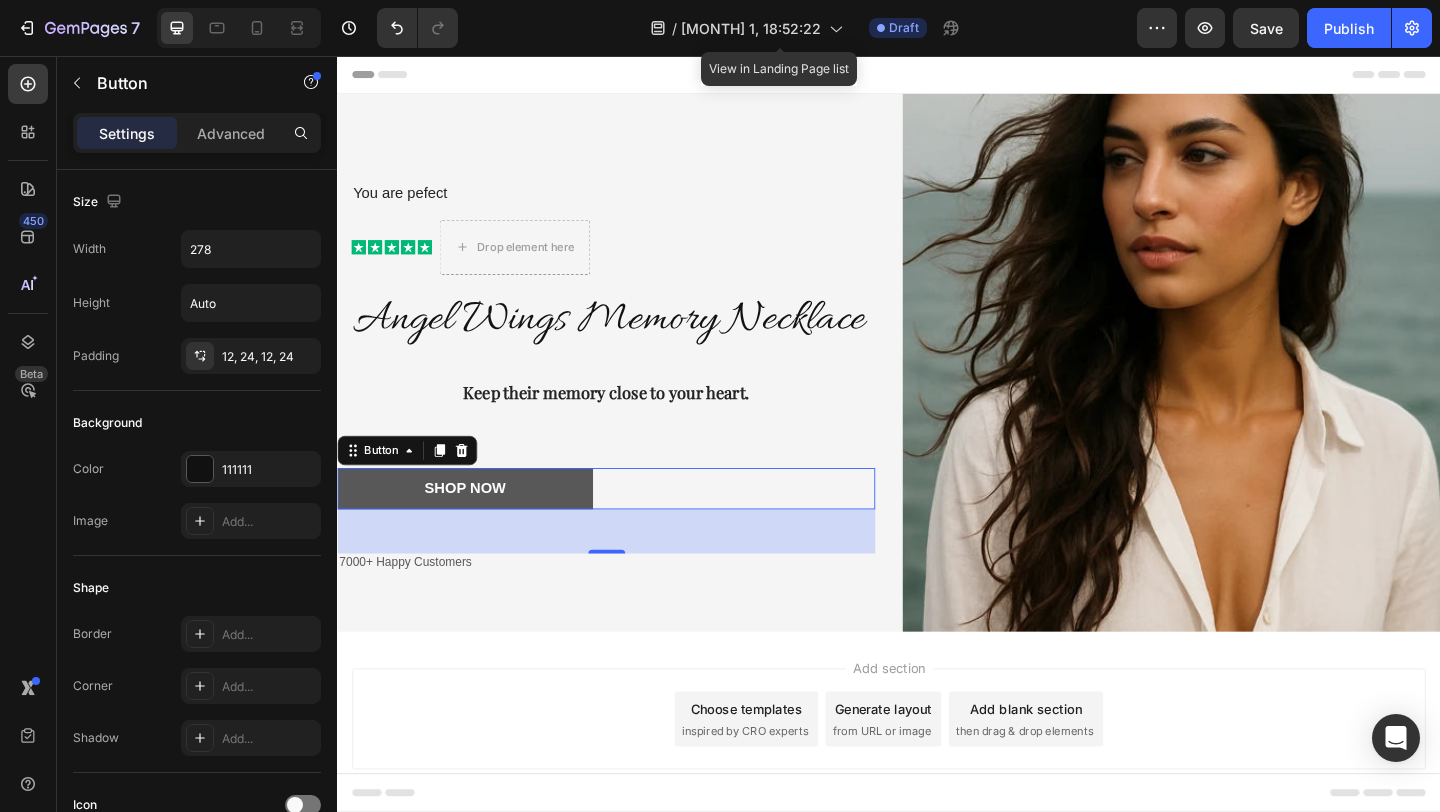 scroll, scrollTop: 49, scrollLeft: 0, axis: vertical 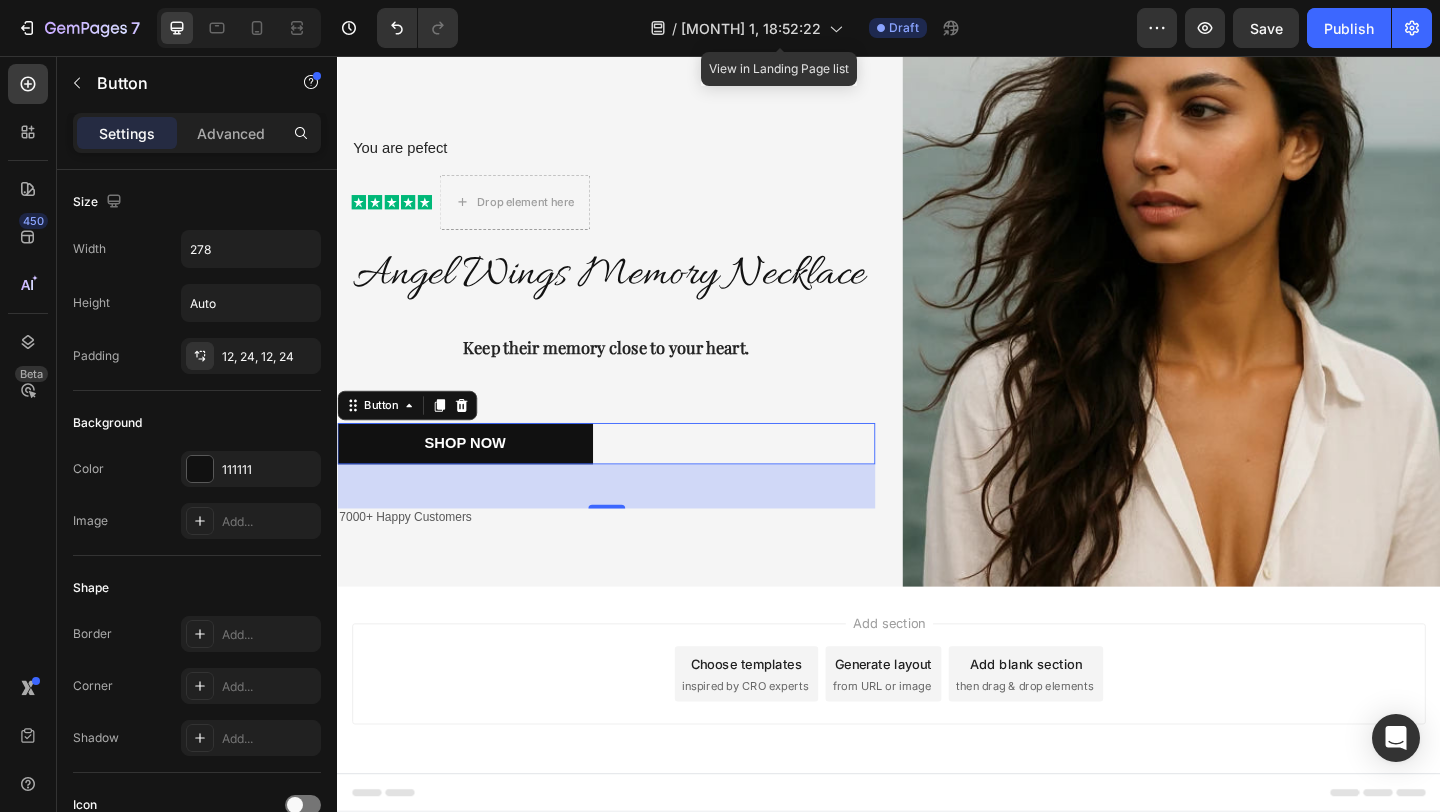 click on "Add section Choose templates inspired by CRO experts Generate layout from URL or image Add blank section then drag & drop elements" at bounding box center [937, 728] 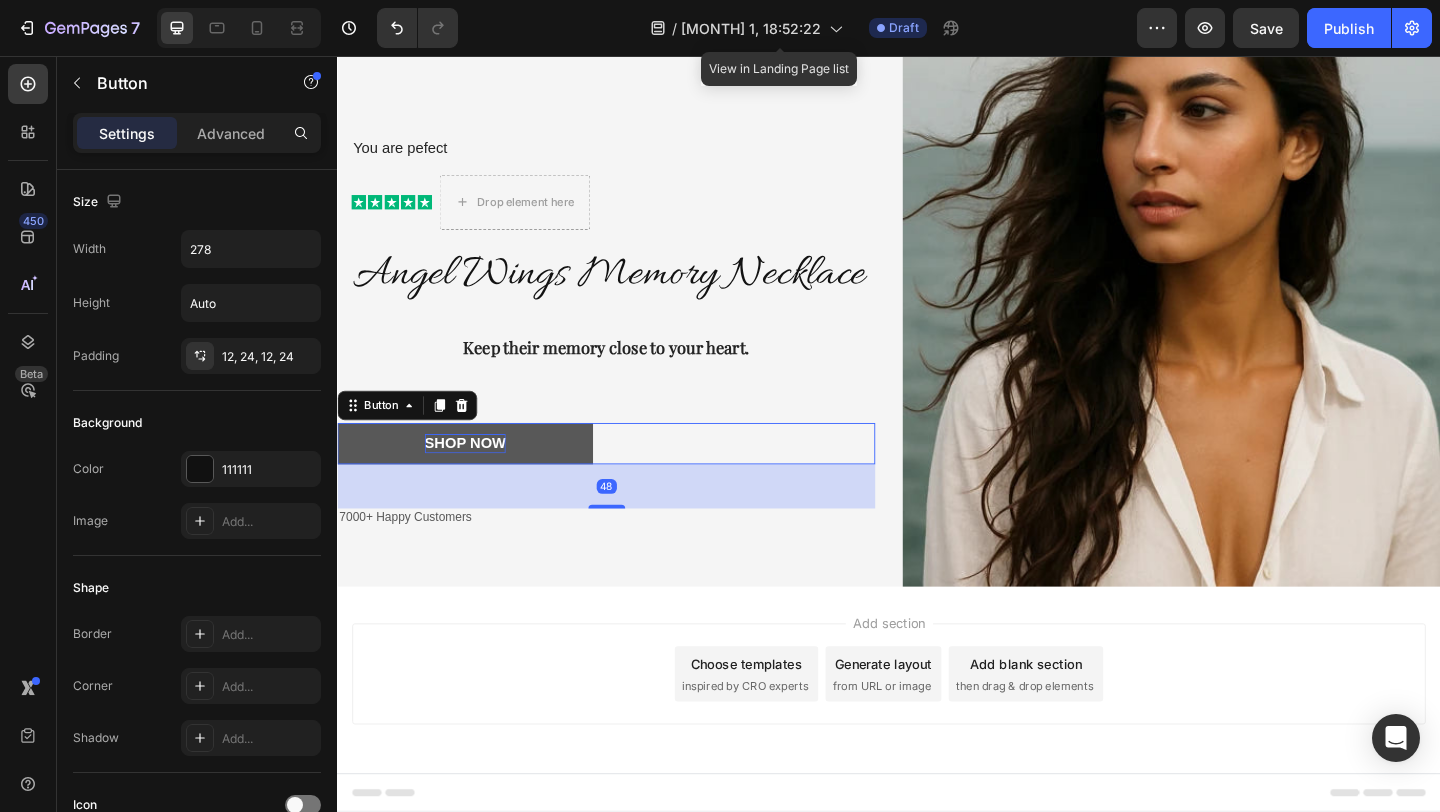 click on "Shop Now" at bounding box center (476, 477) 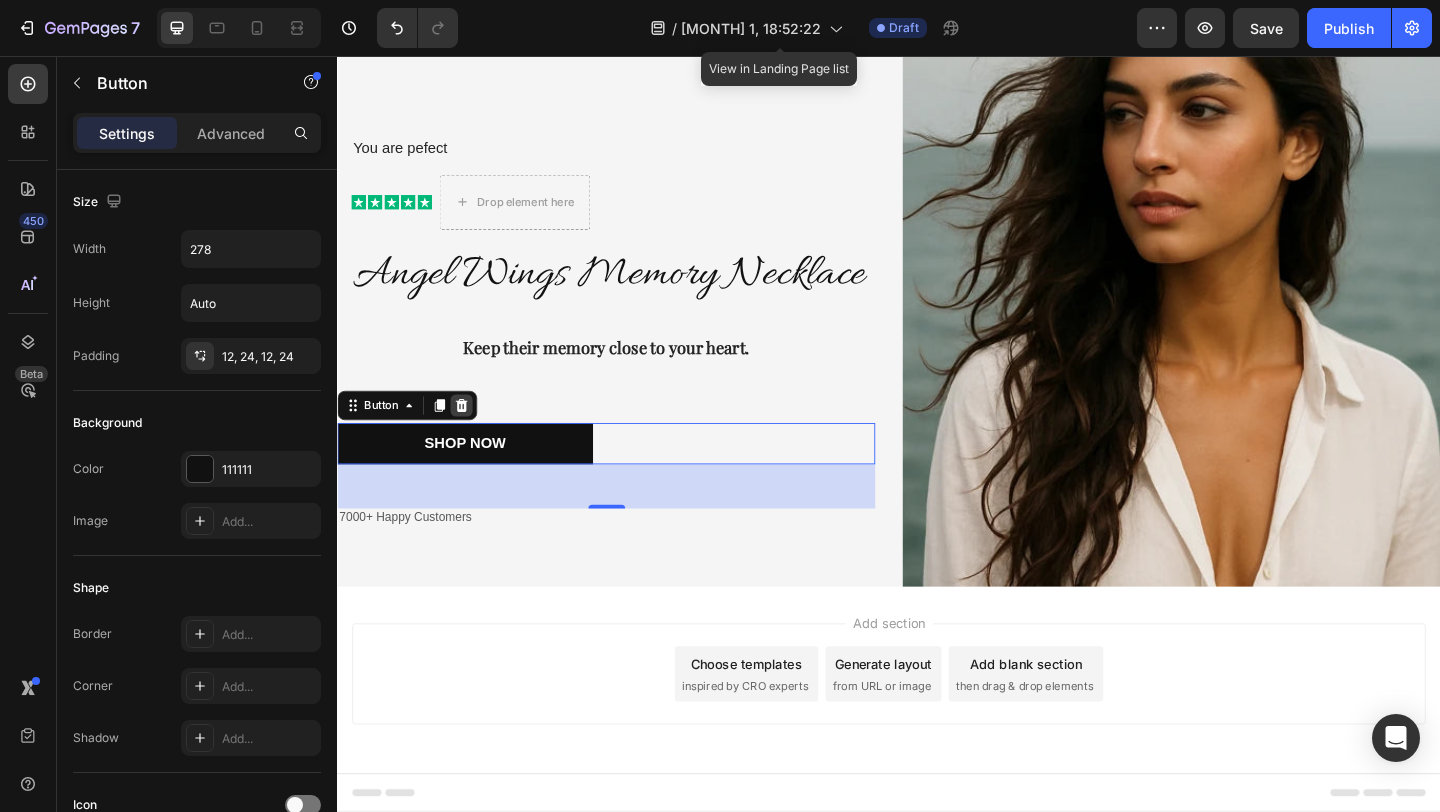 click 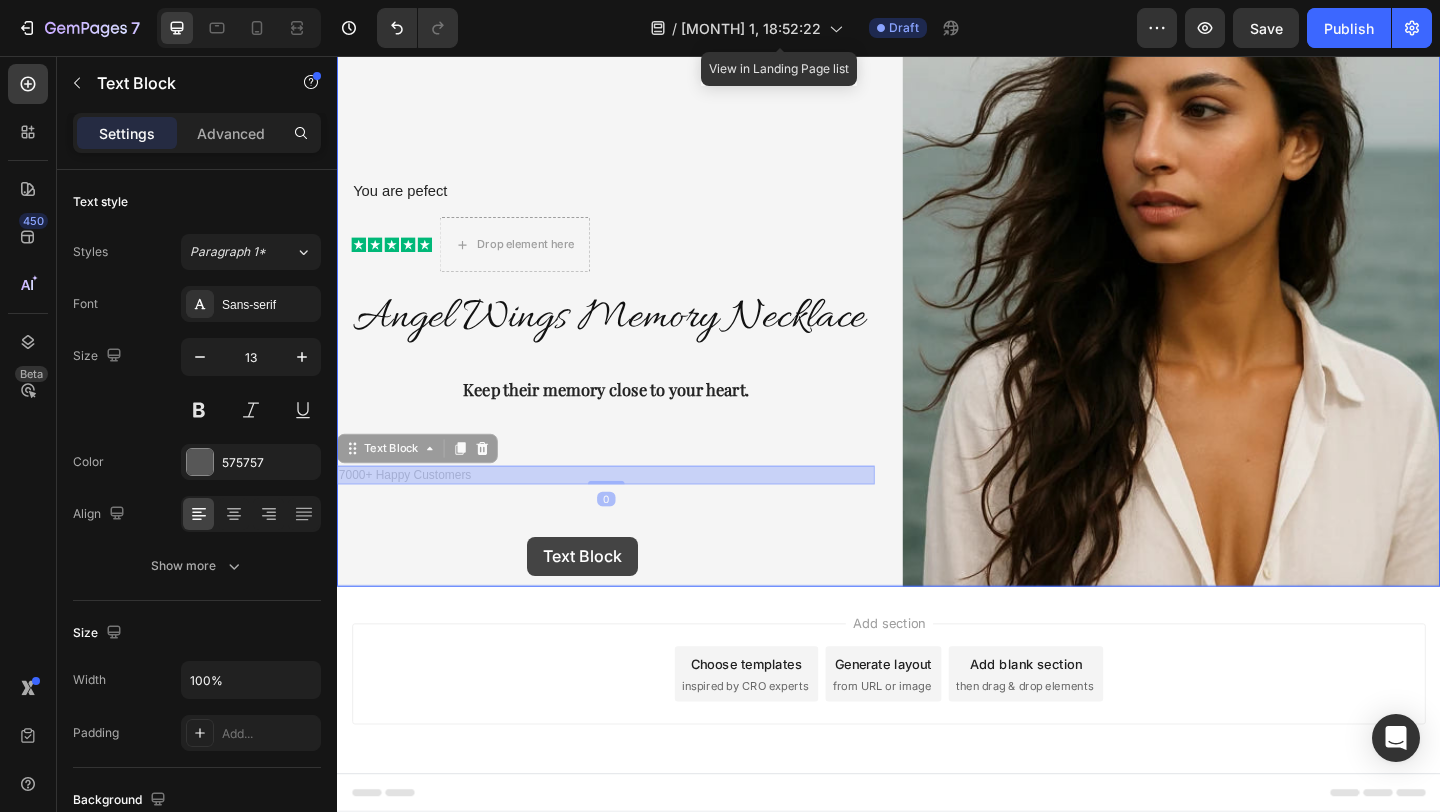 drag, startPoint x: 427, startPoint y: 513, endPoint x: 536, endPoint y: 578, distance: 126.90942 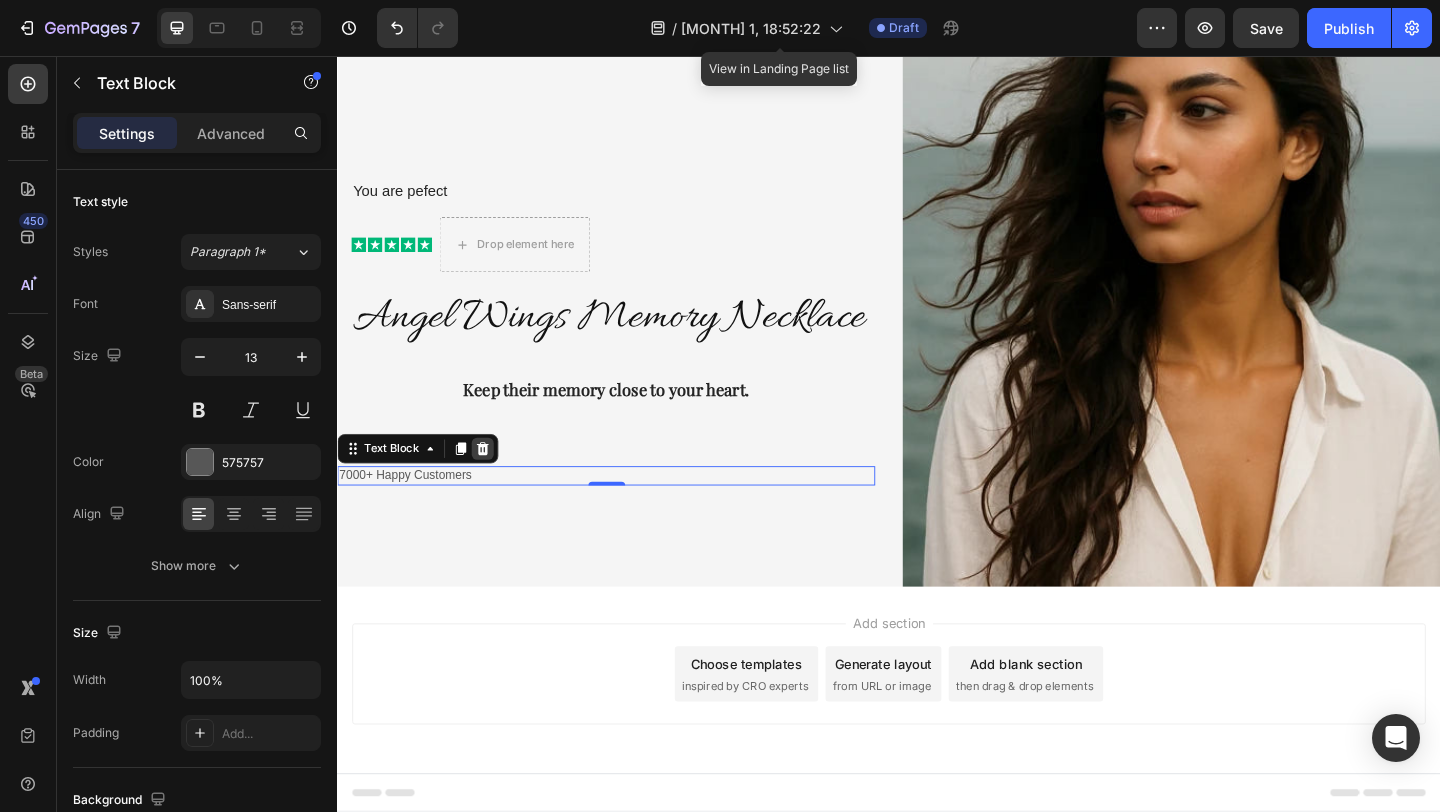 click 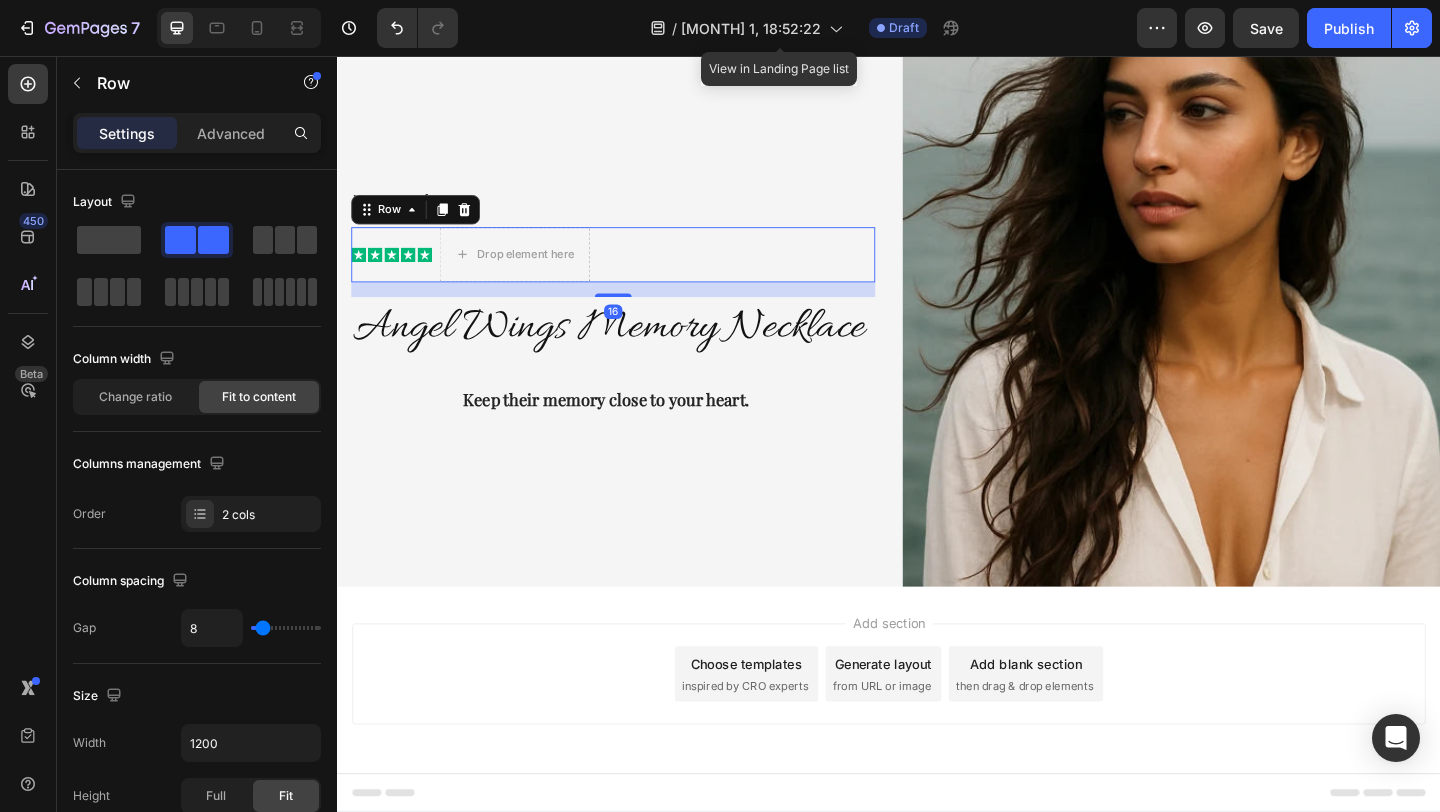click on "Icon
Icon
Icon
Icon
Icon Icon List" at bounding box center (396, 272) 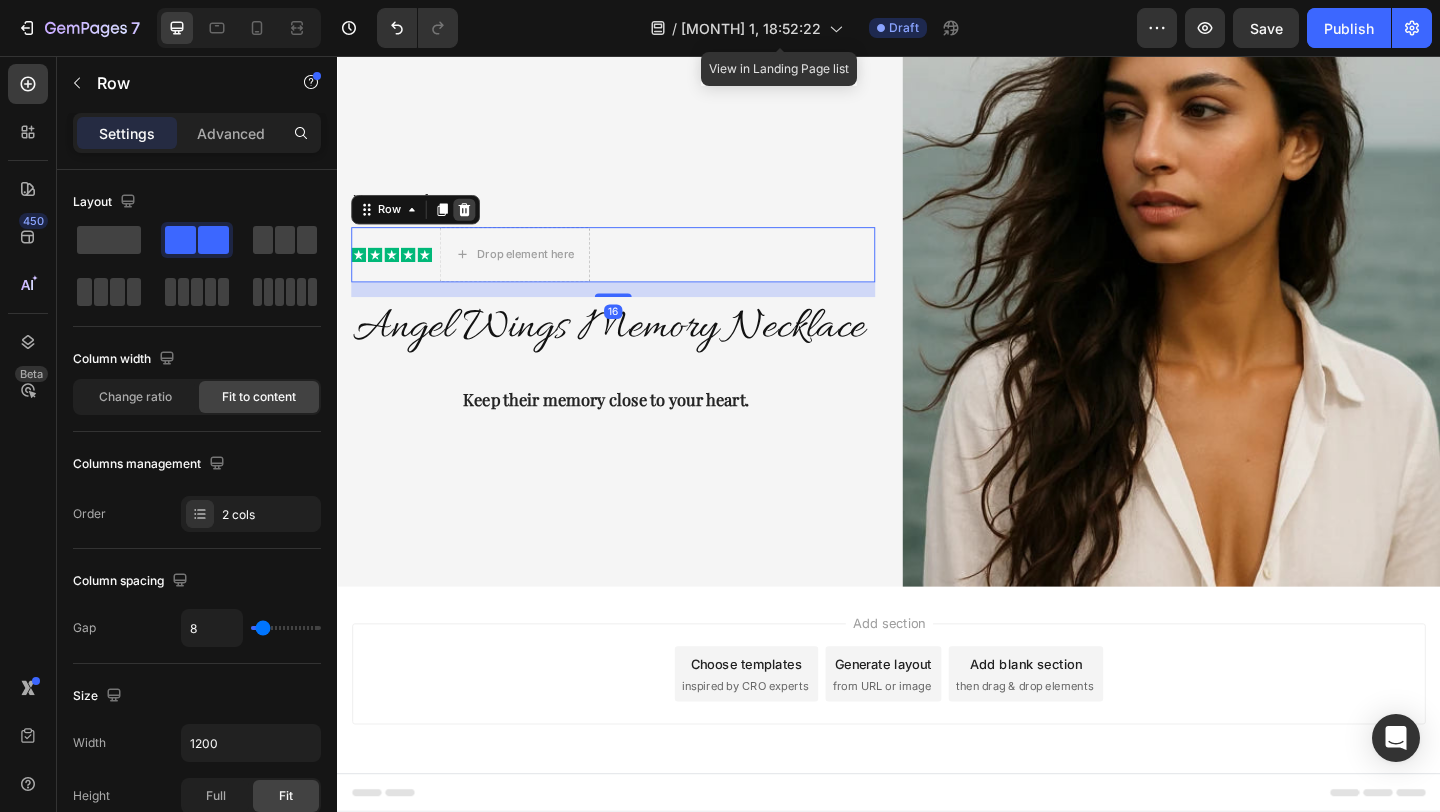 click 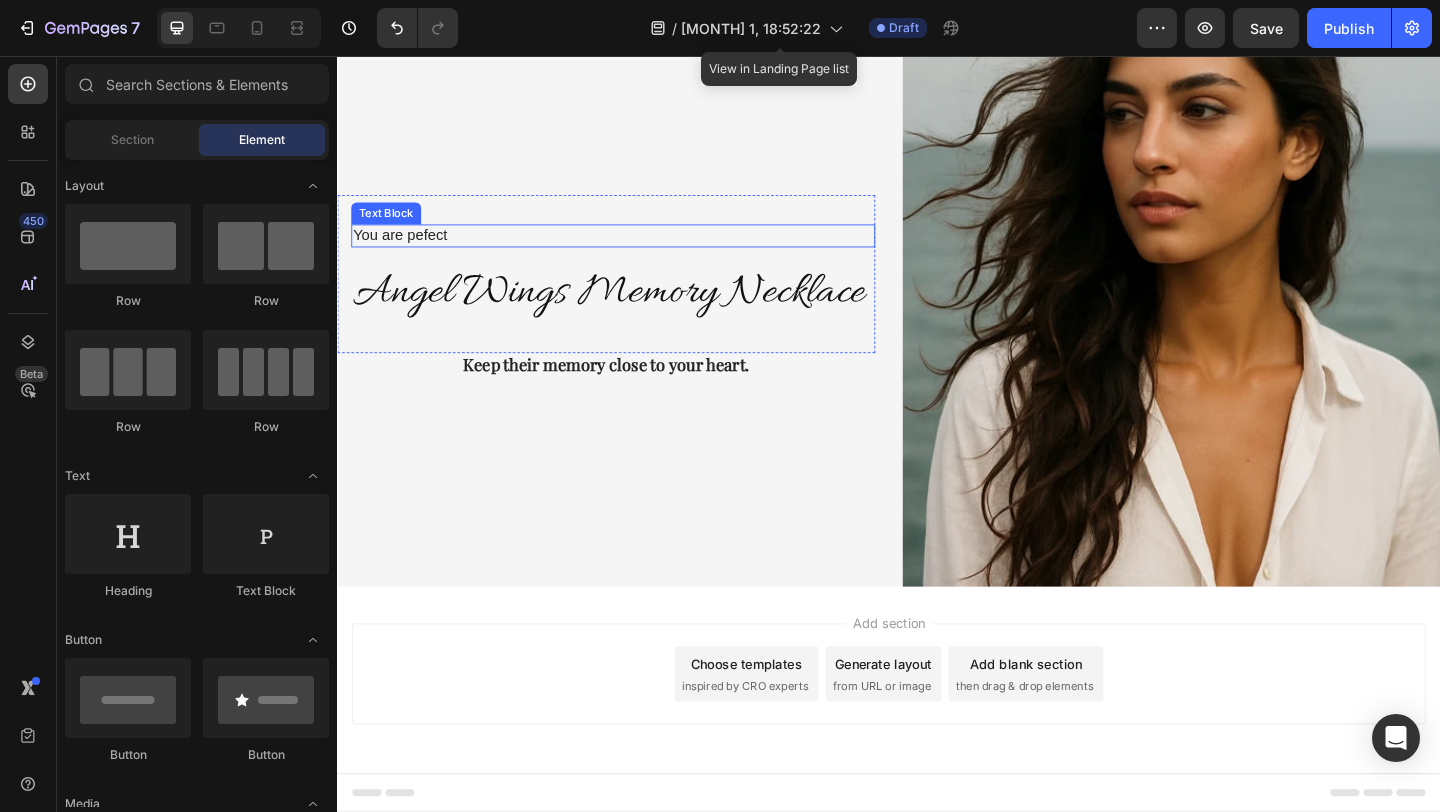 click on "You are pefect" at bounding box center (637, 251) 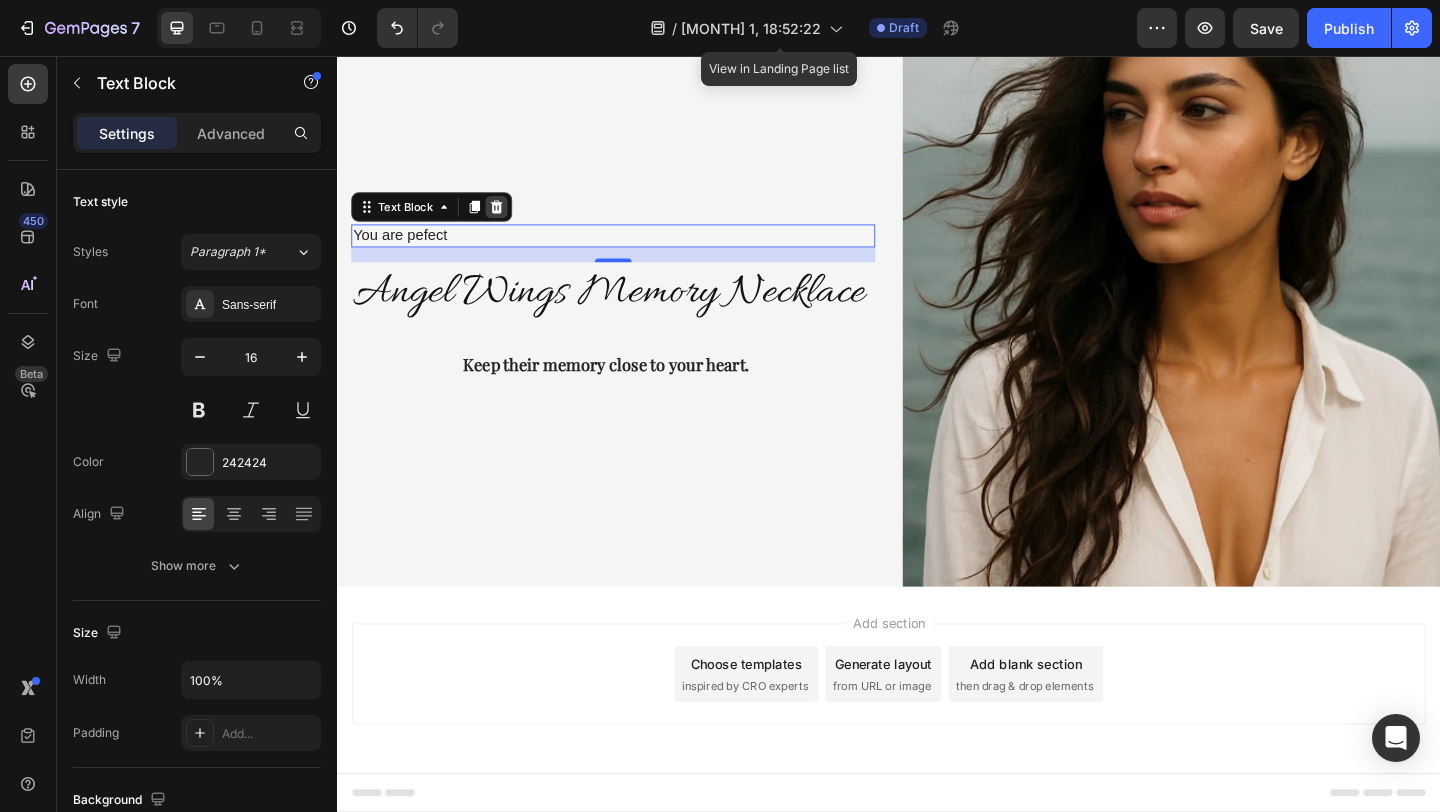 click at bounding box center (510, 220) 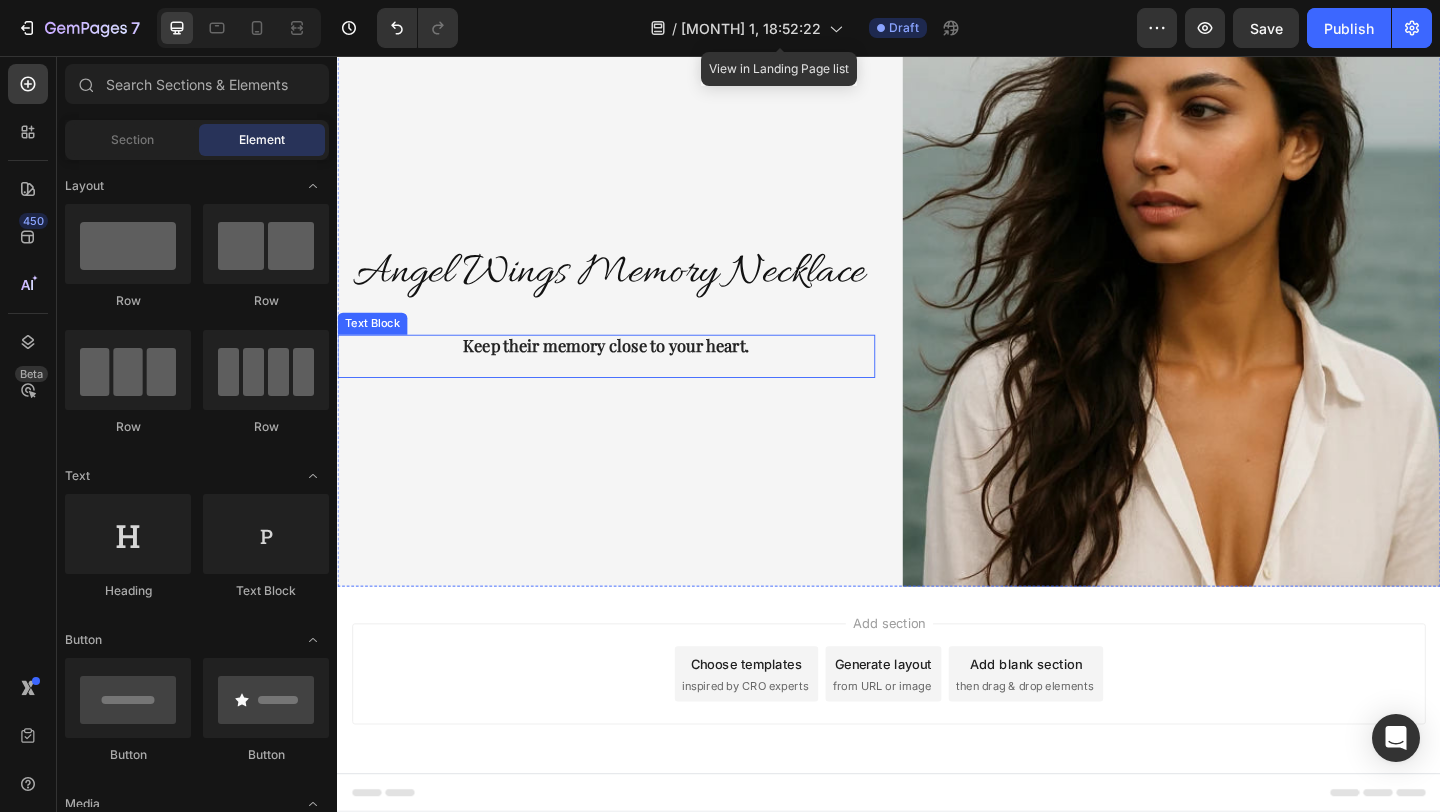 click on "Keep their memory close to your heart." at bounding box center (630, 371) 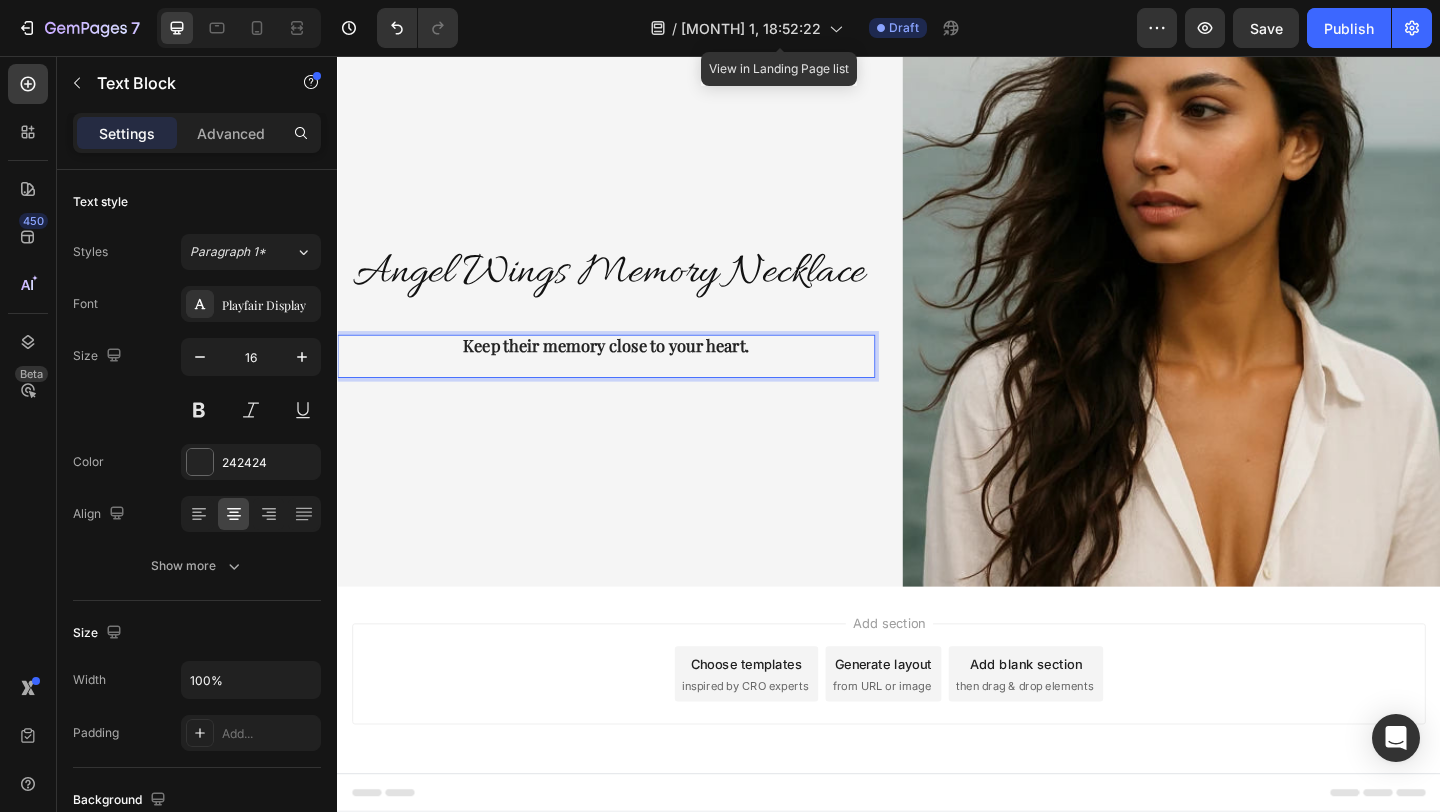 click on "Keep their memory close to your heart." at bounding box center (630, 371) 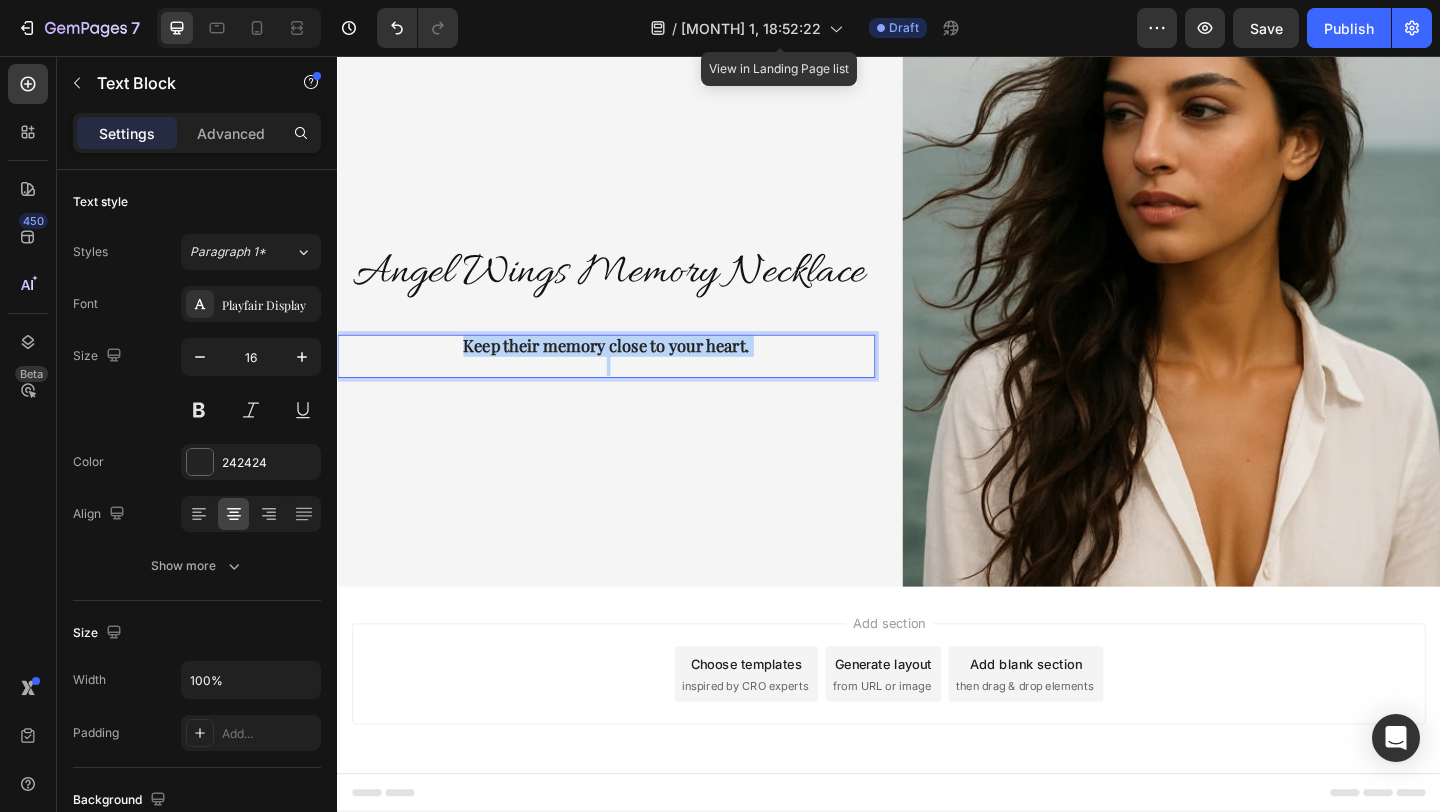 click on "Keep their memory close to your heart." at bounding box center (630, 371) 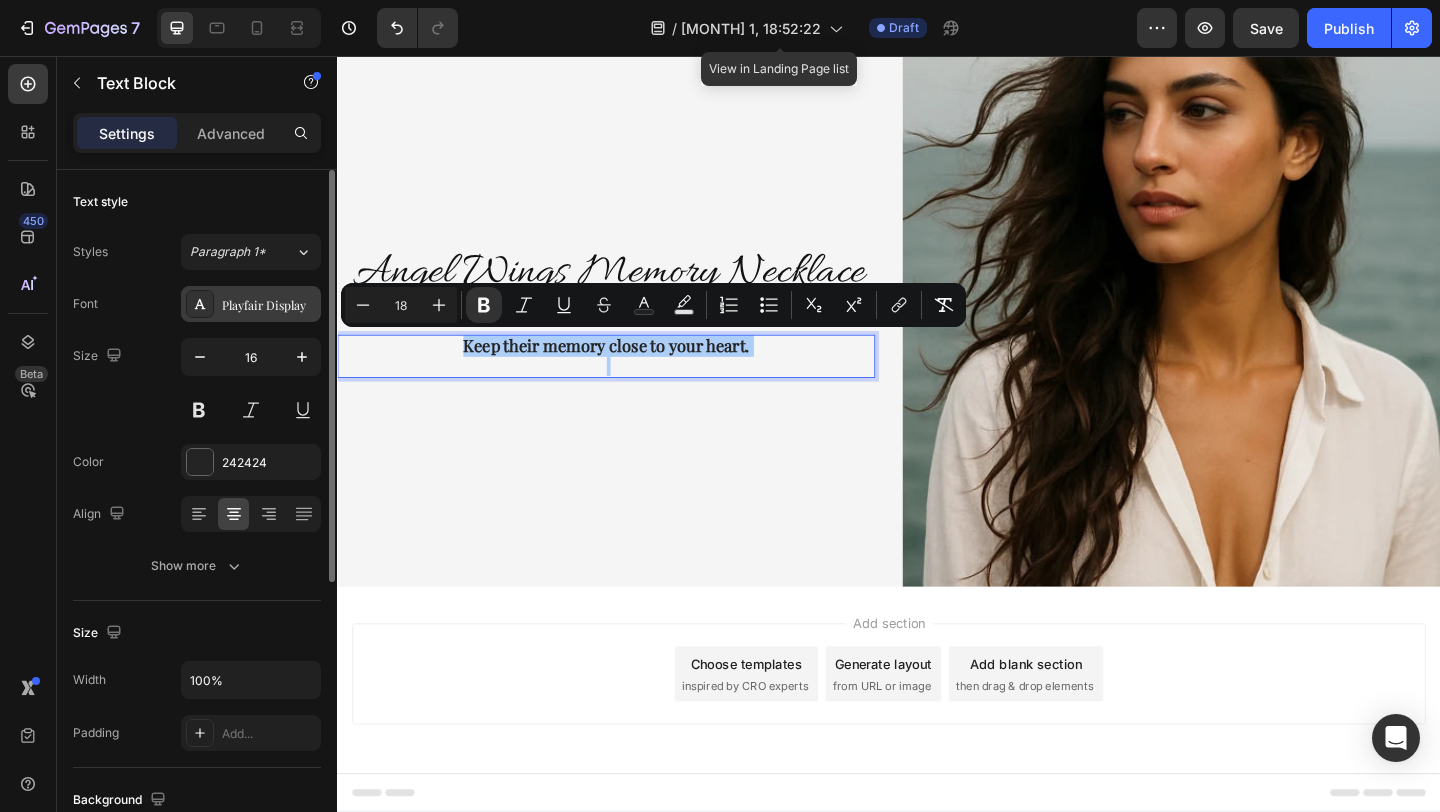 click on "Playfair Display" at bounding box center [269, 305] 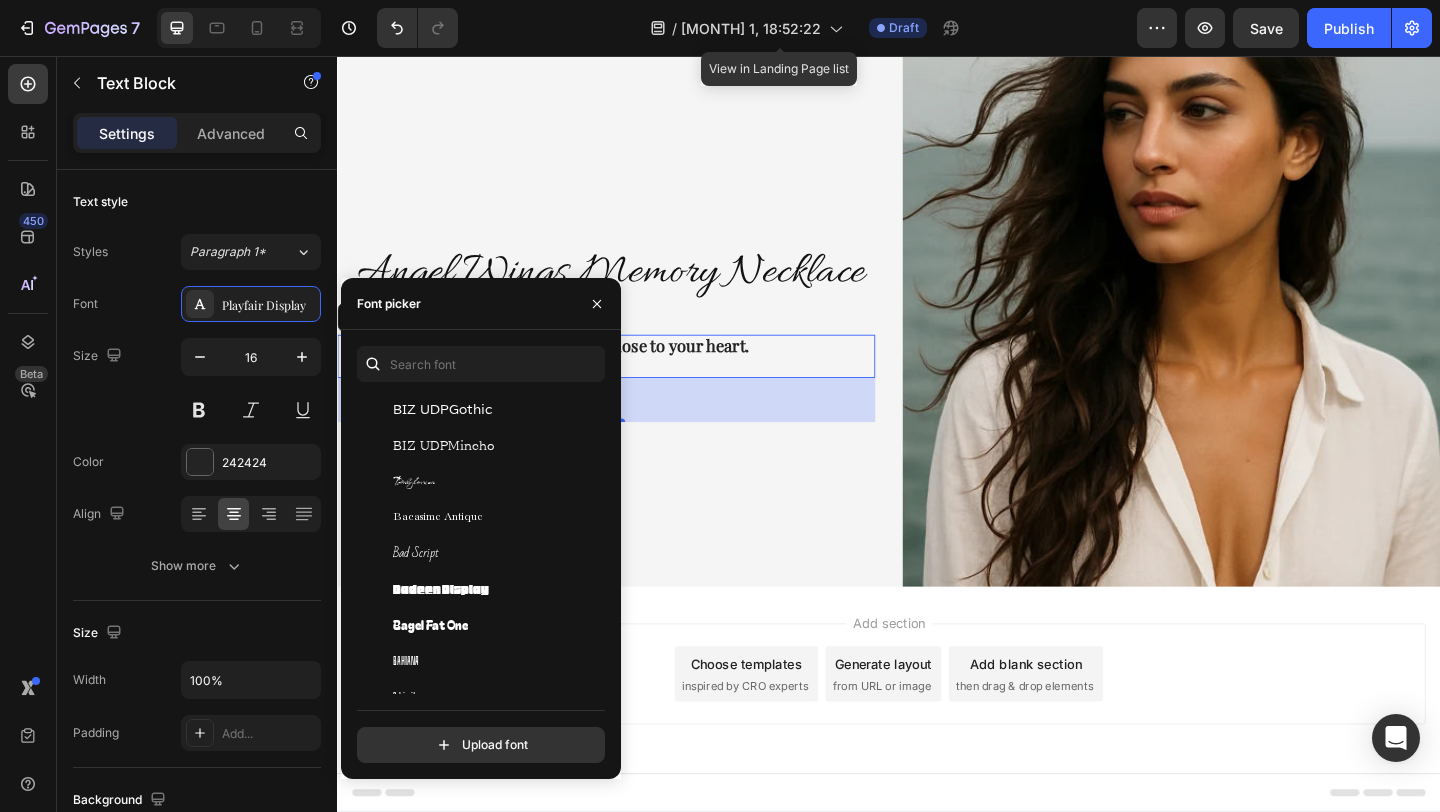 scroll, scrollTop: 6649, scrollLeft: 0, axis: vertical 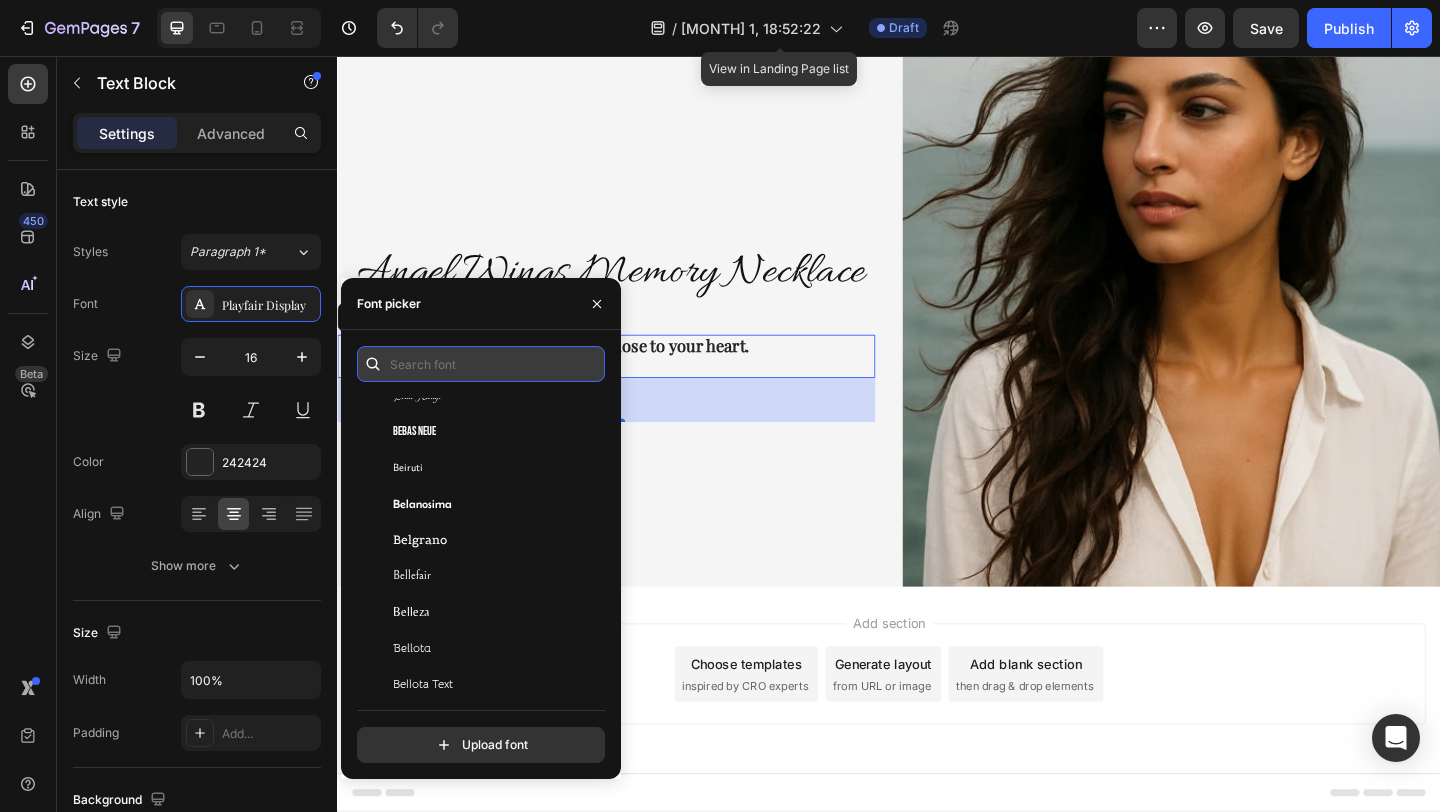 click at bounding box center [481, 364] 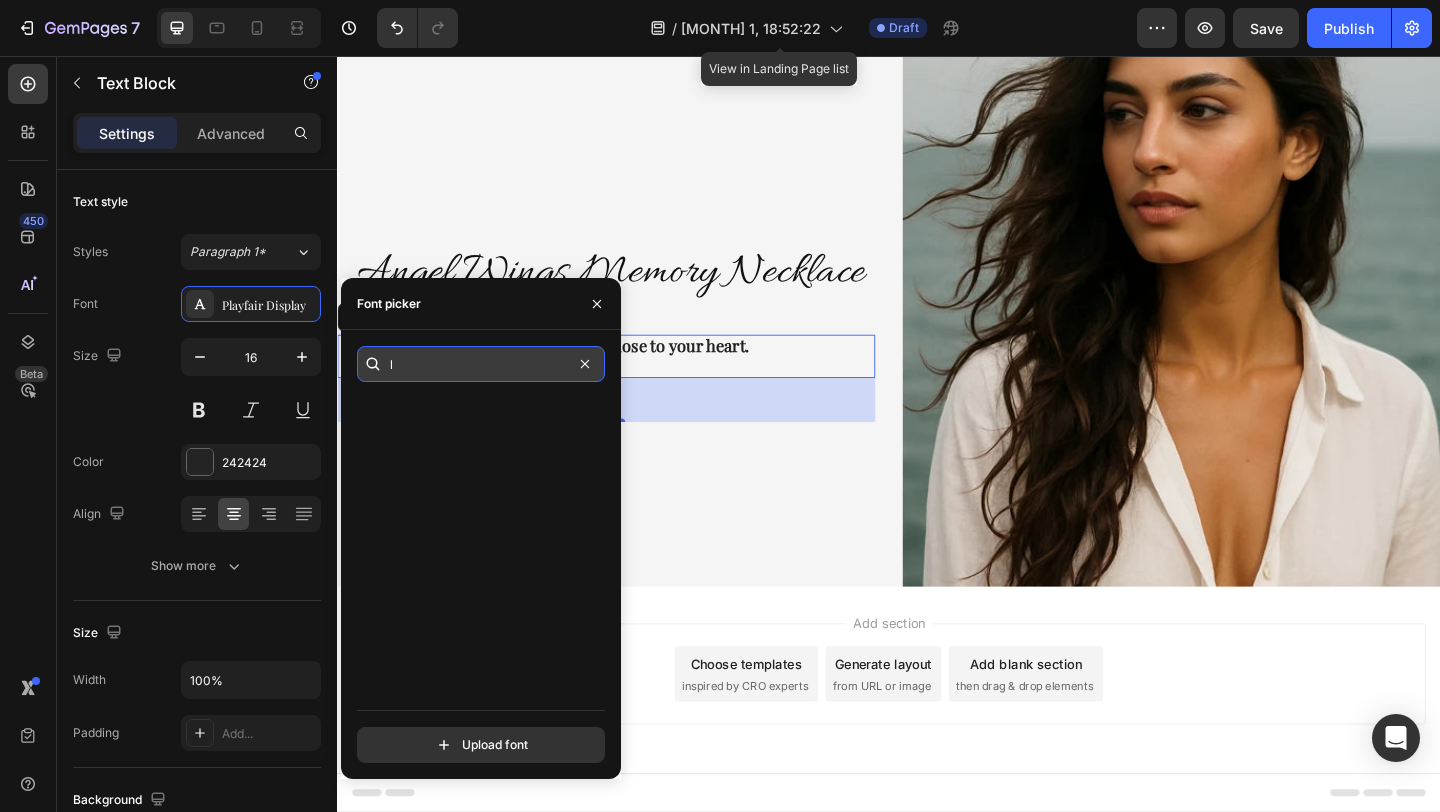 scroll, scrollTop: 0, scrollLeft: 0, axis: both 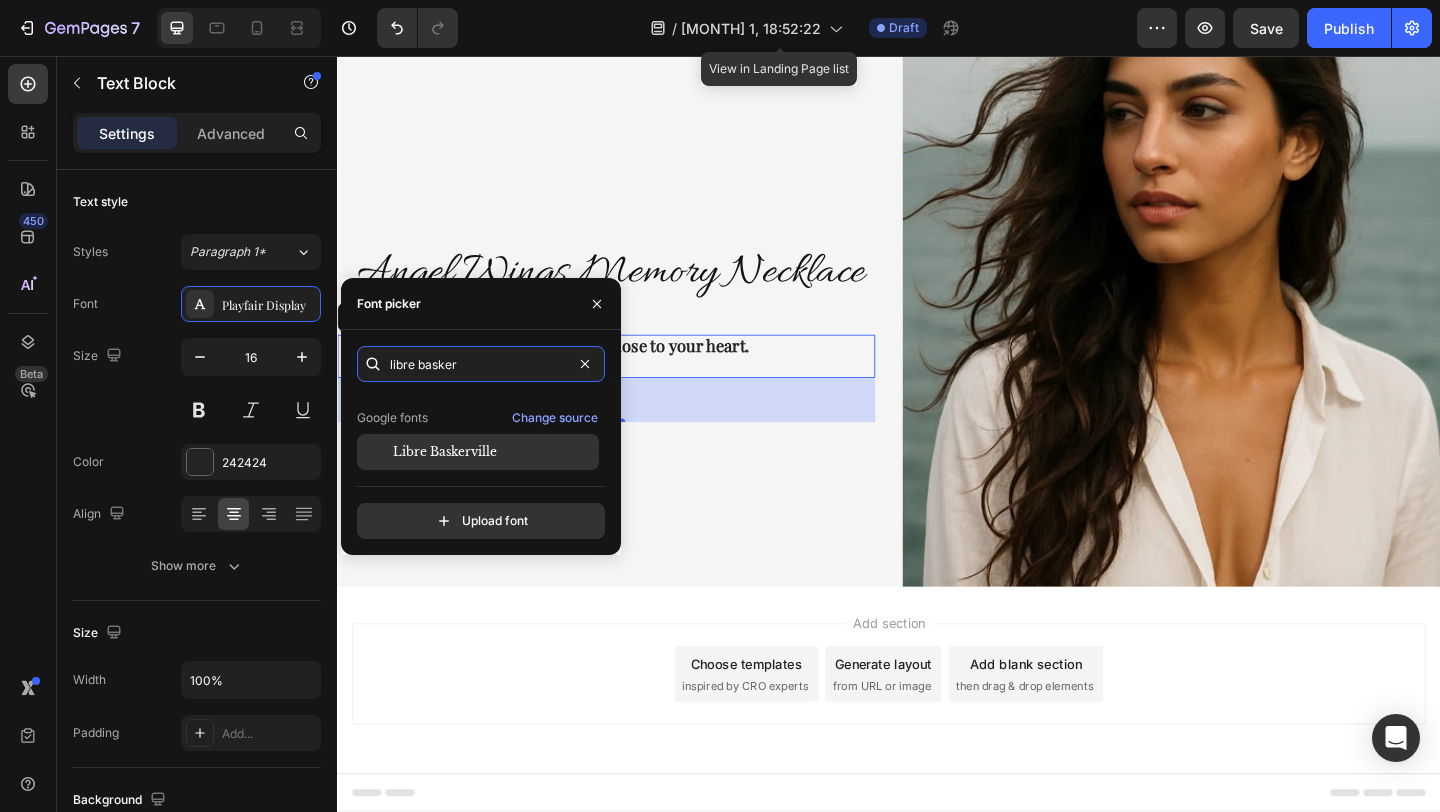 type on "libre basker" 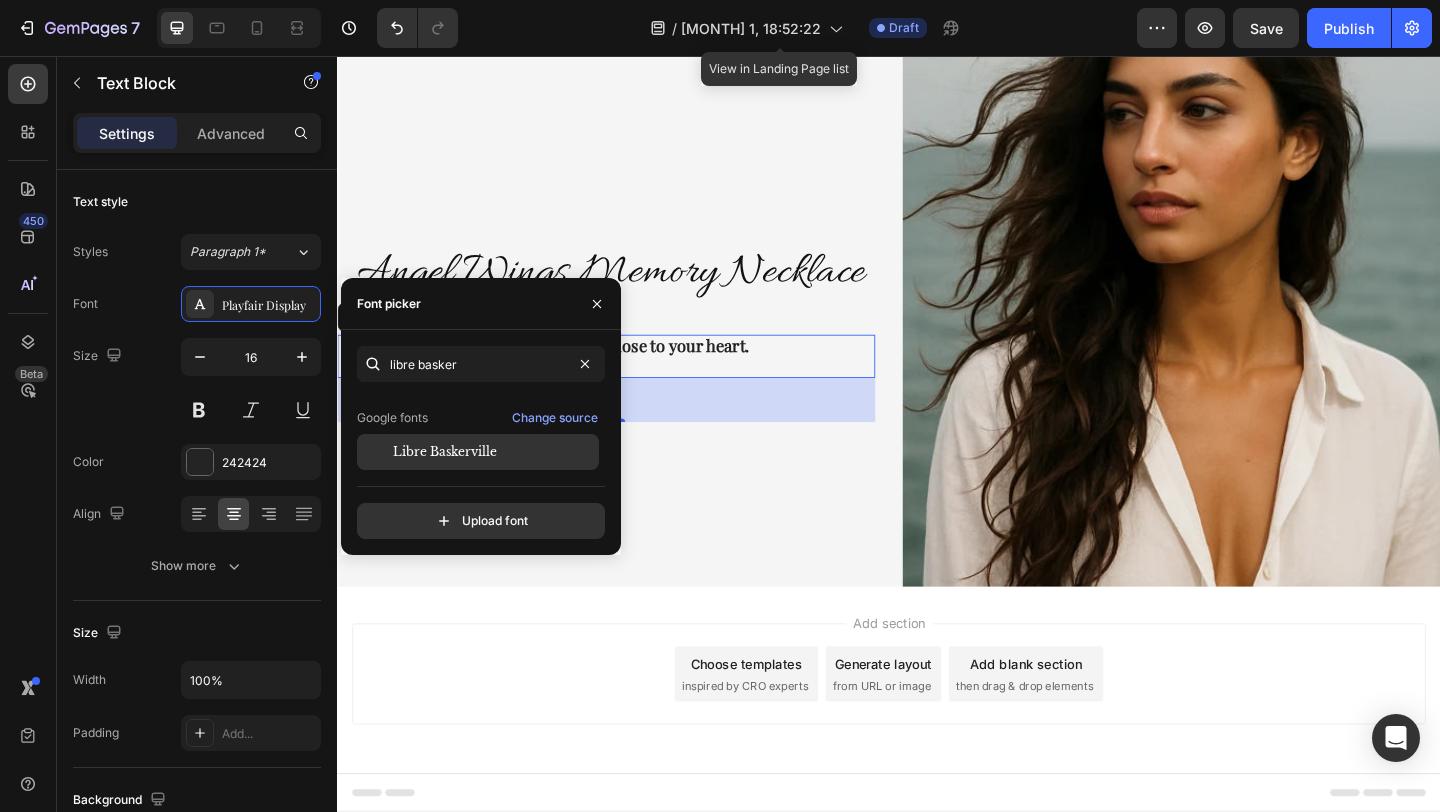 click on "Libre Baskerville" at bounding box center (445, 452) 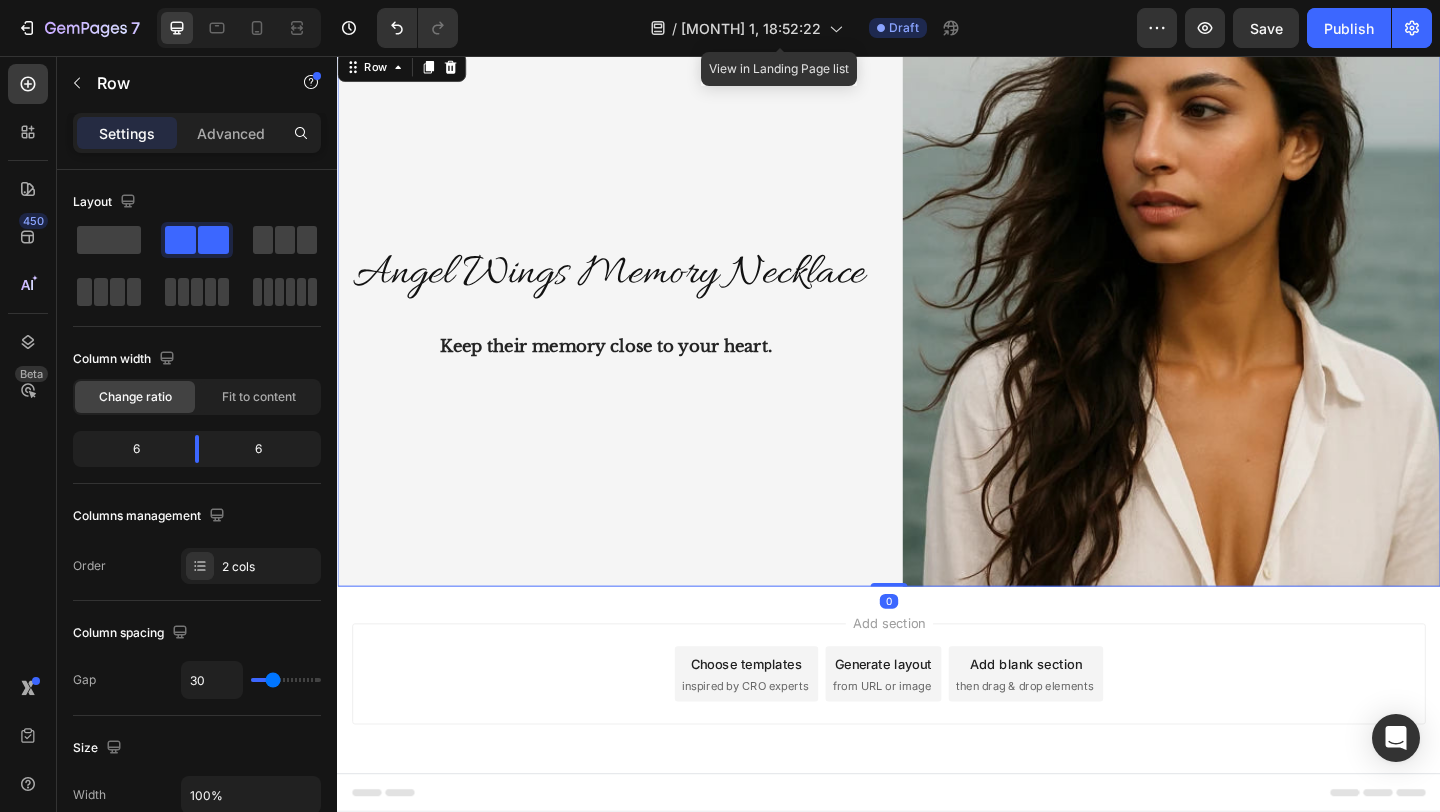click on "Angel Wings Memory Necklace Heading Row Keep their memory close to your heart. Text Block" at bounding box center (629, 340) 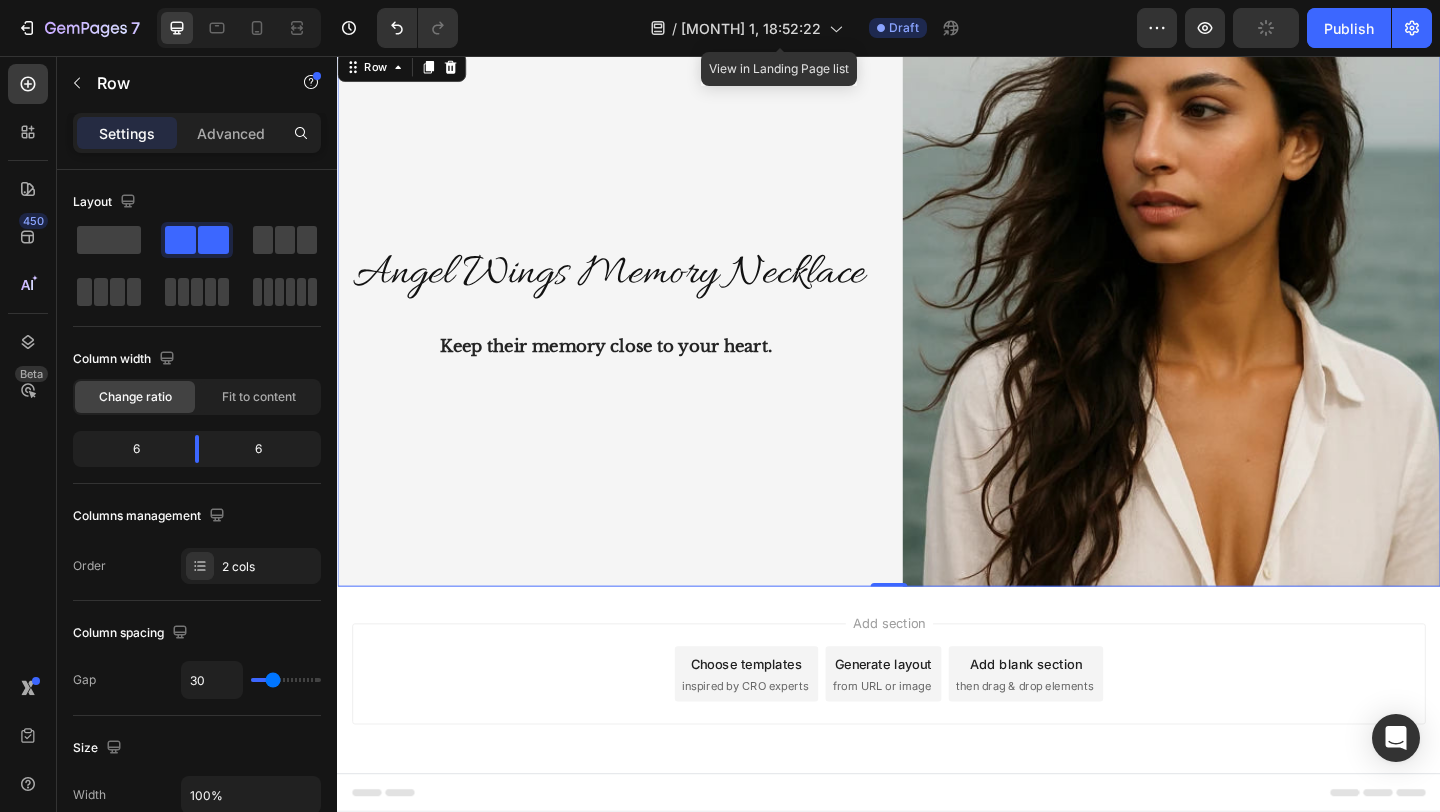 scroll, scrollTop: 0, scrollLeft: 0, axis: both 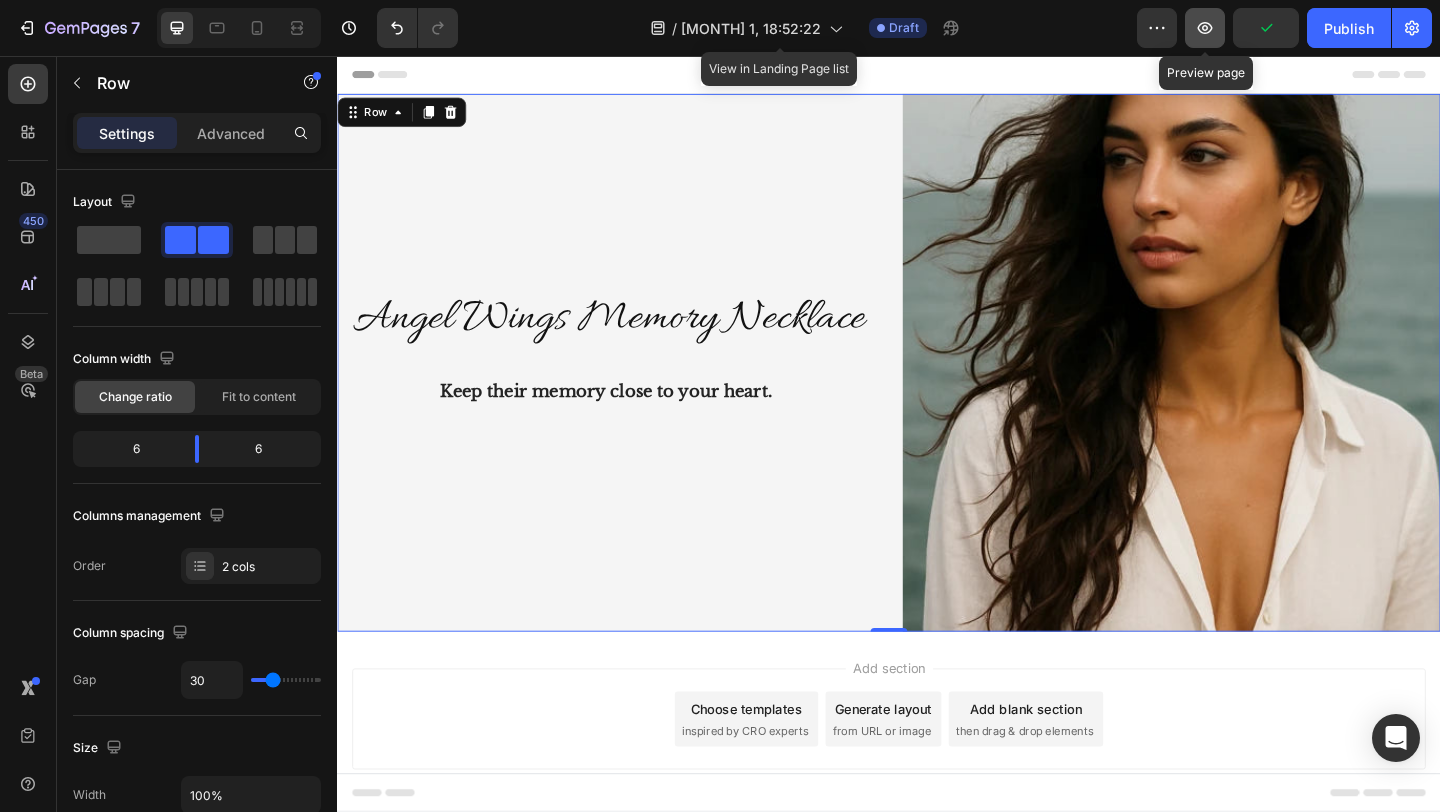 click 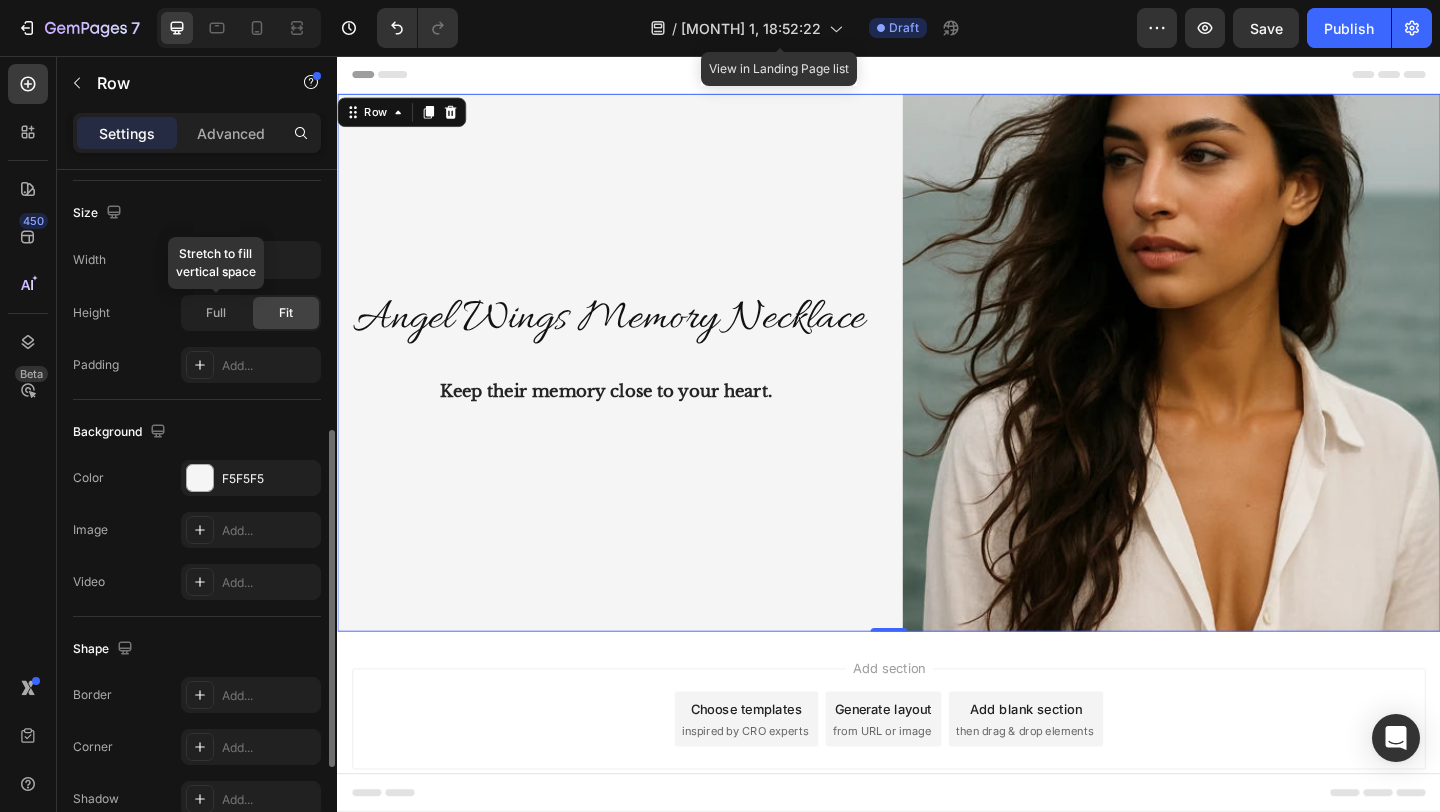 scroll, scrollTop: 536, scrollLeft: 0, axis: vertical 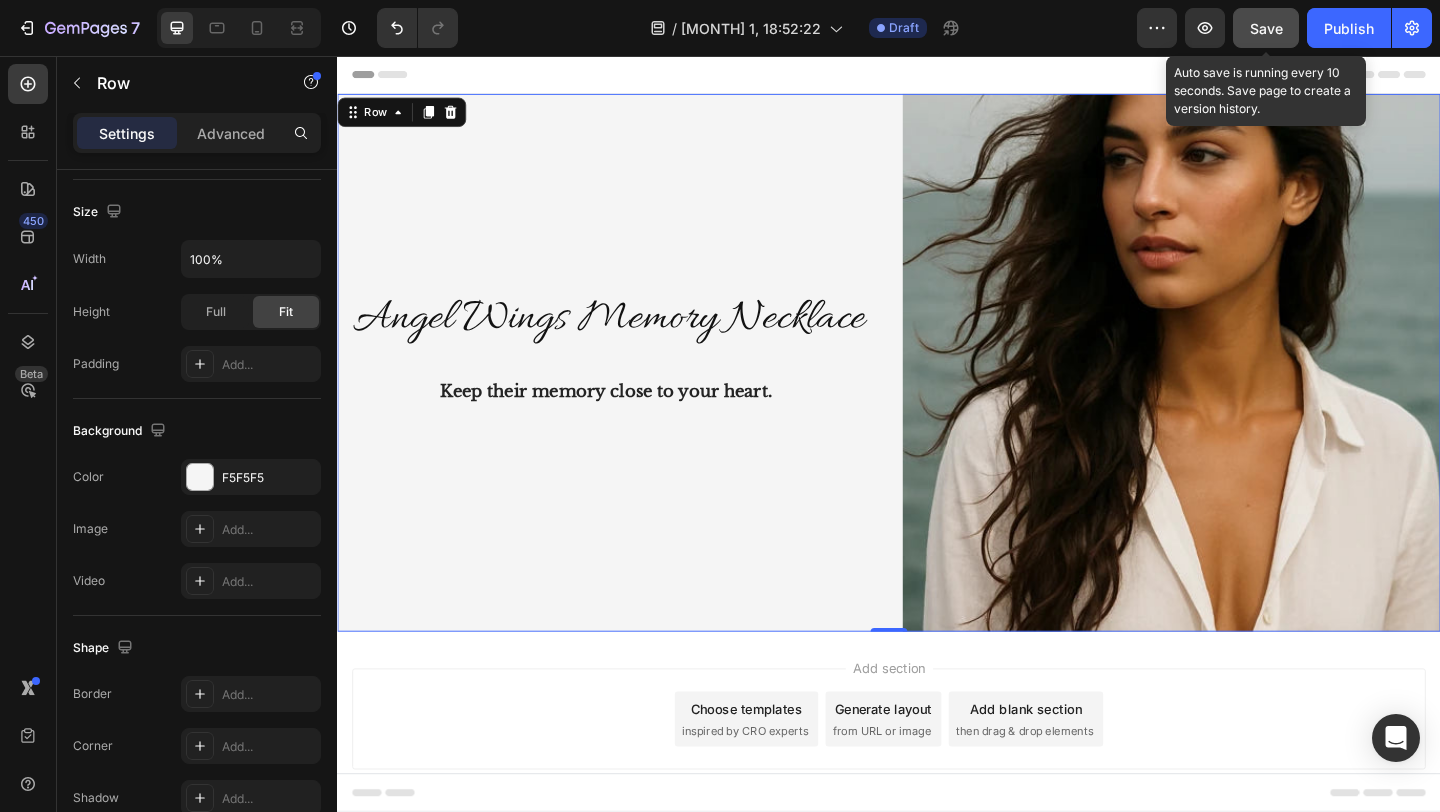 click on "Save" at bounding box center [1266, 28] 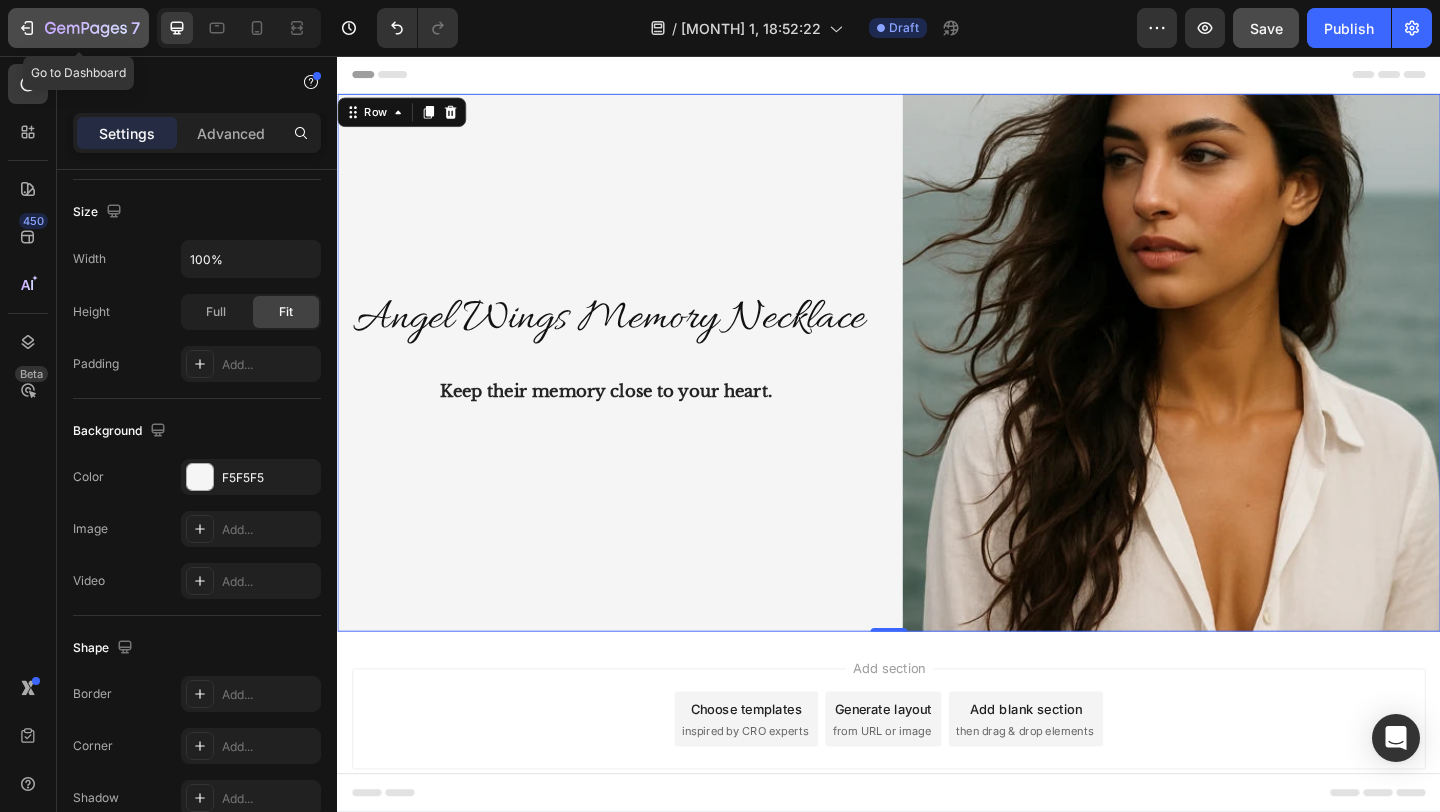 click 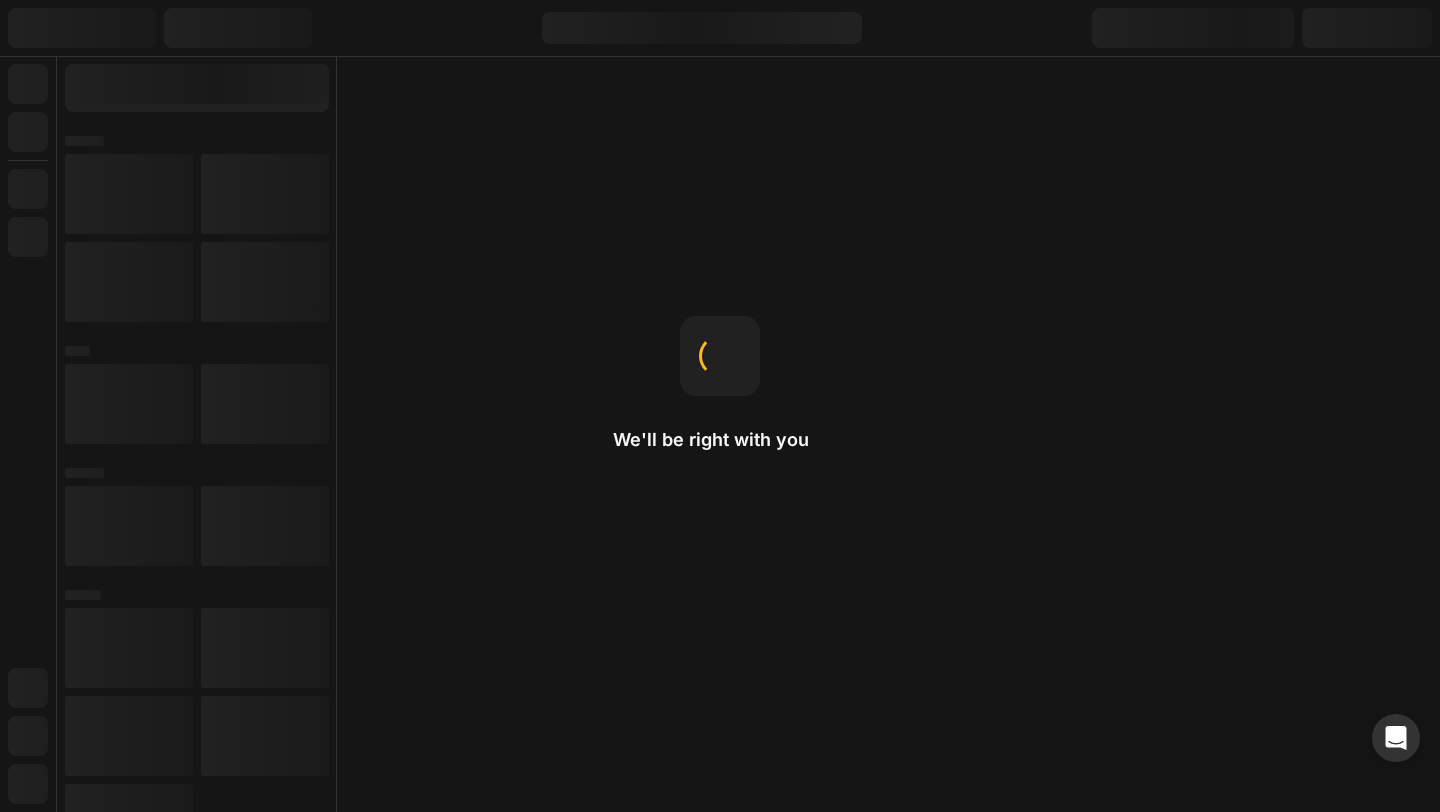 scroll, scrollTop: 0, scrollLeft: 0, axis: both 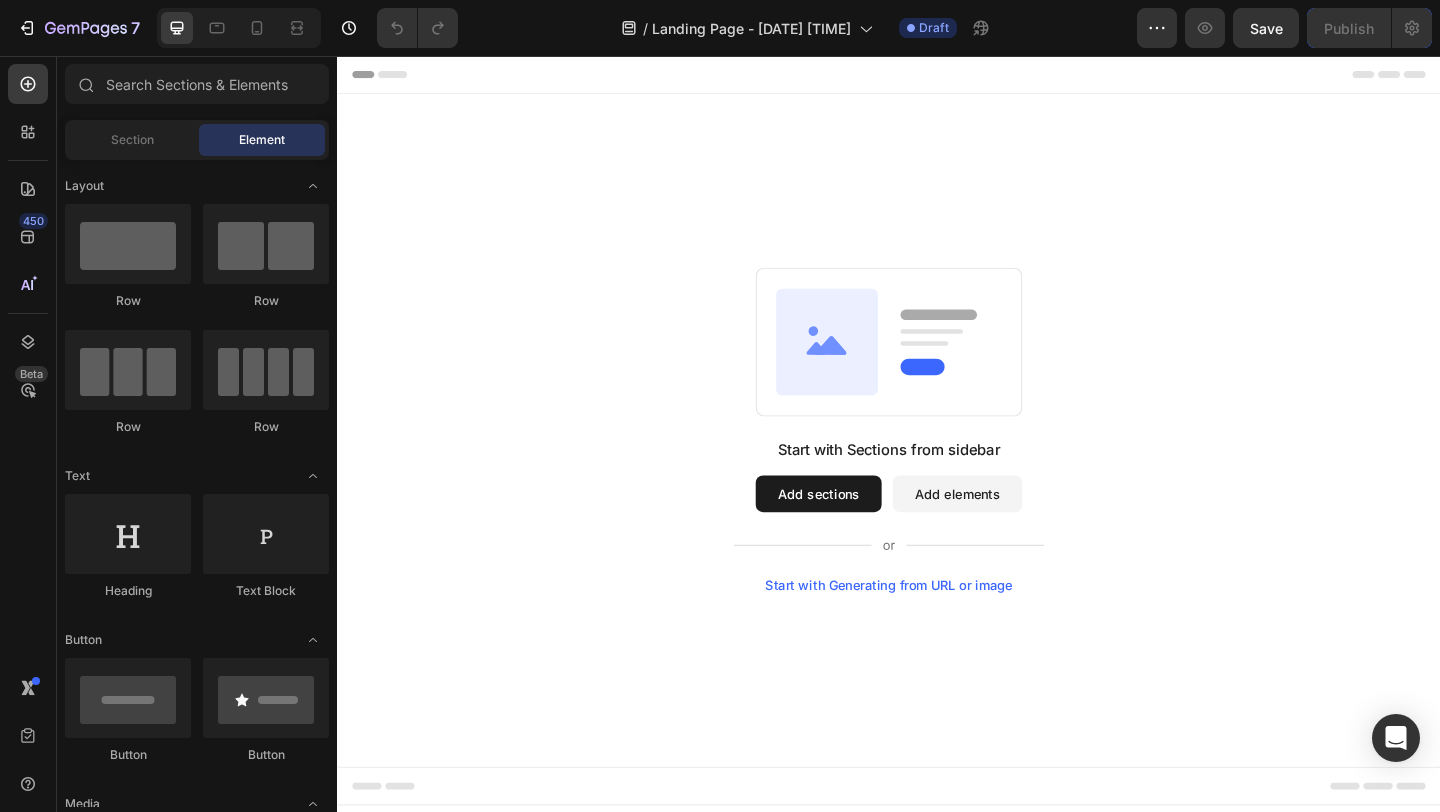 click on "Add sections" at bounding box center [860, 532] 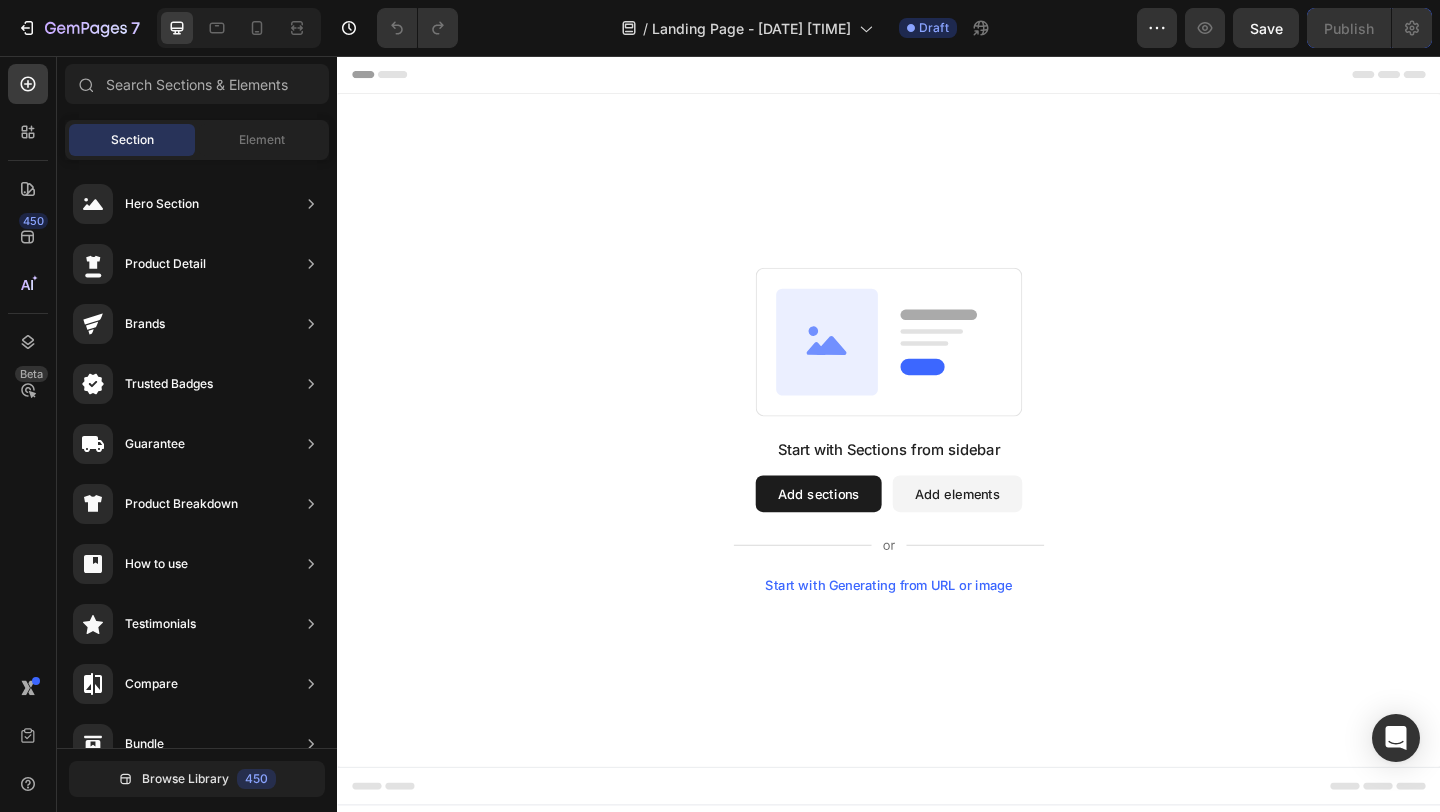 click on "Start with Generating from URL or image" at bounding box center (937, 632) 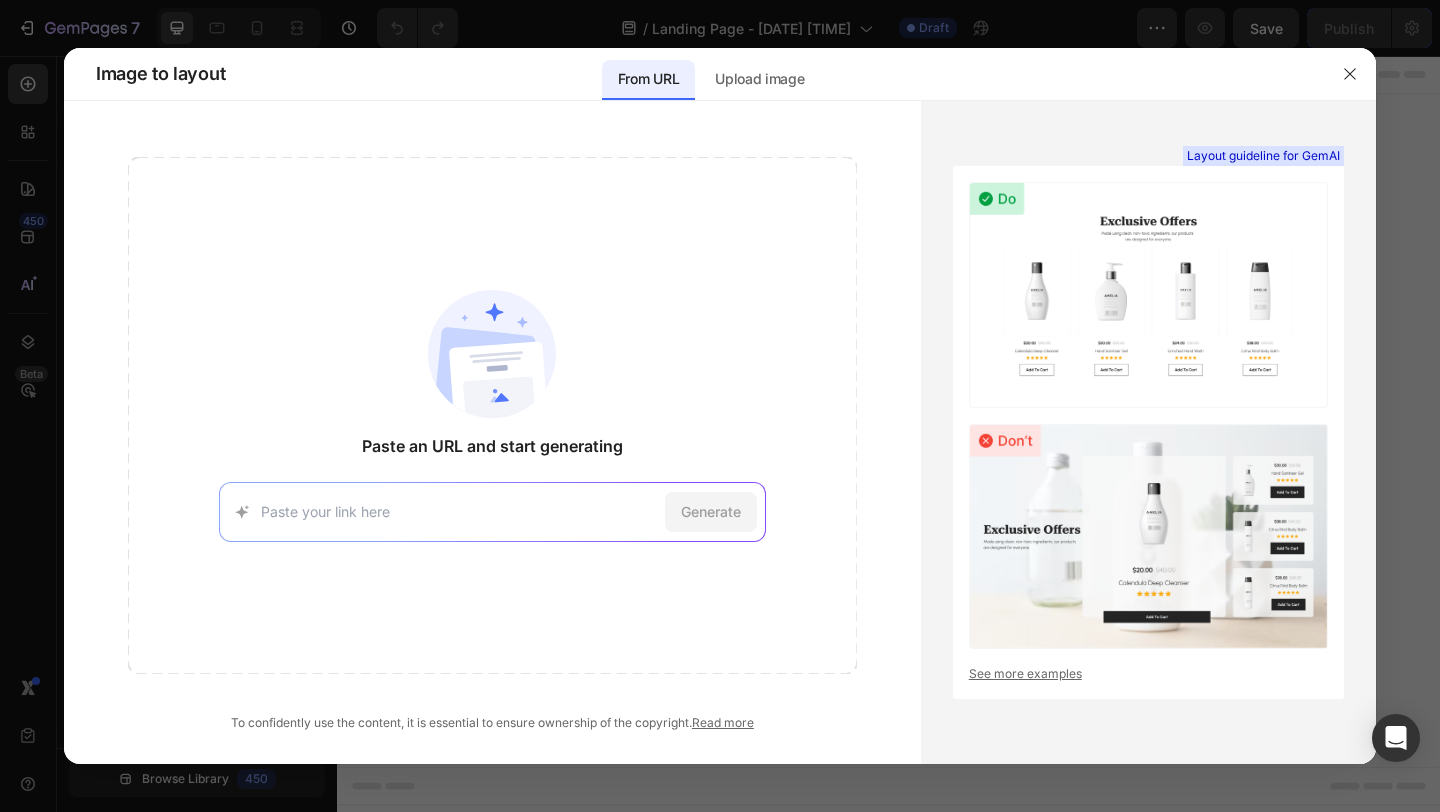 click on "See more examples" at bounding box center (1148, 674) 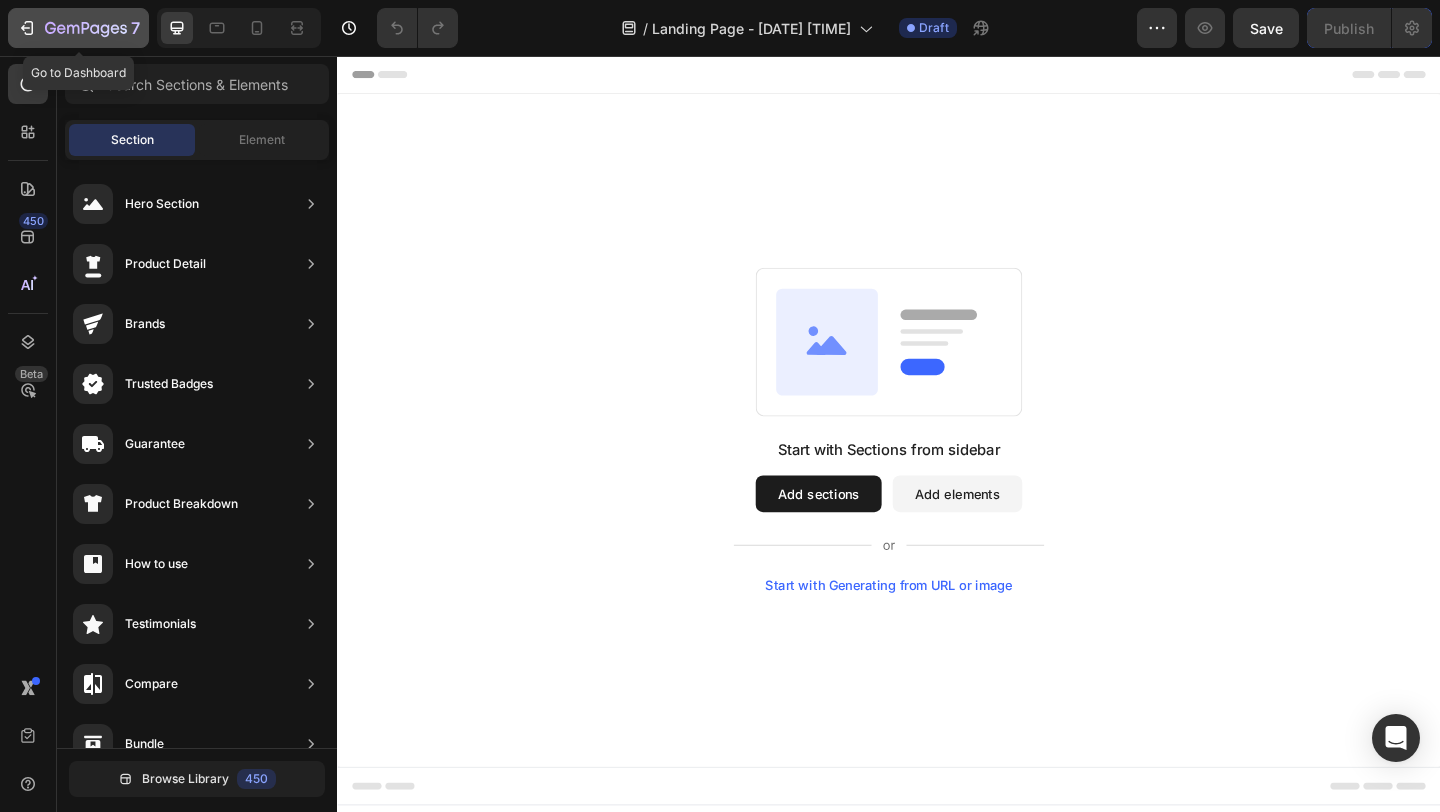 click 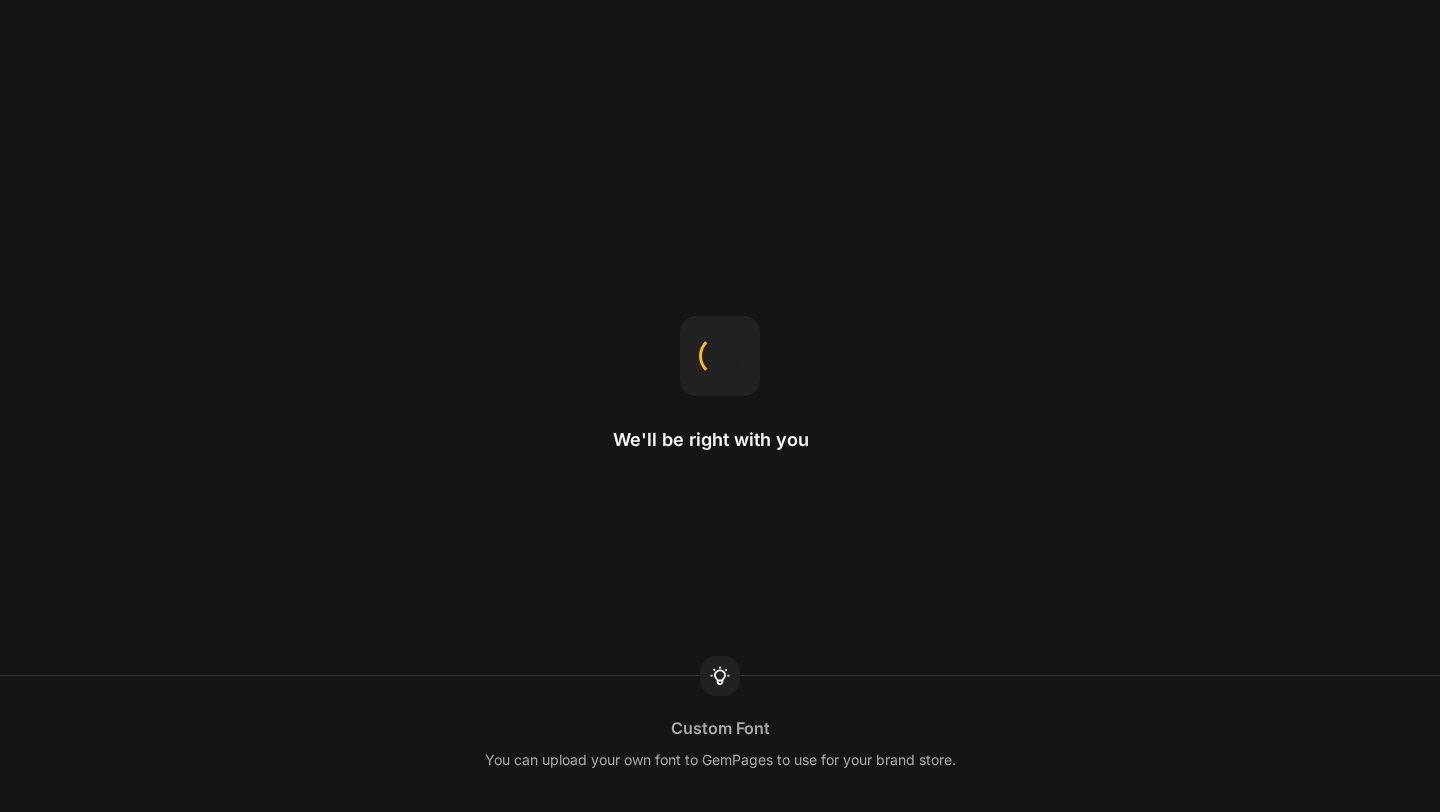 scroll, scrollTop: 0, scrollLeft: 0, axis: both 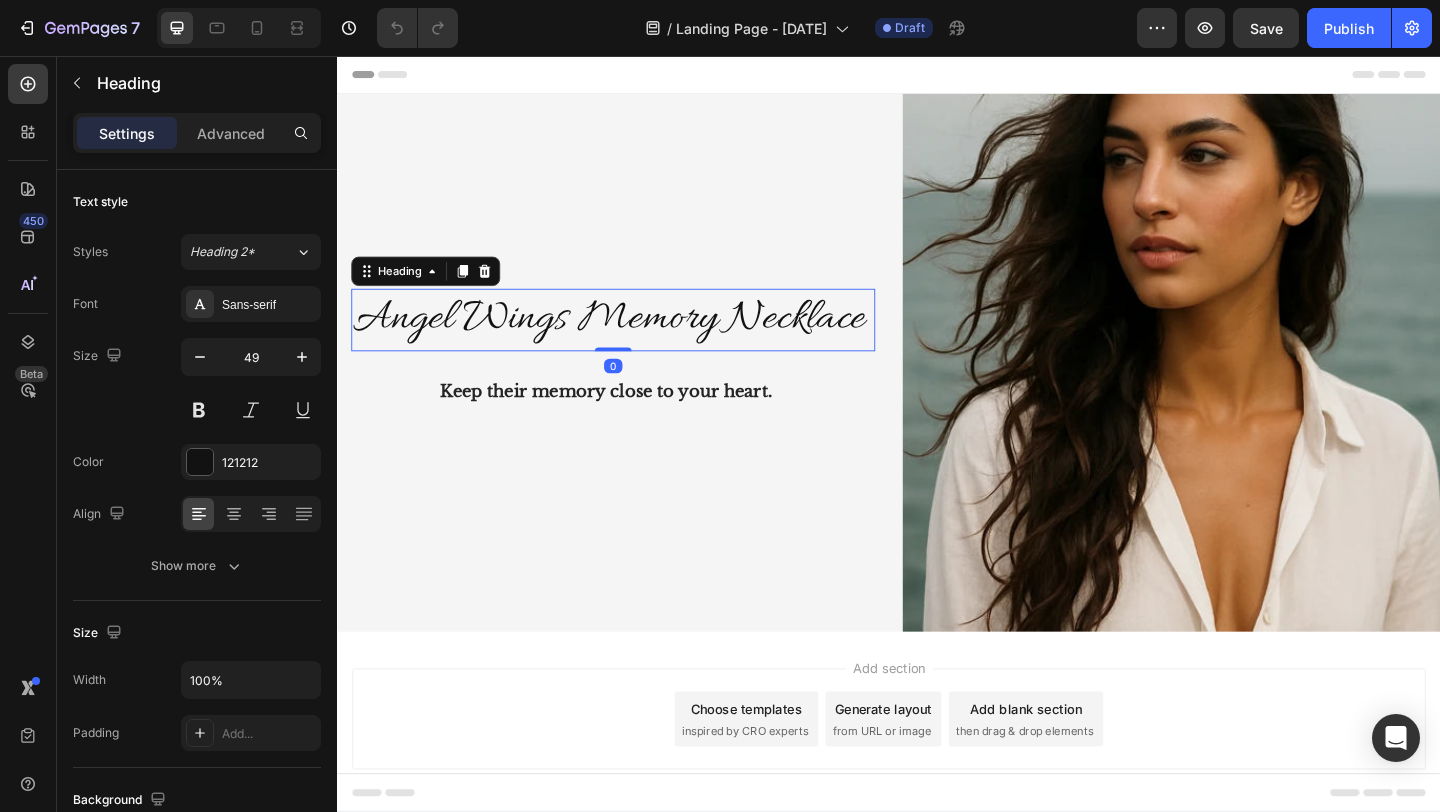 click on "Angel Wings Memory Necklace" at bounding box center [637, 343] 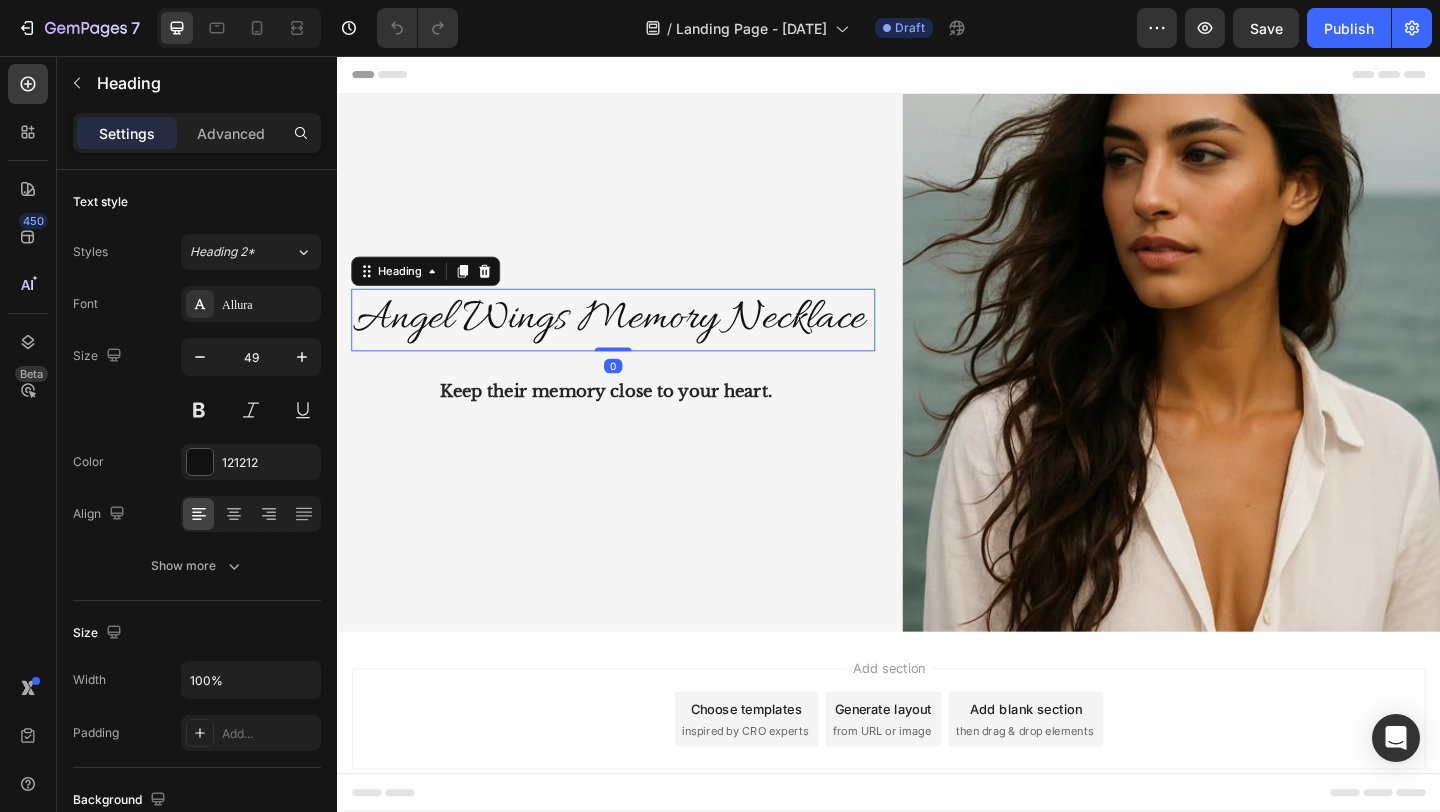 click on "Angel Wings Memory Necklace" at bounding box center [637, 343] 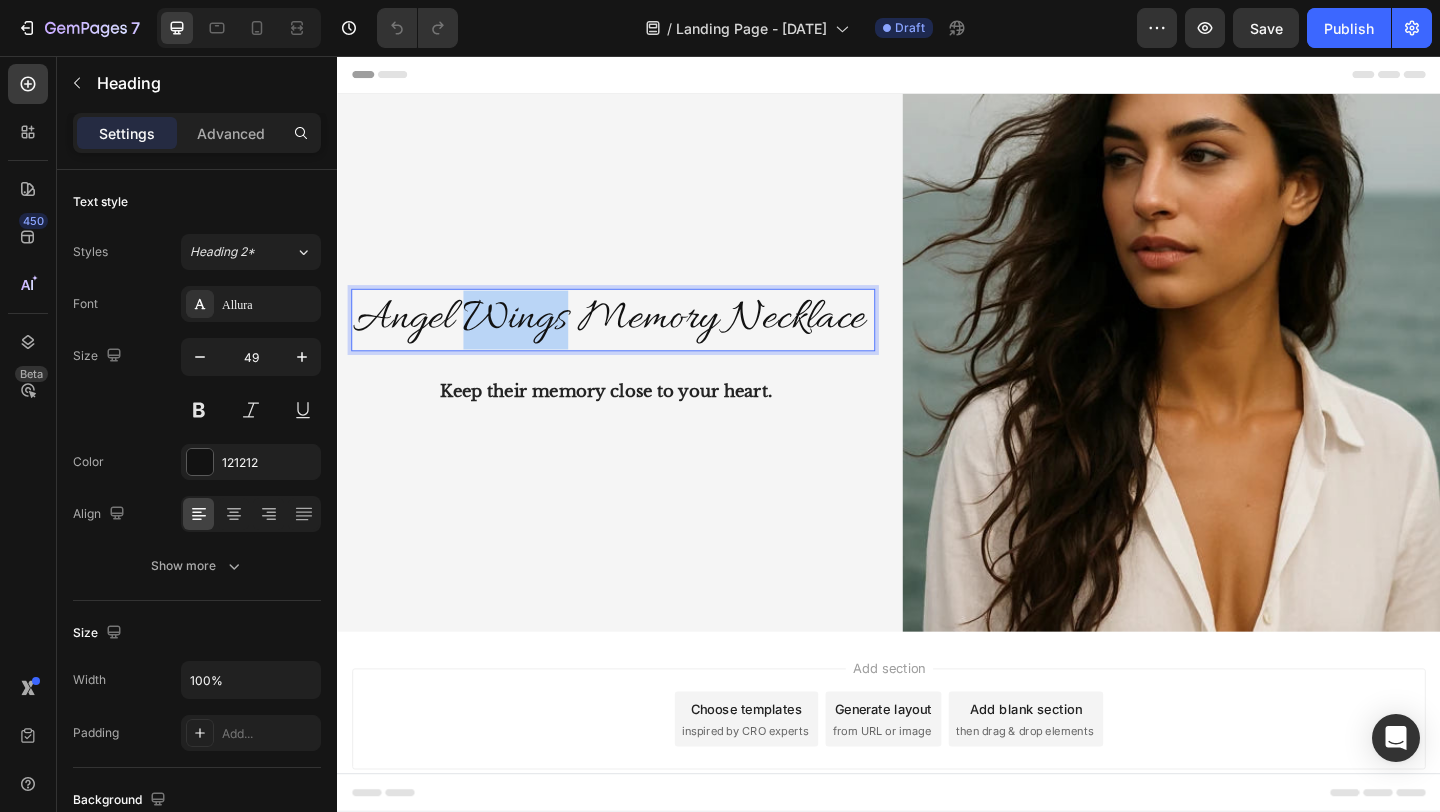 click on "Angel Wings Memory Necklace" at bounding box center [637, 343] 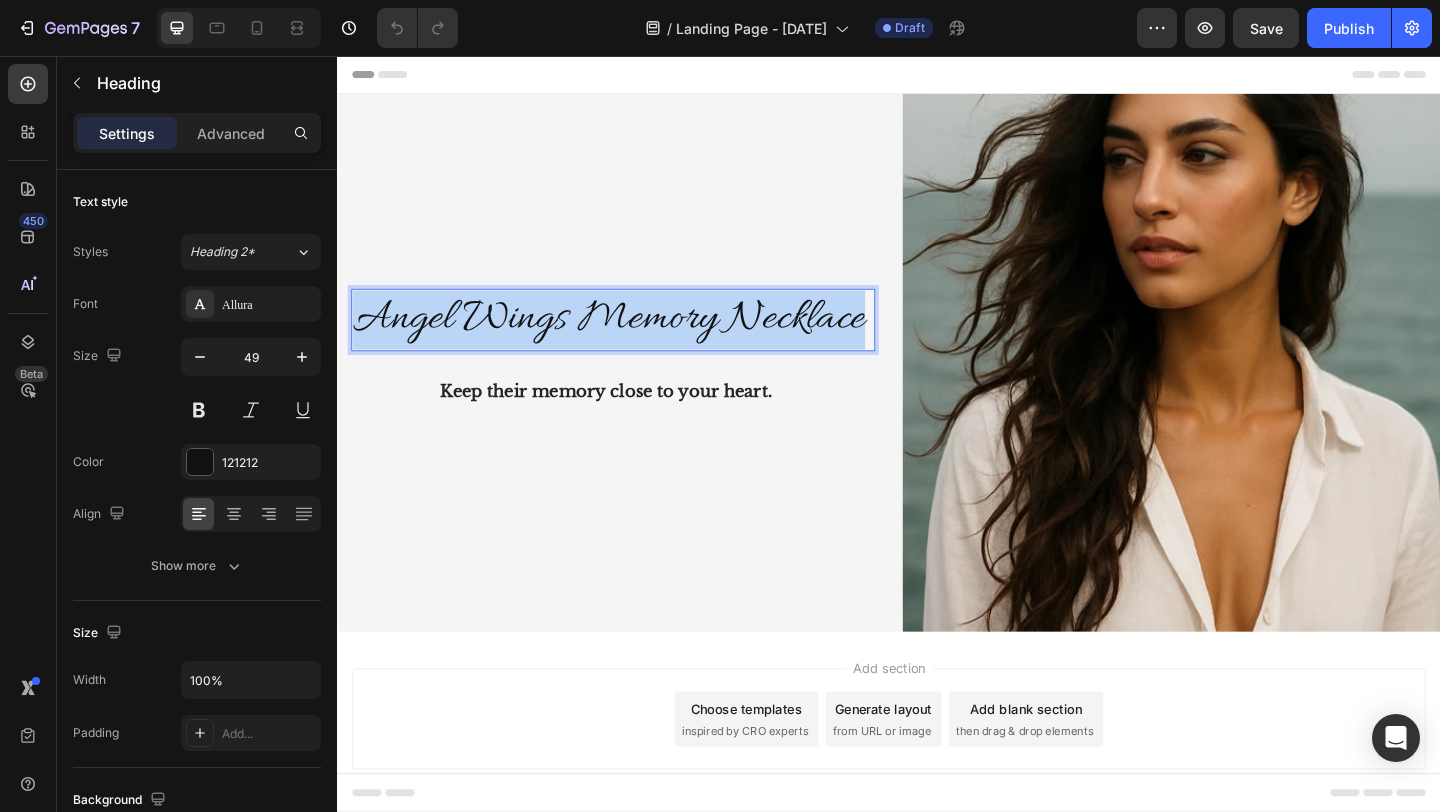 click on "Angel Wings Memory Necklace" at bounding box center [637, 343] 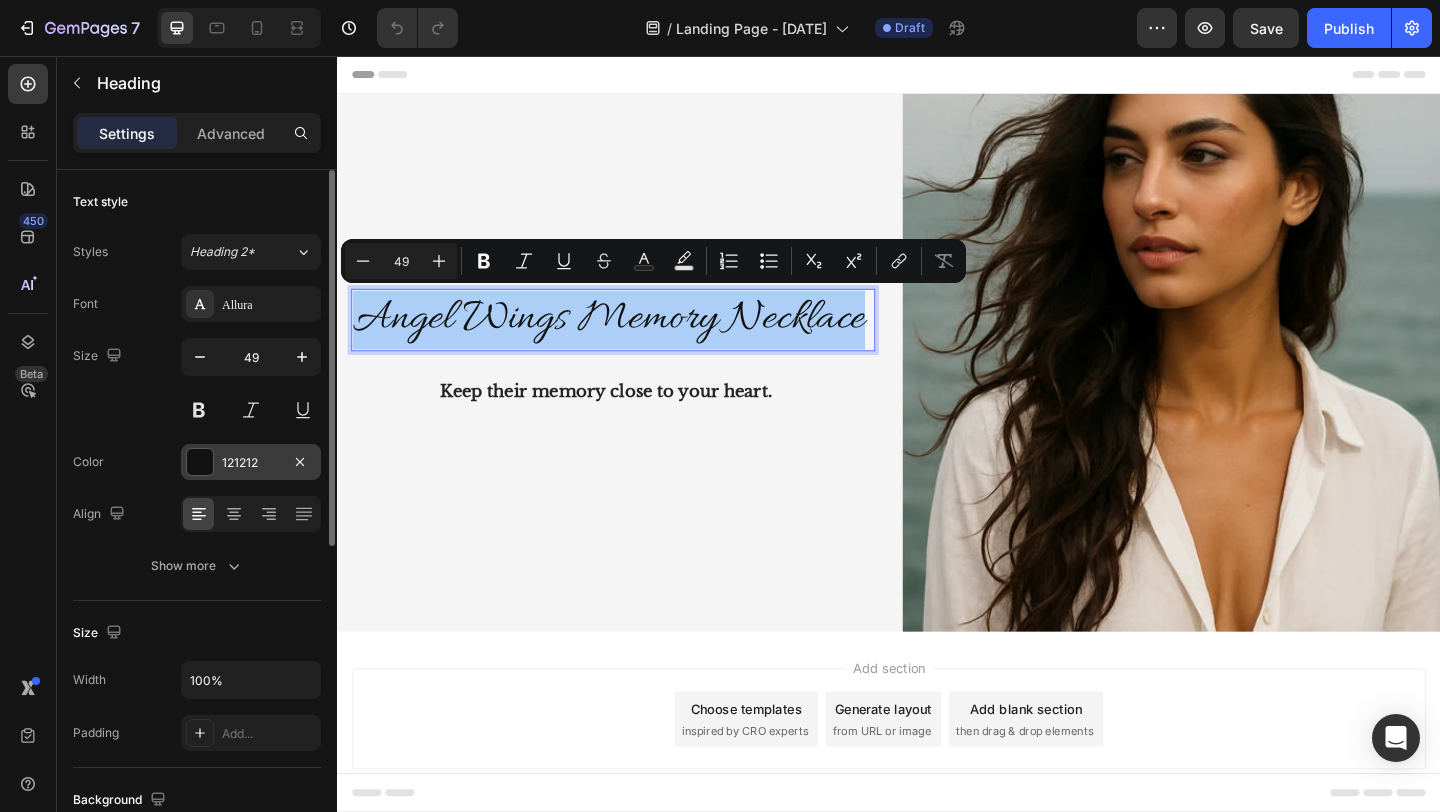 click at bounding box center (200, 462) 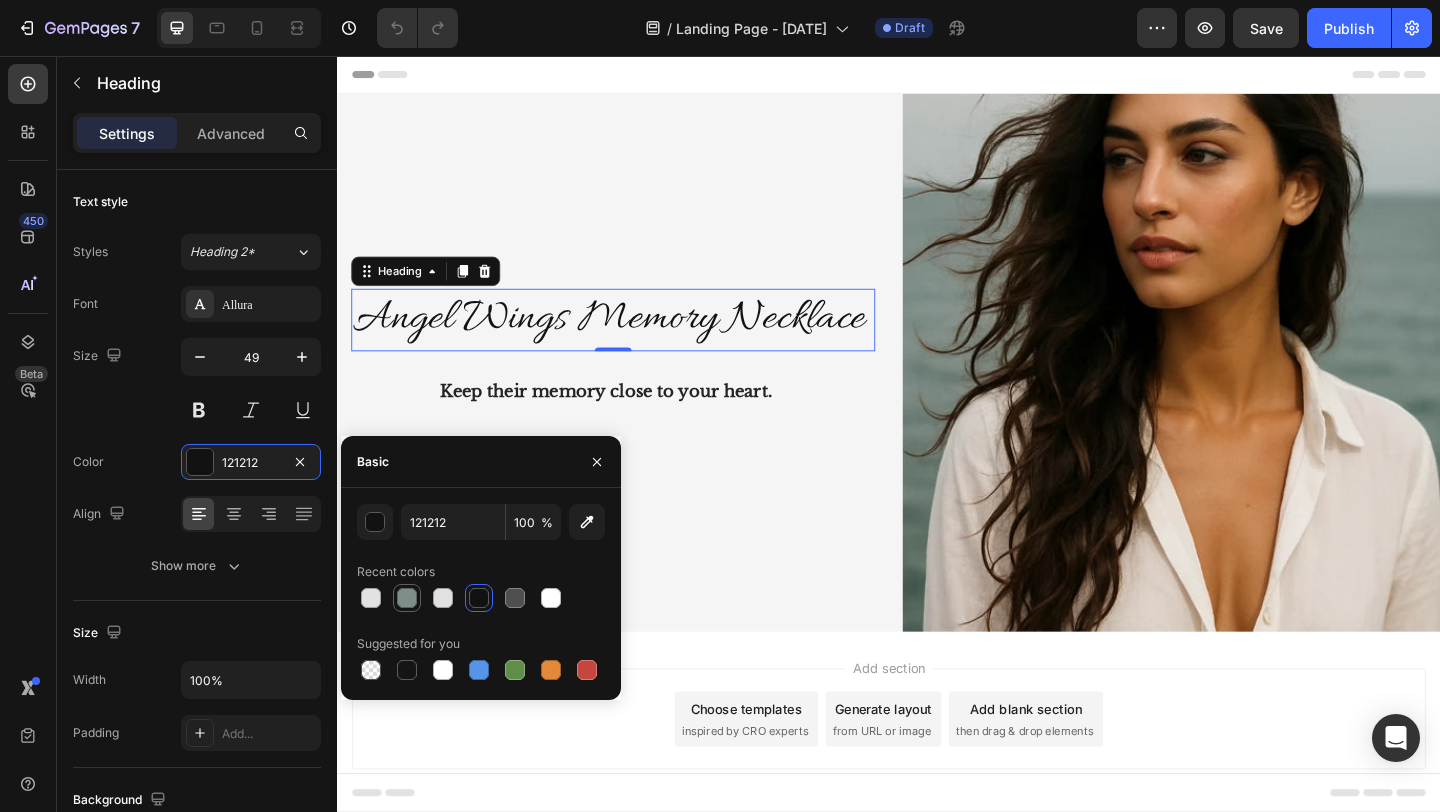 click at bounding box center [407, 598] 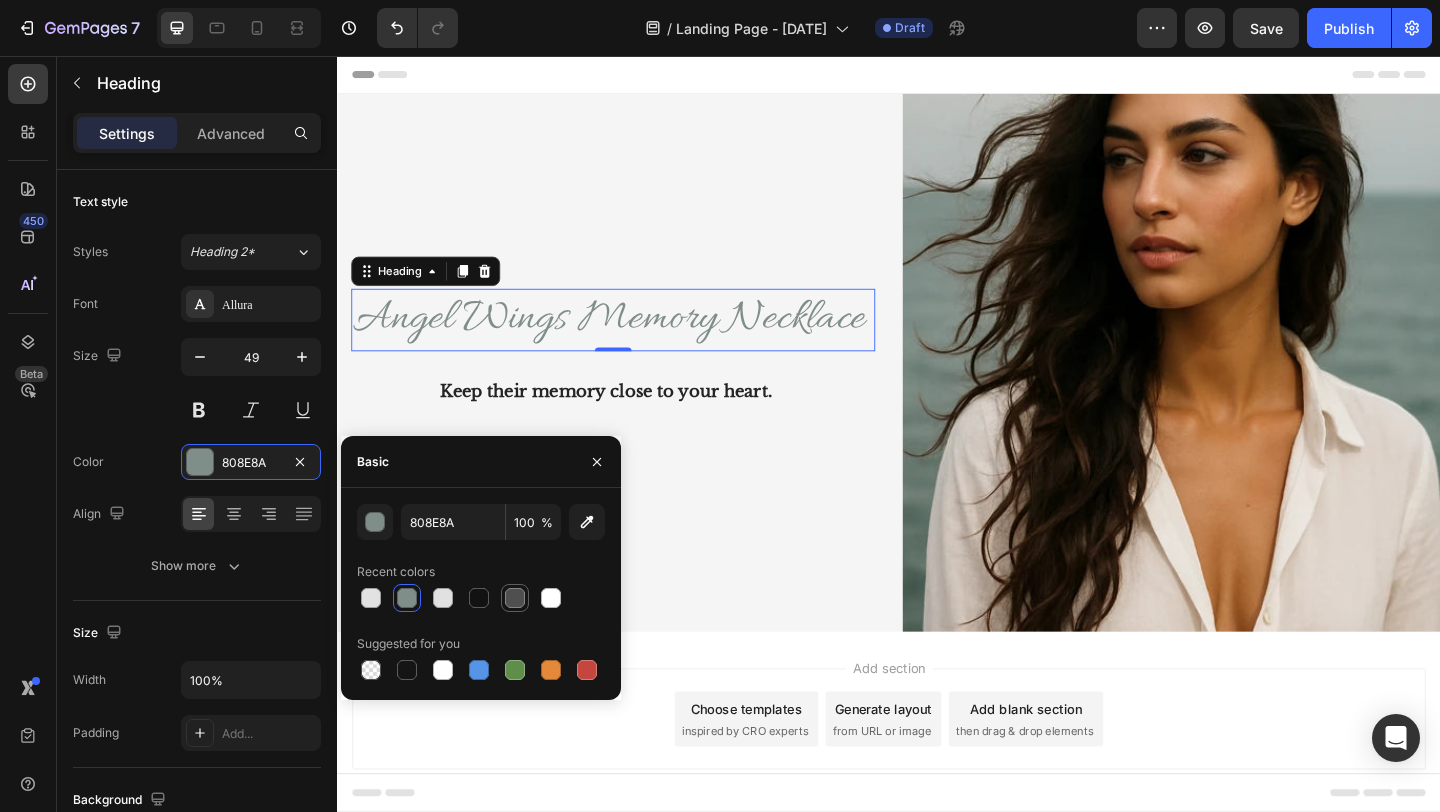 click at bounding box center (515, 598) 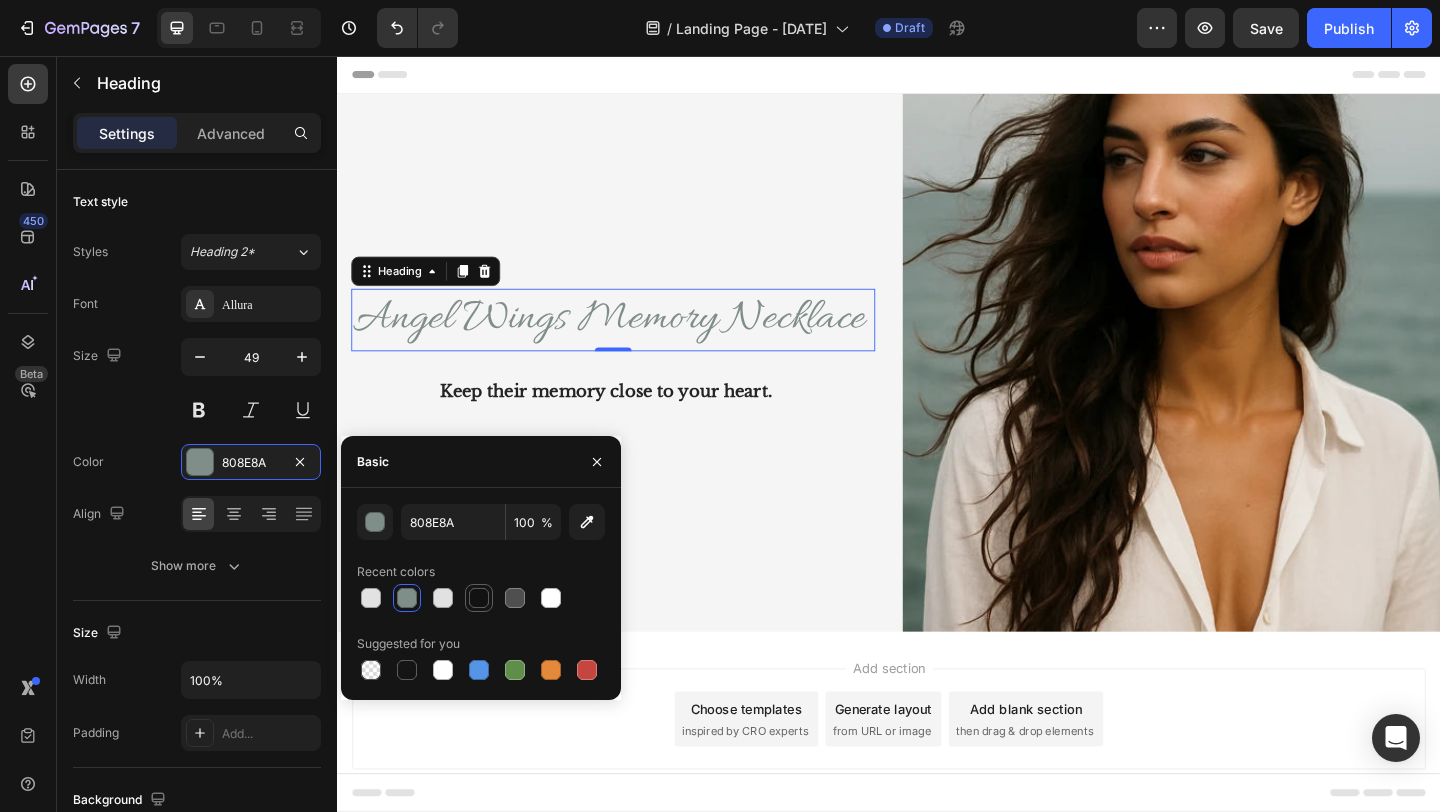 type on "4F4F4F" 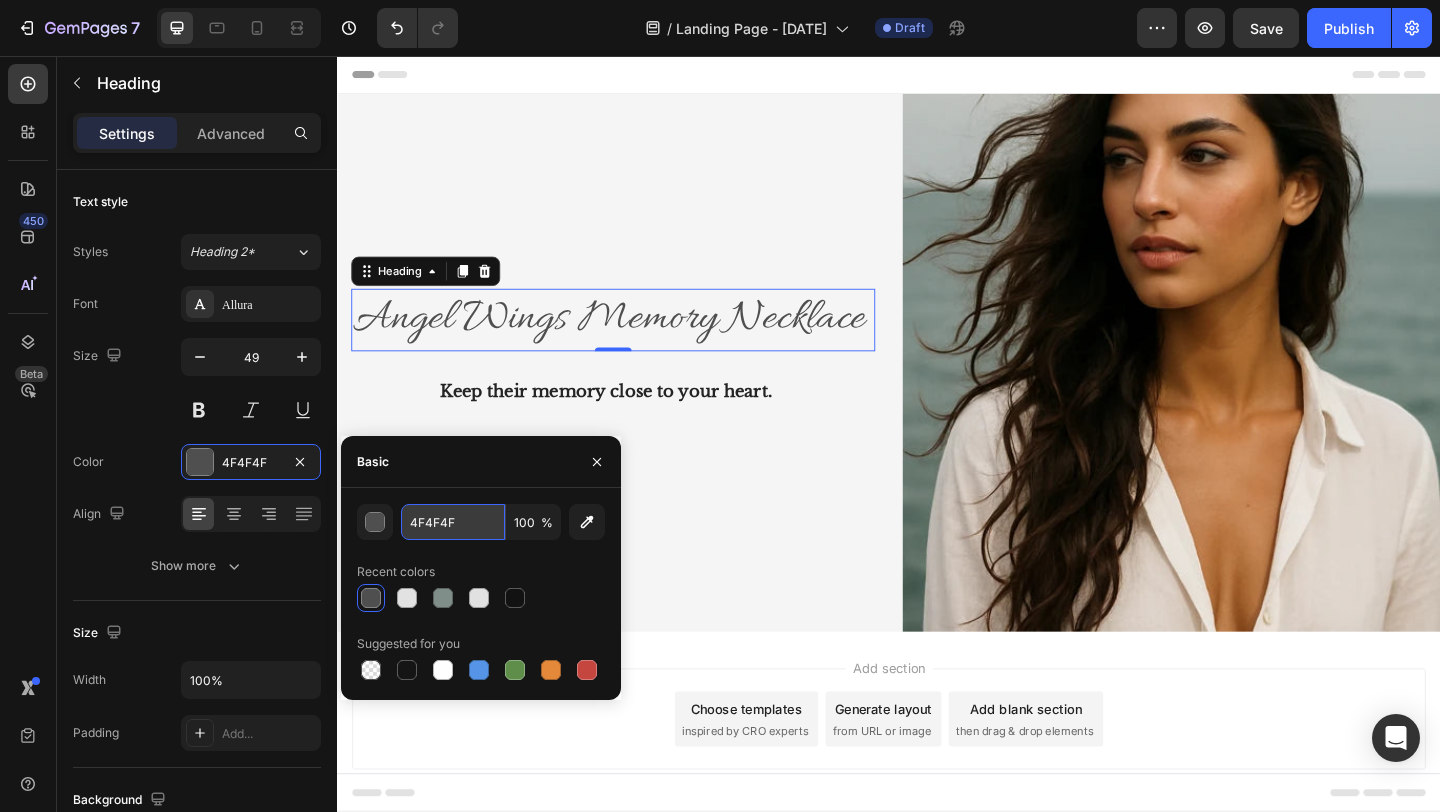 click on "4F4F4F" at bounding box center (453, 522) 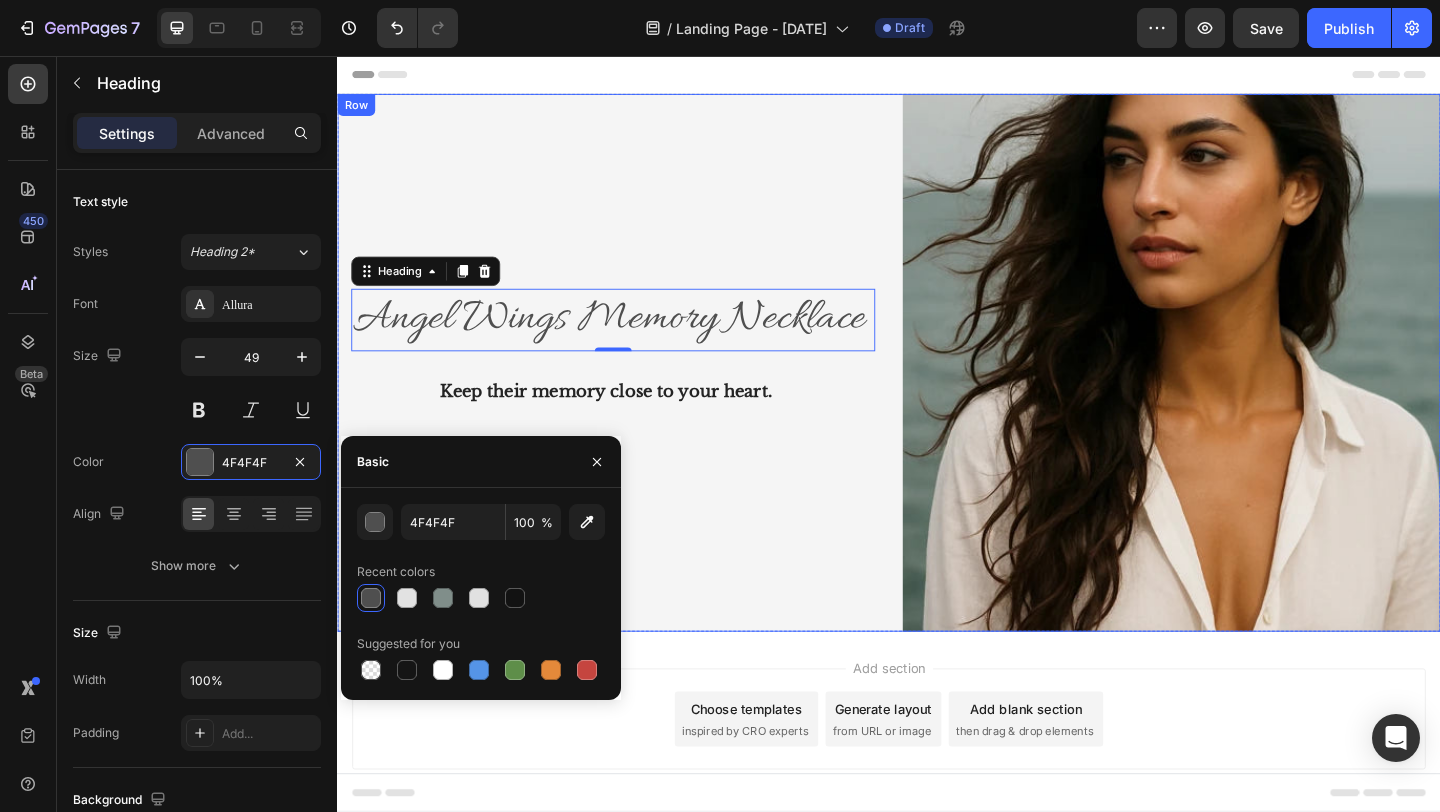 click on "Angel Wings Memory Necklace Heading   0 Row Keep their memory close to your heart.   Text Block" at bounding box center [629, 389] 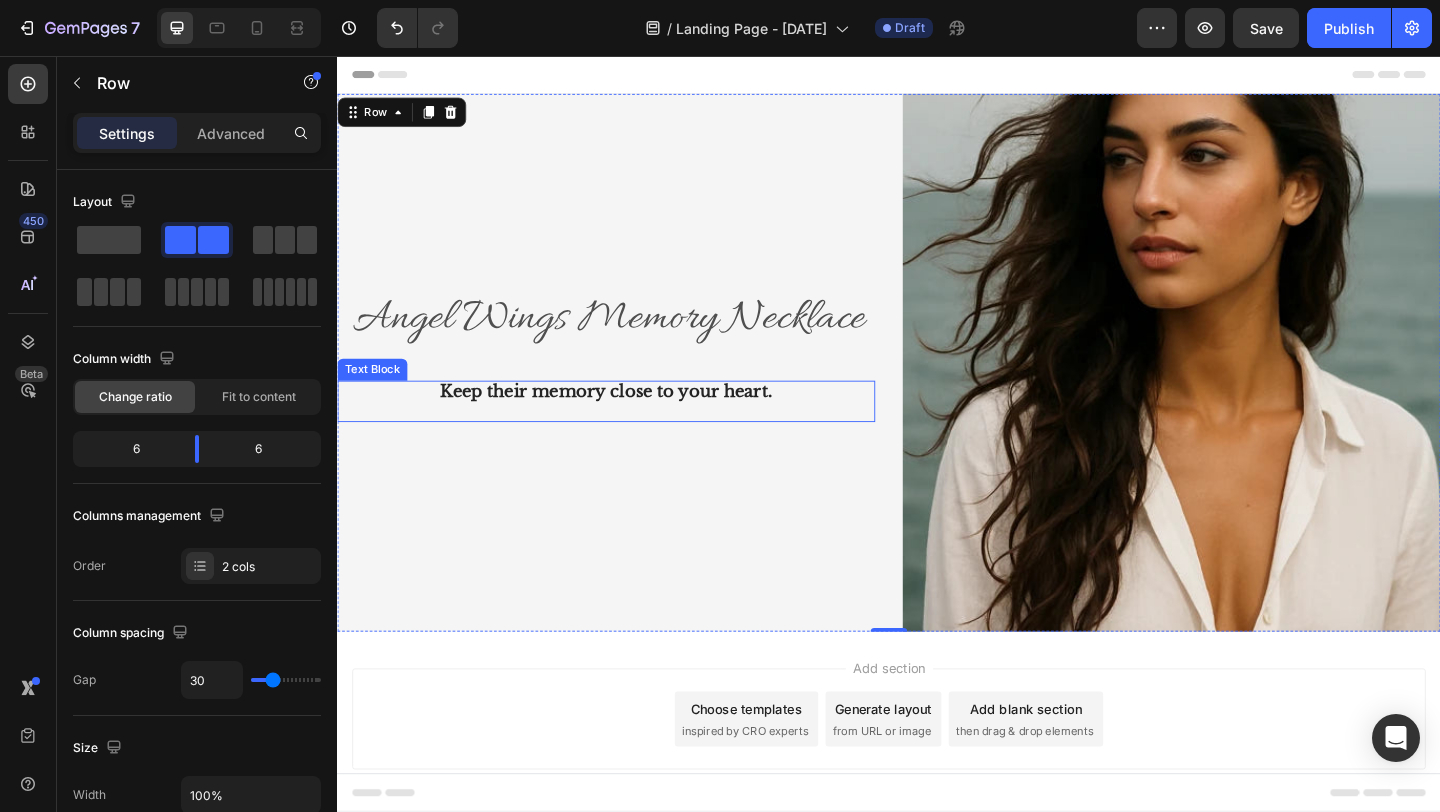 click on "Keep their memory close to your heart." at bounding box center (630, 421) 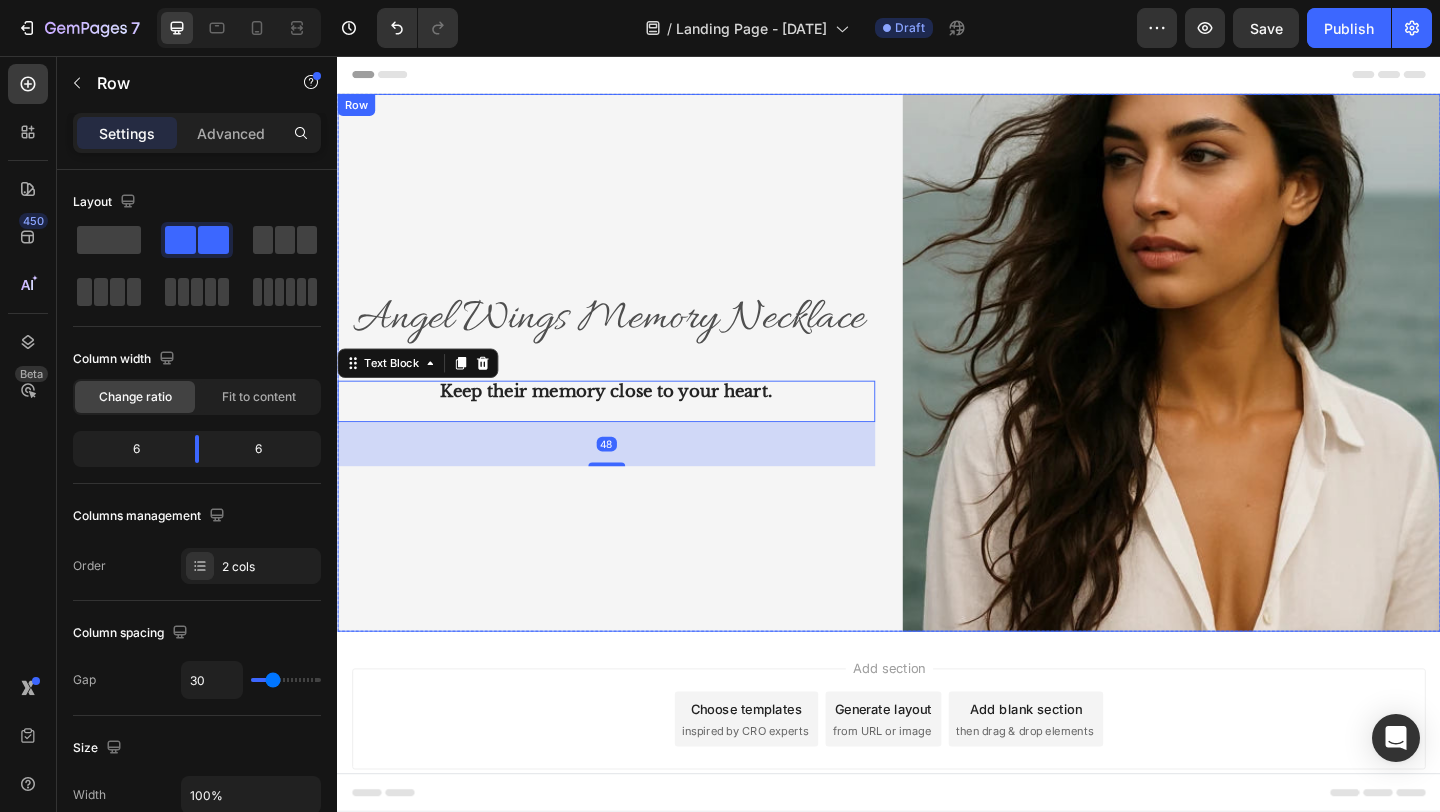 click on "Angel Wings Memory Necklace Heading Row Keep their memory close to your heart.   Text Block   48" at bounding box center [629, 389] 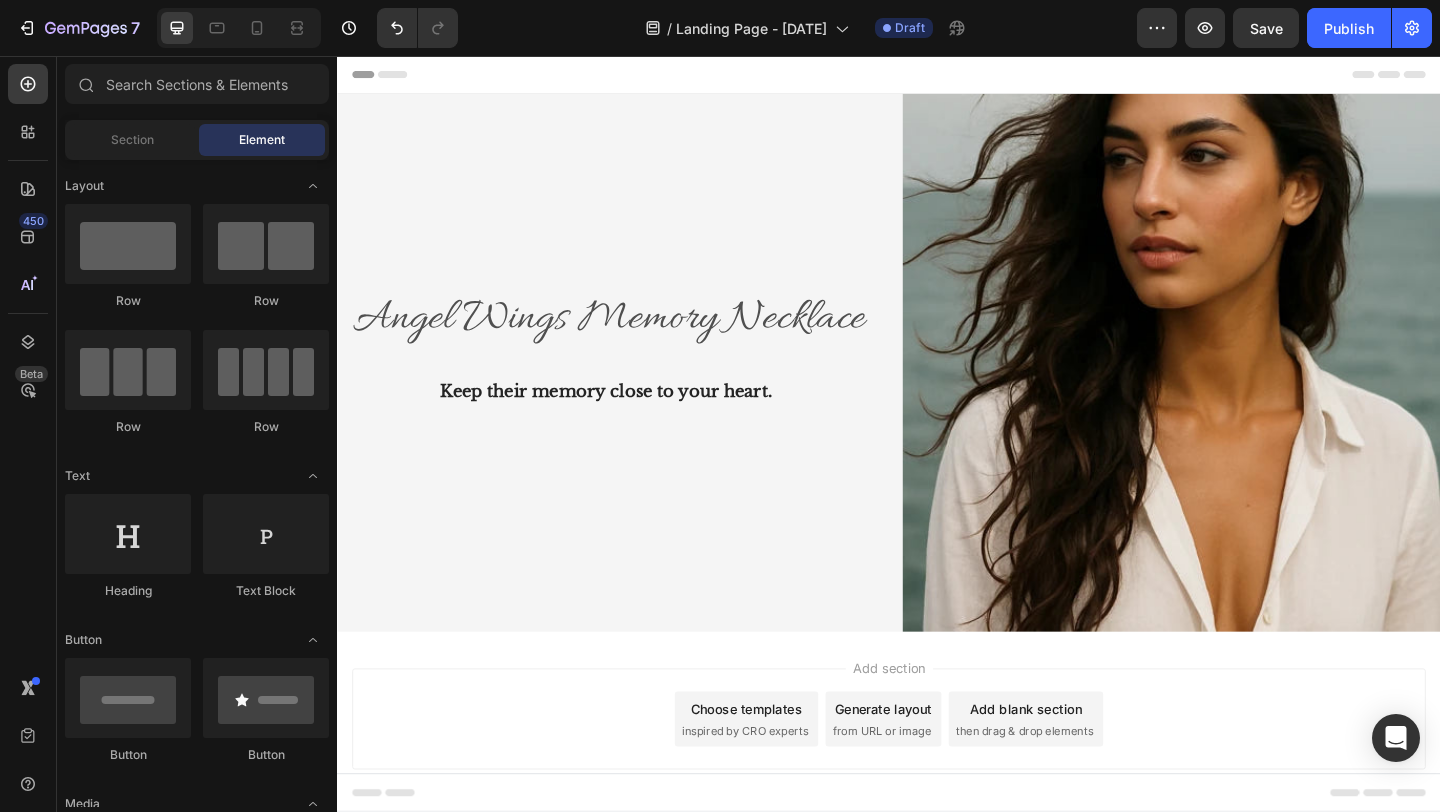 click on "inspired by CRO experts" at bounding box center [780, 790] 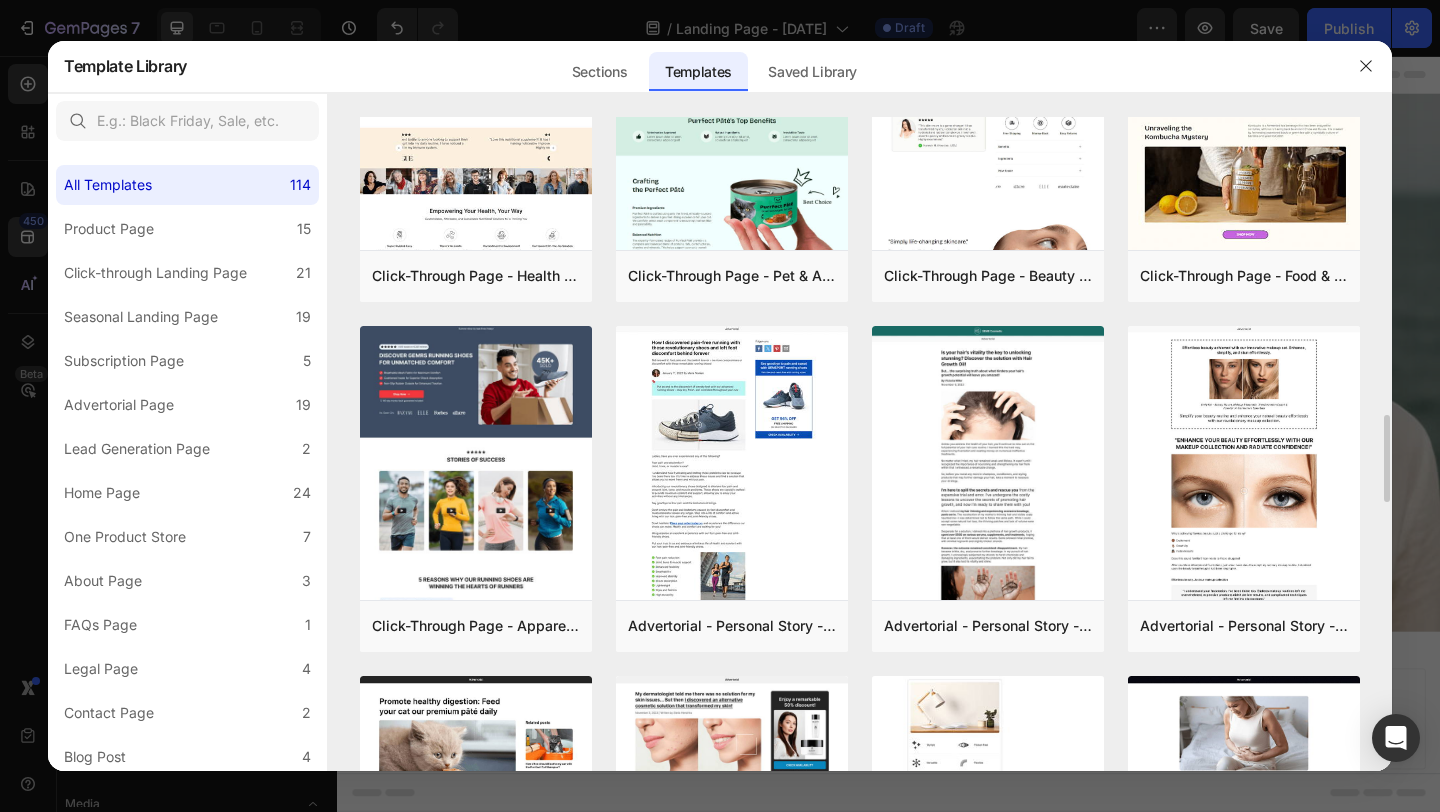scroll, scrollTop: 2248, scrollLeft: 0, axis: vertical 